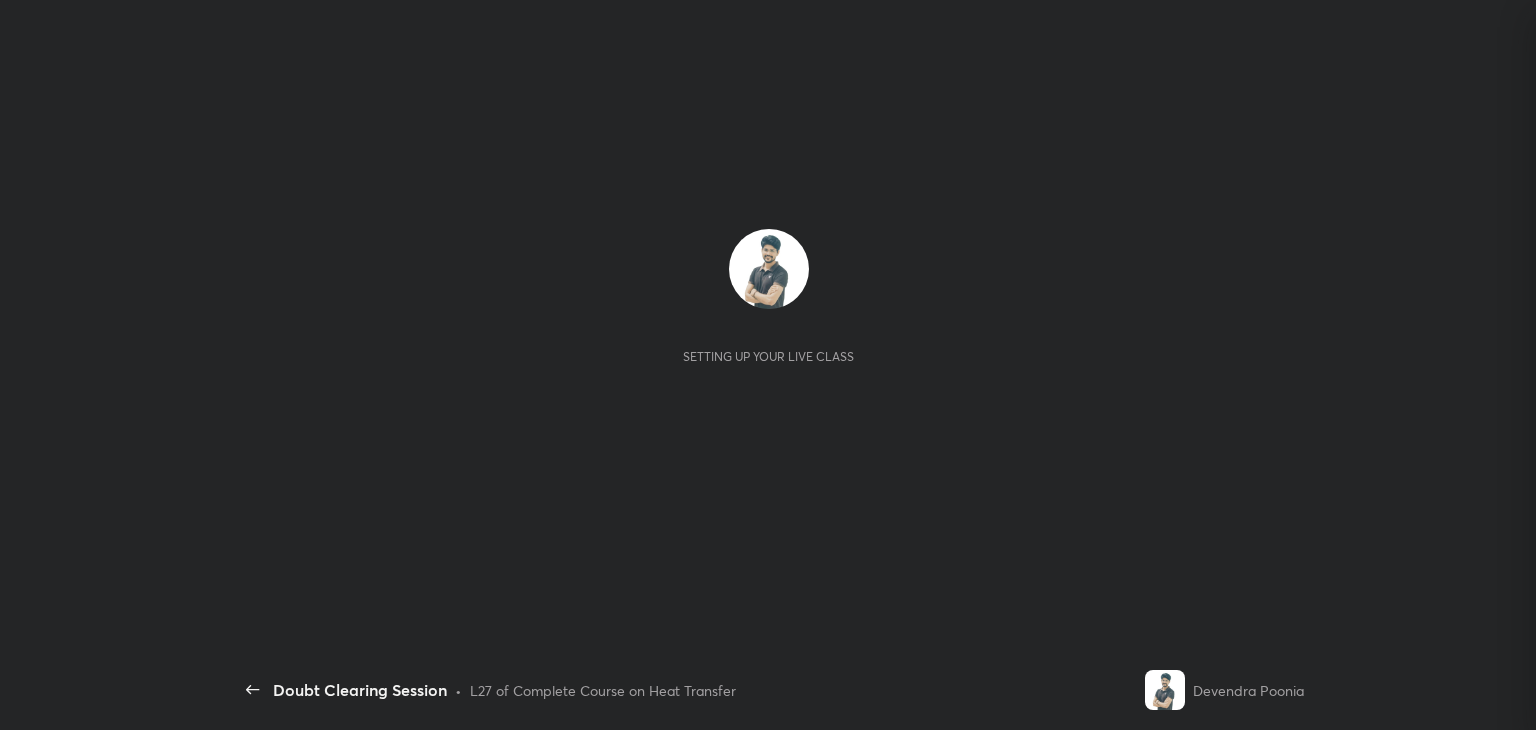 scroll, scrollTop: 0, scrollLeft: 0, axis: both 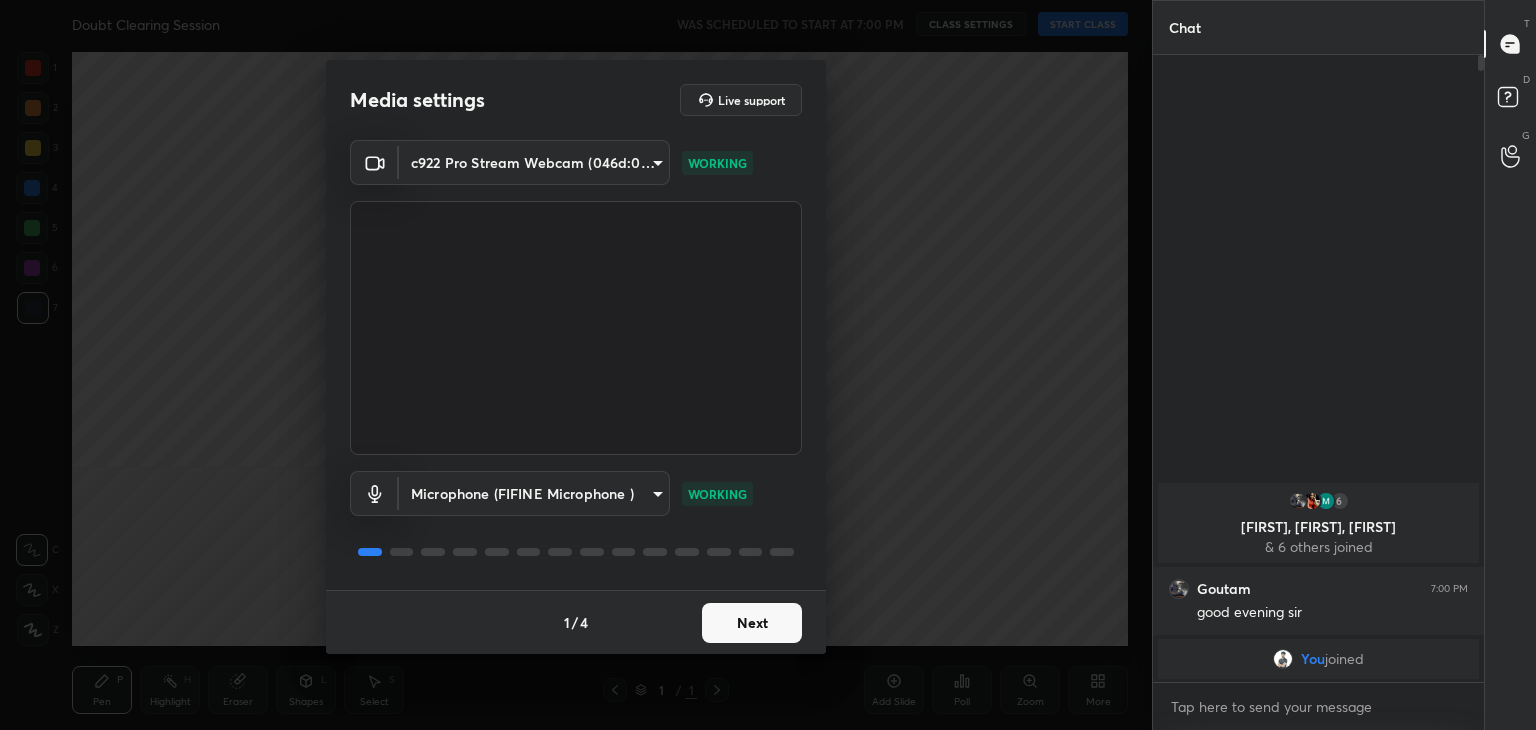 click on "Next" at bounding box center [752, 623] 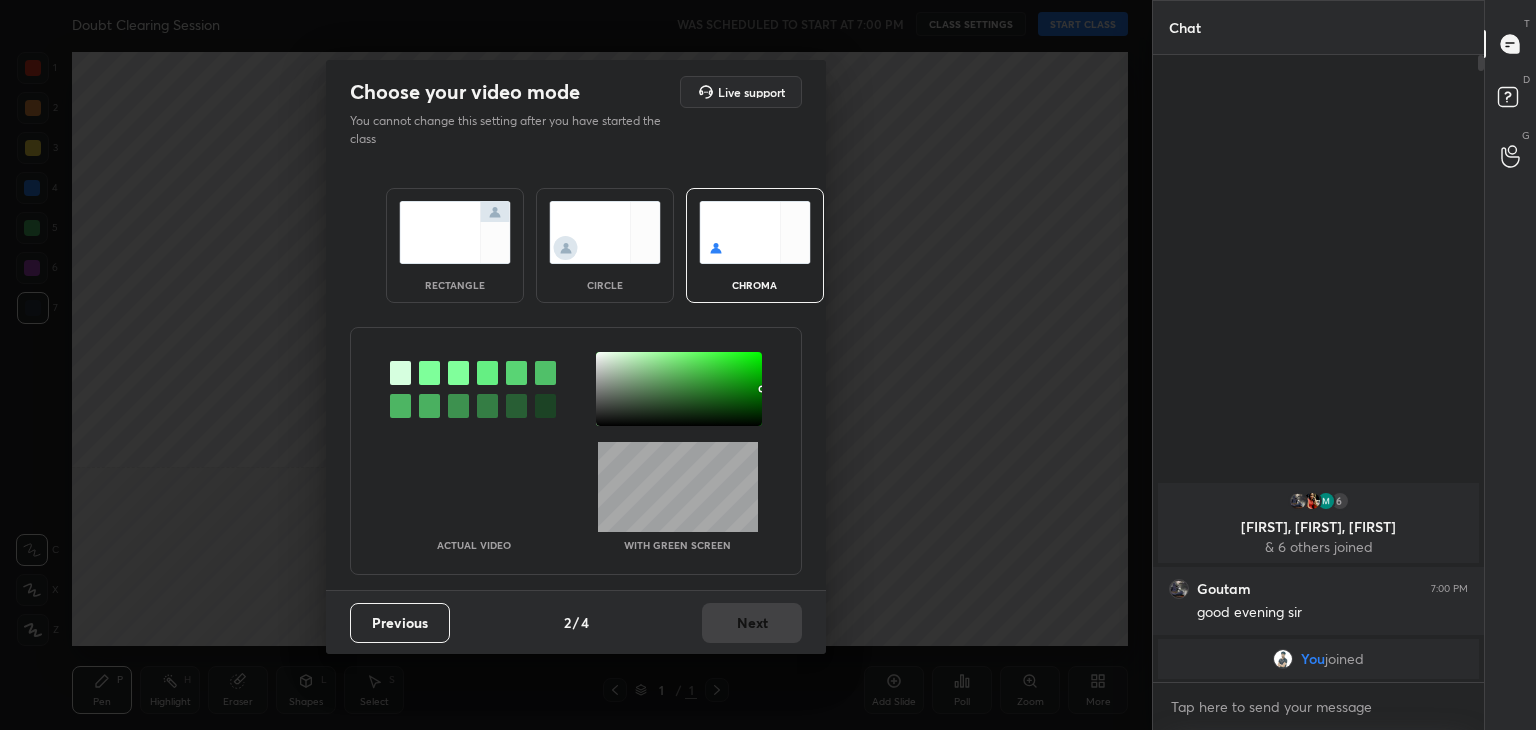 click at bounding box center [455, 232] 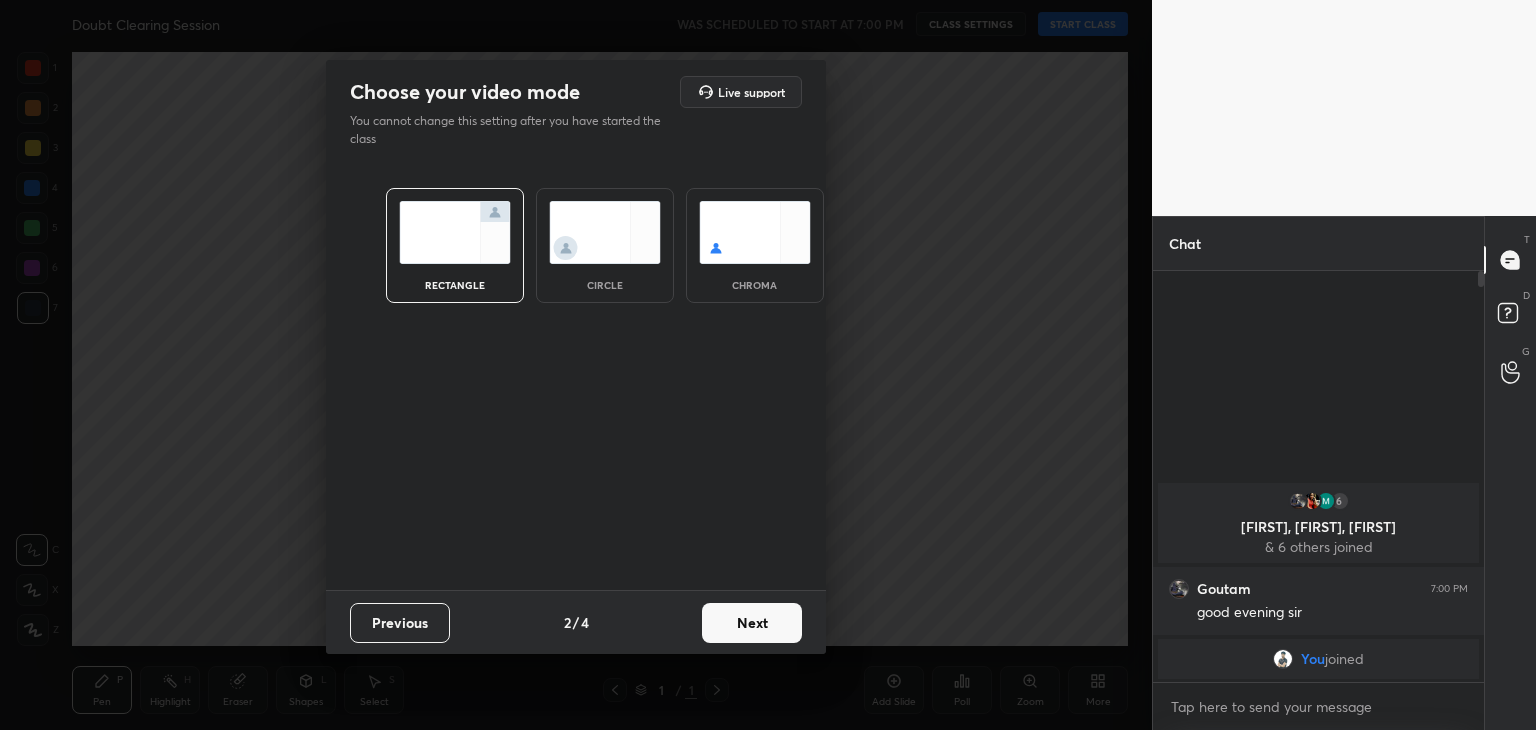 click on "Next" at bounding box center [752, 623] 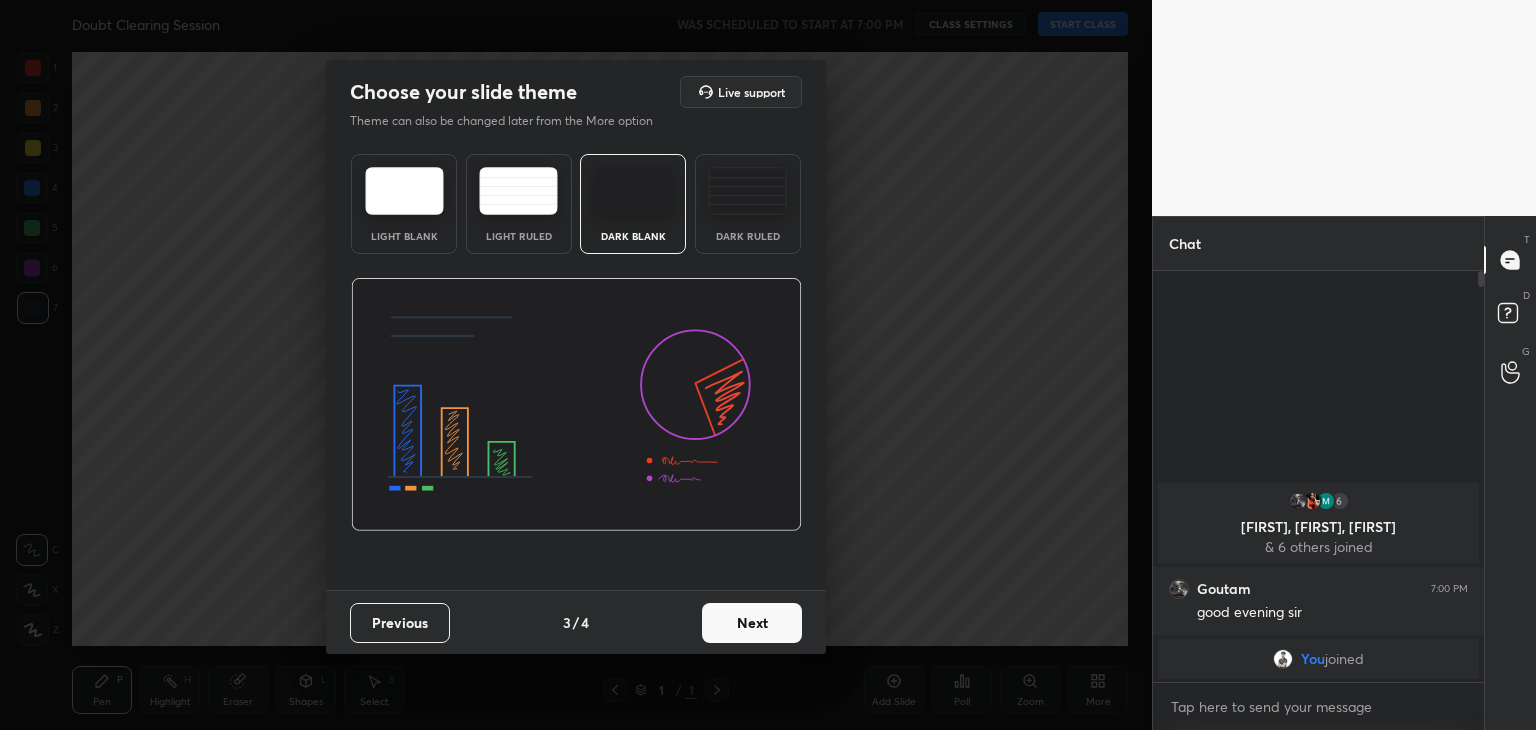 click on "Next" at bounding box center [752, 623] 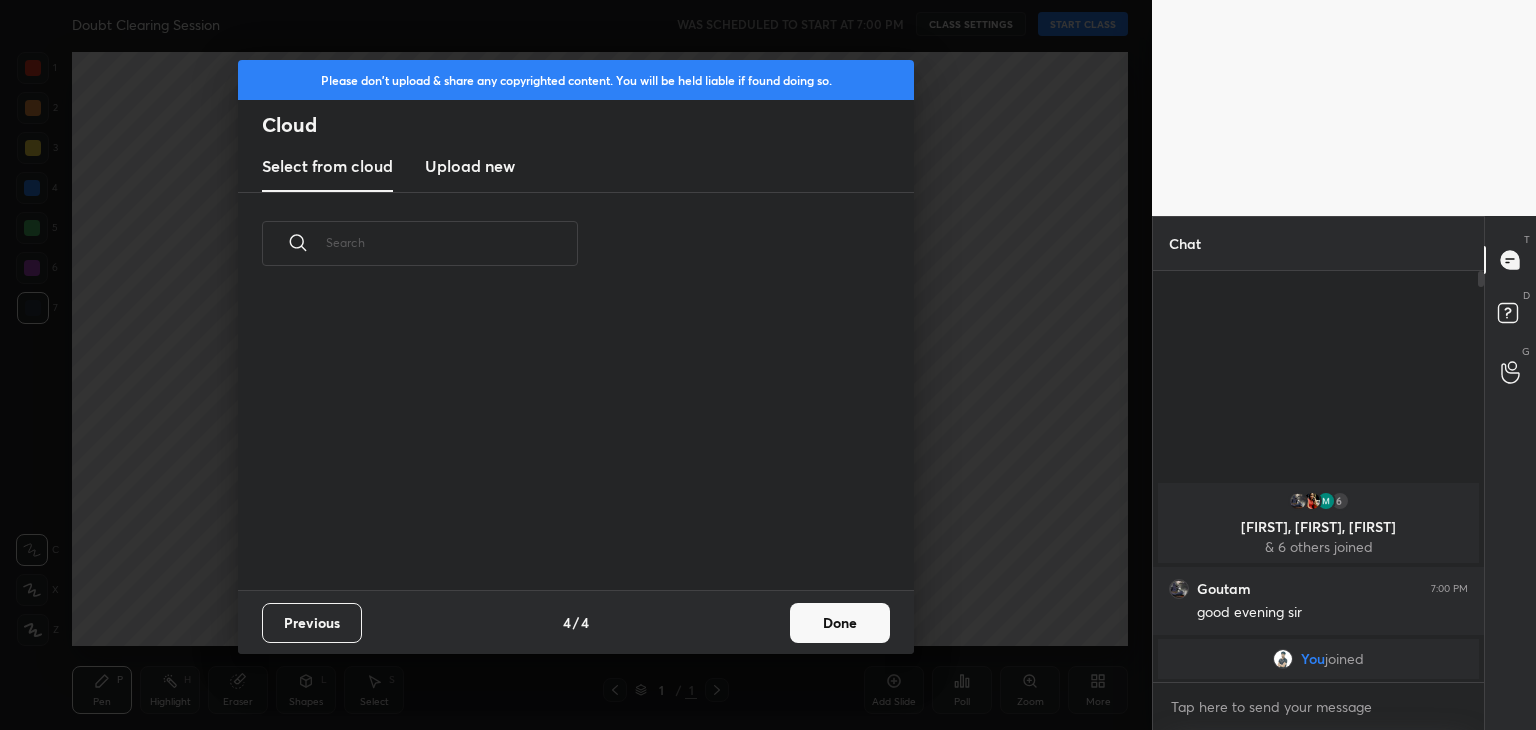 click on "Done" at bounding box center (840, 623) 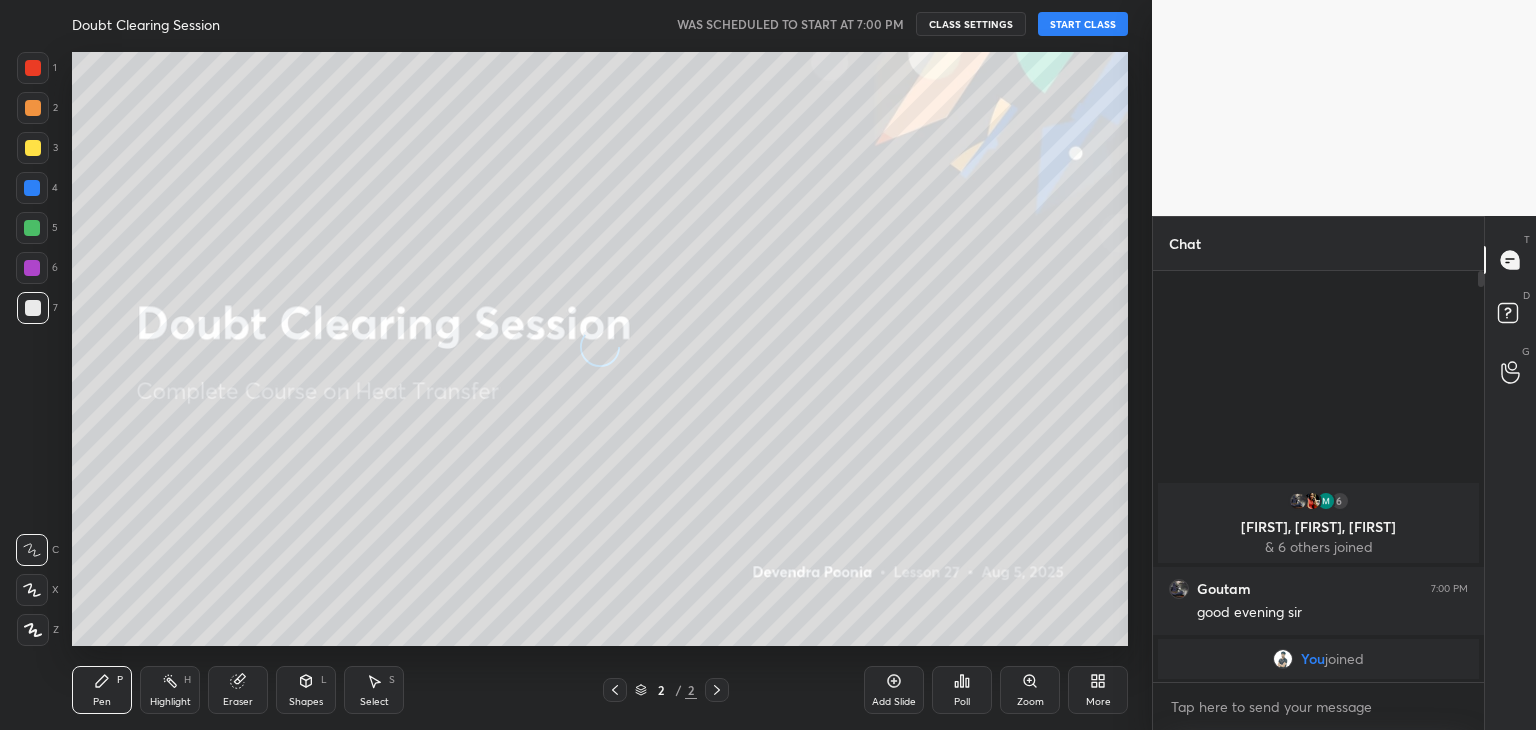 click on "Z" at bounding box center (38, 630) 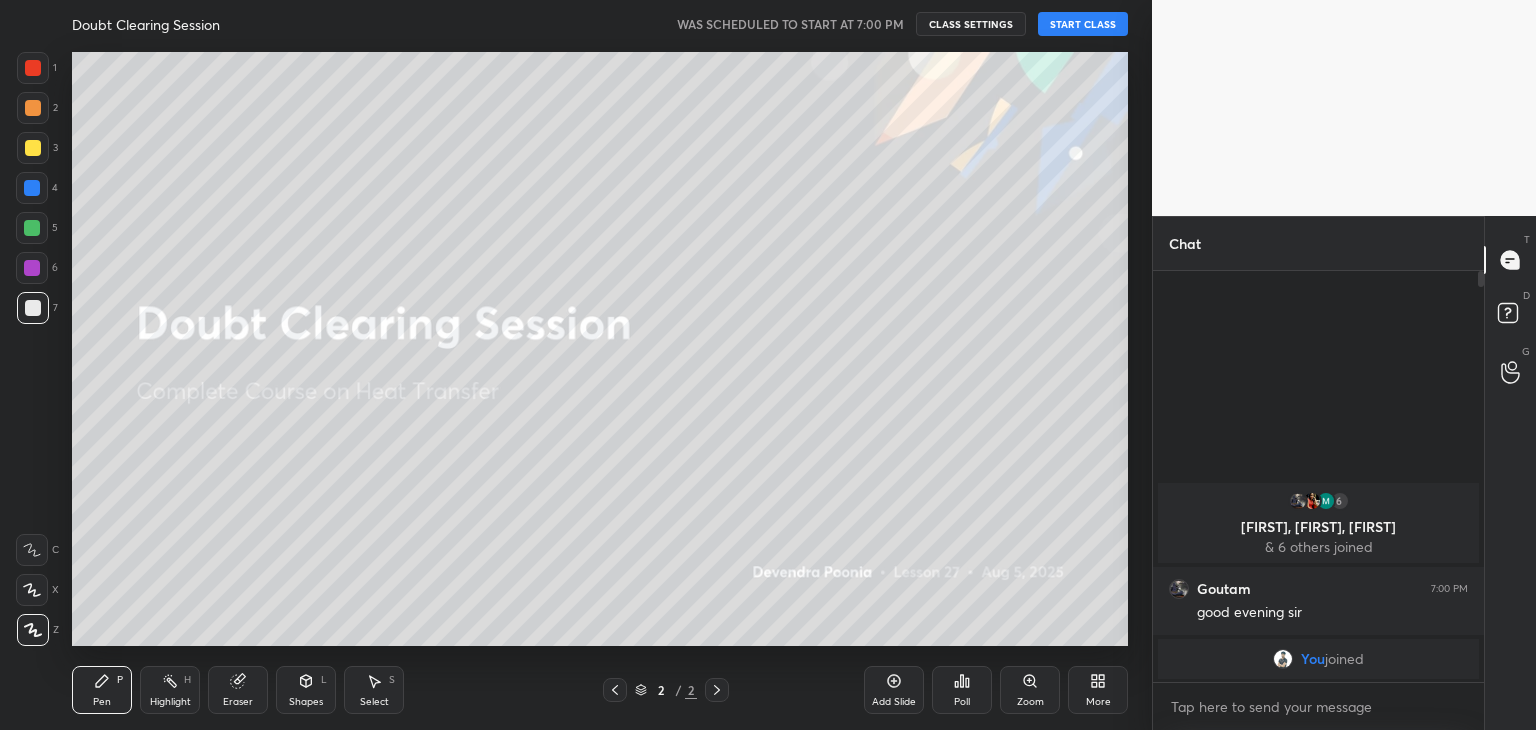click on "START CLASS" at bounding box center (1083, 24) 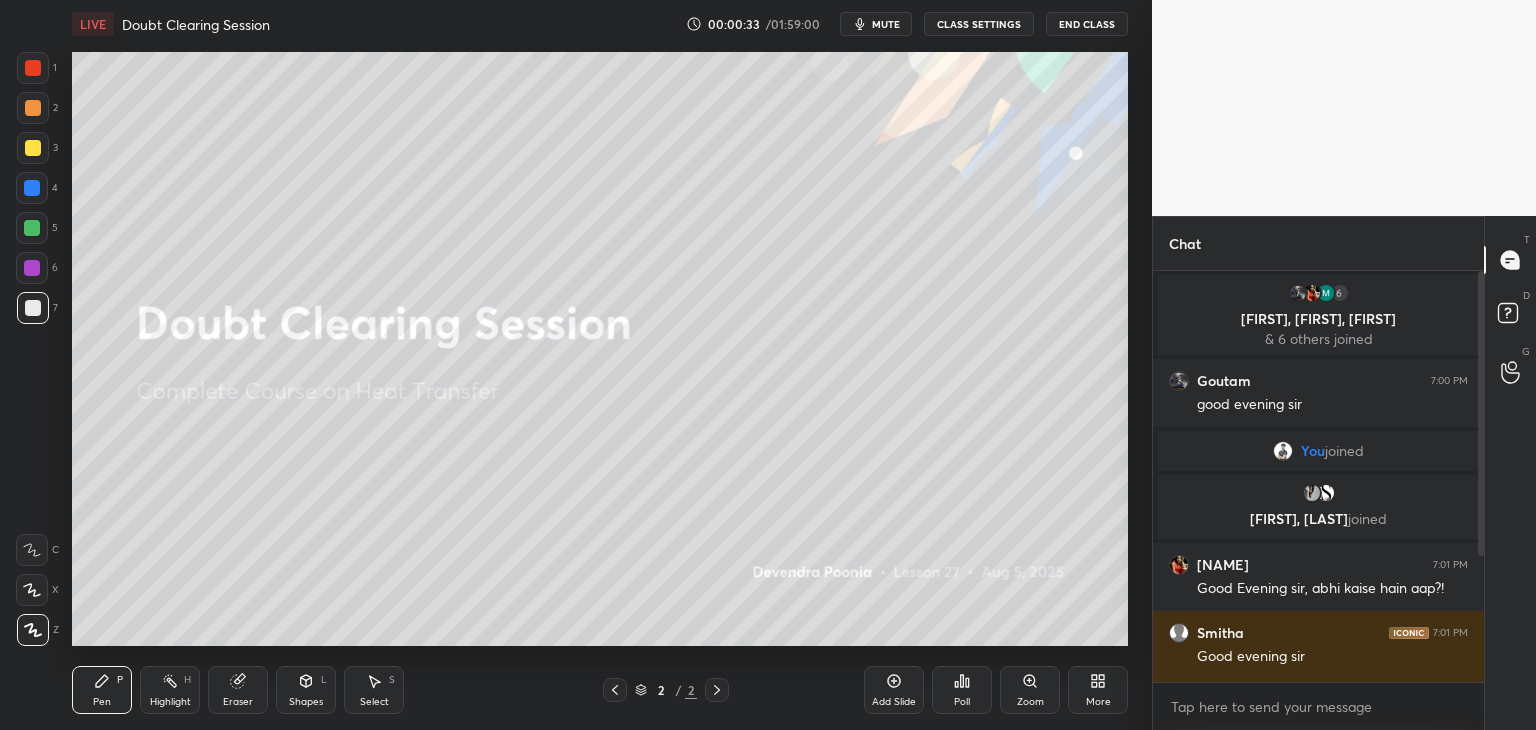 scroll, scrollTop: 204, scrollLeft: 0, axis: vertical 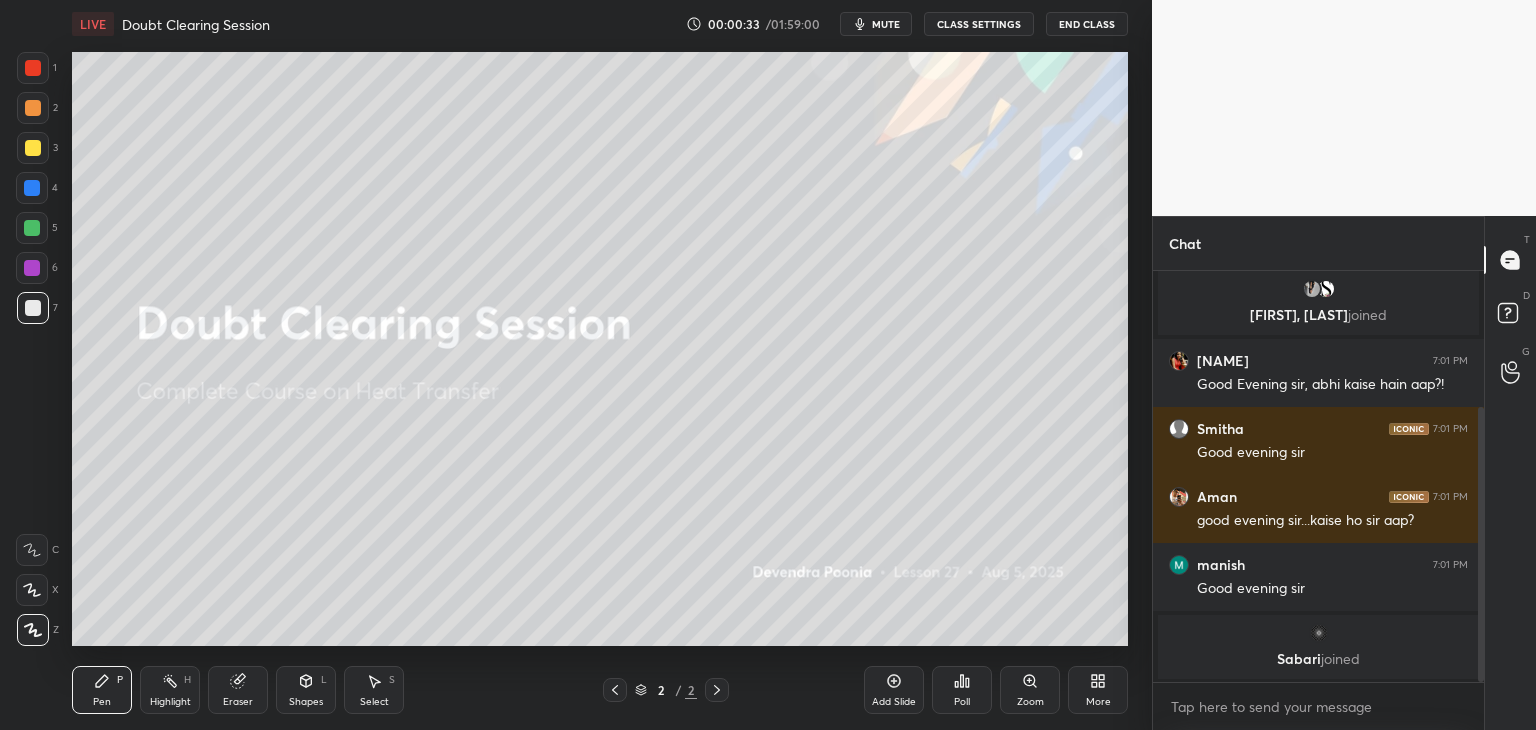 drag, startPoint x: 1479, startPoint y: 393, endPoint x: 1478, endPoint y: 438, distance: 45.01111 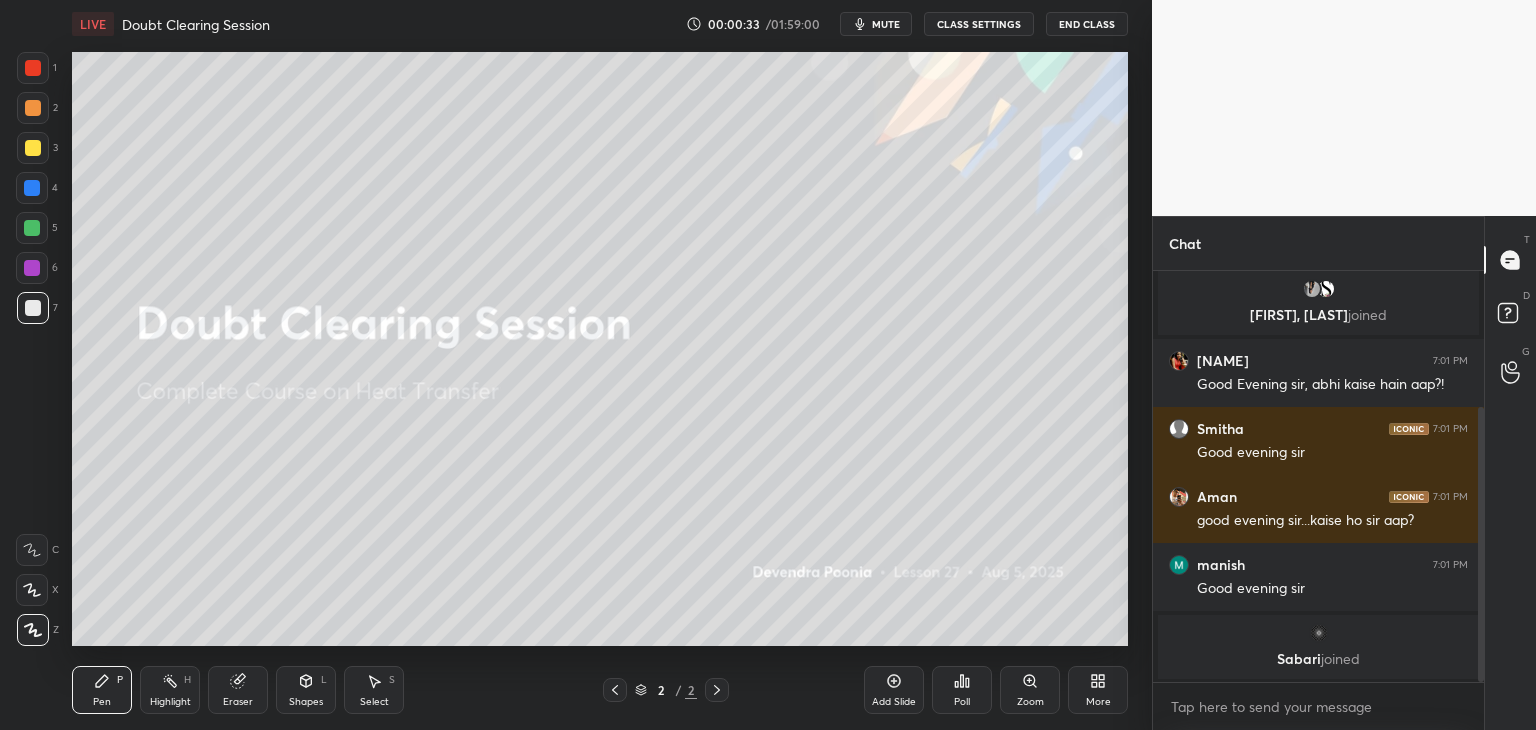click at bounding box center (1481, 544) 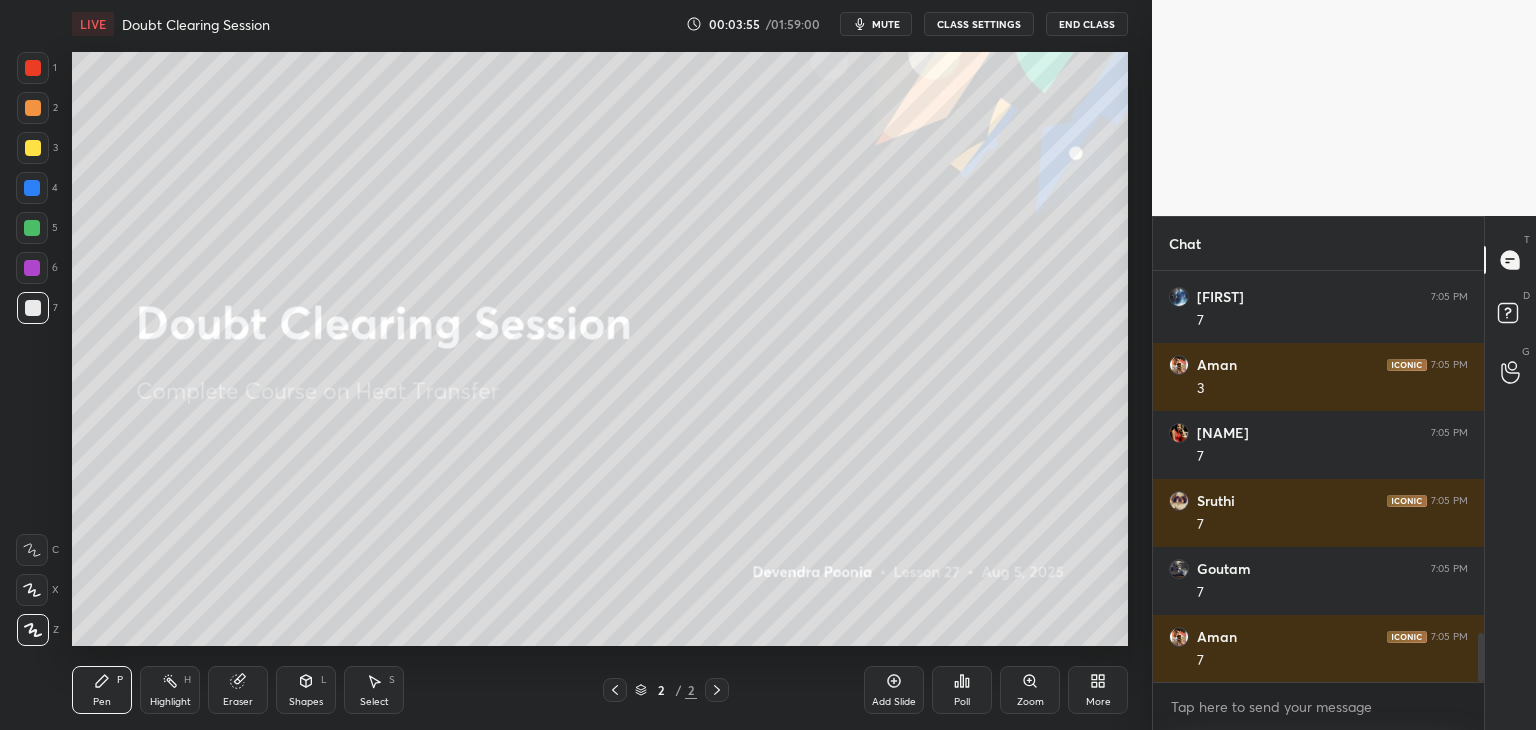 scroll, scrollTop: 3060, scrollLeft: 0, axis: vertical 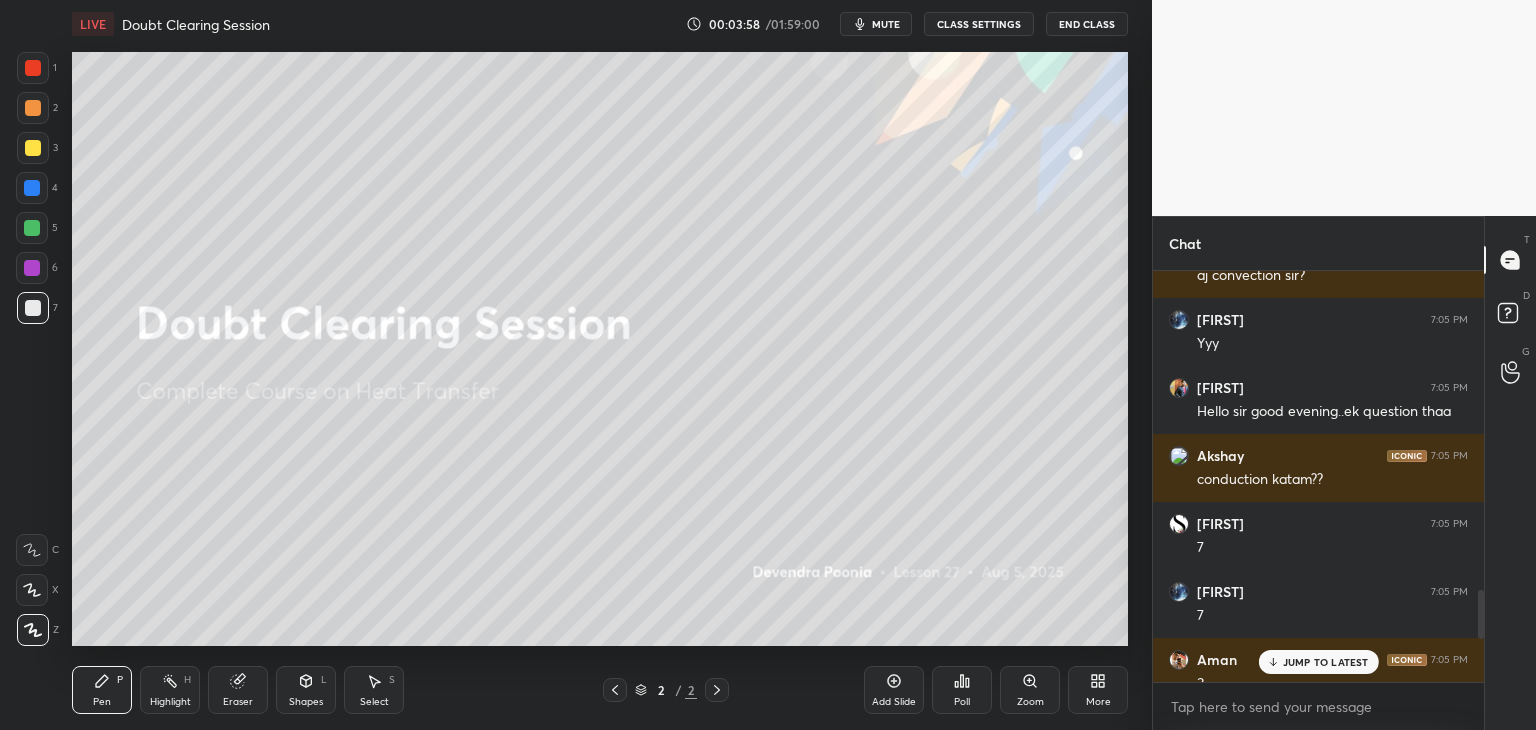 drag, startPoint x: 1483, startPoint y: 652, endPoint x: 1484, endPoint y: 609, distance: 43.011627 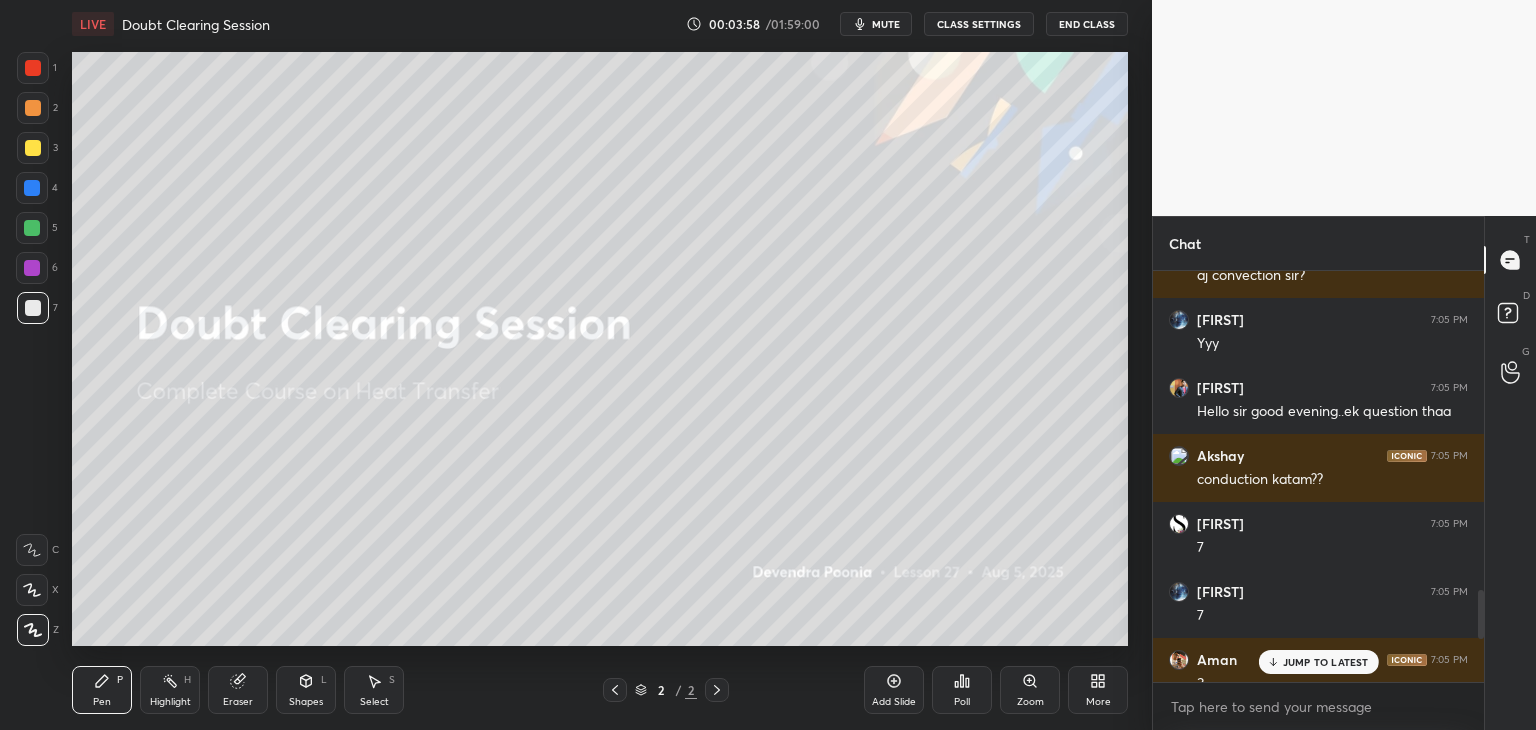 click on "Chat [FIRST] 7:04 PM yy [FIRST]  joined [FIRST] 7:04 PM jiii [FIRST] 7:04 PM yy sir [FIRST] 7:04 PM Ha [FIRST] 7:04 PM yy [FIRST] 7:04 PM yy [FIRST] 7:04 PM Ji [FIRST] 7:04 PM yy [FIRST] 7:04 PM yy [FIRST] 7:04 PM aj convection sir? [FIRST] 7:05 PM Yyy [FIRST] 7:05 PM Hello sir good evening..ek question thaa [FIRST] 7:05 PM conduction katam?? [FIRST] 7:05 PM 7 [FIRST] 7:05 PM 7 [FIRST] 7:05 PM 3 [FIRST] 7:05 PM 7 JUMP TO LATEST Enable hand raising Enable raise hand to speak to learners. Once enabled, chat will be turned off temporarily. Enable x   introducing Raise a hand with a doubt Now learners can raise their hand along with a doubt  How it works? Doubts asked by learners will show up here NEW DOUBTS ASKED No one has raised a hand yet Can't raise hand Looks like educator just invited you to speak. Please wait before you can raise your hand again. Got it T Messages (T) D Doubts (D) G Raise Hand (G)" at bounding box center [1344, 473] 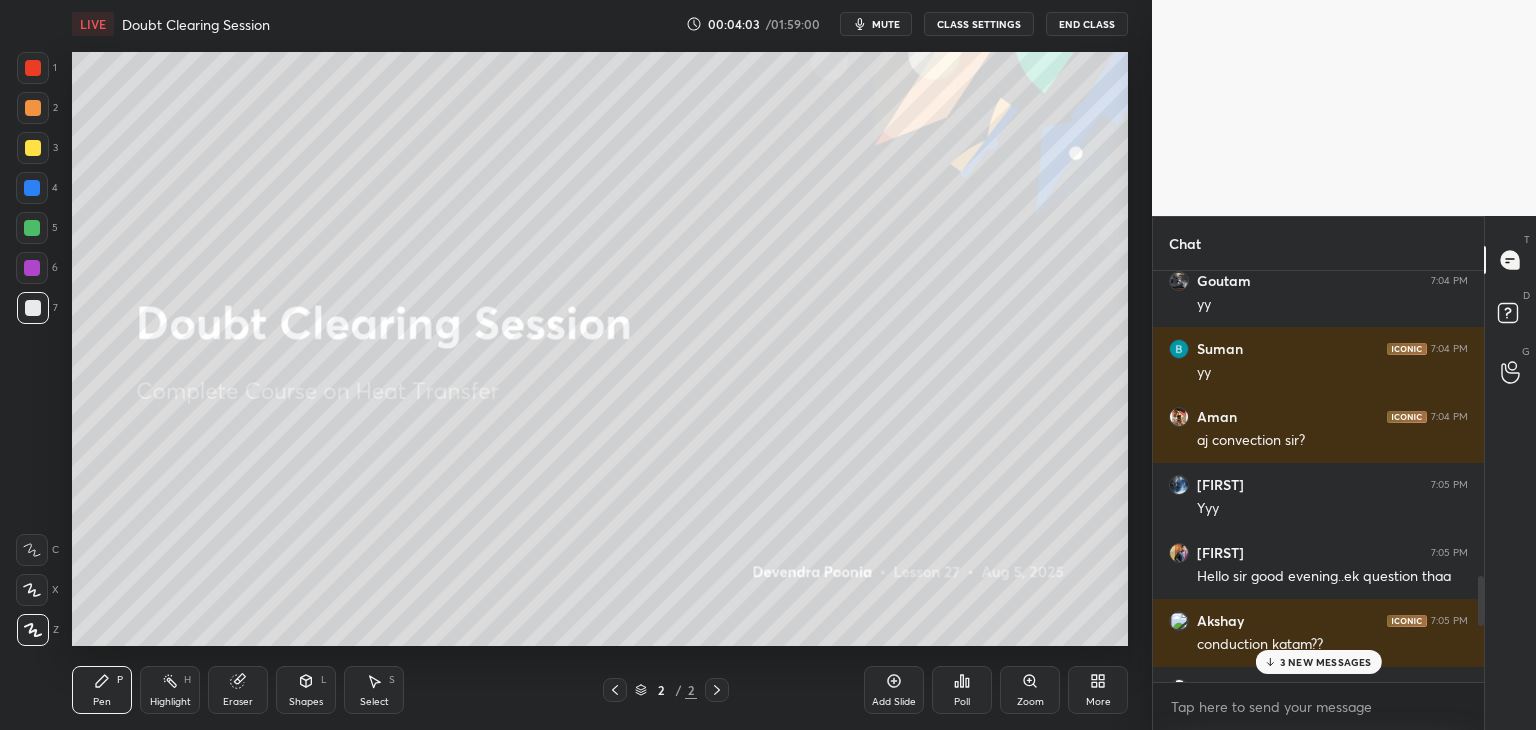 scroll, scrollTop: 2507, scrollLeft: 0, axis: vertical 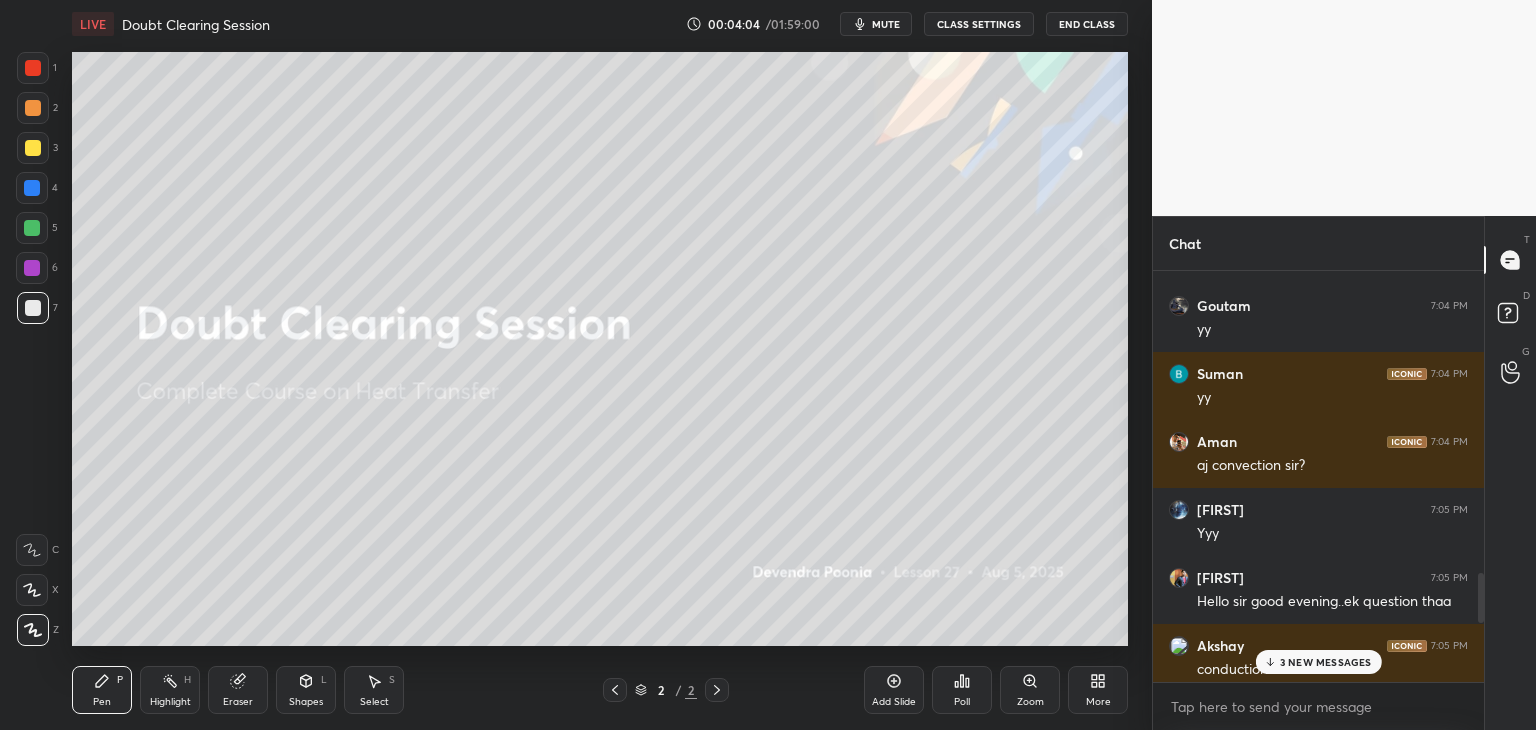 drag, startPoint x: 1481, startPoint y: 610, endPoint x: 1485, endPoint y: 587, distance: 23.345236 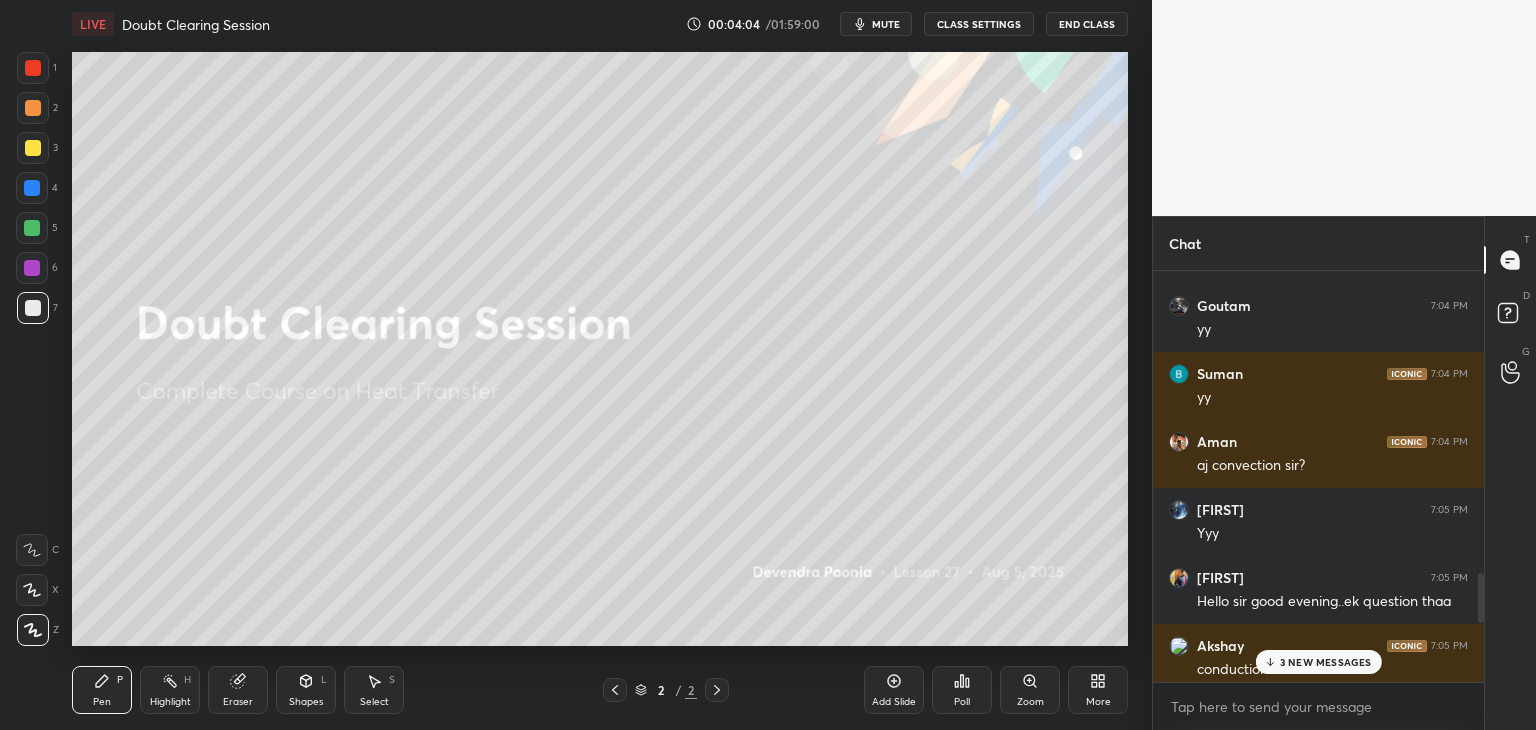 click on "Chat [FIRST]  joined [FIRST] 7:04 PM Good evening namaskar sirr Just abhi aaya clg see [FIRST] 7:04 PM Good evening sir [FIRST] 7:04 PM yy [FIRST]  joined [FIRST] 7:04 PM jiii [FIRST] 7:04 PM yy sir [FIRST] 7:04 PM Ha [FIRST] 7:04 PM yy [FIRST] 7:04 PM yy [FIRST] 7:04 PM Ji [FIRST] 7:04 PM yy [FIRST] 7:04 PM yy [FIRST] 7:04 PM aj convection sir? [FIRST] 7:05 PM Yyy [FIRST] 7:05 PM Hello sir good evening..ek question thaa [FIRST] 7:05 PM conduction katam?? [FIRST] 7:05 PM 7 3 NEW MESSAGES Enable hand raising Enable raise hand to speak to learners. Once enabled, chat will be turned off temporarily. Enable x   introducing Raise a hand with a doubt Now learners can raise their hand along with a doubt  How it works? Doubts asked by learners will show up here NEW DOUBTS ASKED No one has raised a hand yet Can't raise hand Looks like educator just invited you to speak. Please wait before you can raise your hand again. Got it T Messages (T) D Doubts (D) G Raise Hand (G)" at bounding box center (1344, 473) 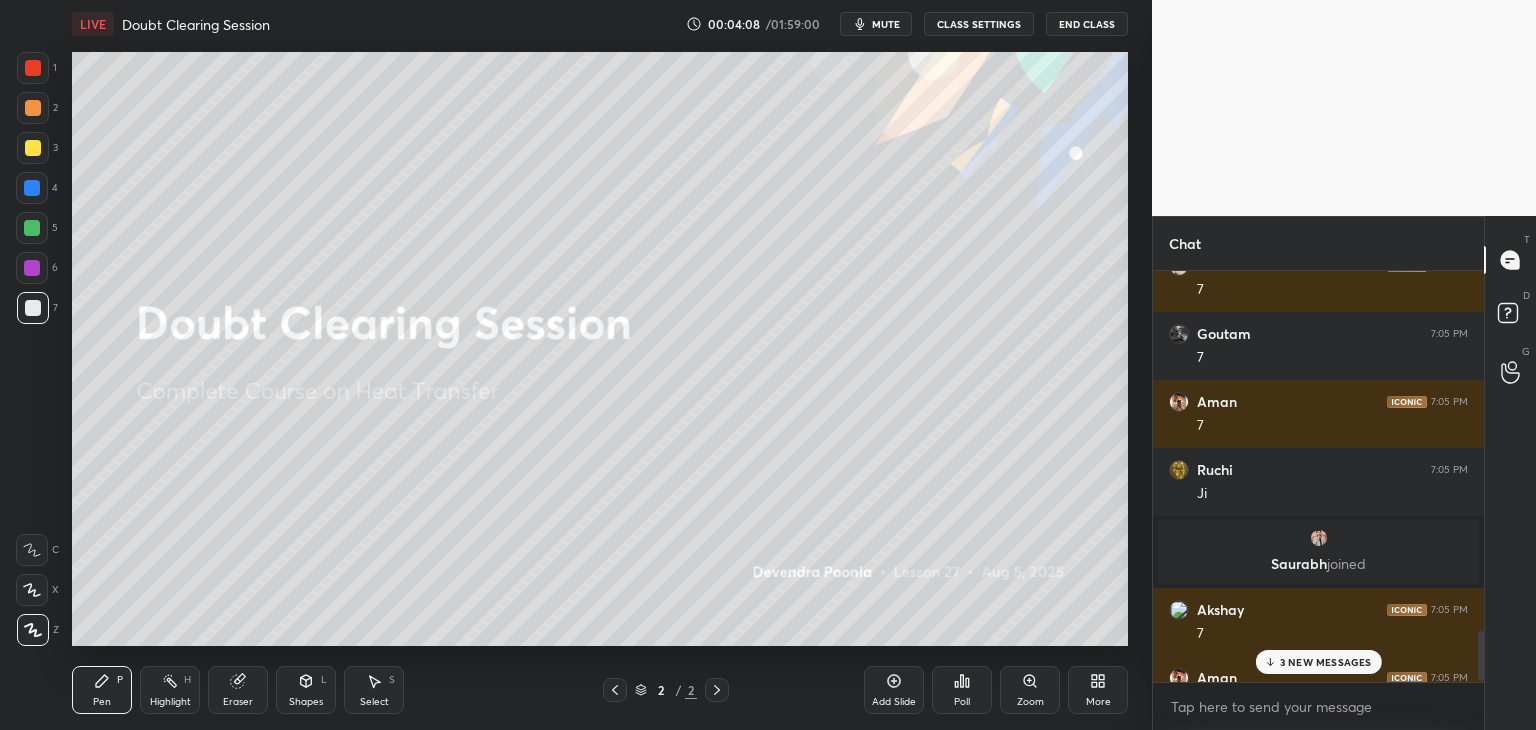 scroll, scrollTop: 3268, scrollLeft: 0, axis: vertical 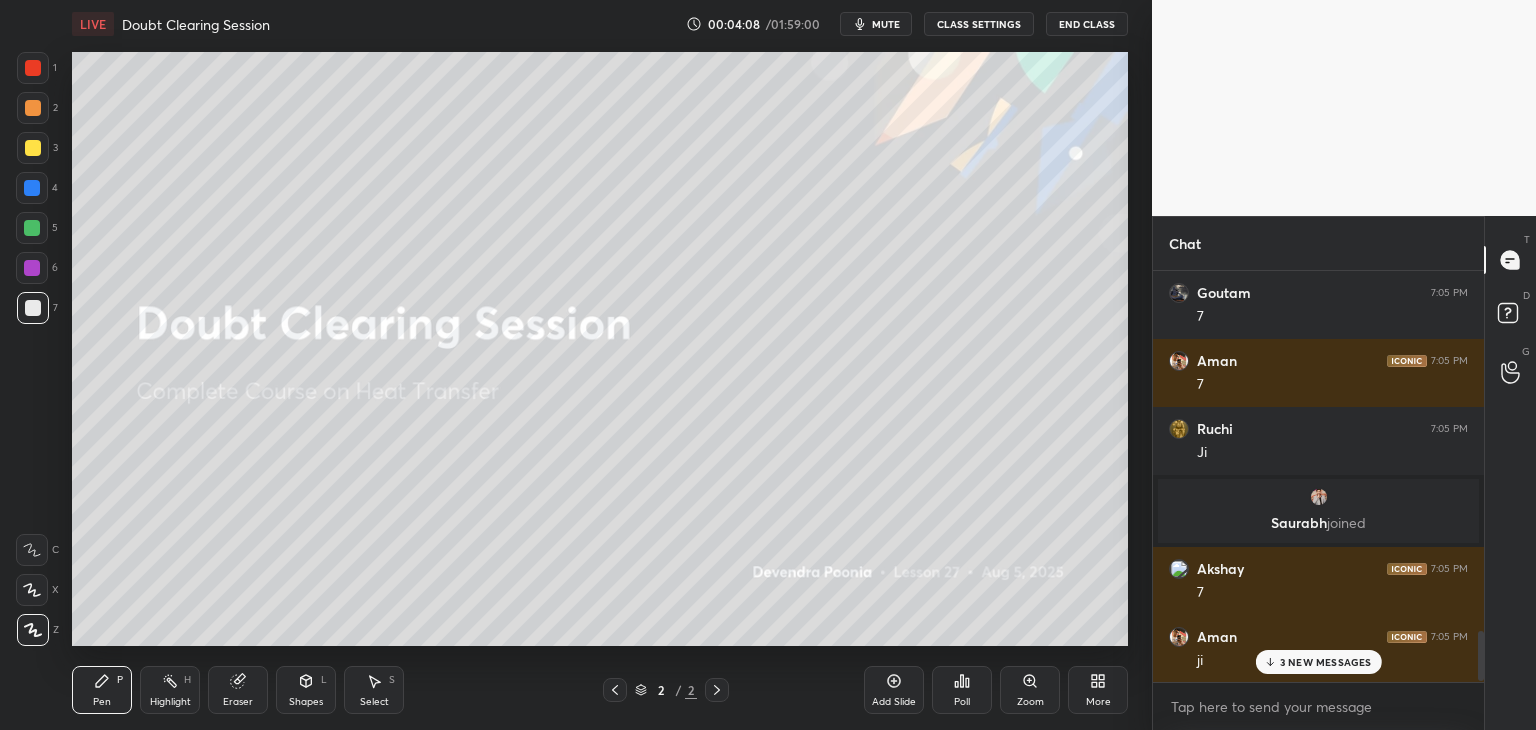 drag, startPoint x: 1483, startPoint y: 595, endPoint x: 1478, endPoint y: 692, distance: 97.128784 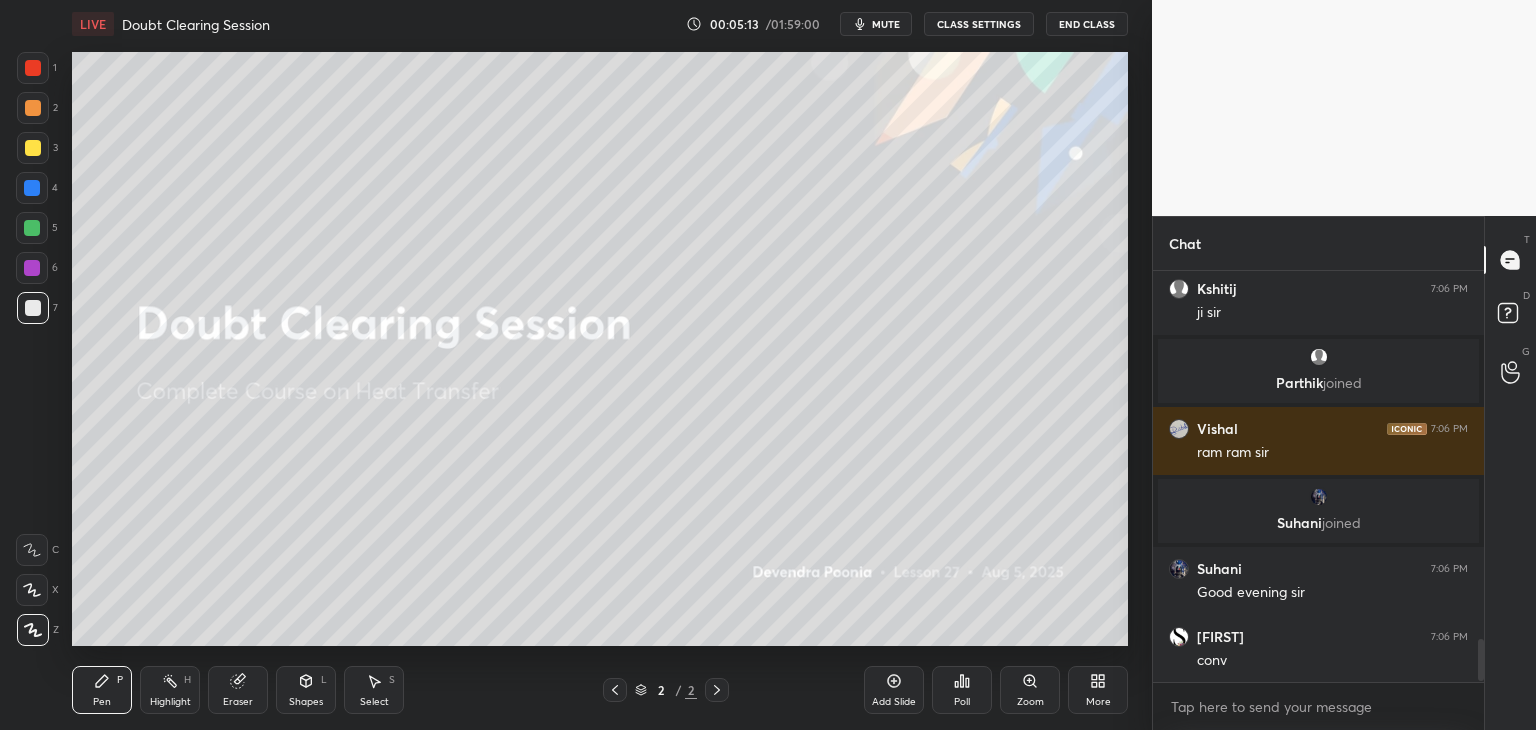 scroll, scrollTop: 3636, scrollLeft: 0, axis: vertical 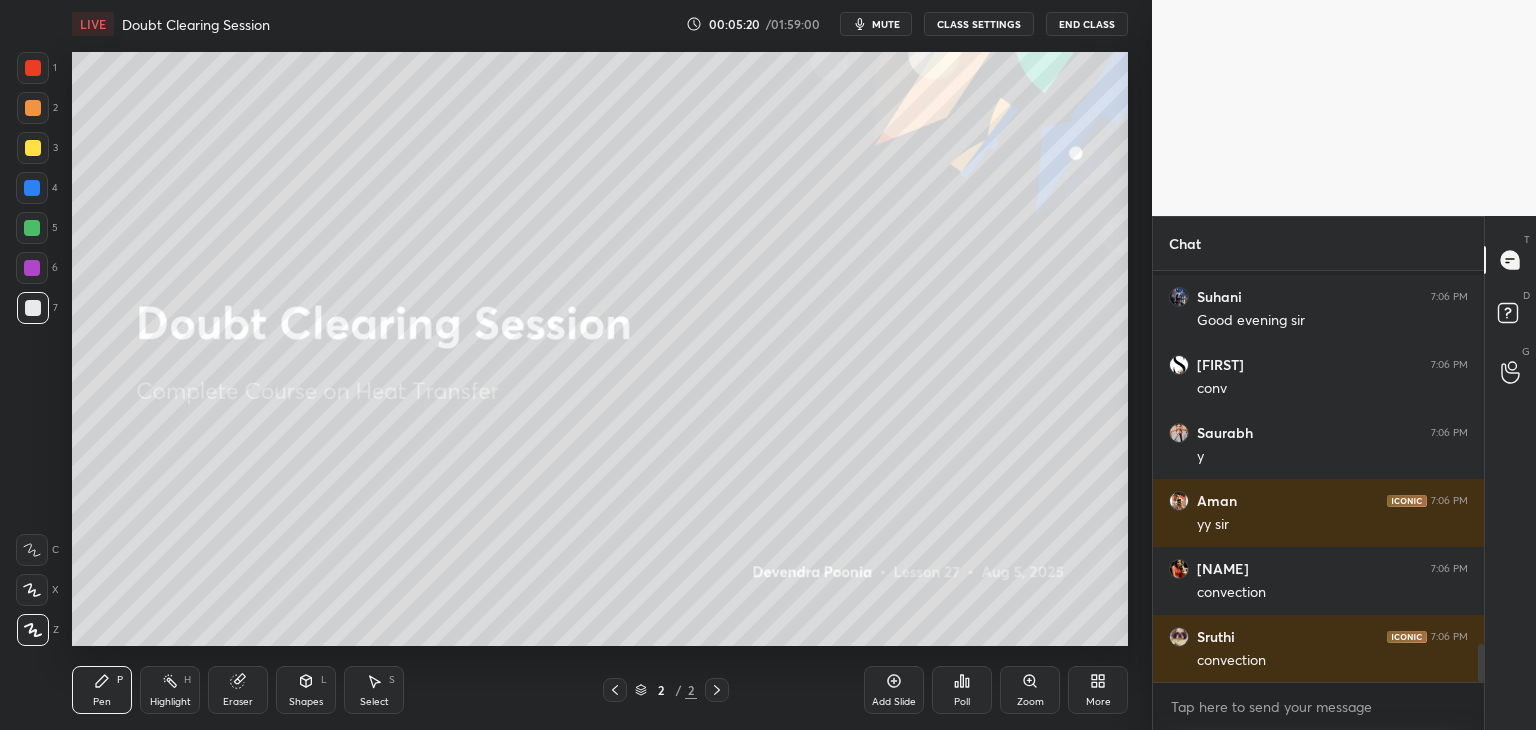 drag, startPoint x: 1482, startPoint y: 657, endPoint x: 1480, endPoint y: 732, distance: 75.026665 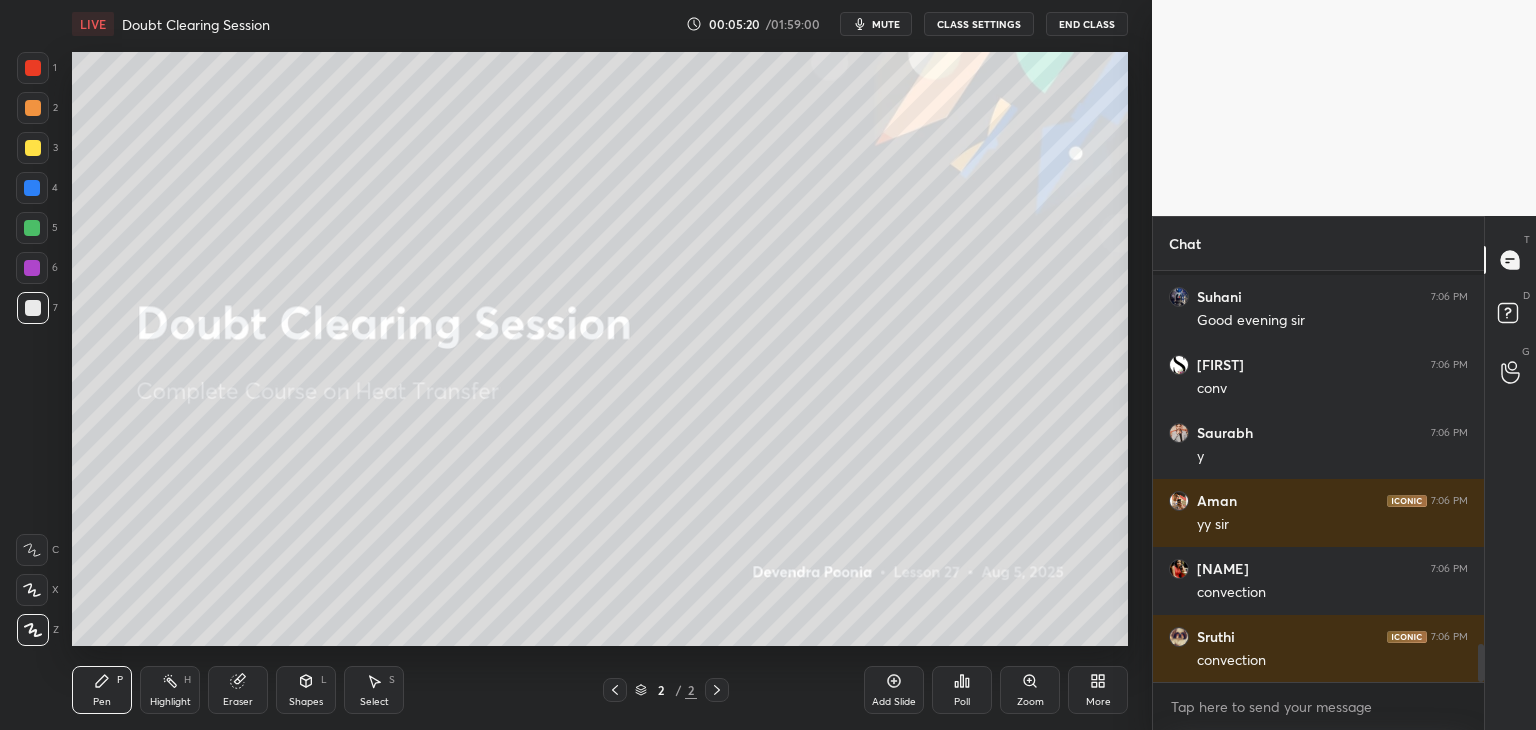 click on "1 2 3 4 5 6 7 C X Z C X Z E E Erase all   H H LIVE Doubt Clearing Session 00:05:20 /  01:59:00 mute CLASS SETTINGS End Class Setting up your live class Poll for   secs No correct answer Start poll Back Doubt Clearing Session • L27 of Complete Course on Heat Transfer Devendra Poonia Pen P Highlight H Eraser Shapes L Select S 2 / 2 Add Slide Poll Zoom More Chat Vishal 7:06 PM ram ram sir Suhani  joined Suhani 7:06 PM Good evening sir Spandana 7:06 PM conv Saurabh 7:06 PM y Aman 7:06 PM yy sir Aiswarya 7:06 PM convection Sruthi 7:06 PM convection JUMP TO LATEST Enable hand raising Enable raise hand to speak to learners. Once enabled, chat will be turned off temporarily. Enable x   introducing Raise a hand with a doubt Now learners can raise their hand along with a doubt  How it works? Doubts asked by learners will show up here NEW DOUBTS ASKED No one has raised a hand yet Can't raise hand Looks like educator just invited you to speak. Please wait before you can raise your hand again. Got it T Messages (T) D G" at bounding box center (768, 0) 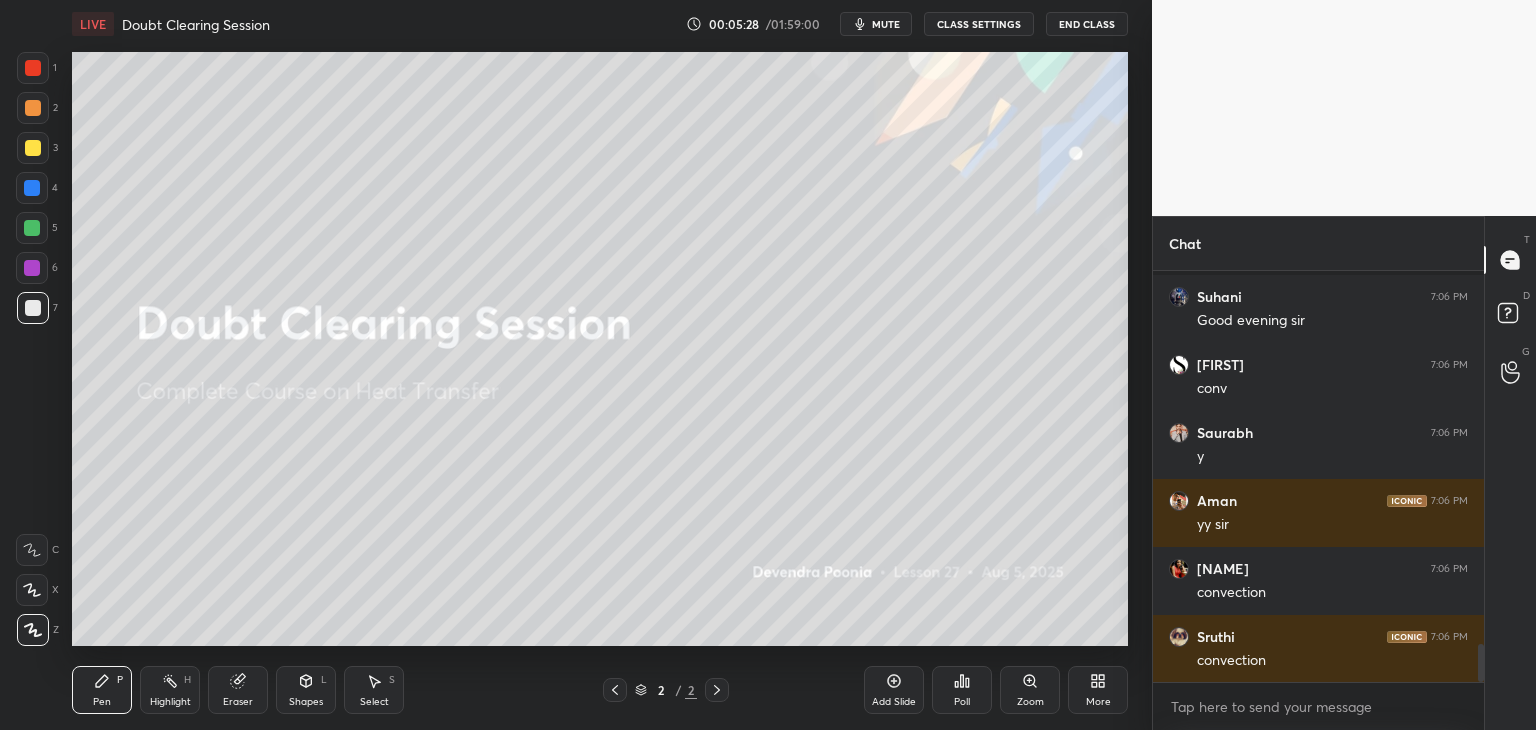 click on "Add Slide" at bounding box center (894, 690) 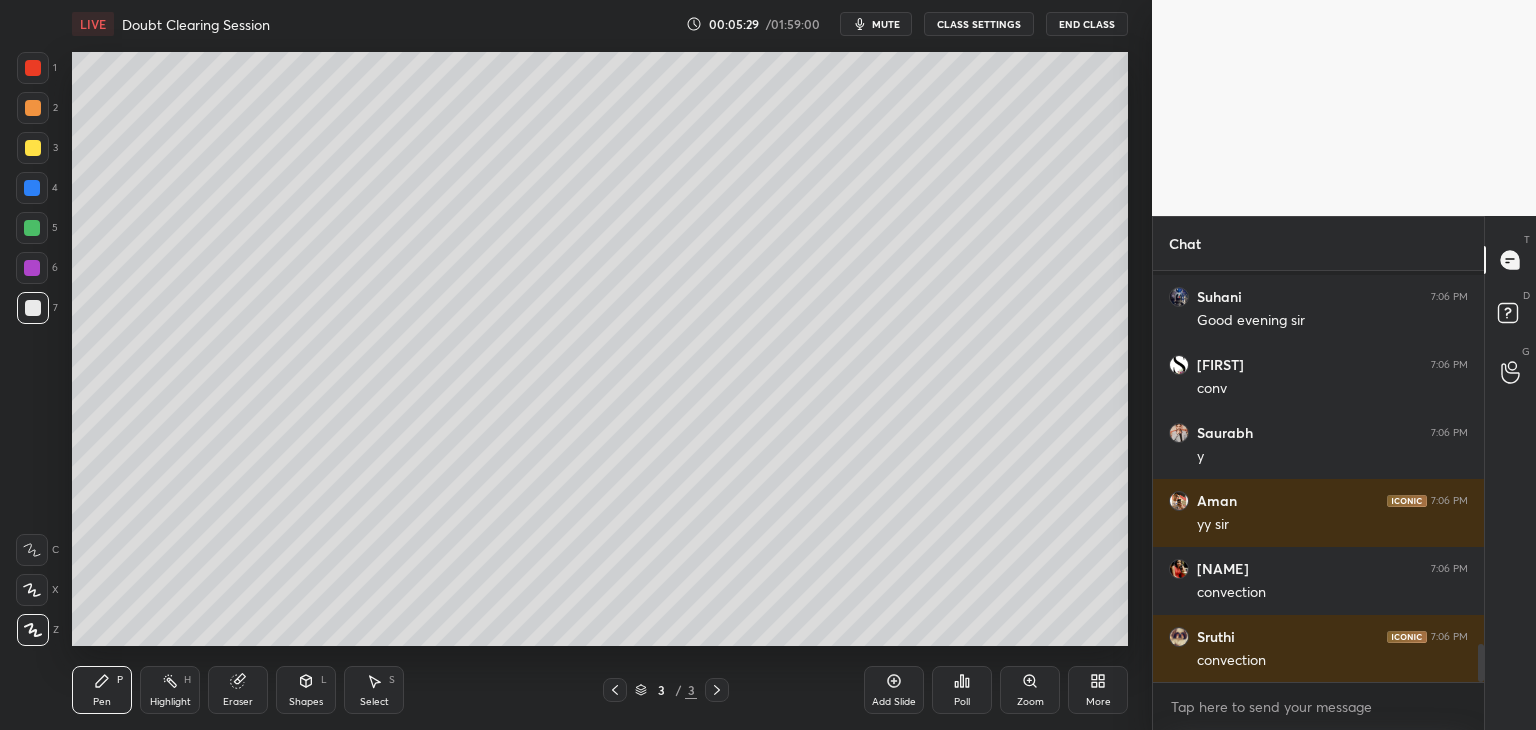 click on "More" at bounding box center (1098, 690) 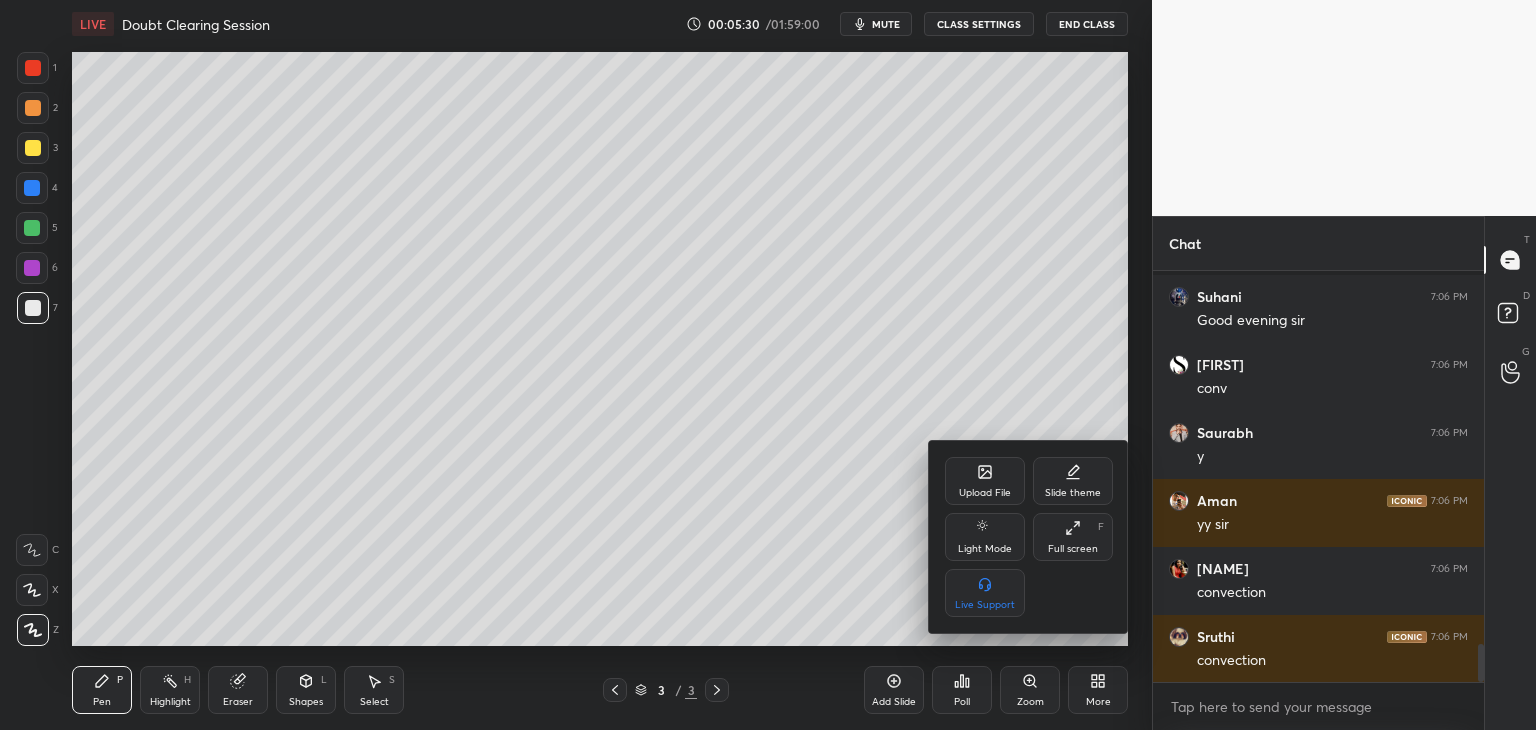 click on "Full screen" at bounding box center [1073, 549] 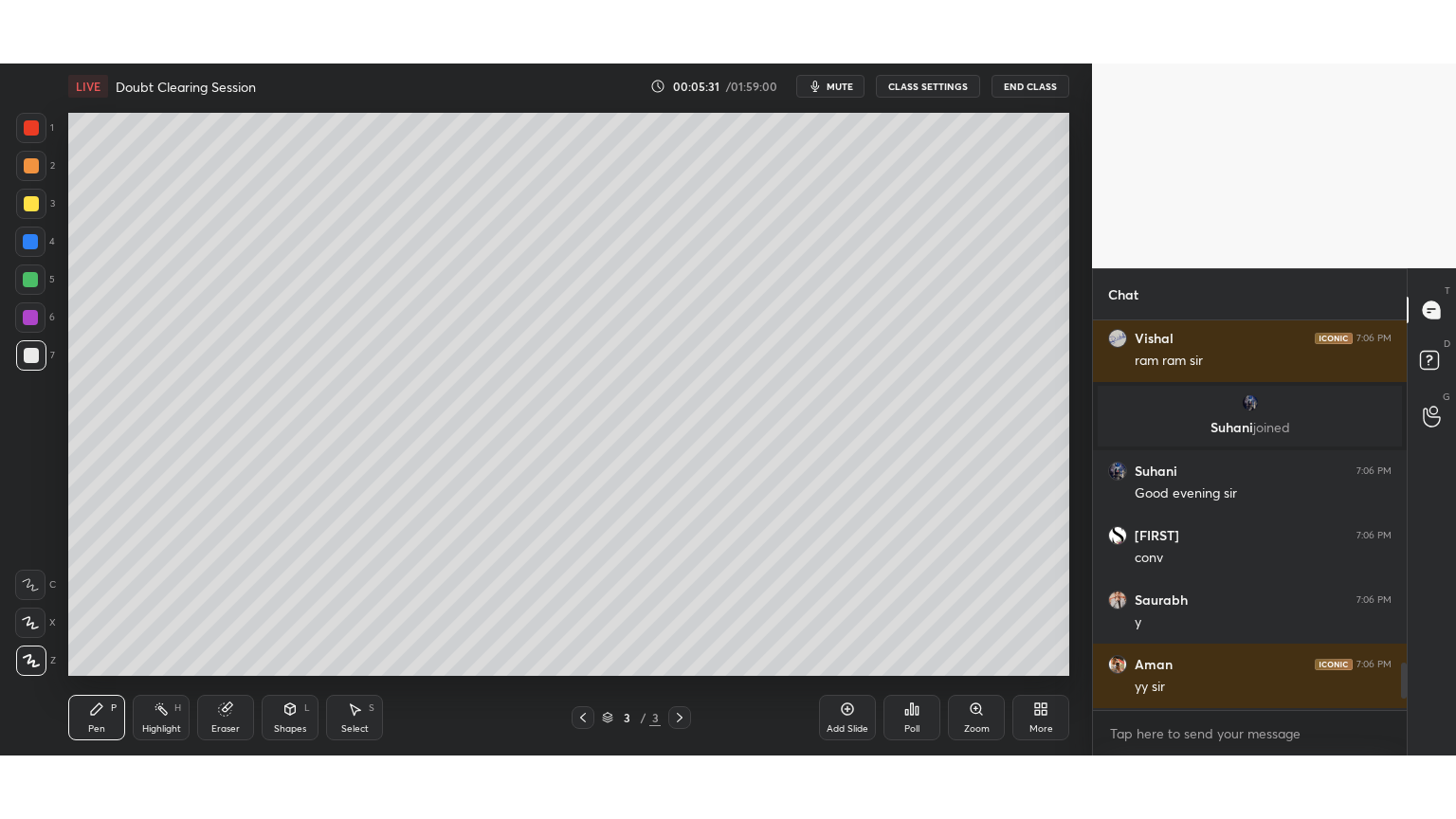 scroll, scrollTop: 94094, scrollLeft: 93776, axis: both 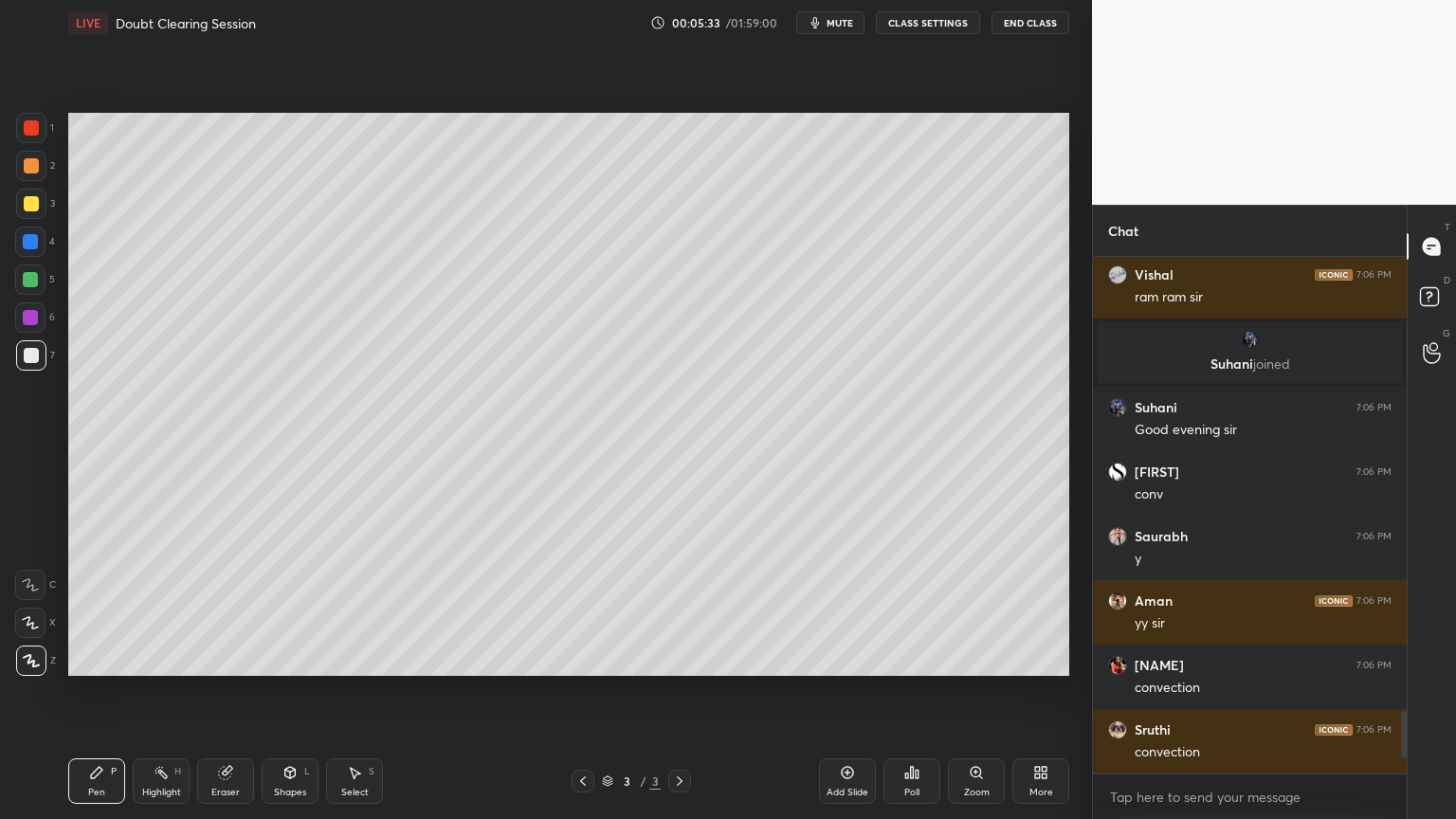 click at bounding box center (31, 204) 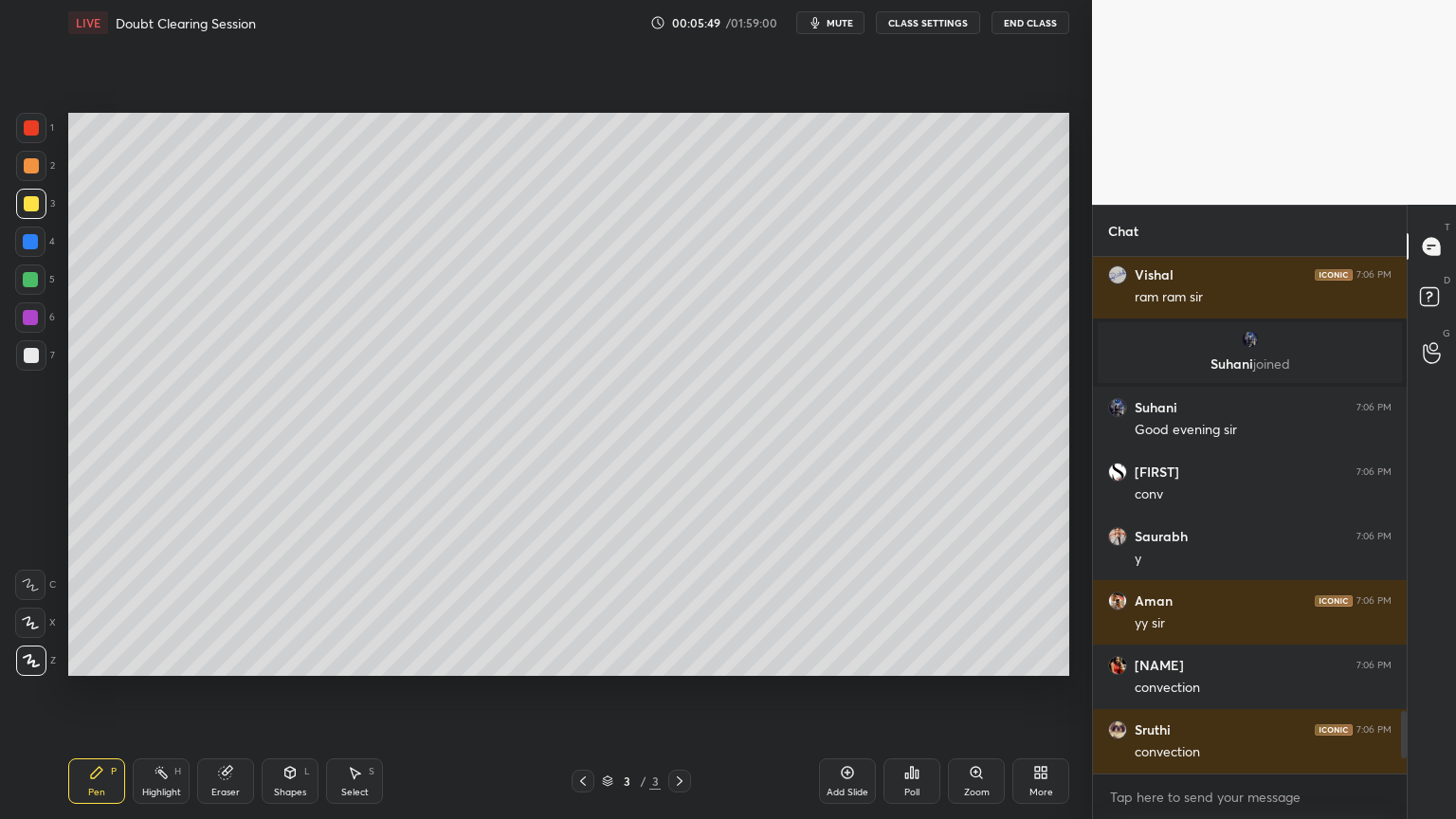 scroll, scrollTop: 3787, scrollLeft: 0, axis: vertical 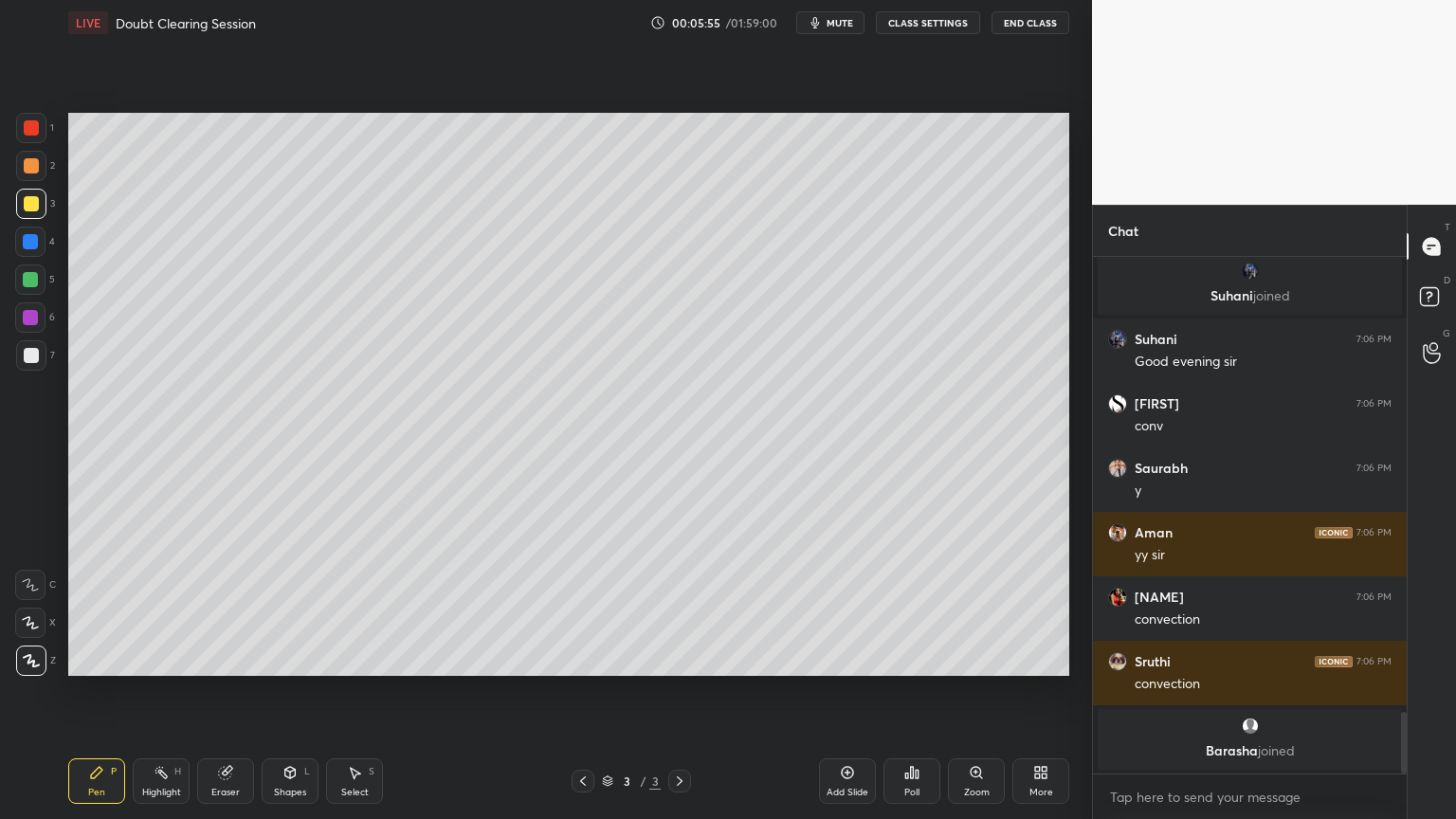 click on "Shapes L" at bounding box center [290, 781] 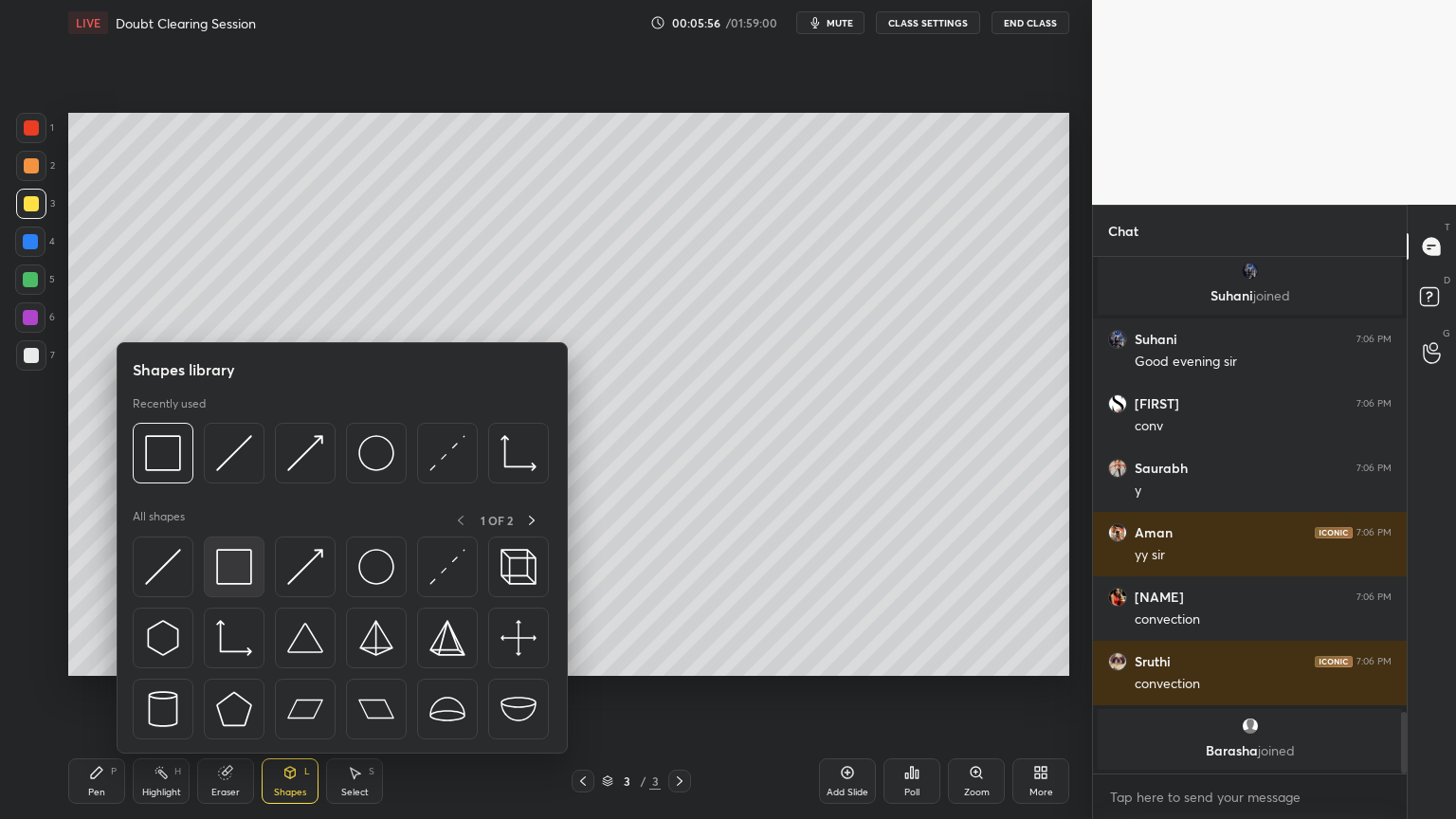click at bounding box center (234, 567) 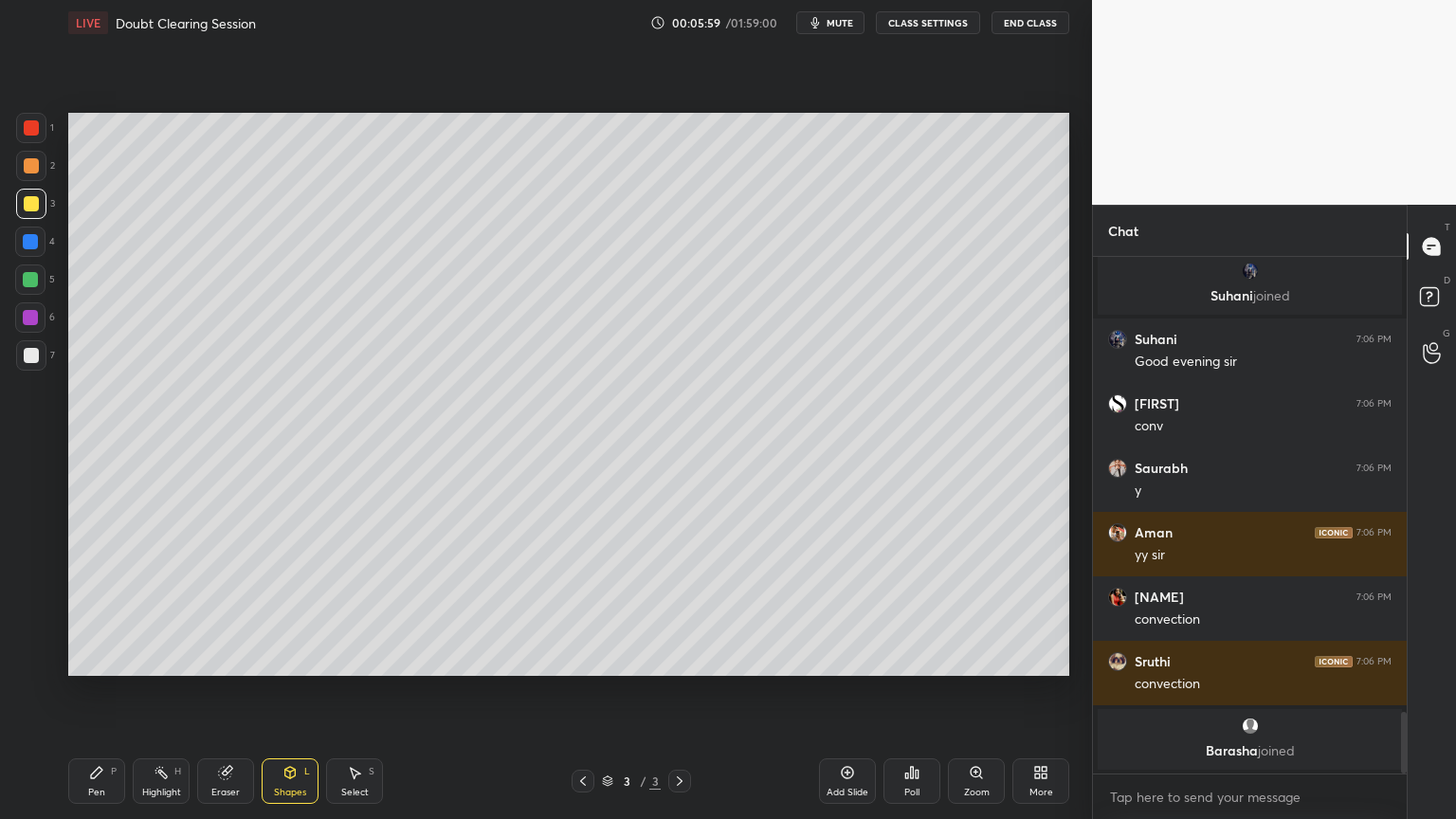 click on "Pen P" at bounding box center (97, 781) 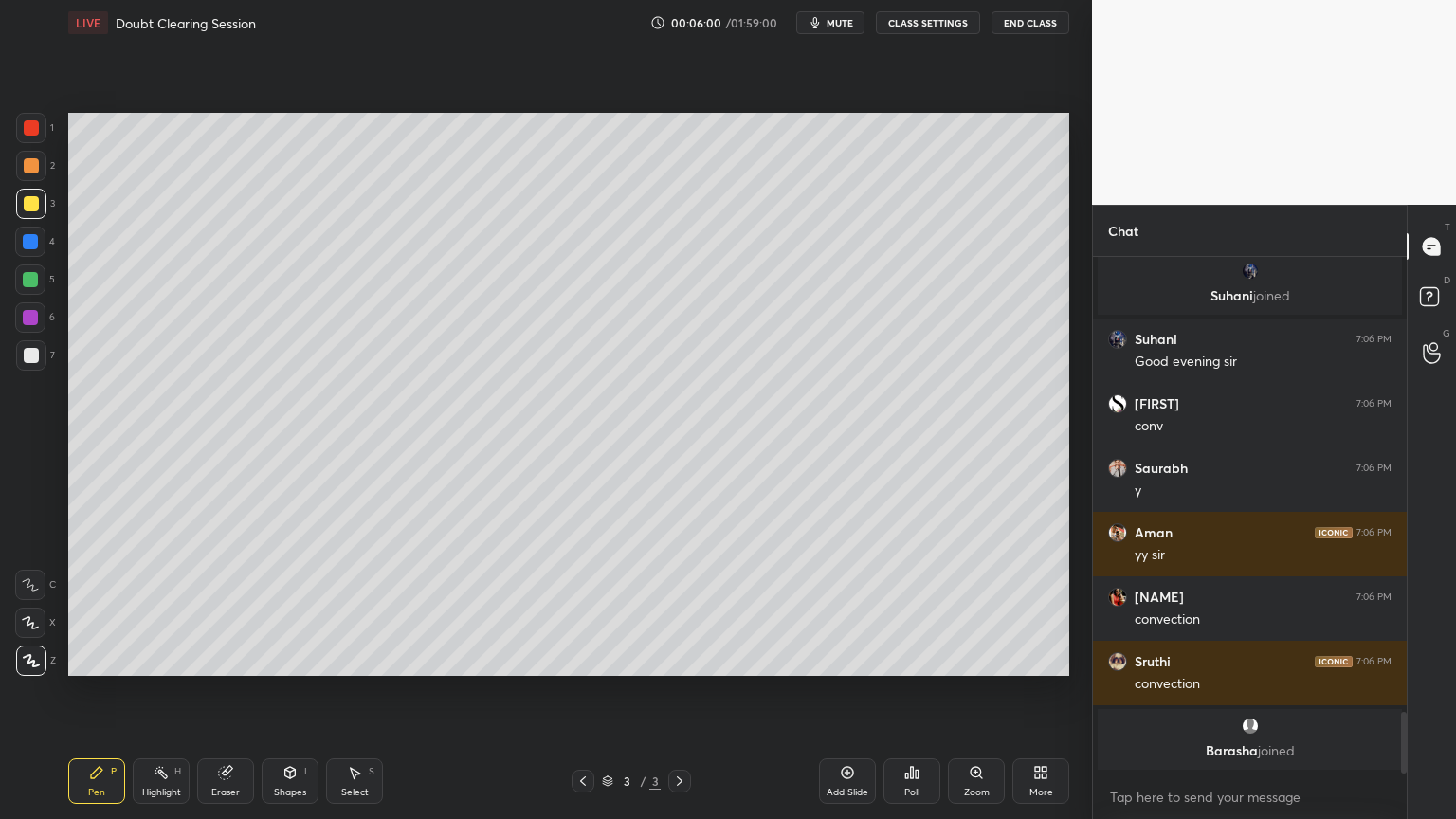 click on "Shapes" at bounding box center (290, 792) 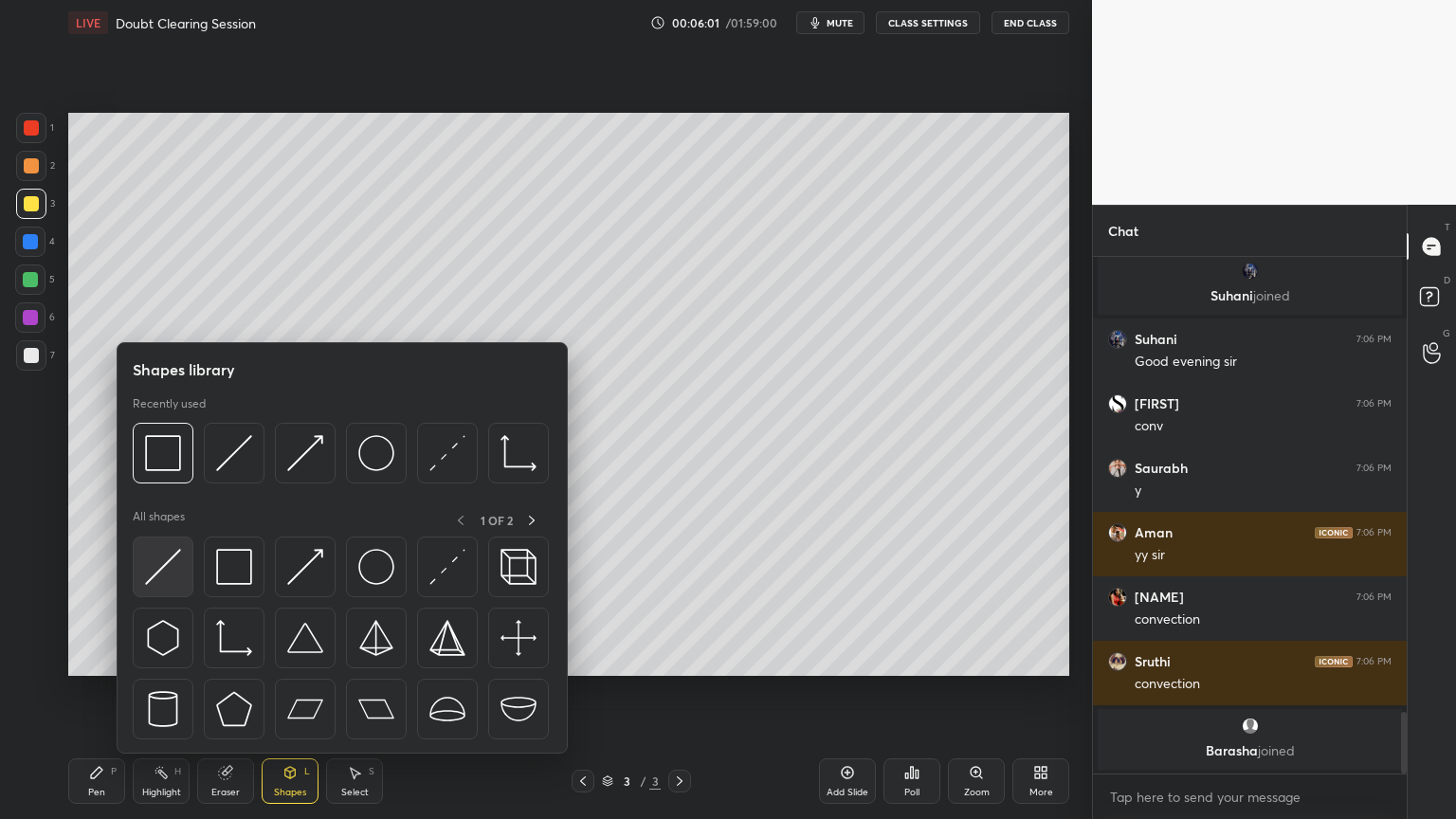 click at bounding box center (163, 567) 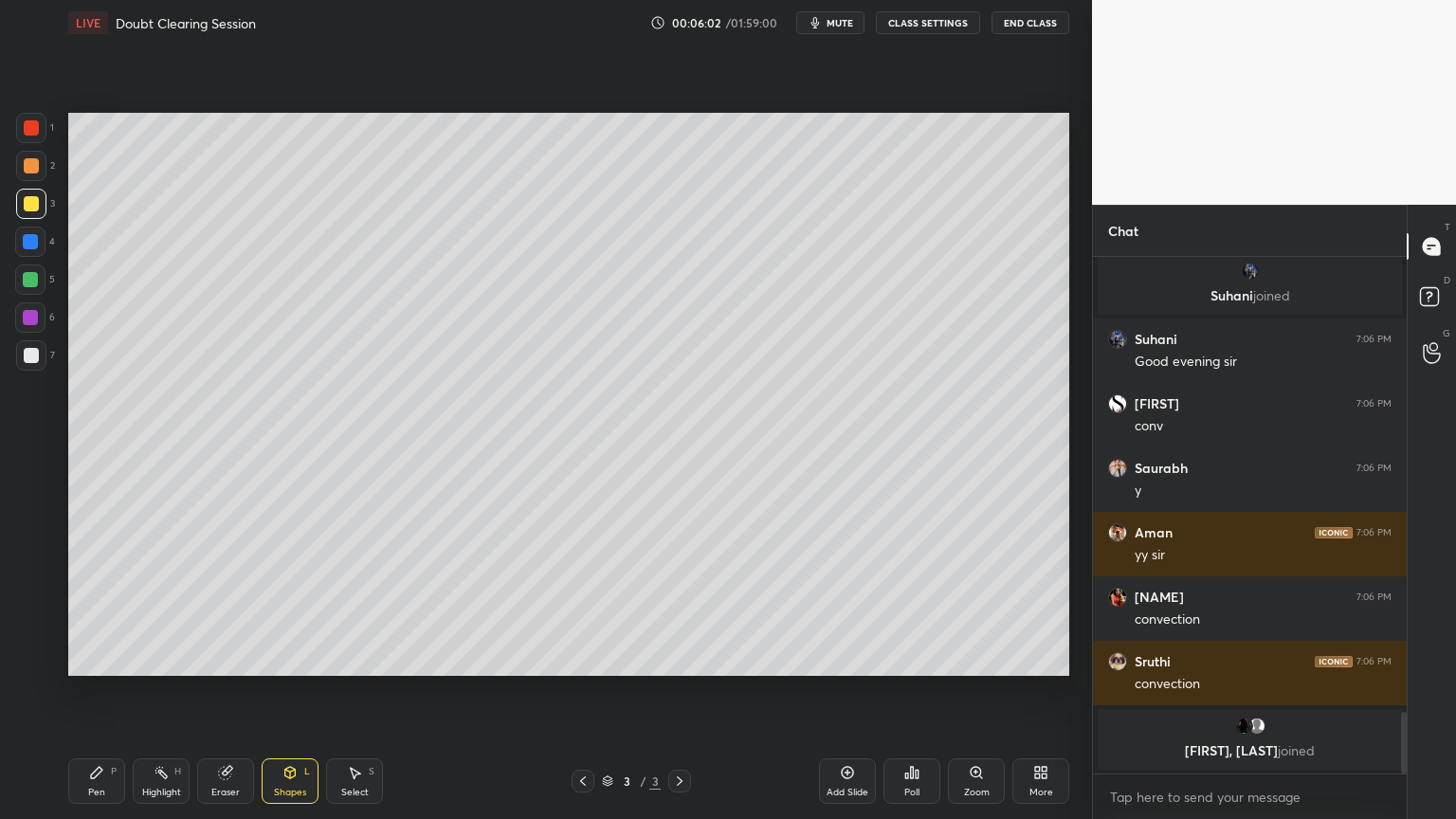 click at bounding box center (31, 355) 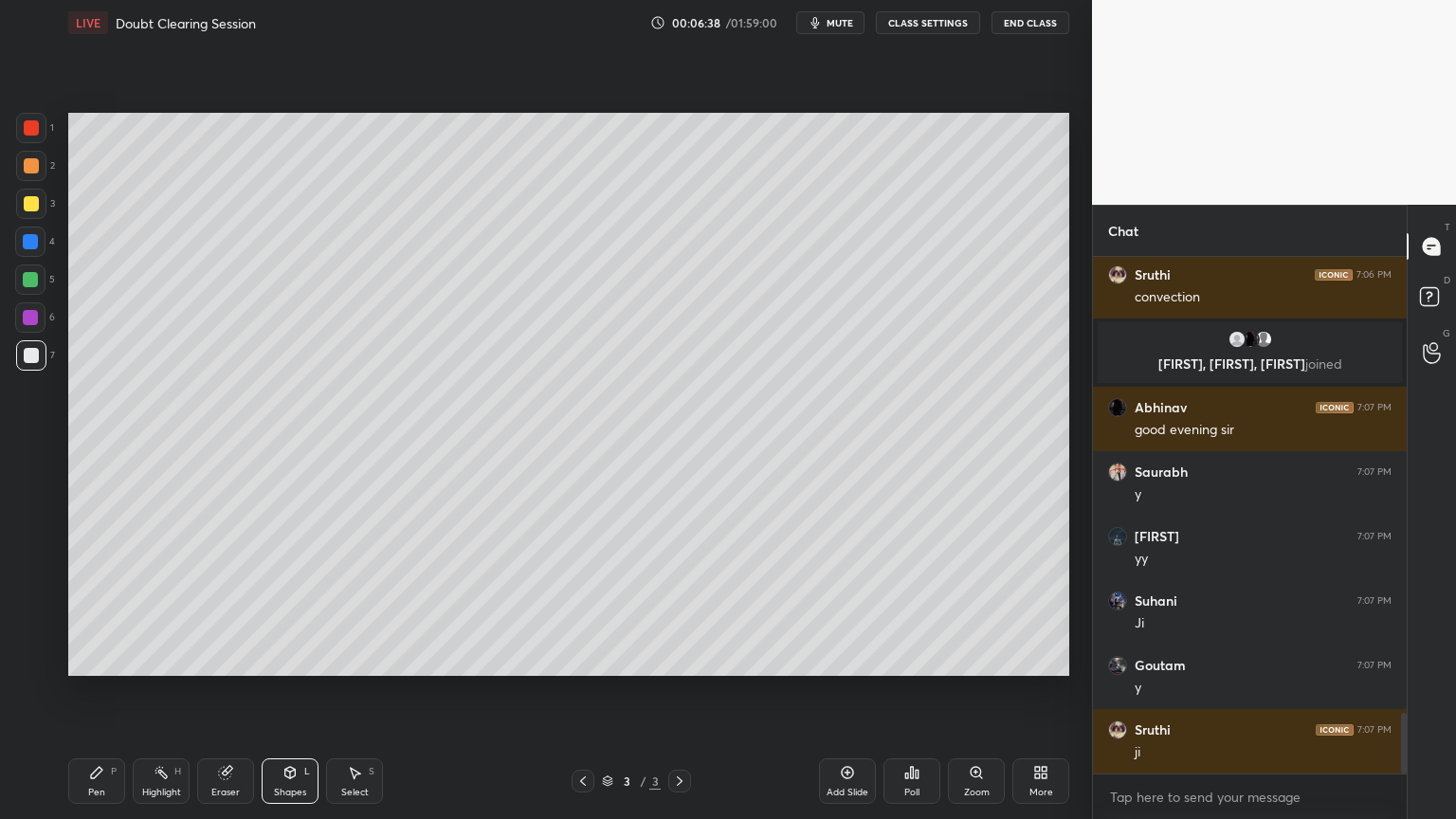 scroll, scrollTop: 3927, scrollLeft: 0, axis: vertical 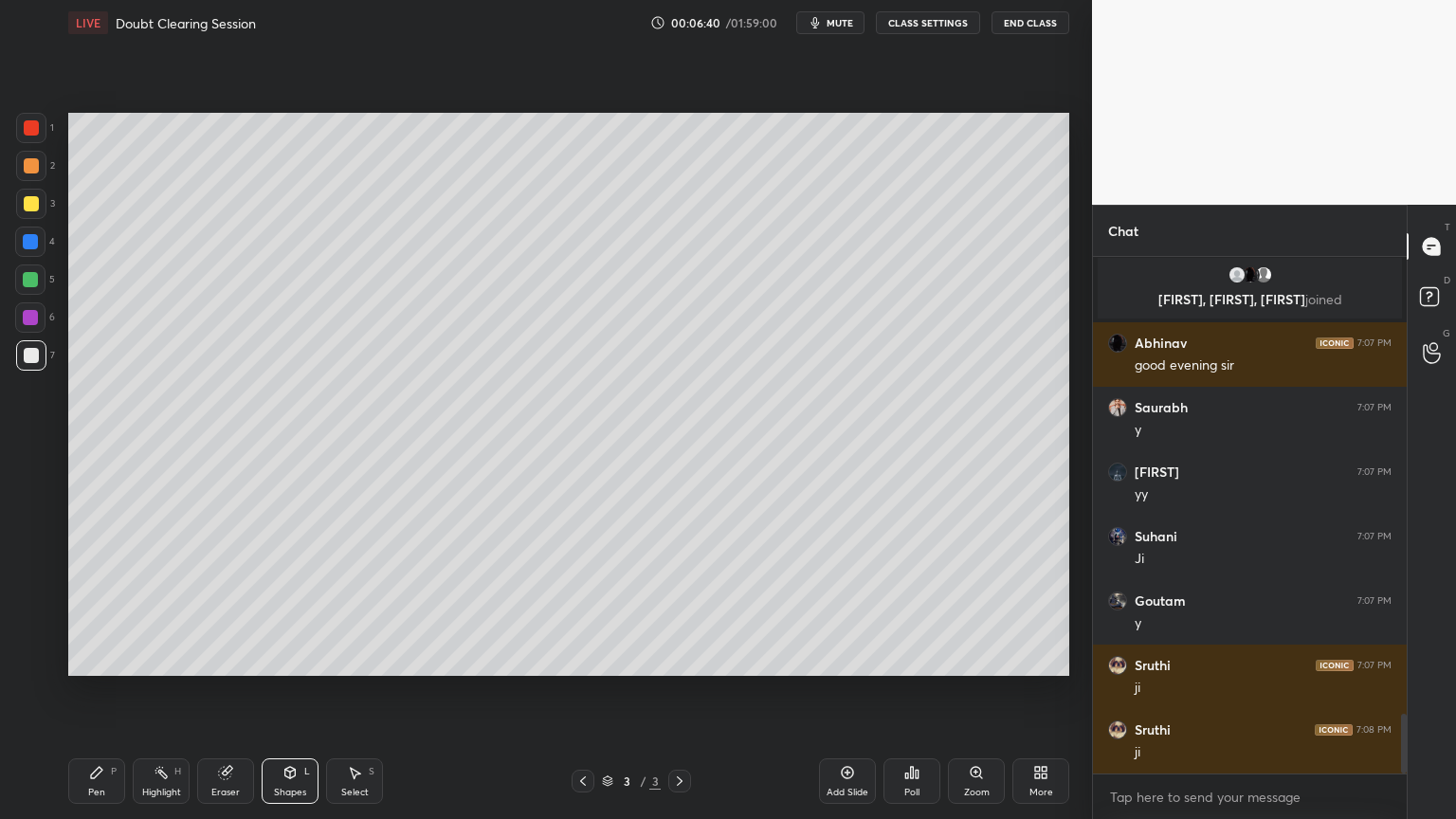 click at bounding box center [30, 280] 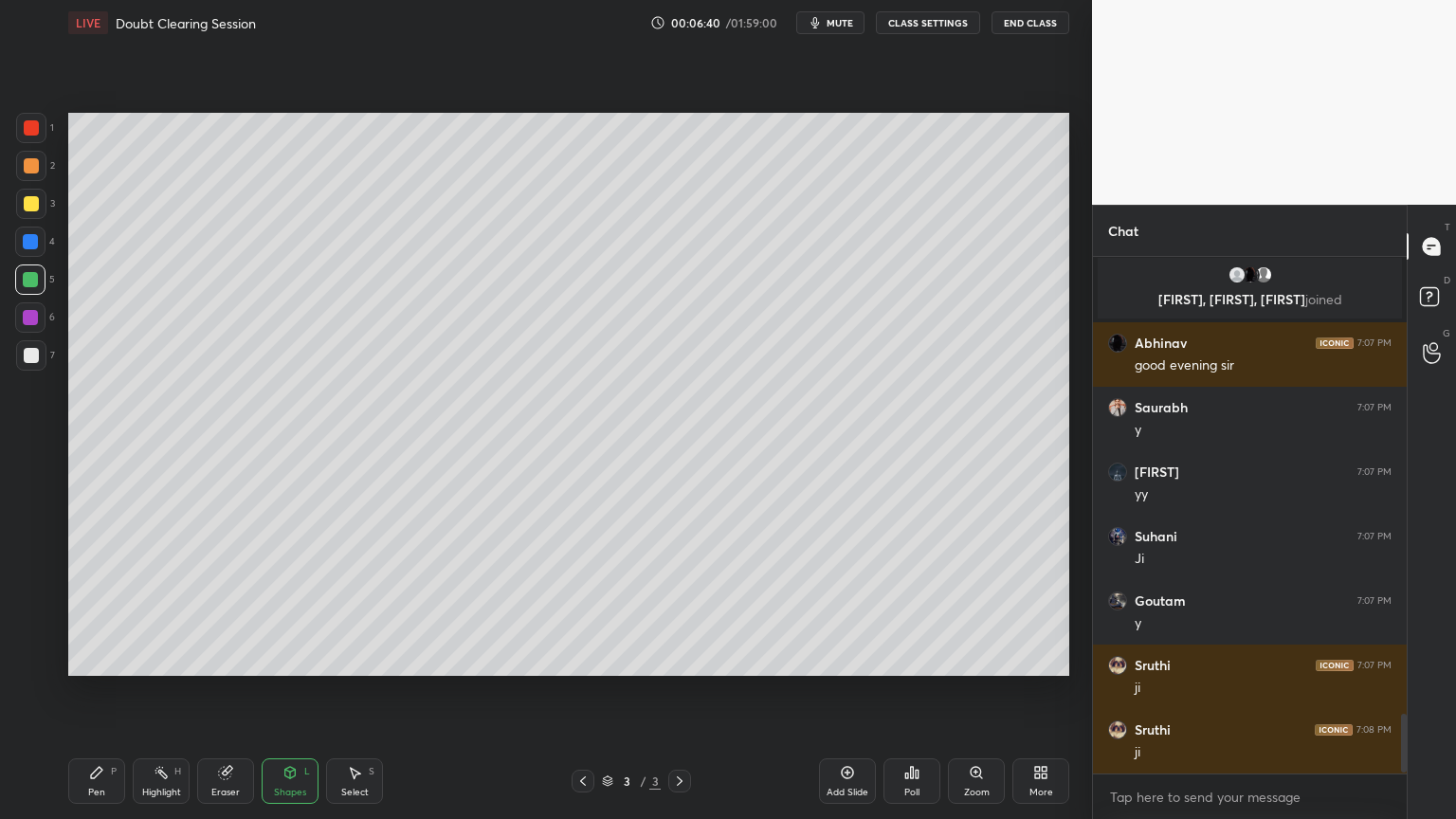scroll, scrollTop: 3992, scrollLeft: 0, axis: vertical 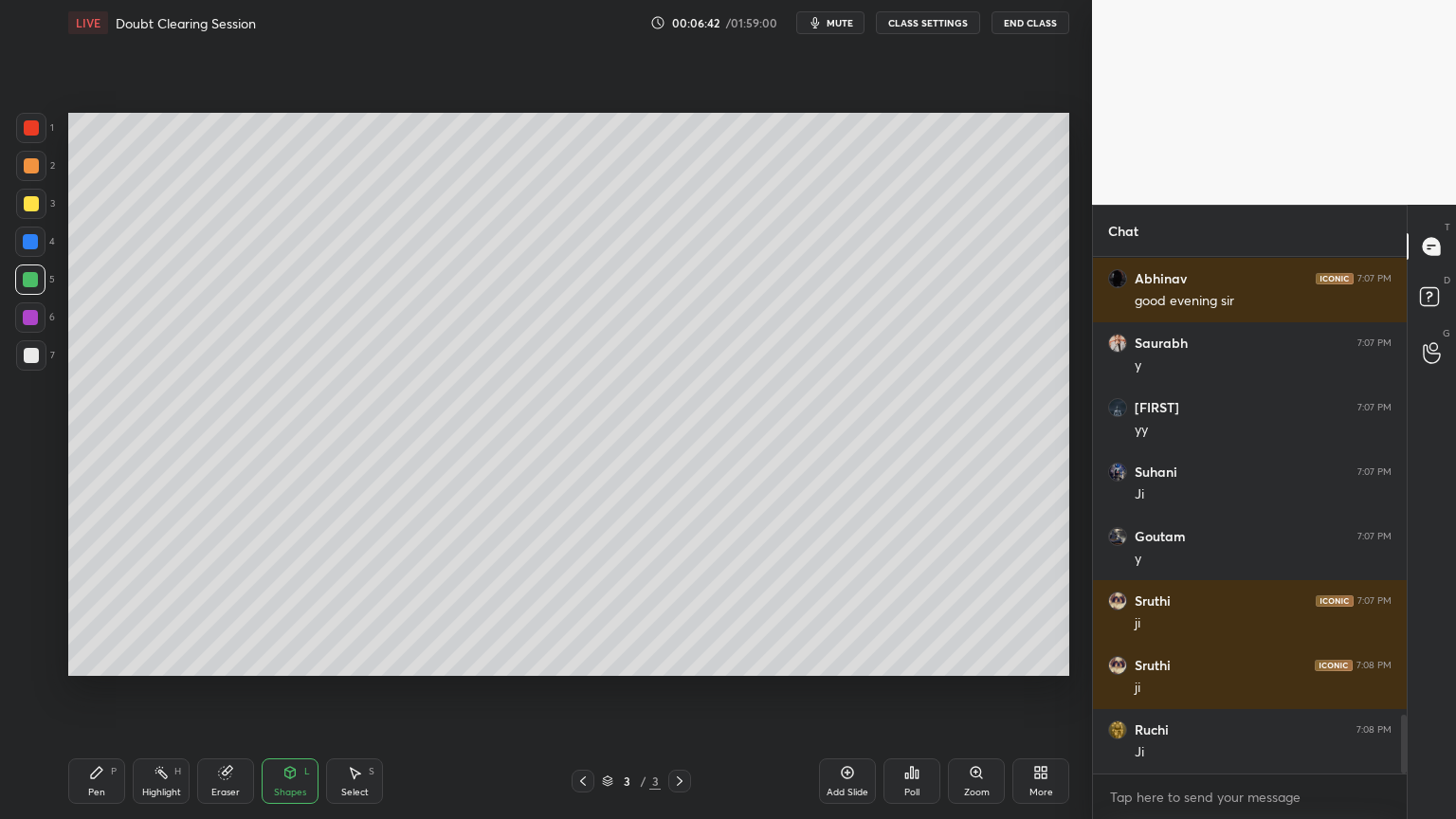 click on "Pen P" at bounding box center (97, 781) 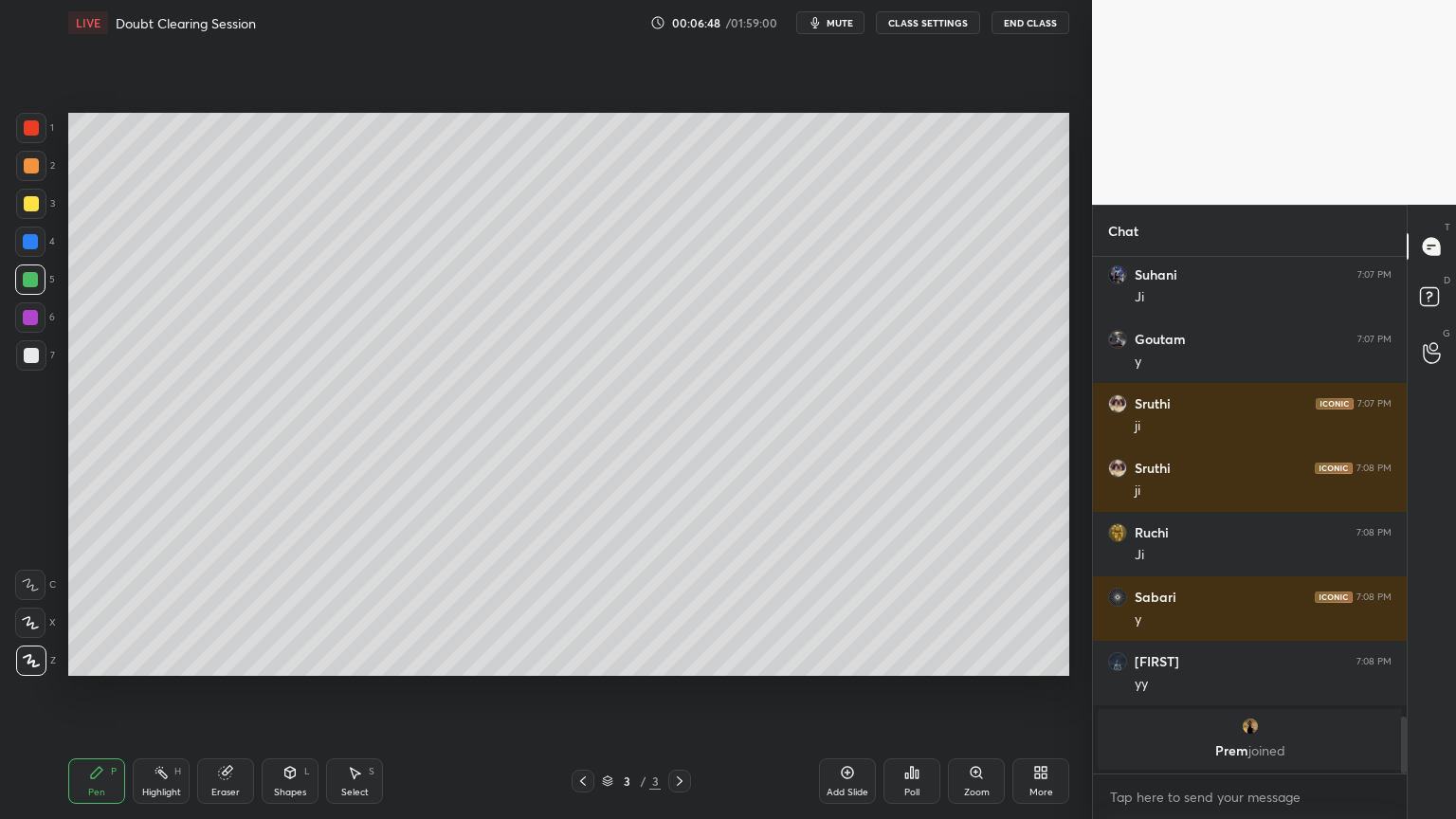 scroll, scrollTop: 4071, scrollLeft: 0, axis: vertical 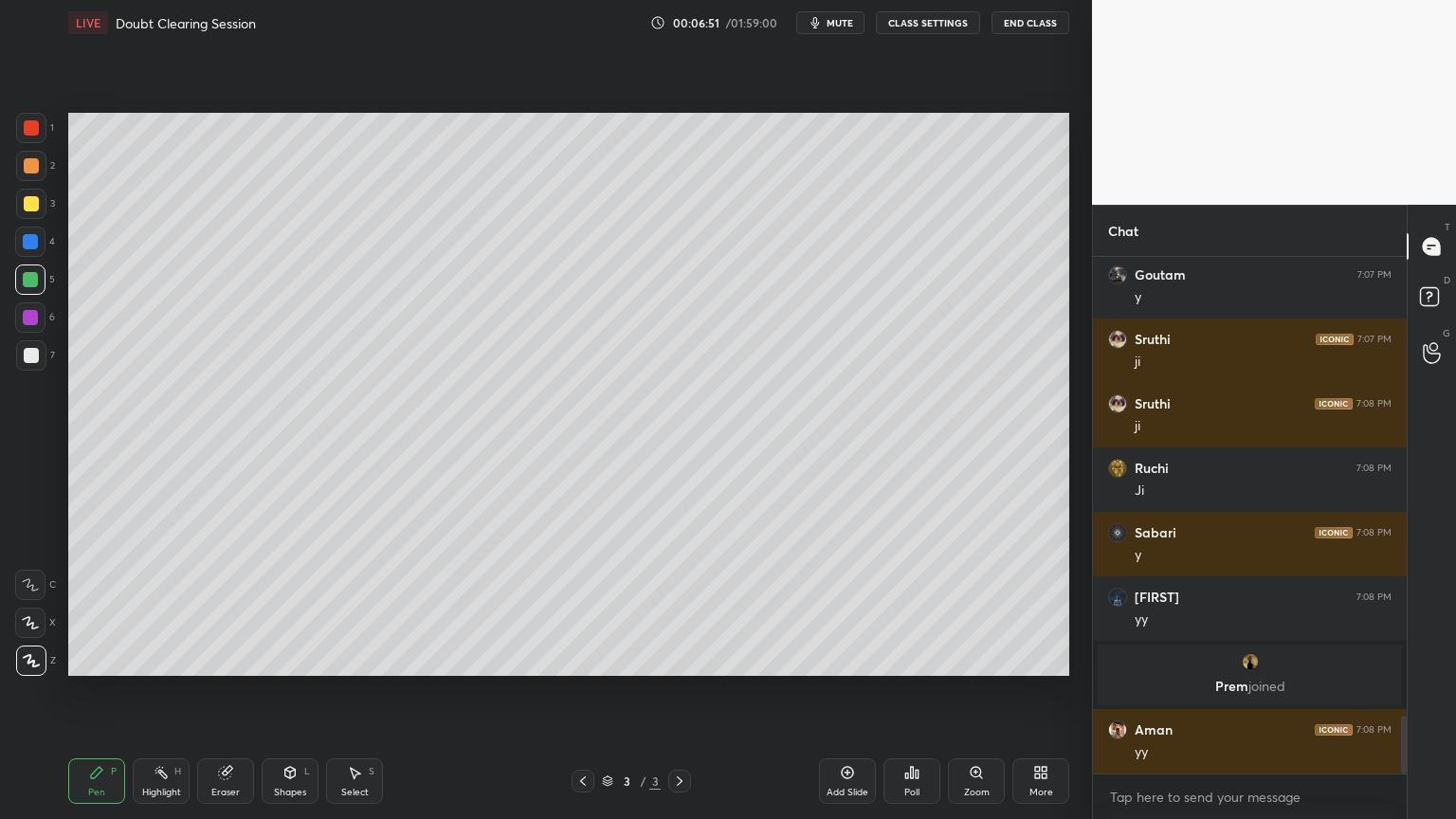 click at bounding box center [31, 355] 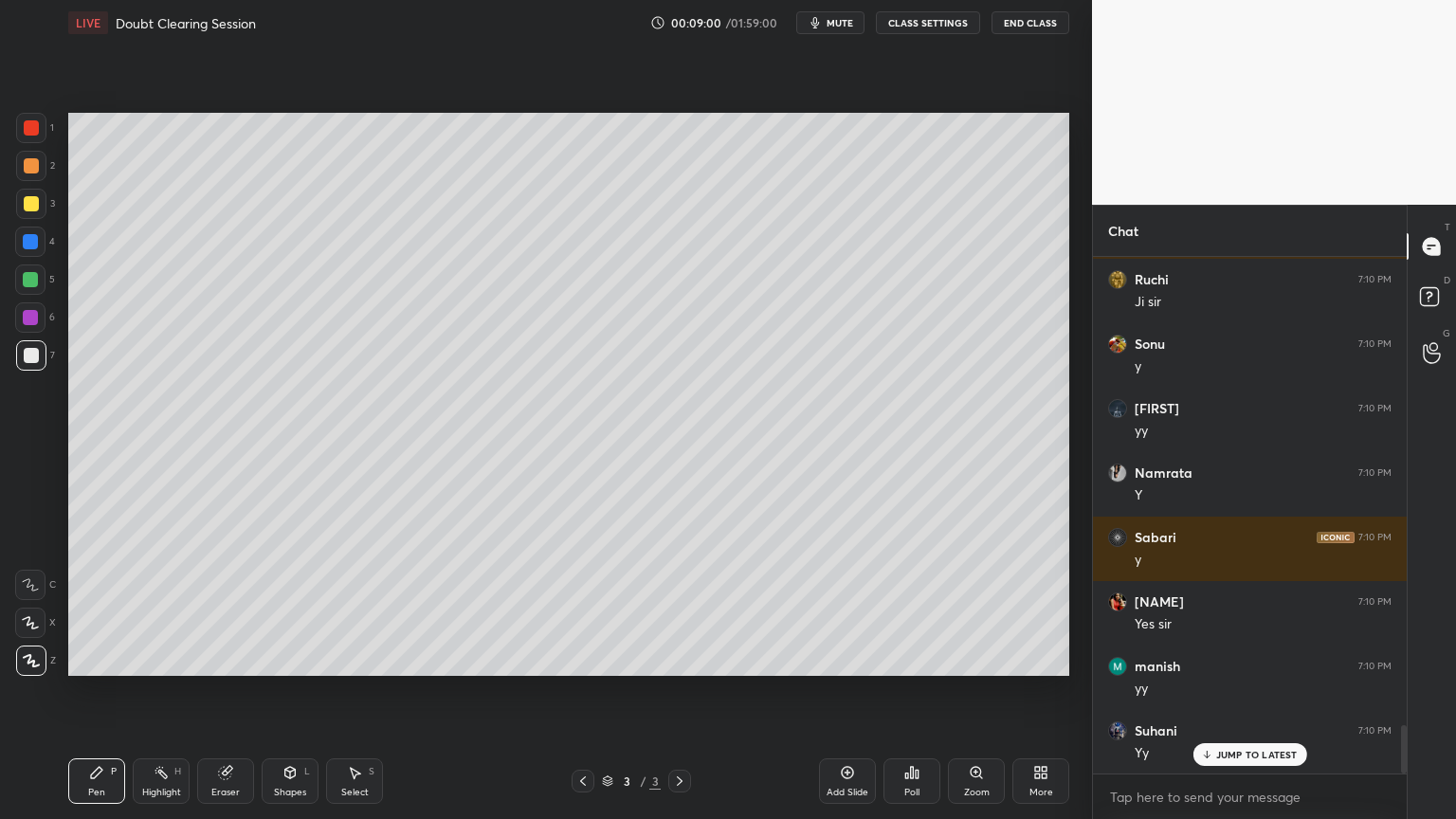scroll, scrollTop: 5020, scrollLeft: 0, axis: vertical 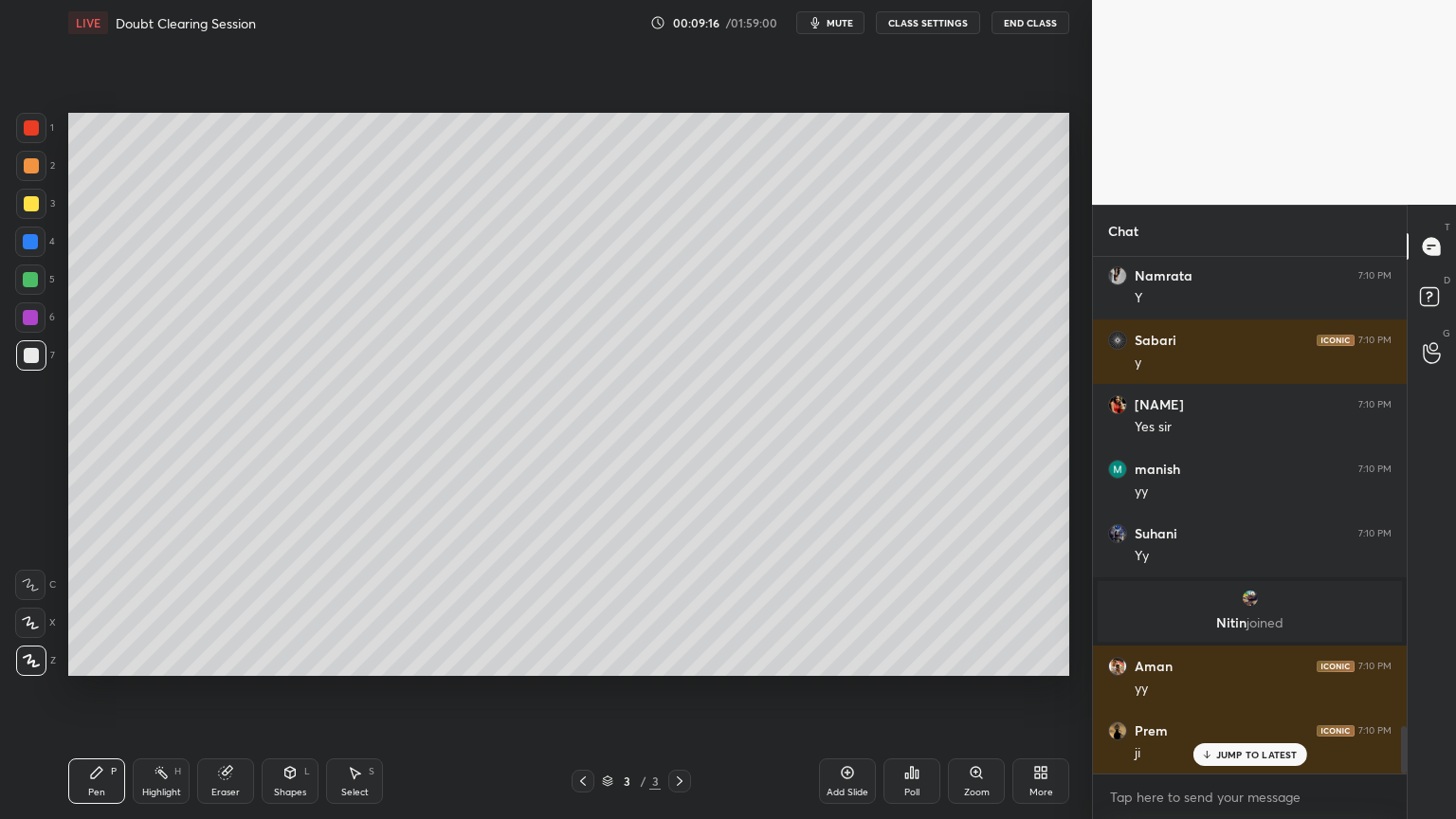 click at bounding box center [30, 242] 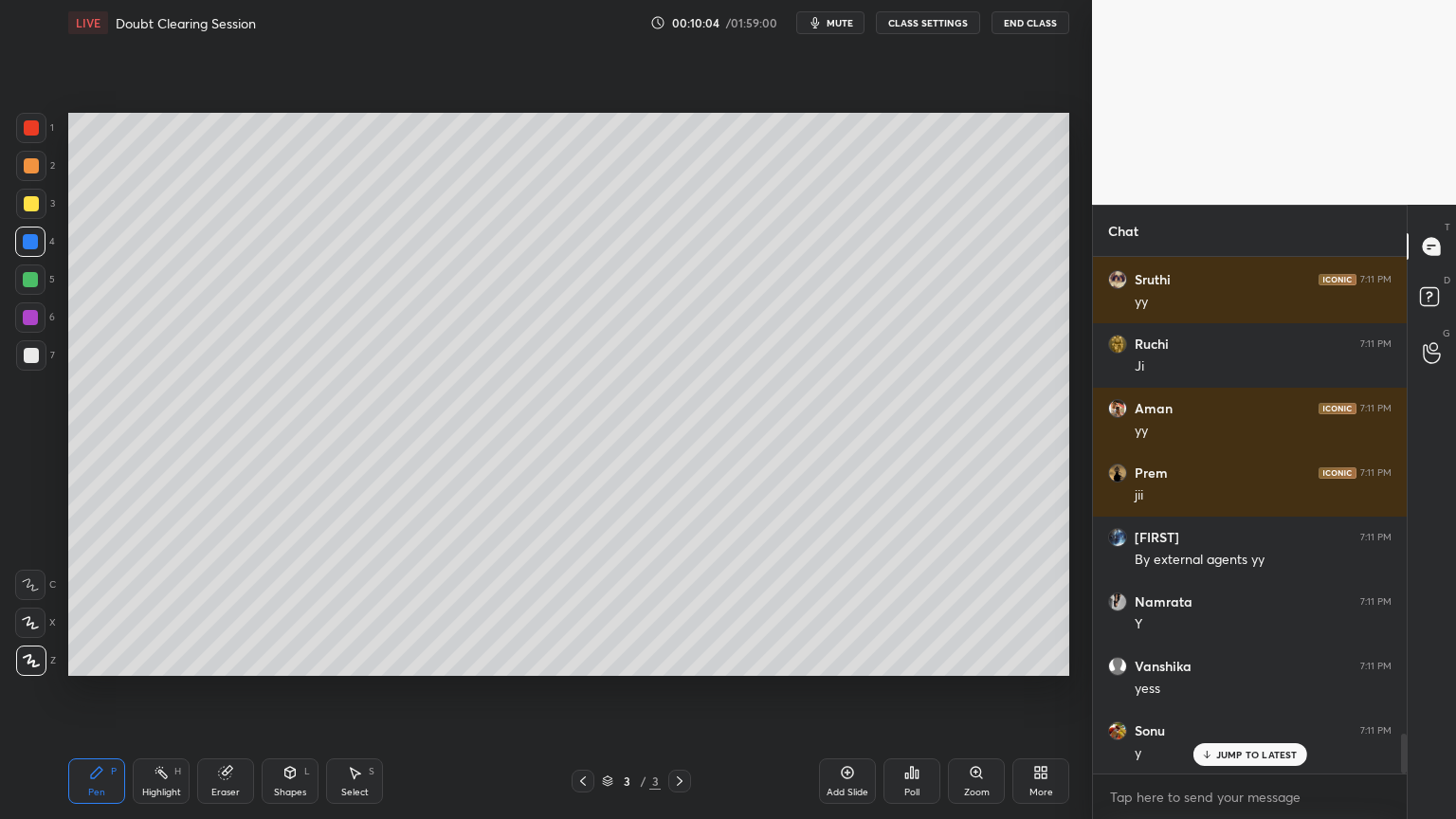 scroll, scrollTop: 6309, scrollLeft: 0, axis: vertical 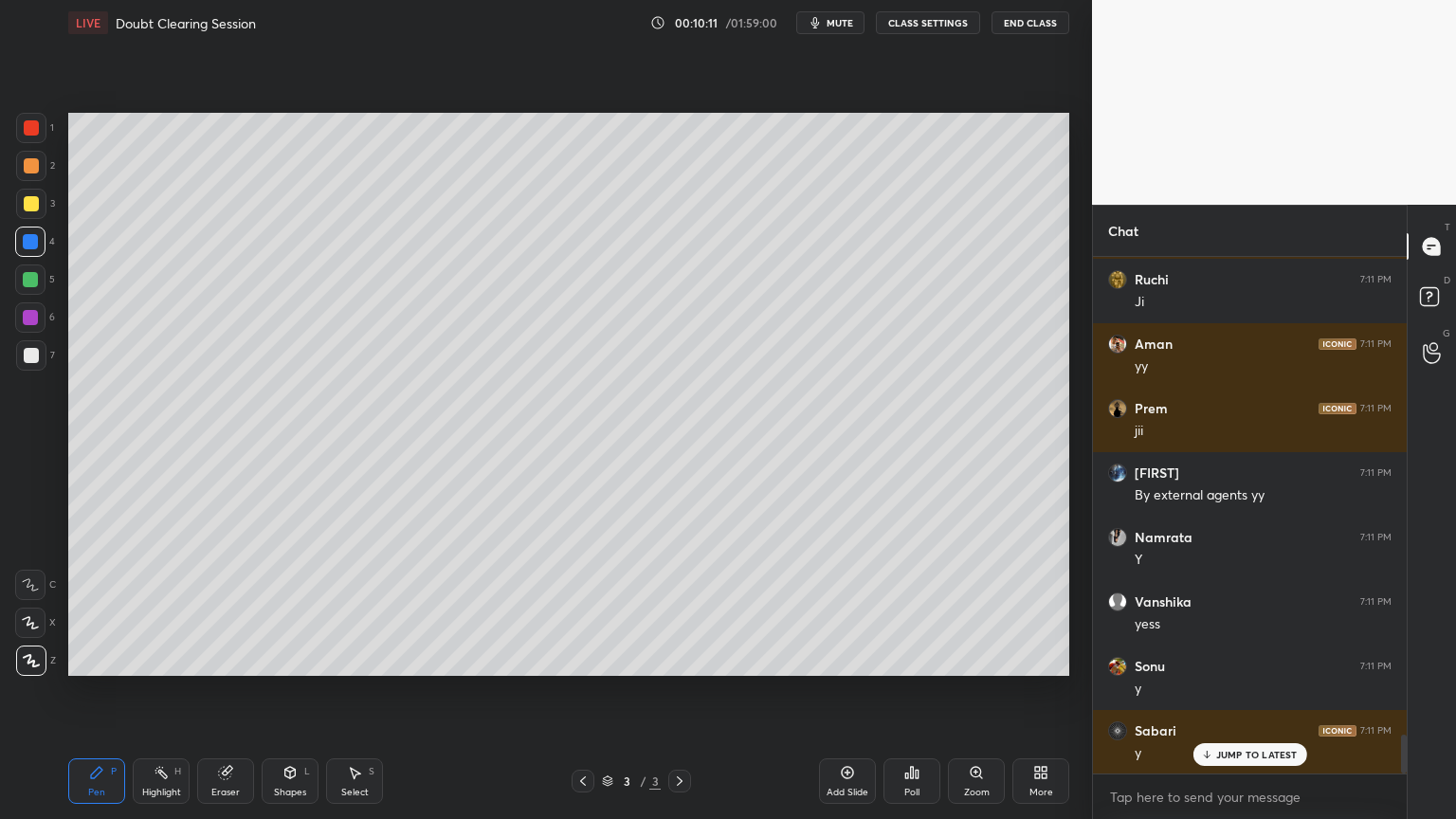 click at bounding box center (31, 355) 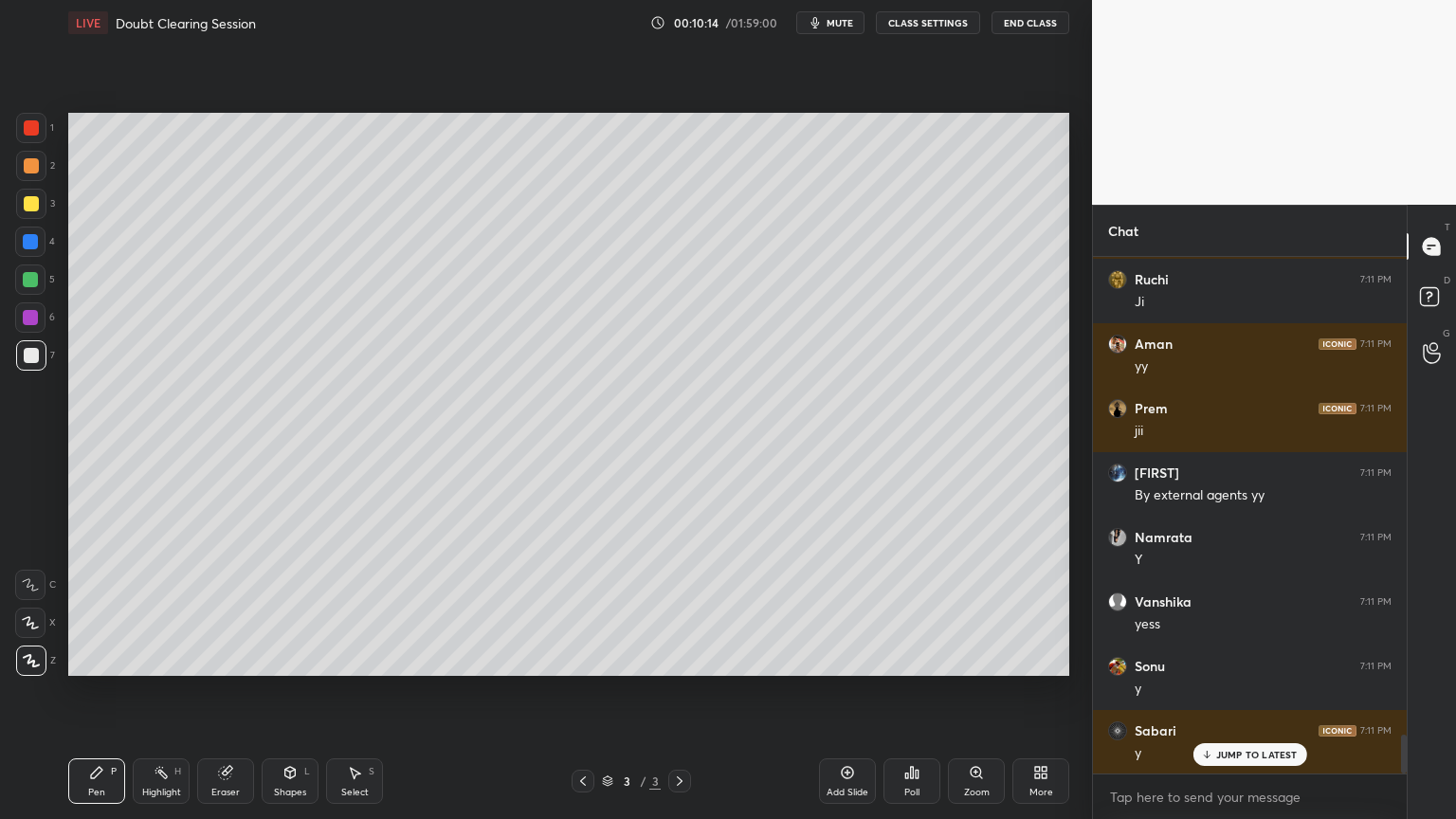 click 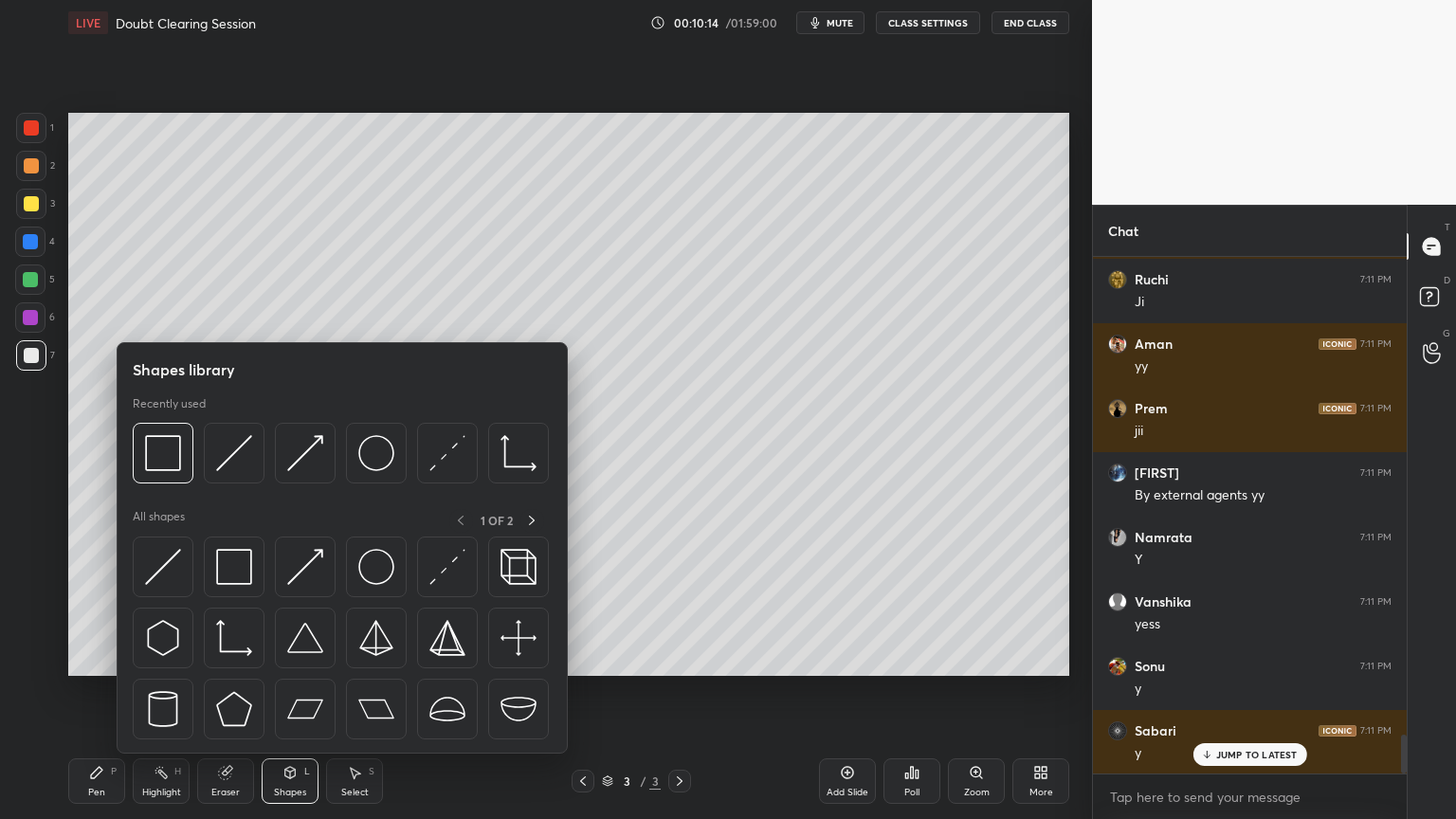 scroll, scrollTop: 6374, scrollLeft: 0, axis: vertical 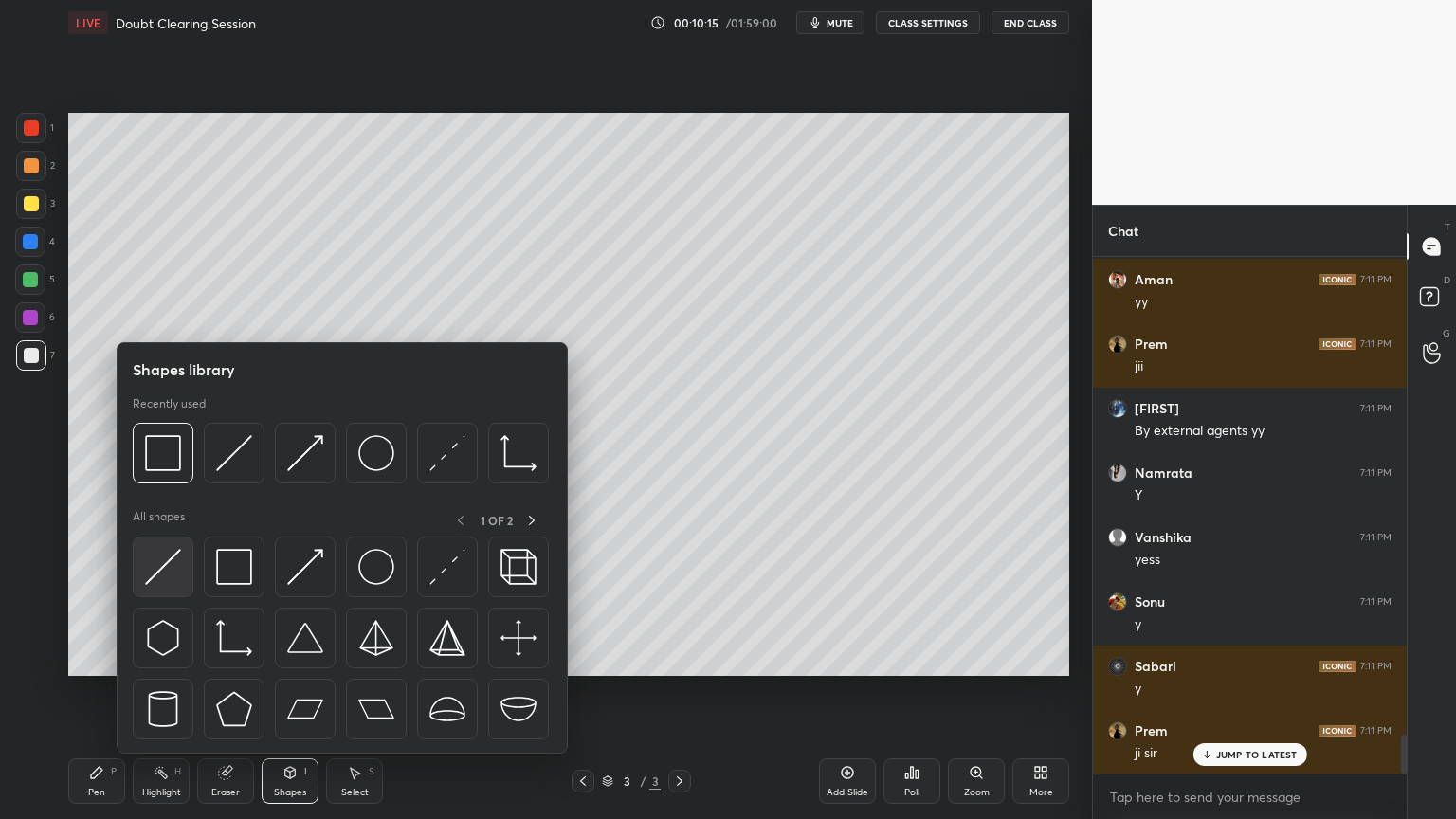 click at bounding box center (163, 567) 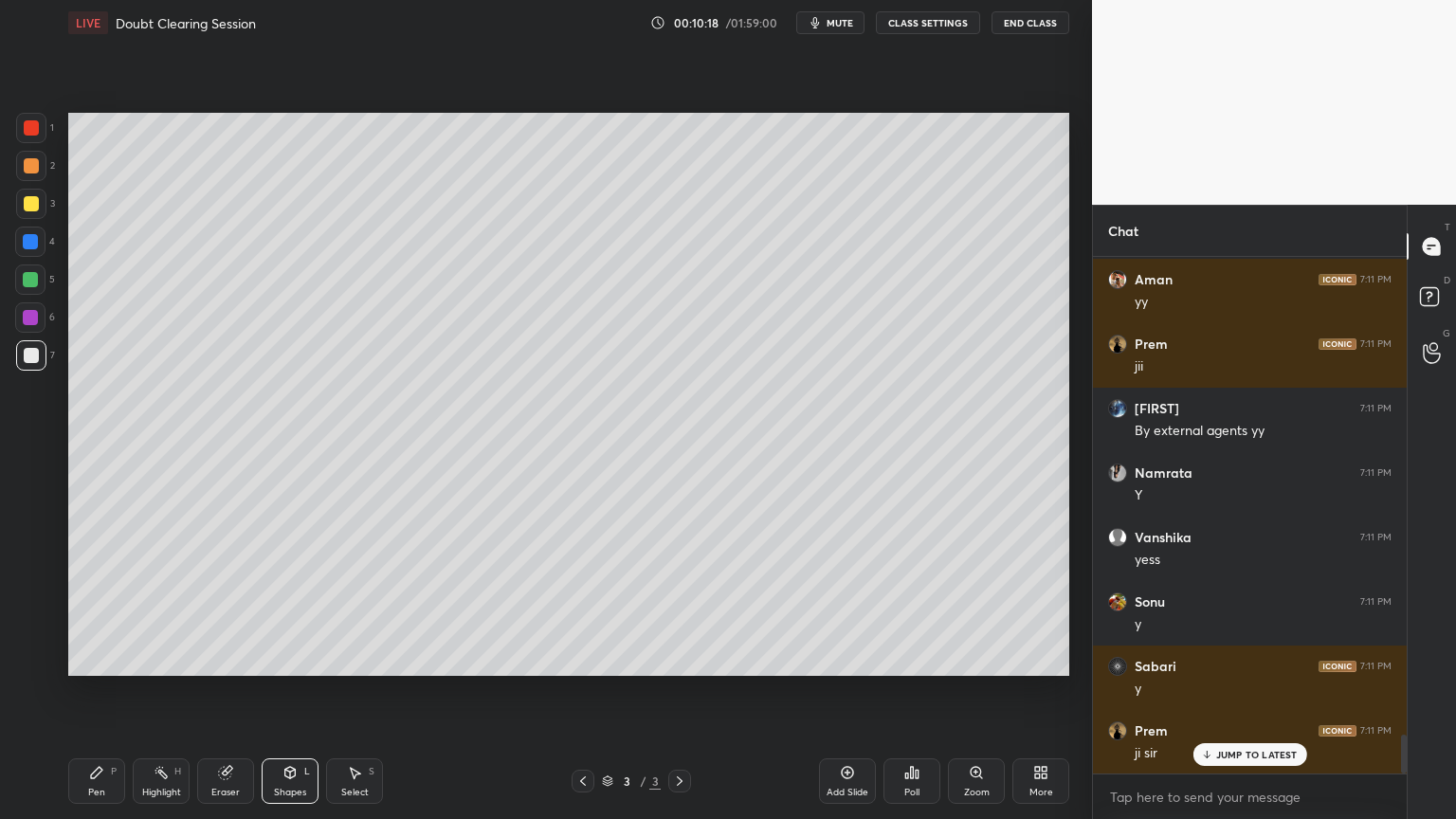 click on "Shapes L" at bounding box center [290, 781] 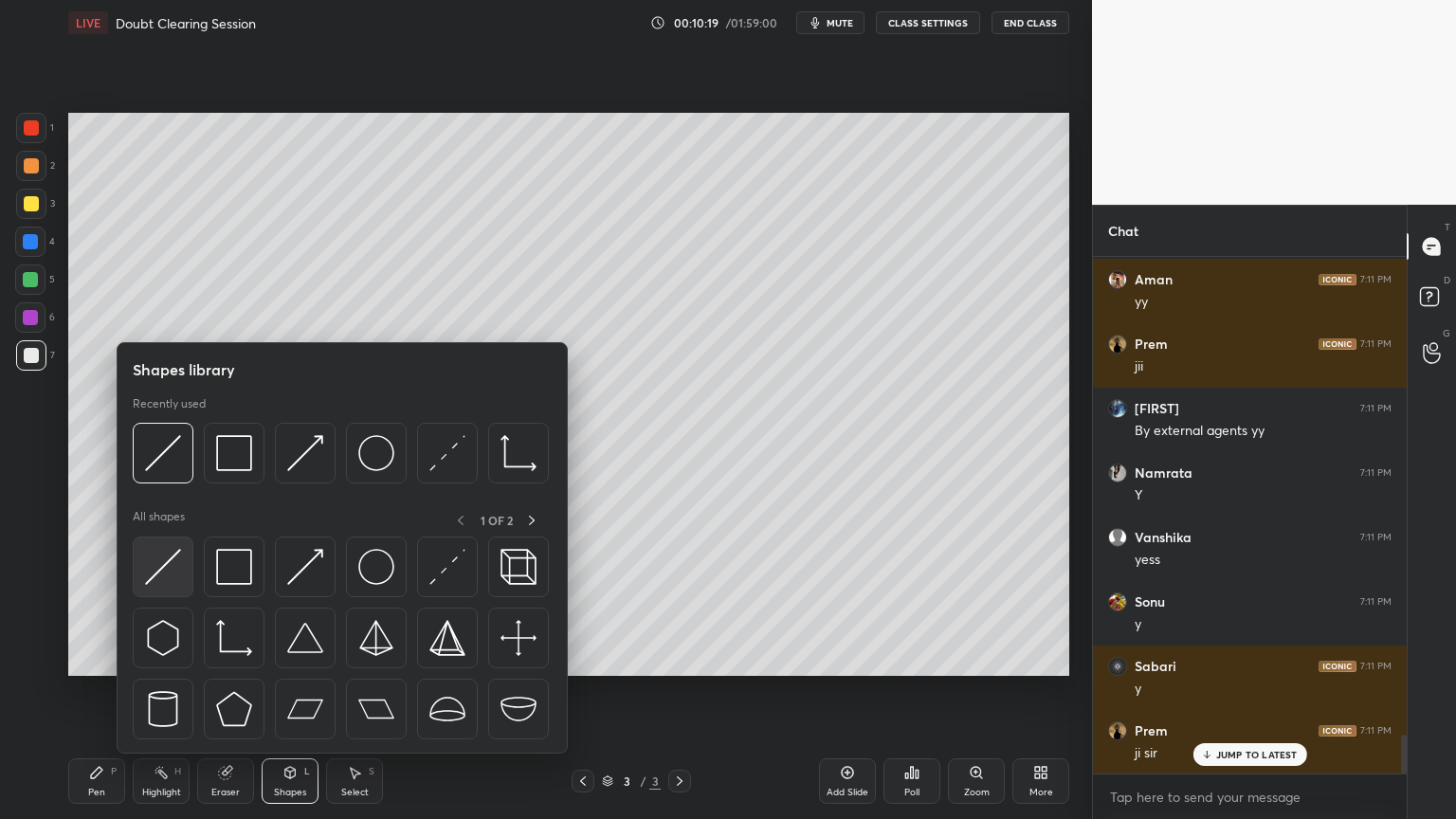 click at bounding box center [163, 567] 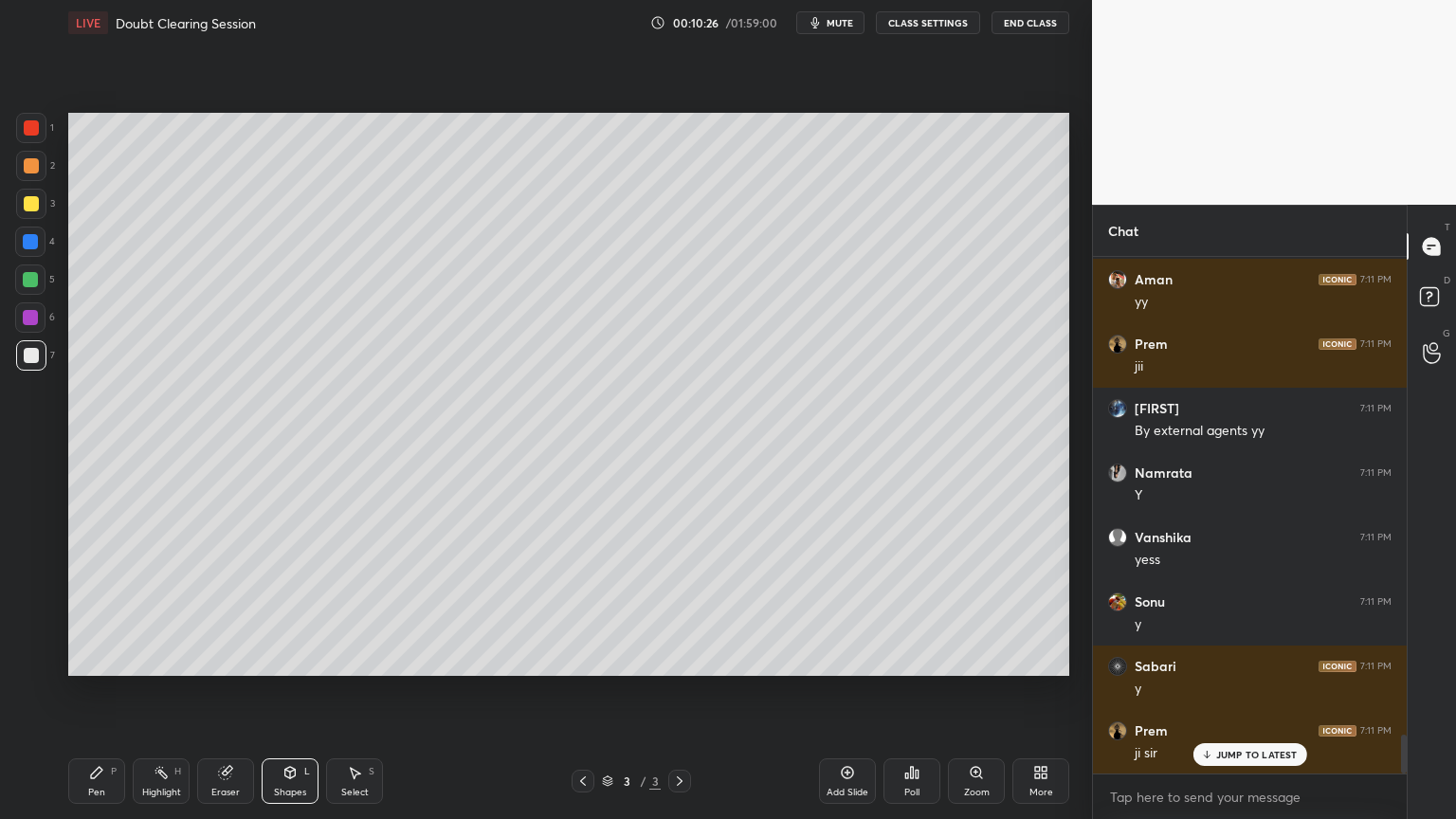 click 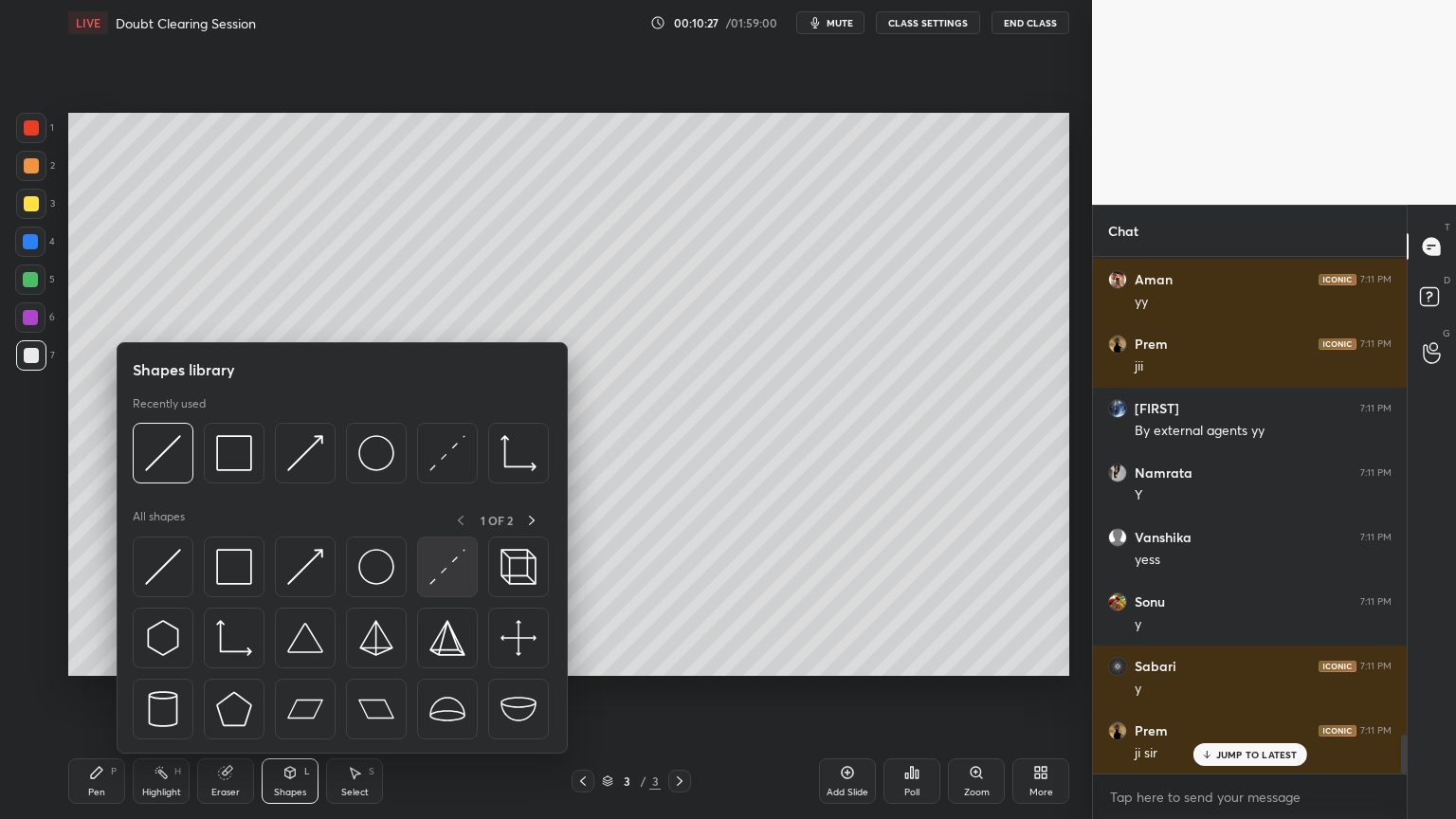 click at bounding box center (447, 567) 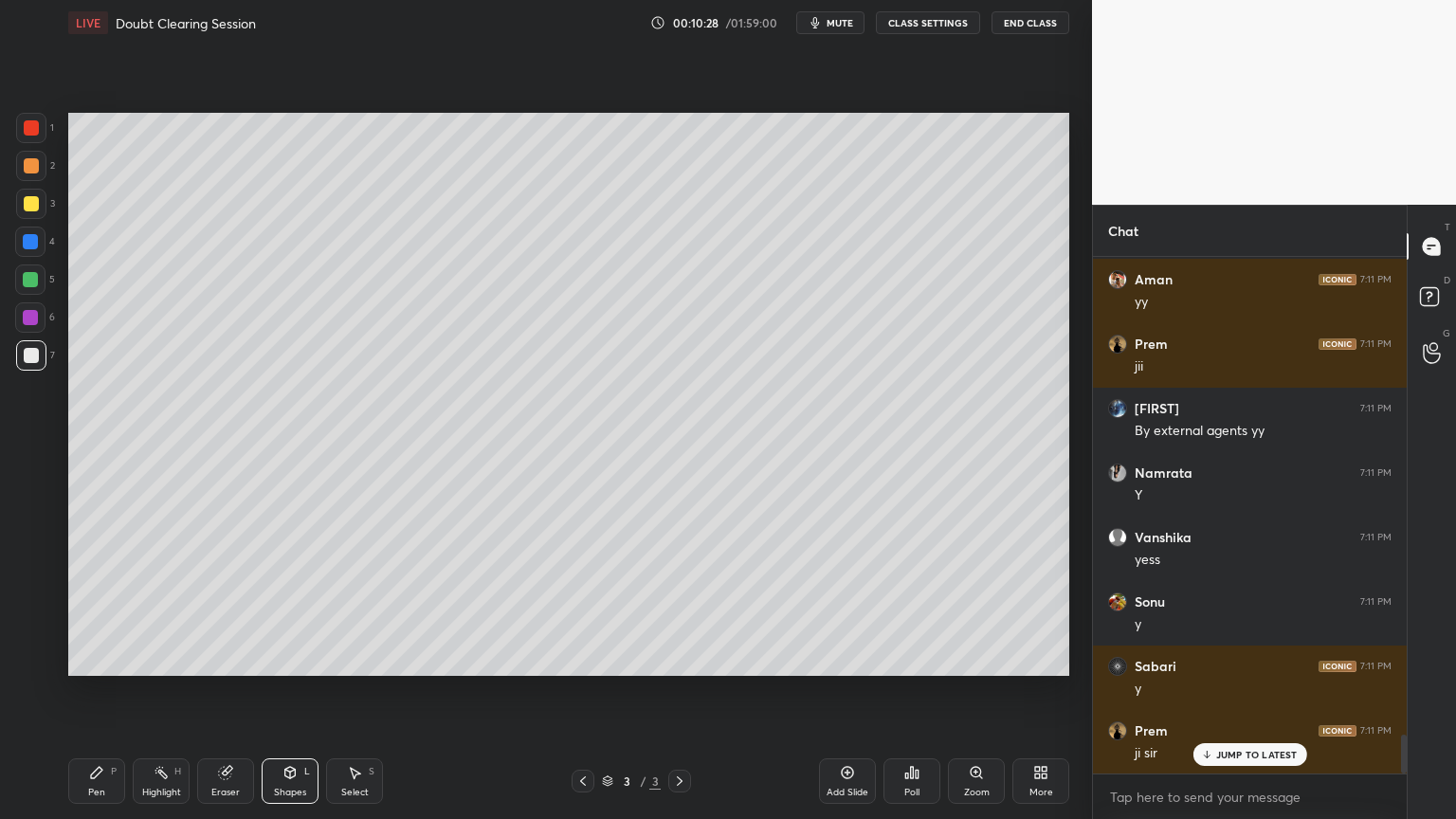click at bounding box center [30, 242] 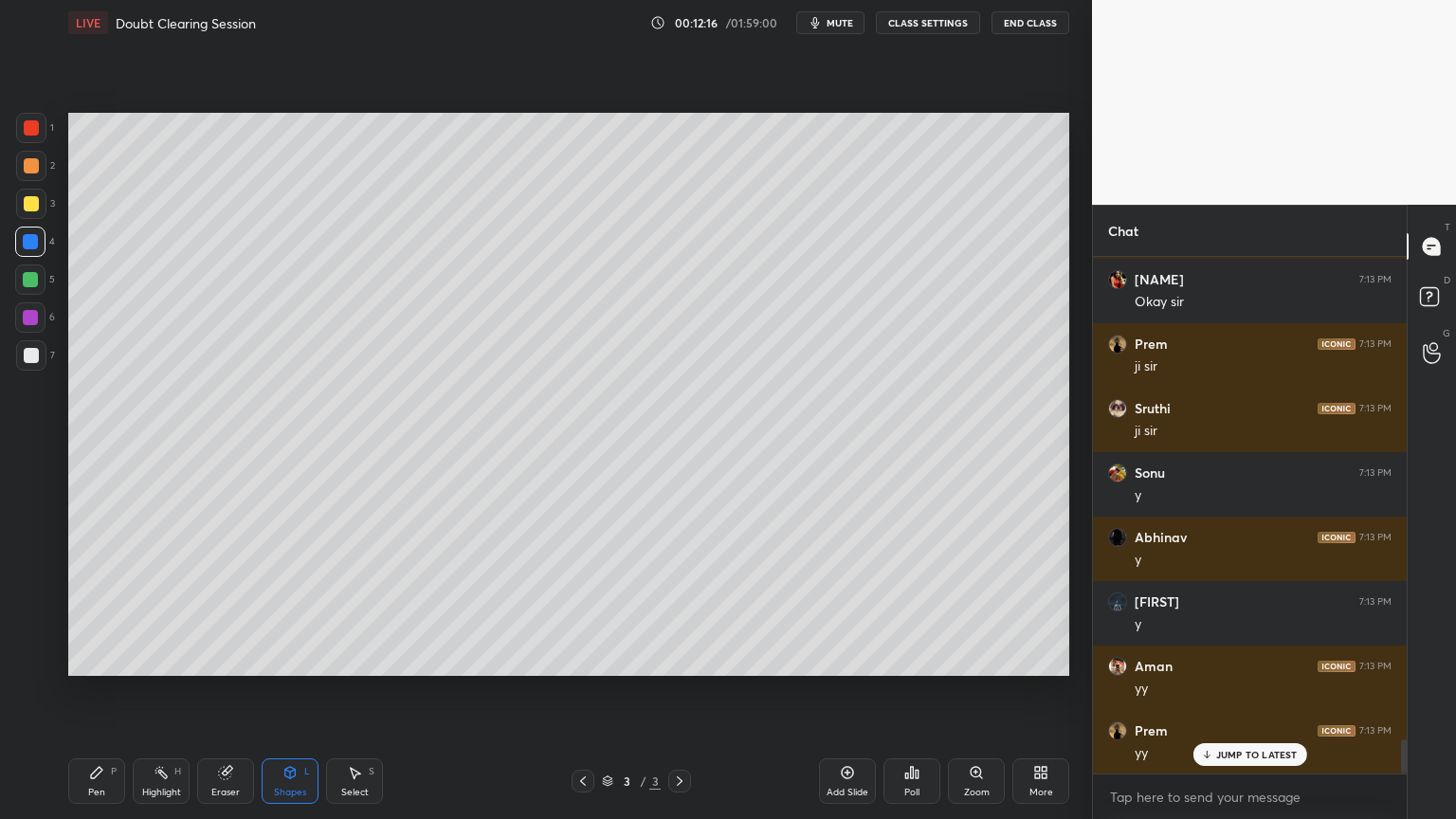 scroll, scrollTop: 7398, scrollLeft: 0, axis: vertical 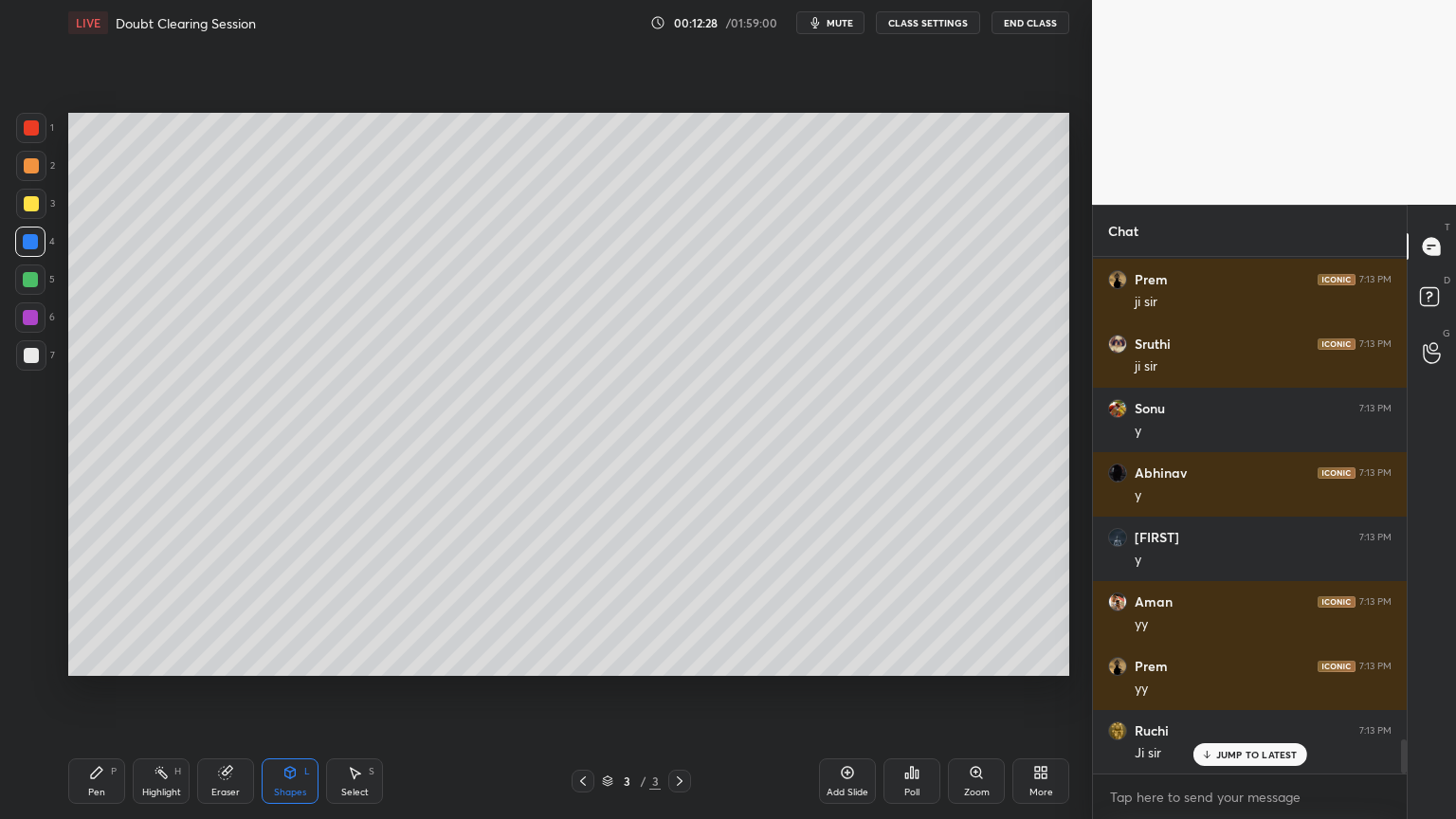 click on "Shapes L" at bounding box center (290, 781) 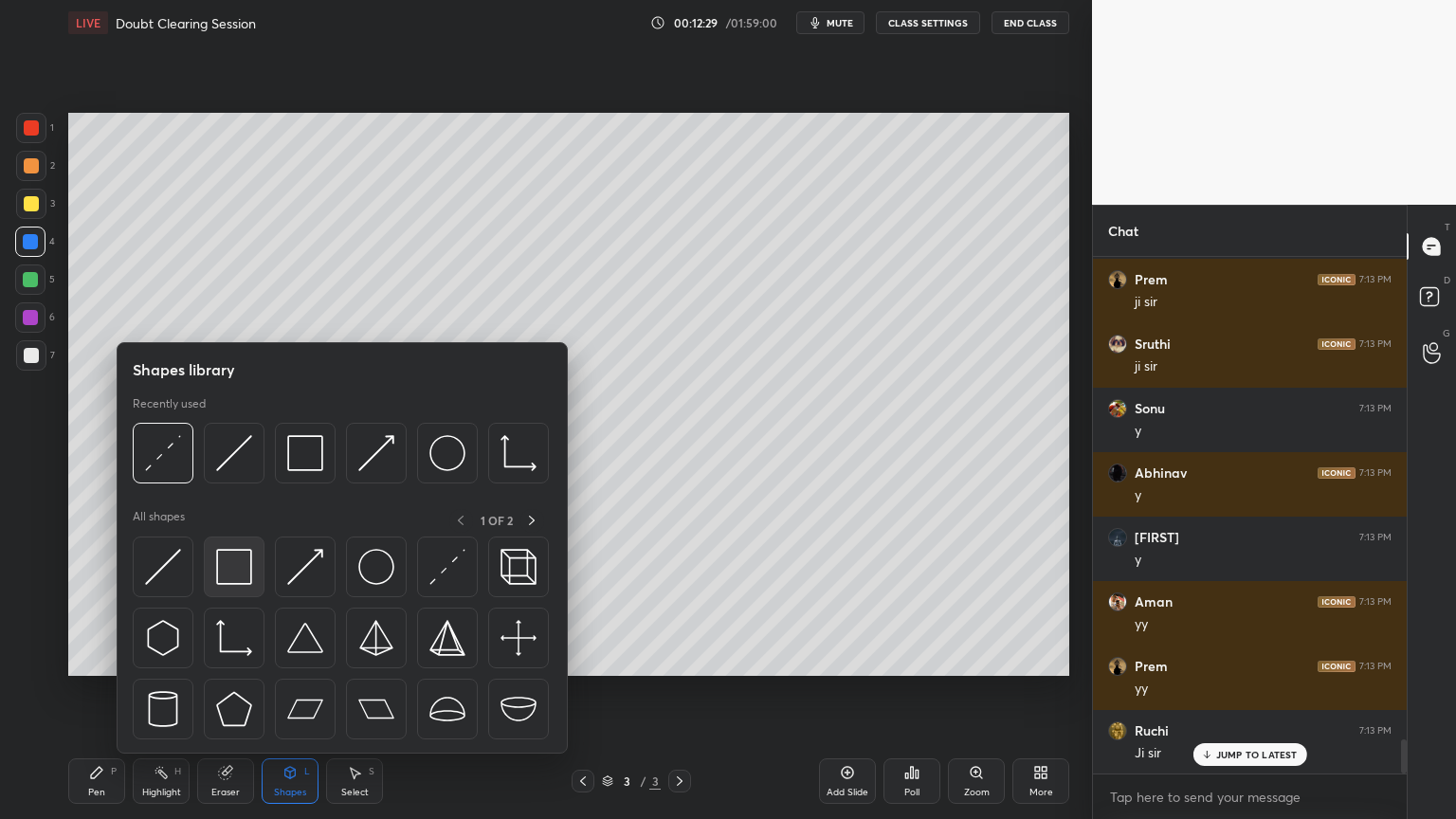 click at bounding box center (234, 567) 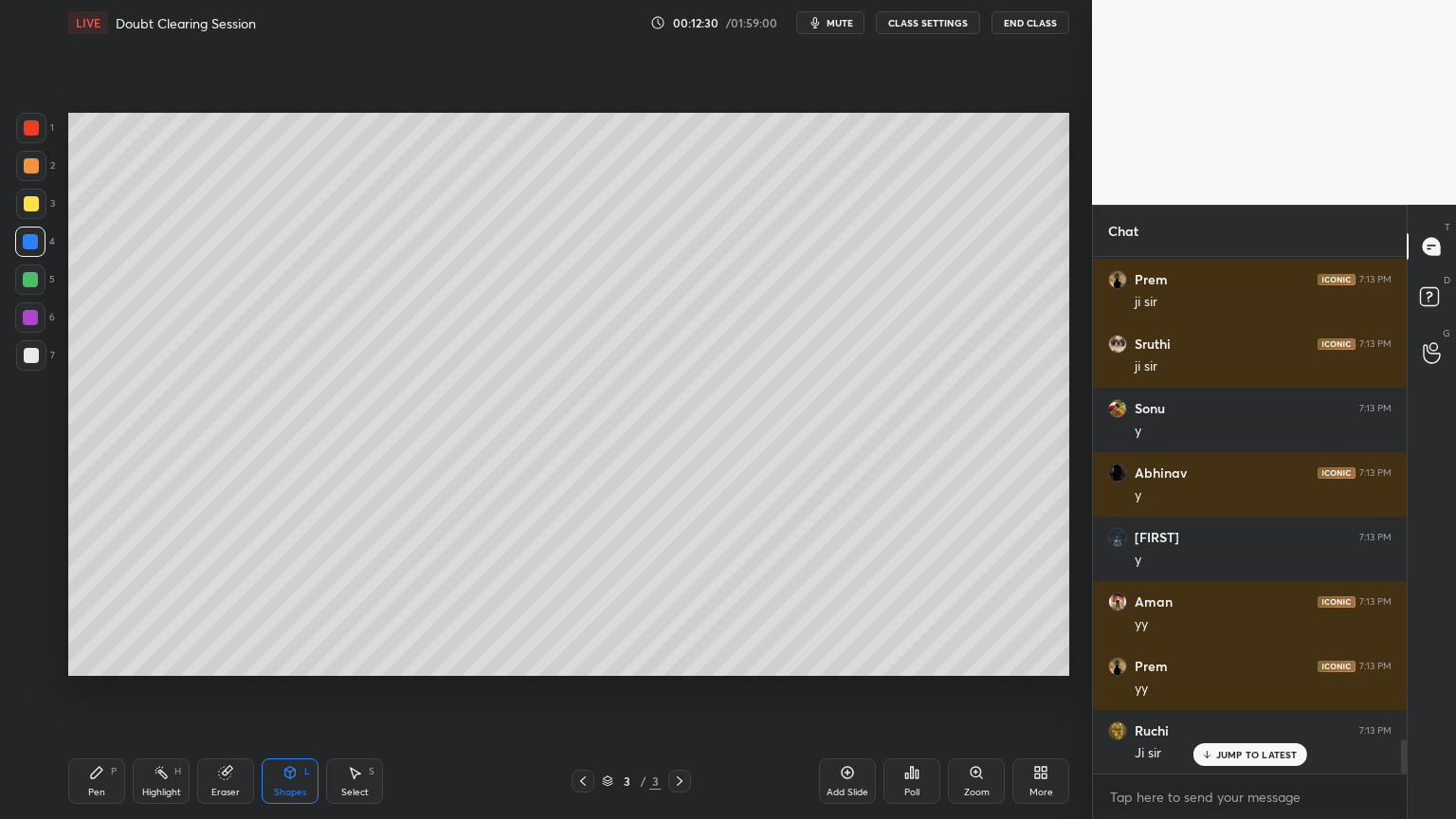 click at bounding box center [31, 355] 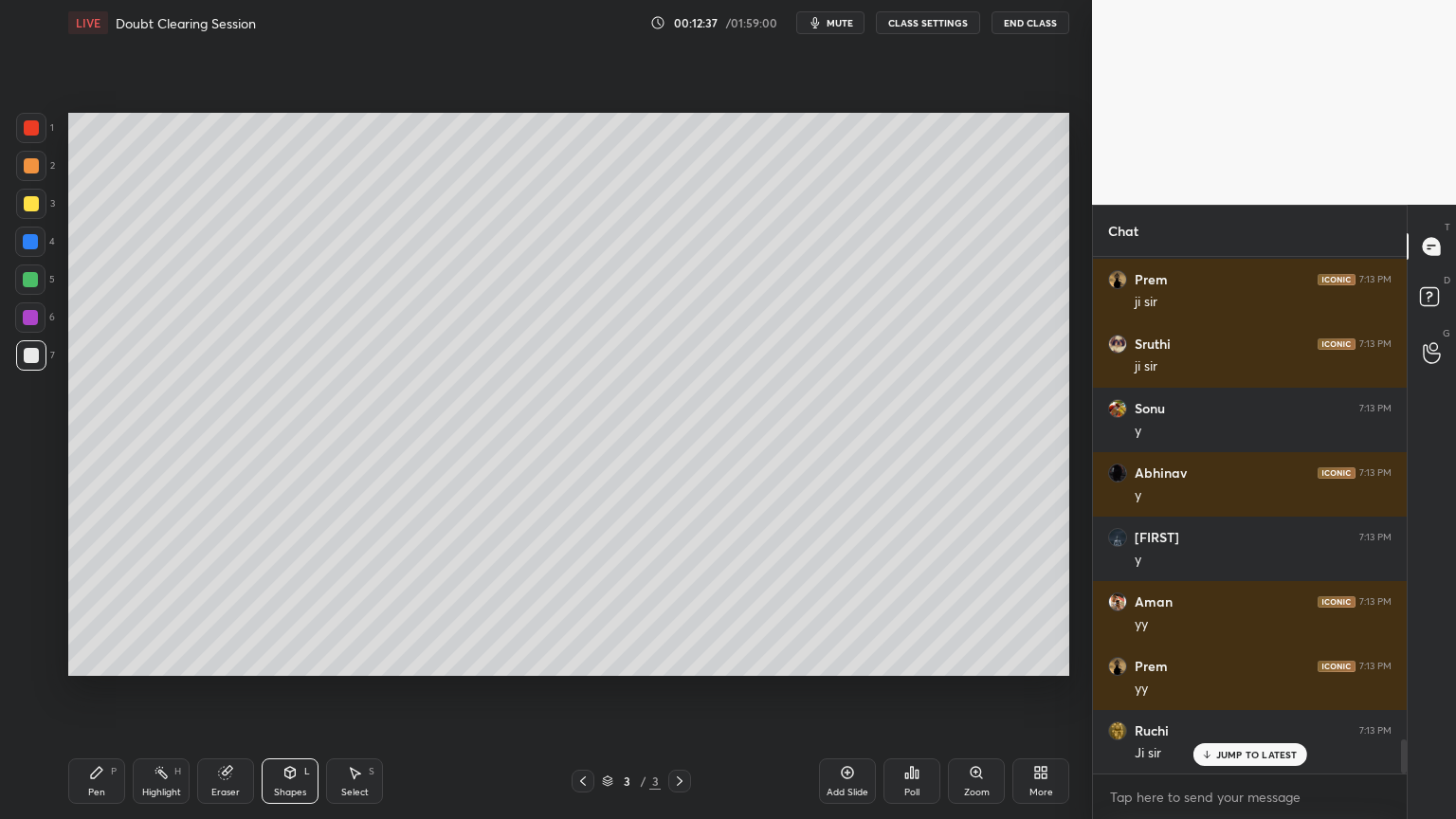 scroll, scrollTop: 7462, scrollLeft: 0, axis: vertical 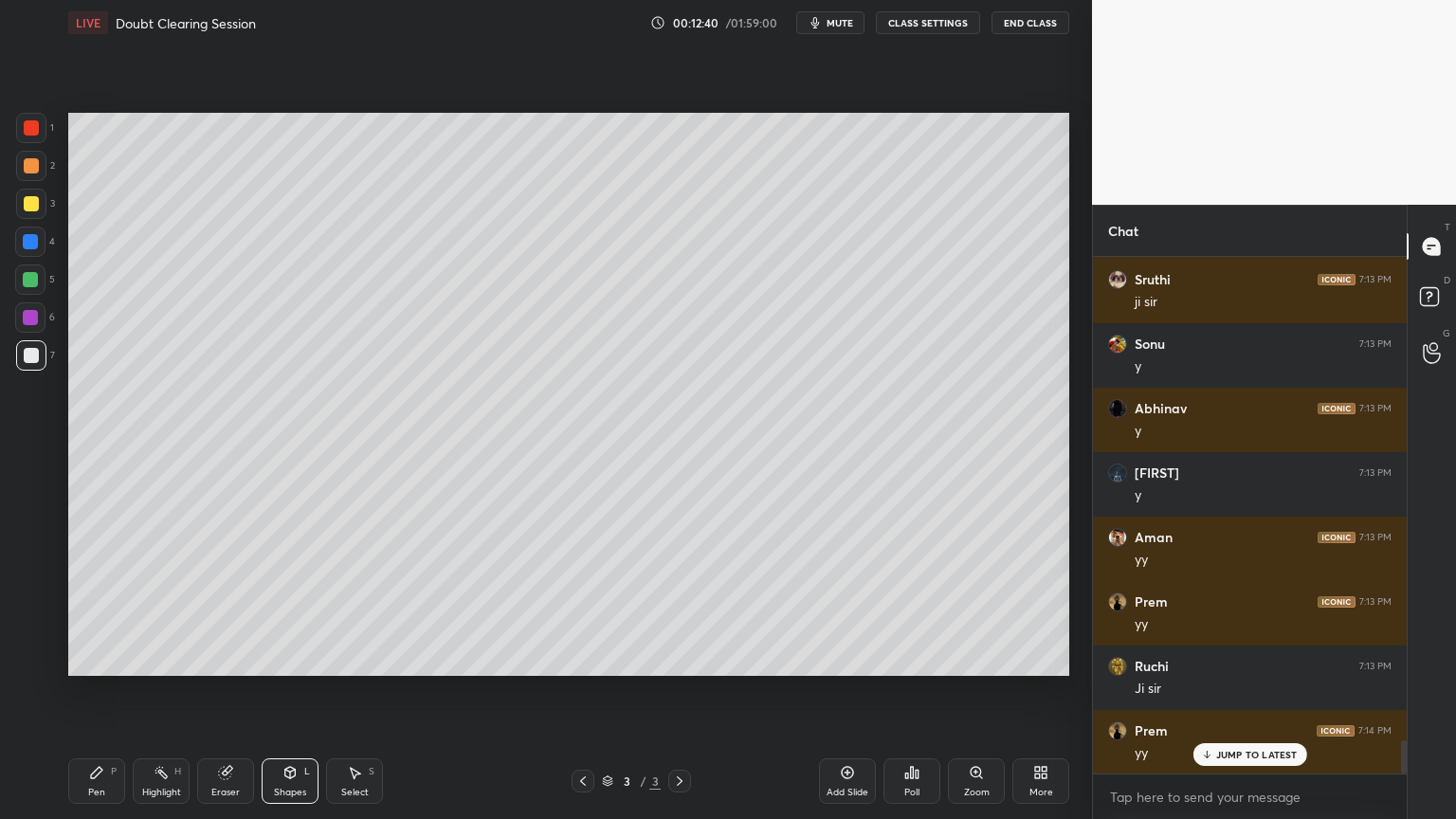drag, startPoint x: 299, startPoint y: 785, endPoint x: 300, endPoint y: 774, distance: 11.045361 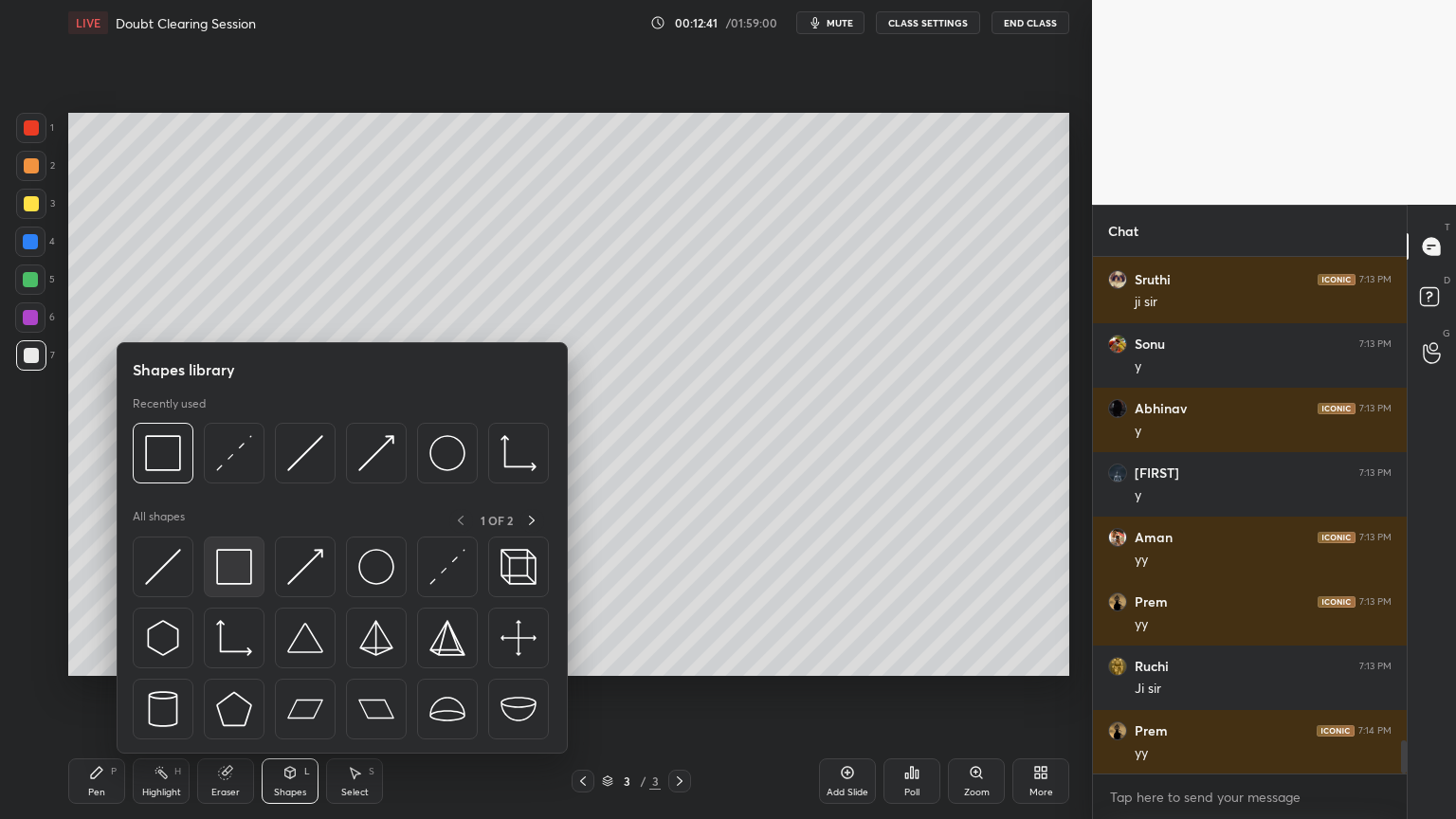 scroll, scrollTop: 7526, scrollLeft: 0, axis: vertical 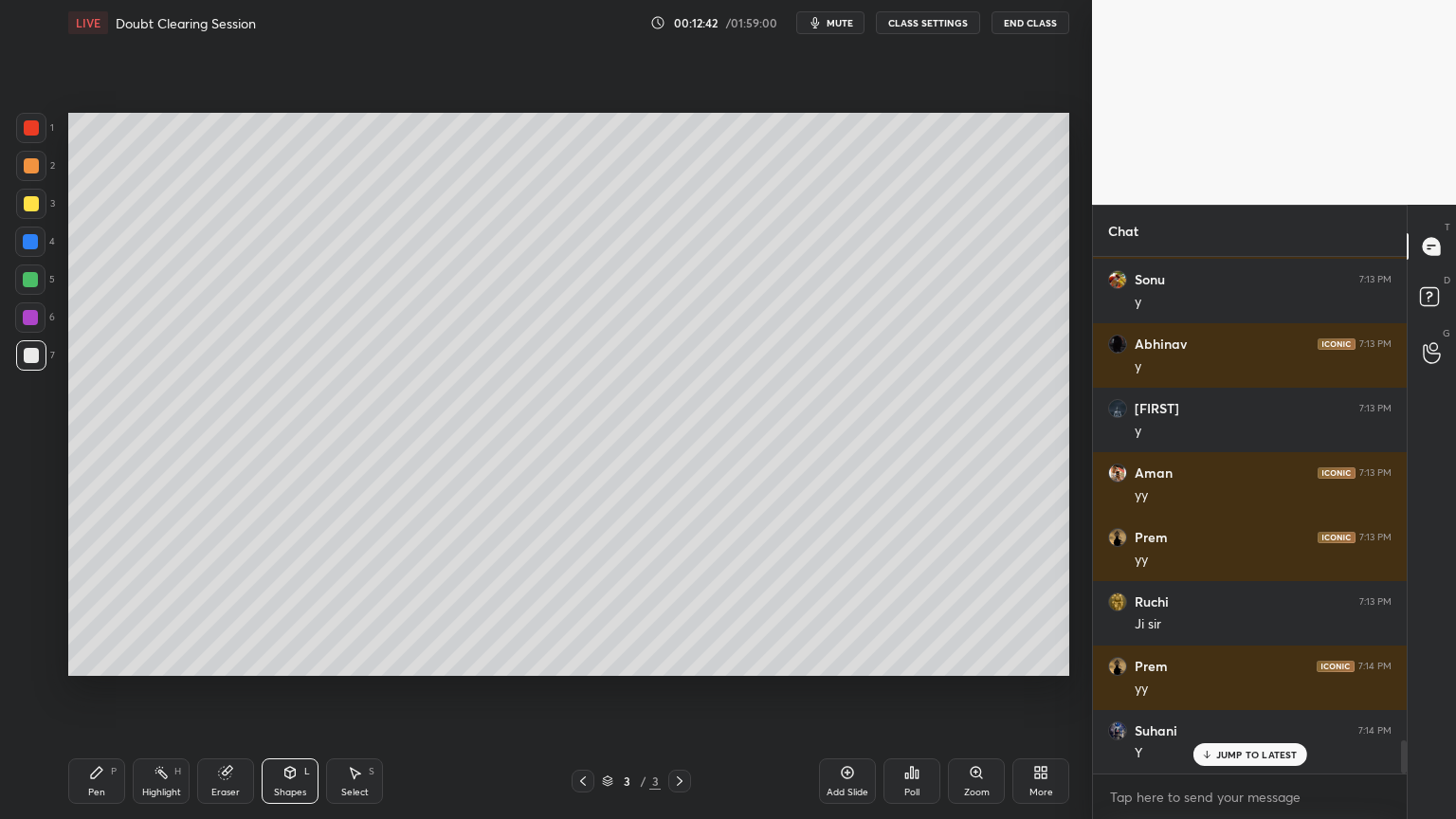 click 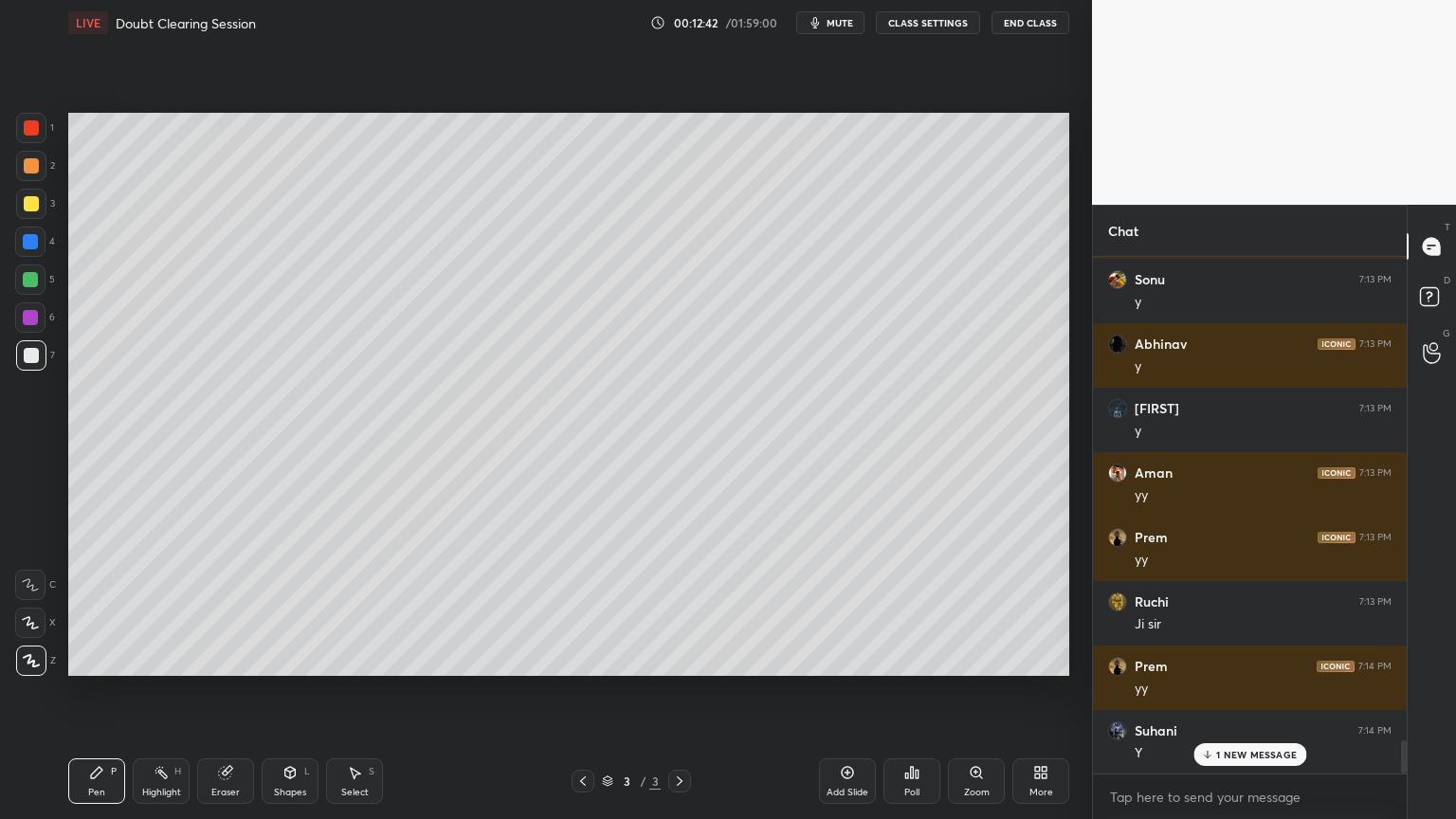 scroll, scrollTop: 7595, scrollLeft: 0, axis: vertical 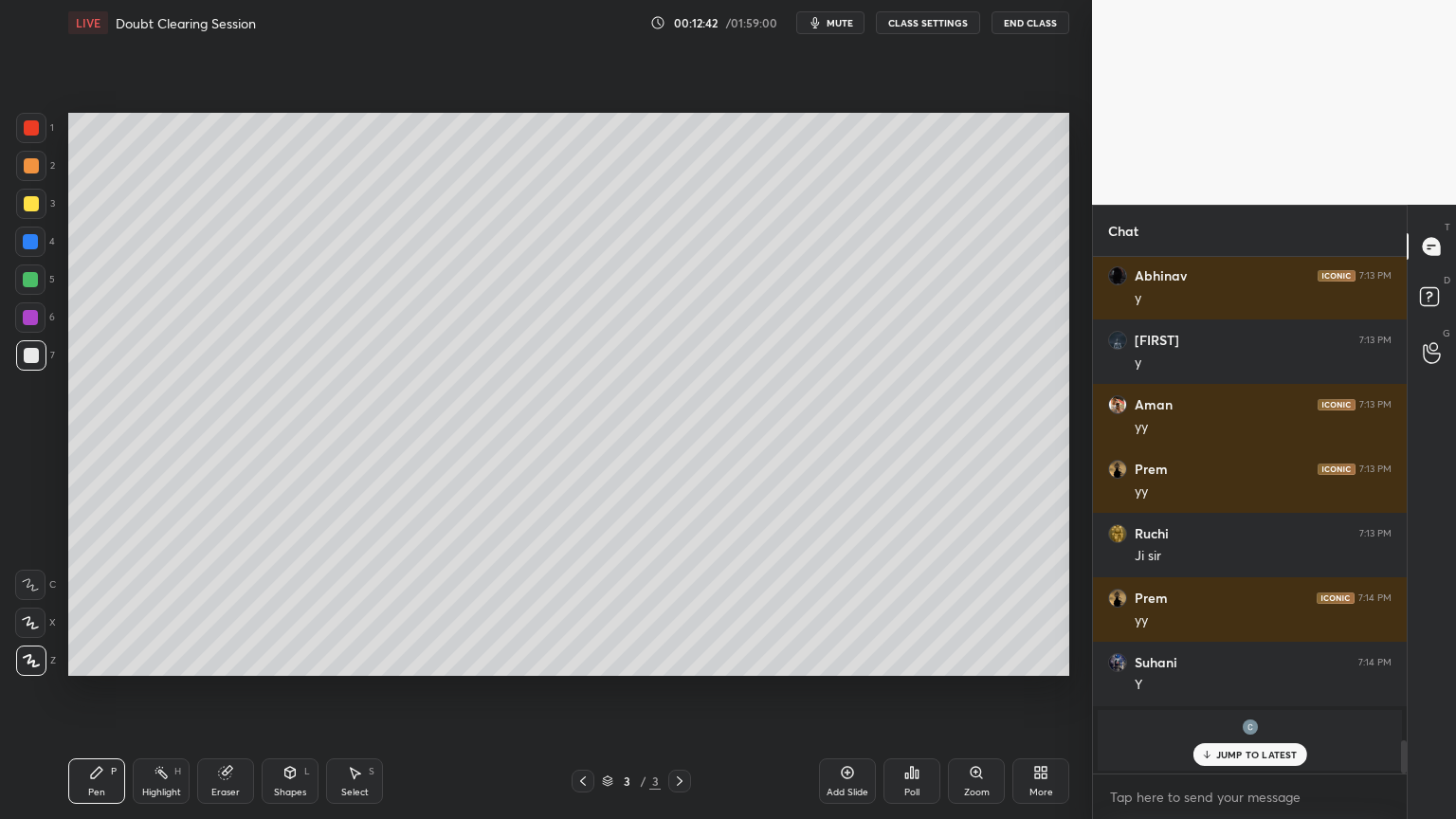 click at bounding box center (31, 128) 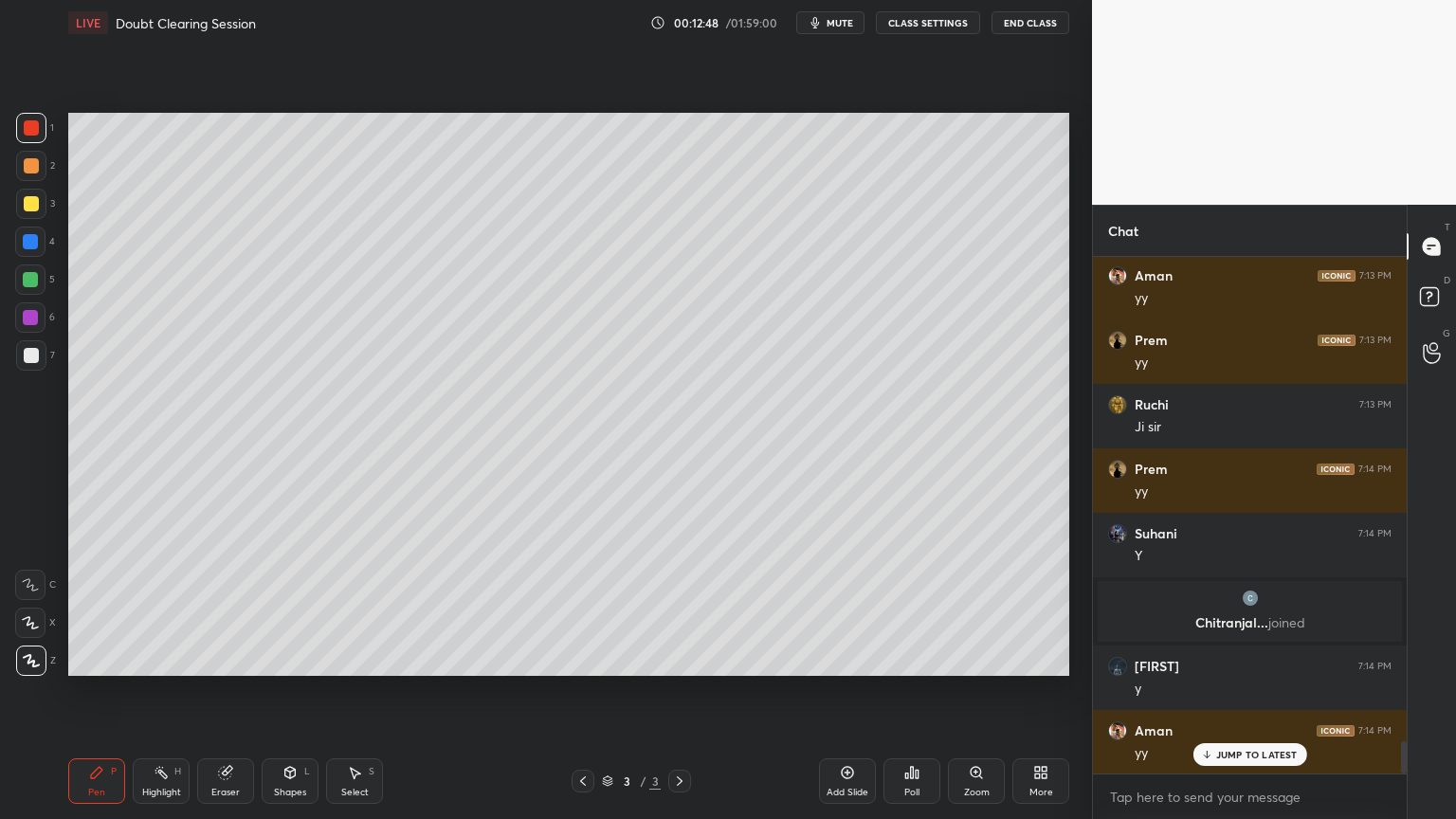 scroll, scrollTop: 7788, scrollLeft: 0, axis: vertical 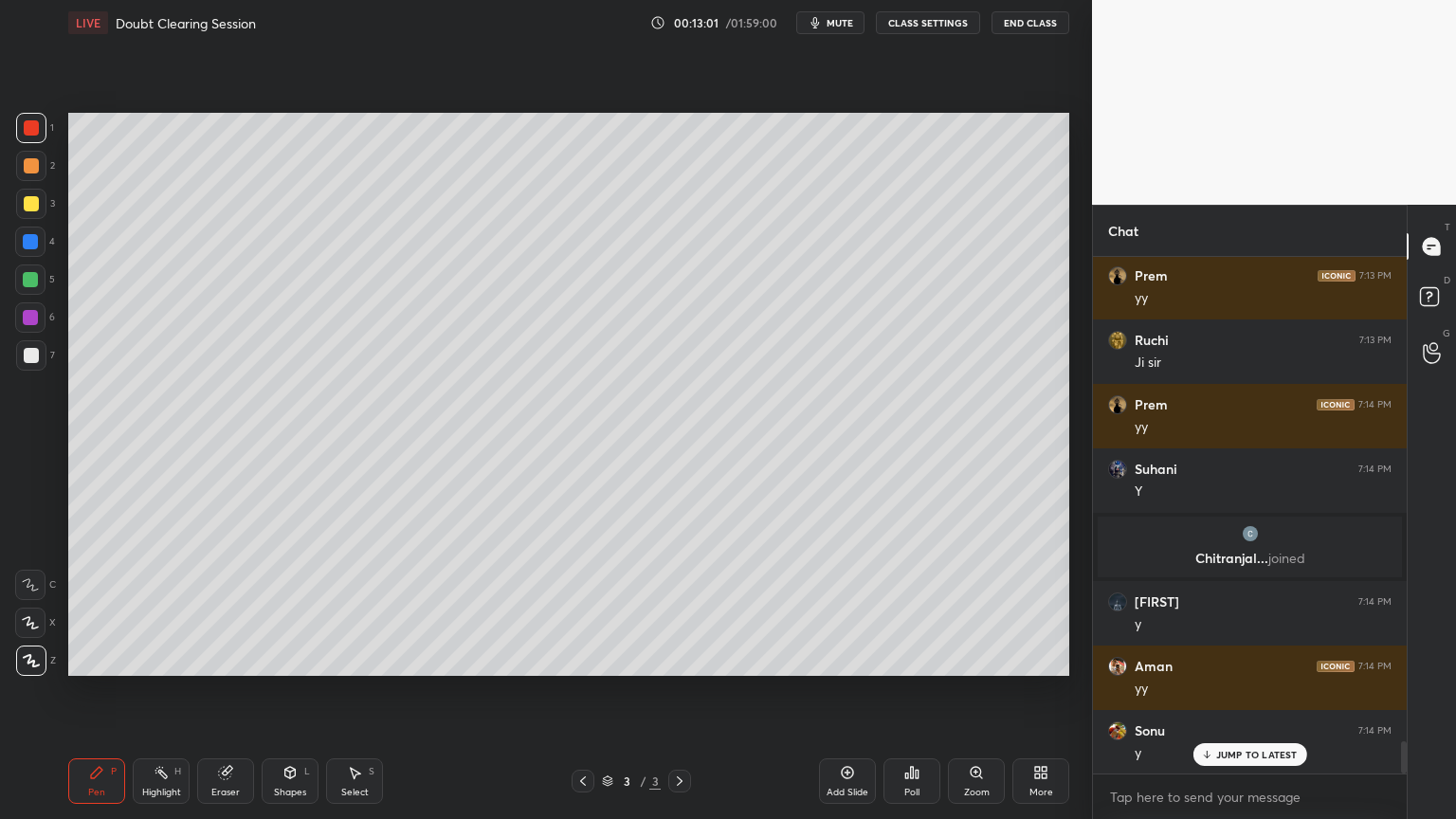 click at bounding box center (31, 355) 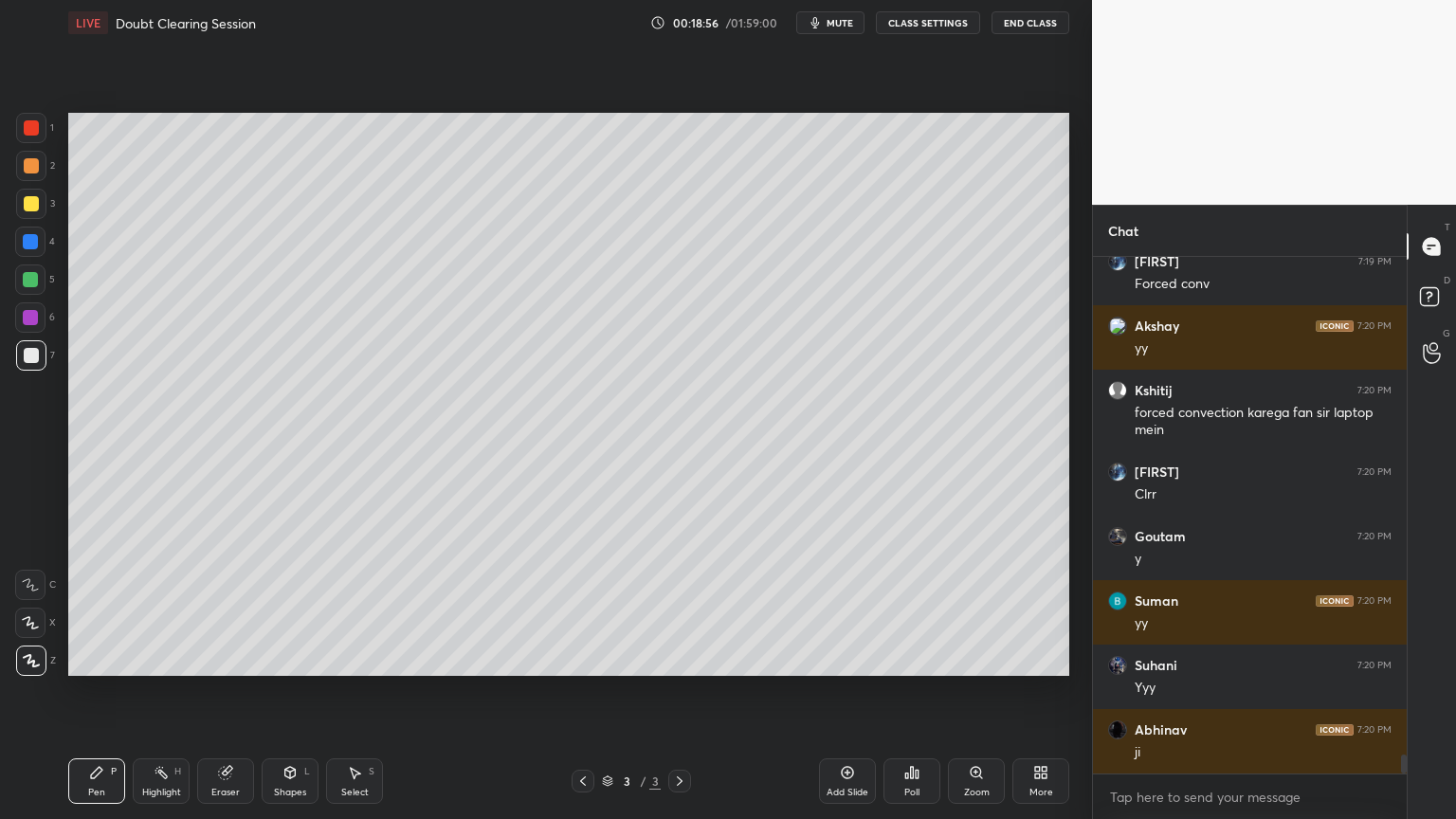 scroll, scrollTop: 13903, scrollLeft: 0, axis: vertical 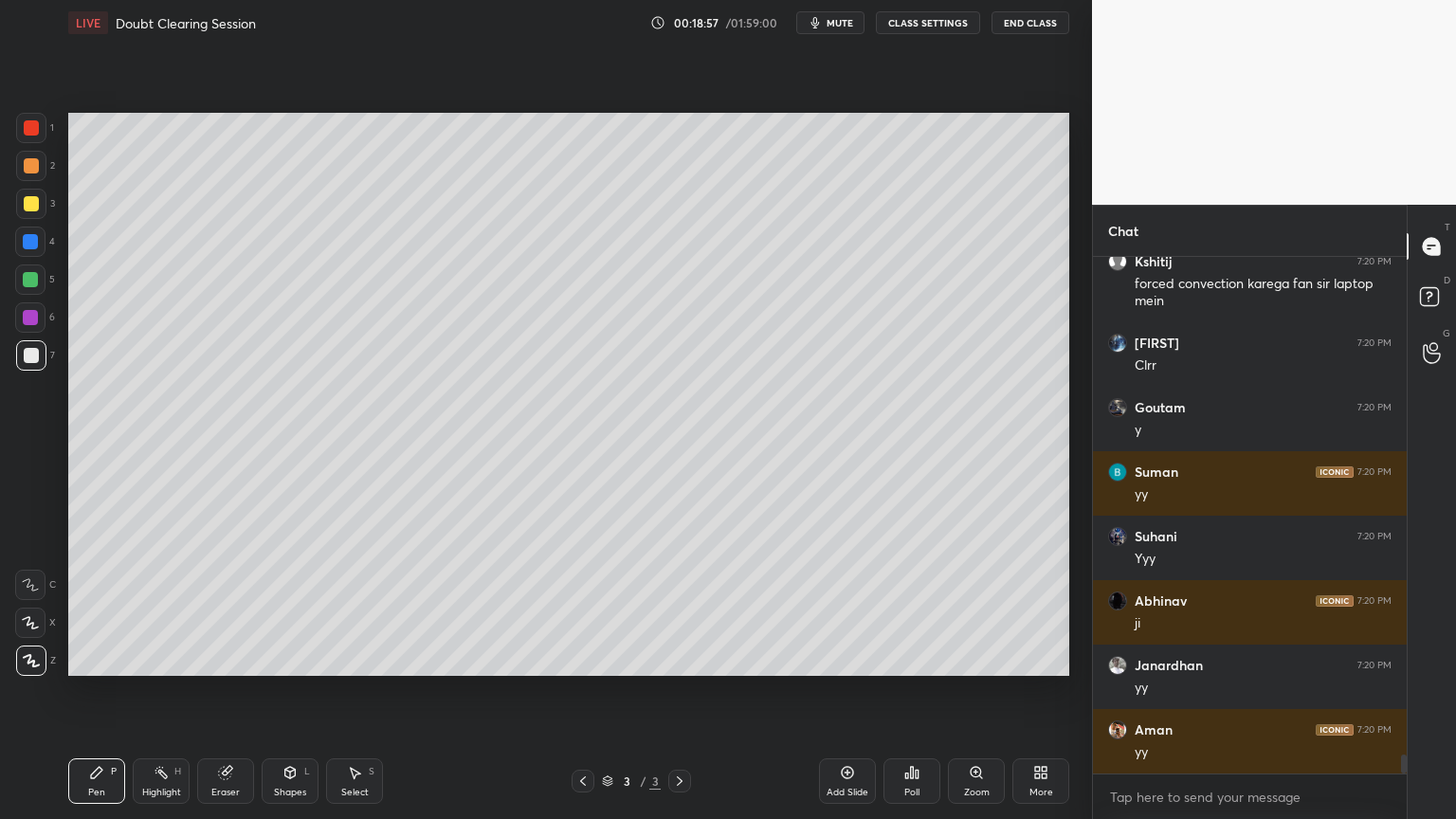 click 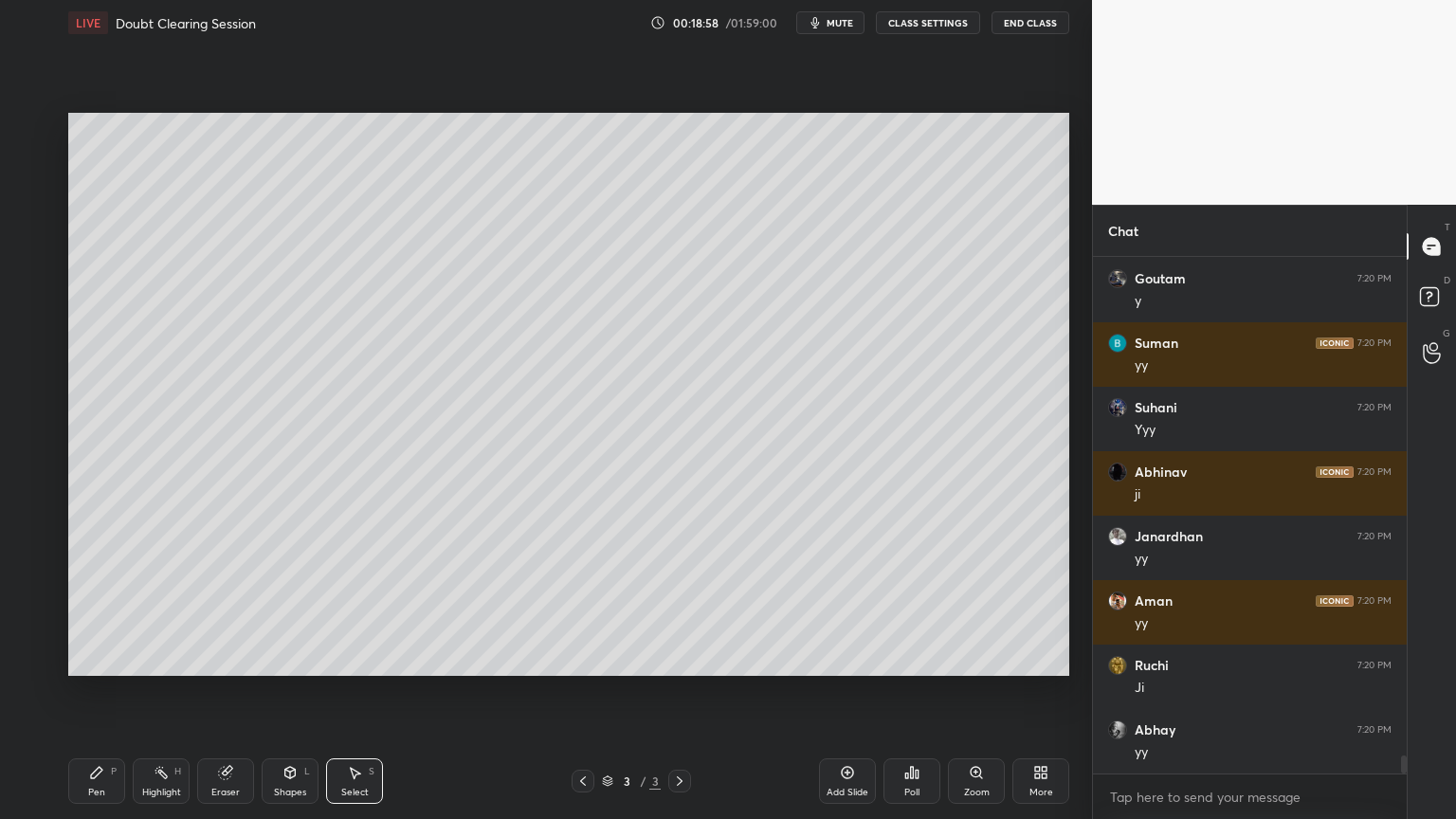 scroll, scrollTop: 14290, scrollLeft: 0, axis: vertical 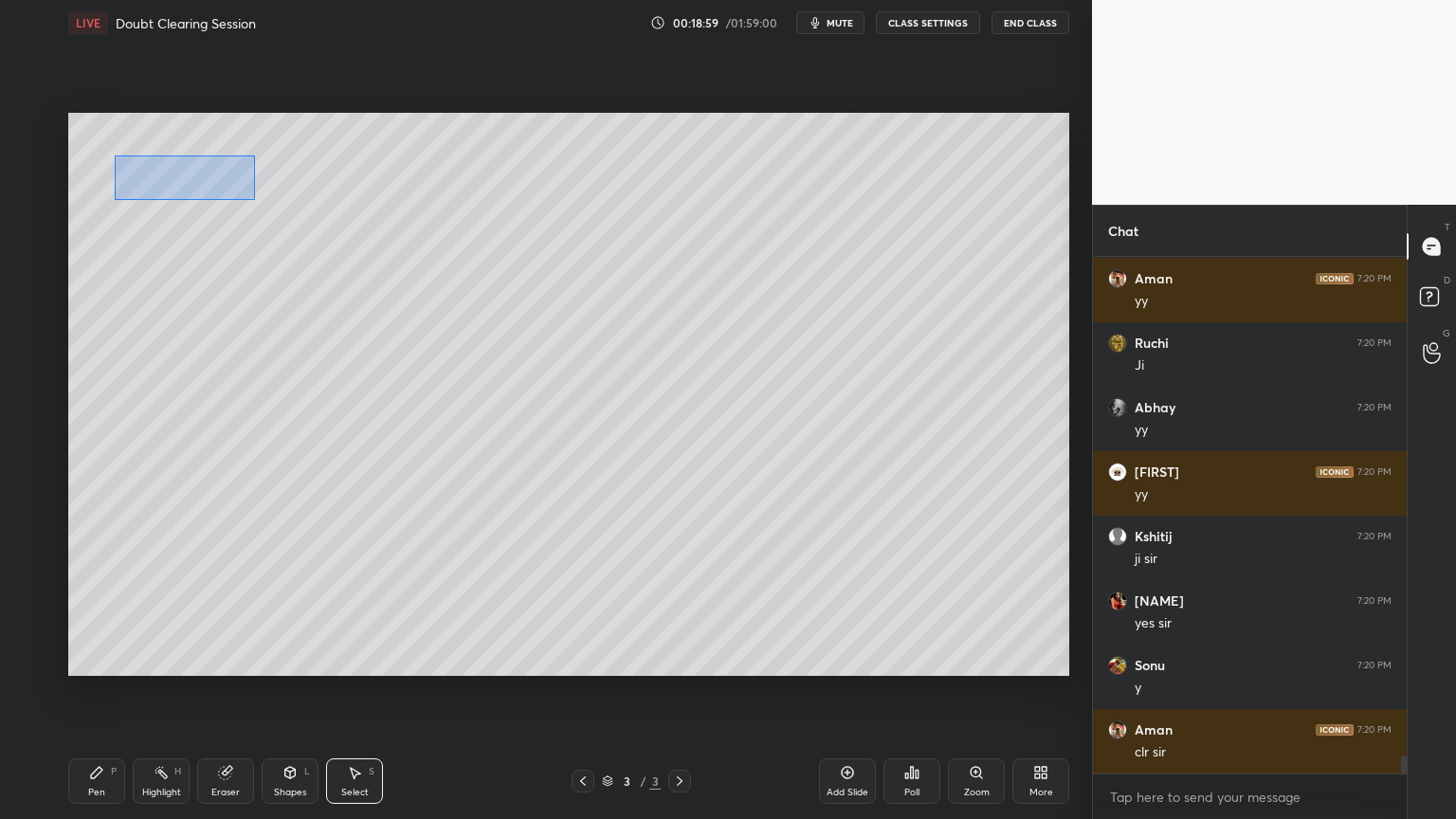 drag, startPoint x: 114, startPoint y: 155, endPoint x: 251, endPoint y: 199, distance: 143.89232 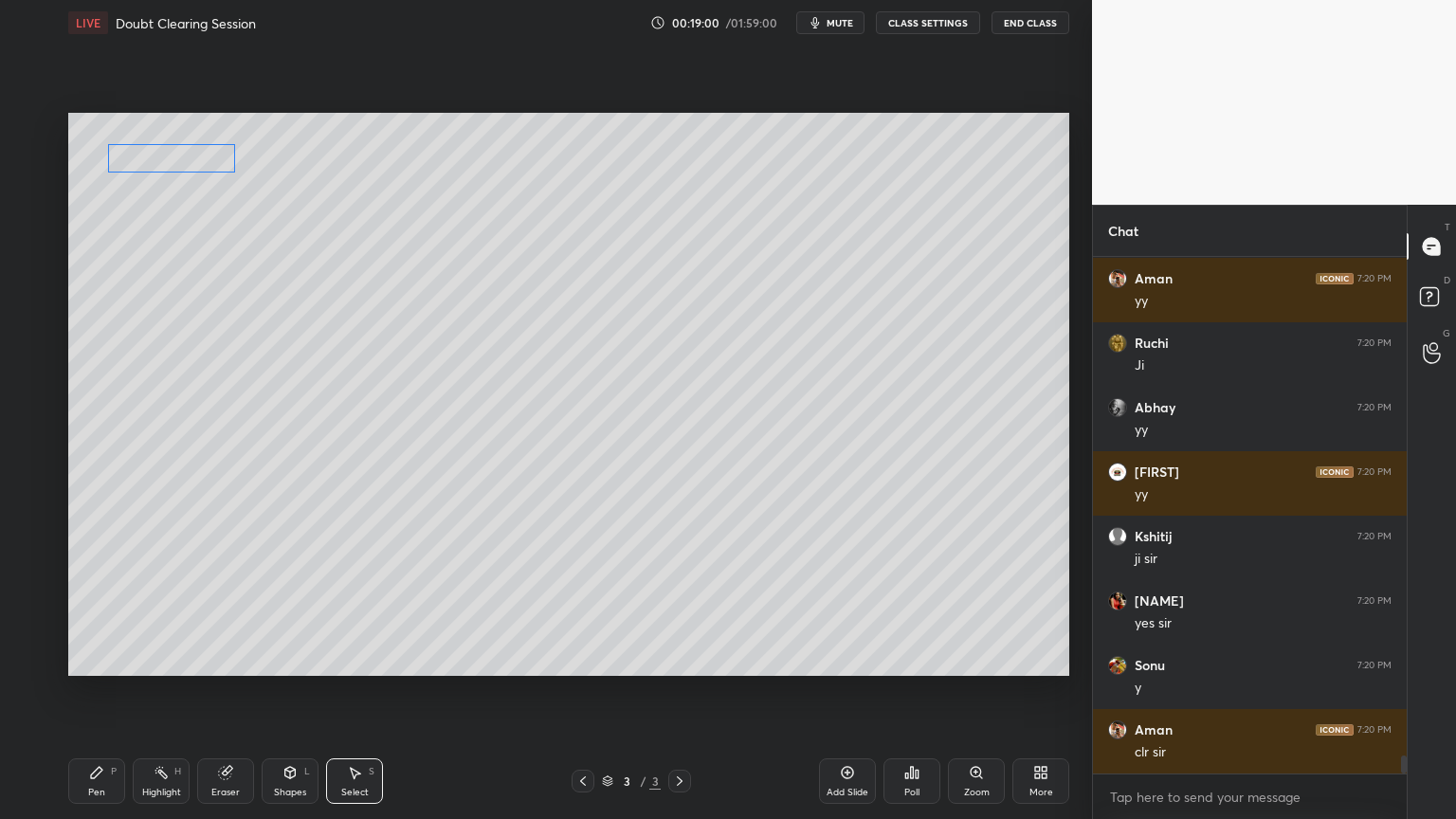 scroll, scrollTop: 14419, scrollLeft: 0, axis: vertical 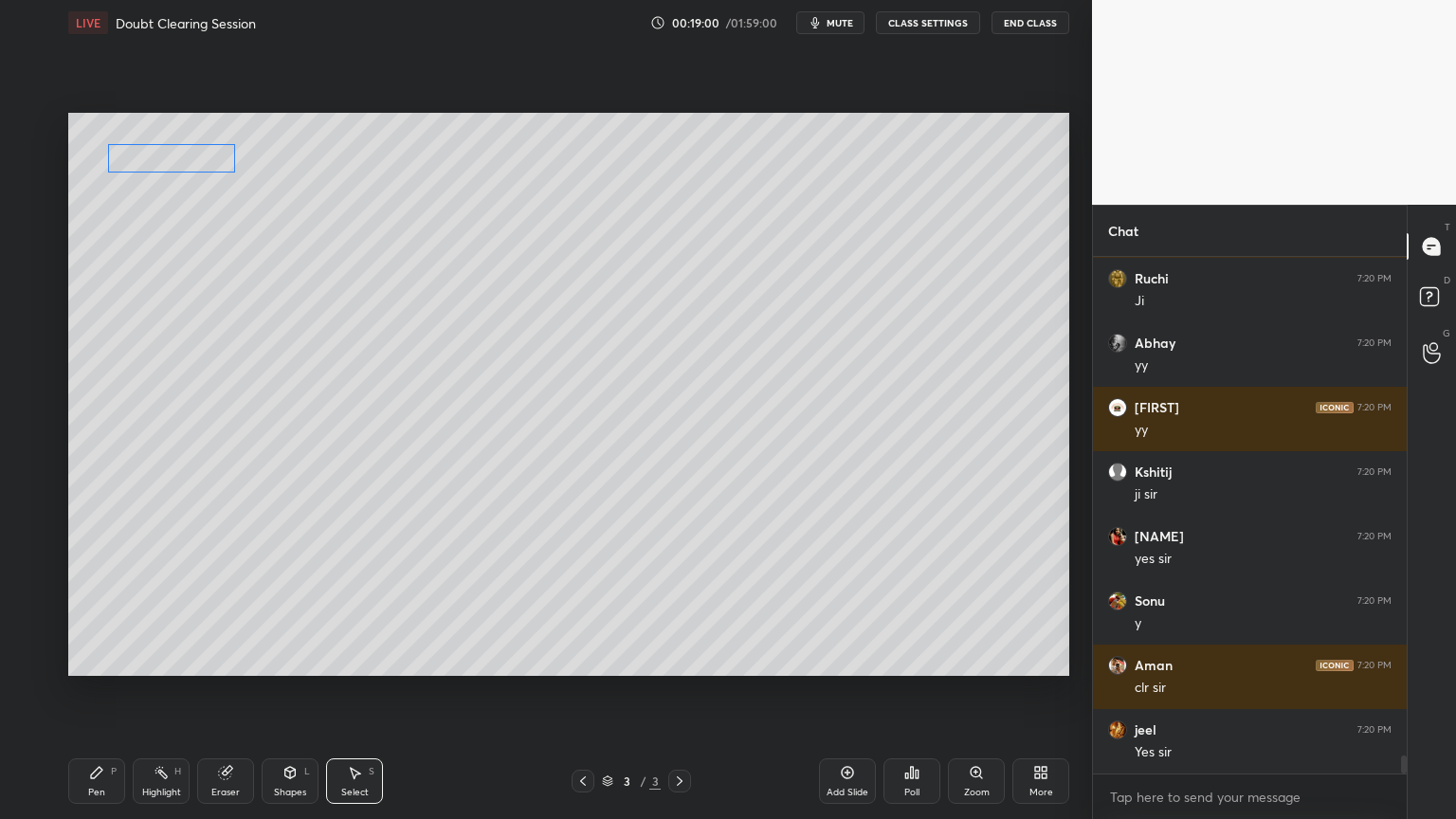 drag, startPoint x: 202, startPoint y: 168, endPoint x: 193, endPoint y: 159, distance: 12.727922 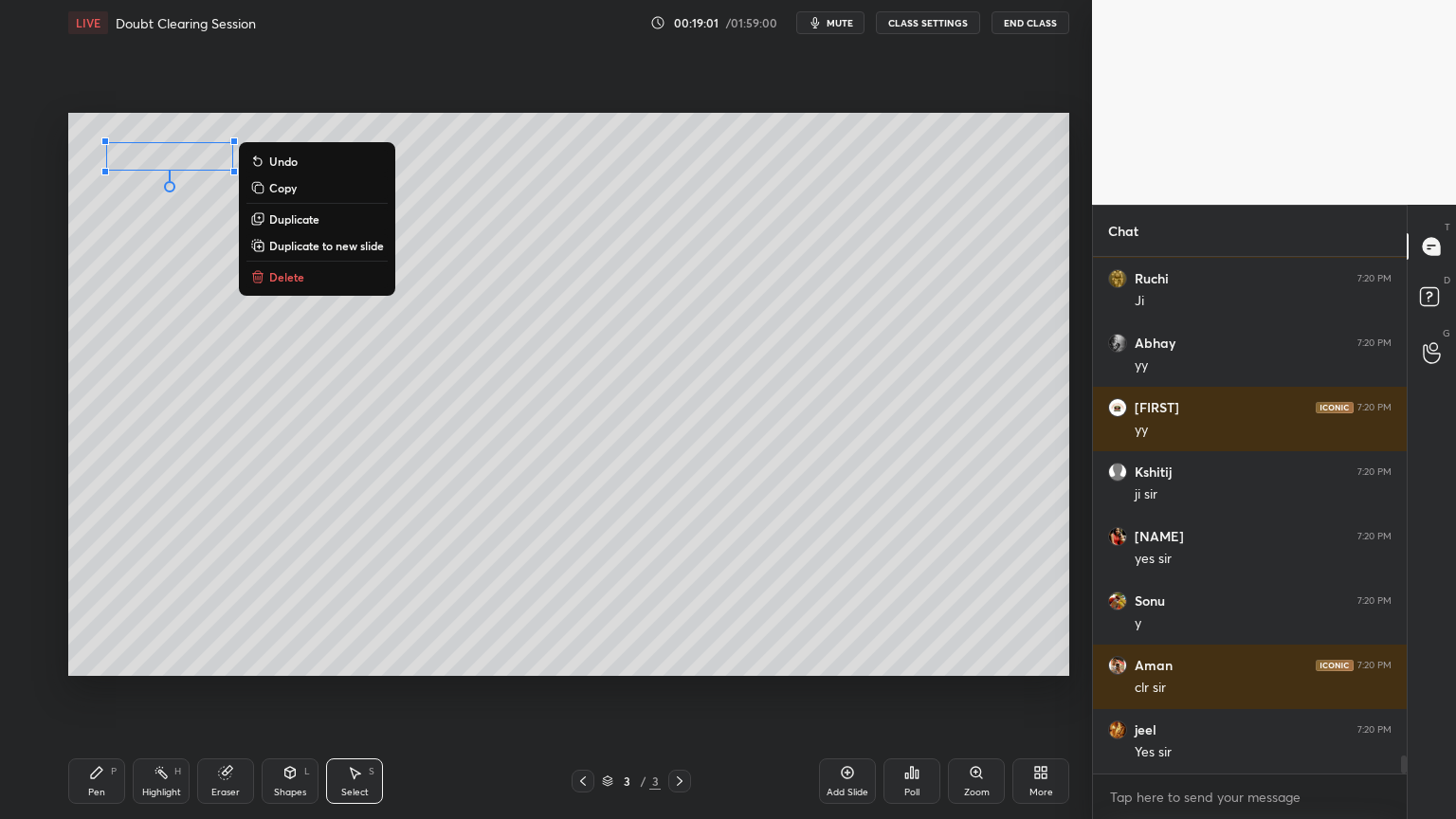 click on "0 ° Undo Copy Duplicate Duplicate to new slide Delete" at bounding box center [569, 394] 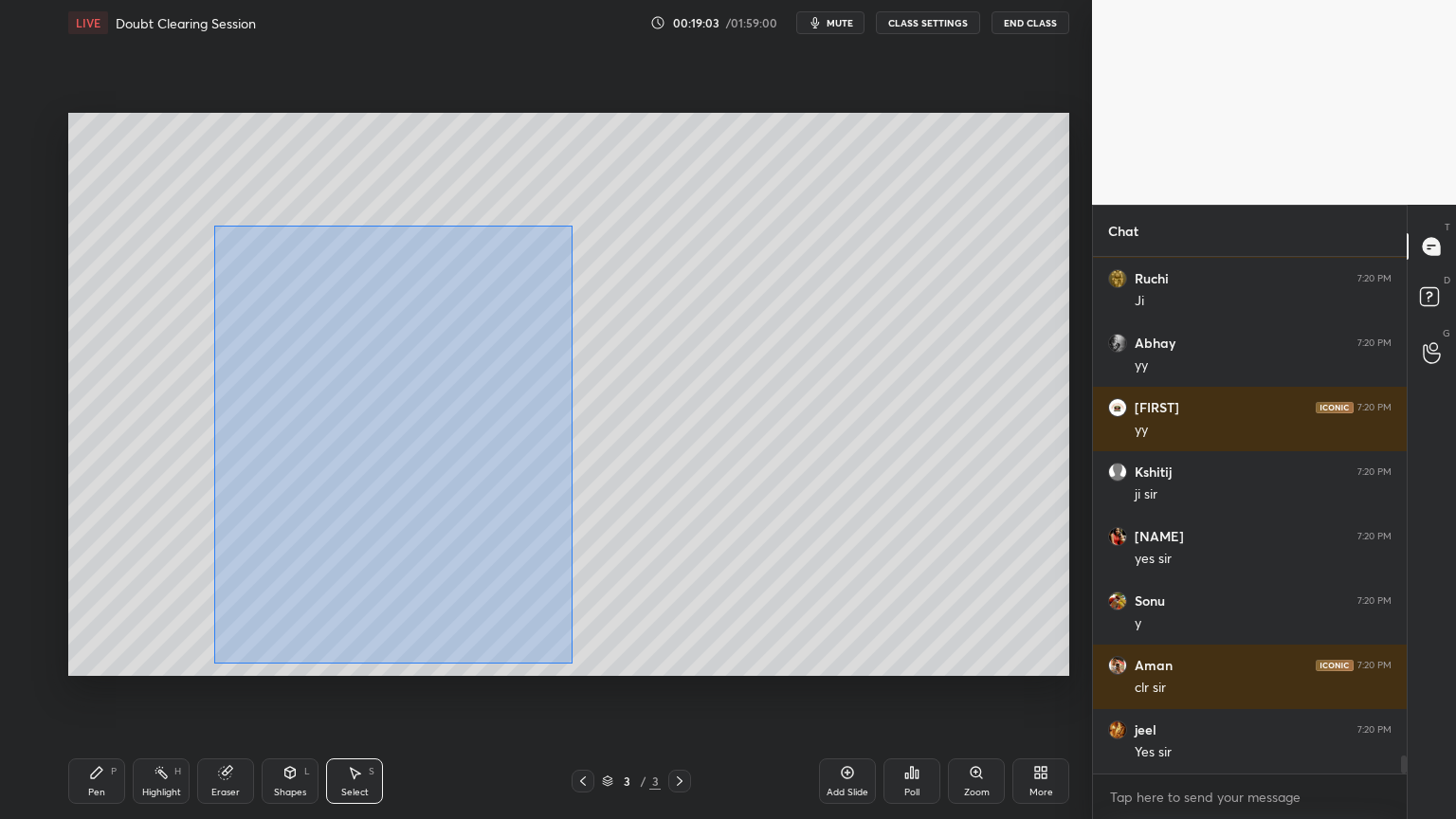 scroll, scrollTop: 14483, scrollLeft: 0, axis: vertical 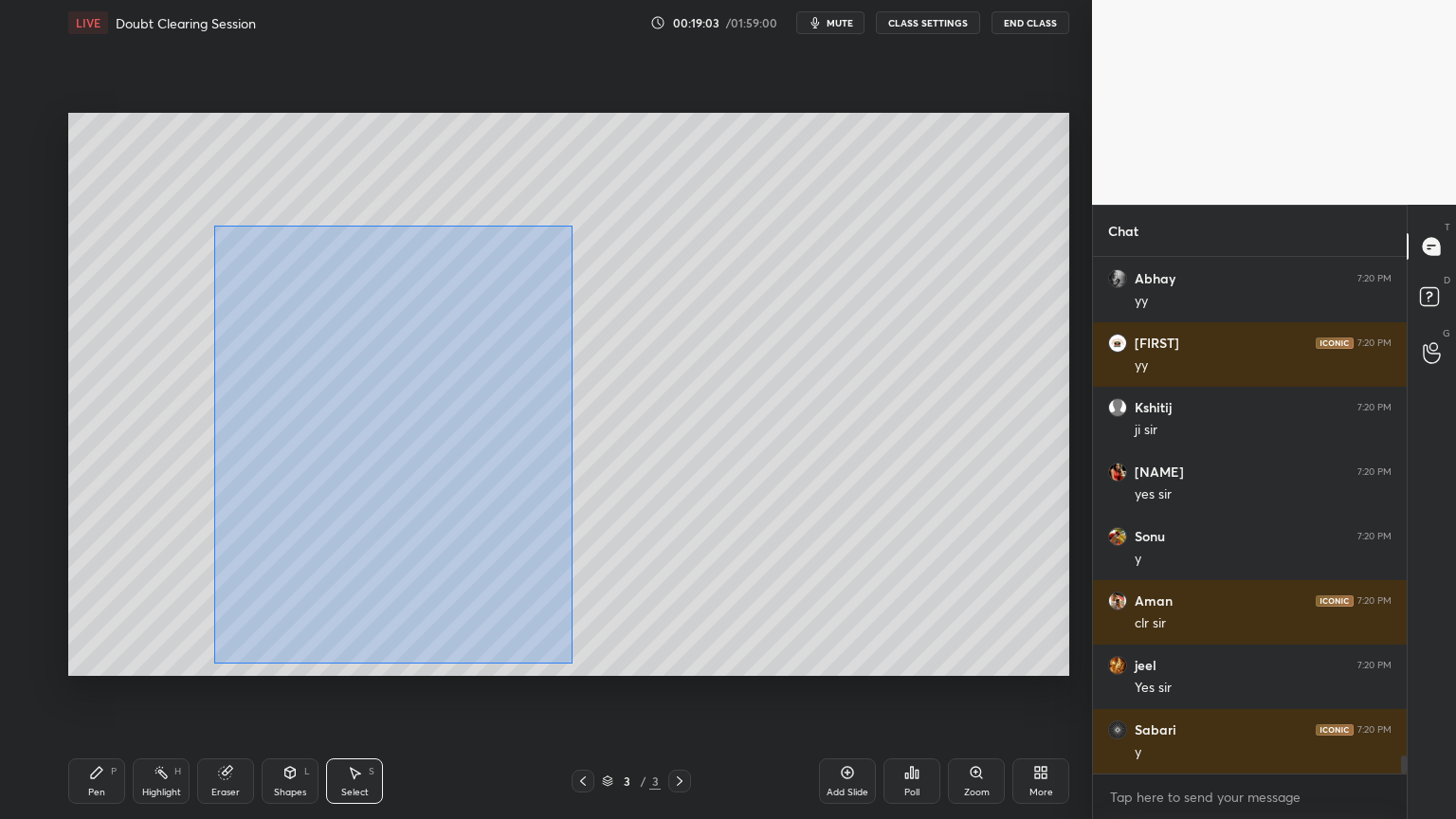drag, startPoint x: 213, startPoint y: 226, endPoint x: 549, endPoint y: 629, distance: 524.69515 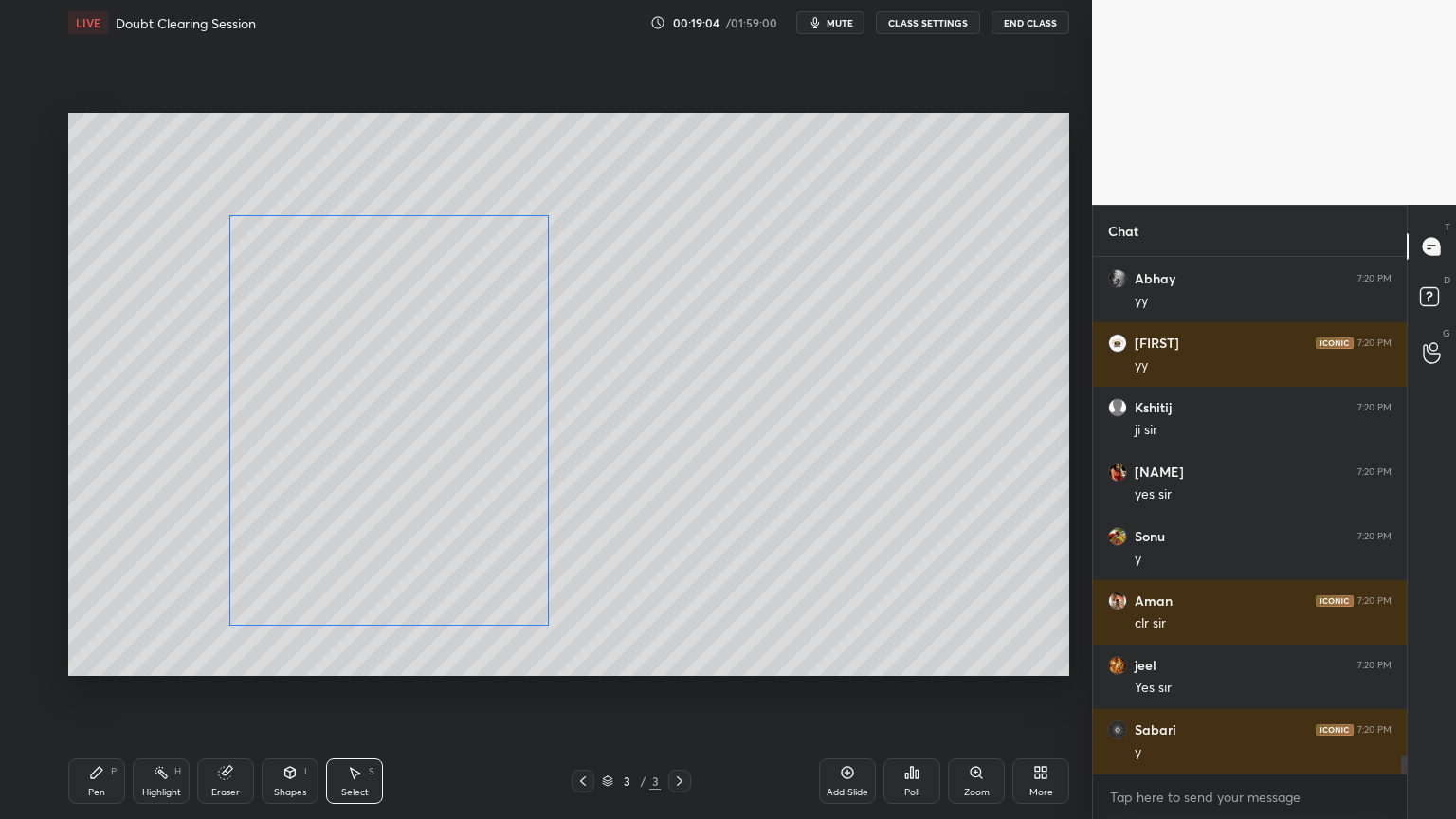 click on "0 ° Undo Copy Duplicate Duplicate to new slide Delete" at bounding box center [569, 394] 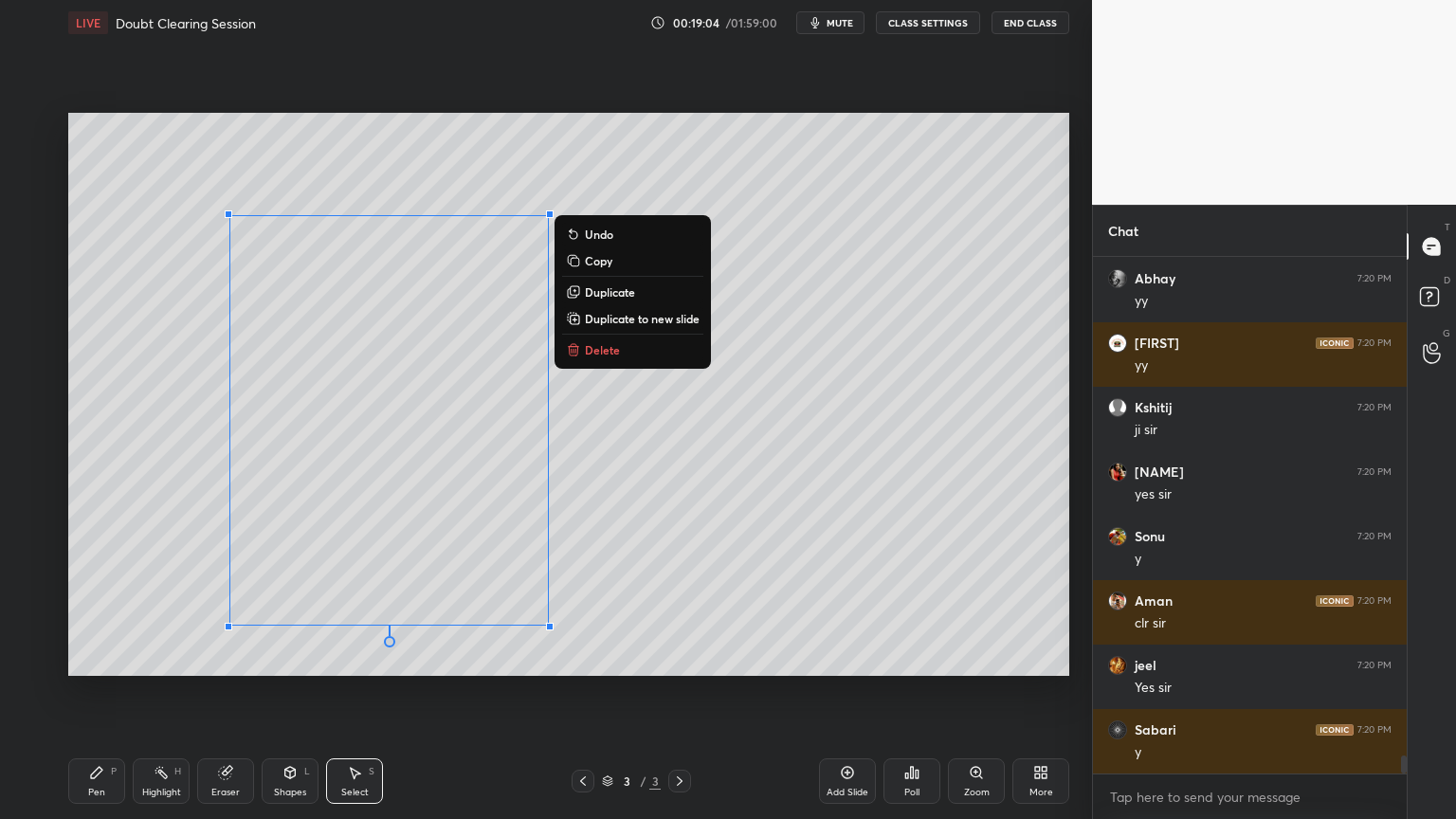 click on "0 ° Undo Copy Duplicate Duplicate to new slide Delete" at bounding box center (569, 394) 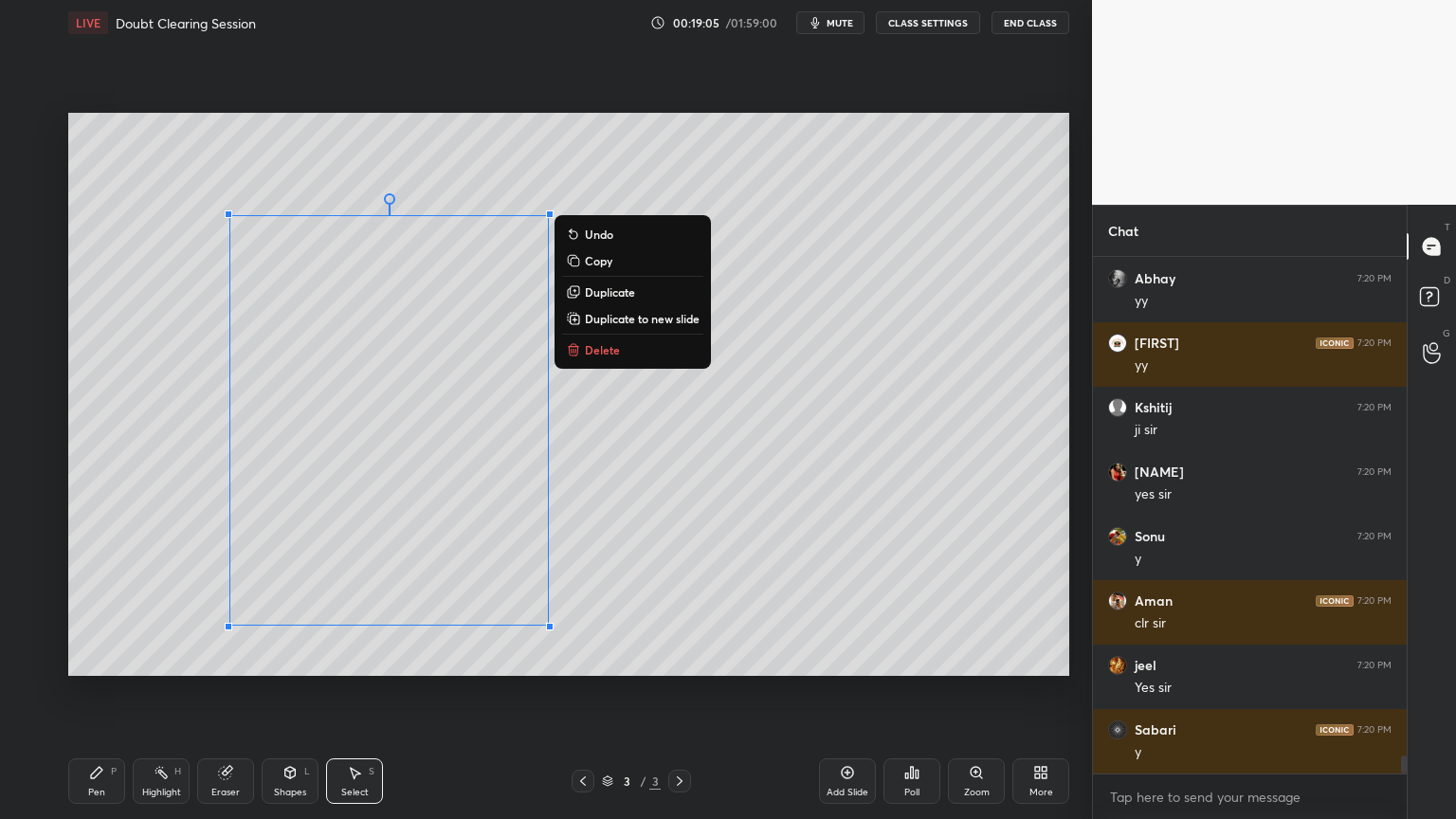 click on "0 ° Undo Copy Duplicate Duplicate to new slide Delete" at bounding box center [569, 394] 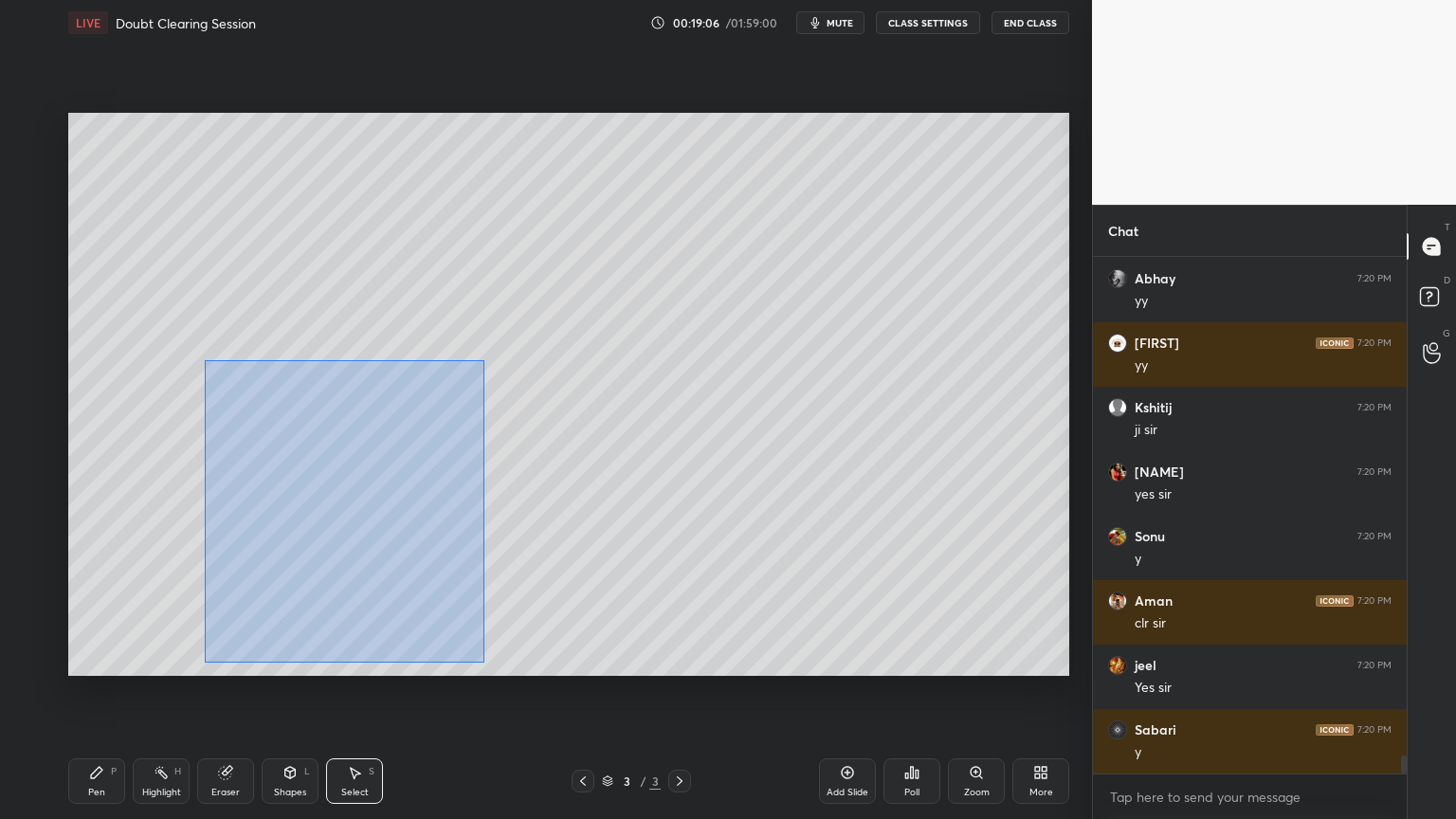 drag, startPoint x: 234, startPoint y: 388, endPoint x: 473, endPoint y: 645, distance: 350.9558 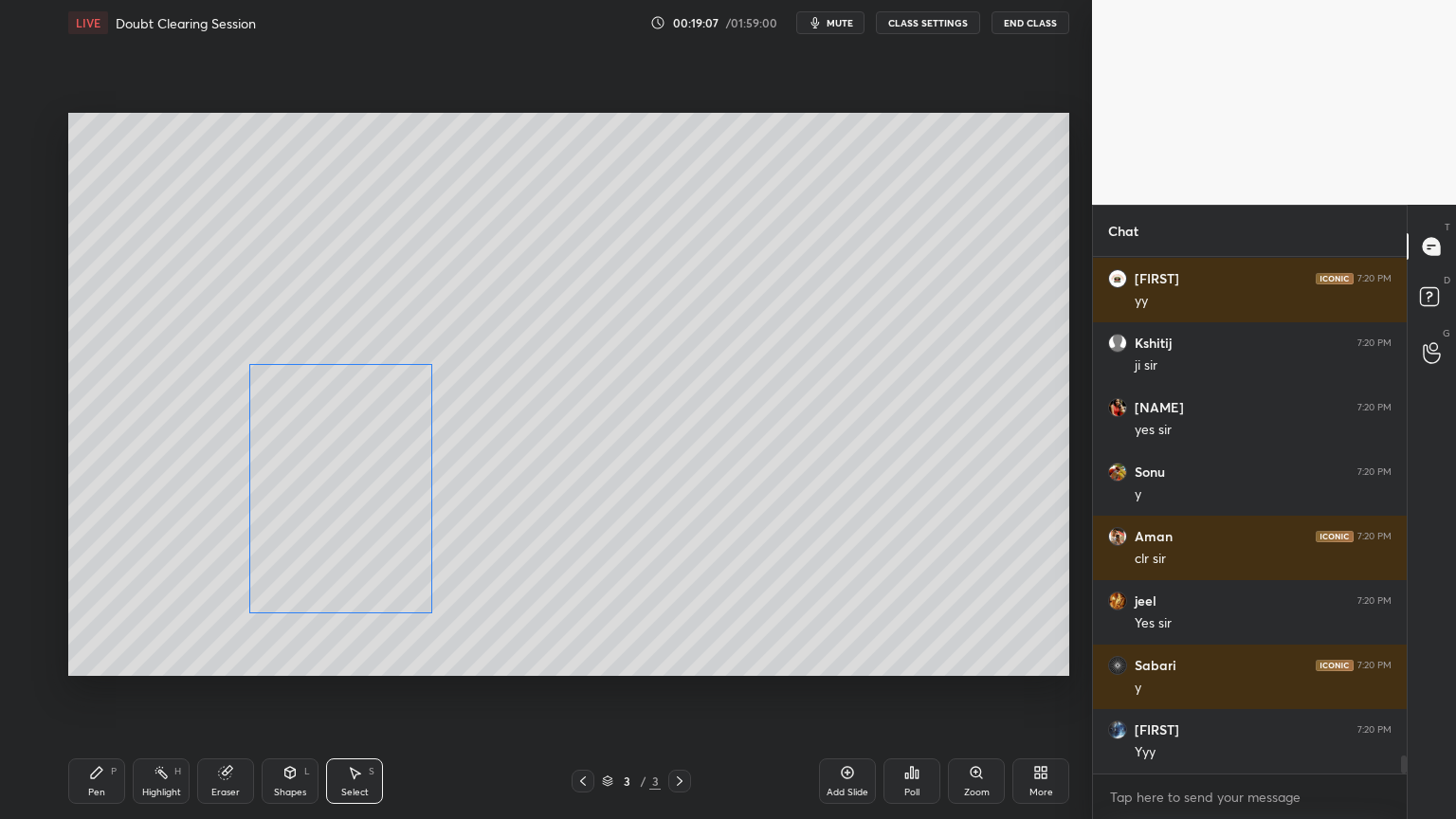 click on "0 ° Undo Copy Duplicate Duplicate to new slide Delete" at bounding box center [569, 394] 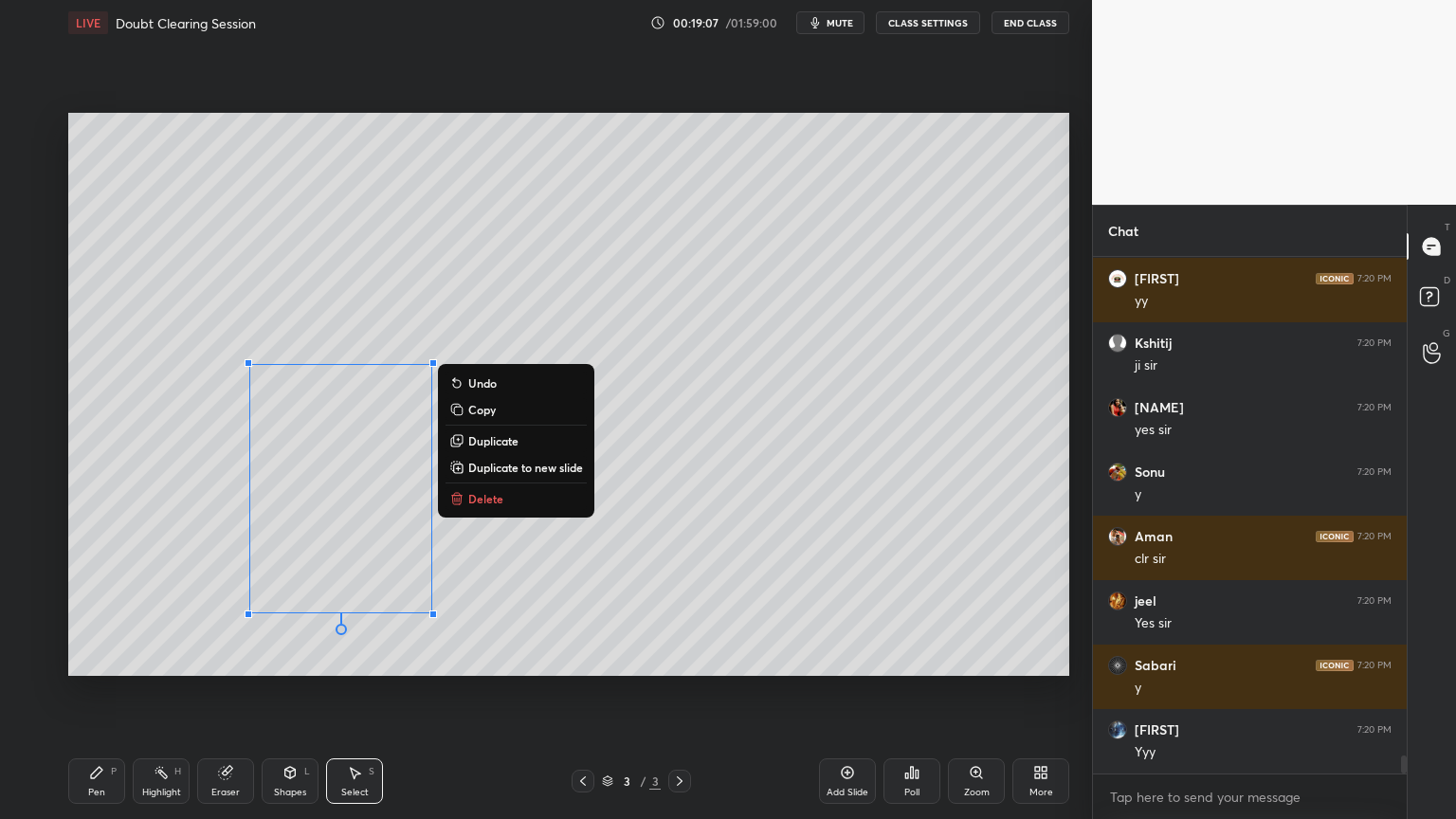 click on "0 ° Undo Copy Duplicate Duplicate to new slide Delete" at bounding box center (569, 394) 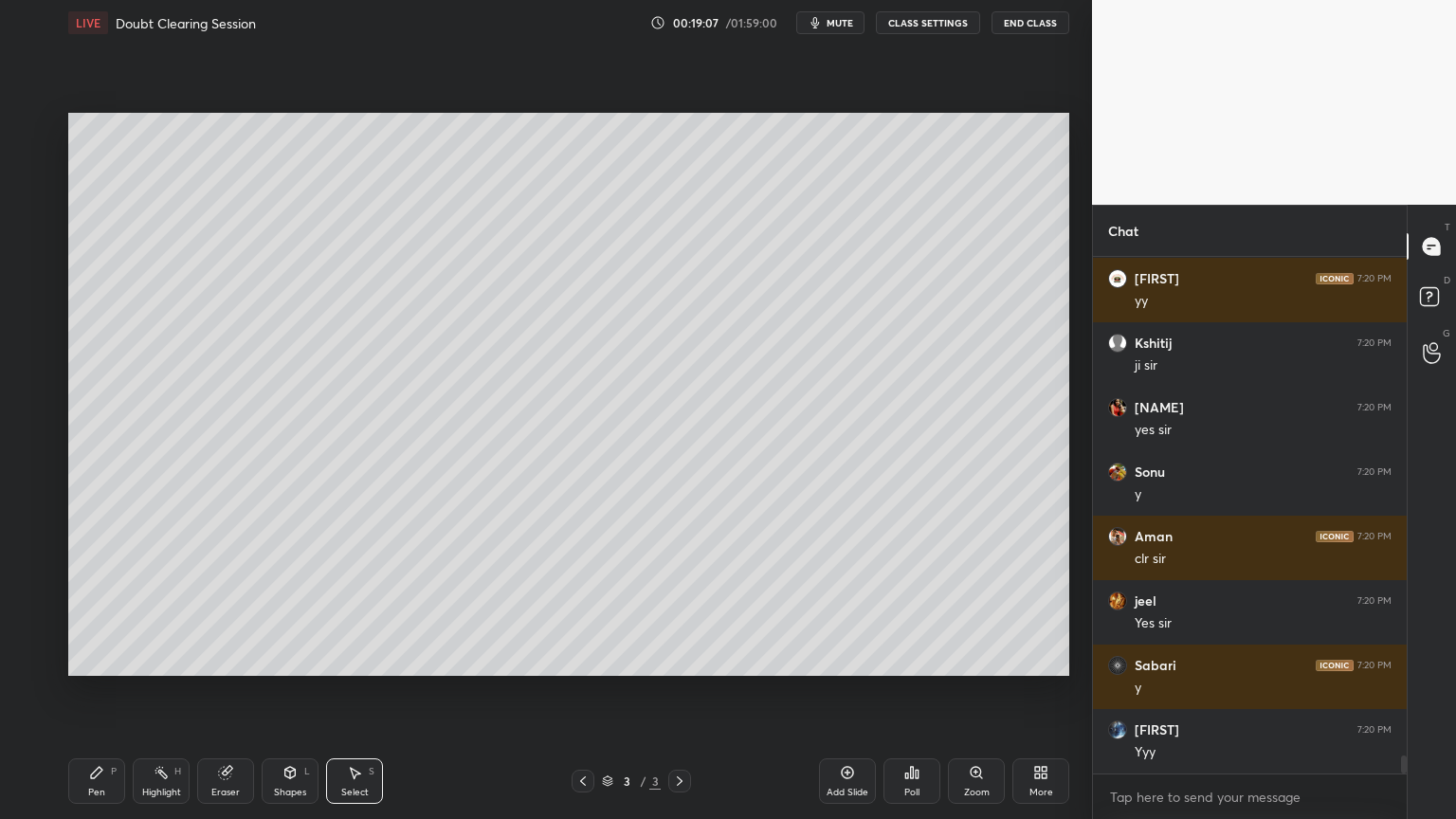 scroll, scrollTop: 14612, scrollLeft: 0, axis: vertical 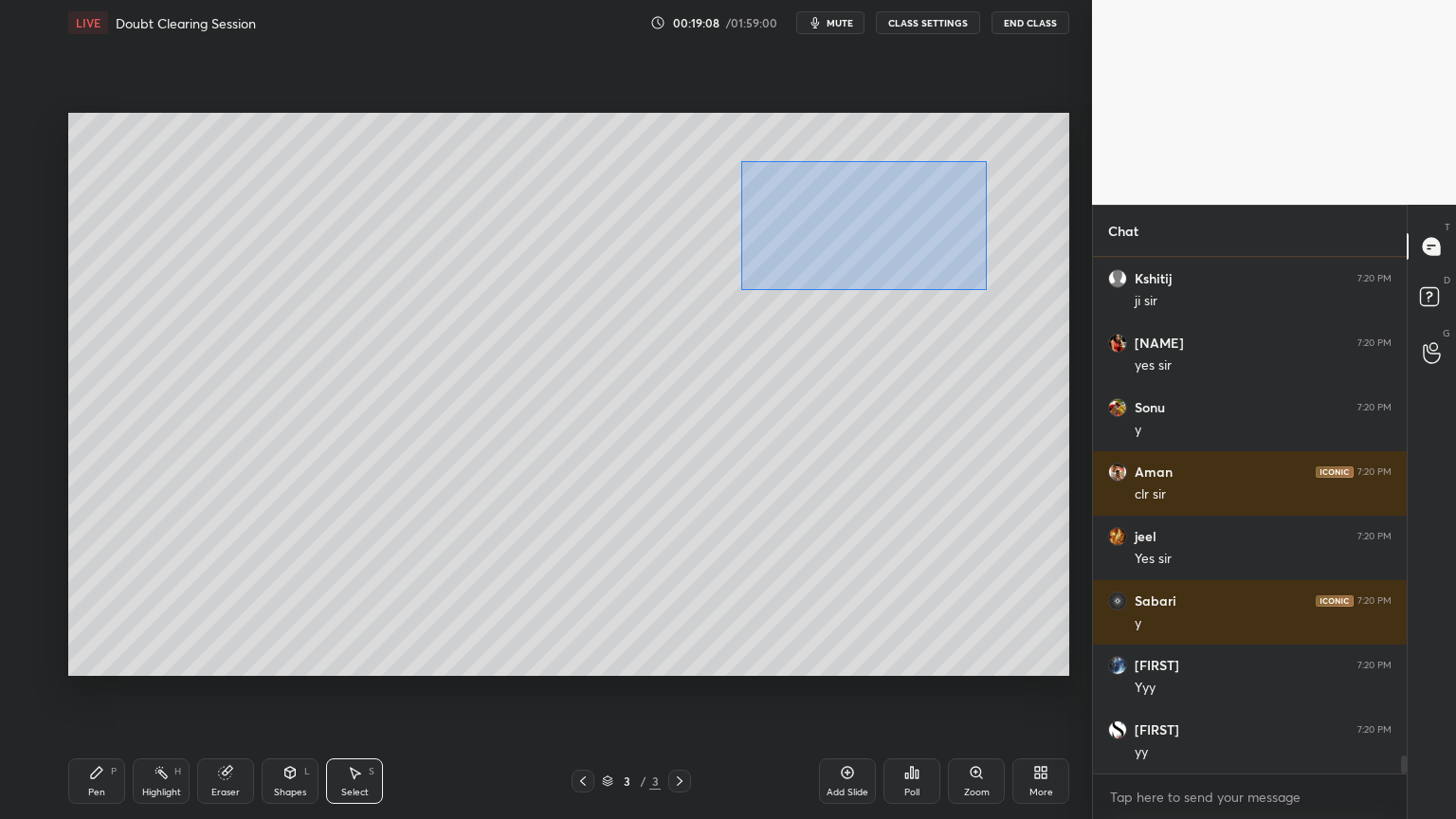 drag, startPoint x: 742, startPoint y: 160, endPoint x: 956, endPoint y: 281, distance: 245.83938 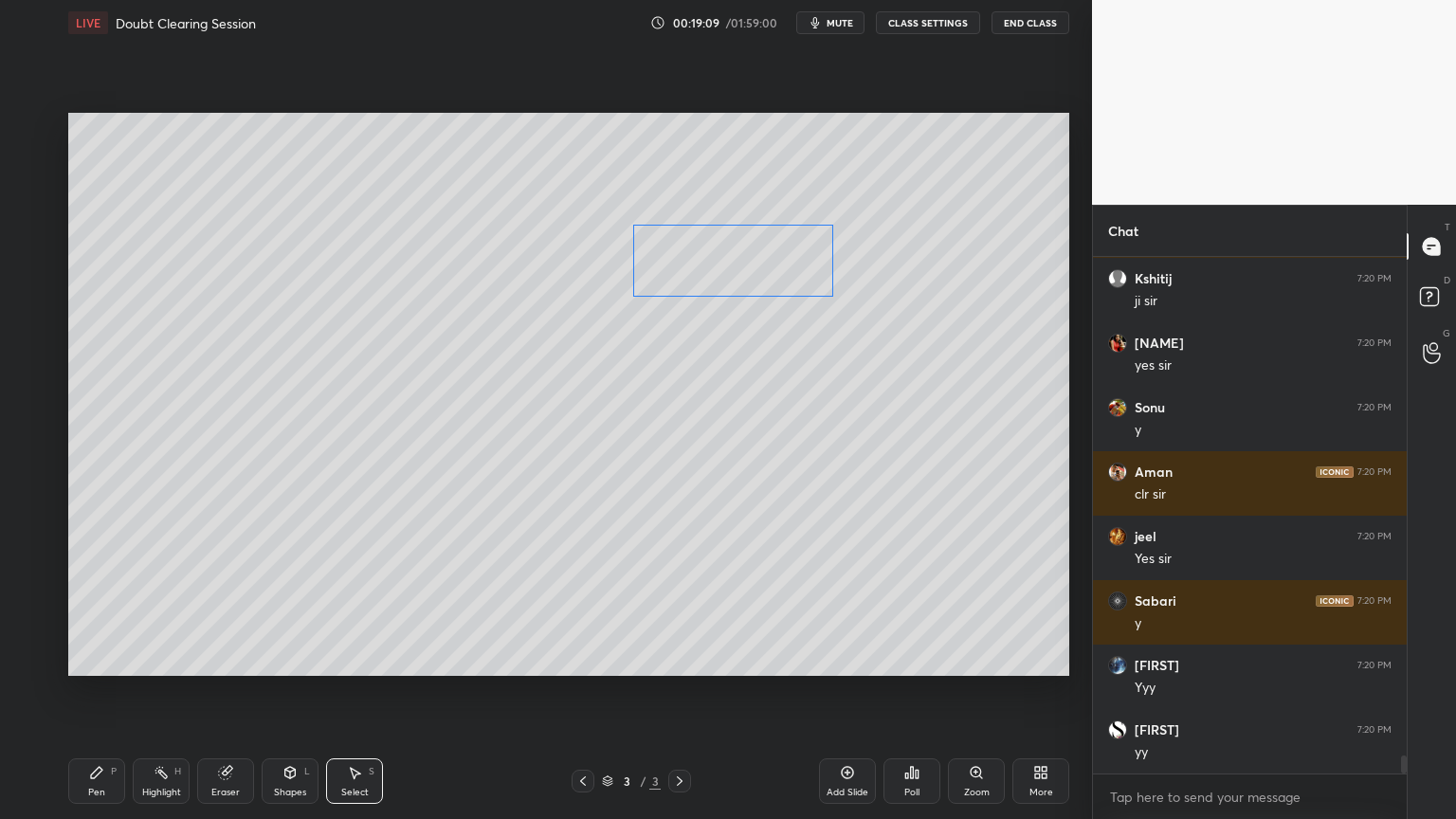 scroll, scrollTop: 14677, scrollLeft: 0, axis: vertical 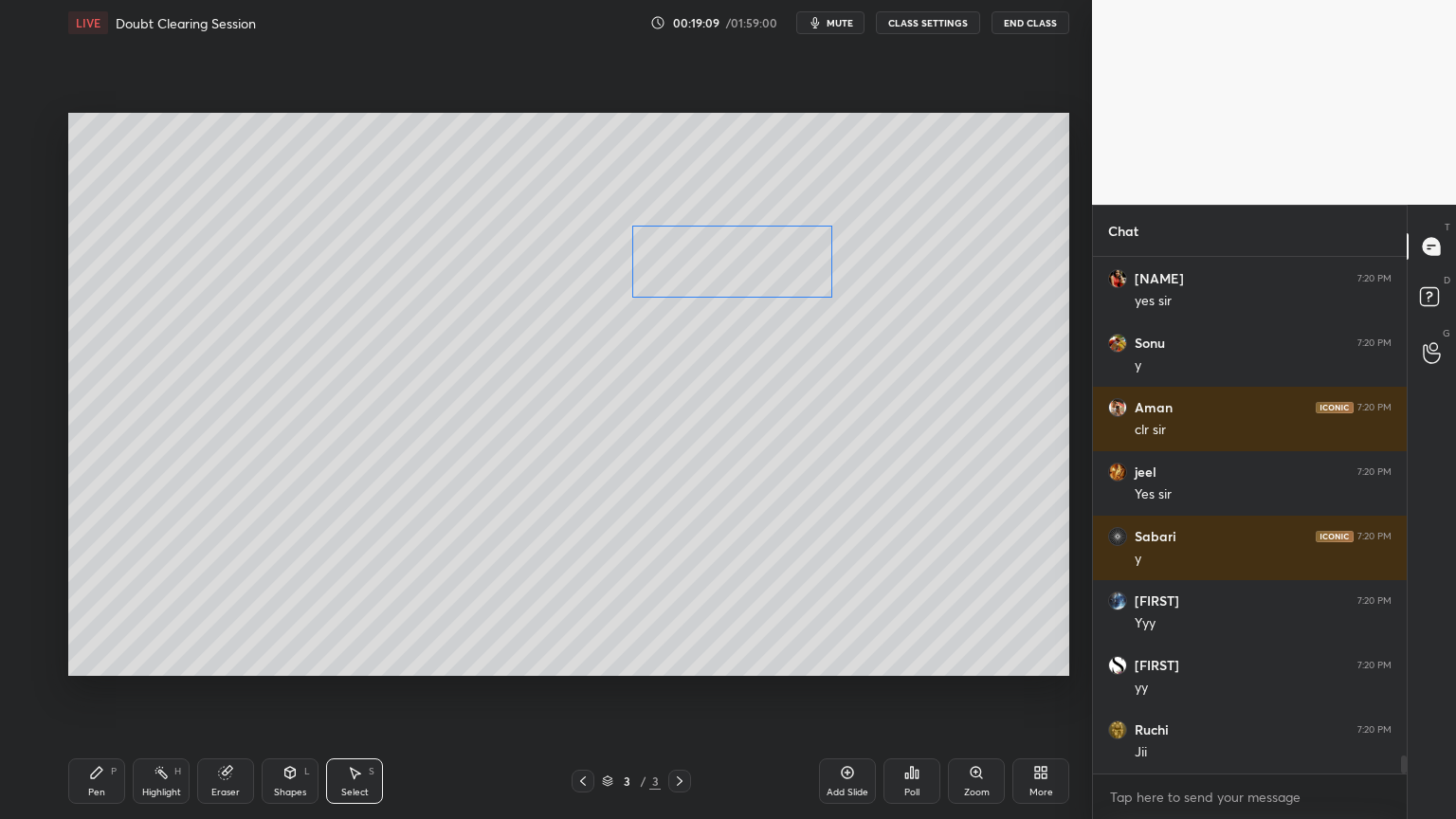 drag, startPoint x: 872, startPoint y: 246, endPoint x: 752, endPoint y: 281, distance: 125 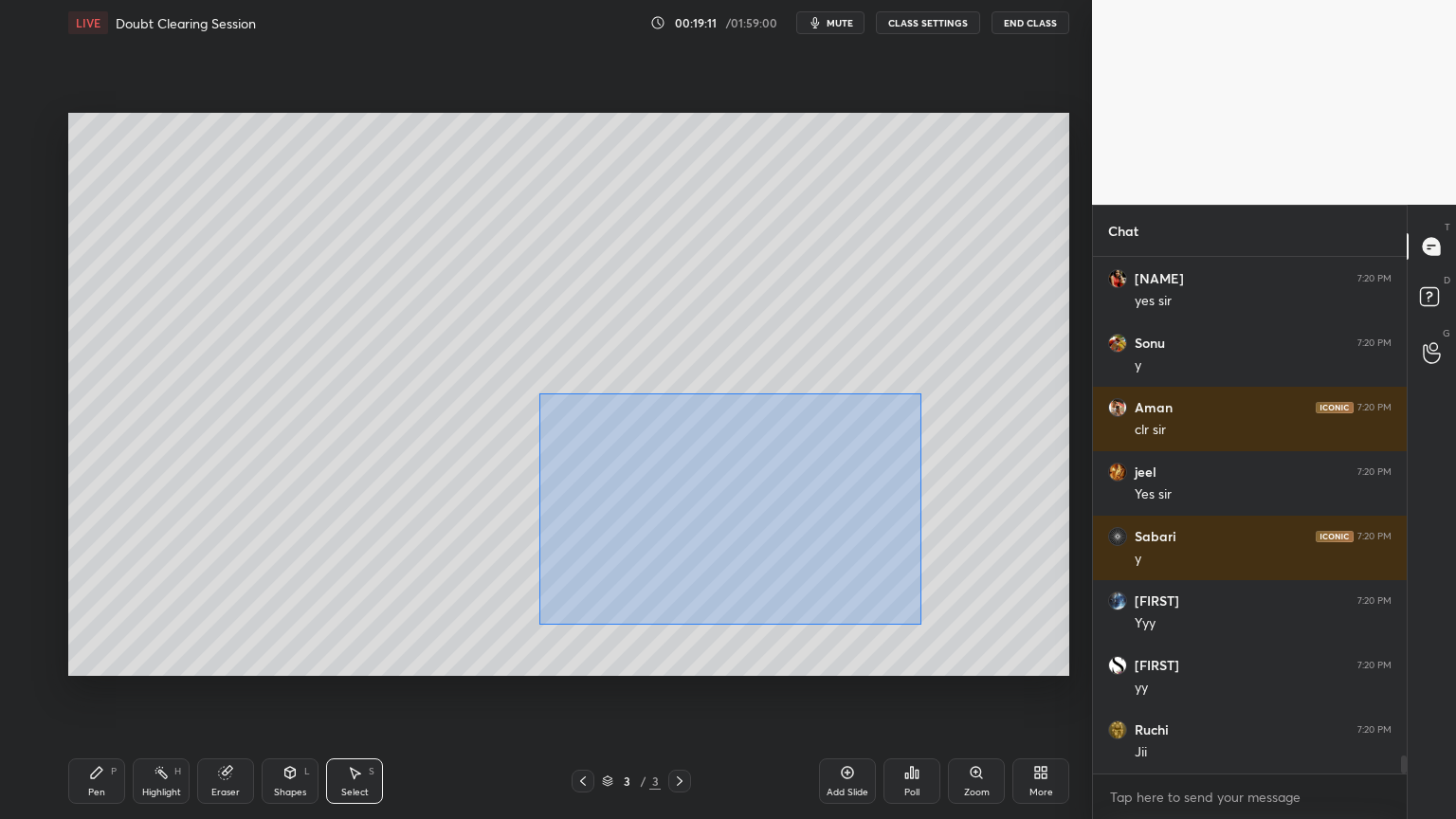 drag, startPoint x: 550, startPoint y: 403, endPoint x: 889, endPoint y: 595, distance: 389.5959 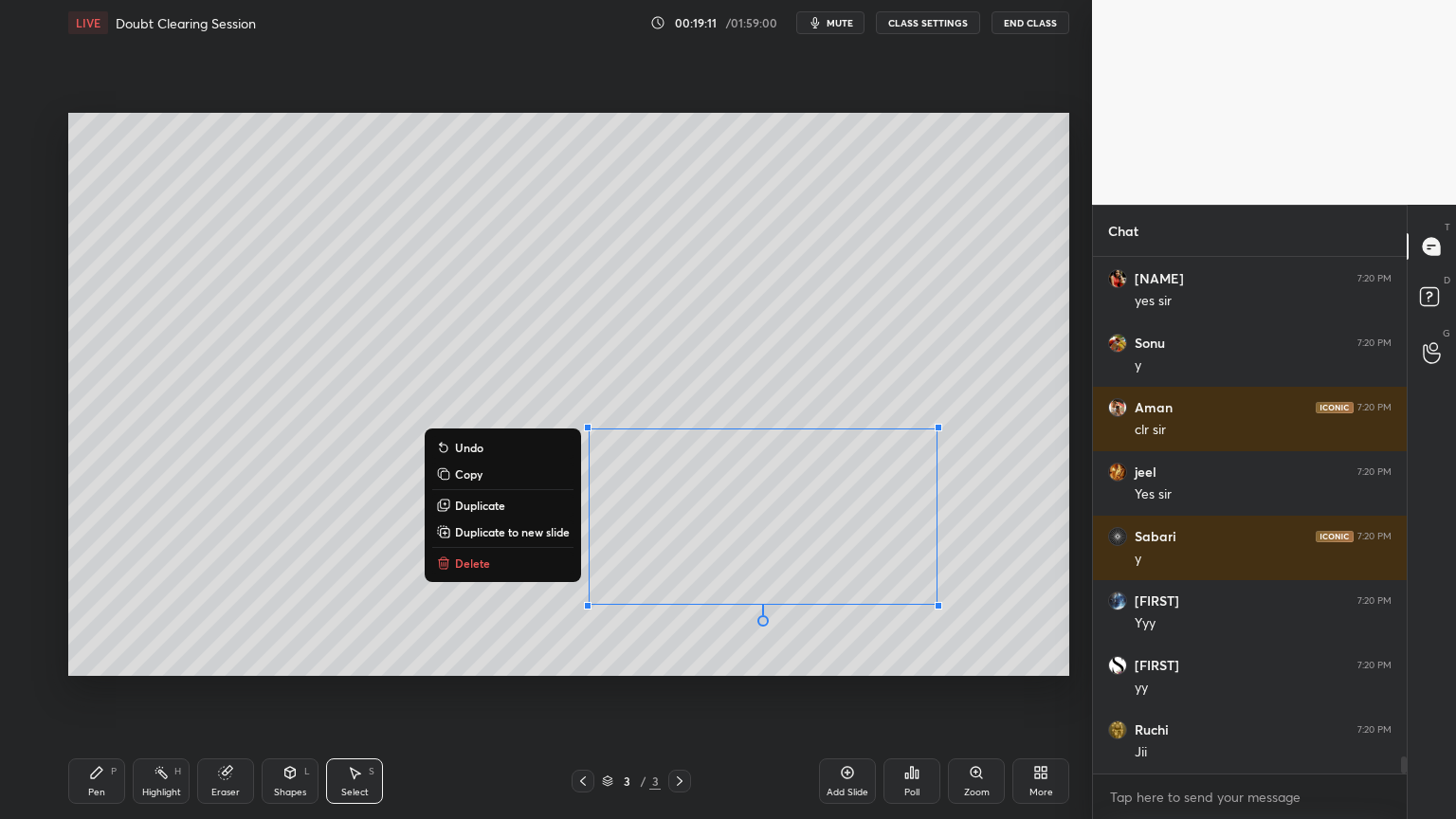 scroll, scrollTop: 14741, scrollLeft: 0, axis: vertical 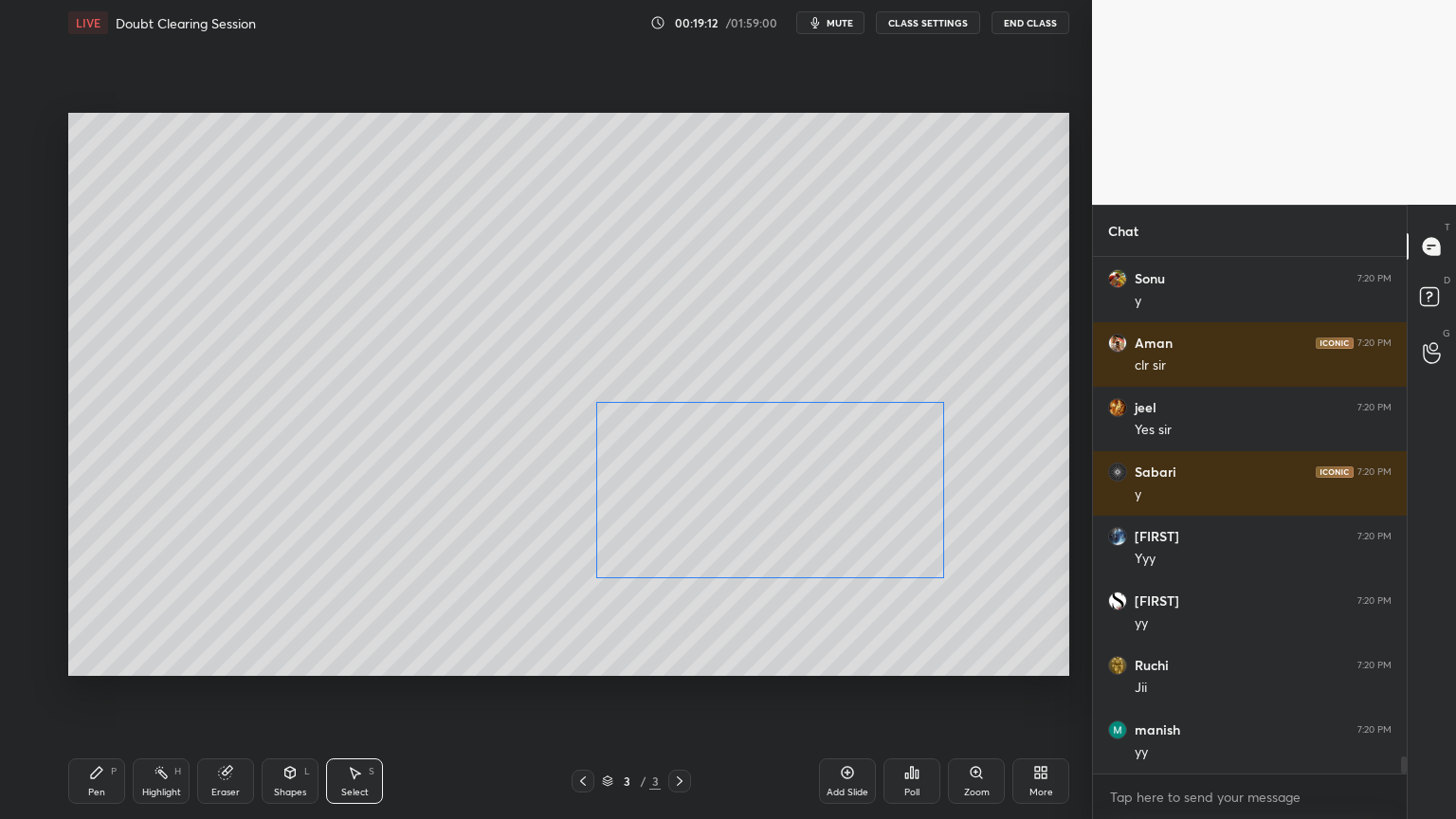 drag, startPoint x: 796, startPoint y: 527, endPoint x: 804, endPoint y: 502, distance: 26.248809 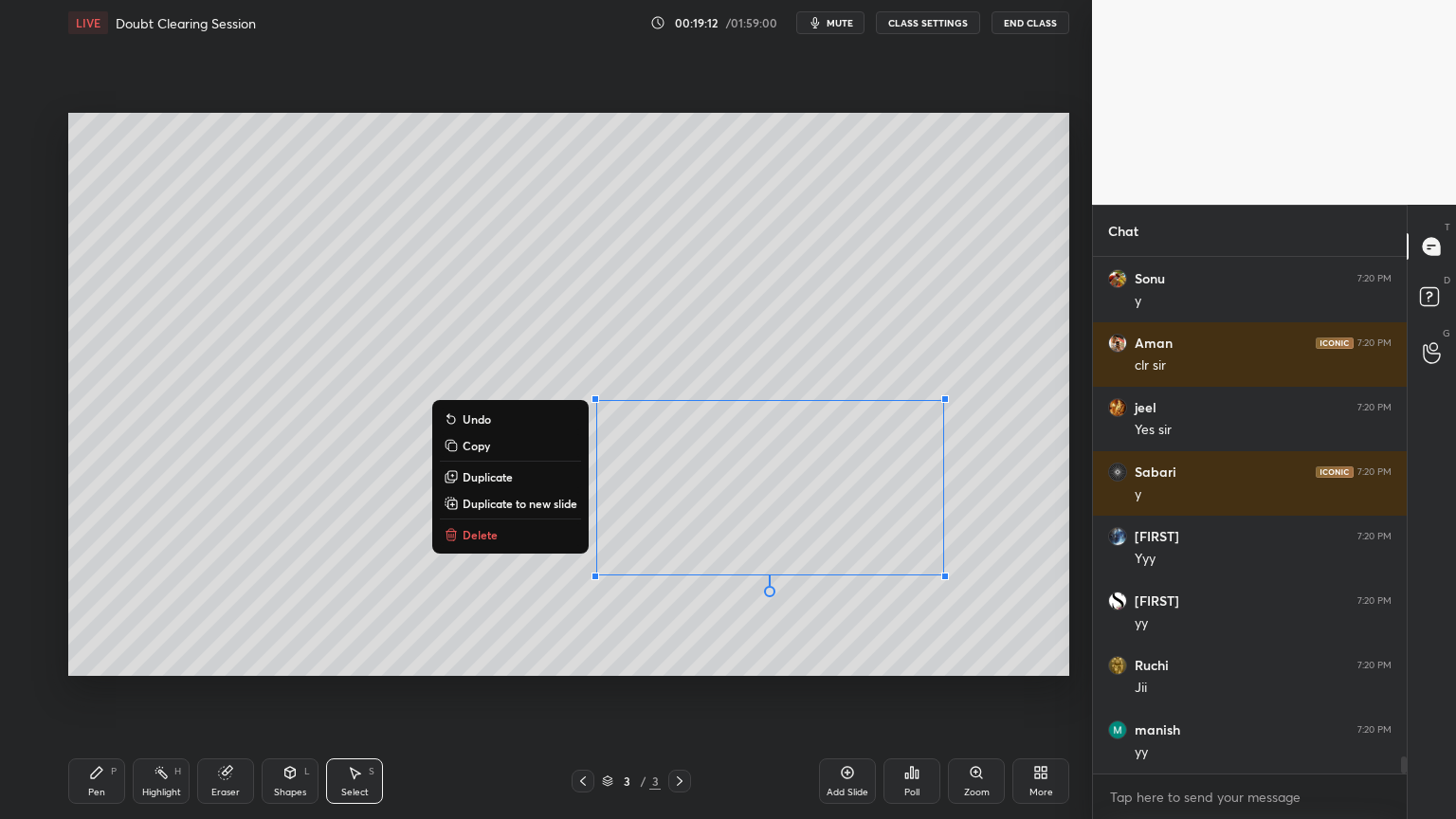 click on "0 ° Undo Copy Duplicate Duplicate to new slide Delete" at bounding box center (569, 394) 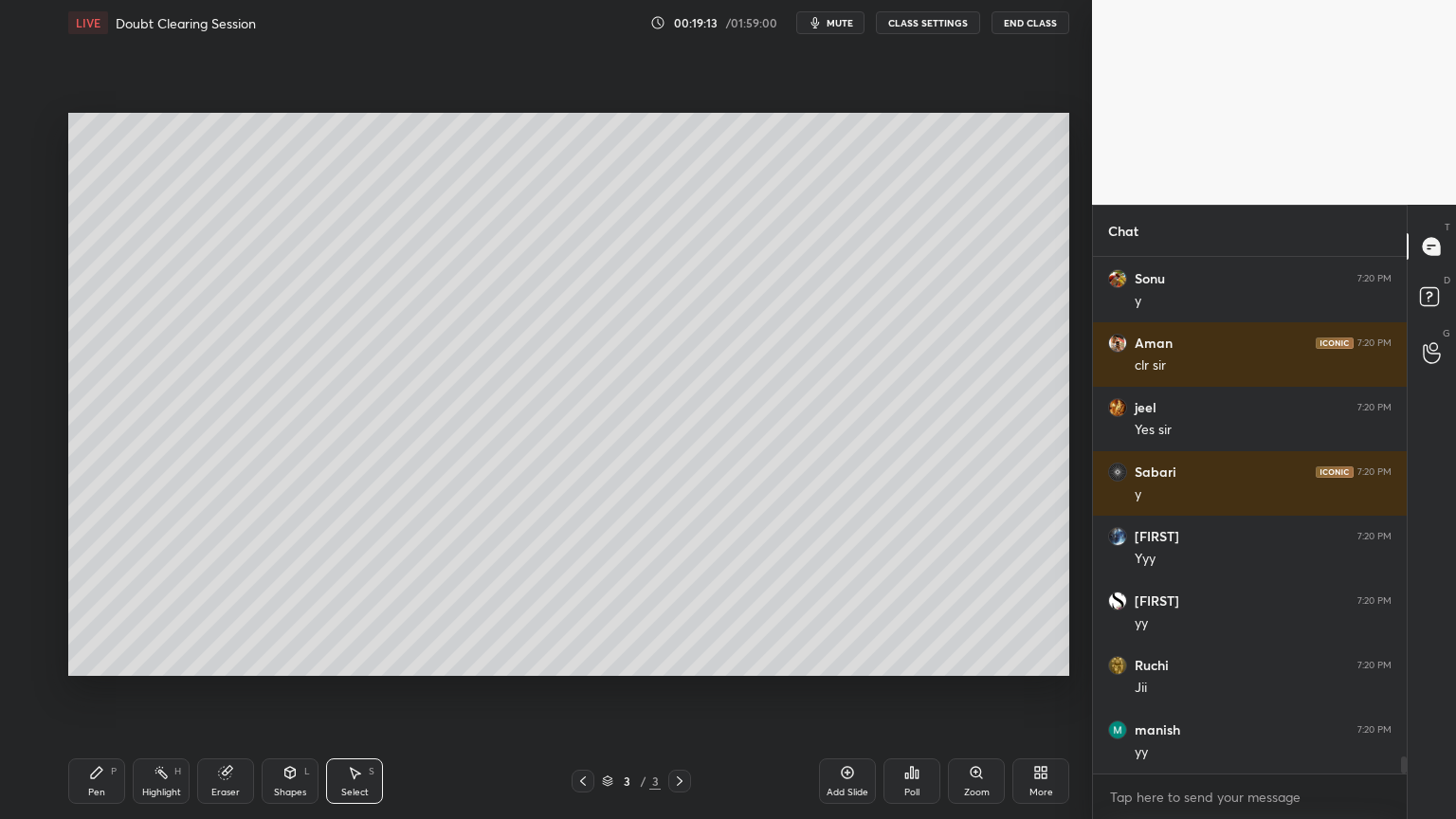 click 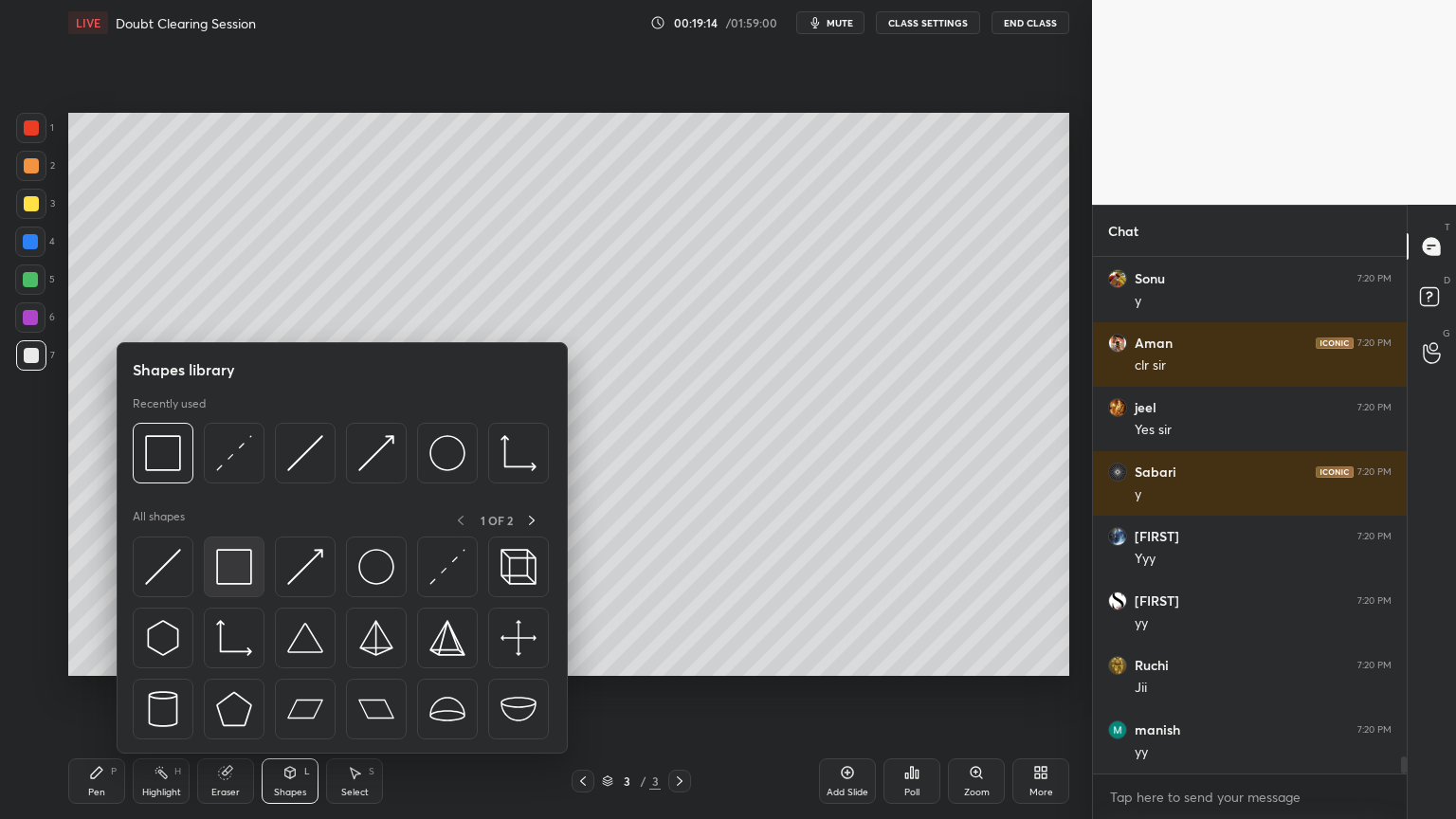 click at bounding box center (234, 567) 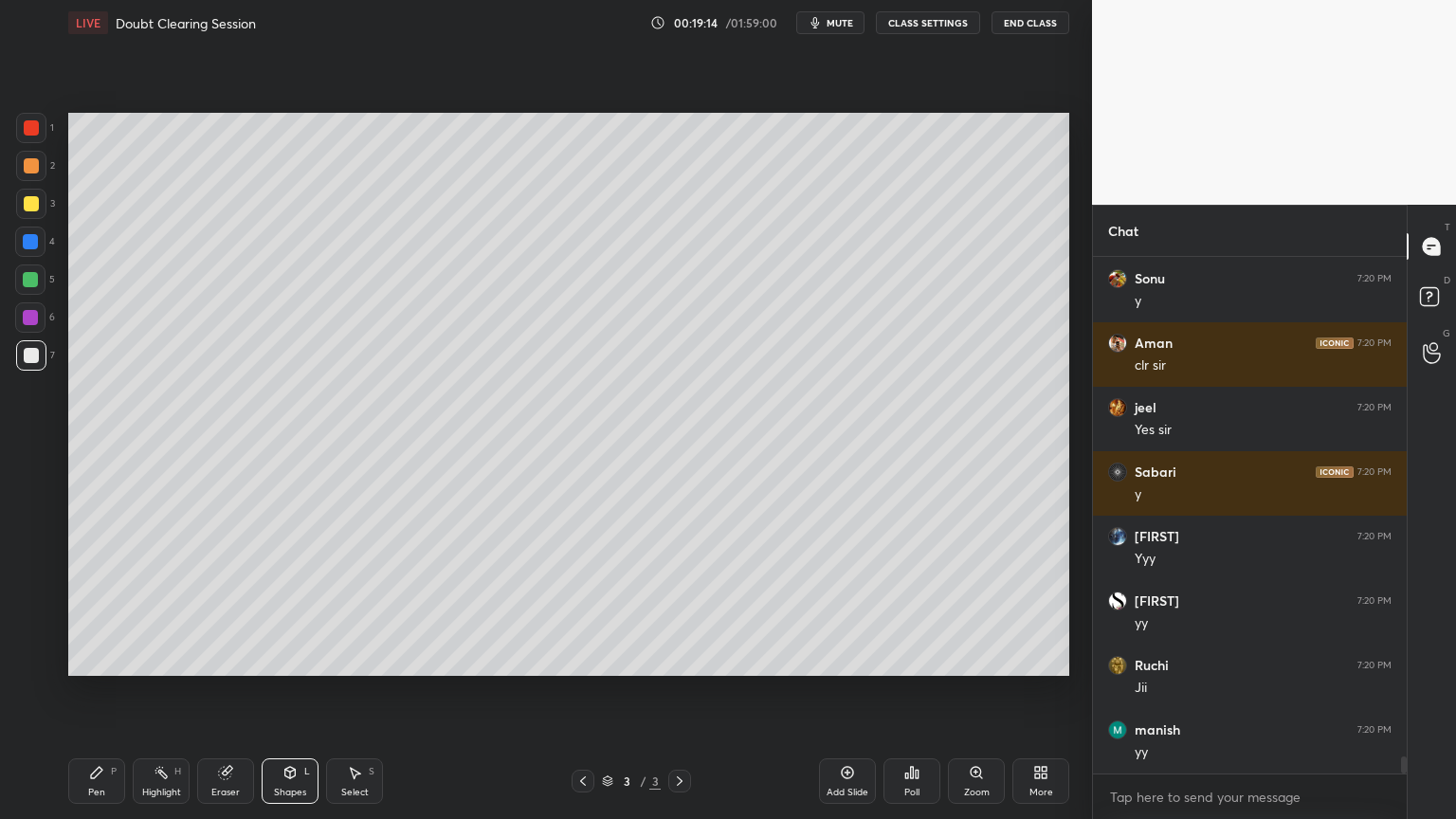 scroll, scrollTop: 14806, scrollLeft: 0, axis: vertical 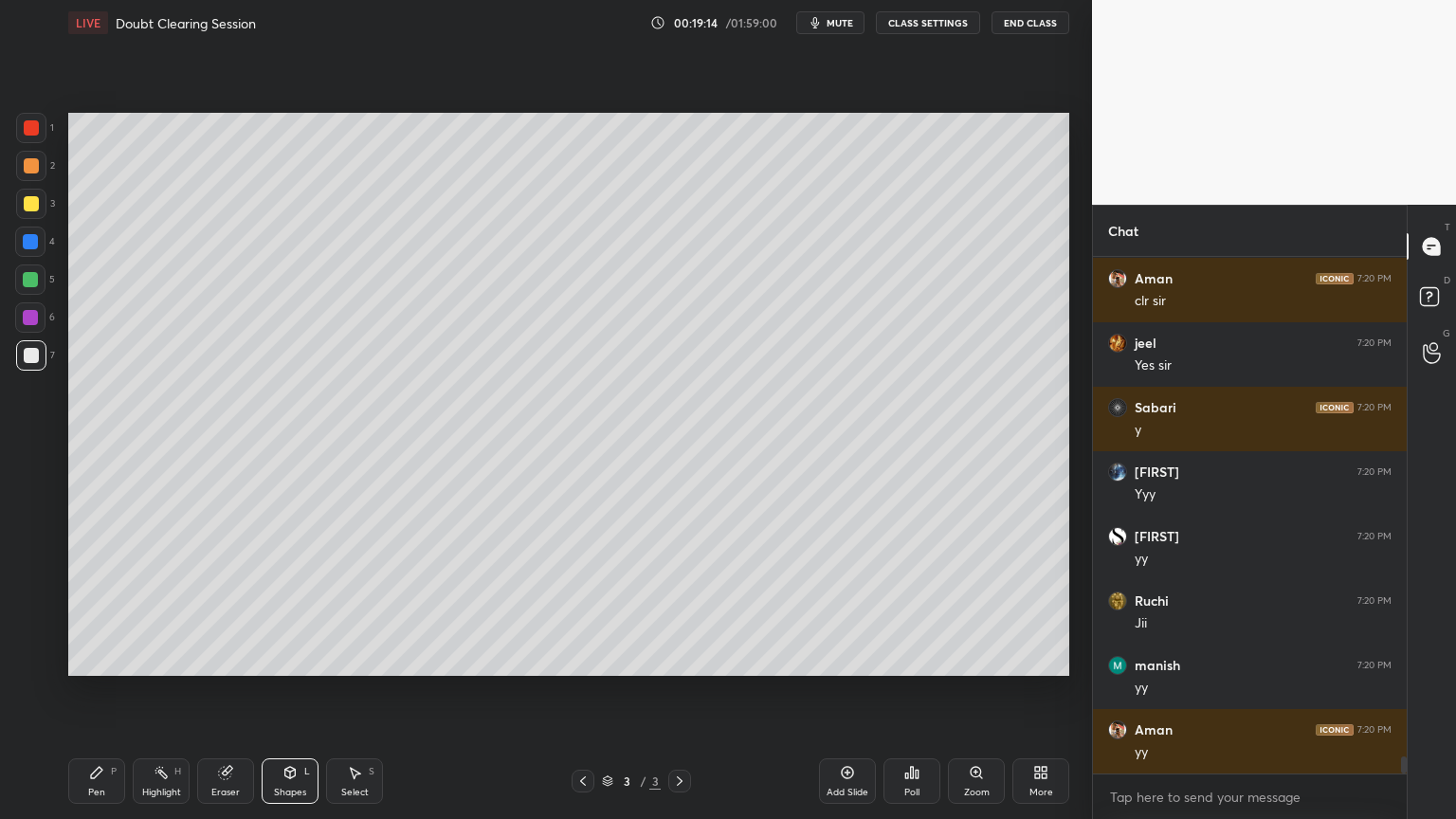 click at bounding box center [30, 318] 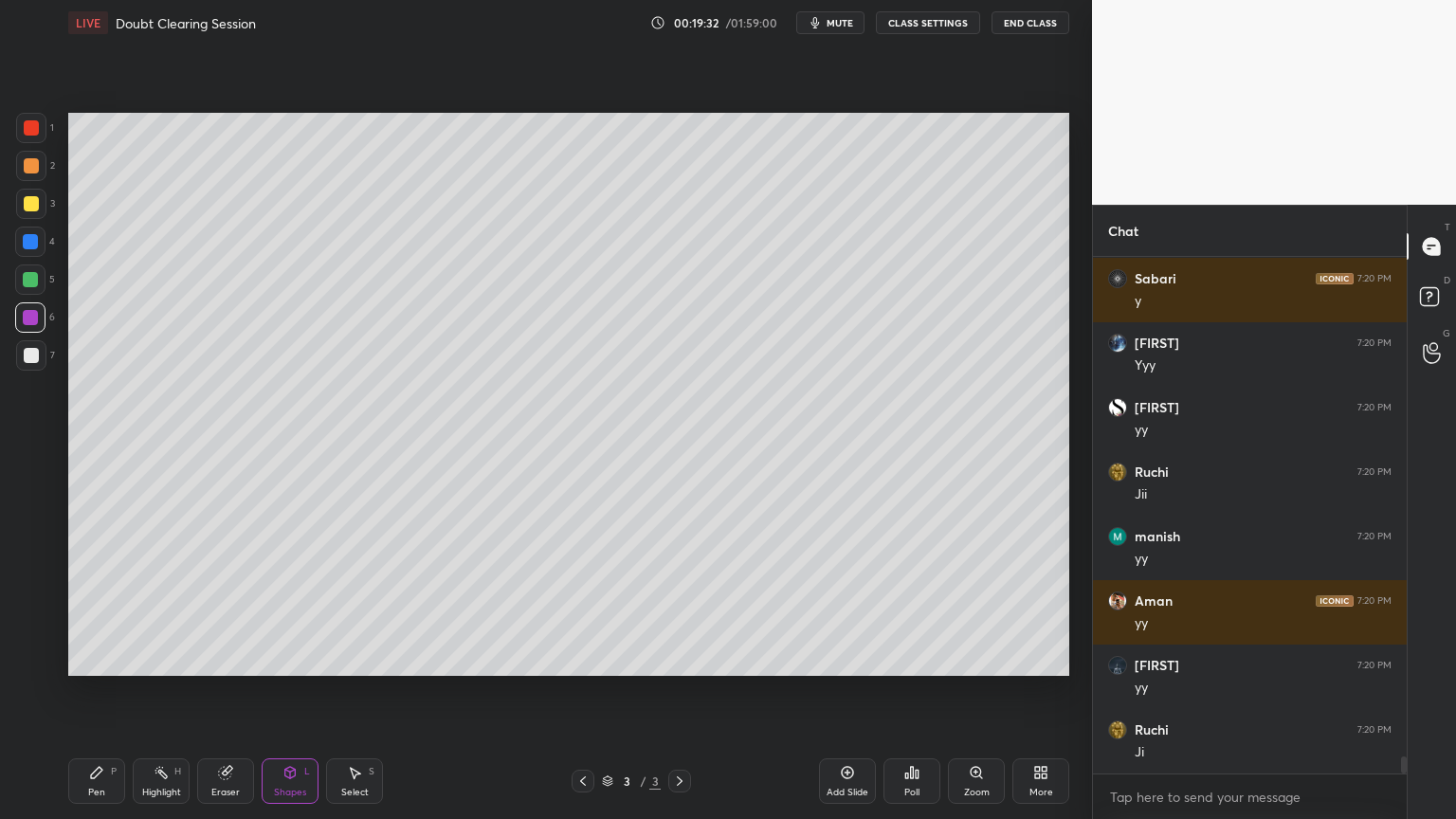 scroll, scrollTop: 14999, scrollLeft: 0, axis: vertical 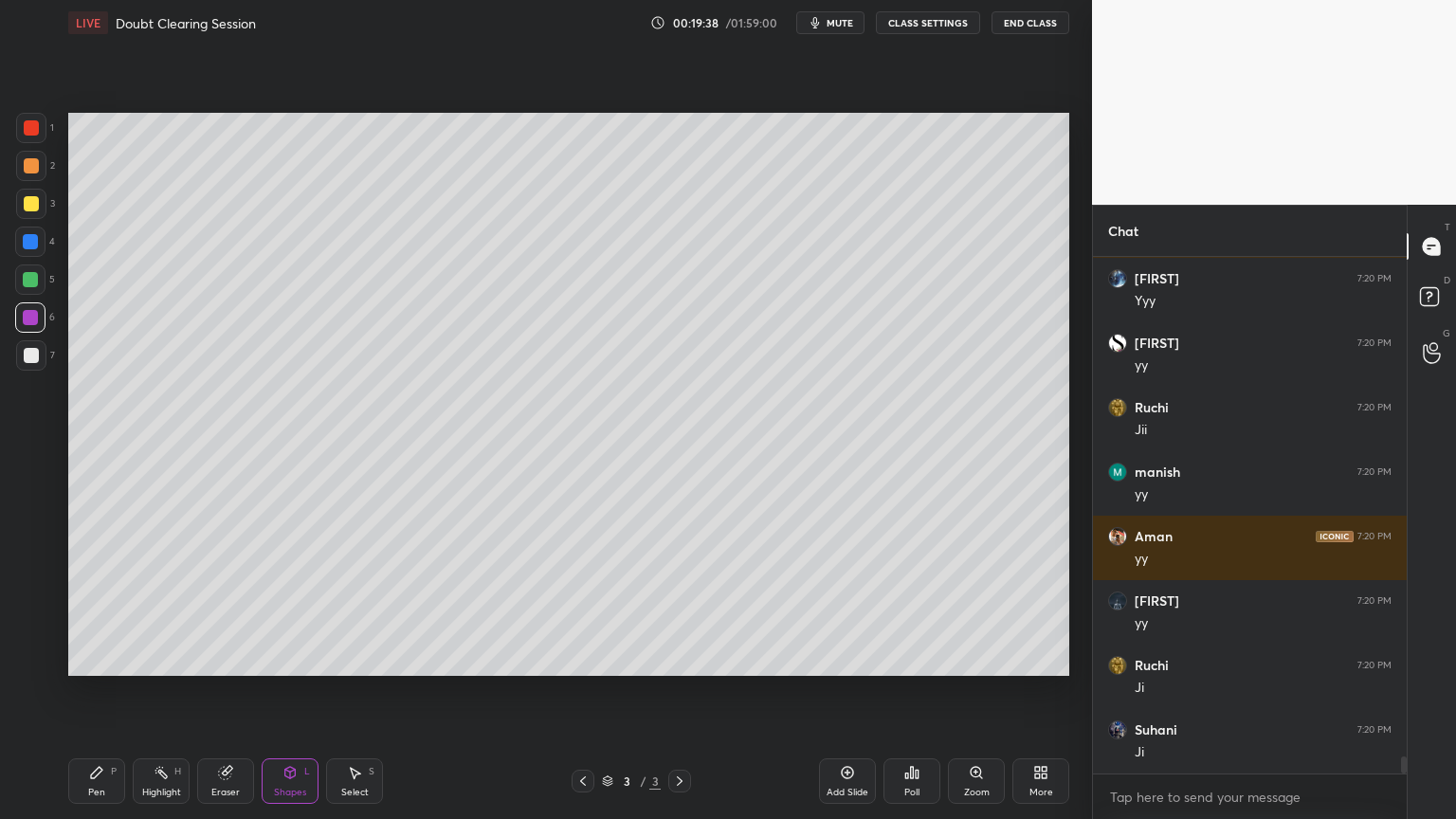 click on "Add Slide" at bounding box center [847, 781] 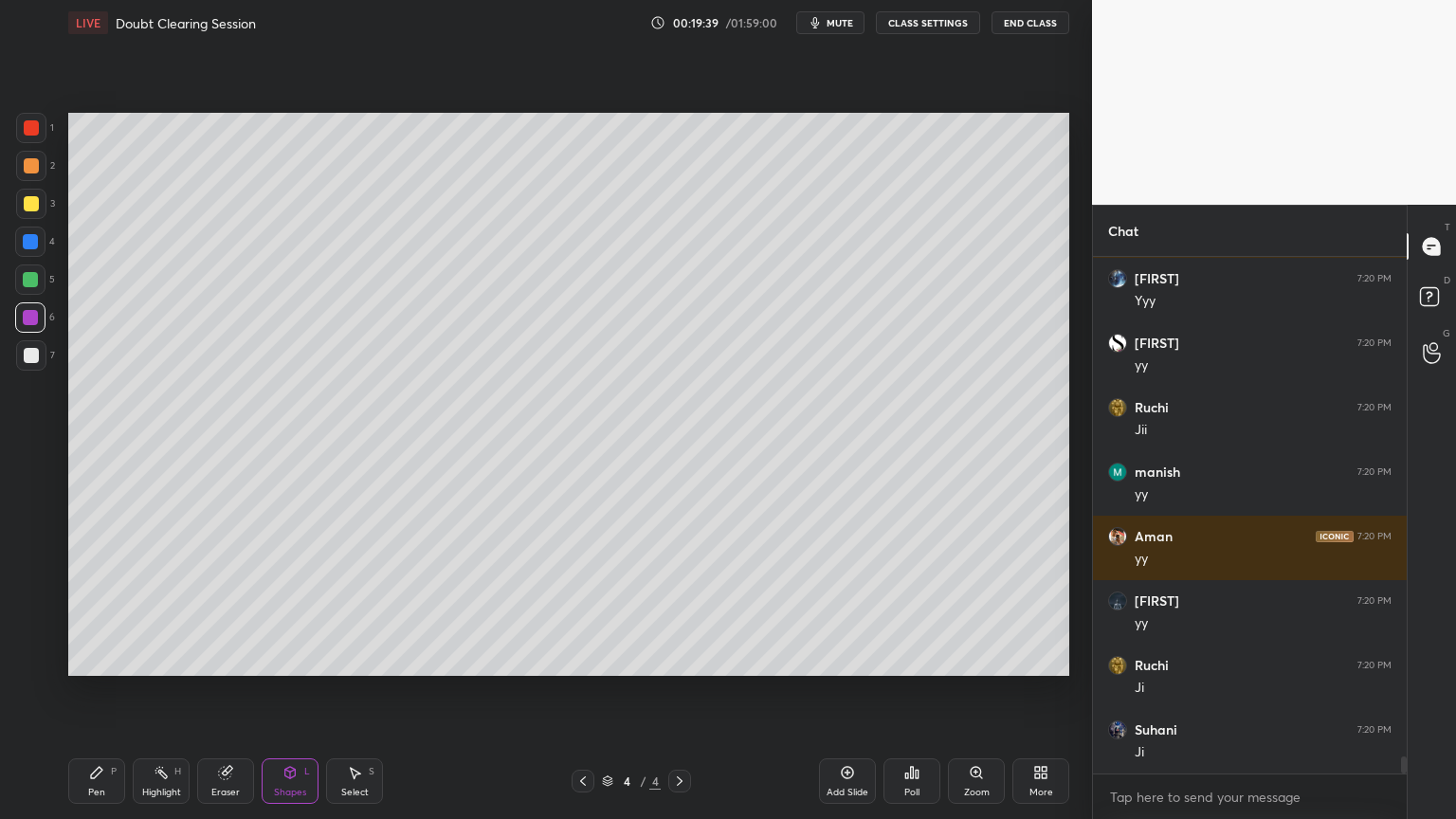 scroll, scrollTop: 15063, scrollLeft: 0, axis: vertical 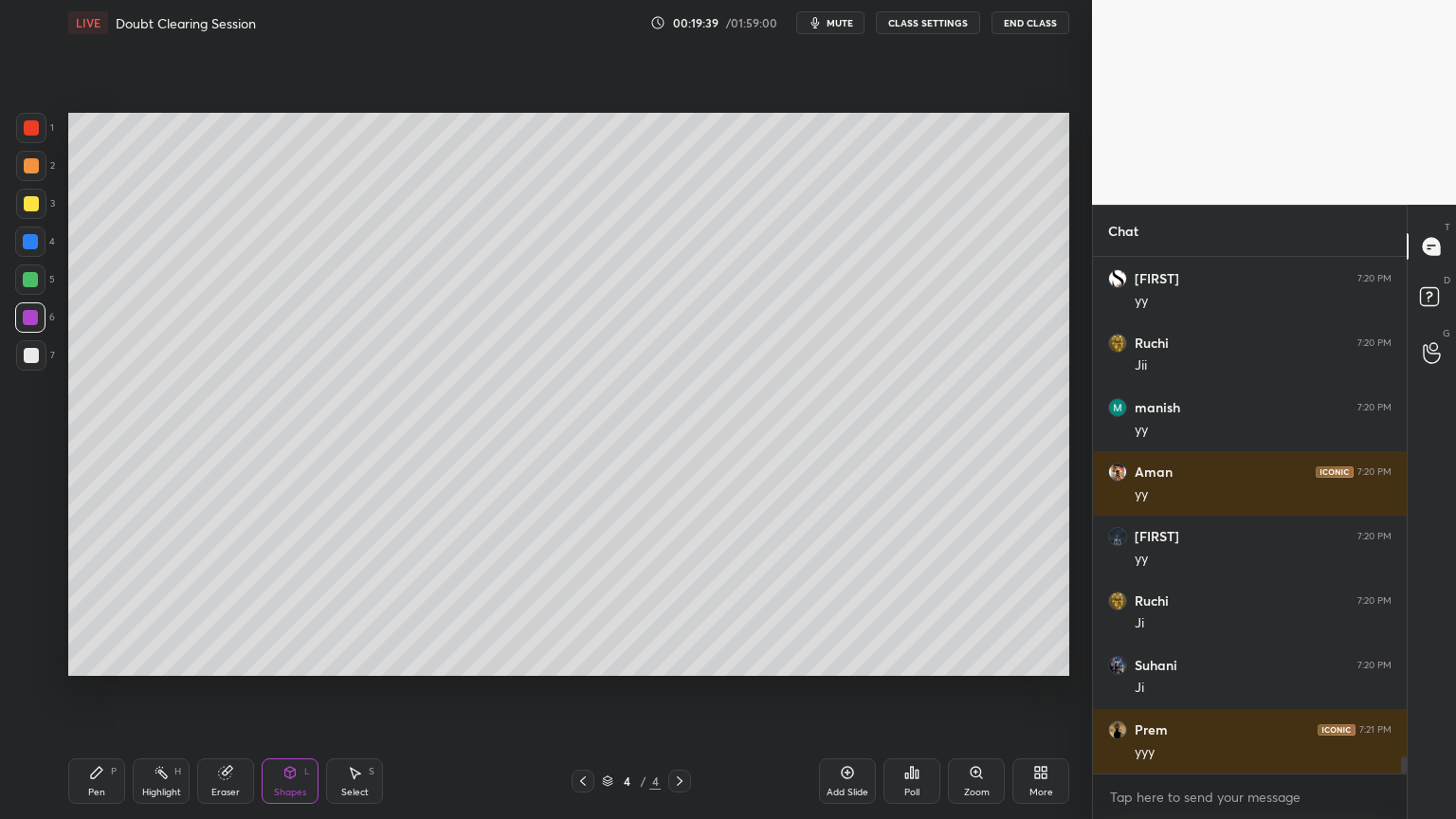 click 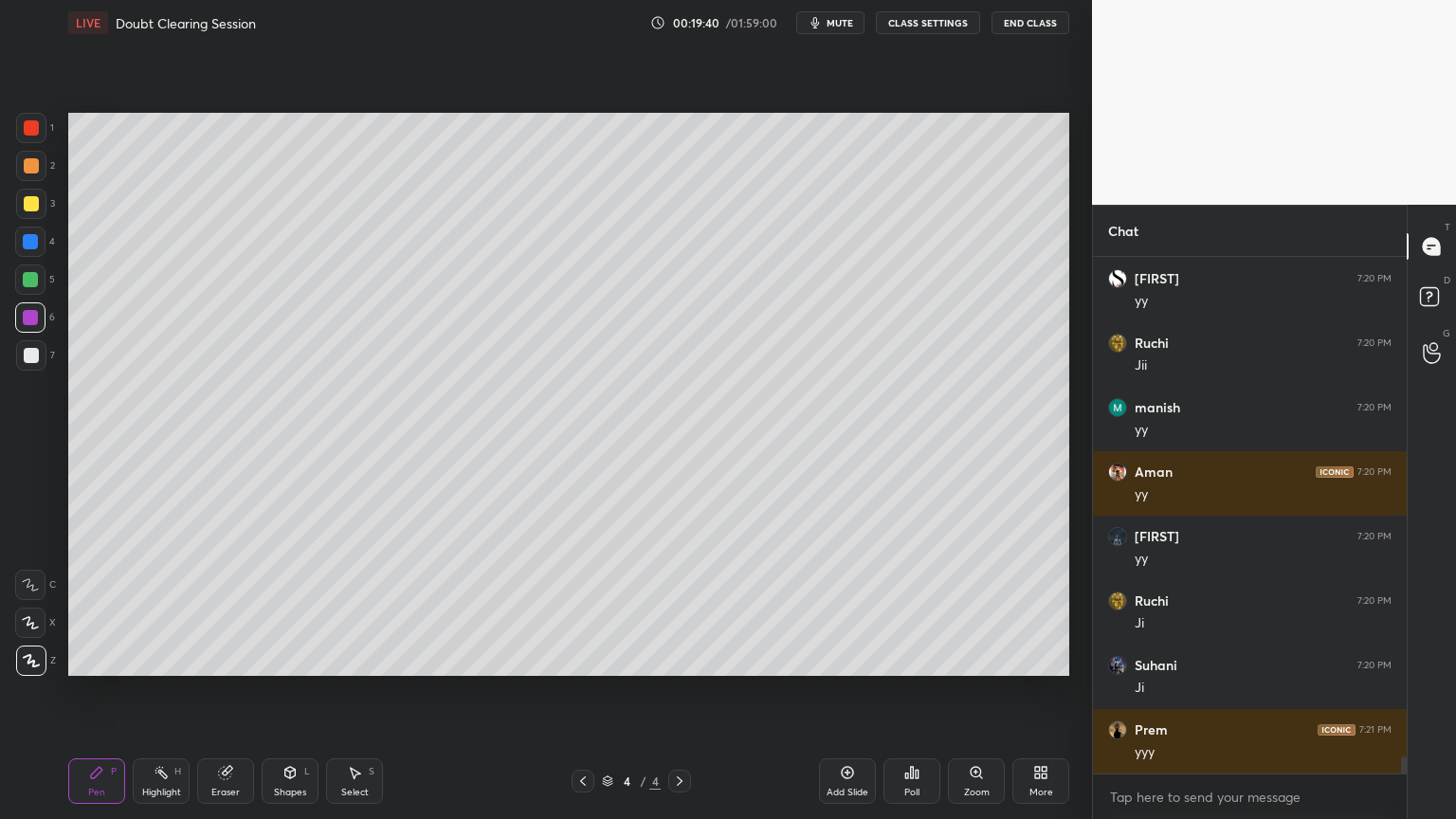click at bounding box center (31, 204) 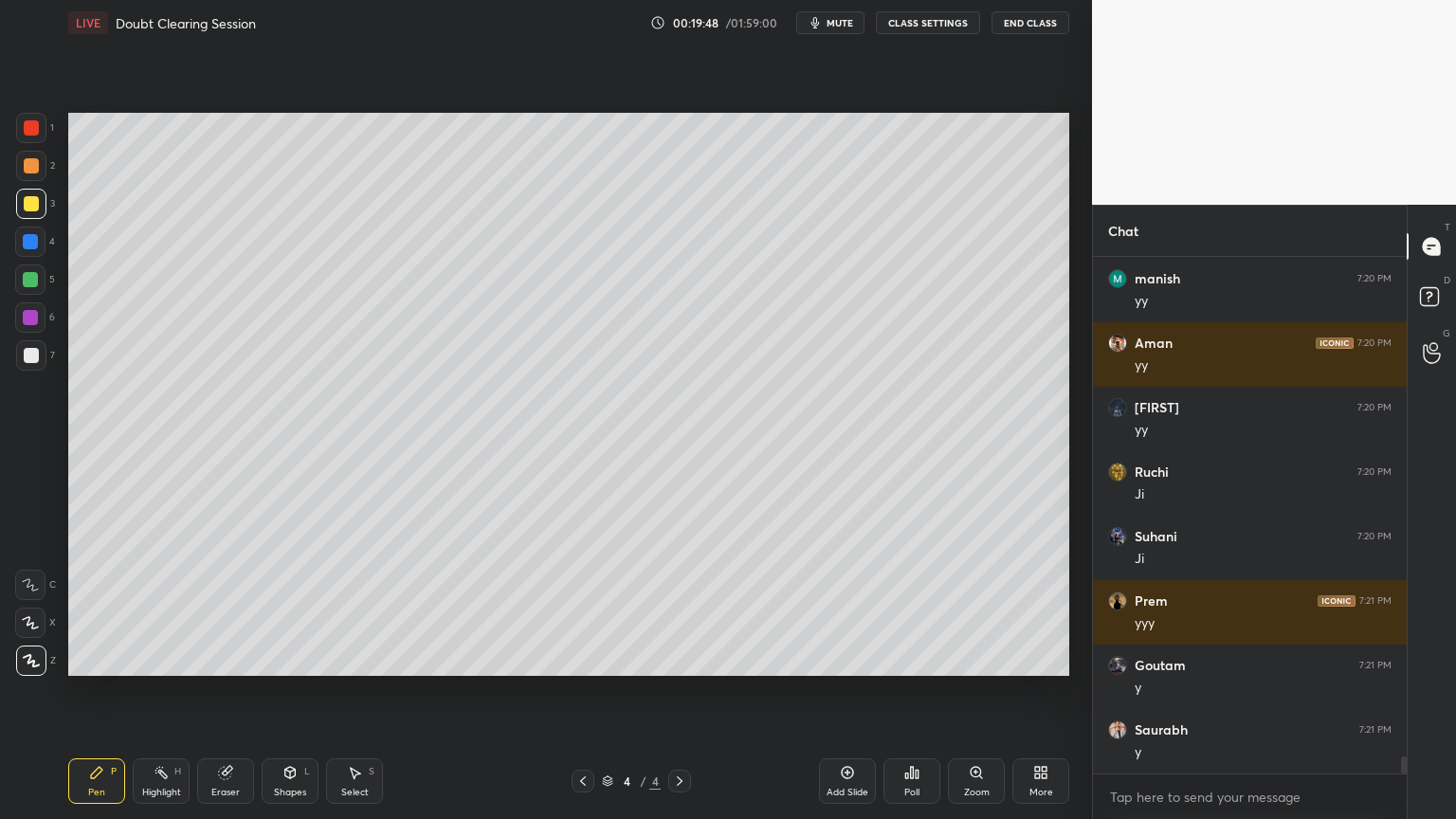 scroll, scrollTop: 15261, scrollLeft: 0, axis: vertical 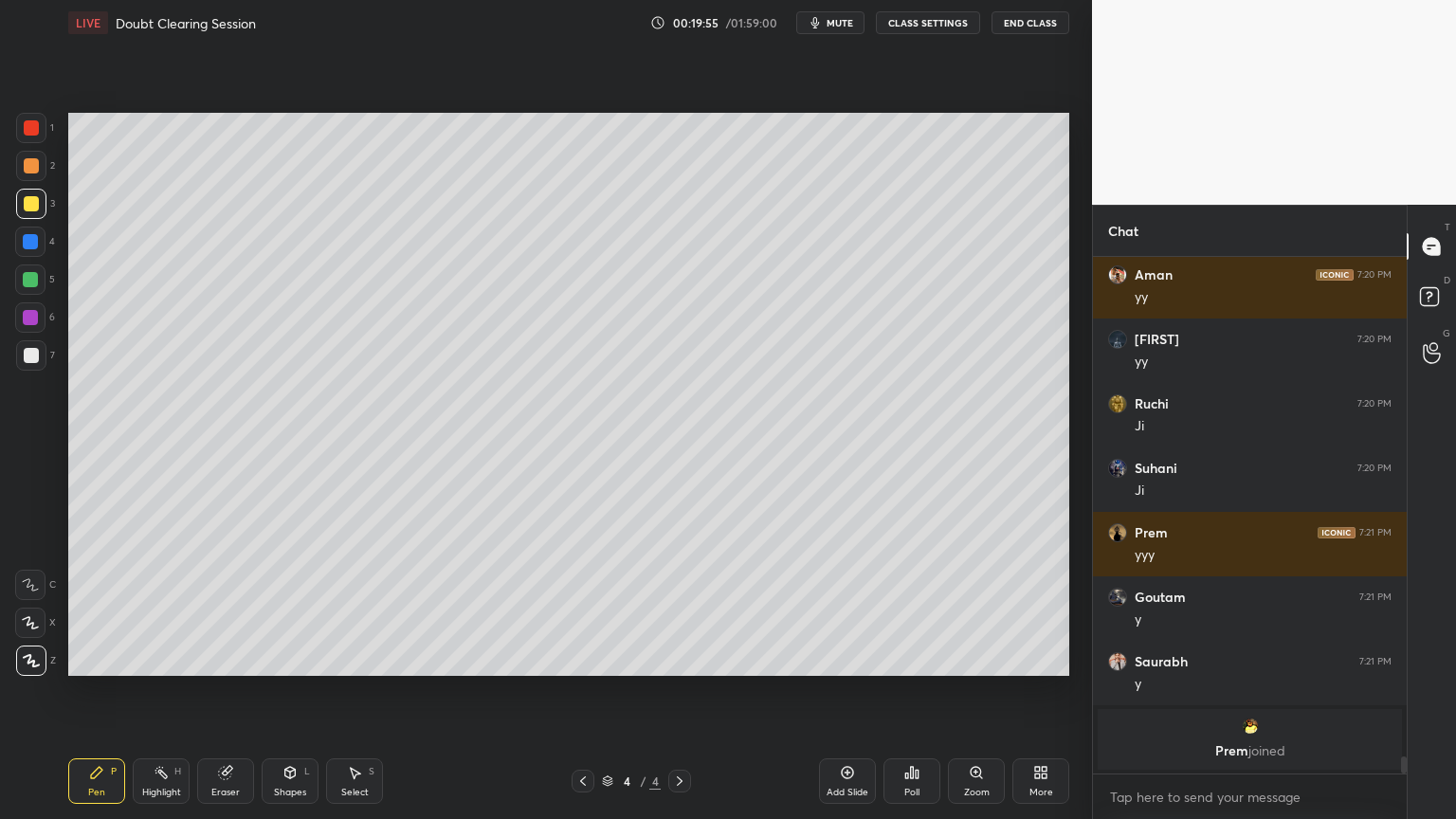 click on "Eraser" at bounding box center [226, 781] 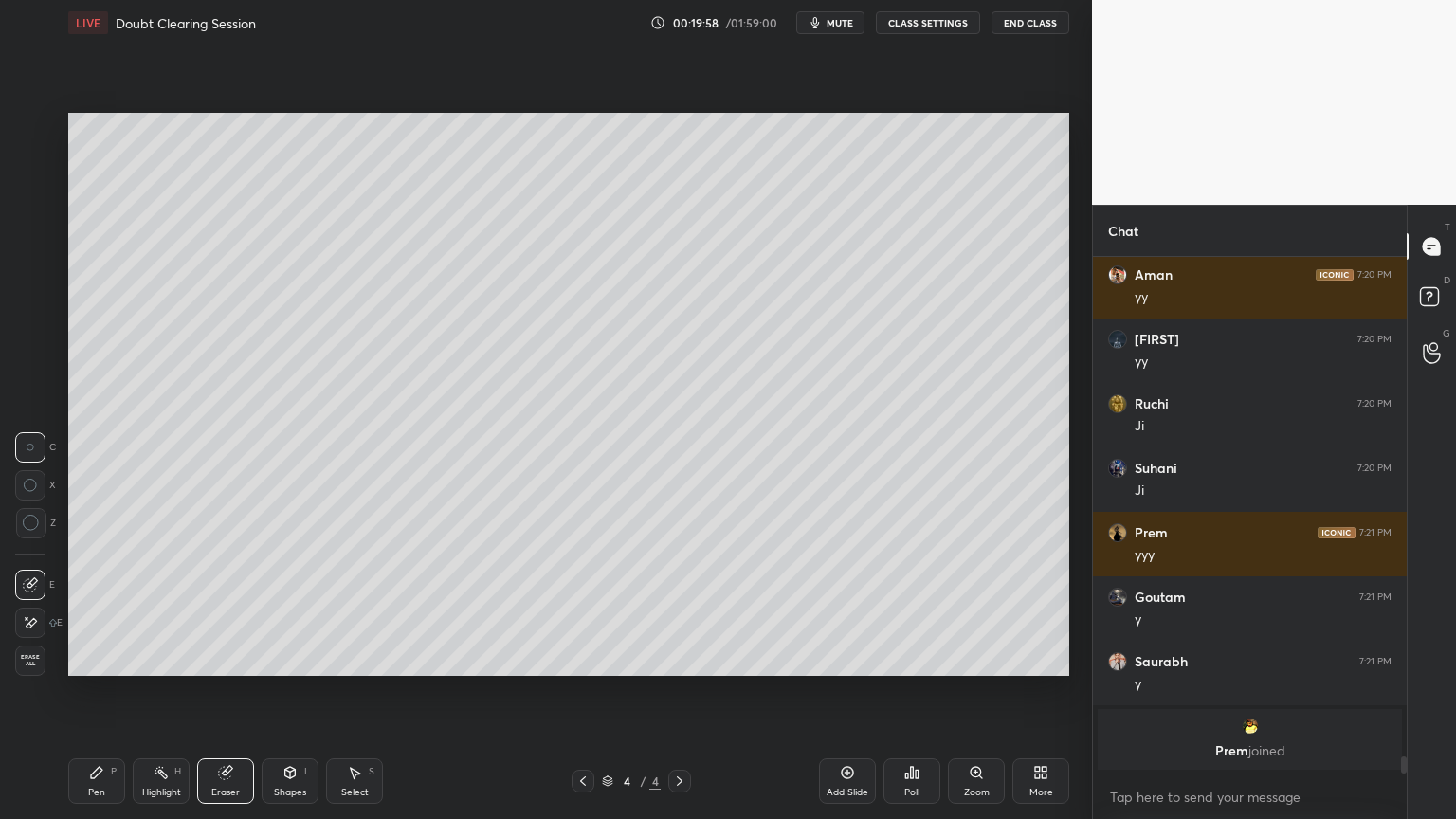 drag, startPoint x: 80, startPoint y: 773, endPoint x: 114, endPoint y: 737, distance: 49.51767 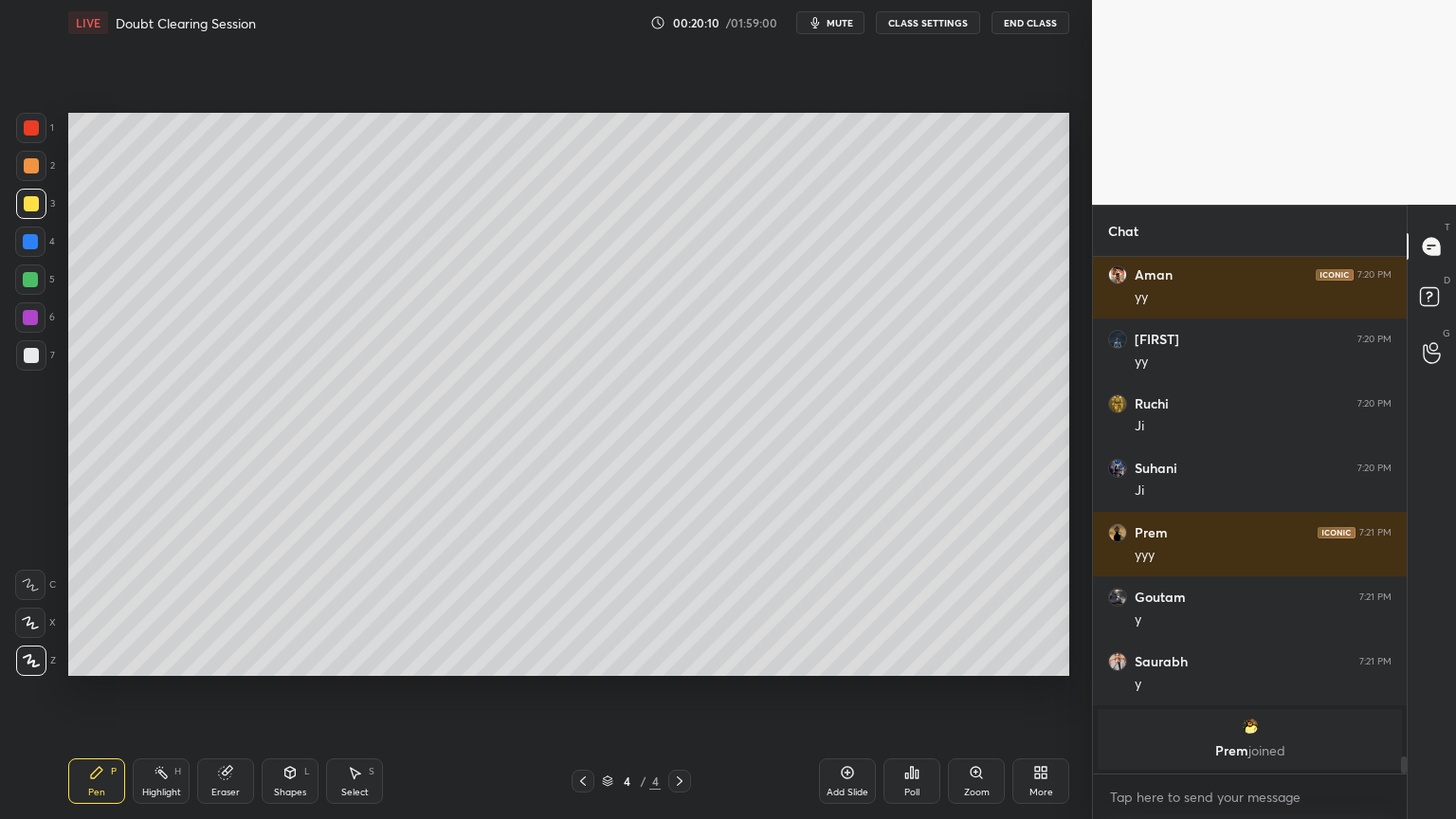 click on "Shapes L" at bounding box center [290, 781] 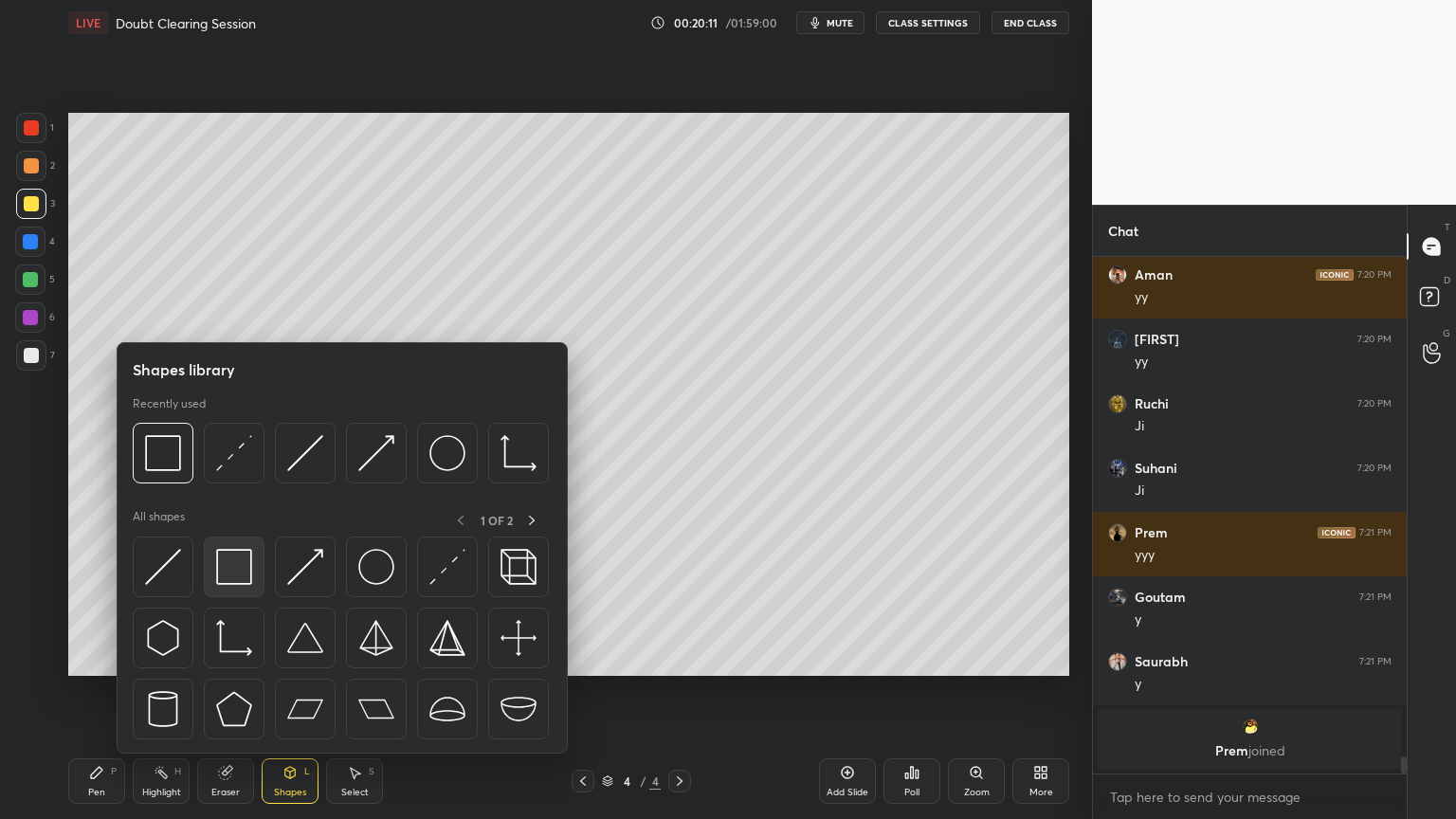 click at bounding box center [234, 567] 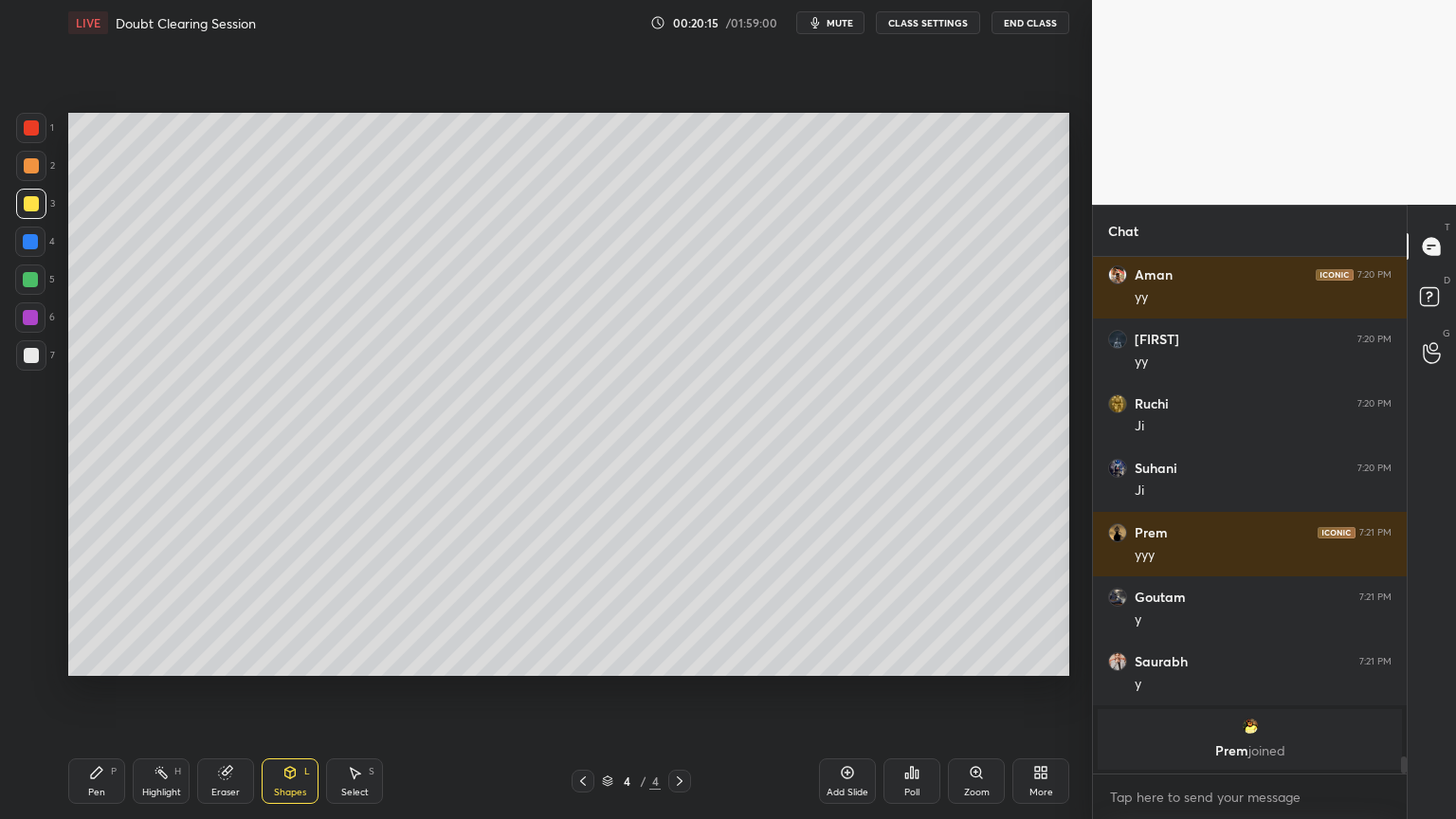 click at bounding box center (31, 355) 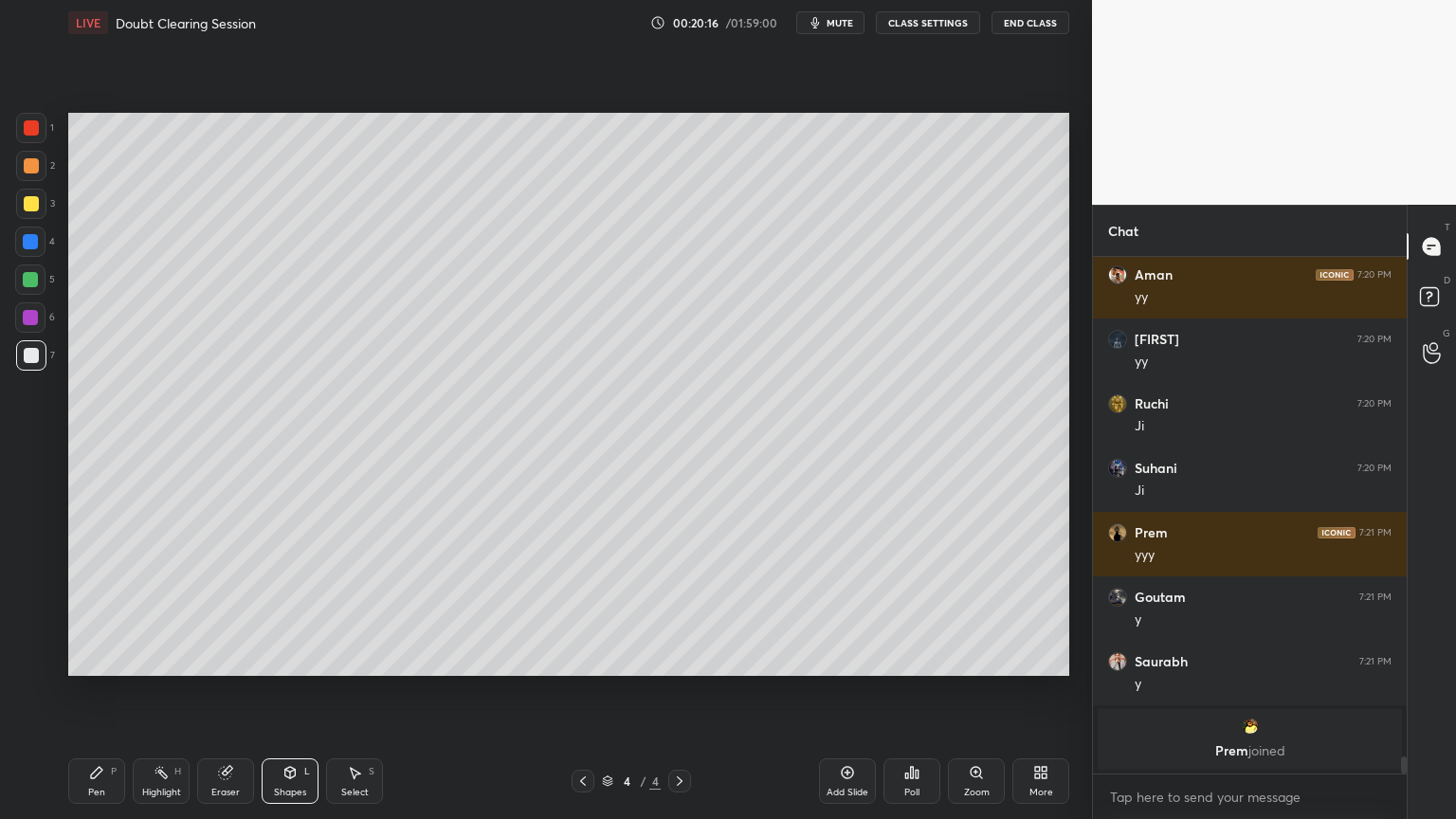 drag, startPoint x: 98, startPoint y: 781, endPoint x: 114, endPoint y: 766, distance: 21.931712 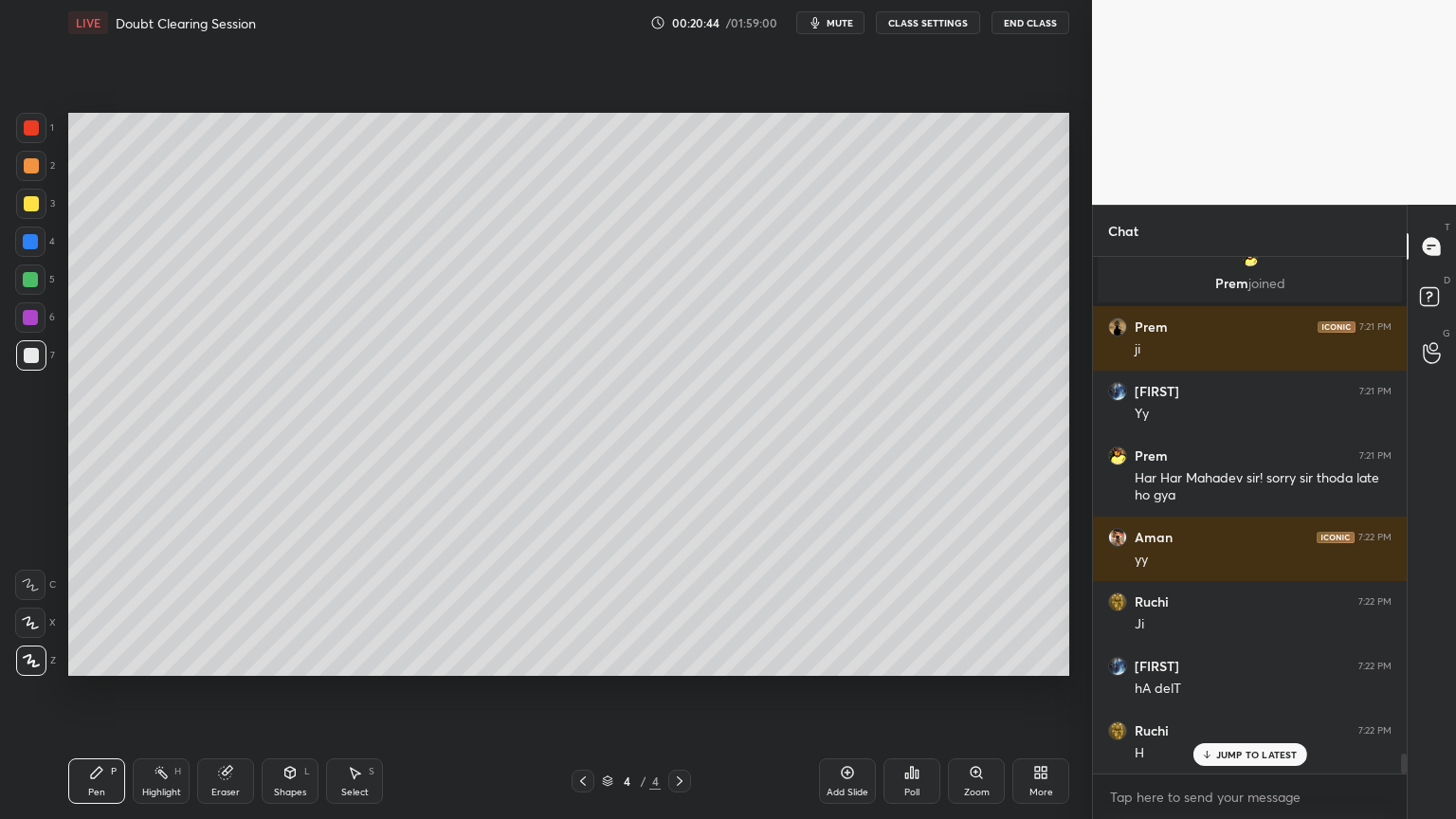 scroll, scrollTop: 12778, scrollLeft: 0, axis: vertical 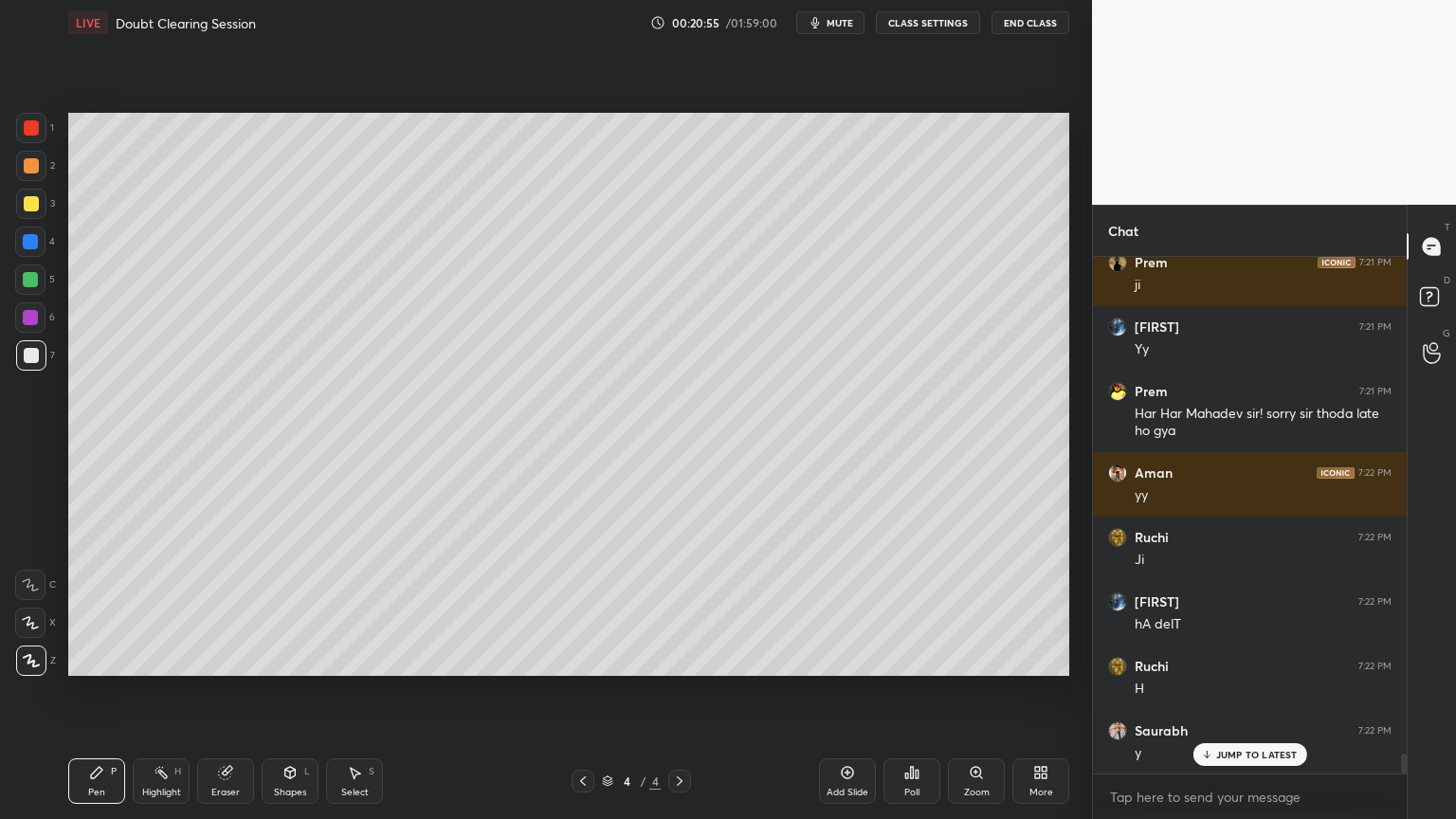 click 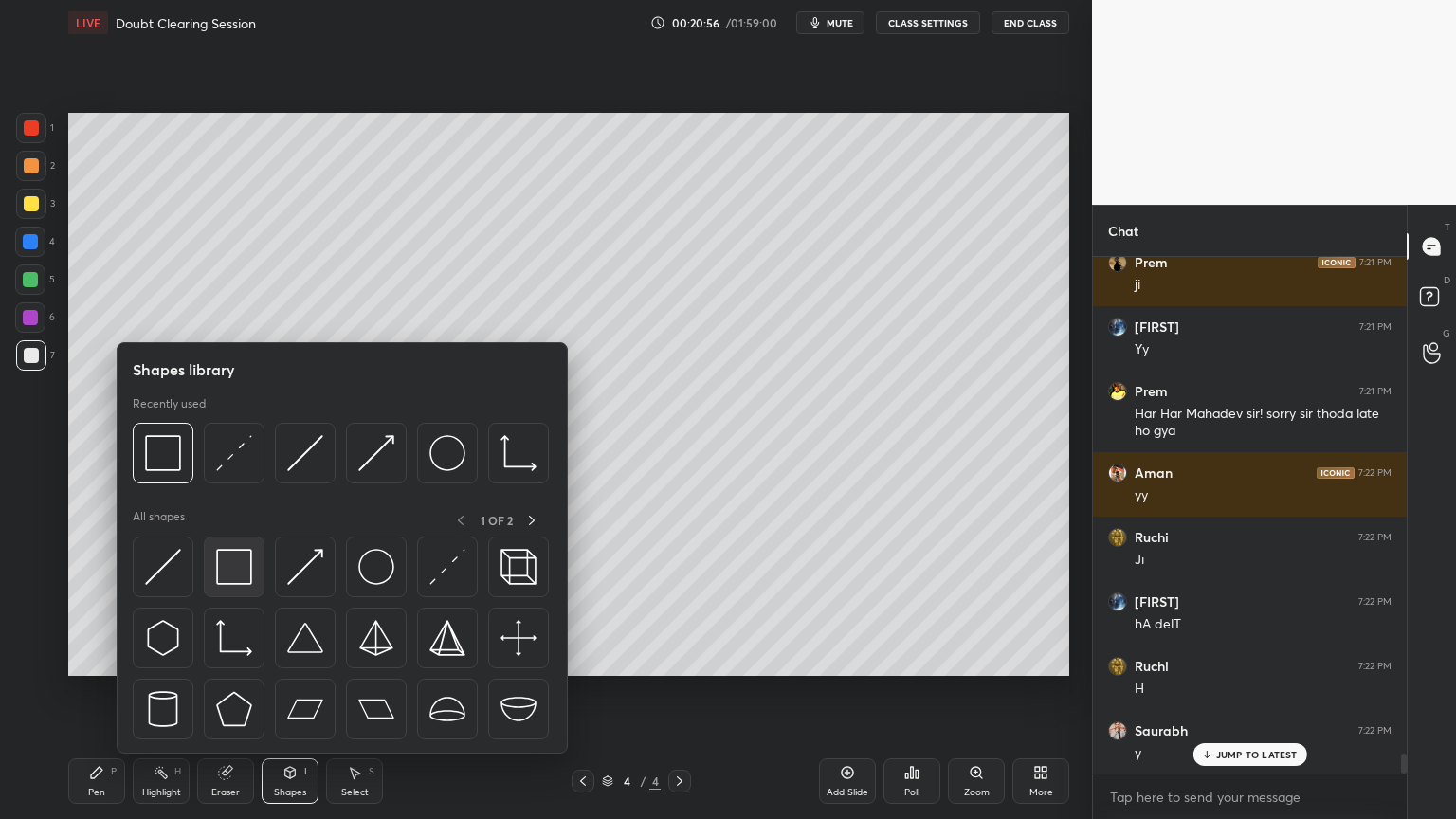 click at bounding box center (234, 567) 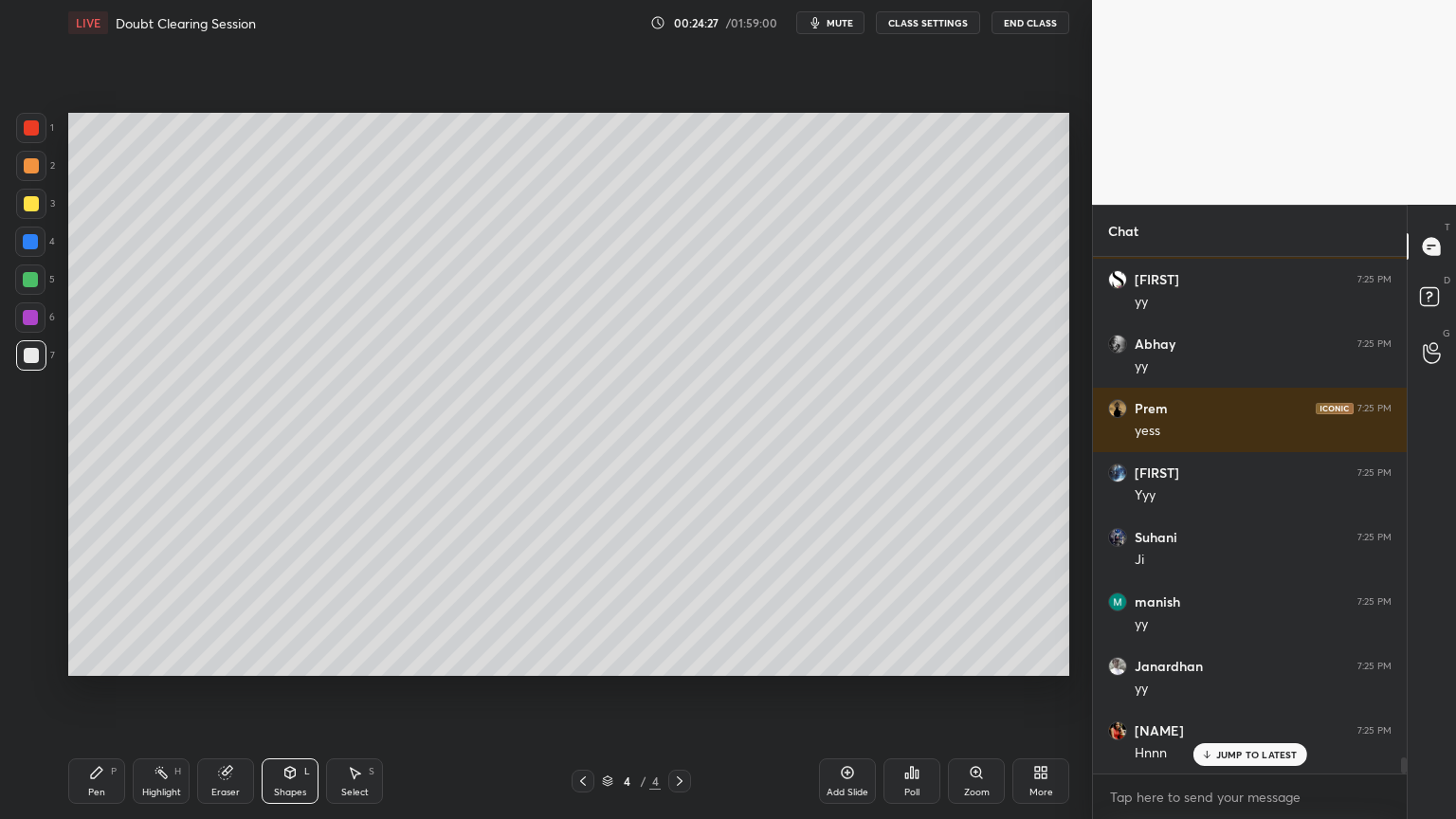 scroll, scrollTop: 16456, scrollLeft: 0, axis: vertical 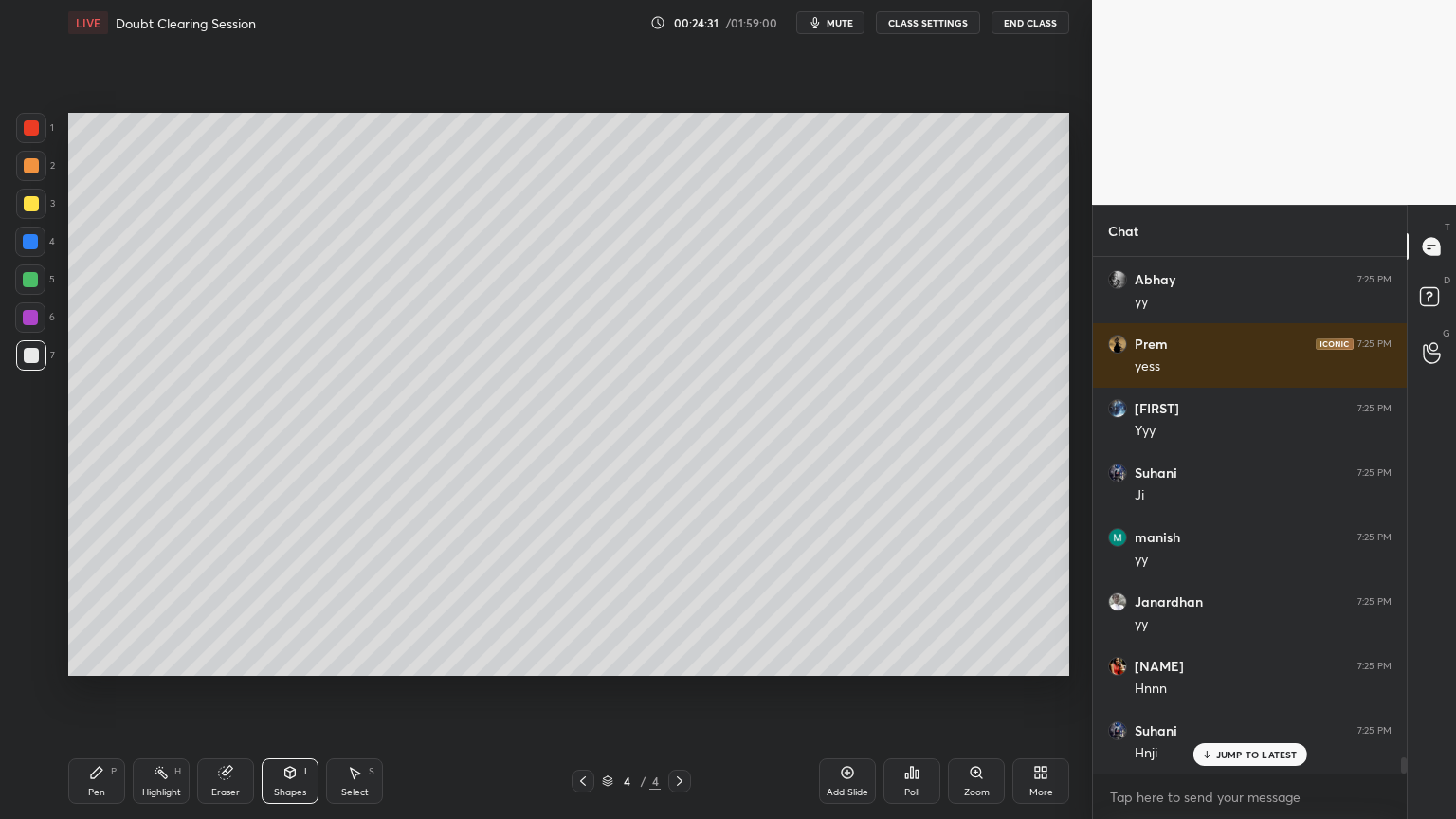 click 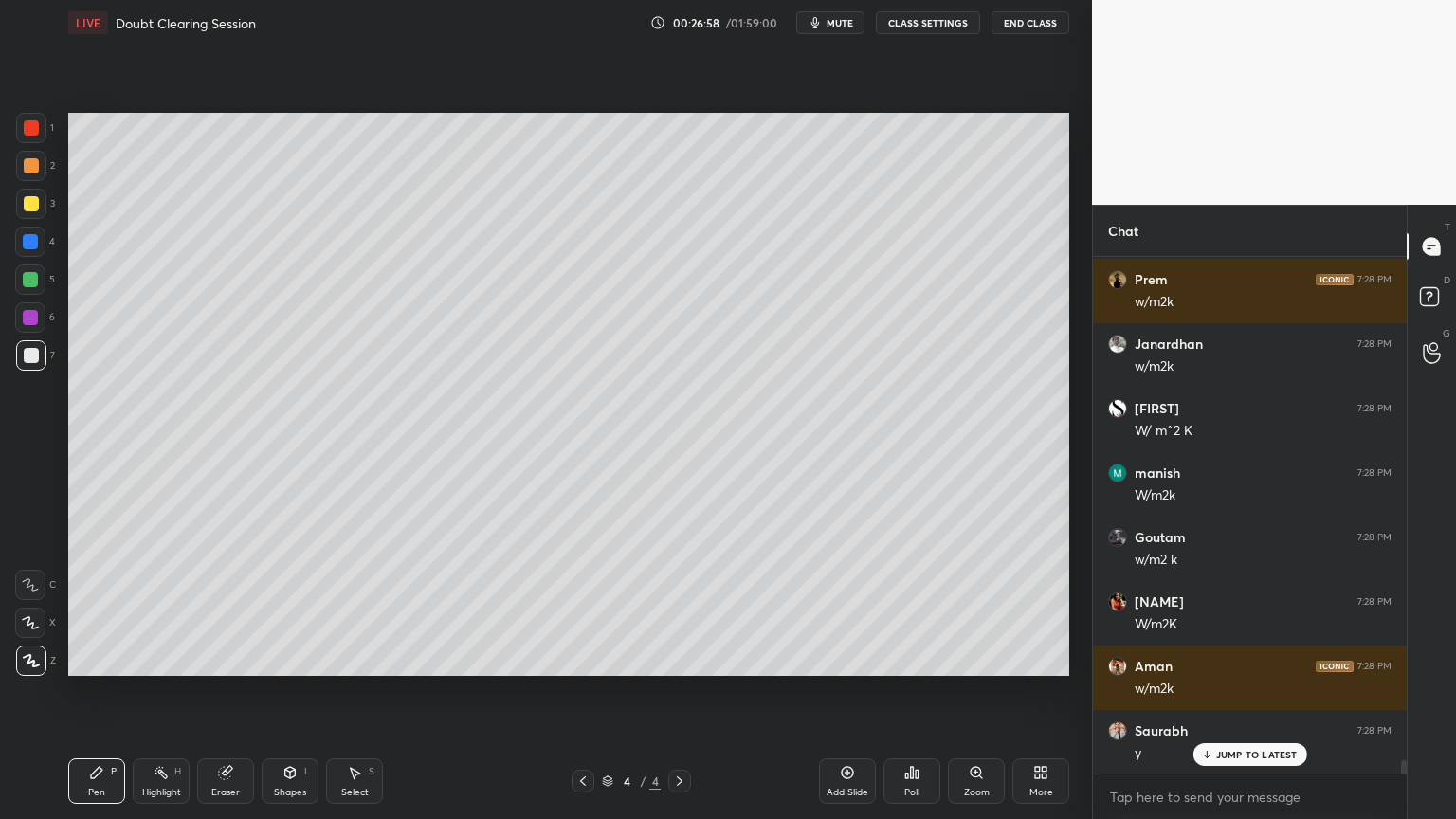 scroll, scrollTop: 19876, scrollLeft: 0, axis: vertical 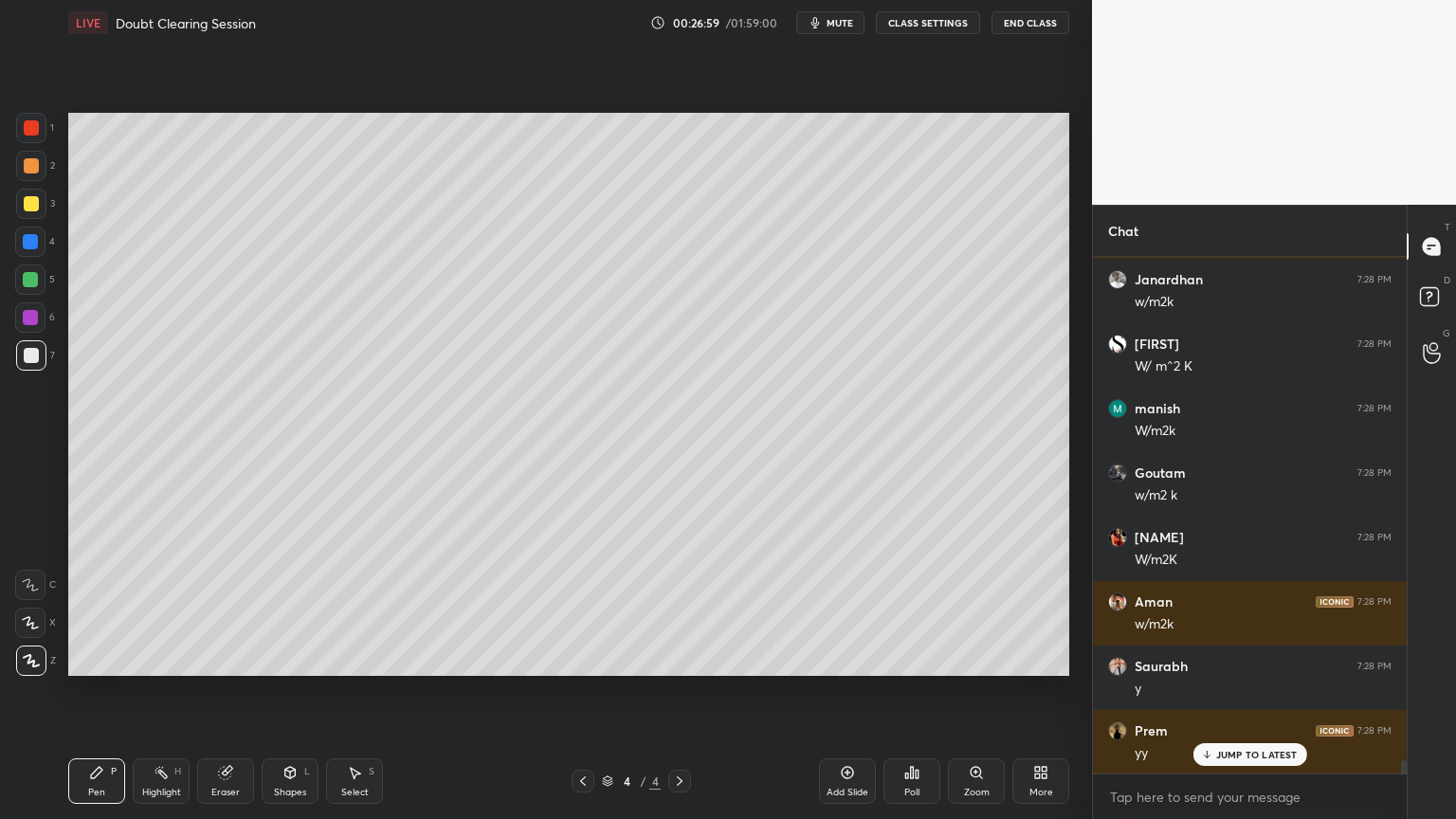 click 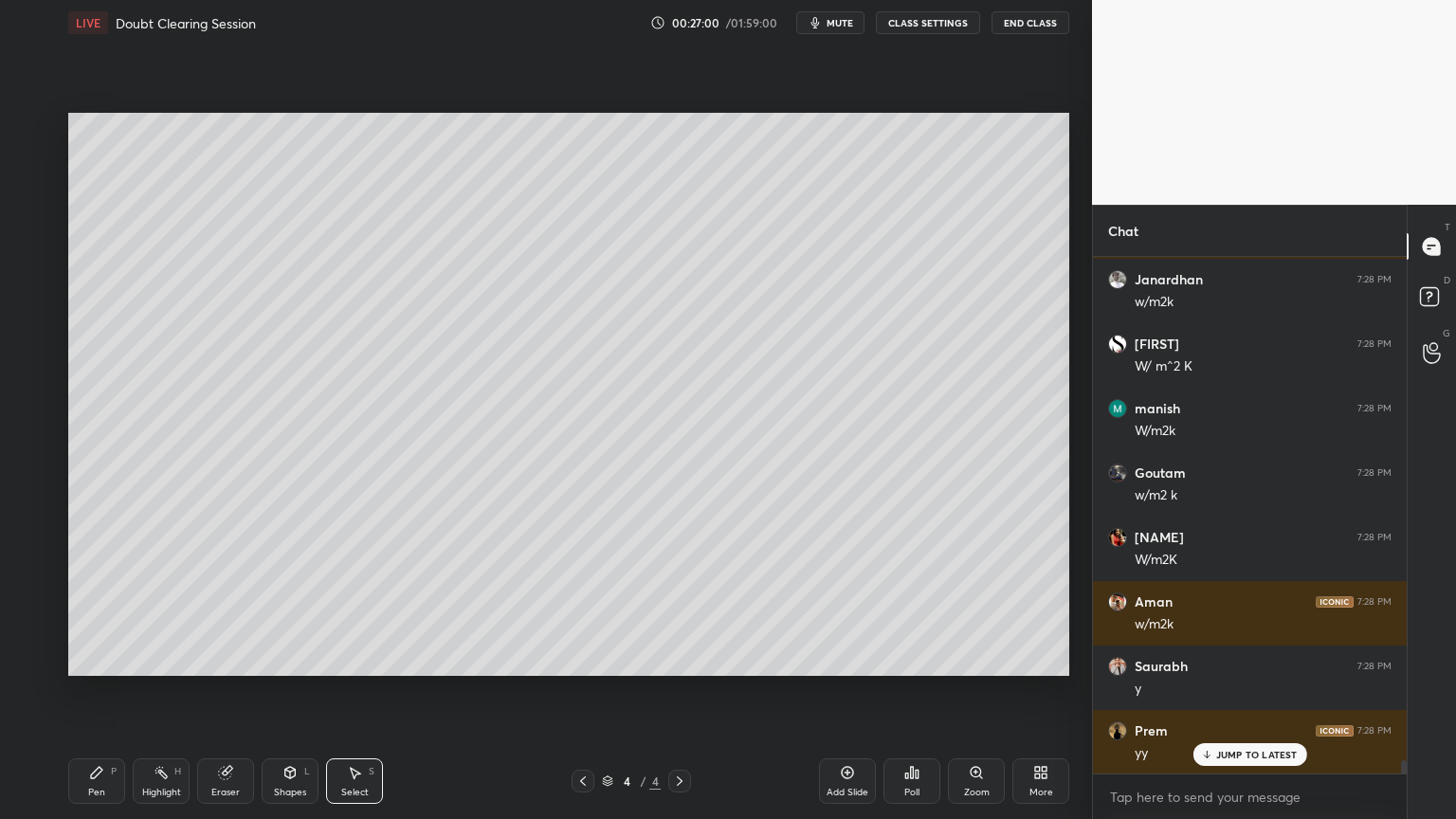 scroll, scrollTop: 19940, scrollLeft: 0, axis: vertical 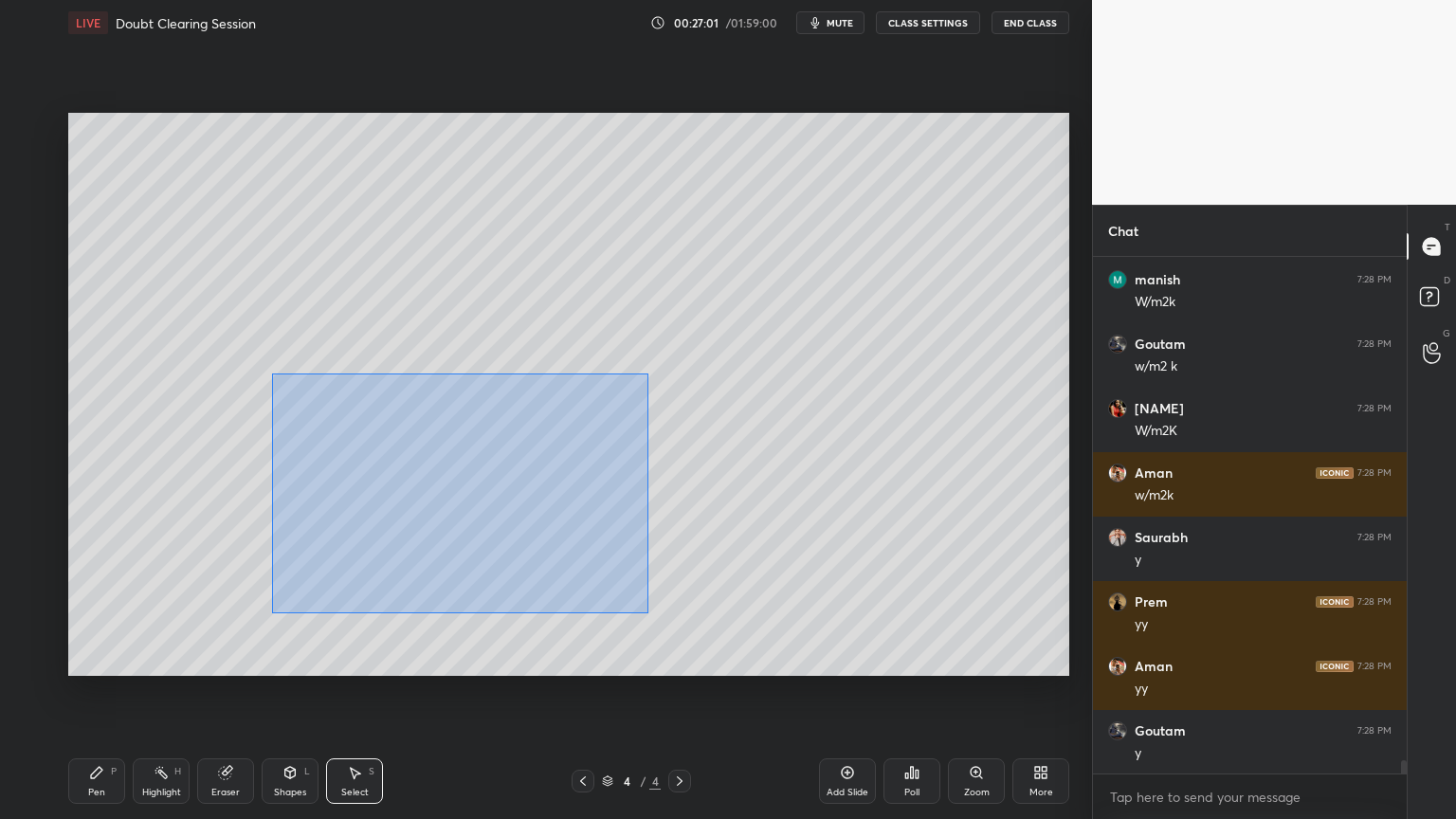 drag, startPoint x: 272, startPoint y: 373, endPoint x: 621, endPoint y: 598, distance: 415.2421 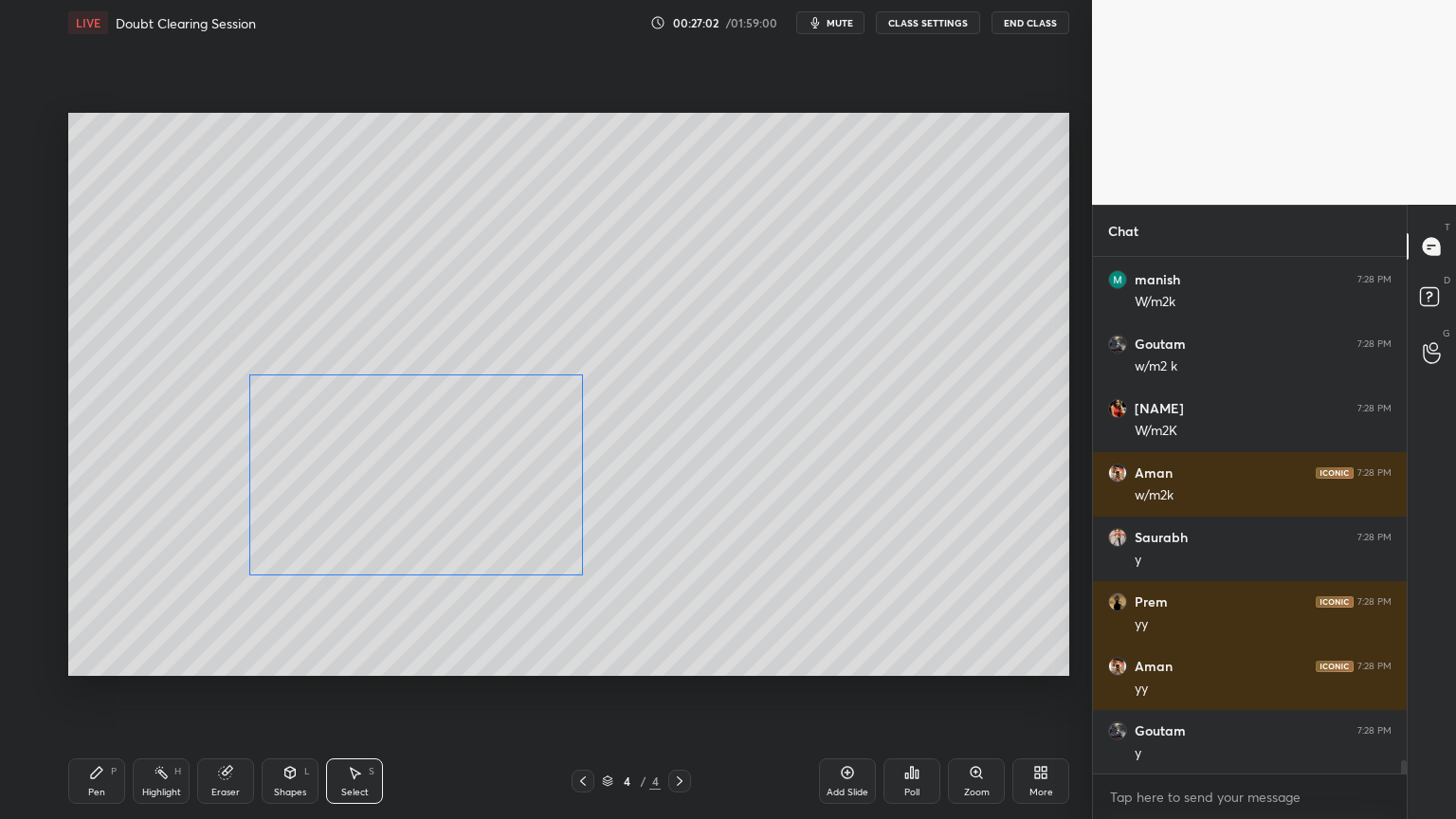 drag, startPoint x: 482, startPoint y: 541, endPoint x: 456, endPoint y: 532, distance: 27.51363 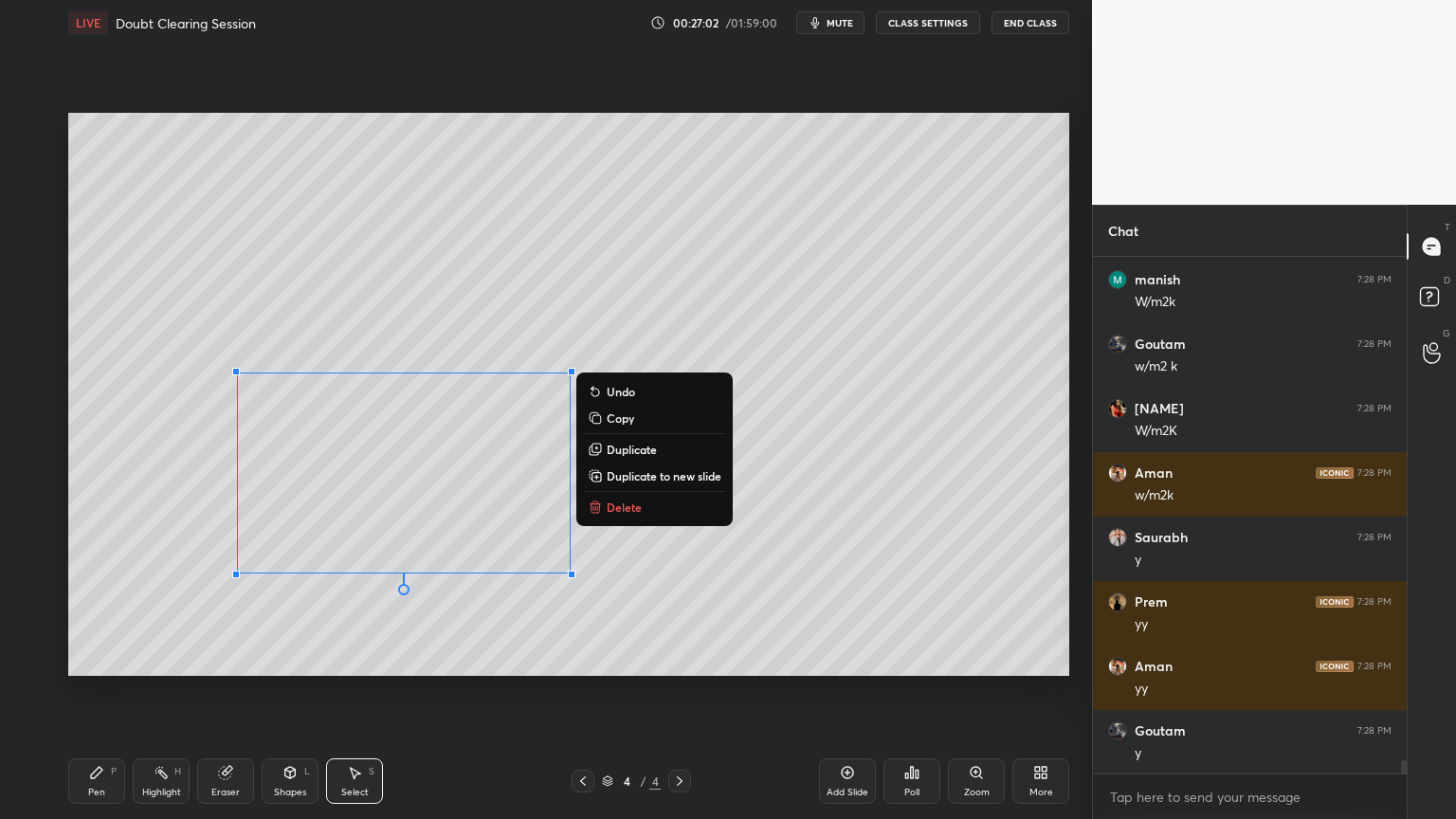 drag, startPoint x: 455, startPoint y: 629, endPoint x: 489, endPoint y: 612, distance: 38.01316 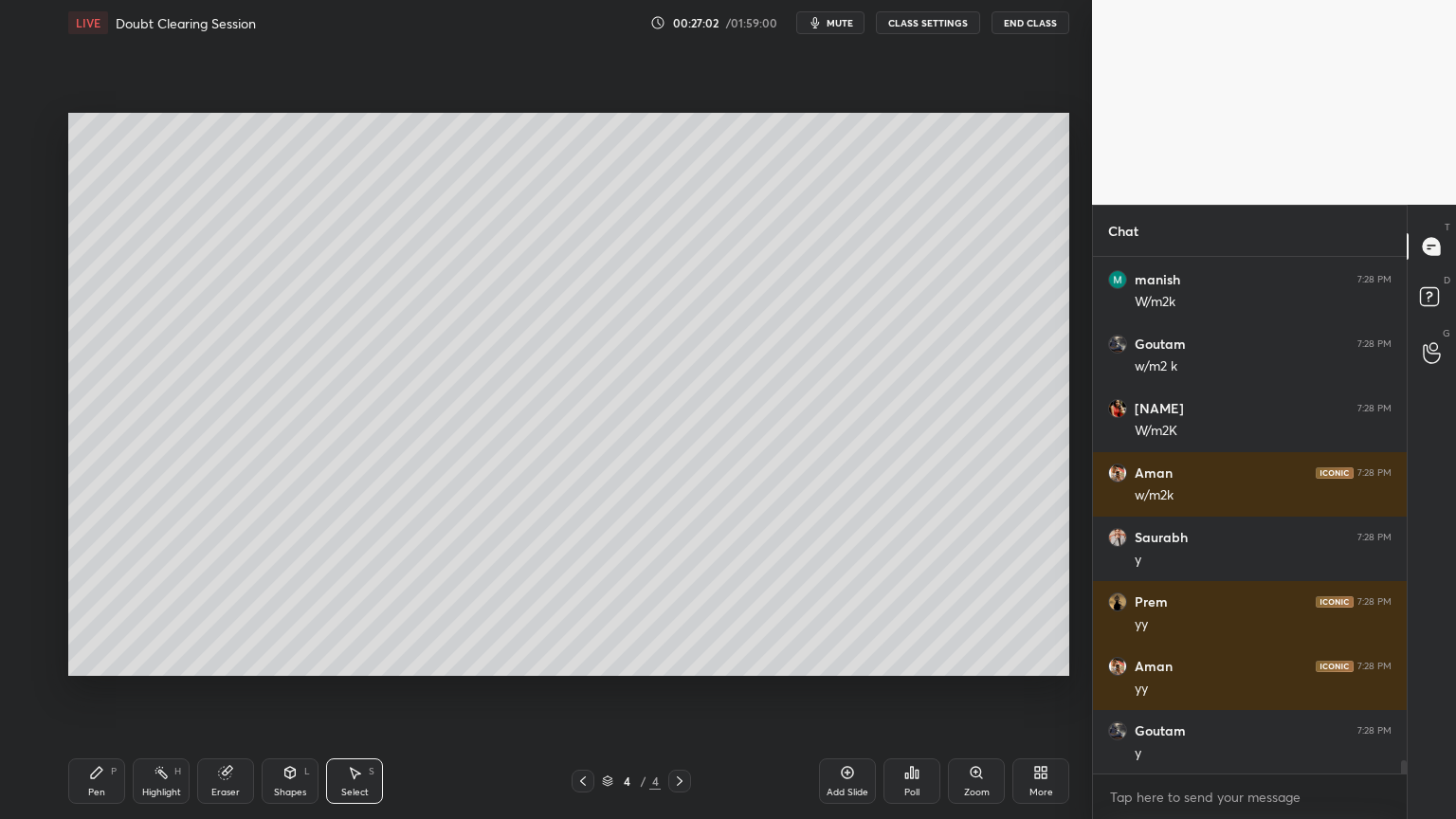 scroll, scrollTop: 20069, scrollLeft: 0, axis: vertical 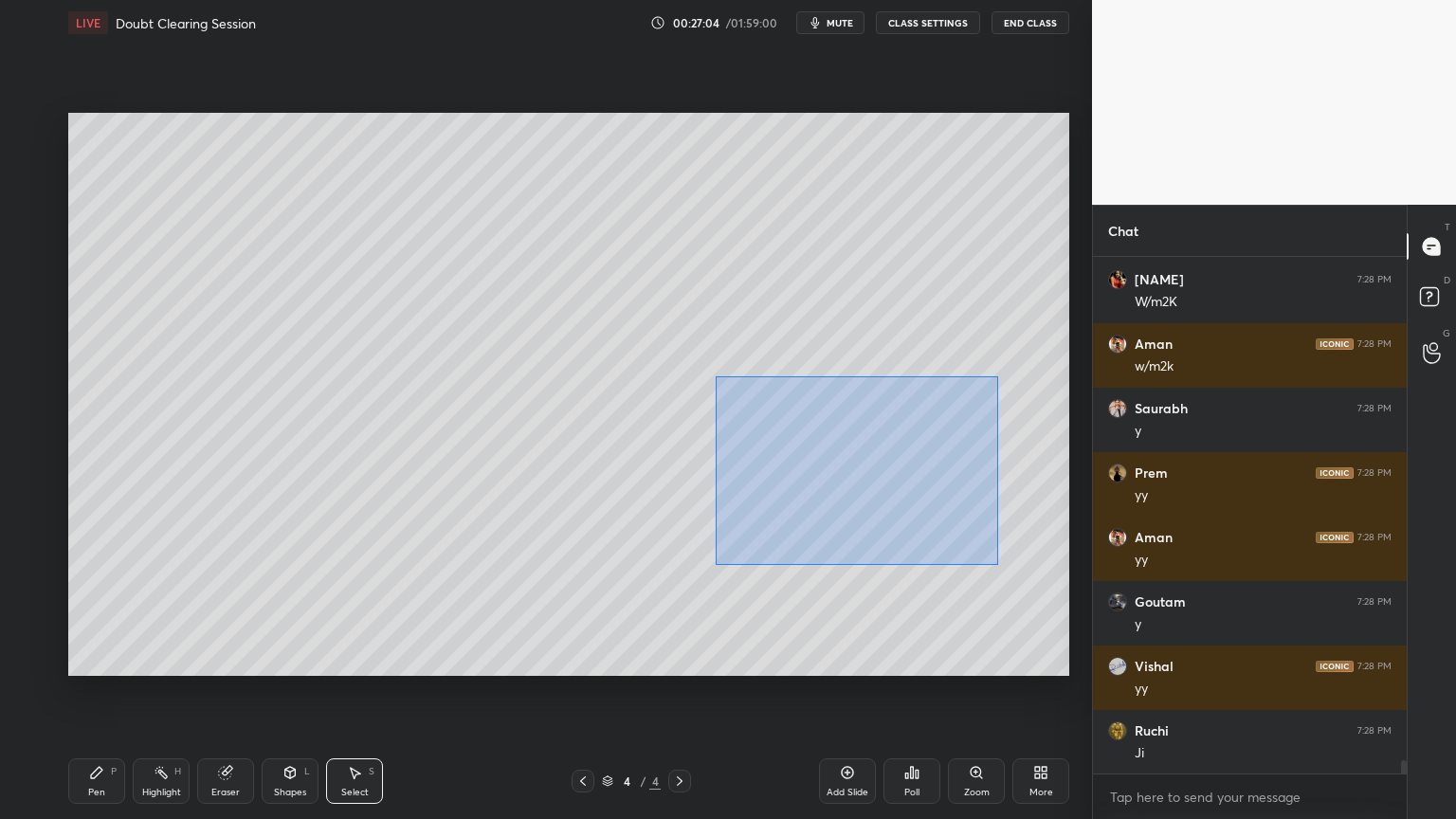 drag, startPoint x: 721, startPoint y: 379, endPoint x: 994, endPoint y: 561, distance: 328.10517 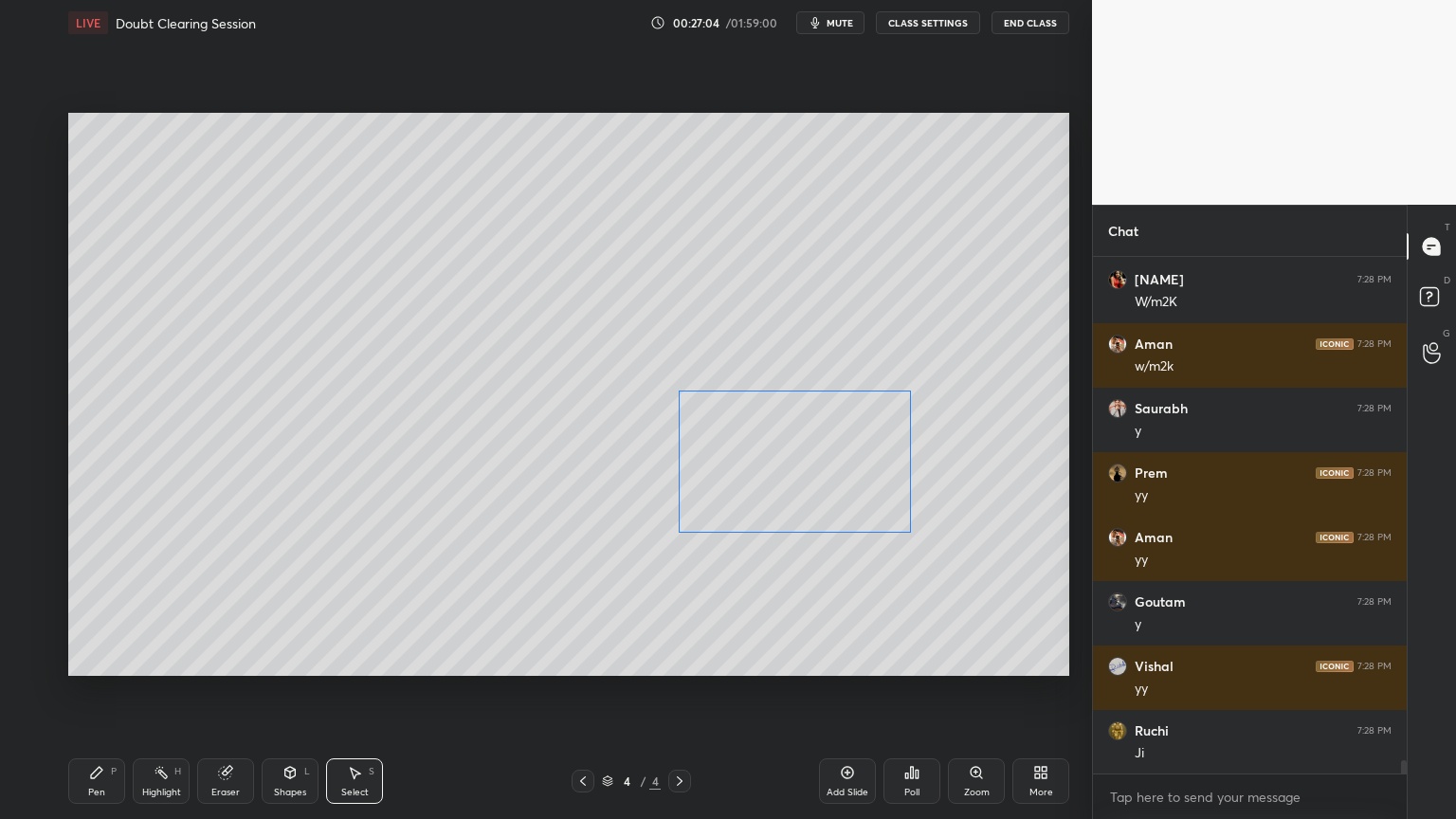 drag, startPoint x: 860, startPoint y: 489, endPoint x: 813, endPoint y: 498, distance: 47.853944 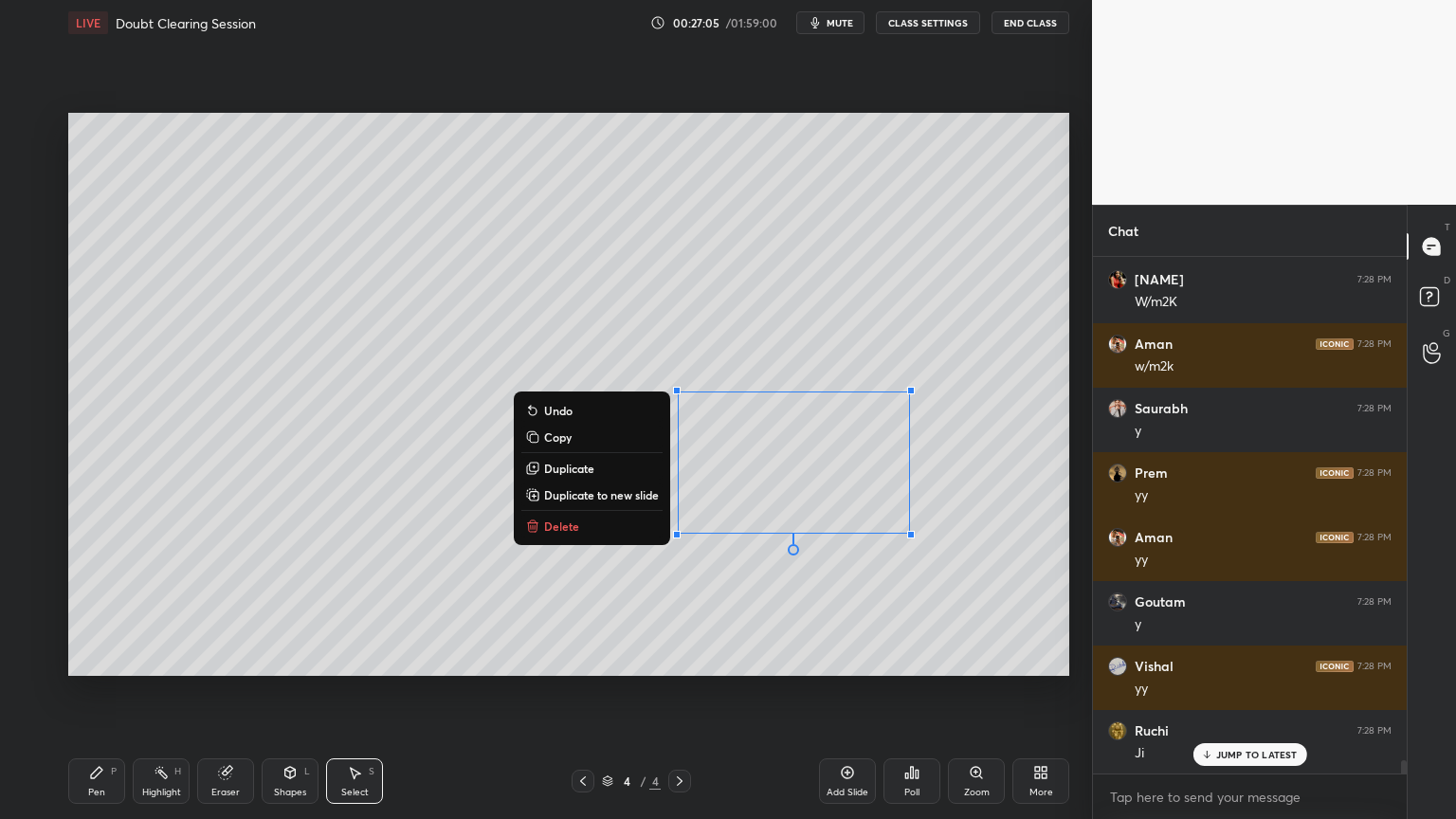 scroll, scrollTop: 20198, scrollLeft: 0, axis: vertical 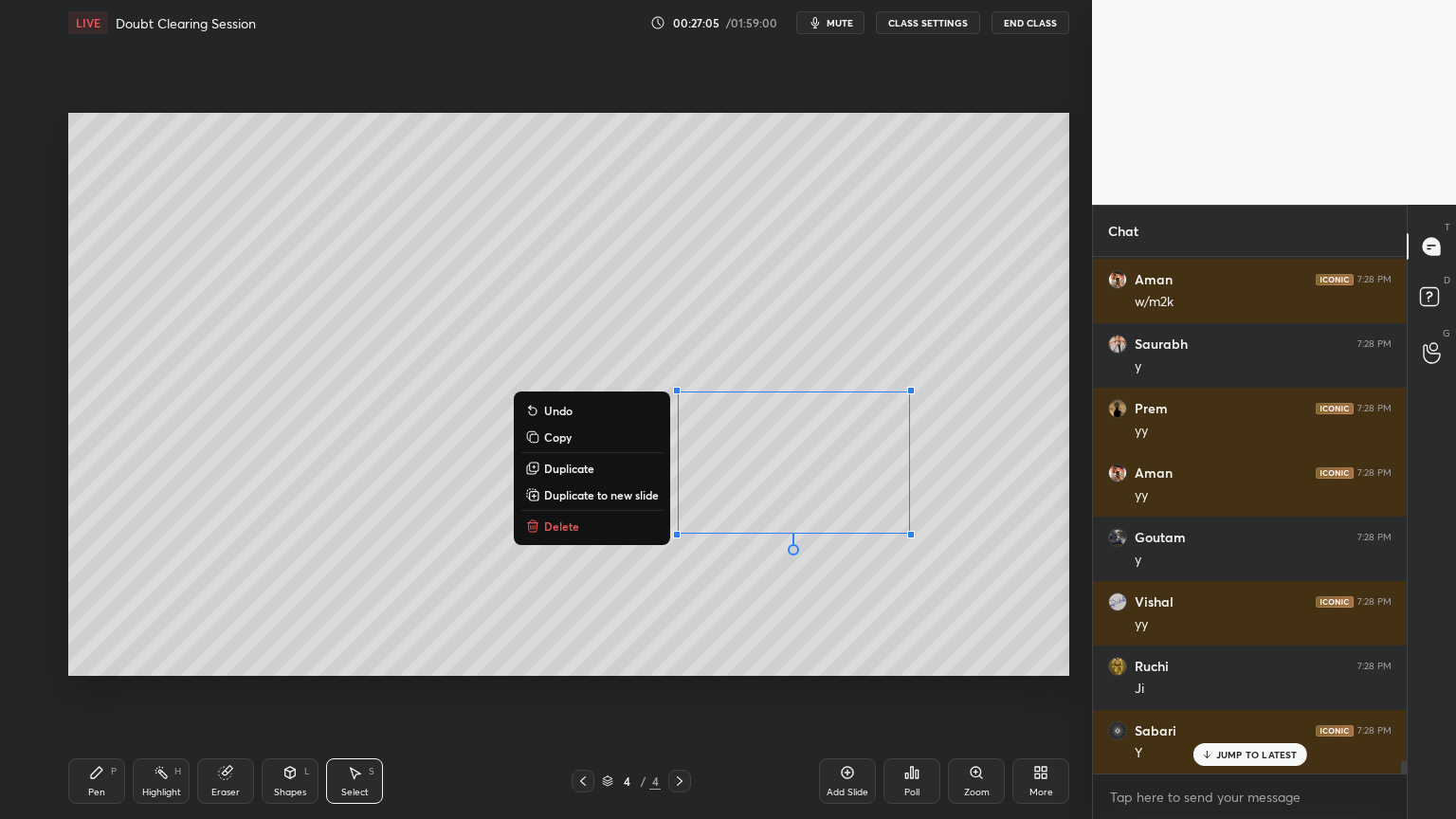 click on "0 ° Undo Copy Duplicate Duplicate to new slide Delete" at bounding box center (569, 394) 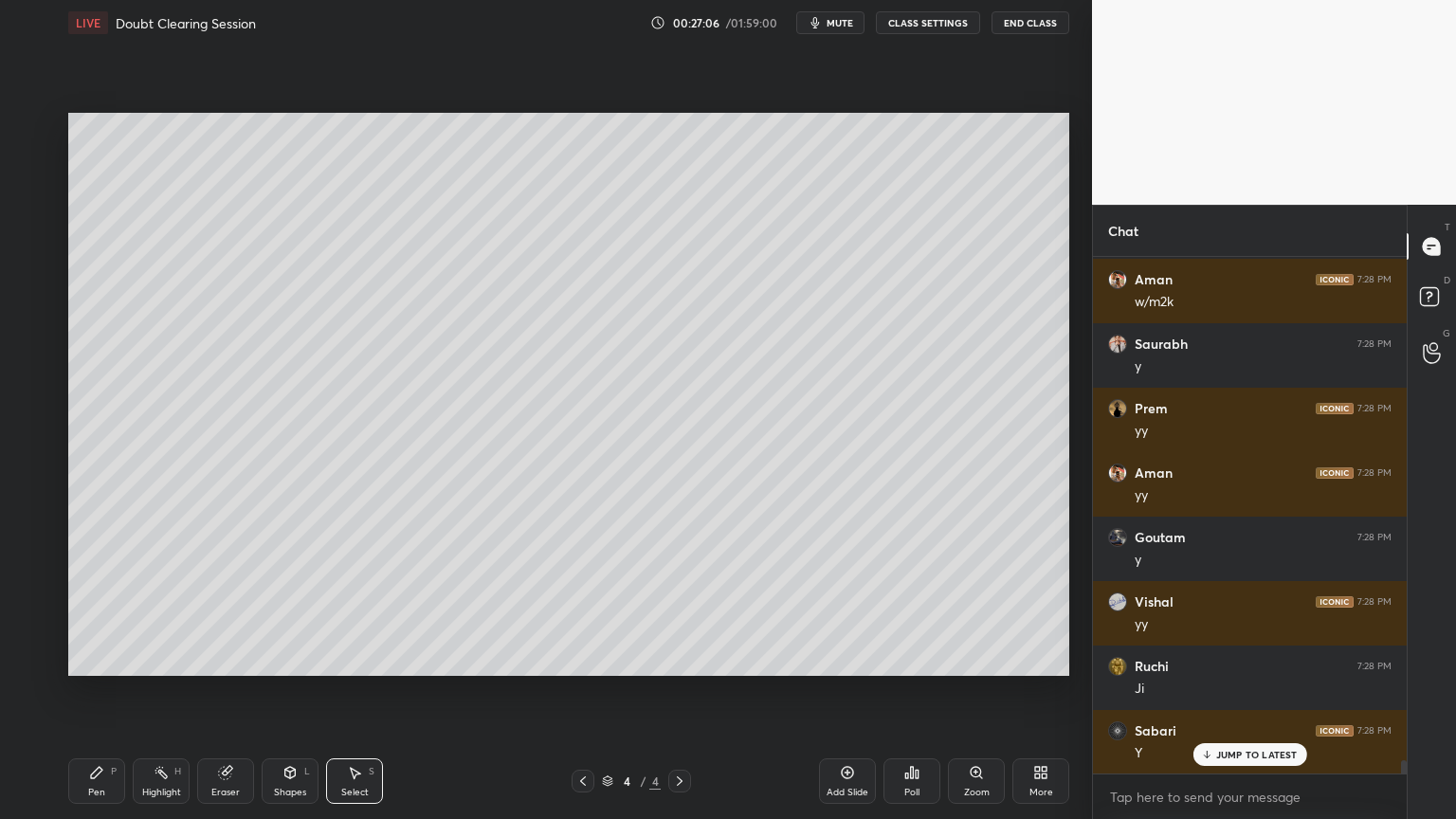 drag, startPoint x: 294, startPoint y: 772, endPoint x: 290, endPoint y: 762, distance: 10.77033 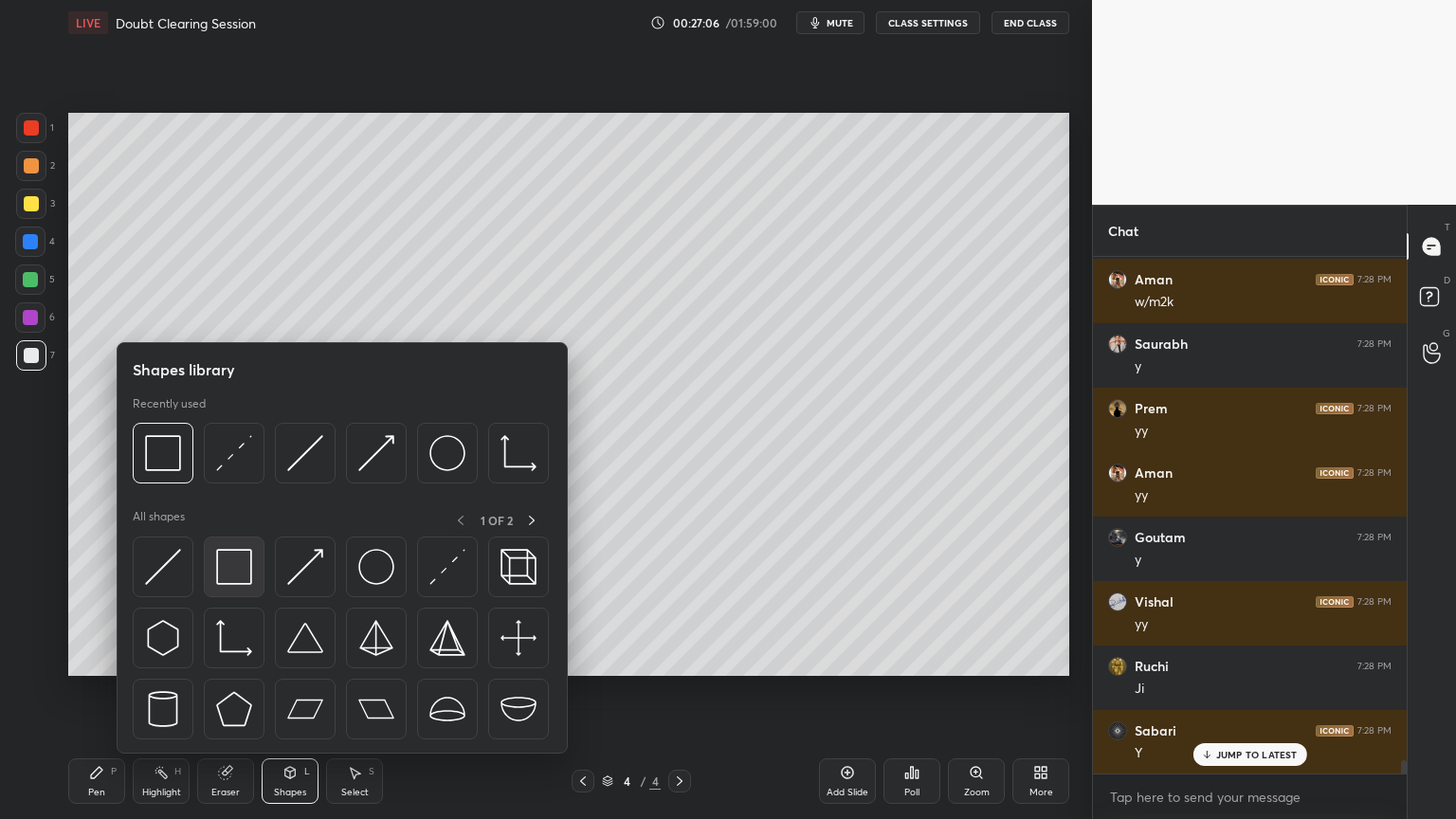 click at bounding box center [234, 567] 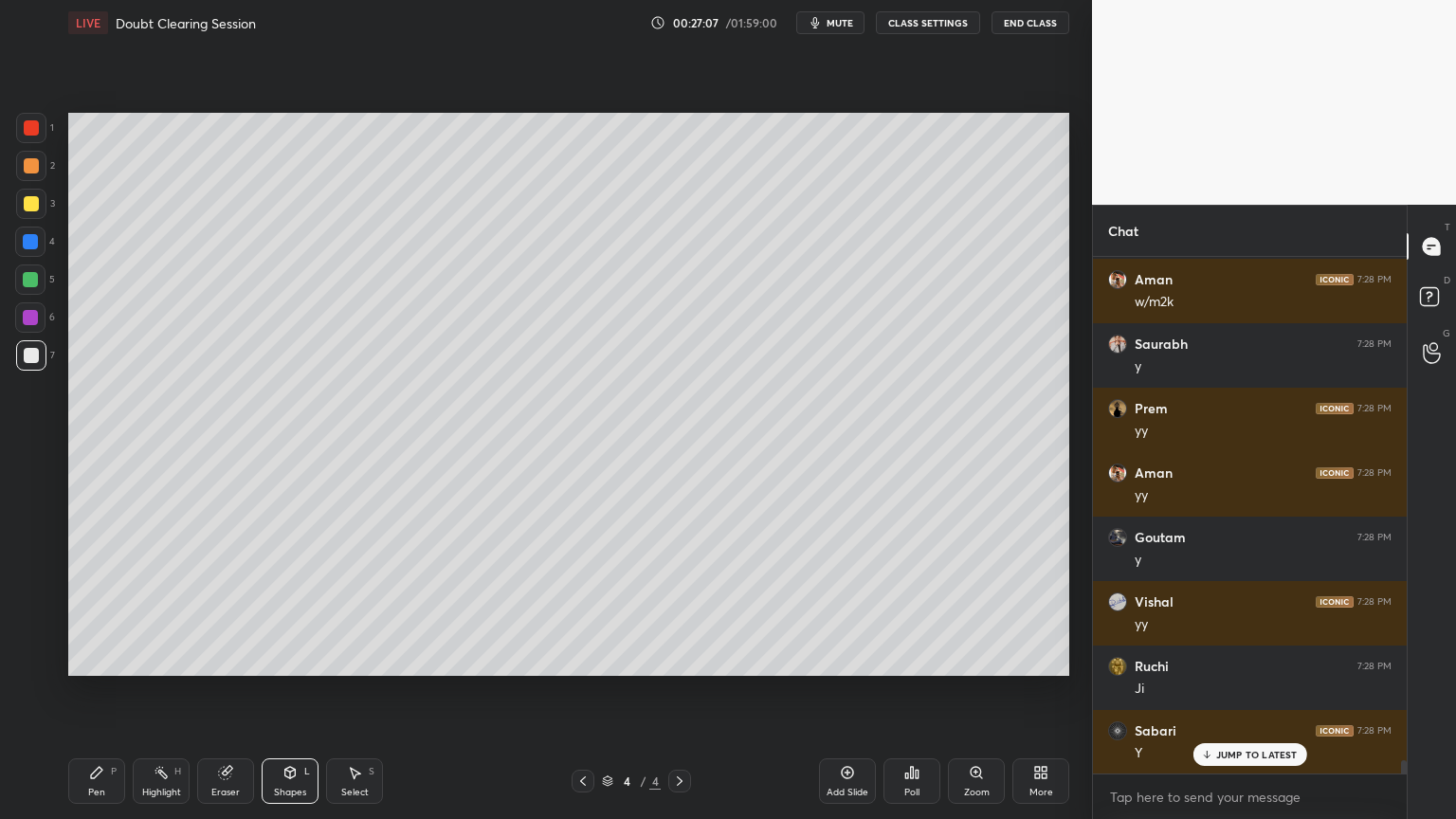 click at bounding box center [30, 318] 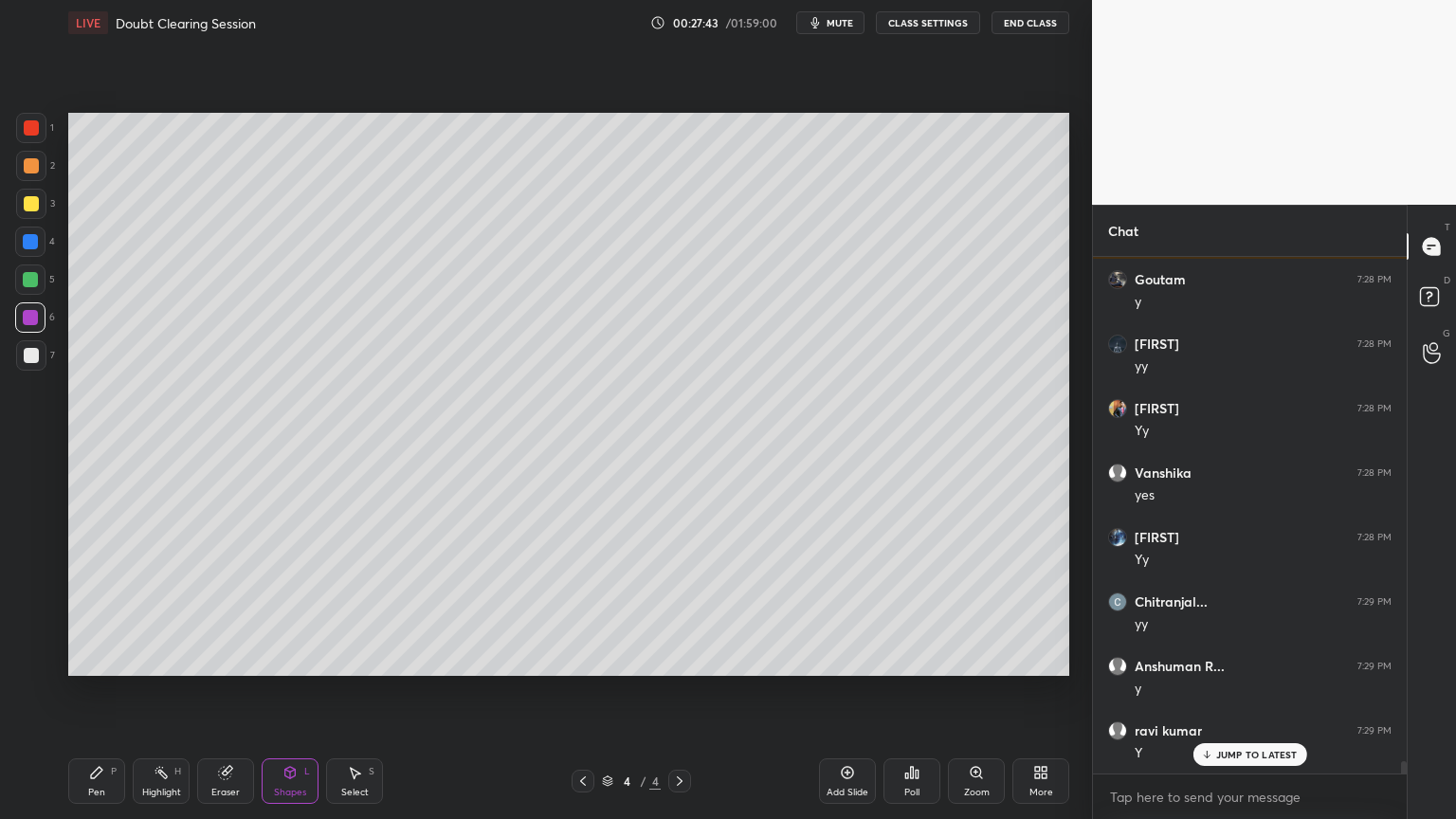 scroll, scrollTop: 21939, scrollLeft: 0, axis: vertical 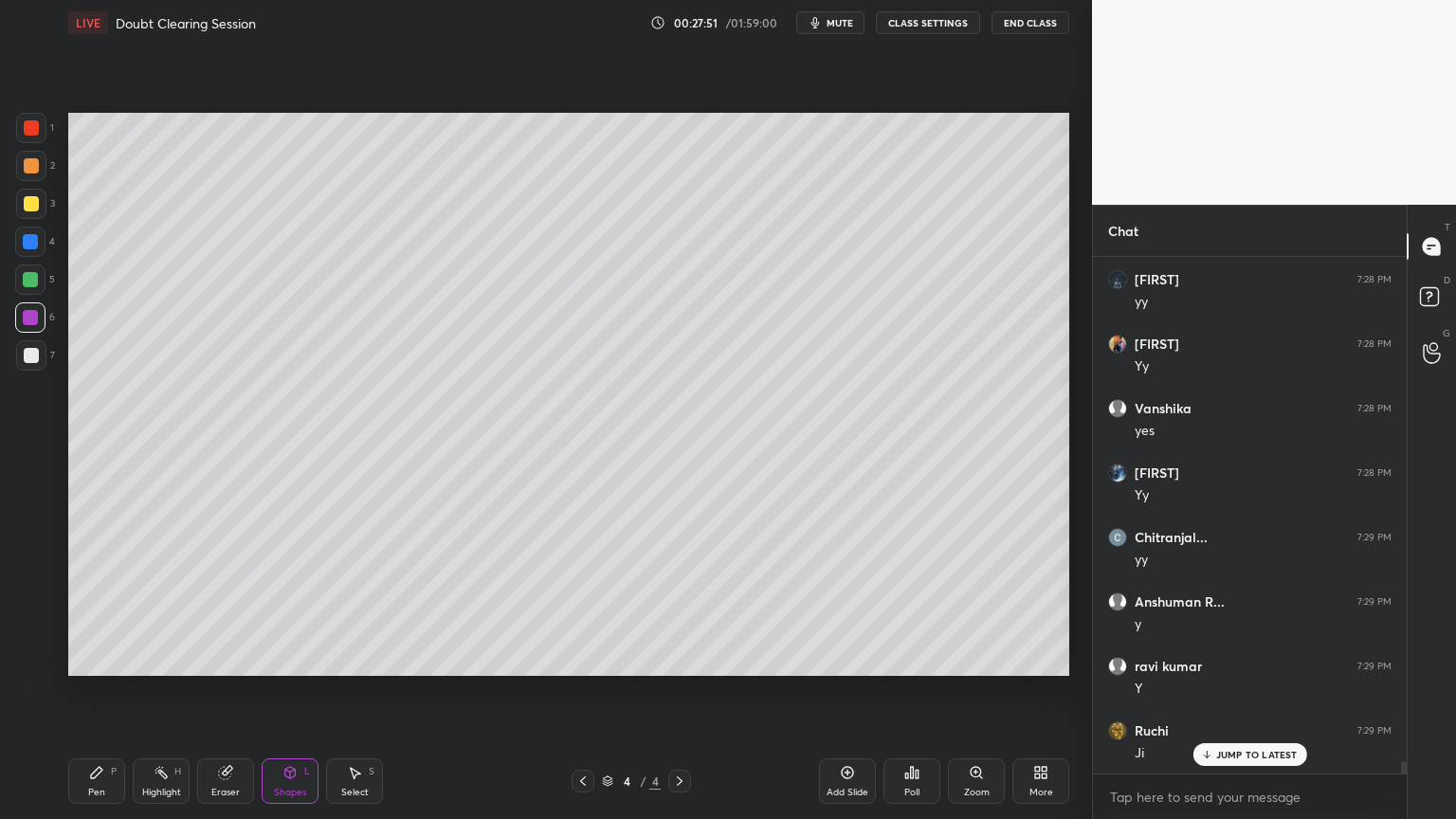 click on "Add Slide" at bounding box center (847, 792) 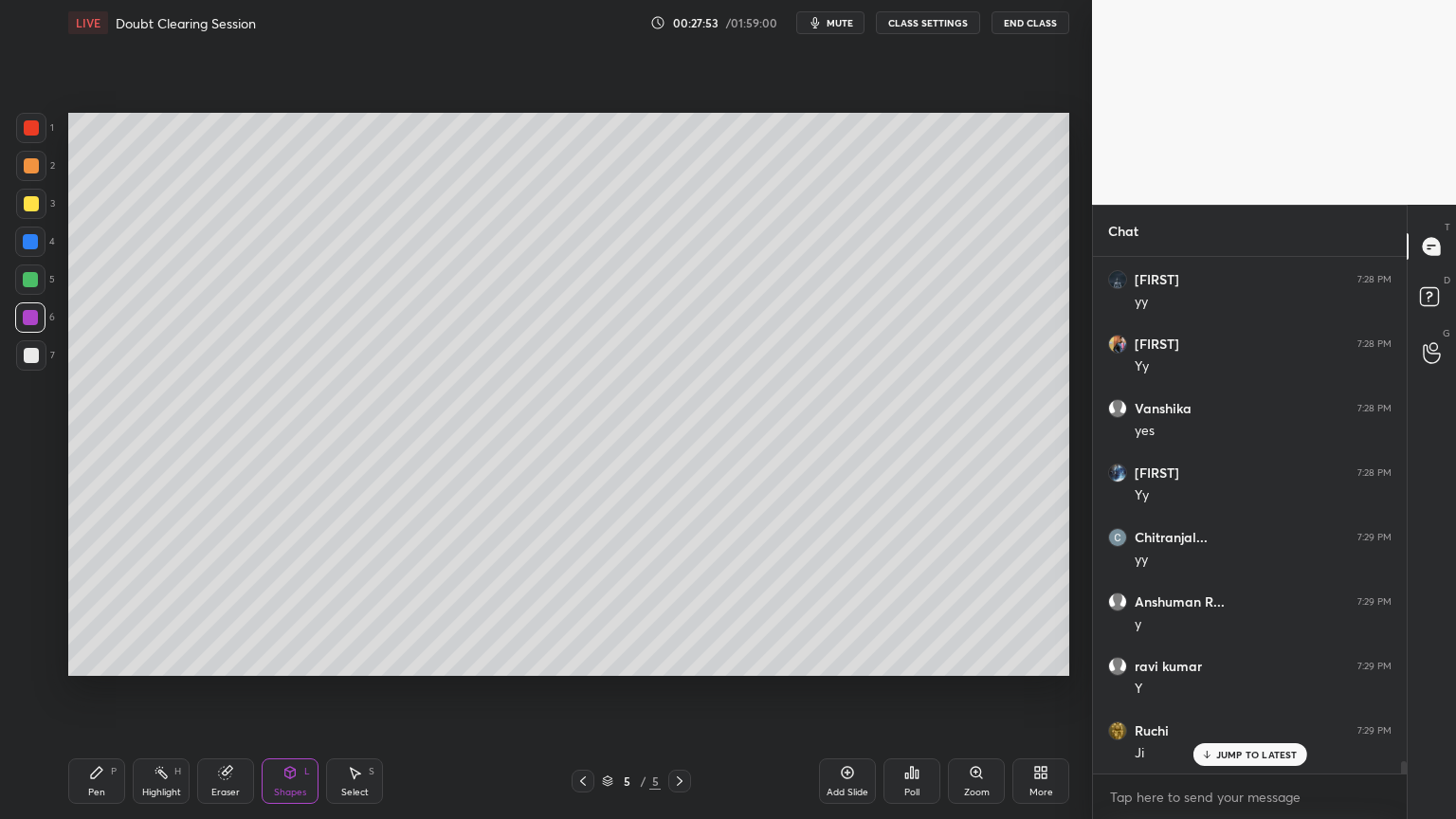 click on "Pen P" at bounding box center [97, 781] 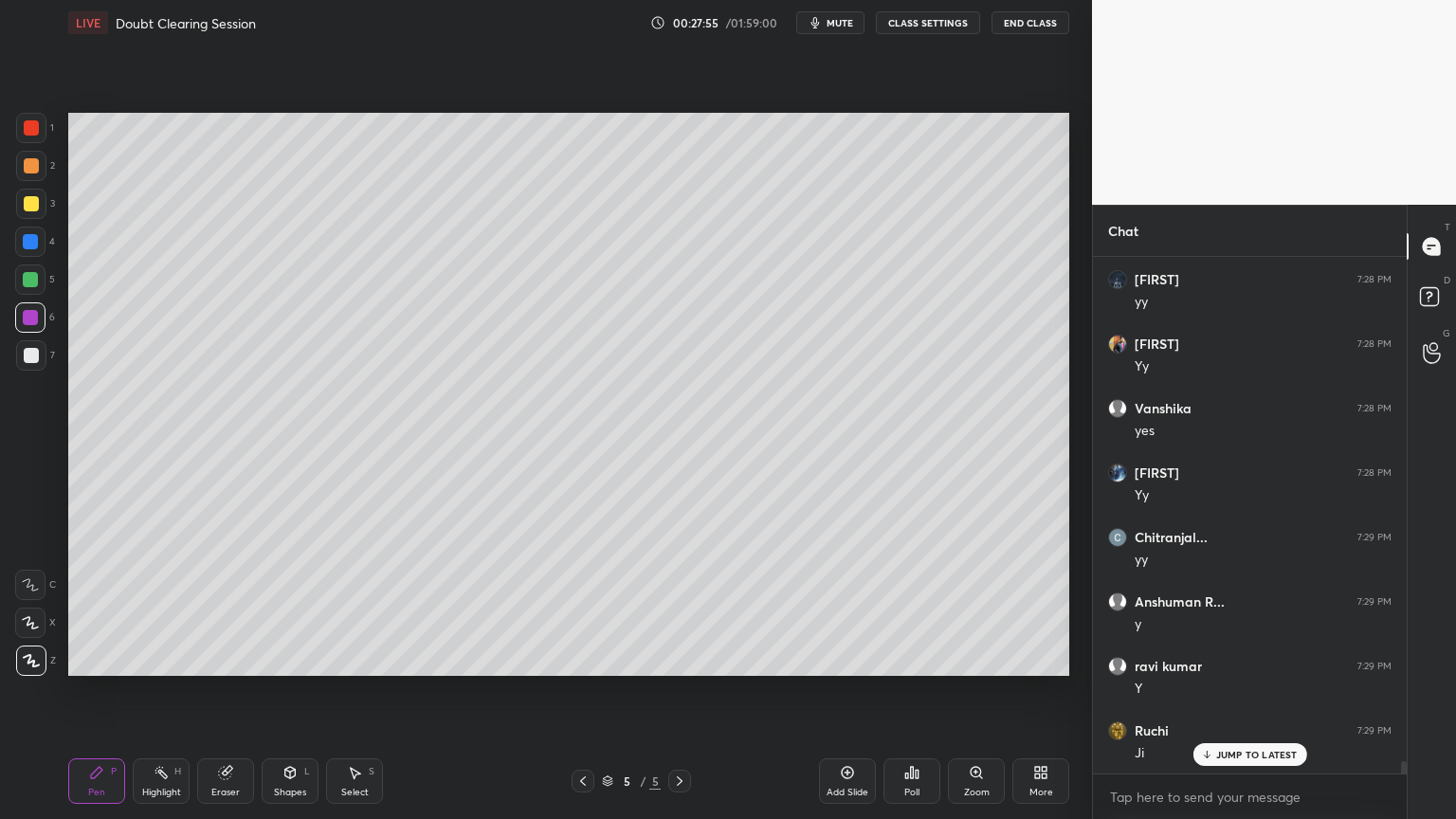 click at bounding box center [31, 204] 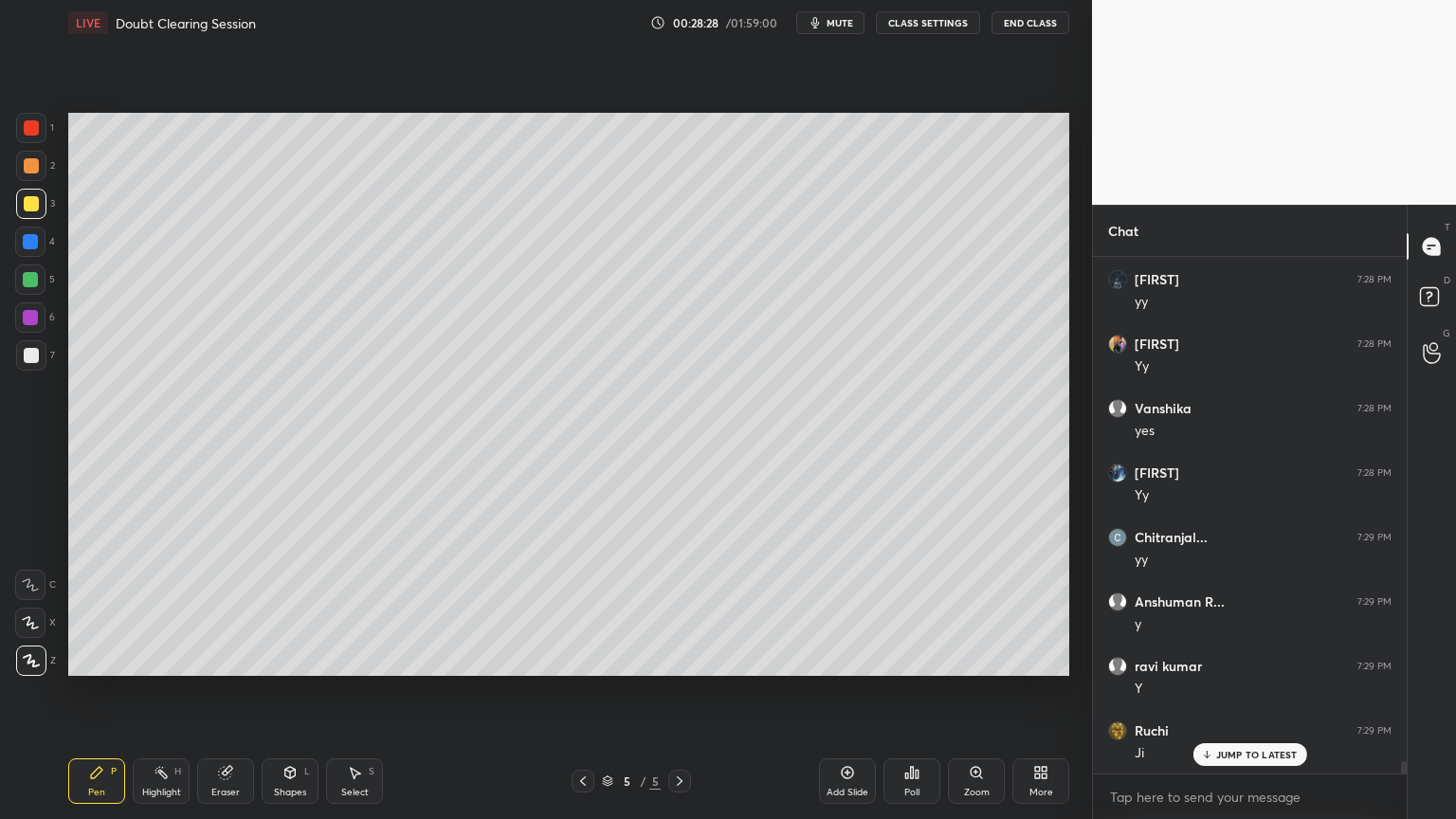 scroll, scrollTop: 22003, scrollLeft: 0, axis: vertical 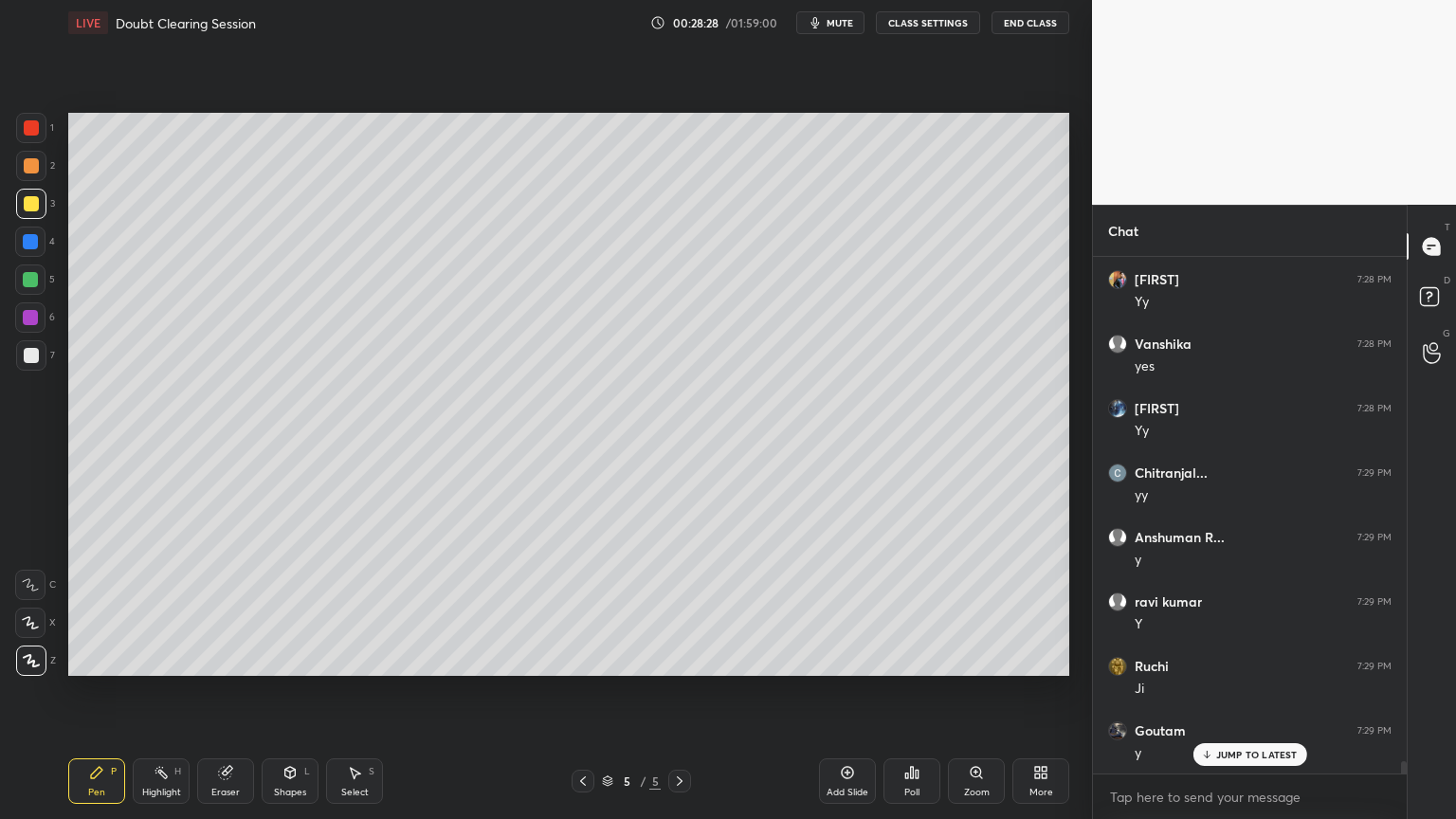 click on "Eraser" at bounding box center (226, 781) 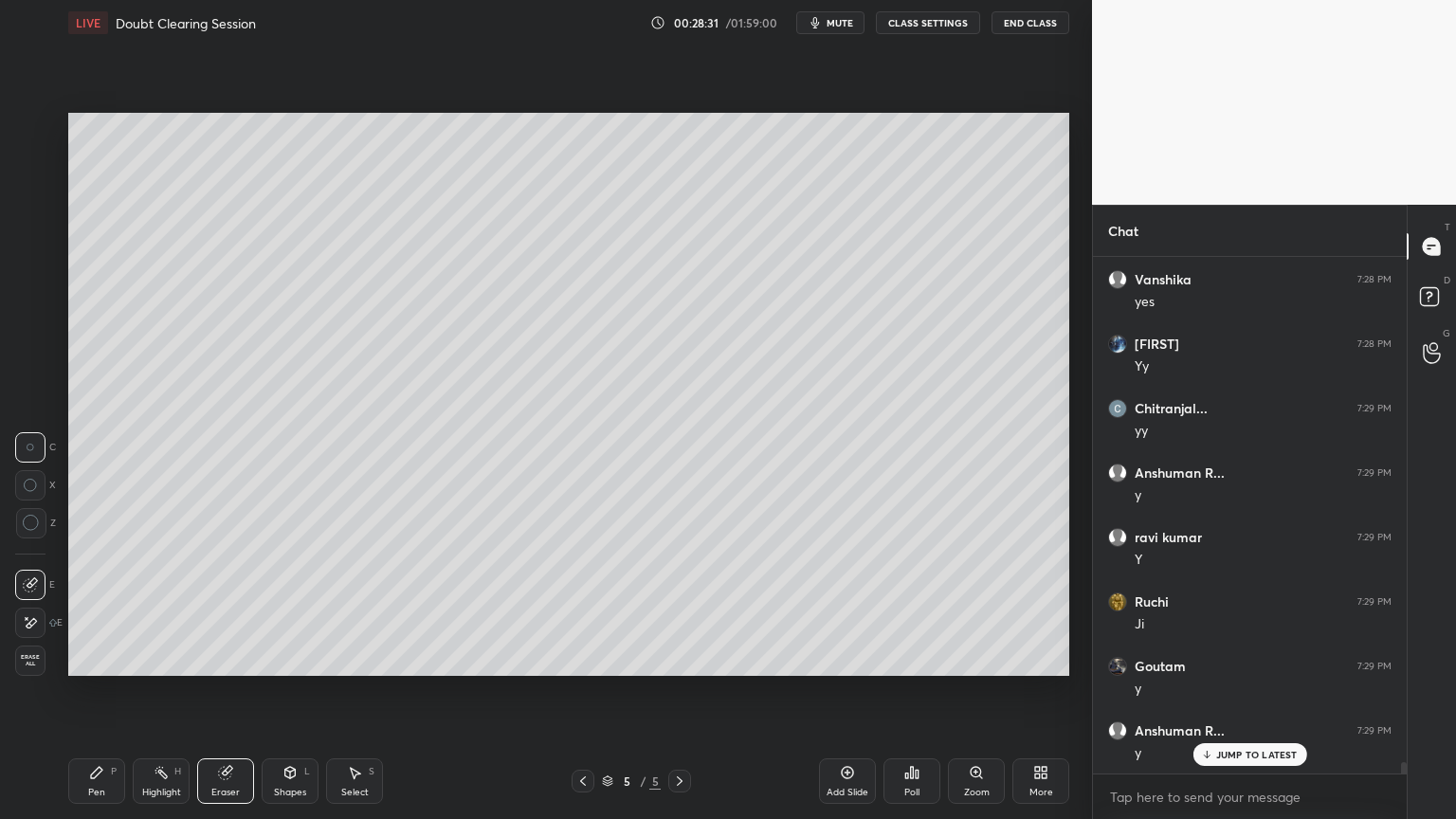 scroll, scrollTop: 22132, scrollLeft: 0, axis: vertical 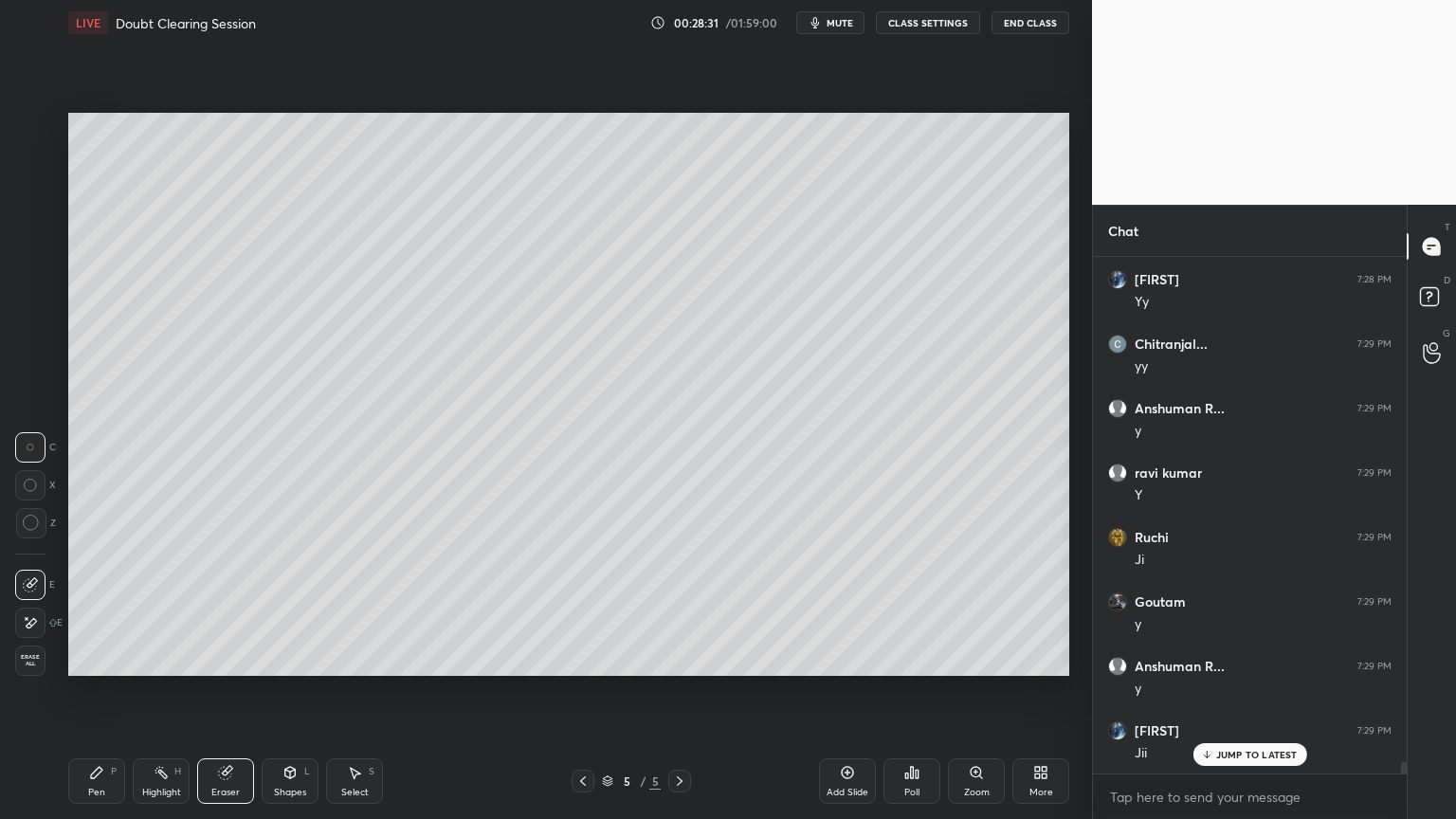 click on "Pen P" at bounding box center (97, 781) 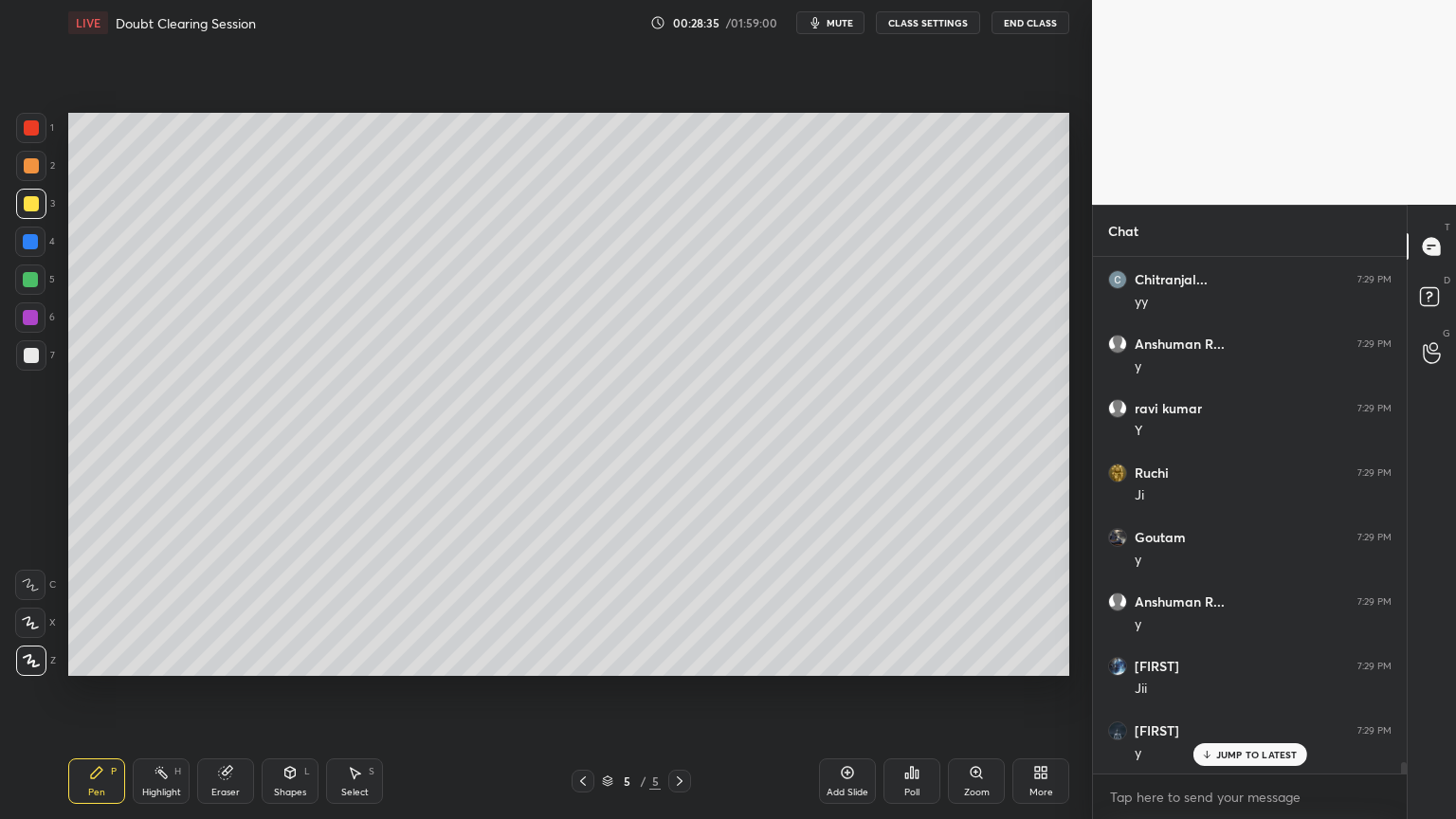 scroll, scrollTop: 22261, scrollLeft: 0, axis: vertical 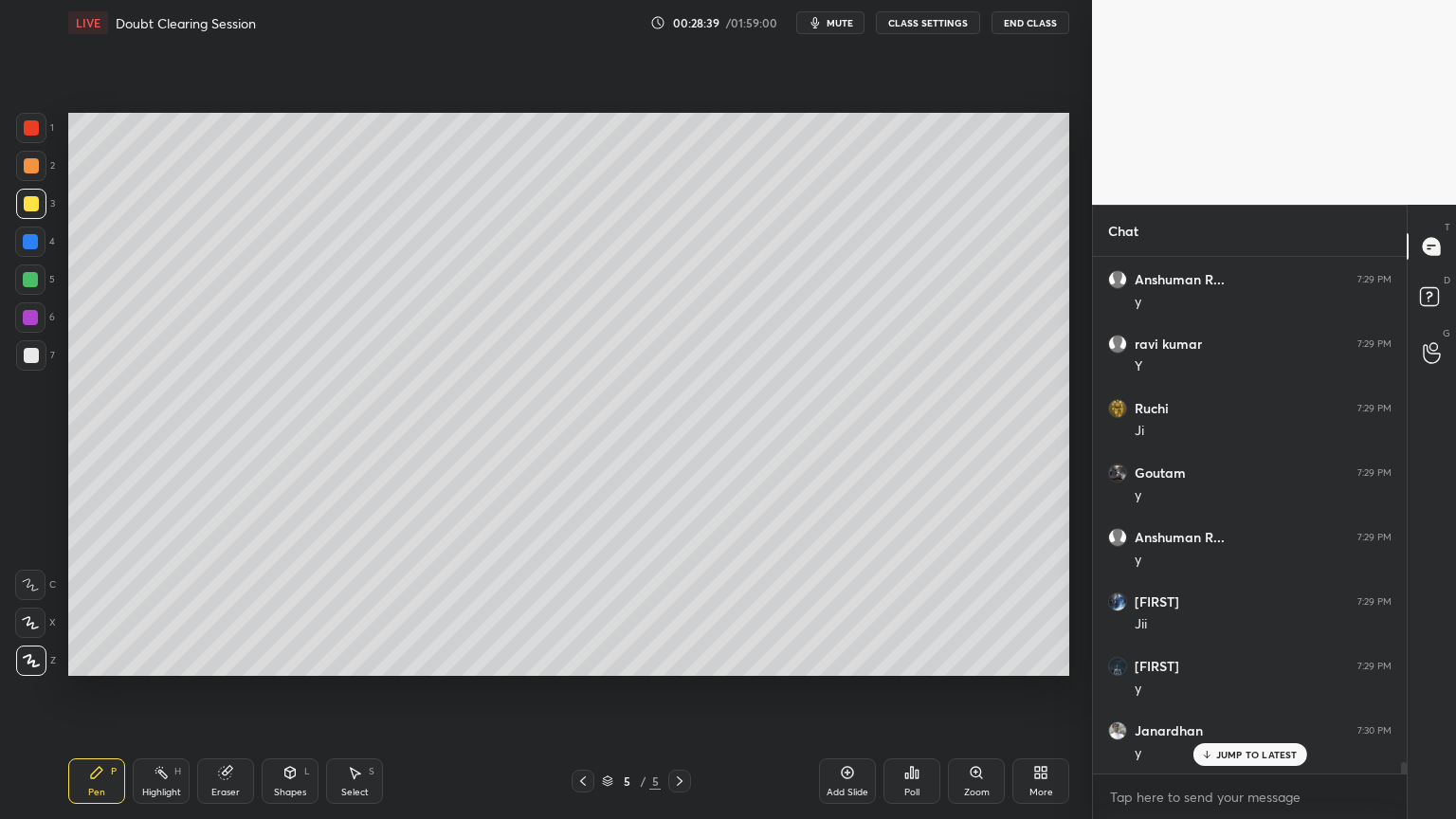 click at bounding box center [31, 355] 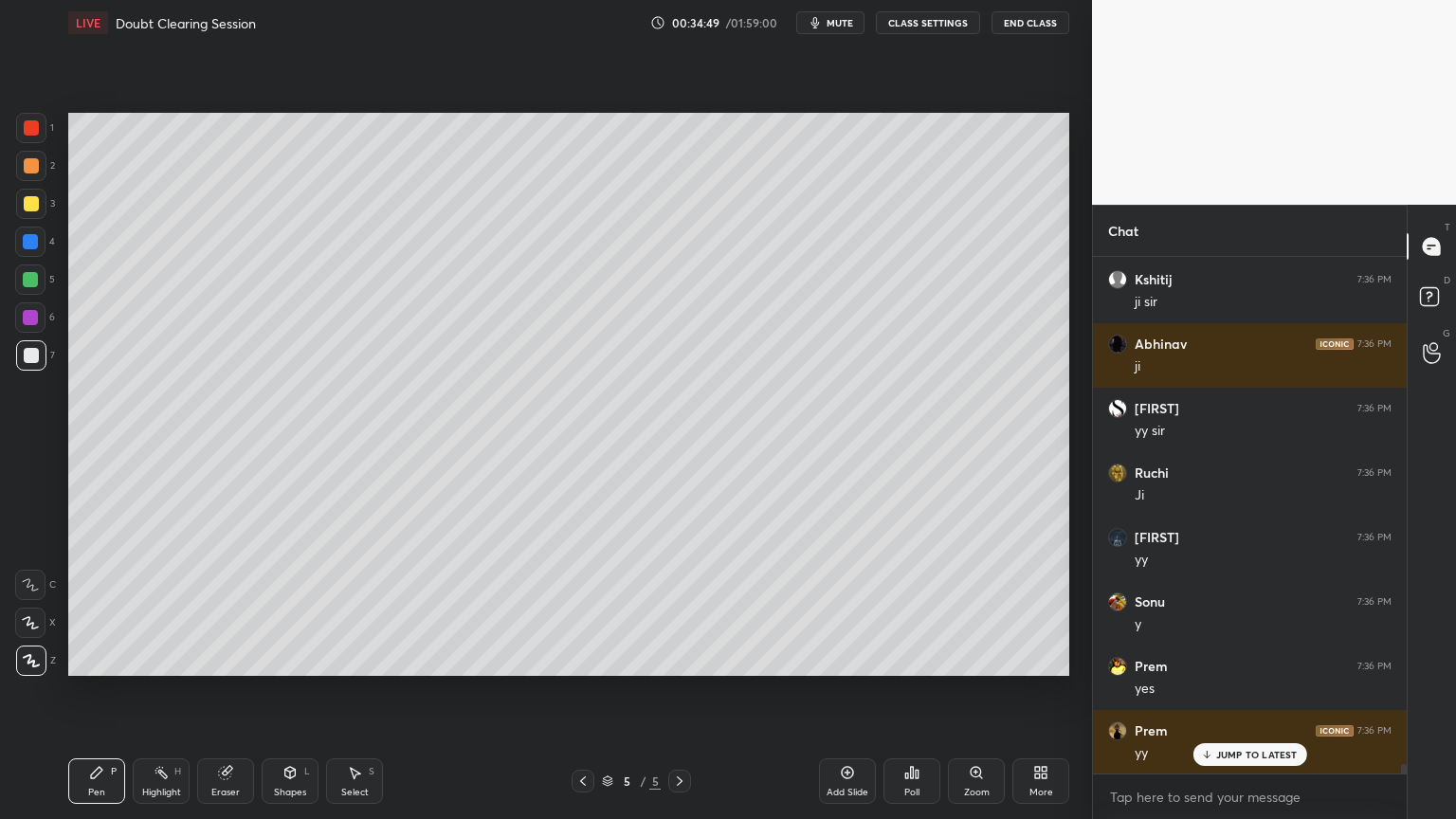 scroll, scrollTop: 26837, scrollLeft: 0, axis: vertical 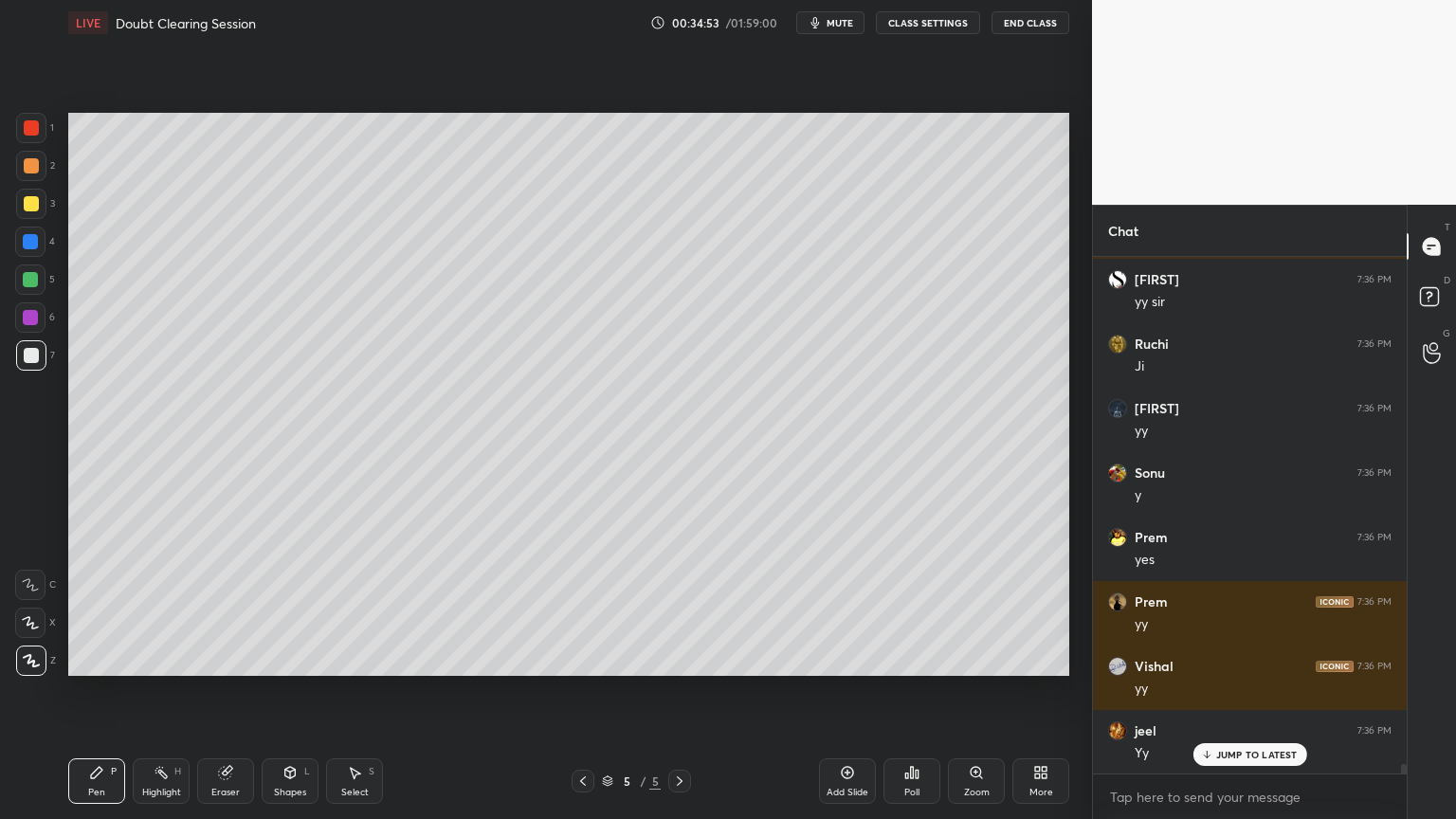 click on "Add Slide" at bounding box center [847, 781] 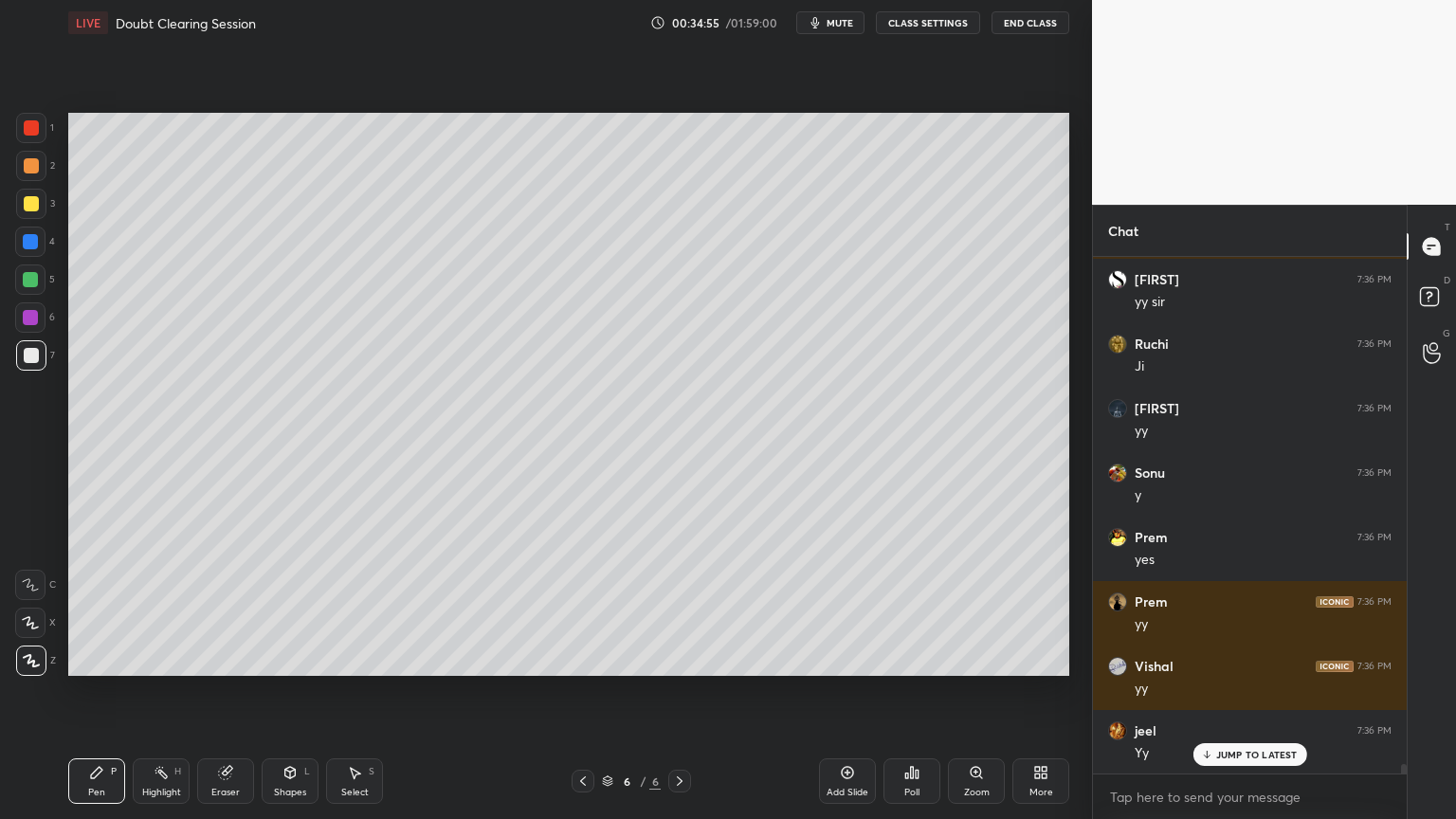 scroll, scrollTop: 26902, scrollLeft: 0, axis: vertical 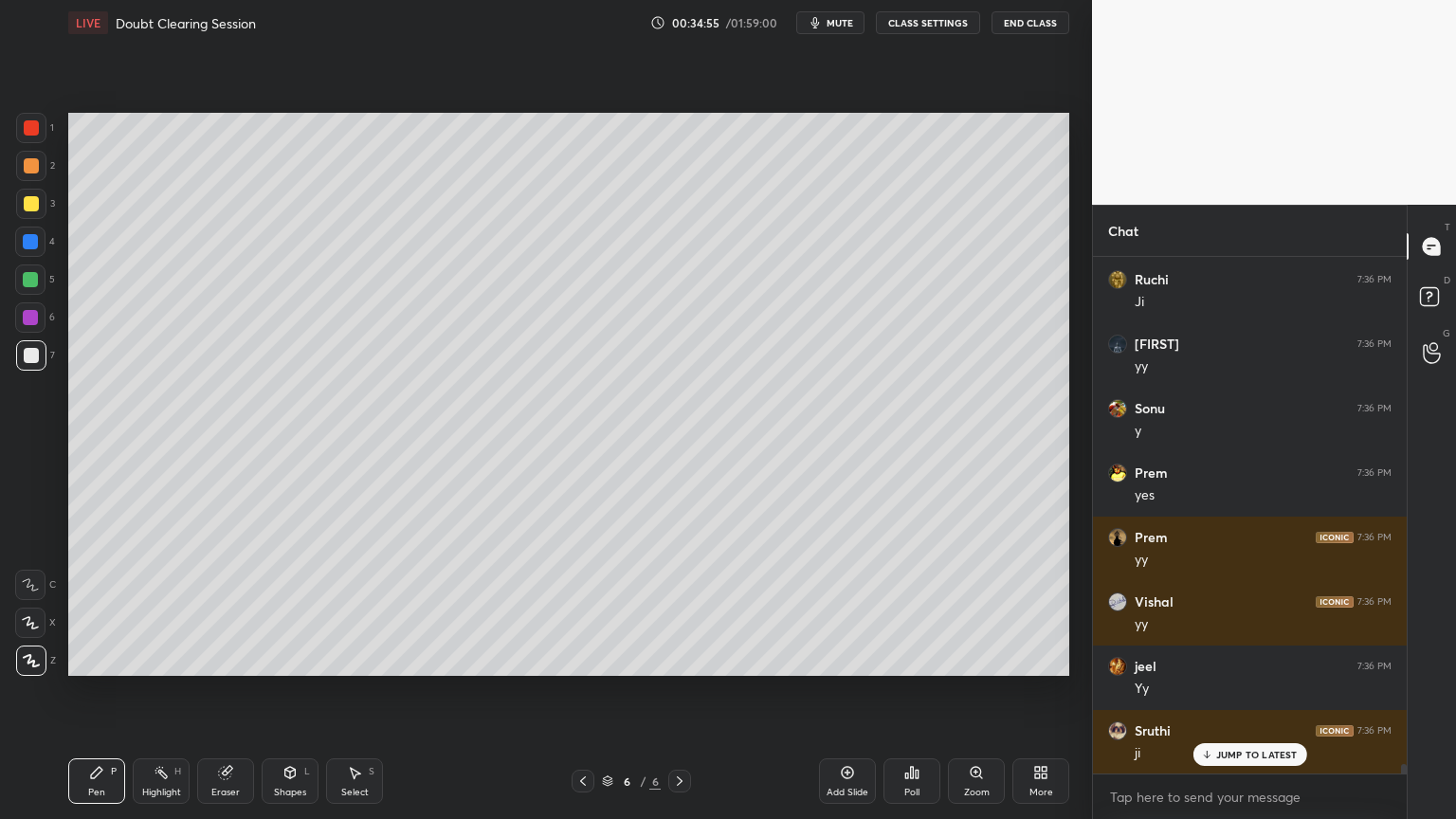 click at bounding box center [31, 204] 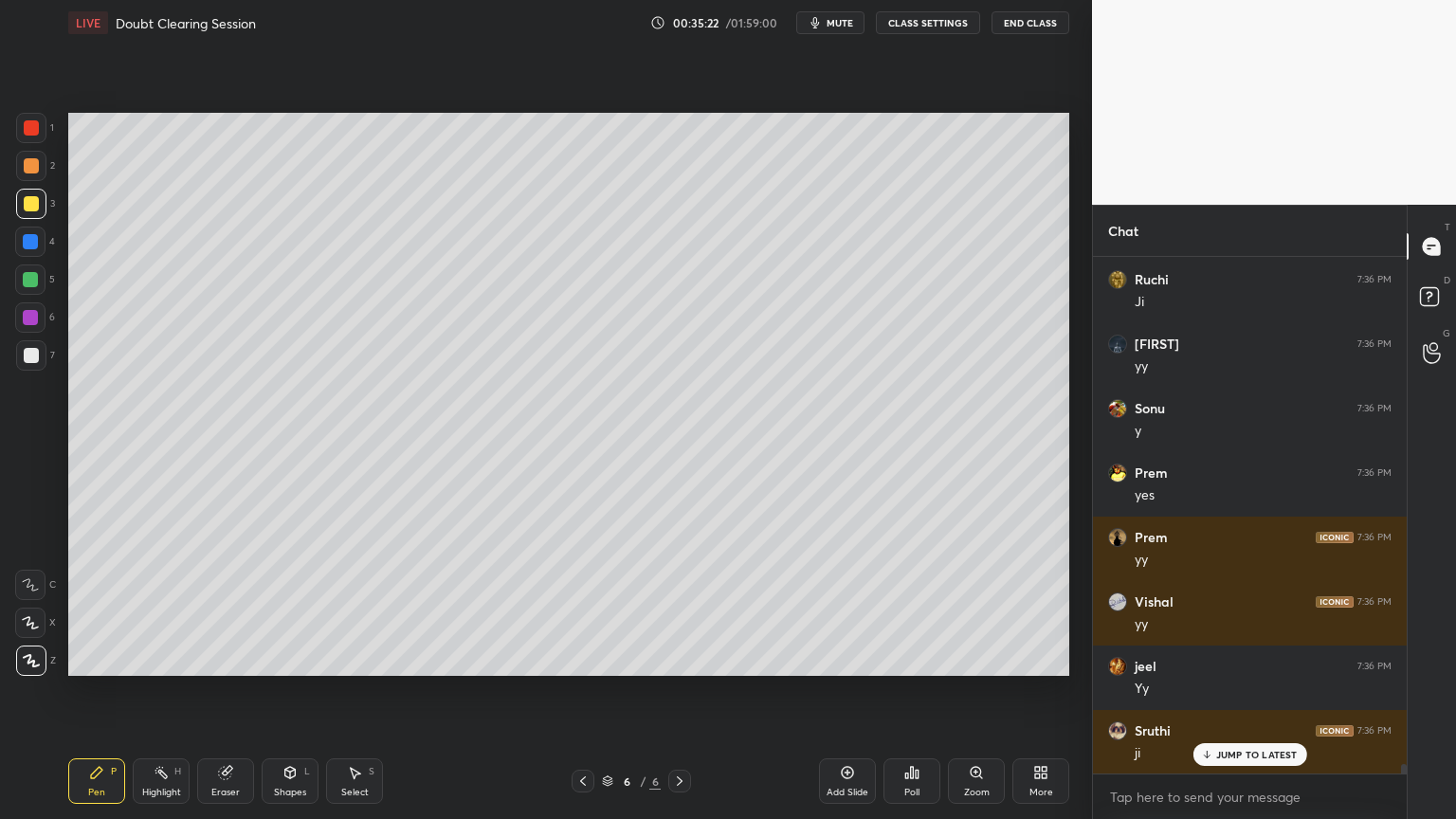 click at bounding box center (31, 355) 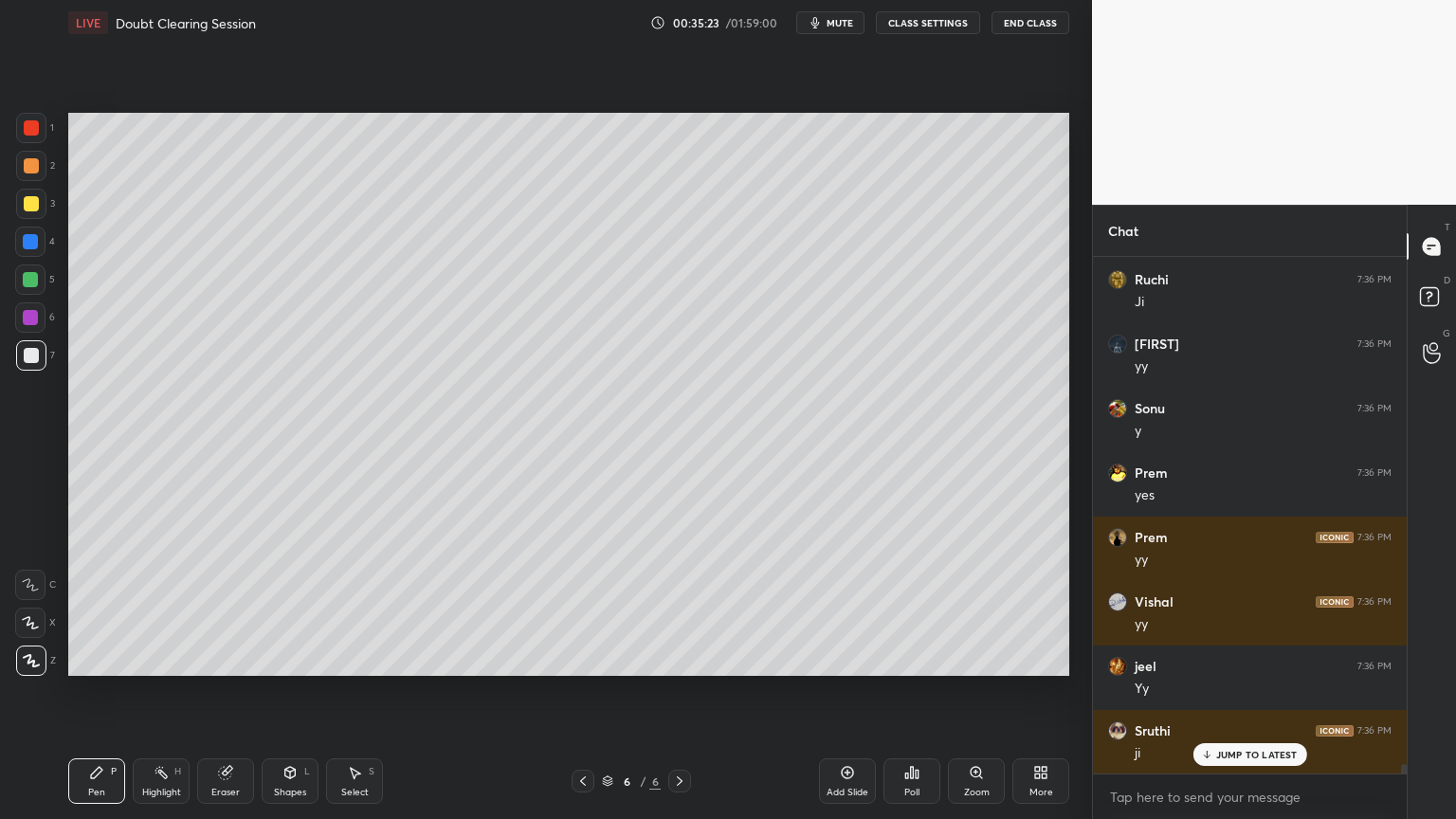 click on "Select" at bounding box center (355, 792) 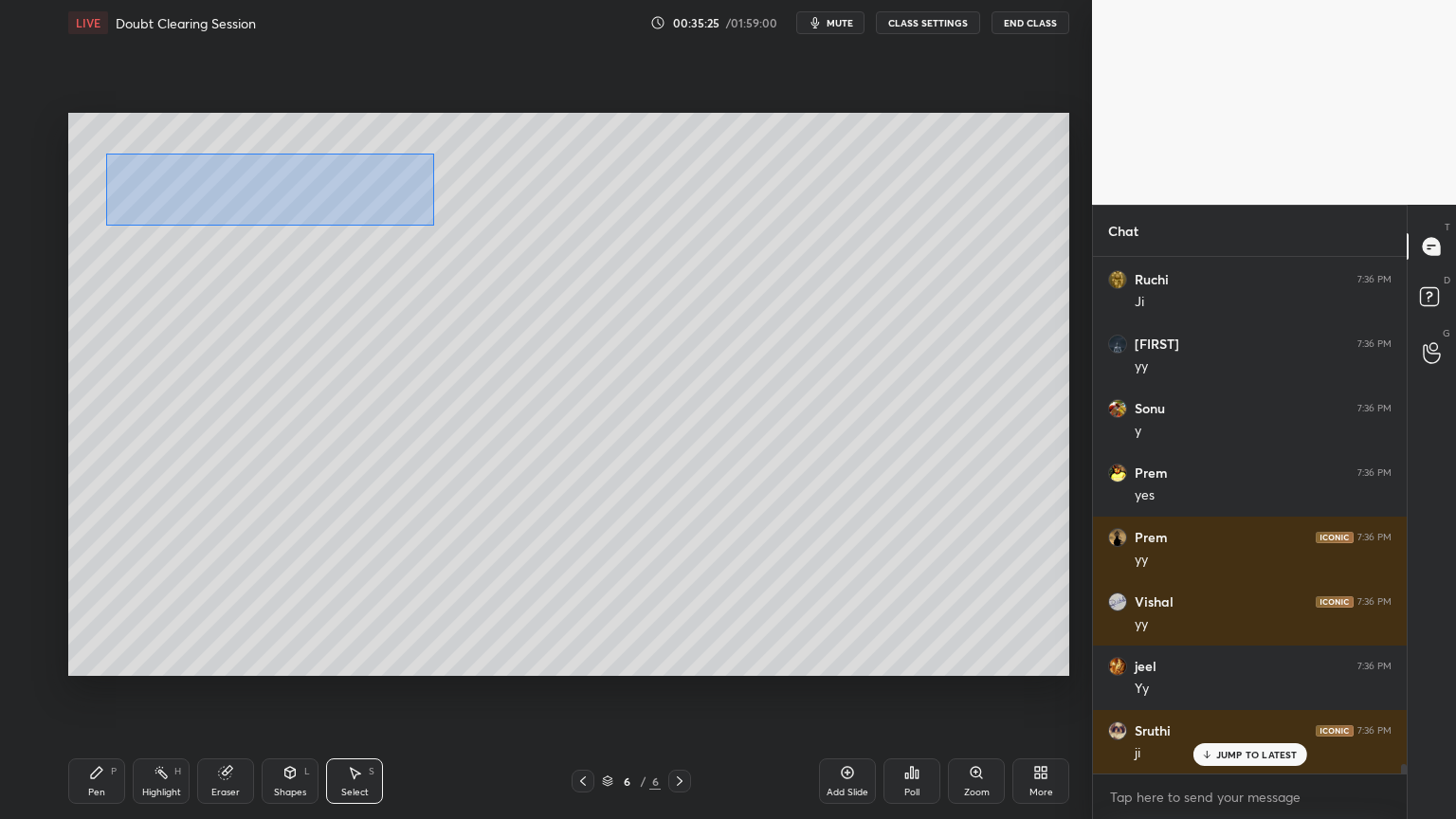 drag, startPoint x: 106, startPoint y: 154, endPoint x: 435, endPoint y: 224, distance: 336.36439 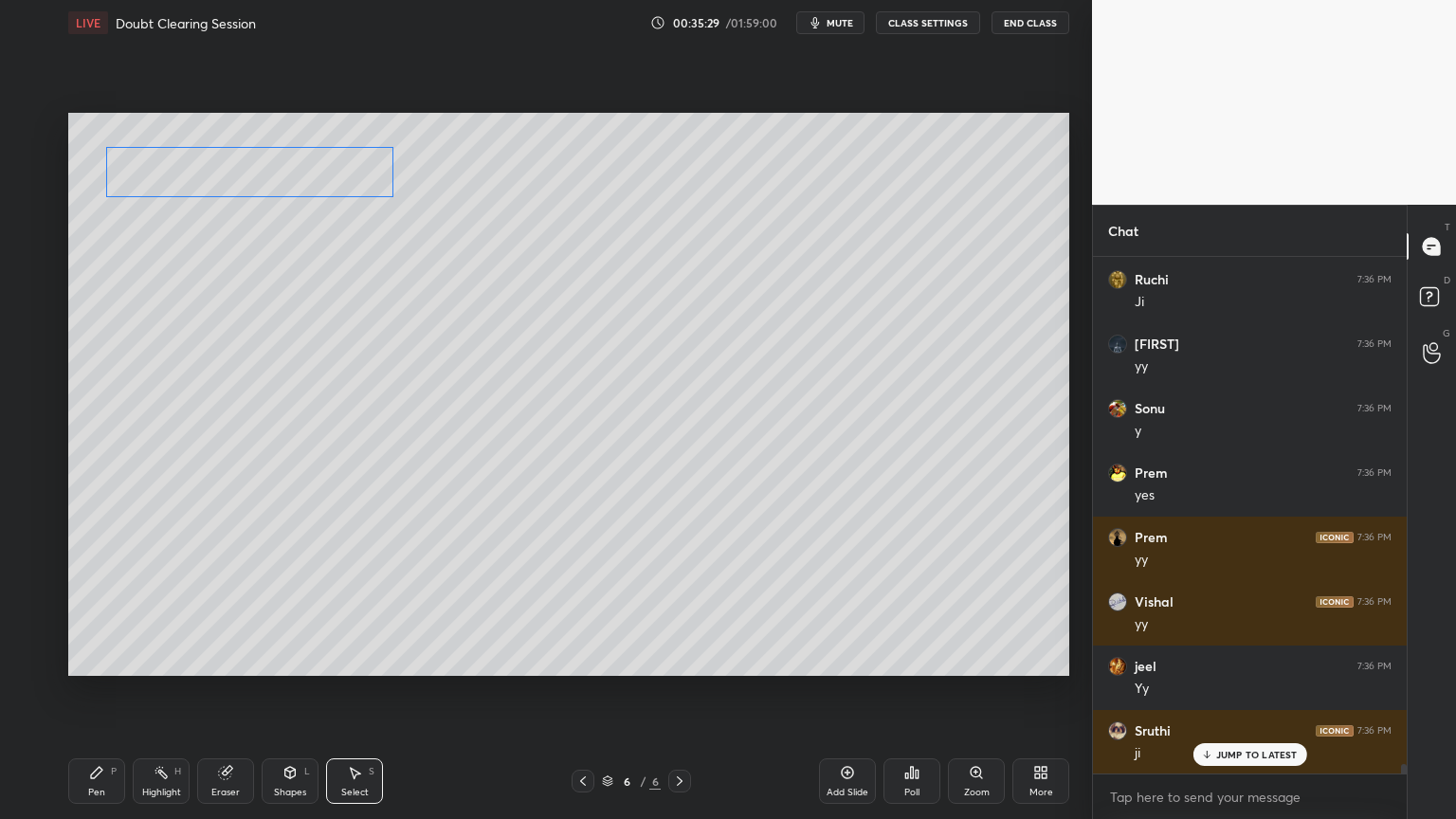 drag, startPoint x: 272, startPoint y: 193, endPoint x: 258, endPoint y: 169, distance: 27.784888 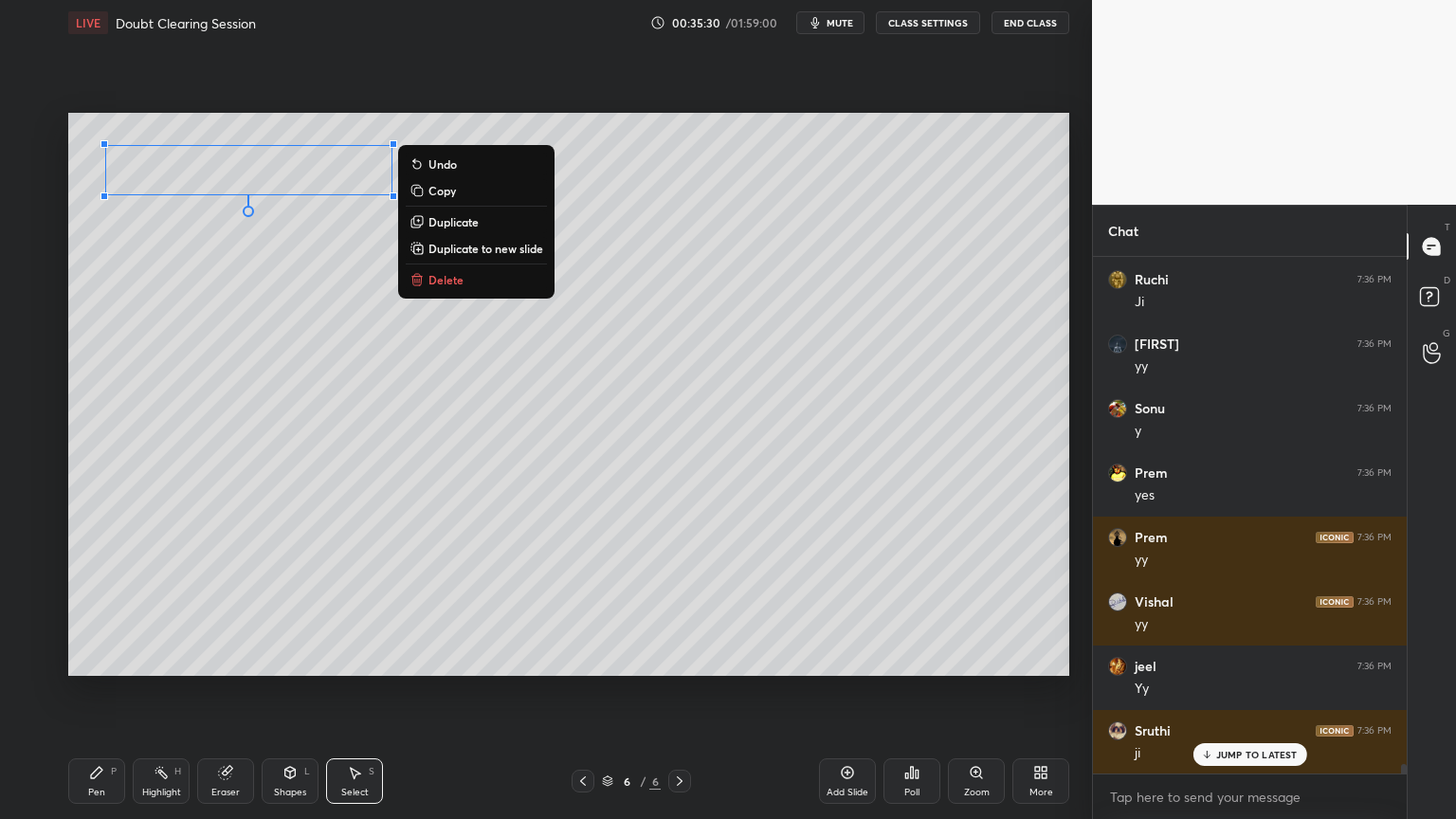 click on "Pen P" at bounding box center [97, 781] 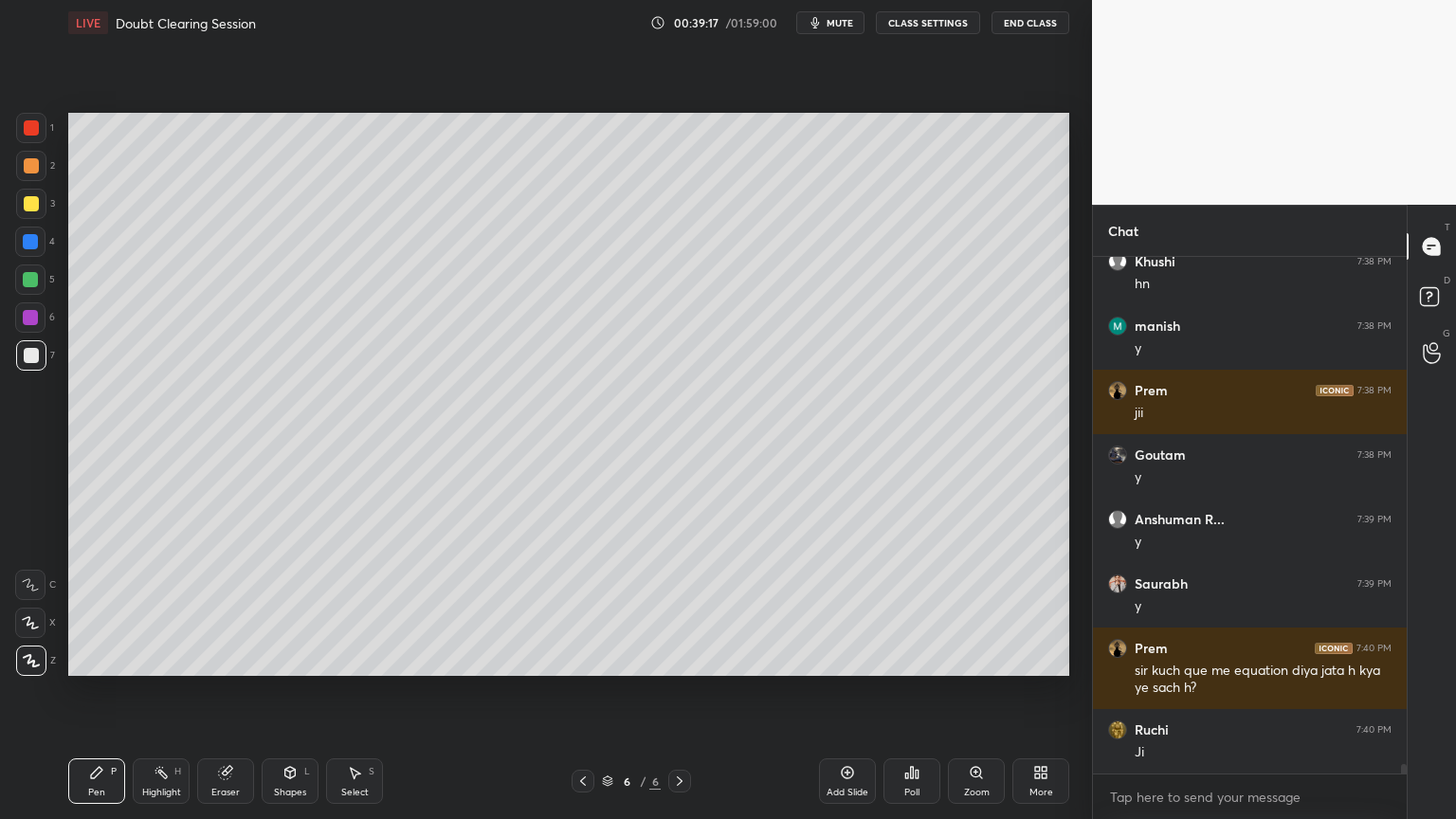 scroll, scrollTop: 27951, scrollLeft: 0, axis: vertical 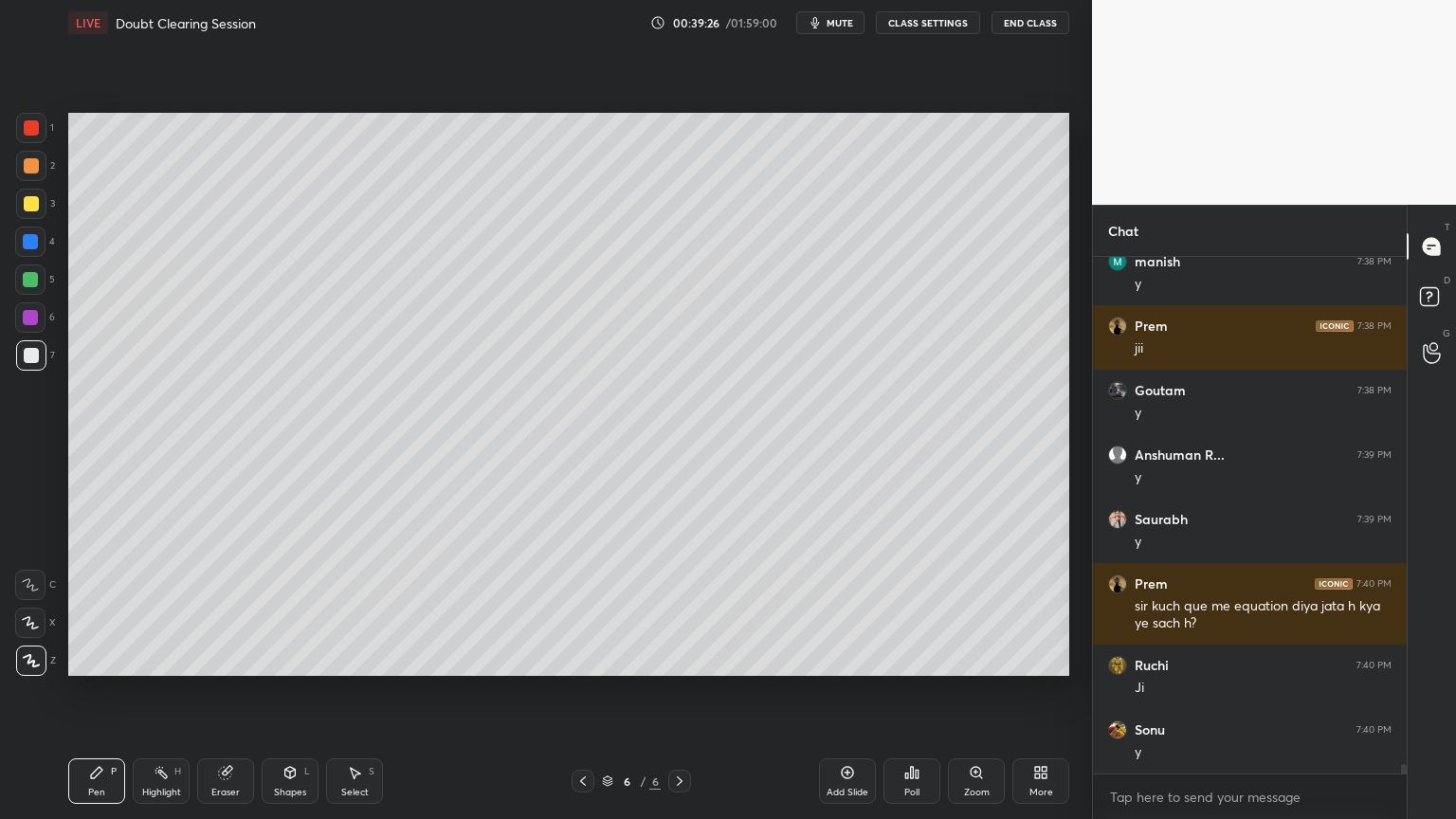 drag, startPoint x: 290, startPoint y: 769, endPoint x: 296, endPoint y: 759, distance: 11.661904 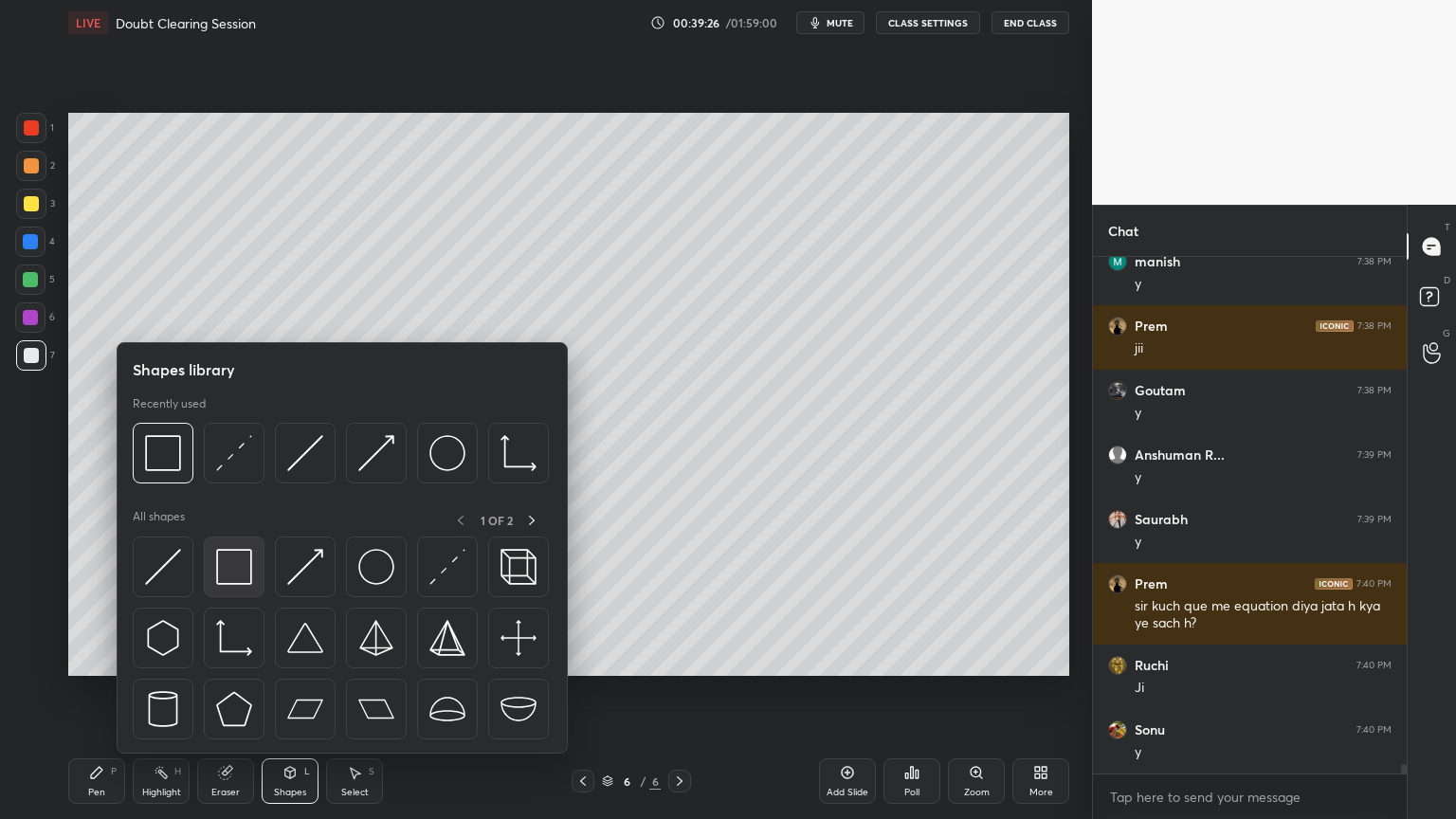 click at bounding box center (234, 567) 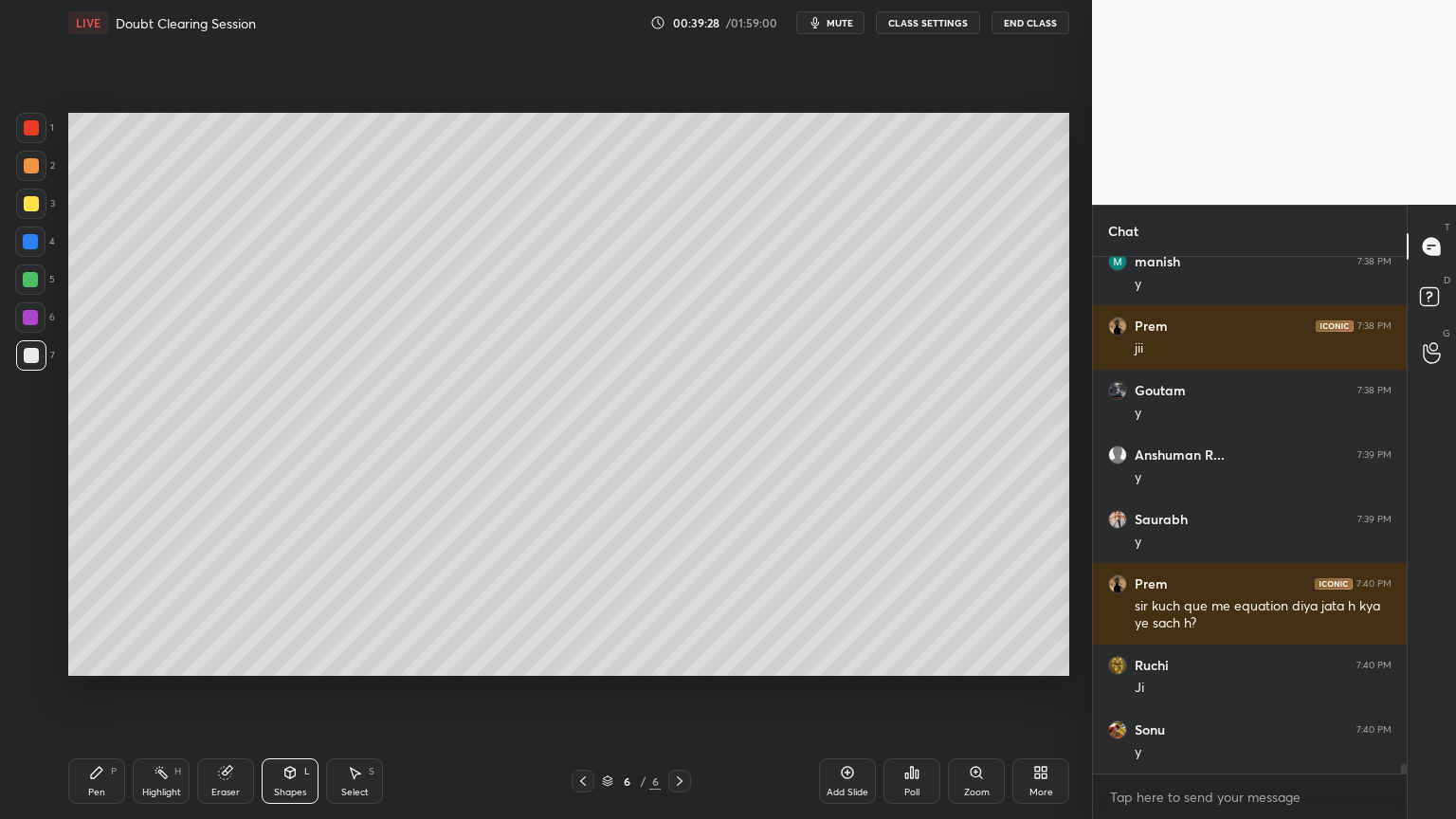 scroll, scrollTop: 28019, scrollLeft: 0, axis: vertical 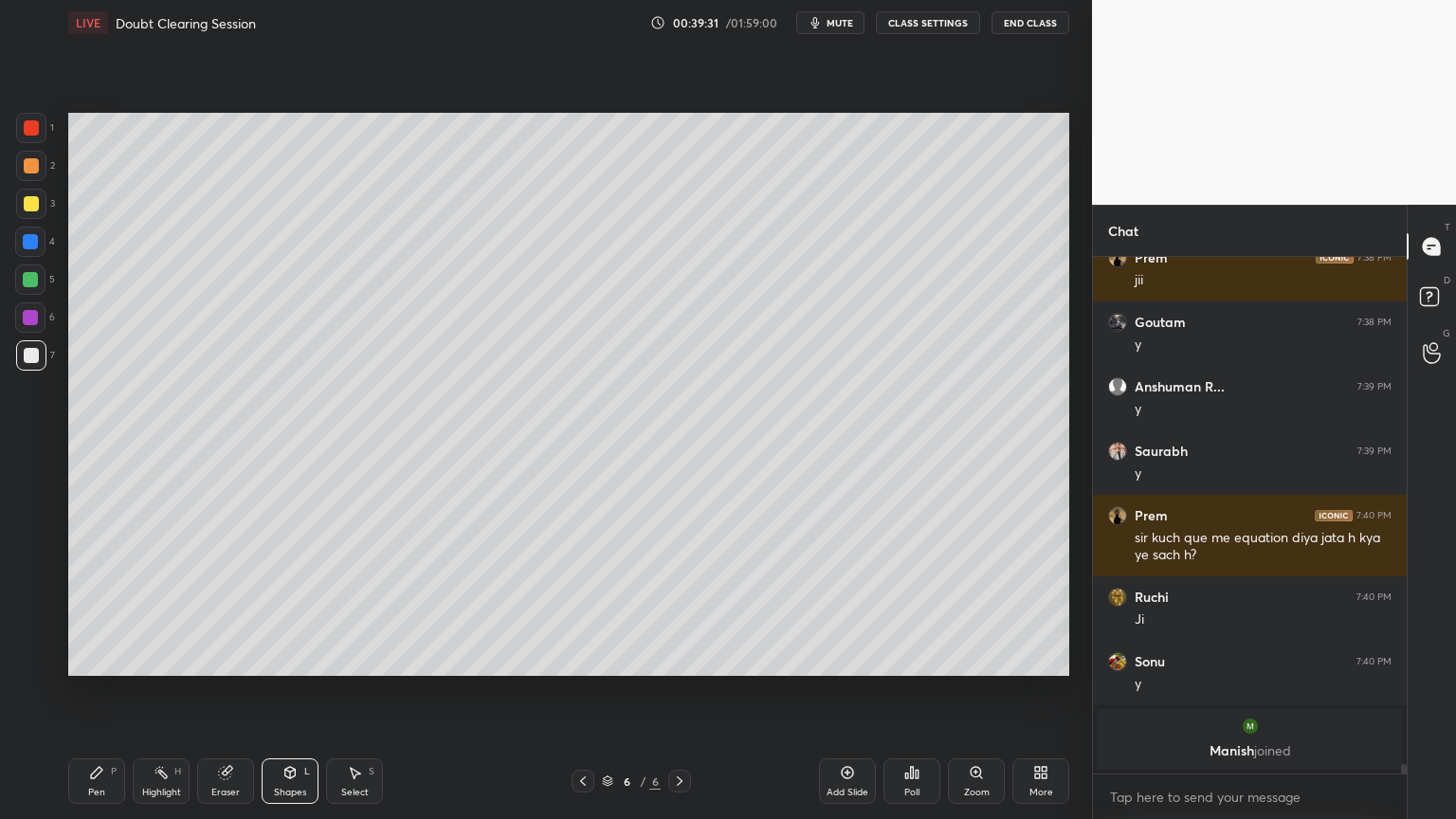 click on "Pen P" at bounding box center [97, 781] 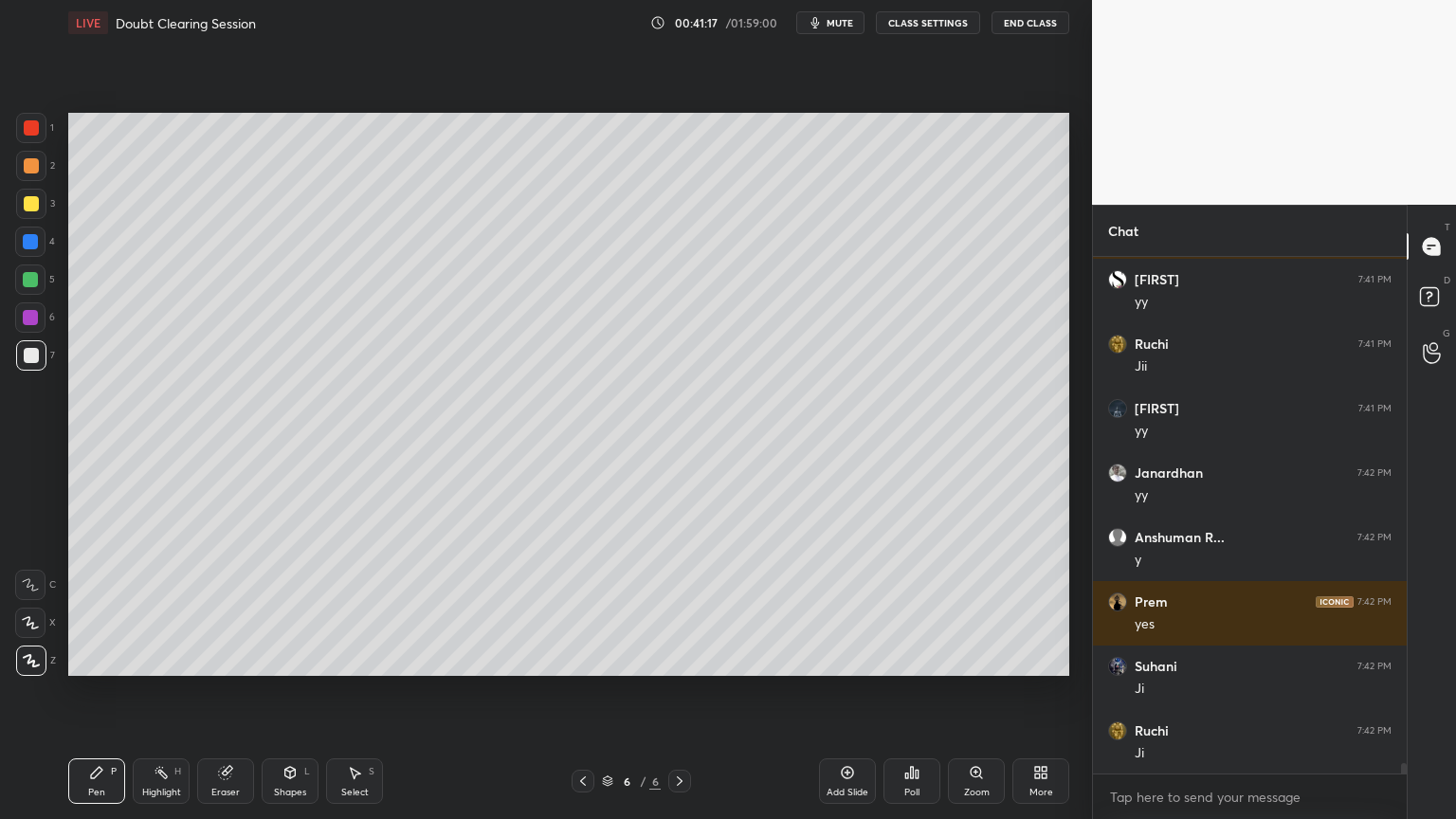 scroll, scrollTop: 24843, scrollLeft: 0, axis: vertical 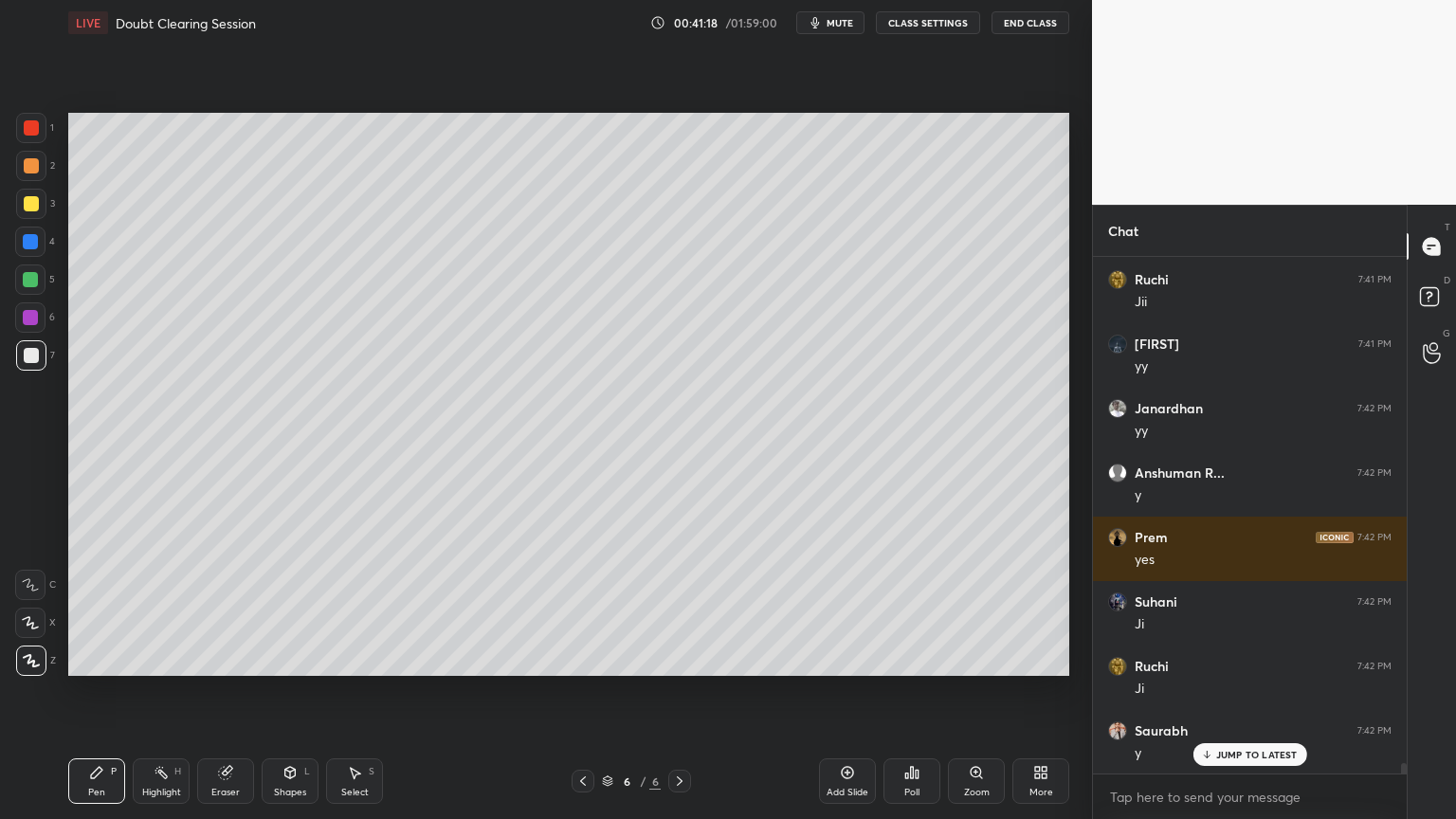 click on "Select" at bounding box center [355, 792] 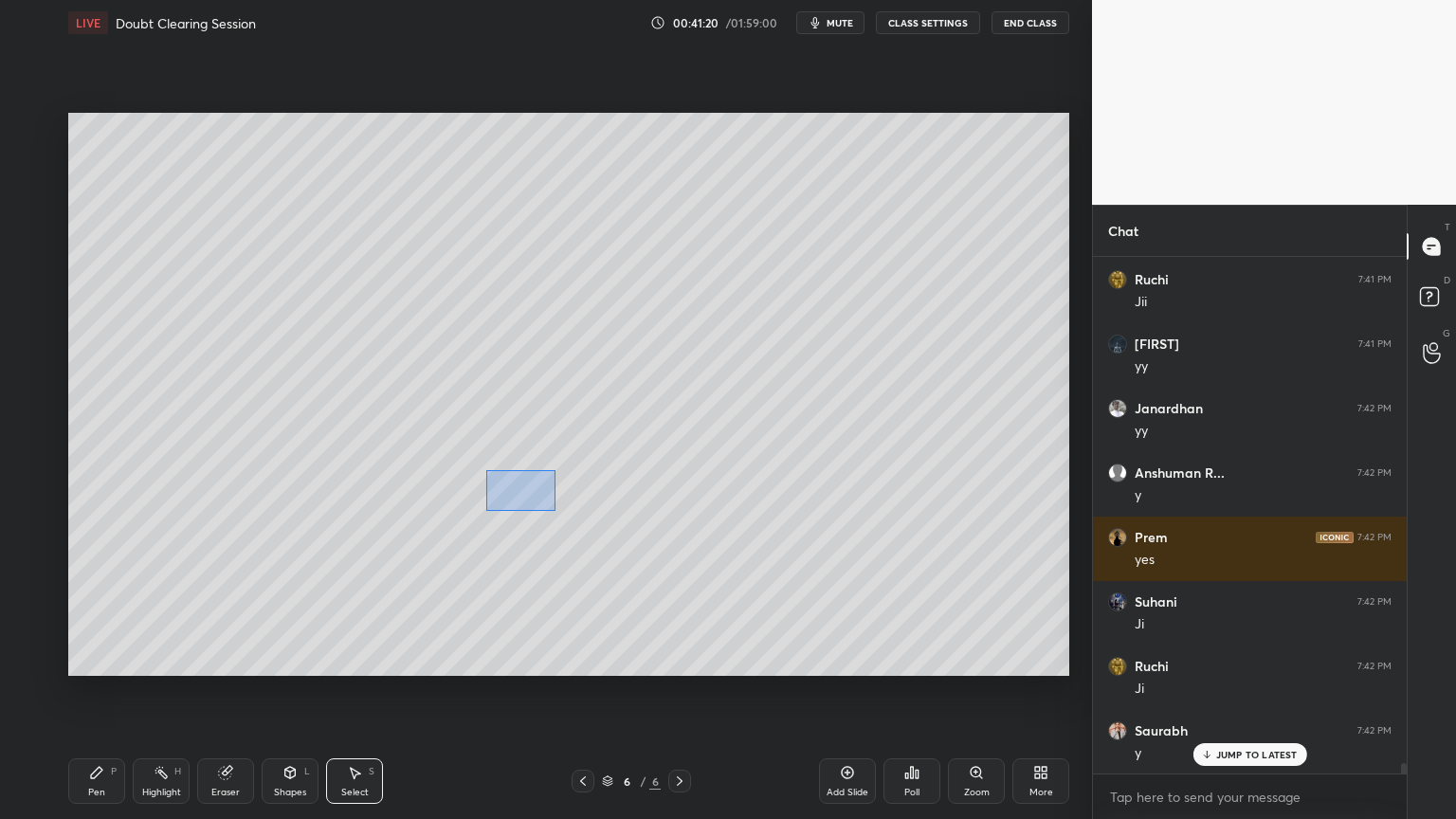 drag, startPoint x: 486, startPoint y: 470, endPoint x: 558, endPoint y: 510, distance: 82.365041 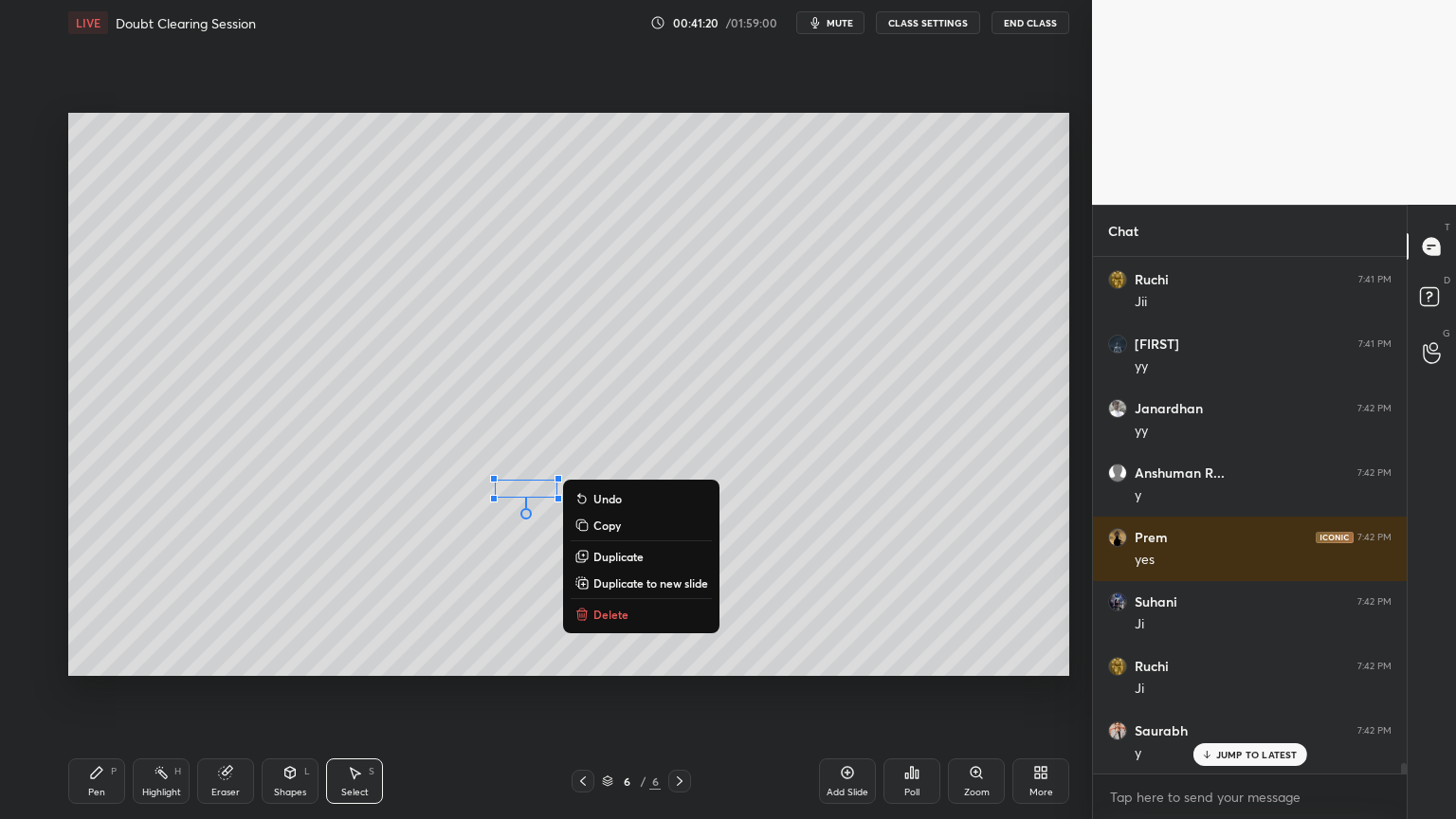 click on "Duplicate" at bounding box center [618, 556] 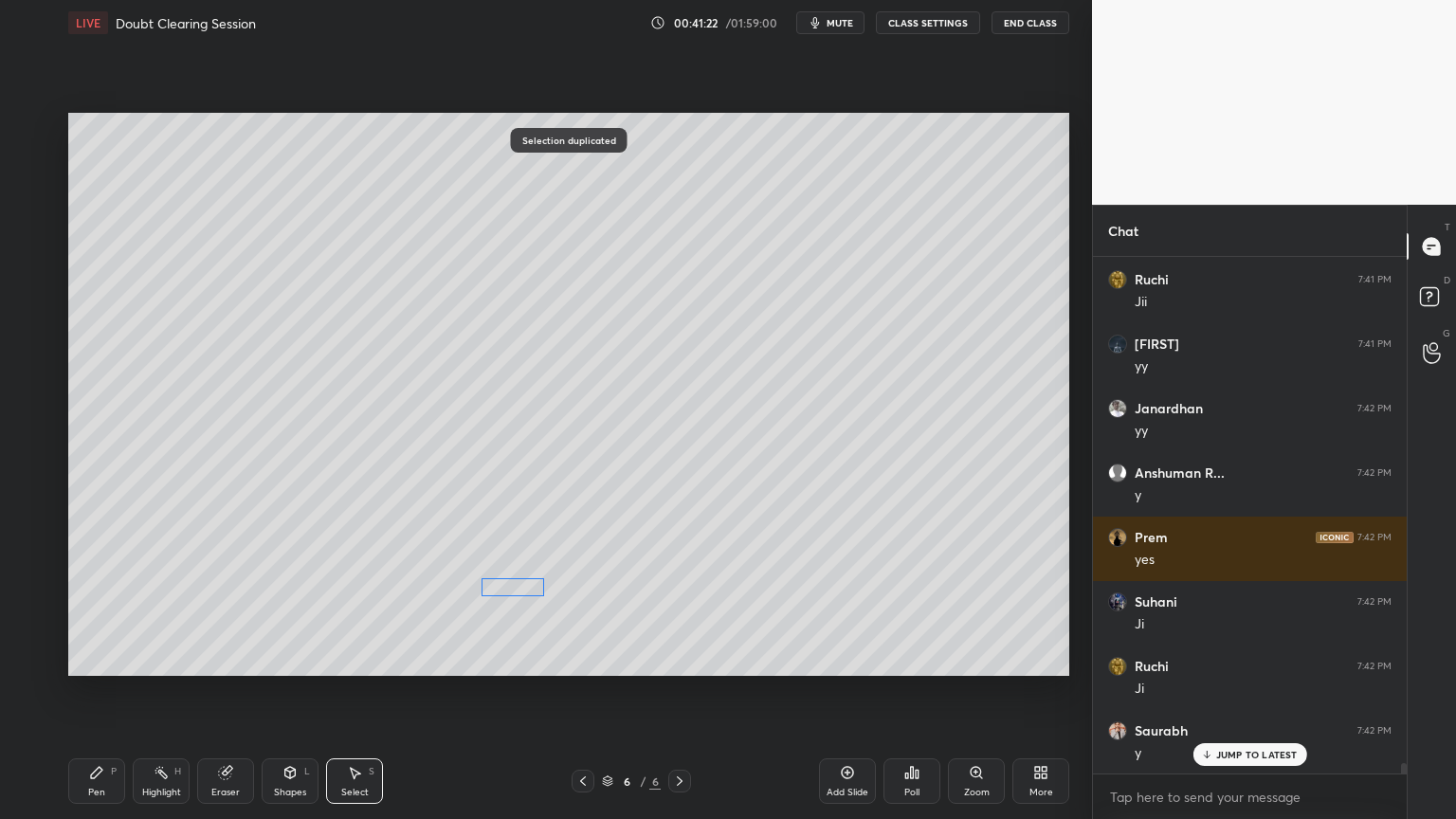 drag, startPoint x: 542, startPoint y: 512, endPoint x: 504, endPoint y: 588, distance: 84.97058 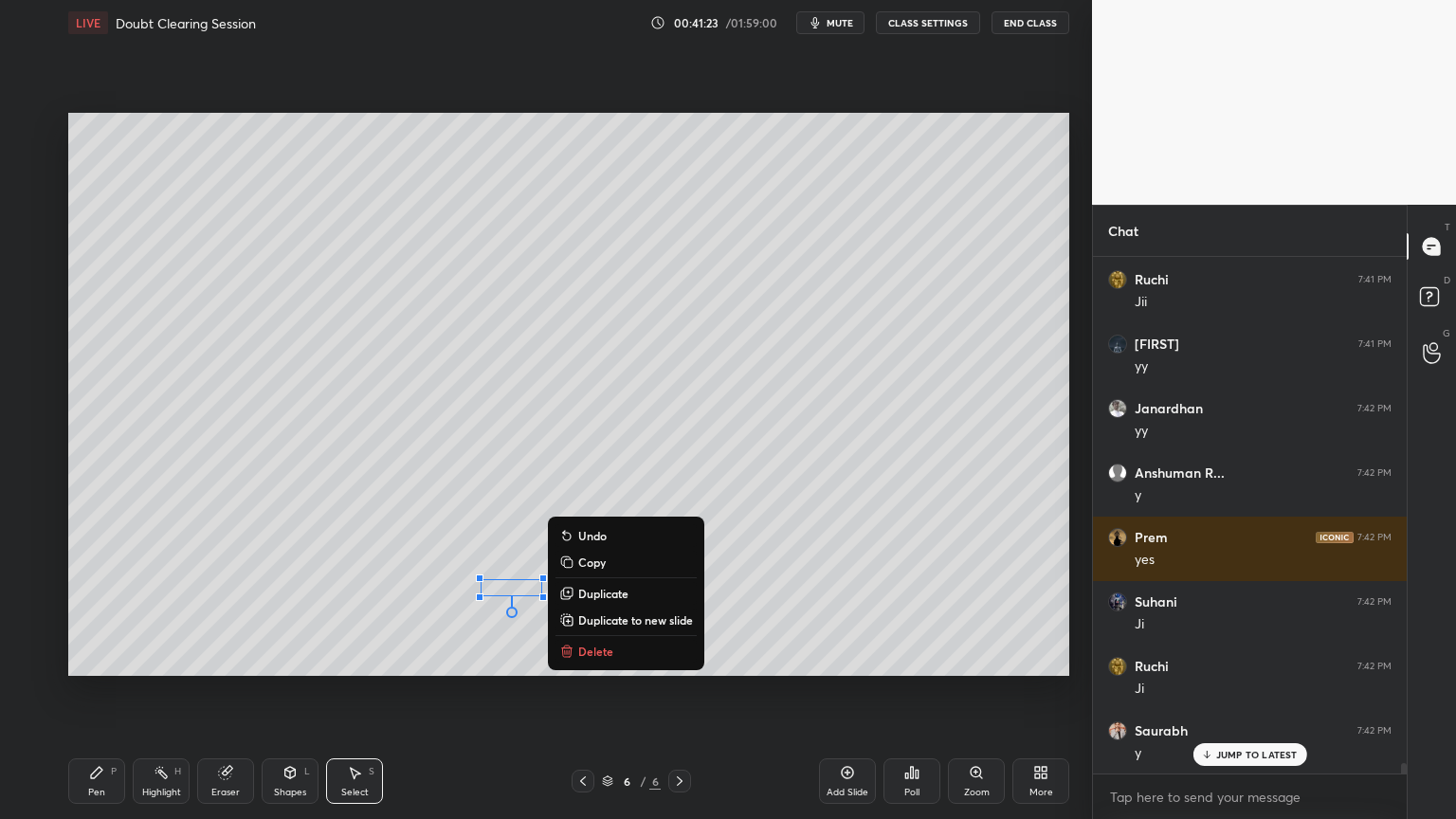 click on "Pen P" at bounding box center [97, 781] 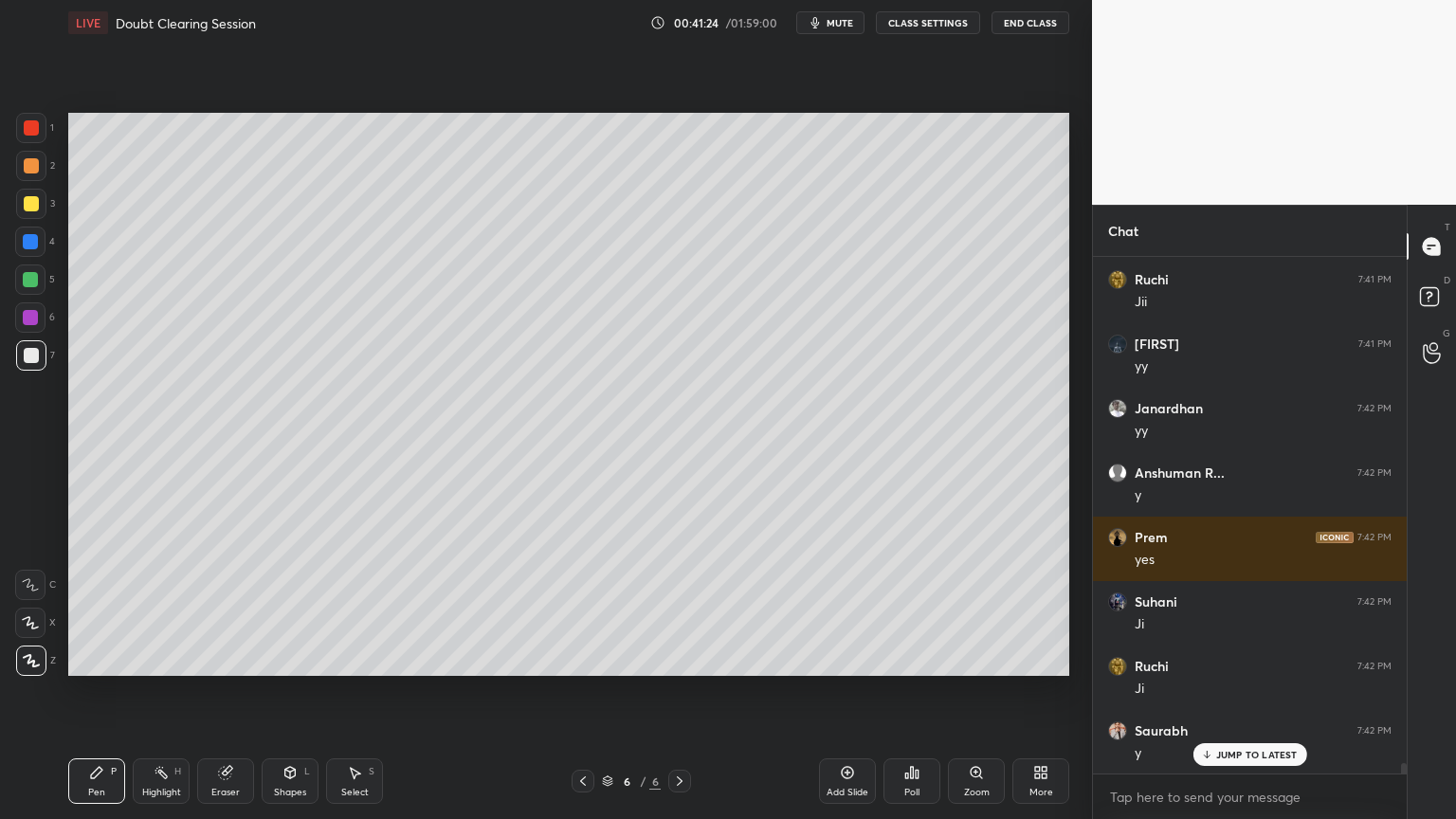 scroll, scrollTop: 24907, scrollLeft: 0, axis: vertical 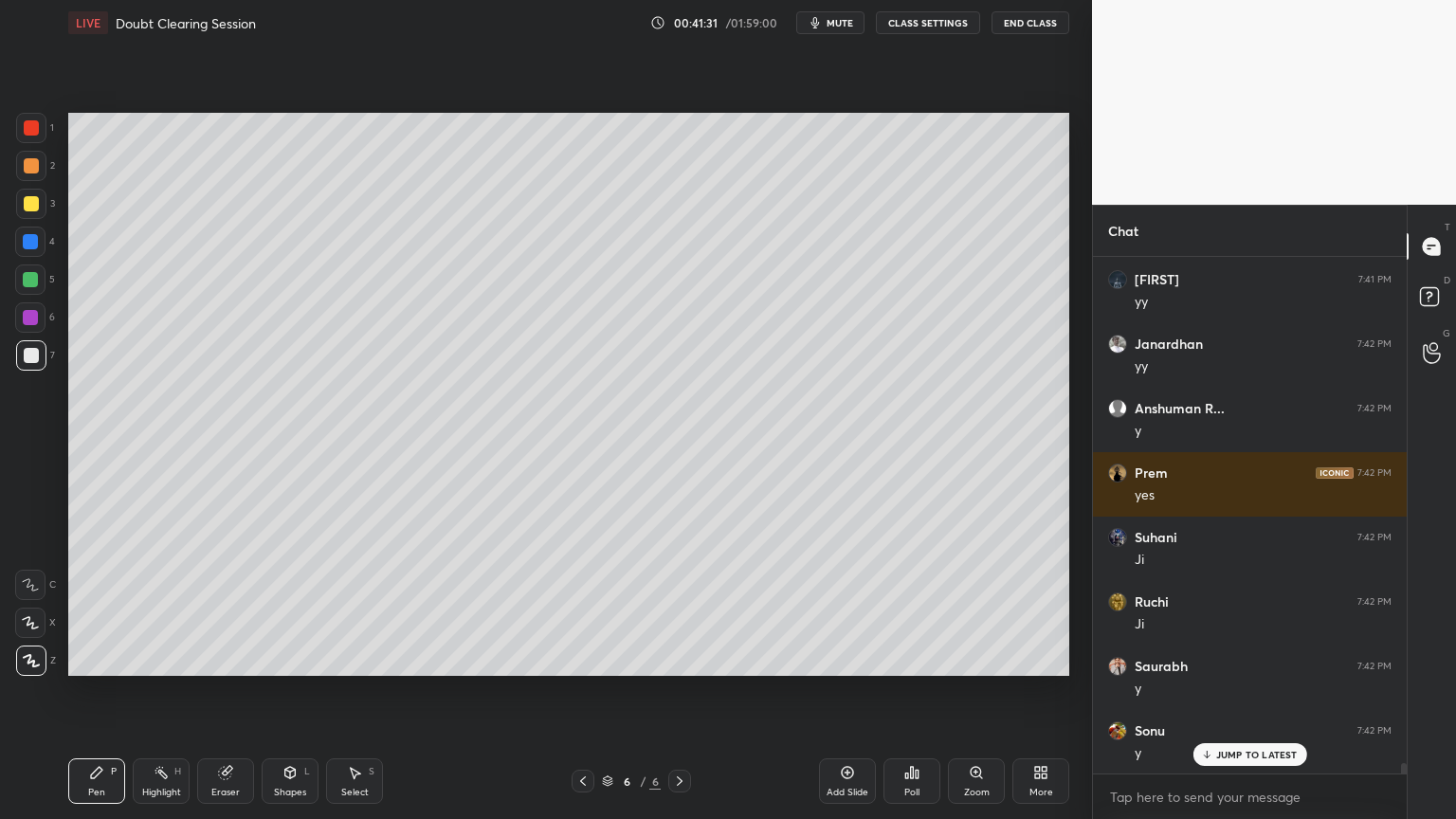 click on "Select S" at bounding box center [355, 781] 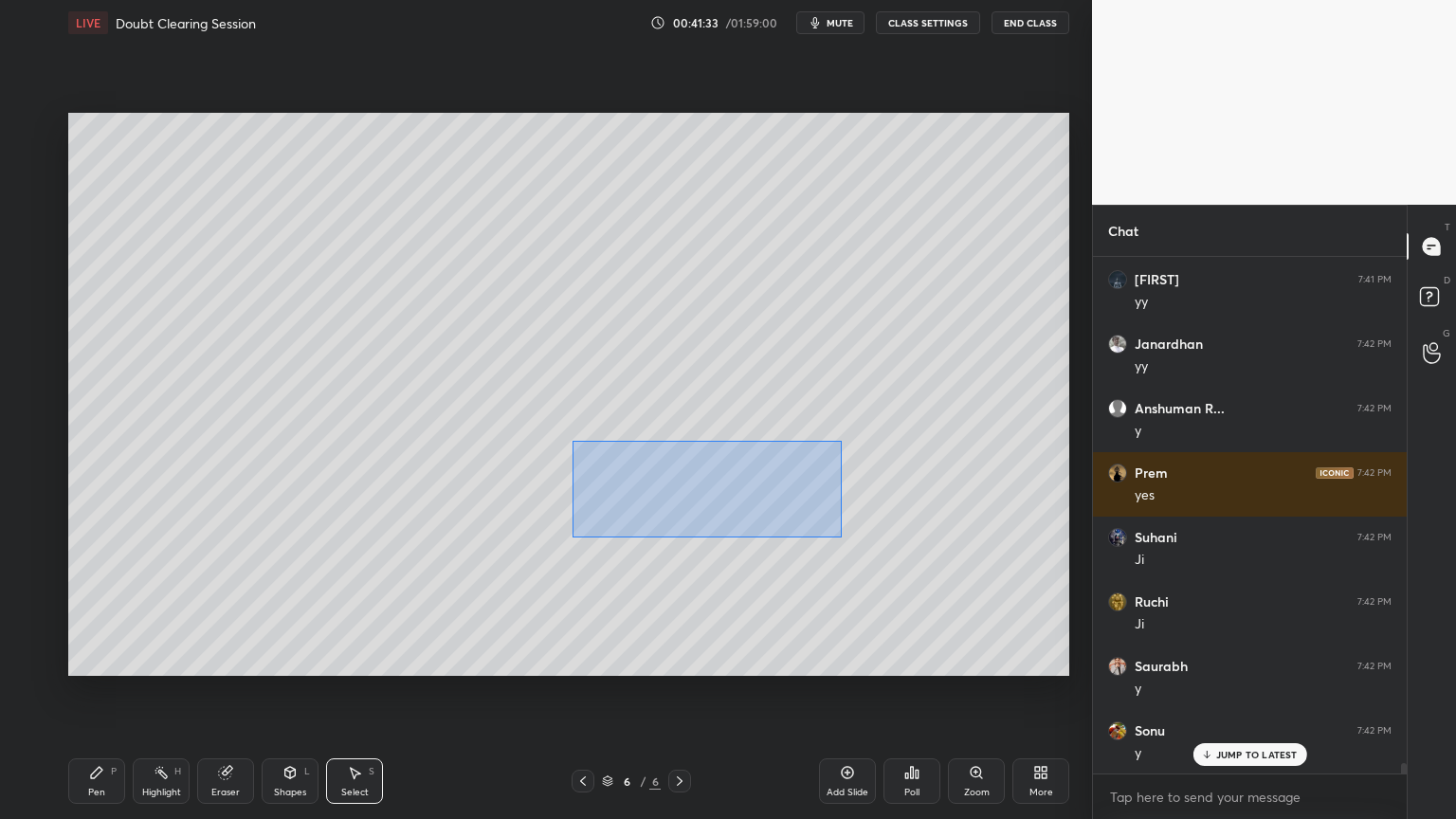 drag, startPoint x: 576, startPoint y: 450, endPoint x: 841, endPoint y: 536, distance: 278.60546 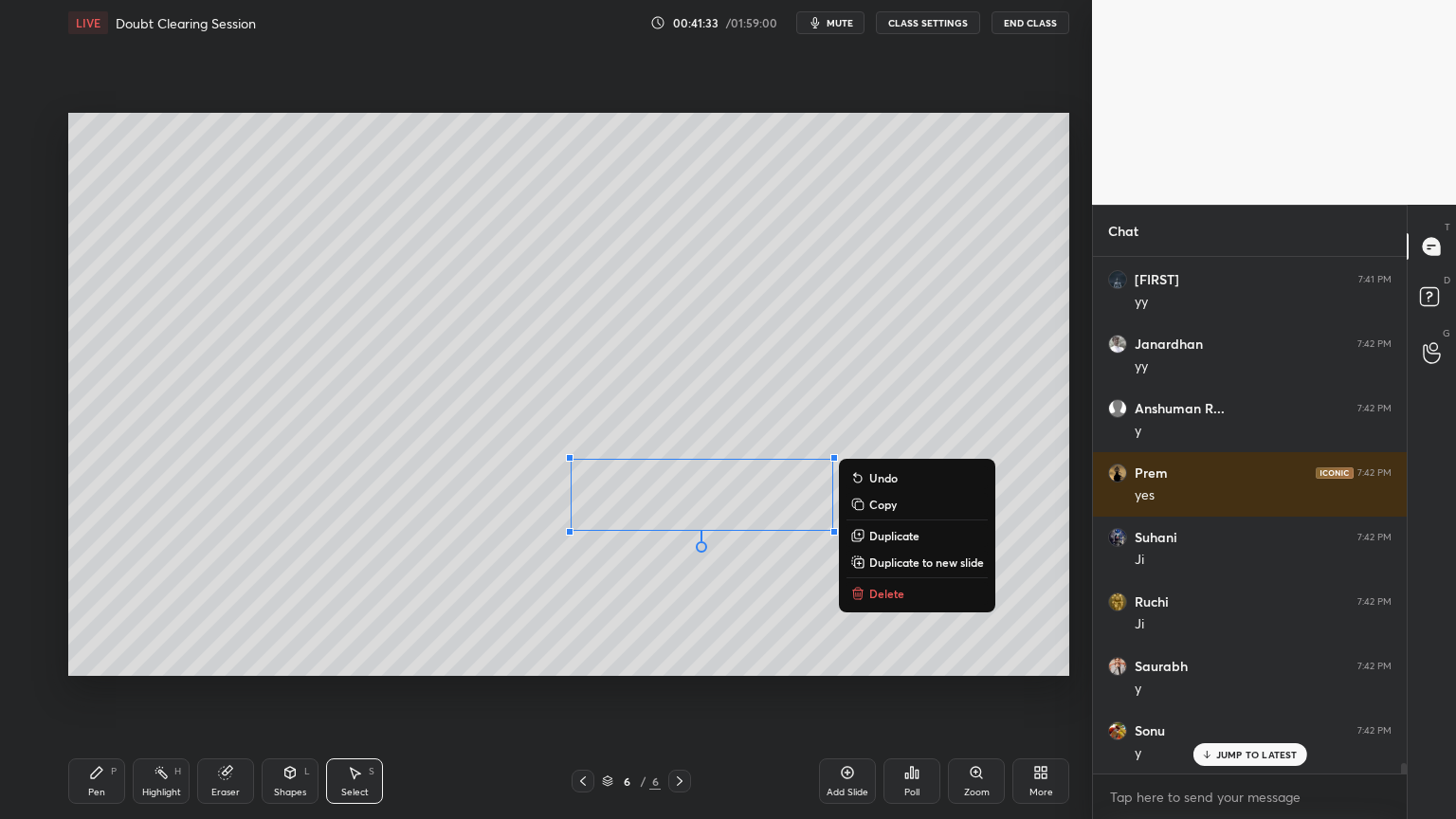 click on "Duplicate" at bounding box center [894, 536] 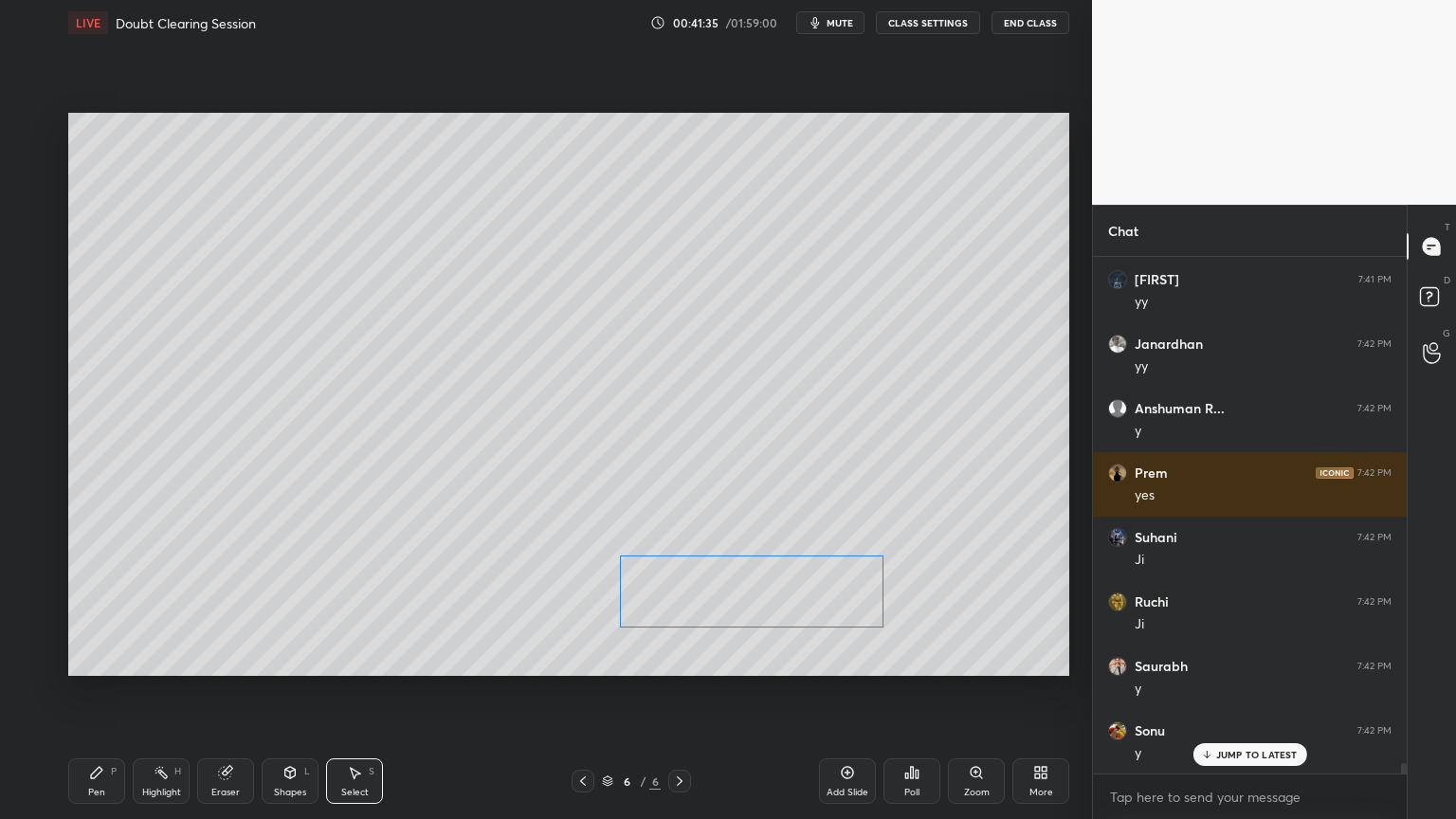 drag, startPoint x: 769, startPoint y: 546, endPoint x: 792, endPoint y: 591, distance: 50.537115 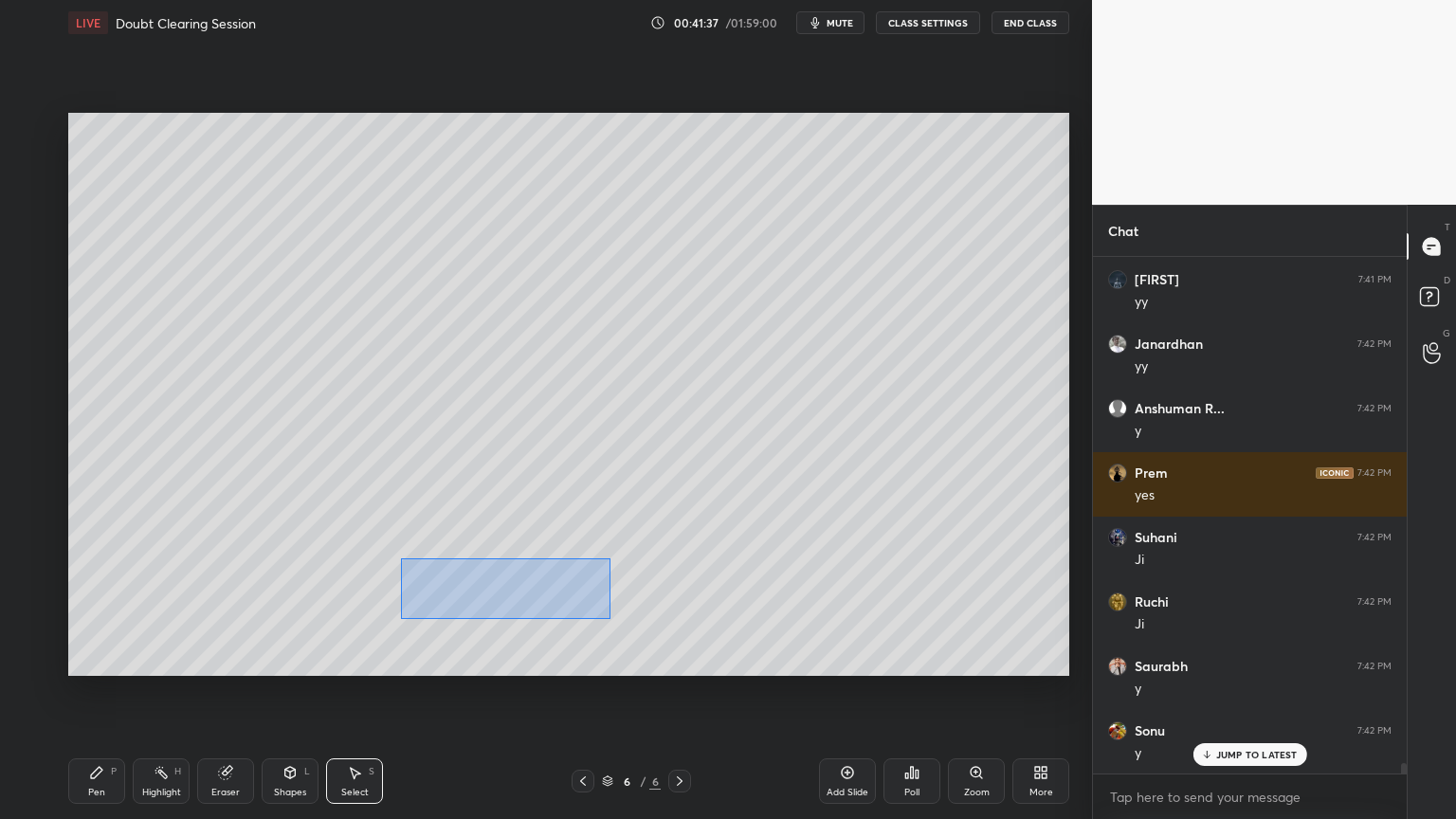 drag, startPoint x: 402, startPoint y: 557, endPoint x: 610, endPoint y: 618, distance: 216.76024 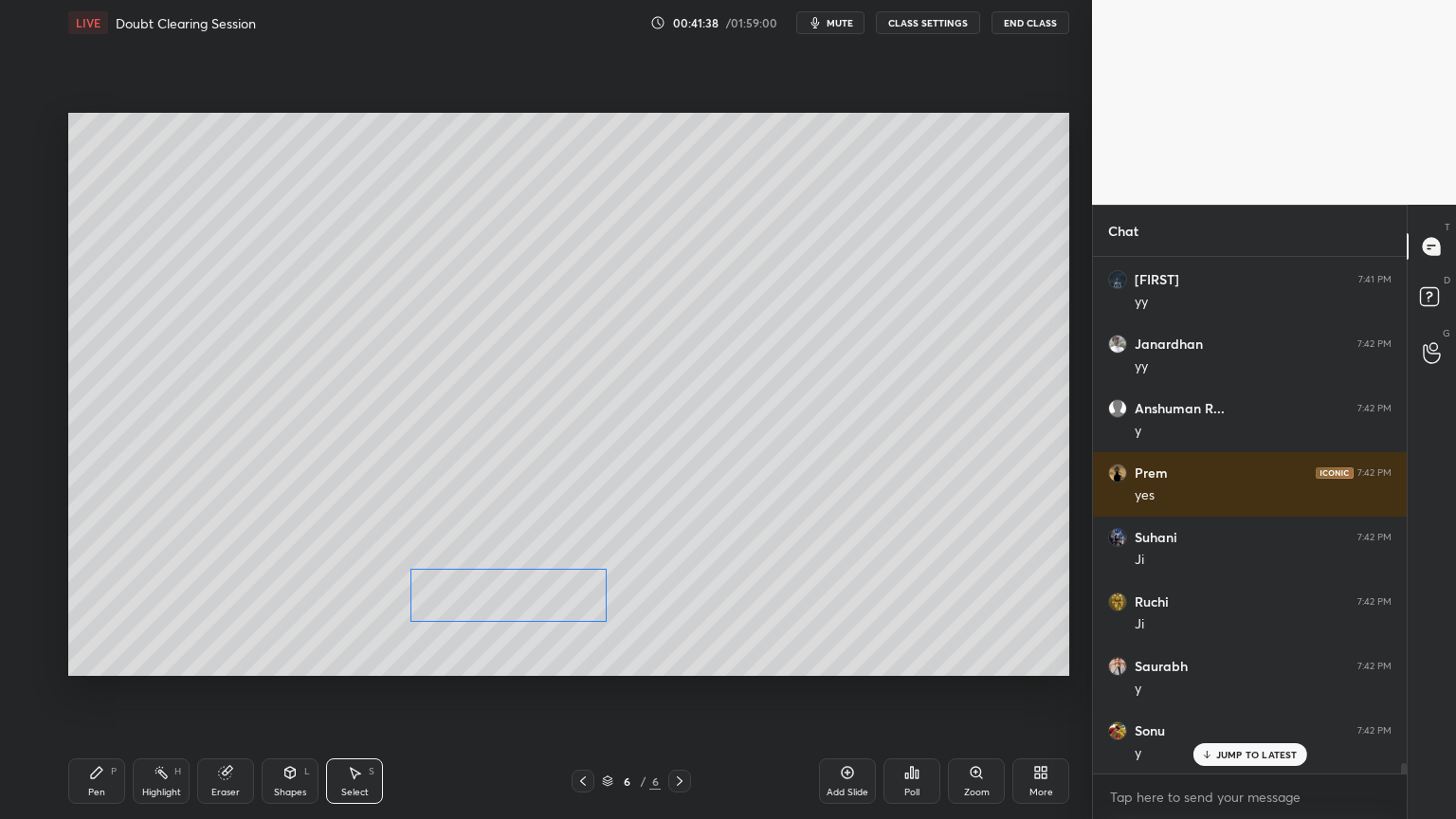 scroll, scrollTop: 24972, scrollLeft: 0, axis: vertical 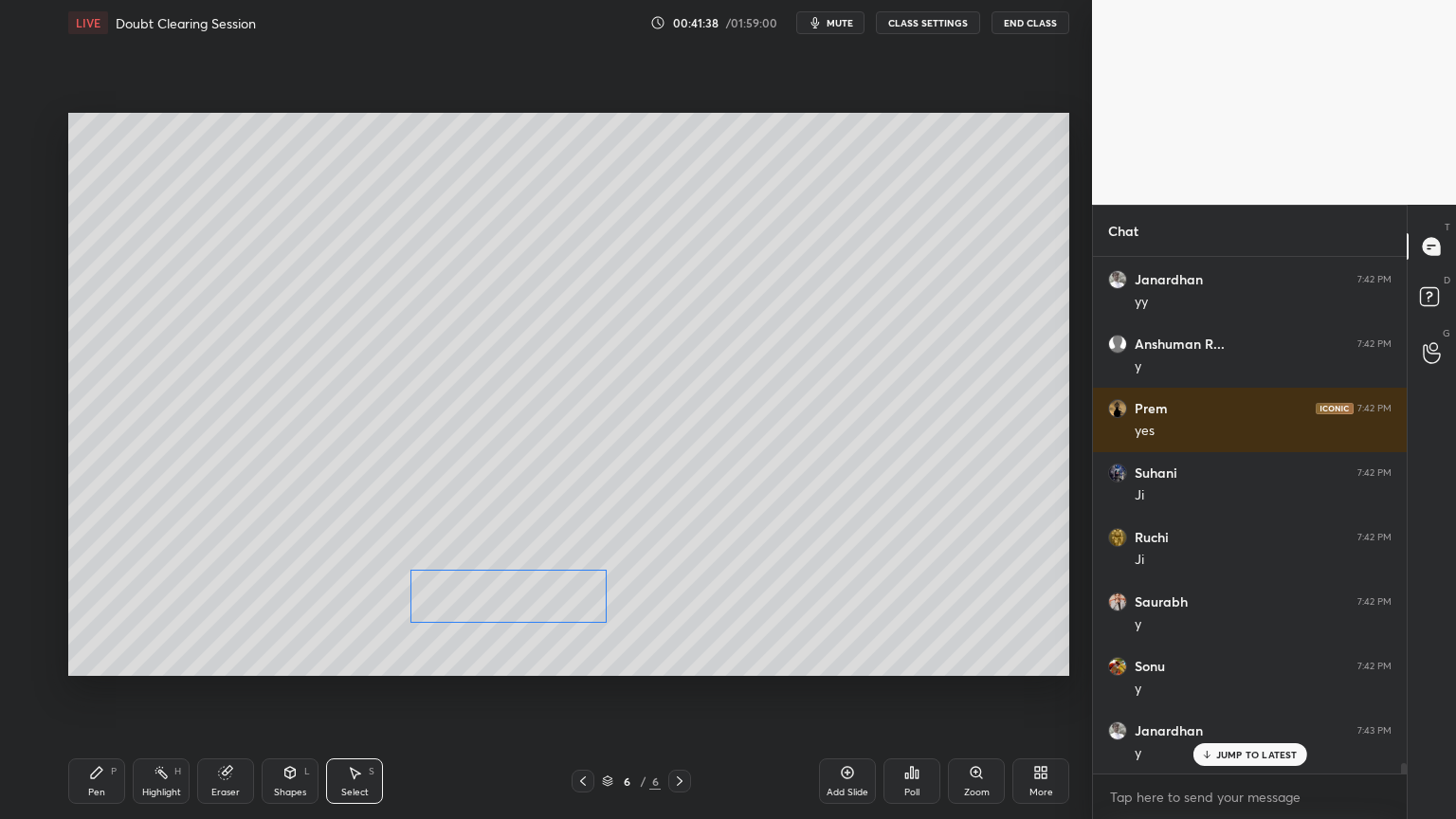 drag, startPoint x: 569, startPoint y: 599, endPoint x: 561, endPoint y: 614, distance: 17 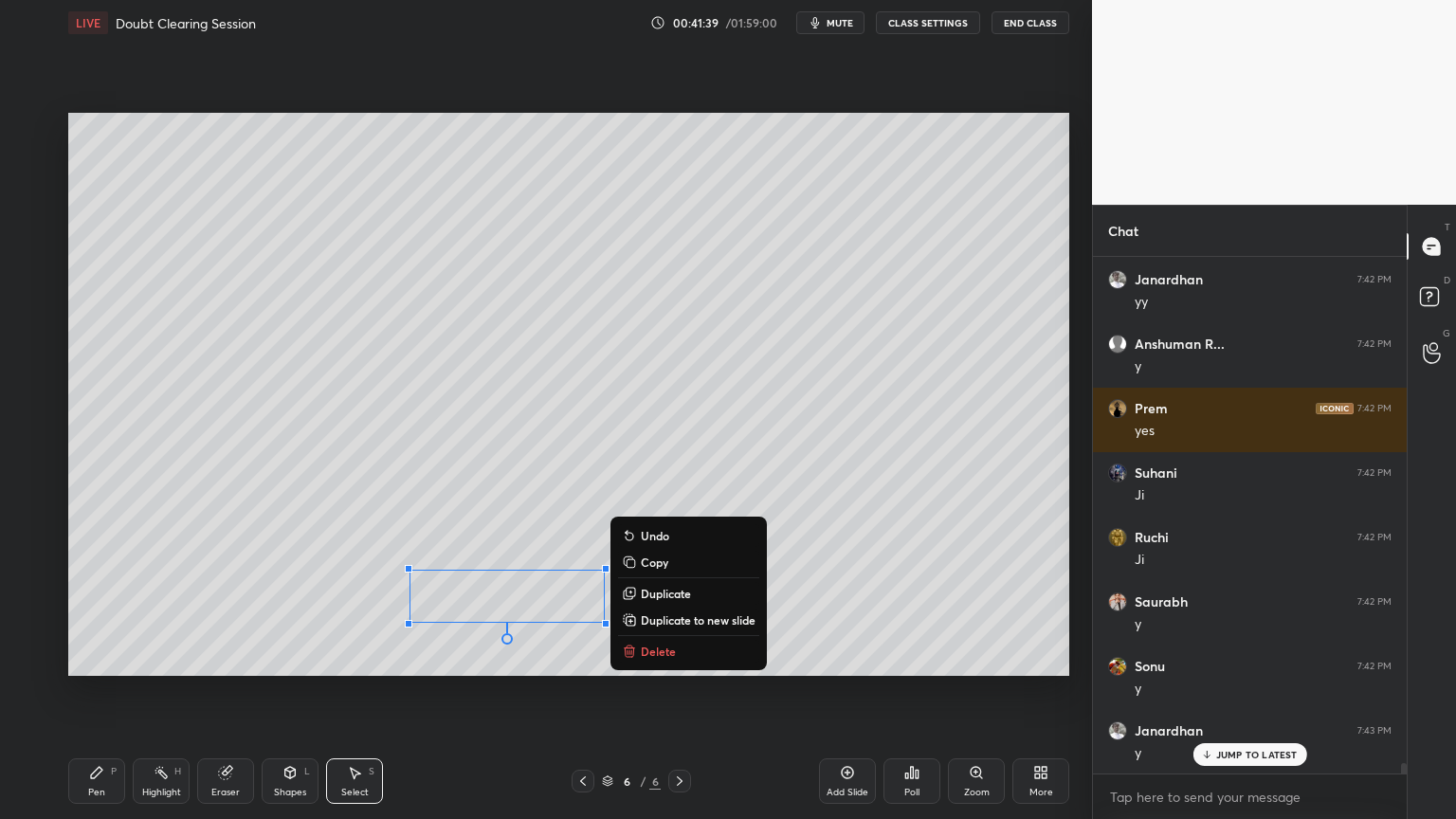 scroll, scrollTop: 25101, scrollLeft: 0, axis: vertical 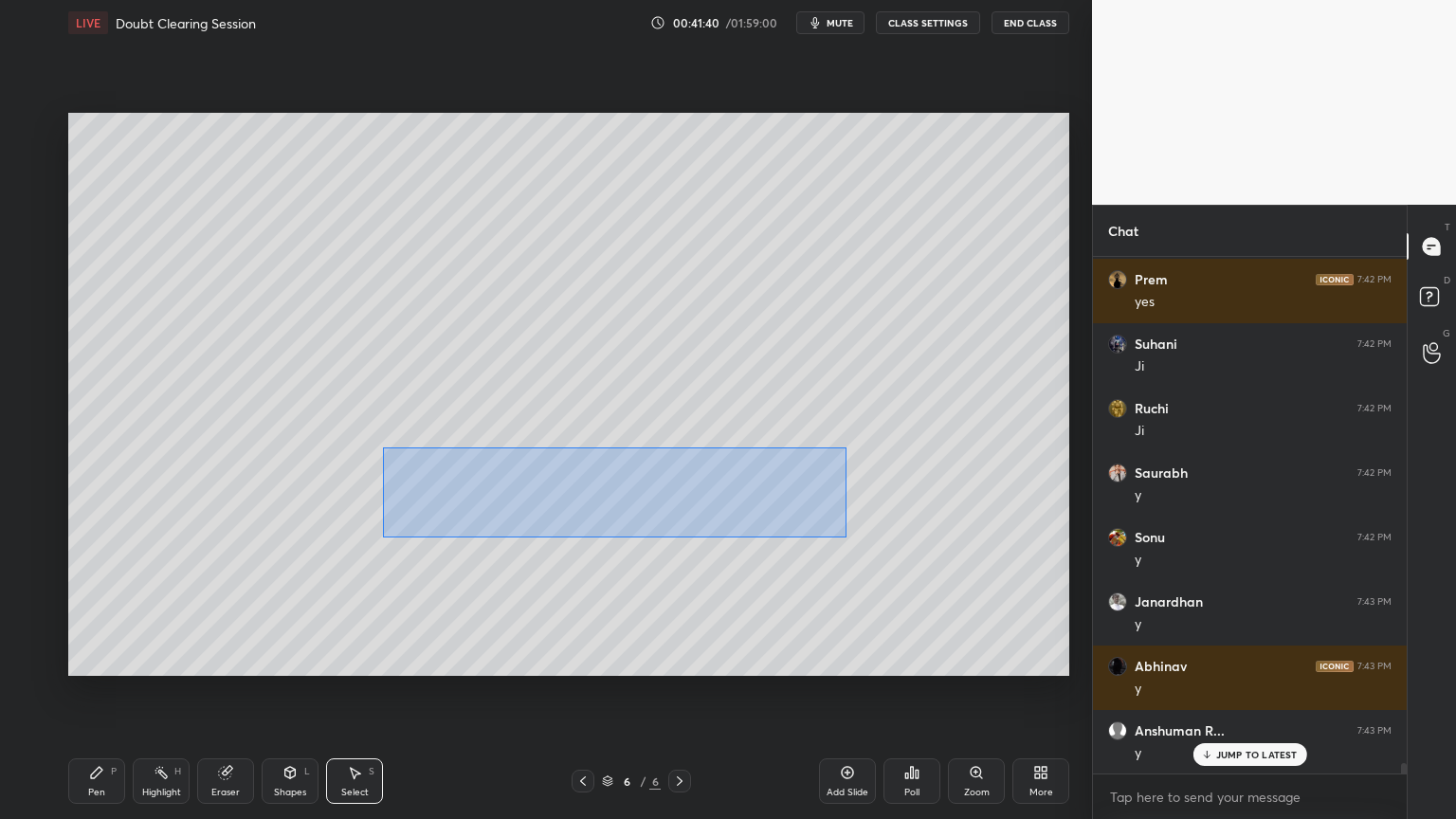 drag, startPoint x: 391, startPoint y: 455, endPoint x: 827, endPoint y: 531, distance: 442.5743 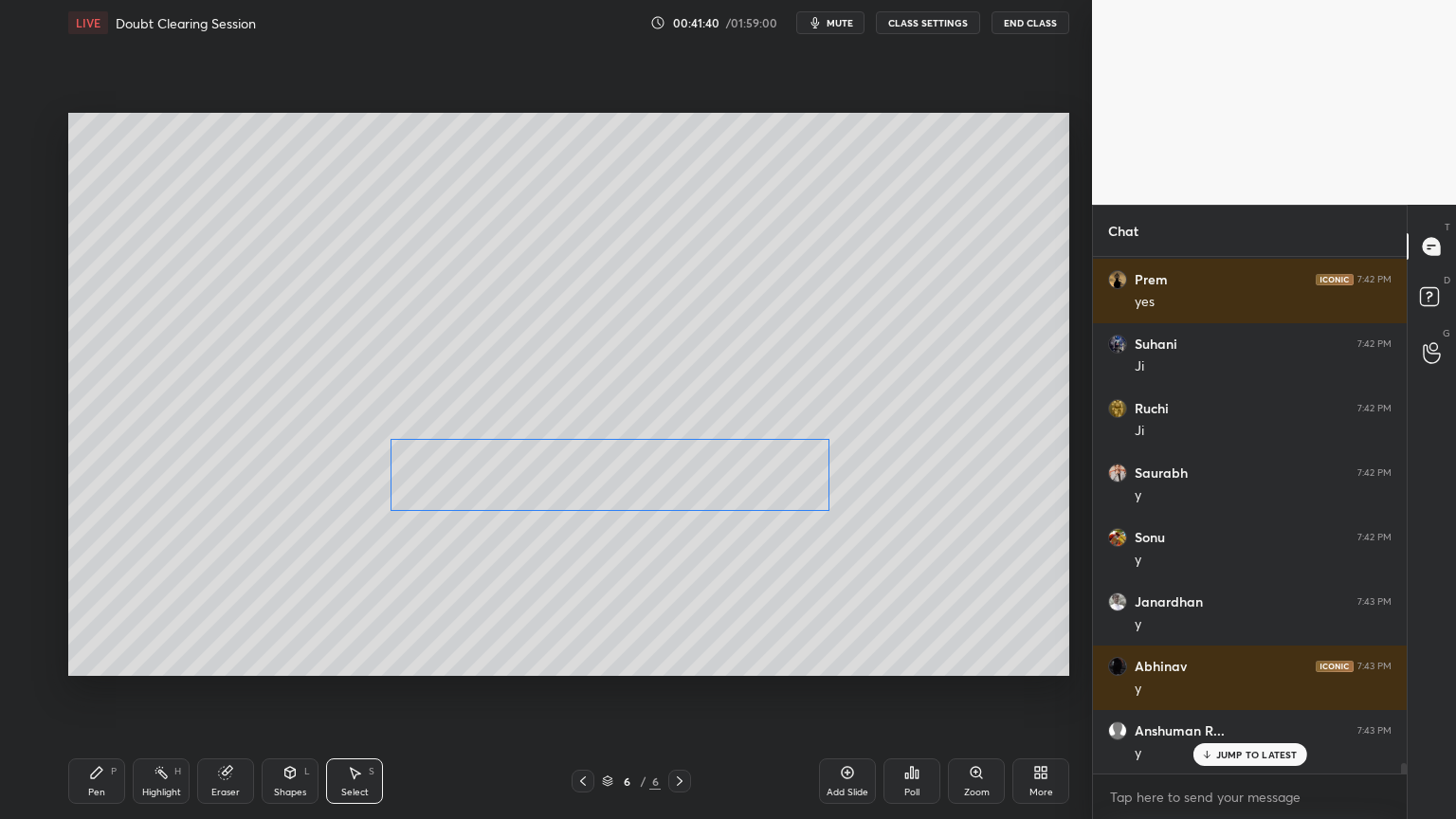click on "0 ° Undo Copy Duplicate Duplicate to new slide Delete" at bounding box center (569, 394) 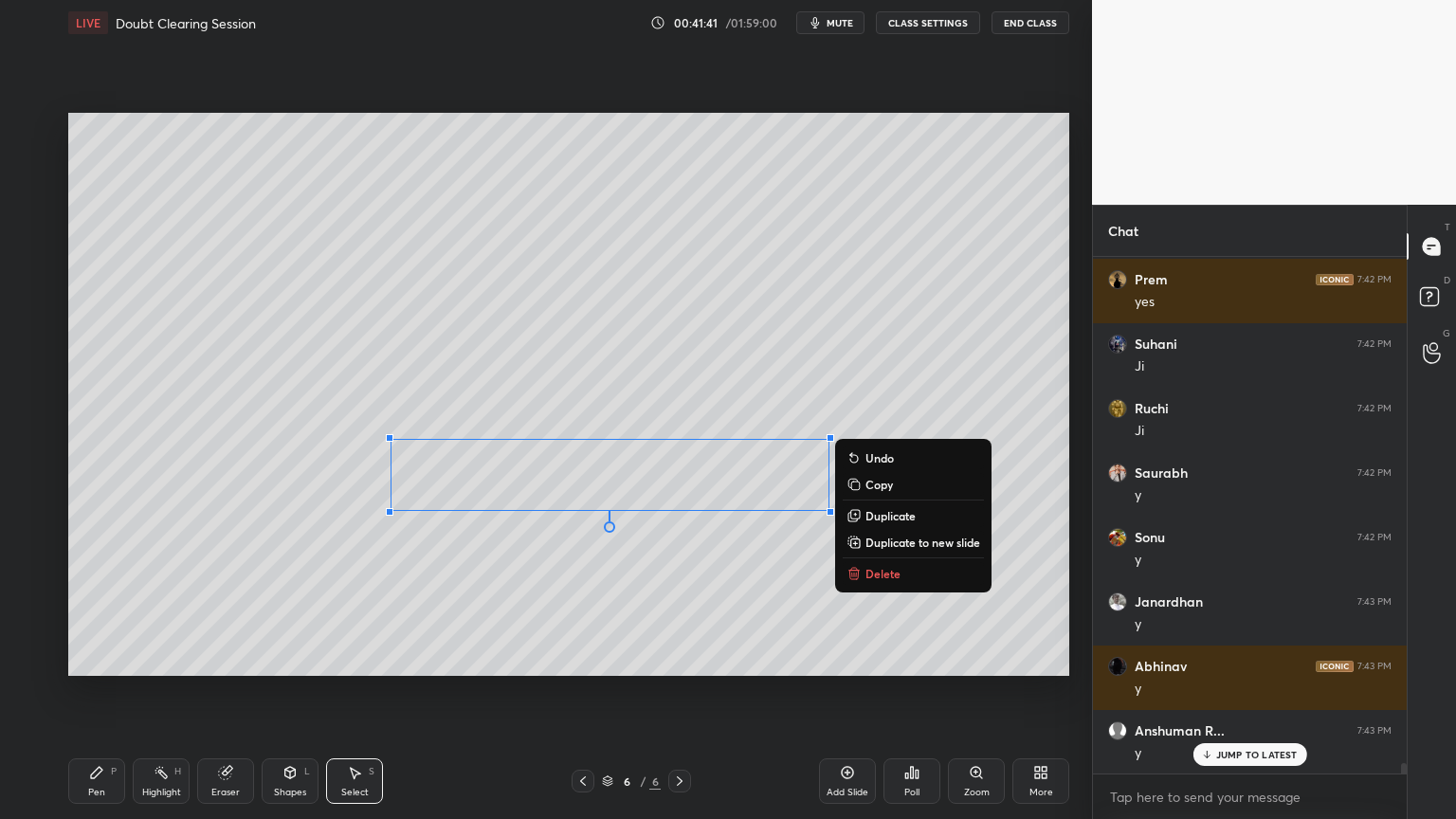 scroll, scrollTop: 25165, scrollLeft: 0, axis: vertical 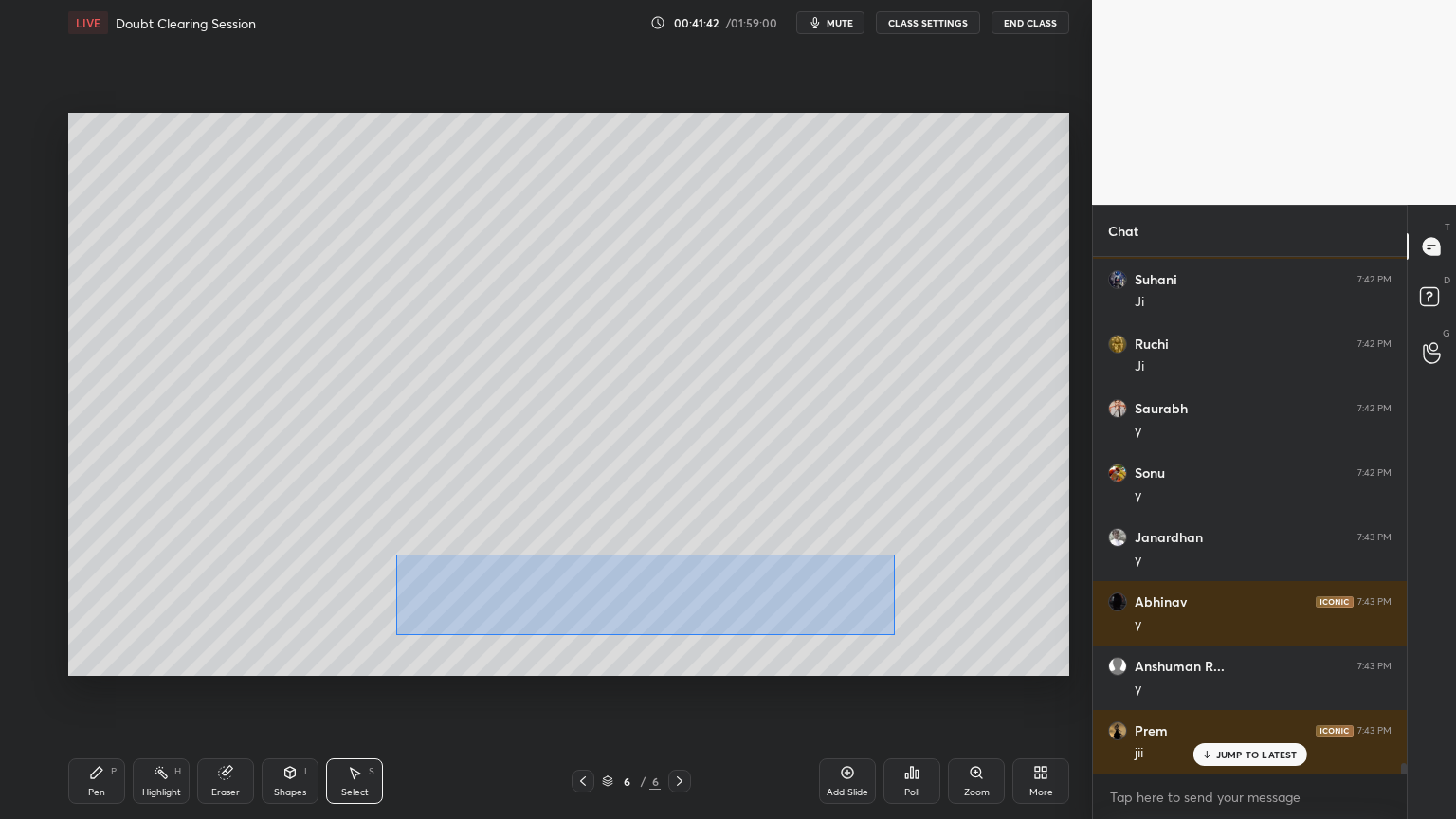 drag, startPoint x: 397, startPoint y: 555, endPoint x: 852, endPoint y: 629, distance: 460.9783 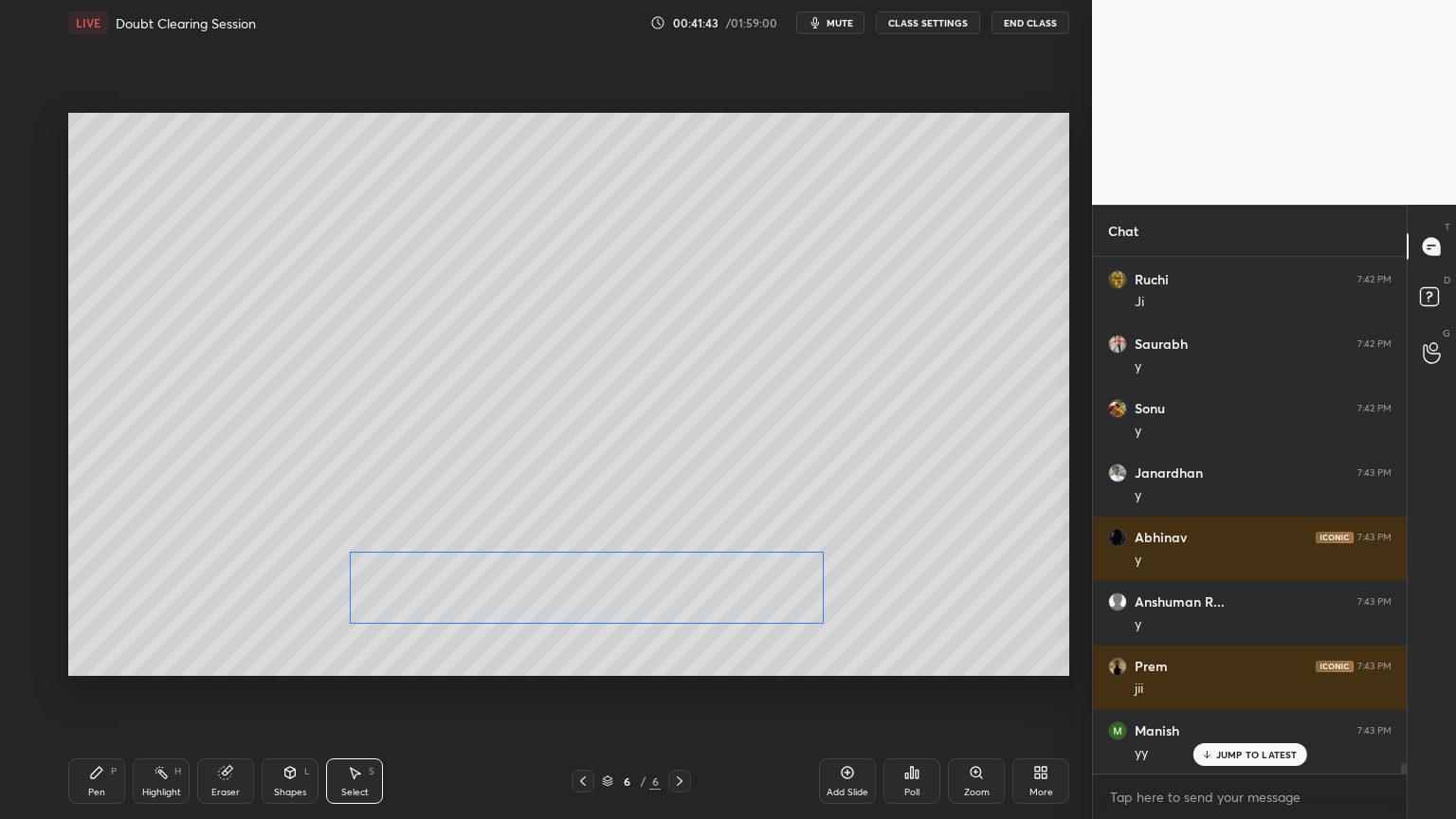 drag, startPoint x: 805, startPoint y: 599, endPoint x: 763, endPoint y: 600, distance: 42.011903 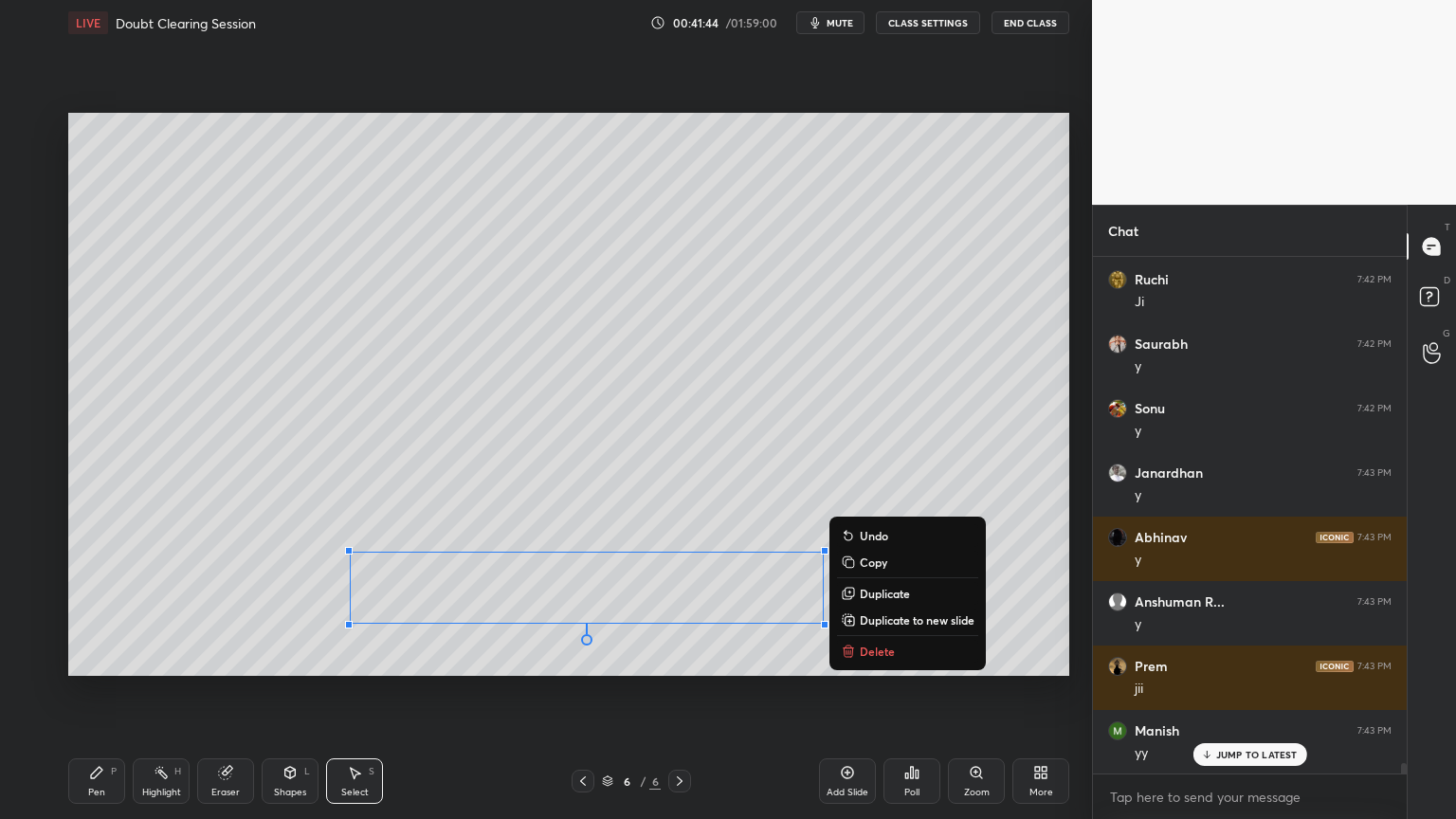 scroll, scrollTop: 25423, scrollLeft: 0, axis: vertical 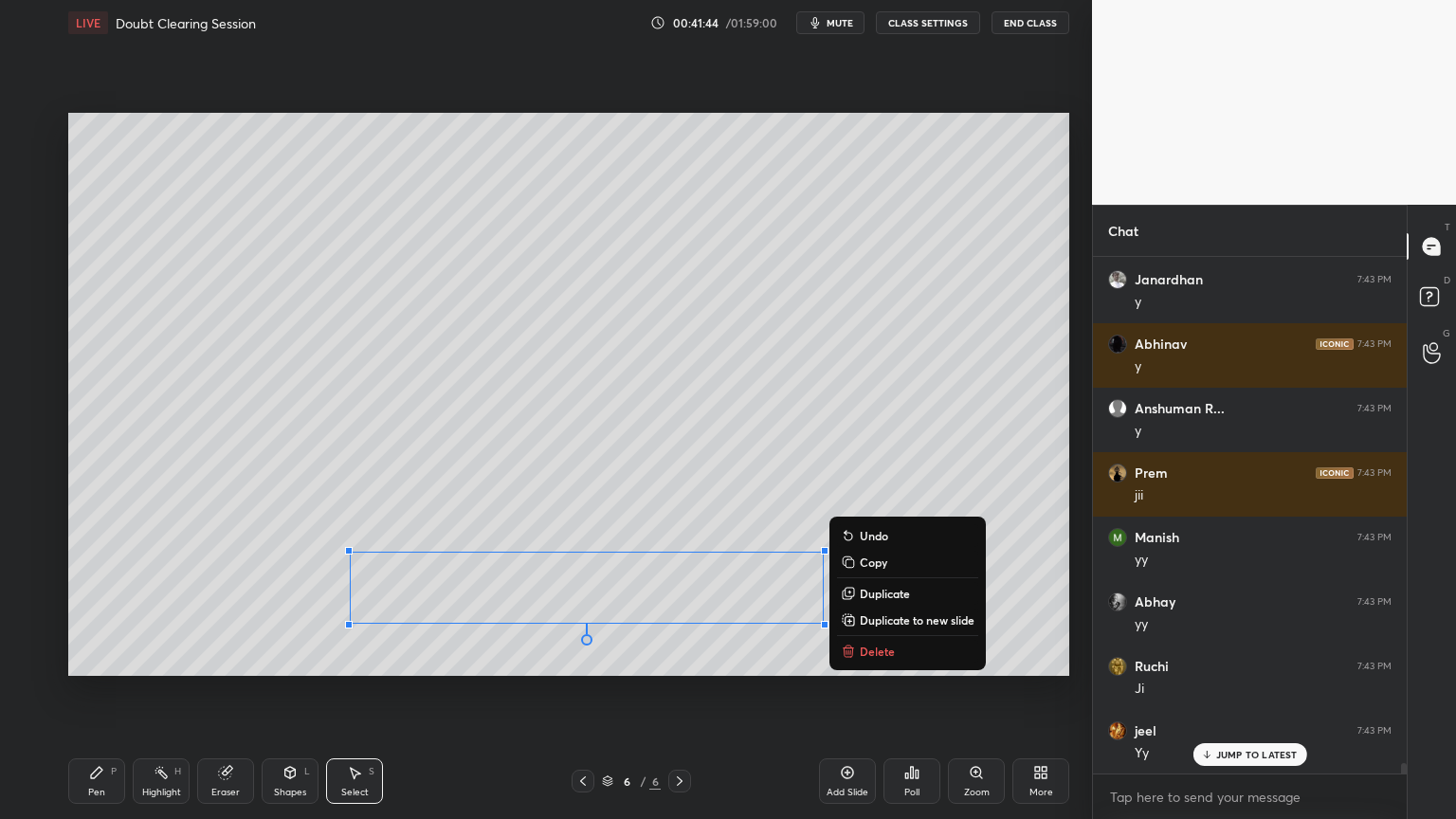 click on "0 ° Undo Copy Duplicate Duplicate to new slide Delete" at bounding box center [569, 394] 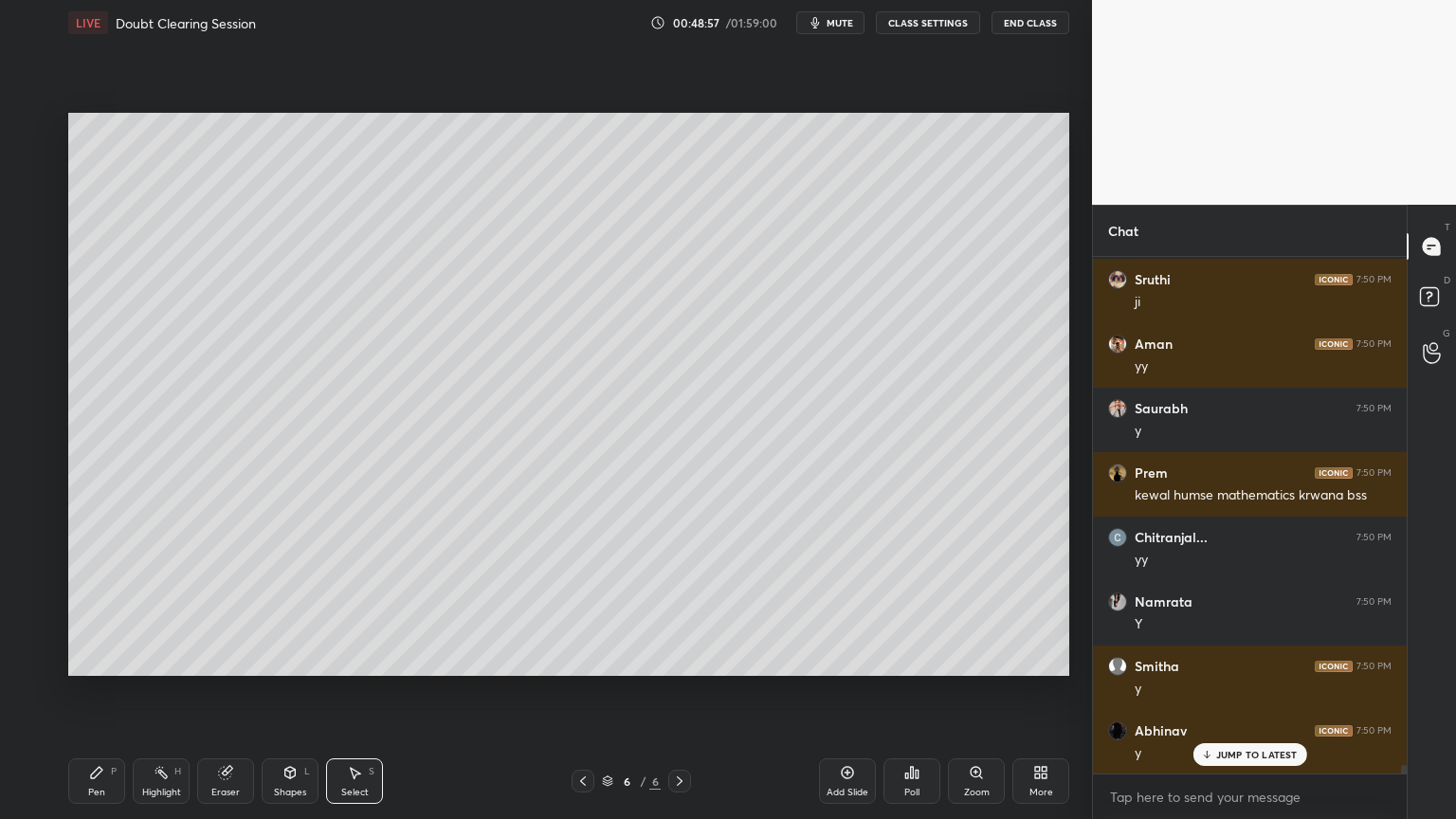 scroll, scrollTop: 31133, scrollLeft: 0, axis: vertical 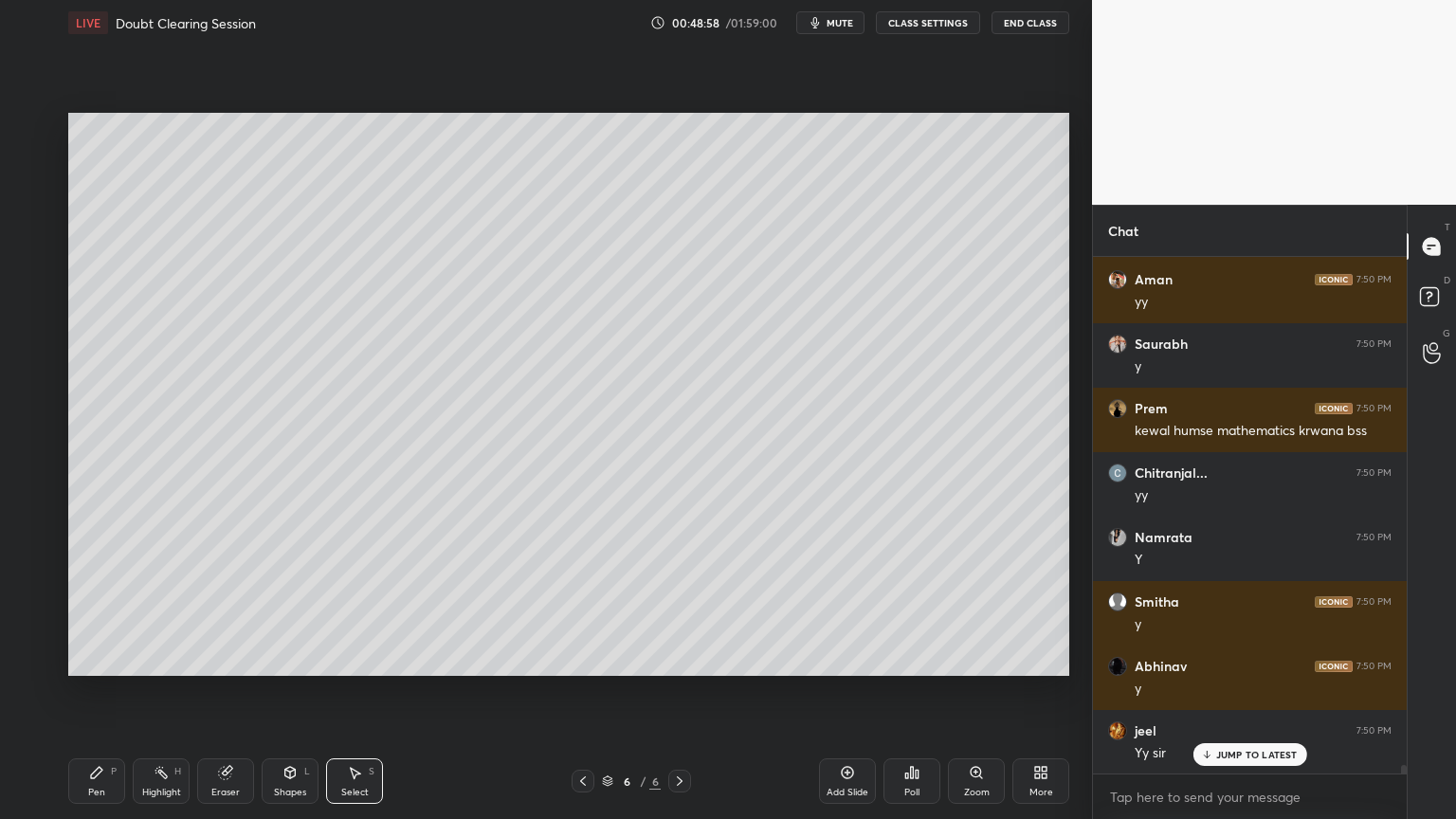 click on "Shapes L" at bounding box center [290, 781] 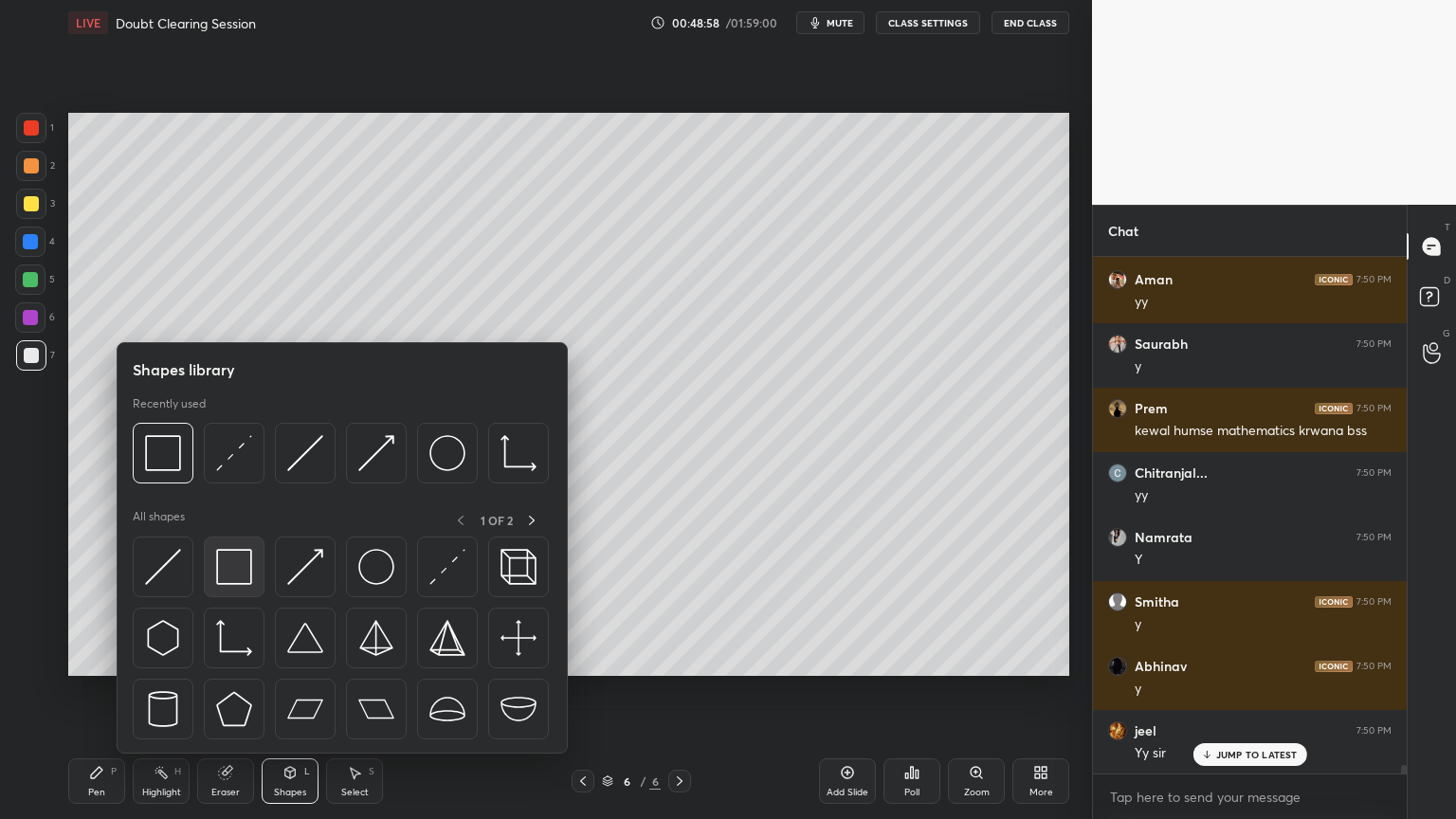 scroll, scrollTop: 31198, scrollLeft: 0, axis: vertical 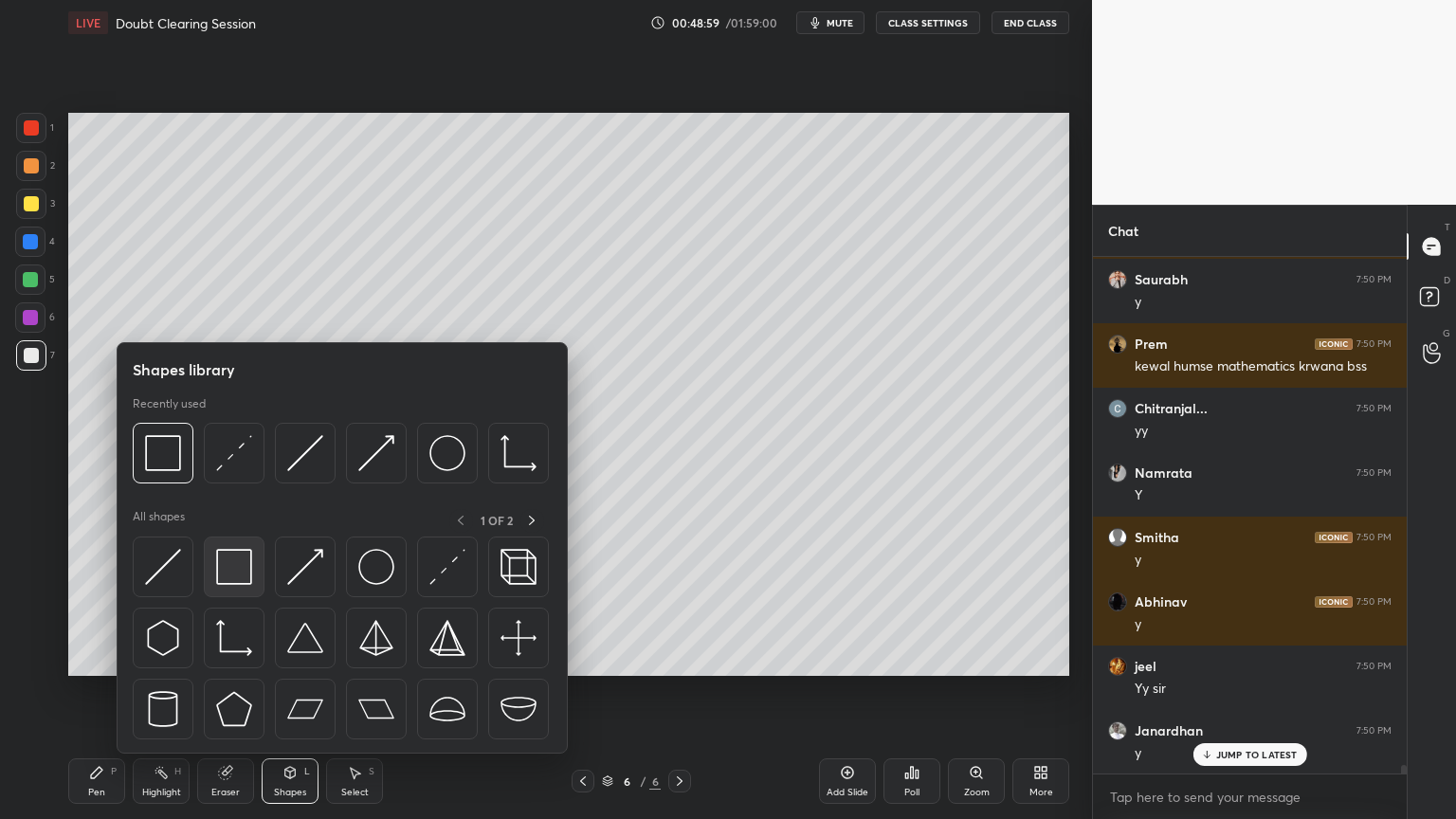 click at bounding box center [234, 567] 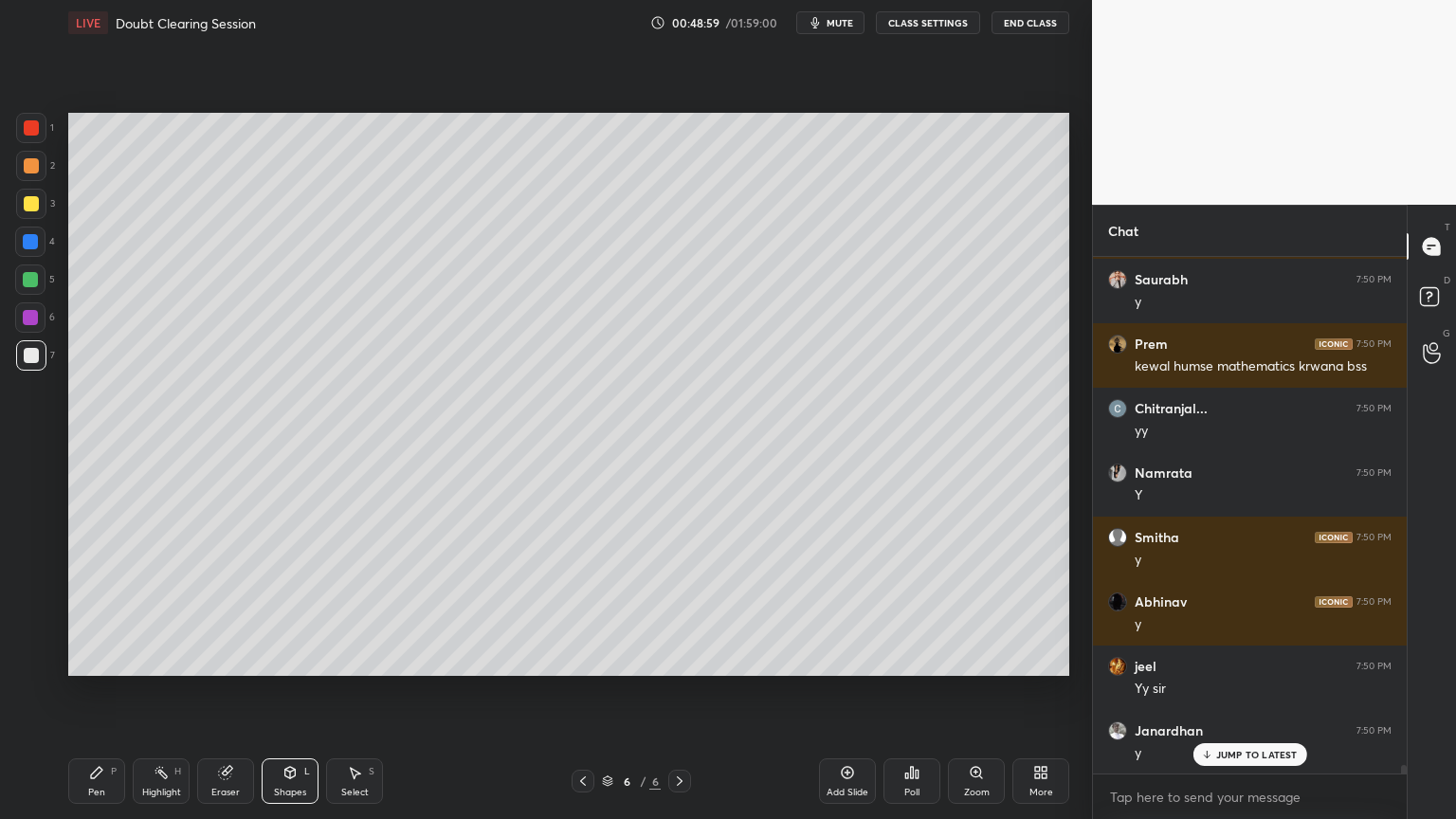 scroll, scrollTop: 31391, scrollLeft: 0, axis: vertical 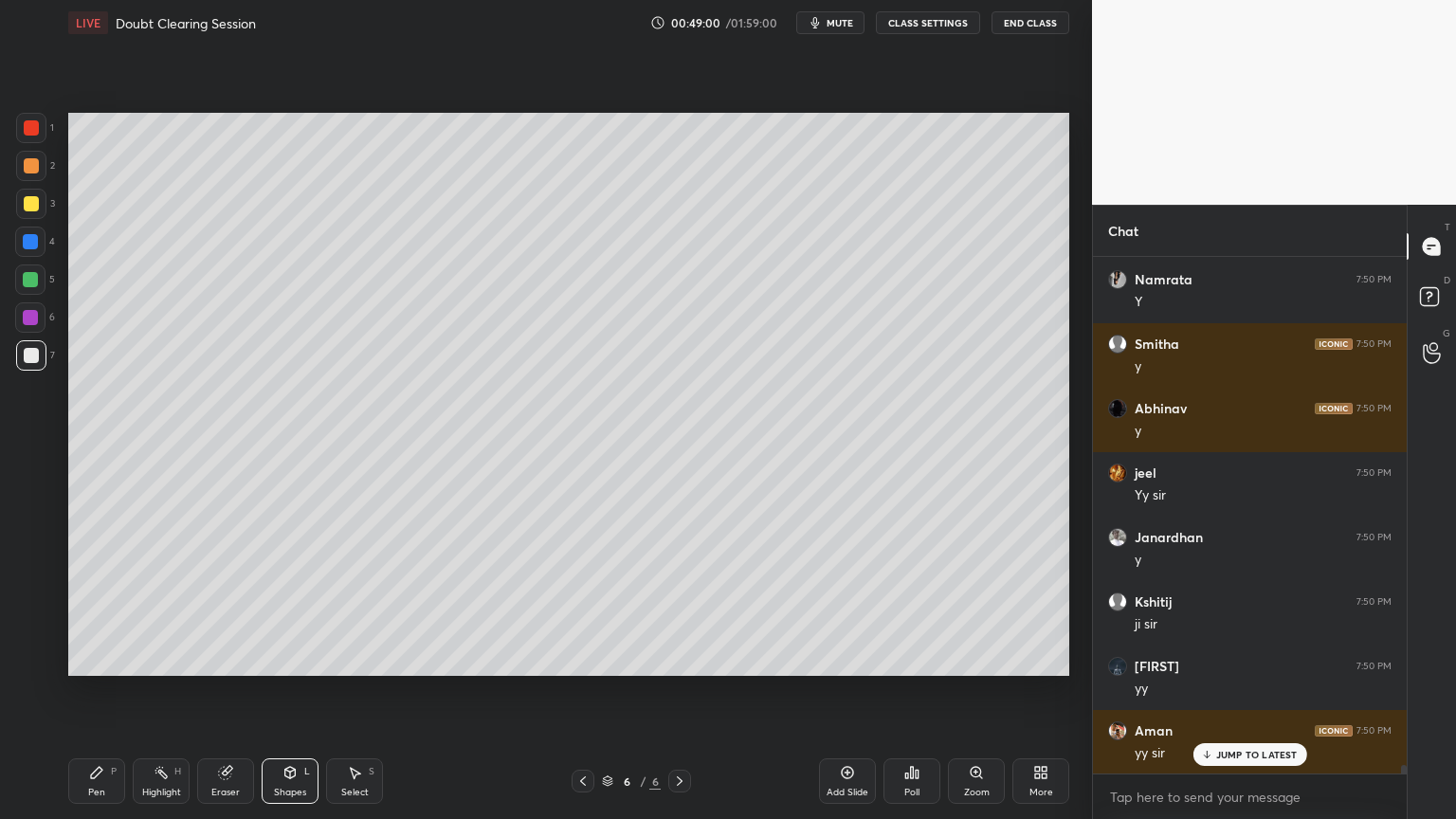 click at bounding box center [30, 318] 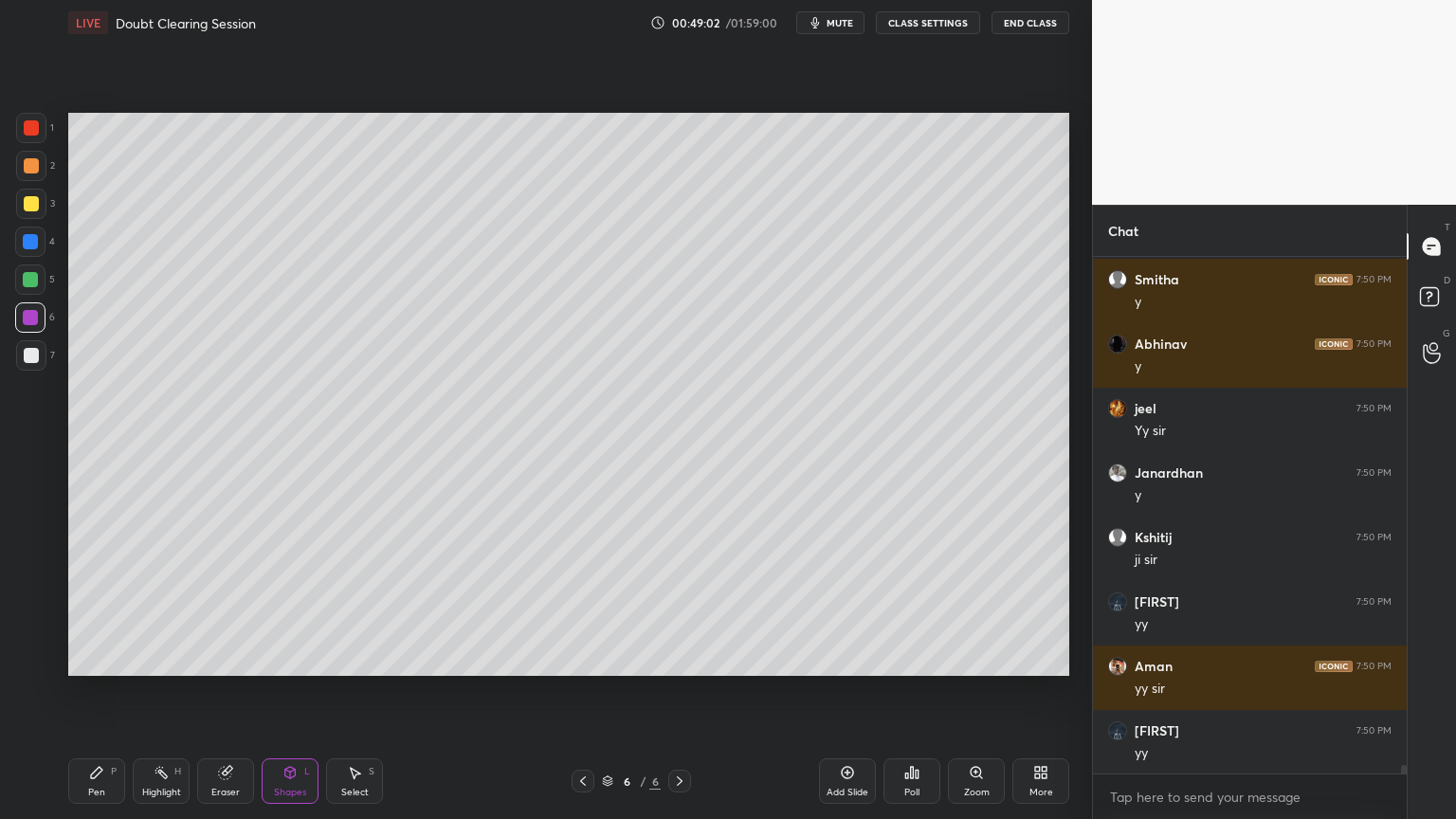 scroll, scrollTop: 31520, scrollLeft: 0, axis: vertical 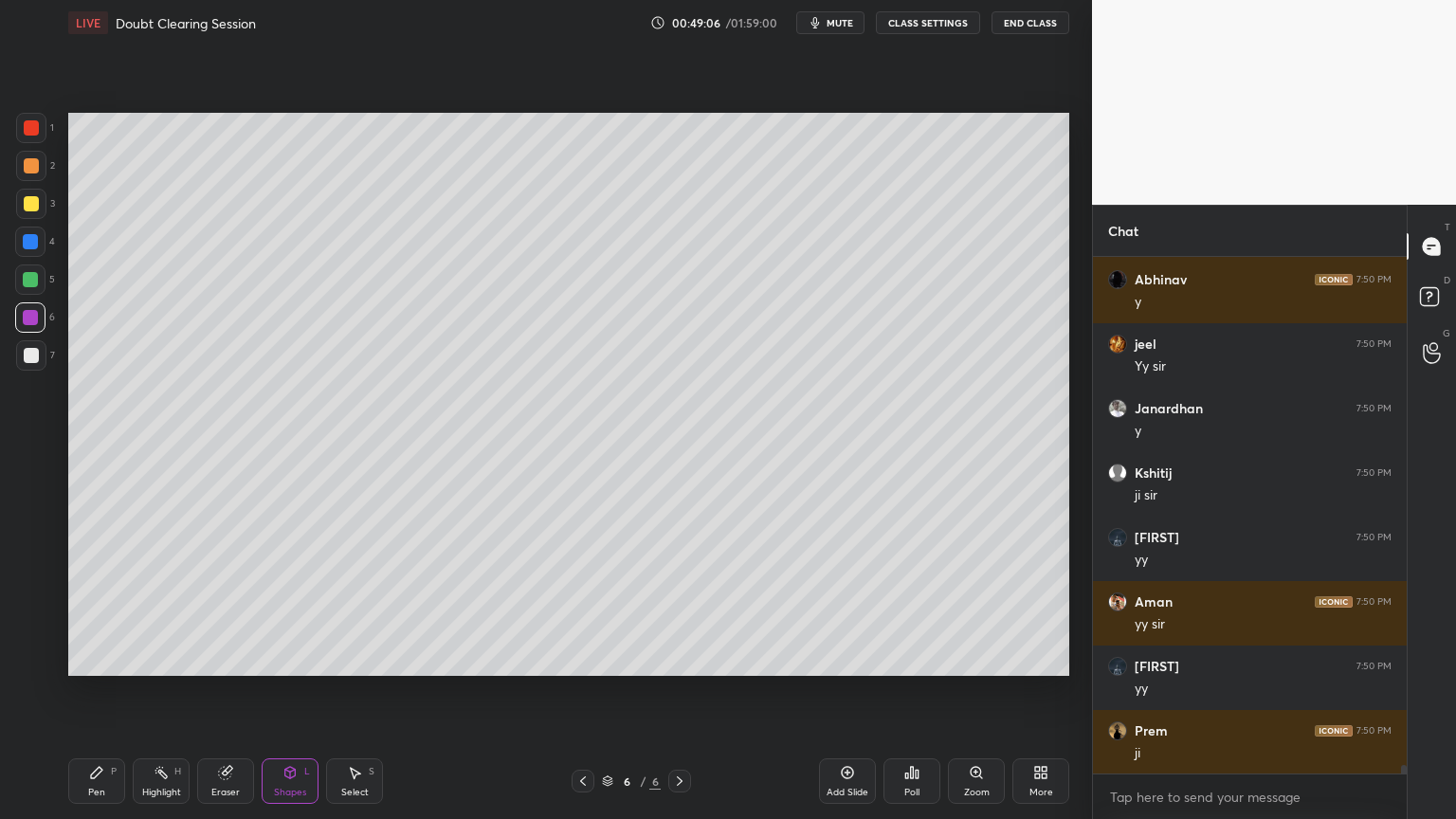 click on "Add Slide" at bounding box center [847, 781] 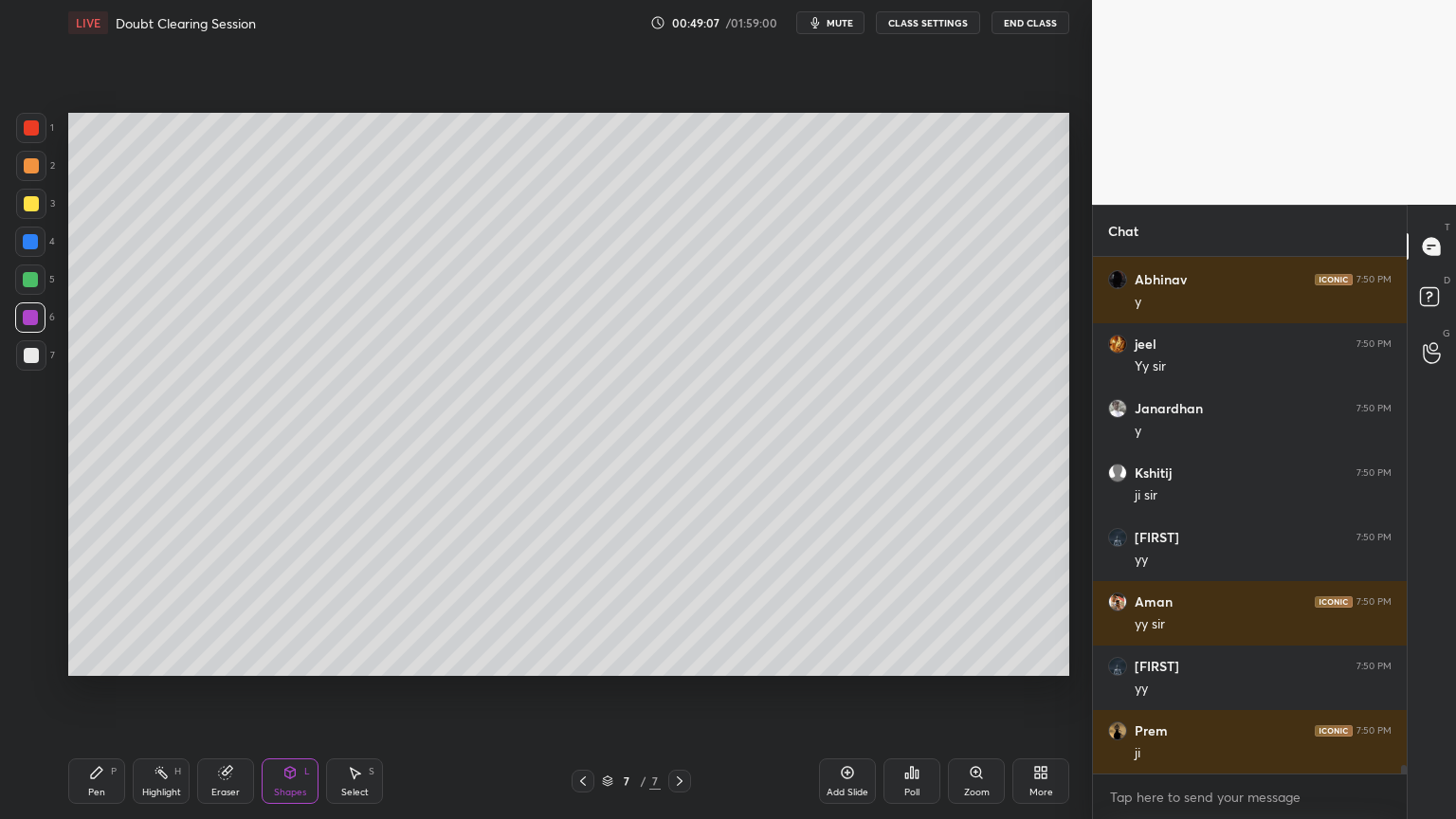 scroll, scrollTop: 31585, scrollLeft: 0, axis: vertical 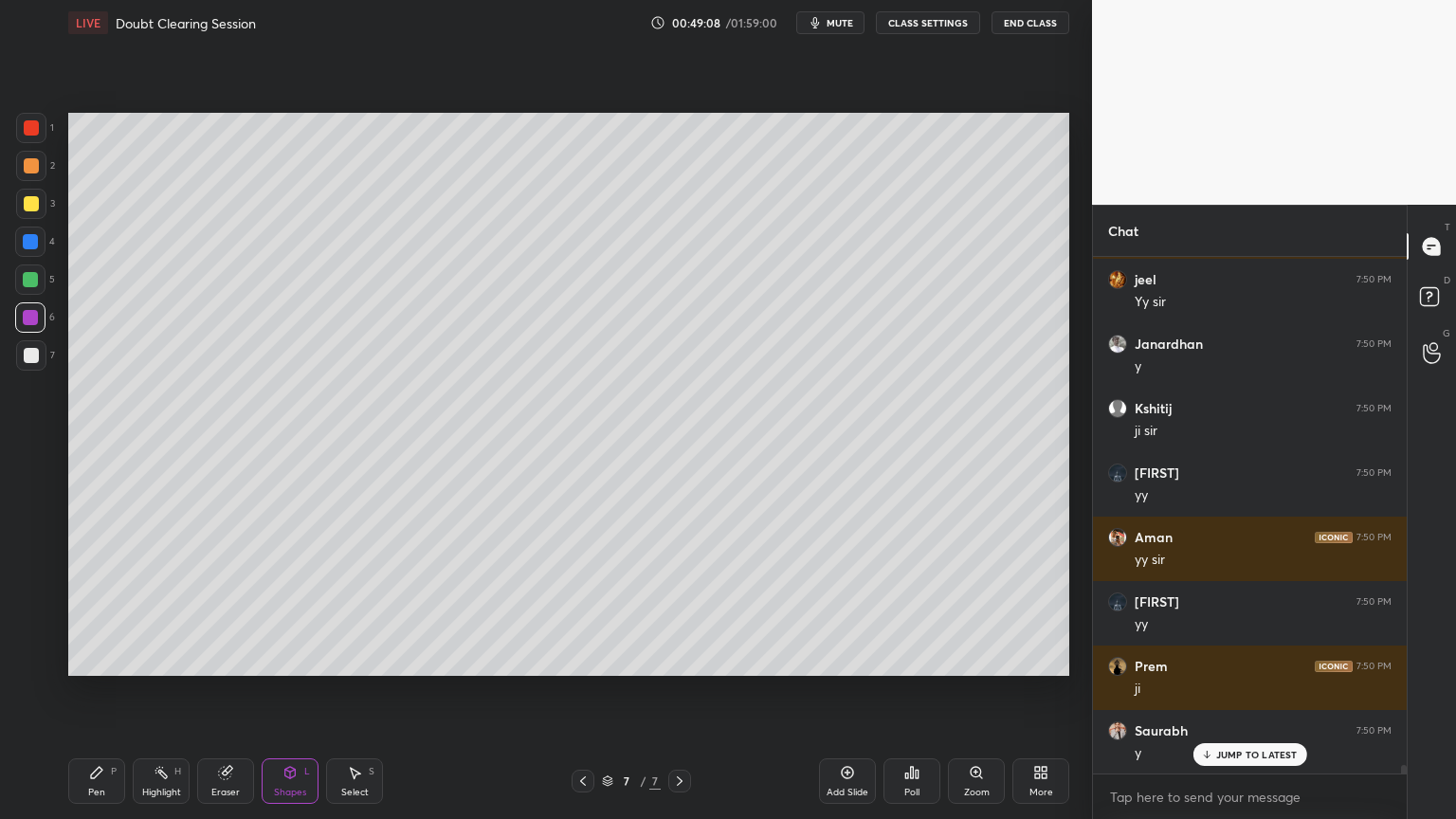 click on "Pen P" at bounding box center [97, 781] 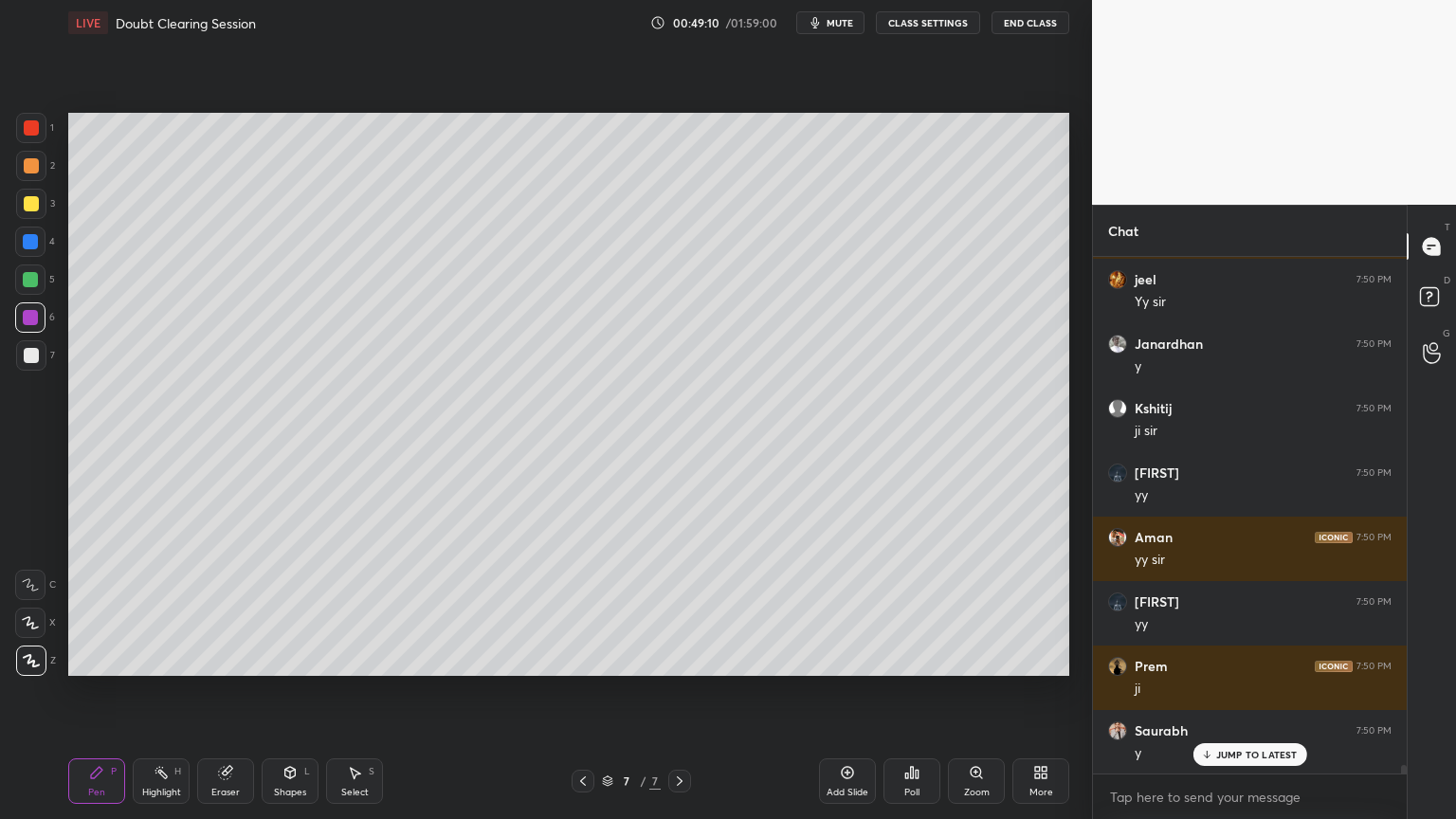 click at bounding box center [31, 355] 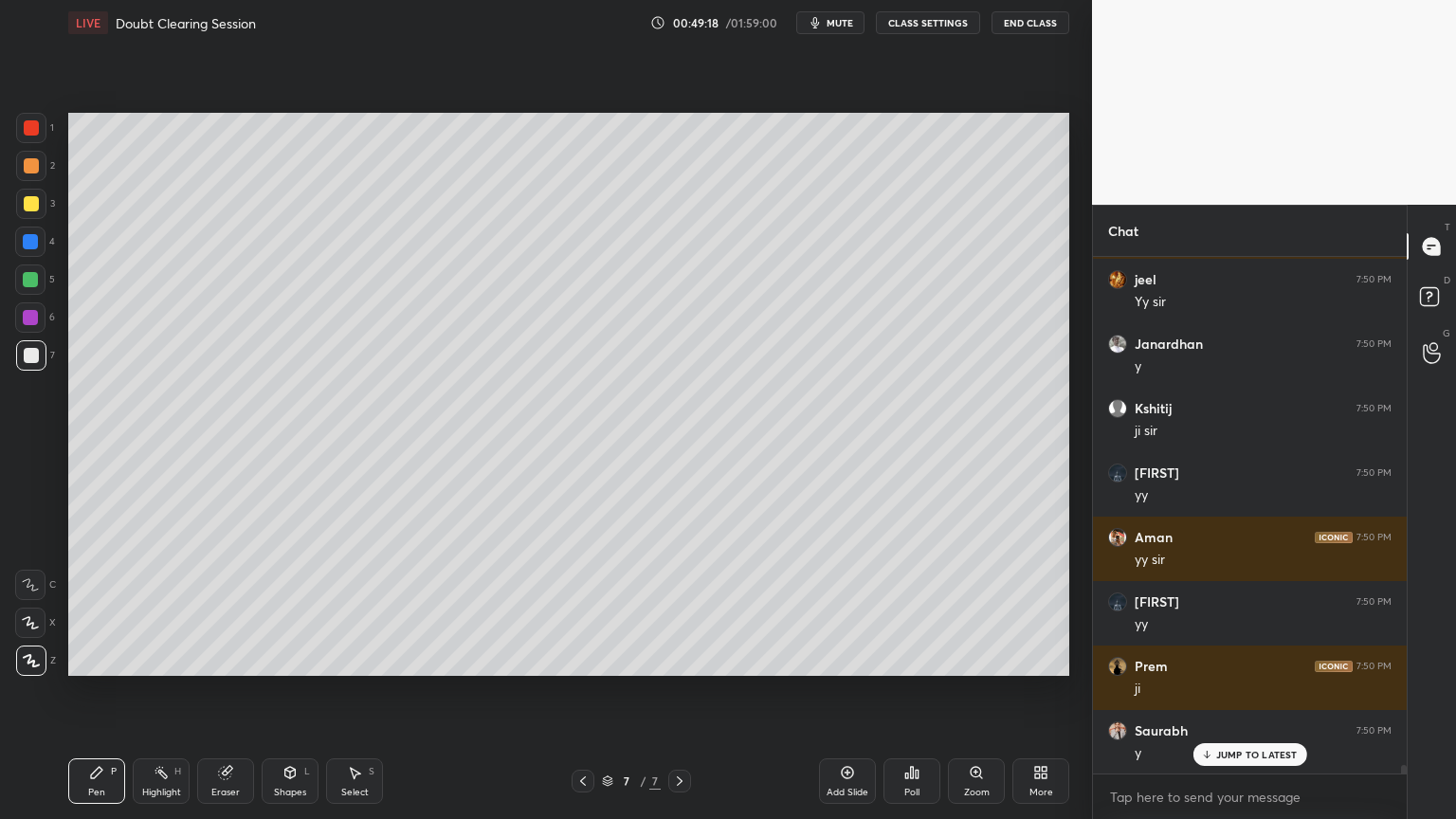 click 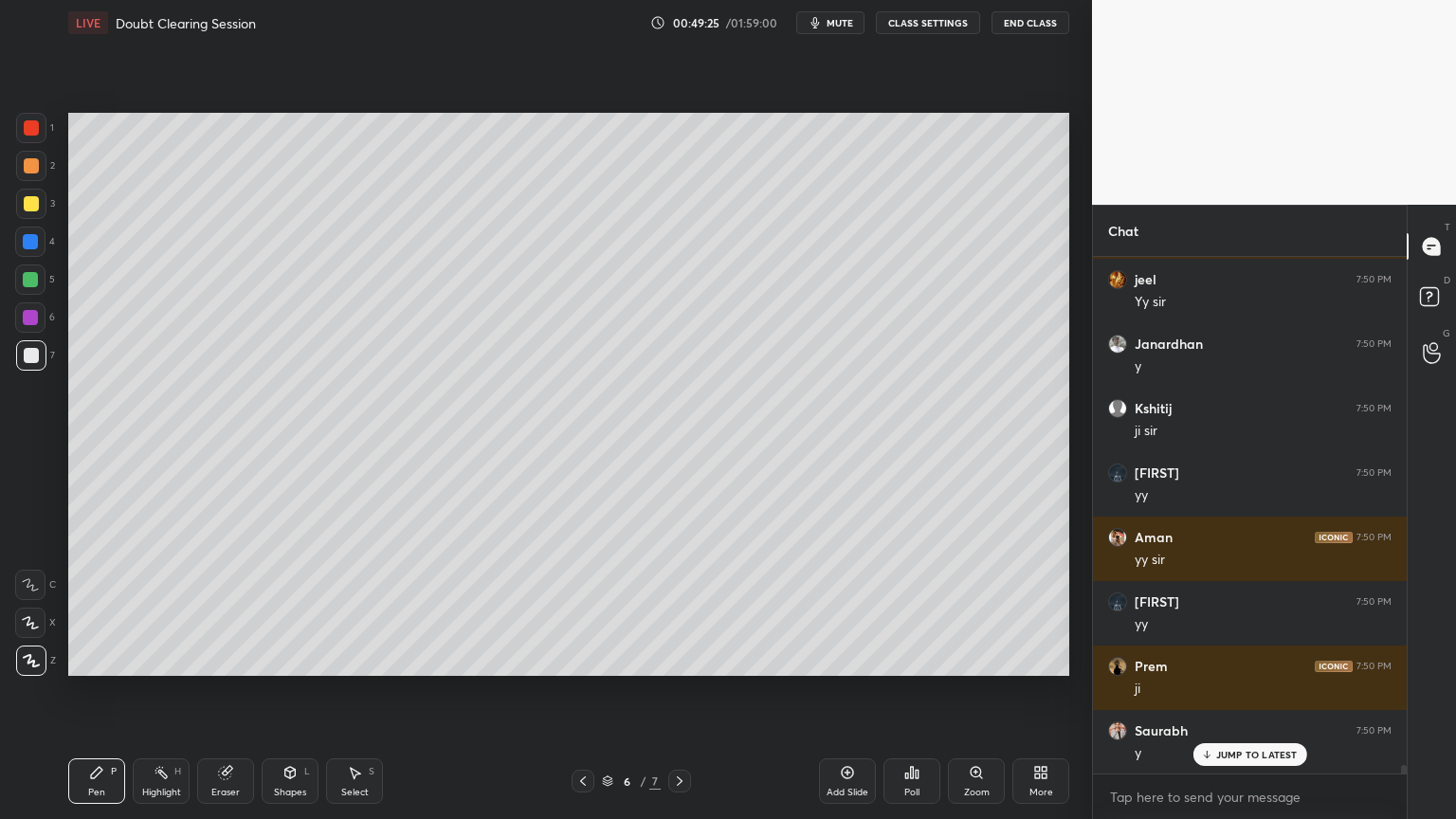 click at bounding box center [680, 781] 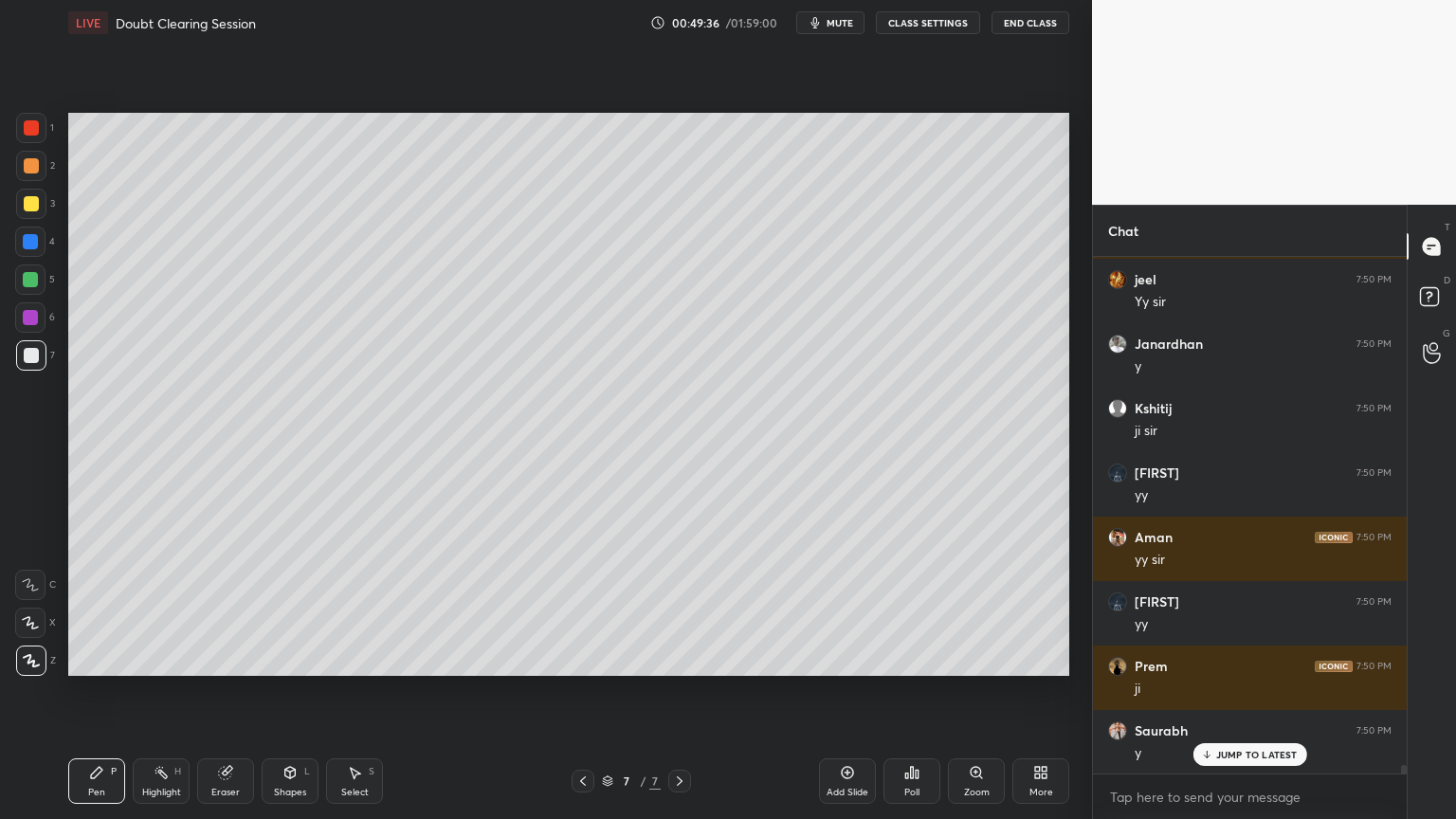 click at bounding box center (30, 242) 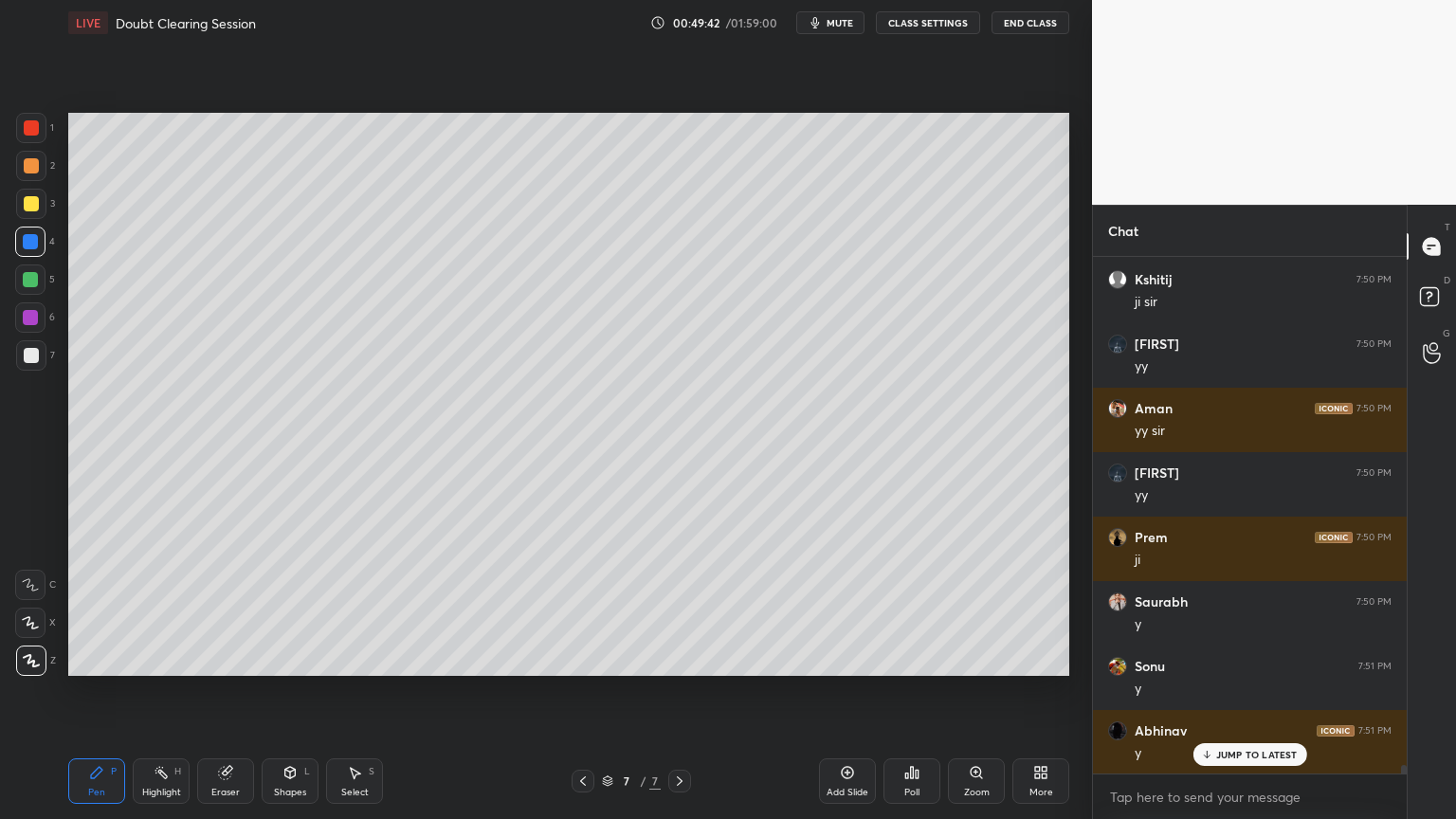 scroll, scrollTop: 31842, scrollLeft: 0, axis: vertical 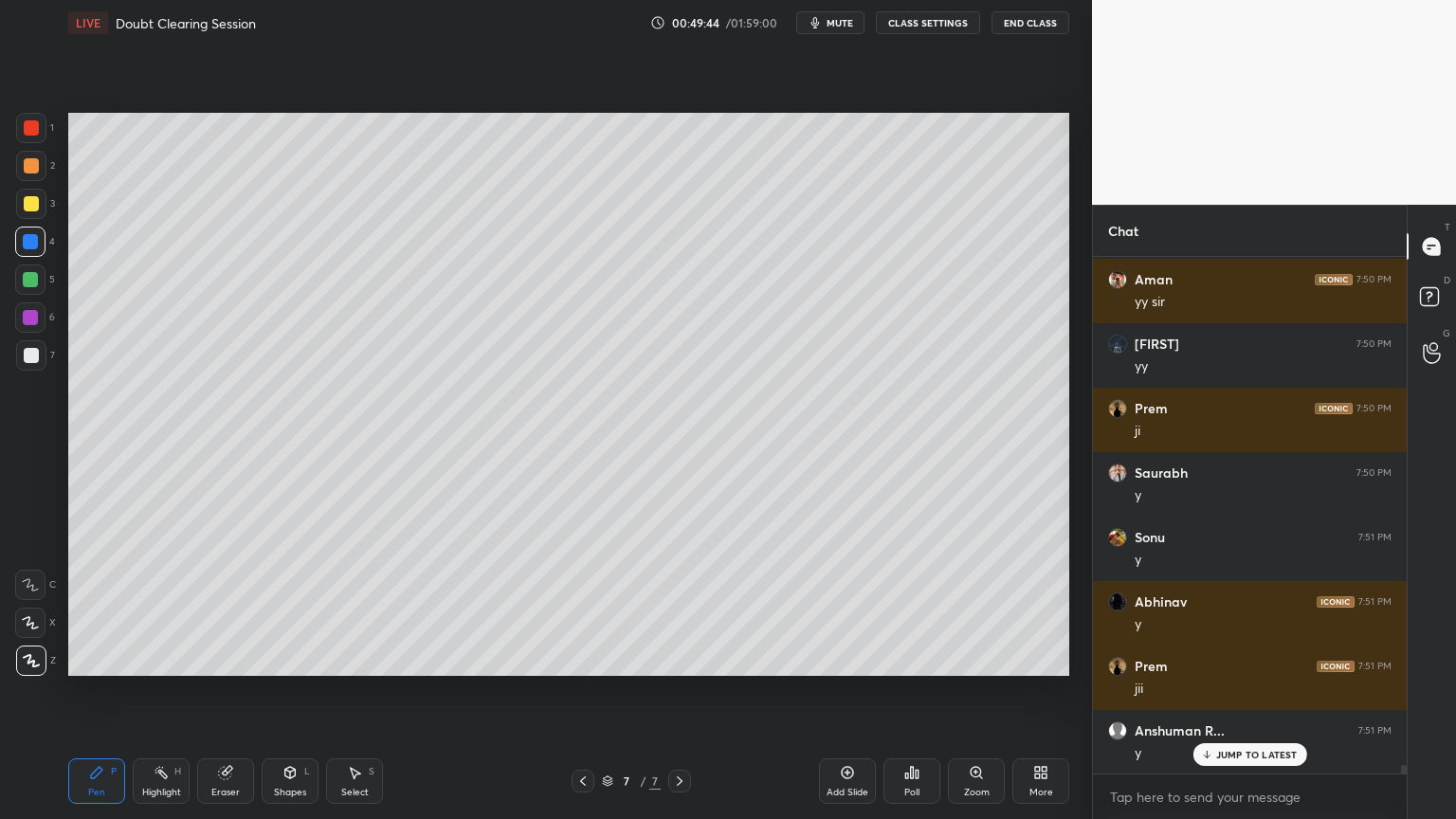 click at bounding box center (31, 355) 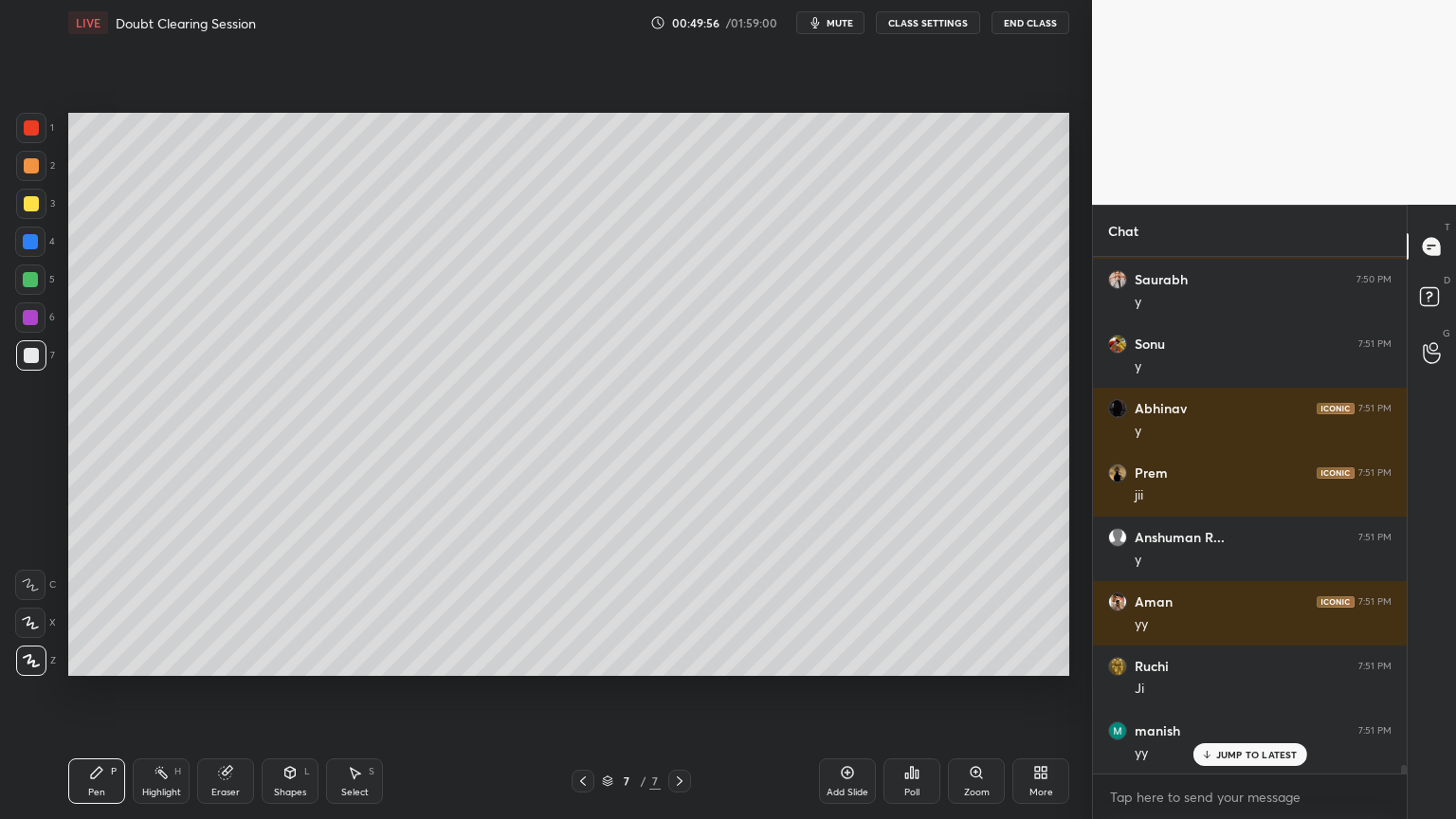 scroll, scrollTop: 32100, scrollLeft: 0, axis: vertical 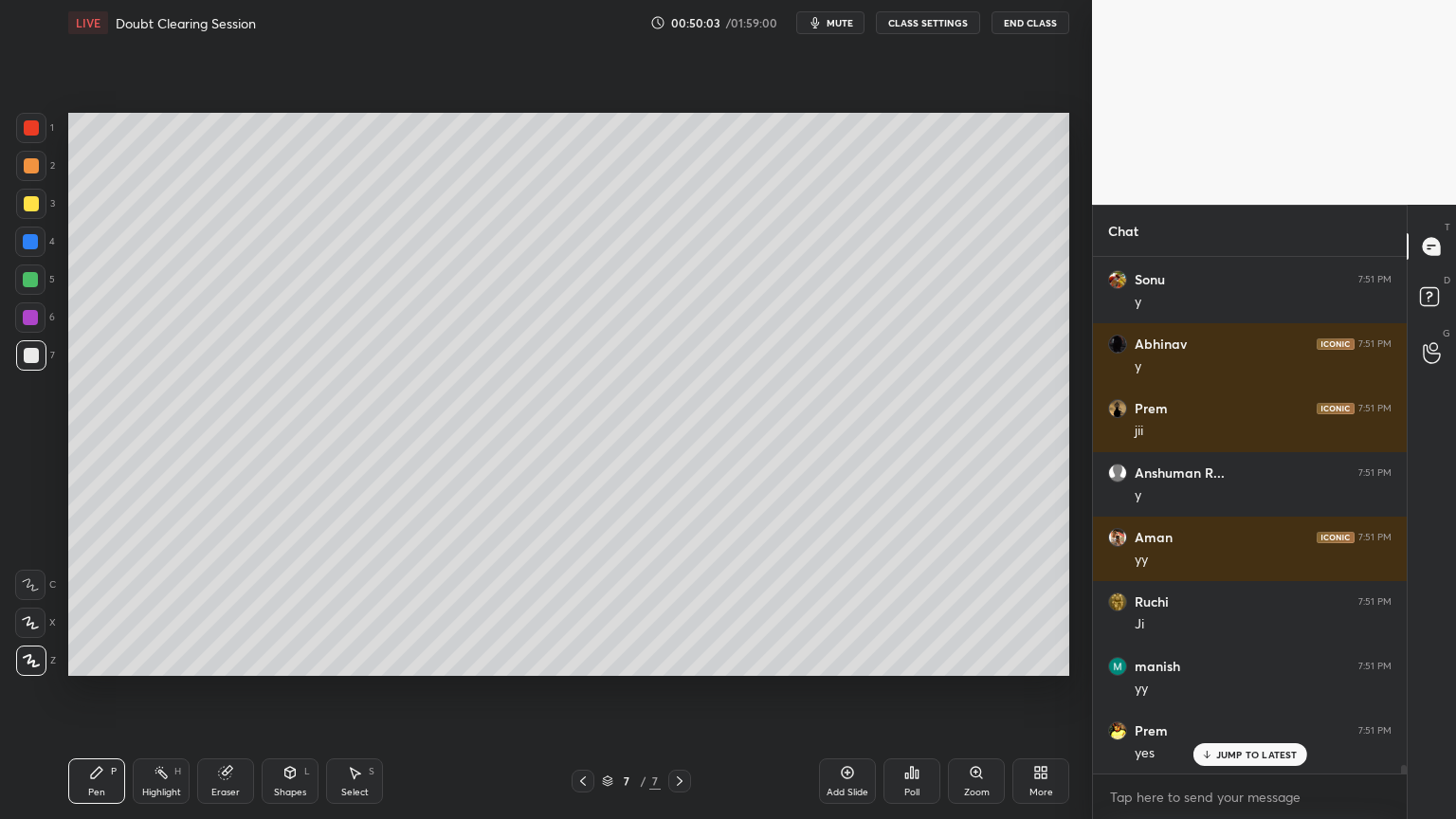 click at bounding box center (31, 355) 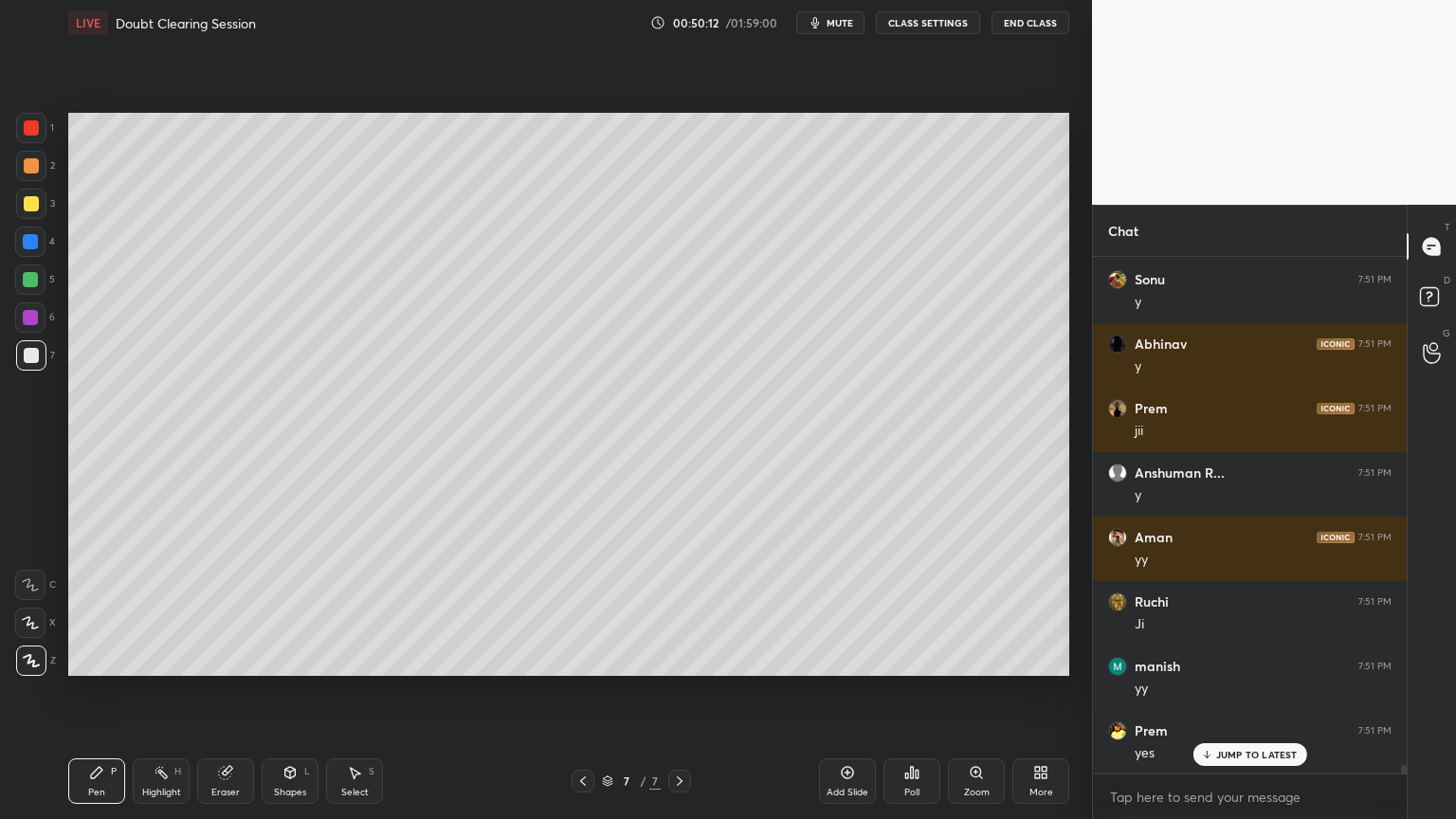 click at bounding box center (30, 242) 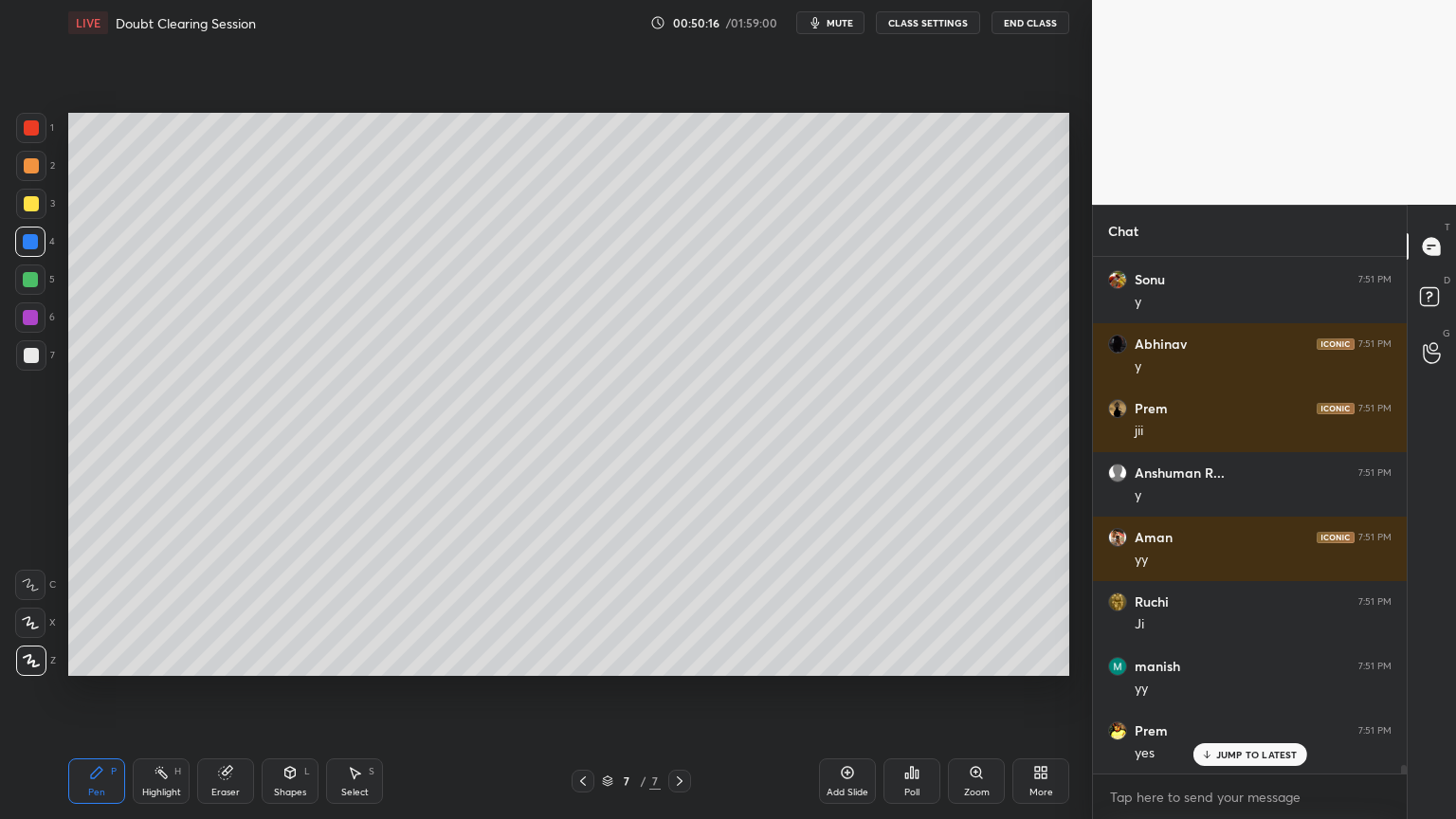 click at bounding box center [31, 355] 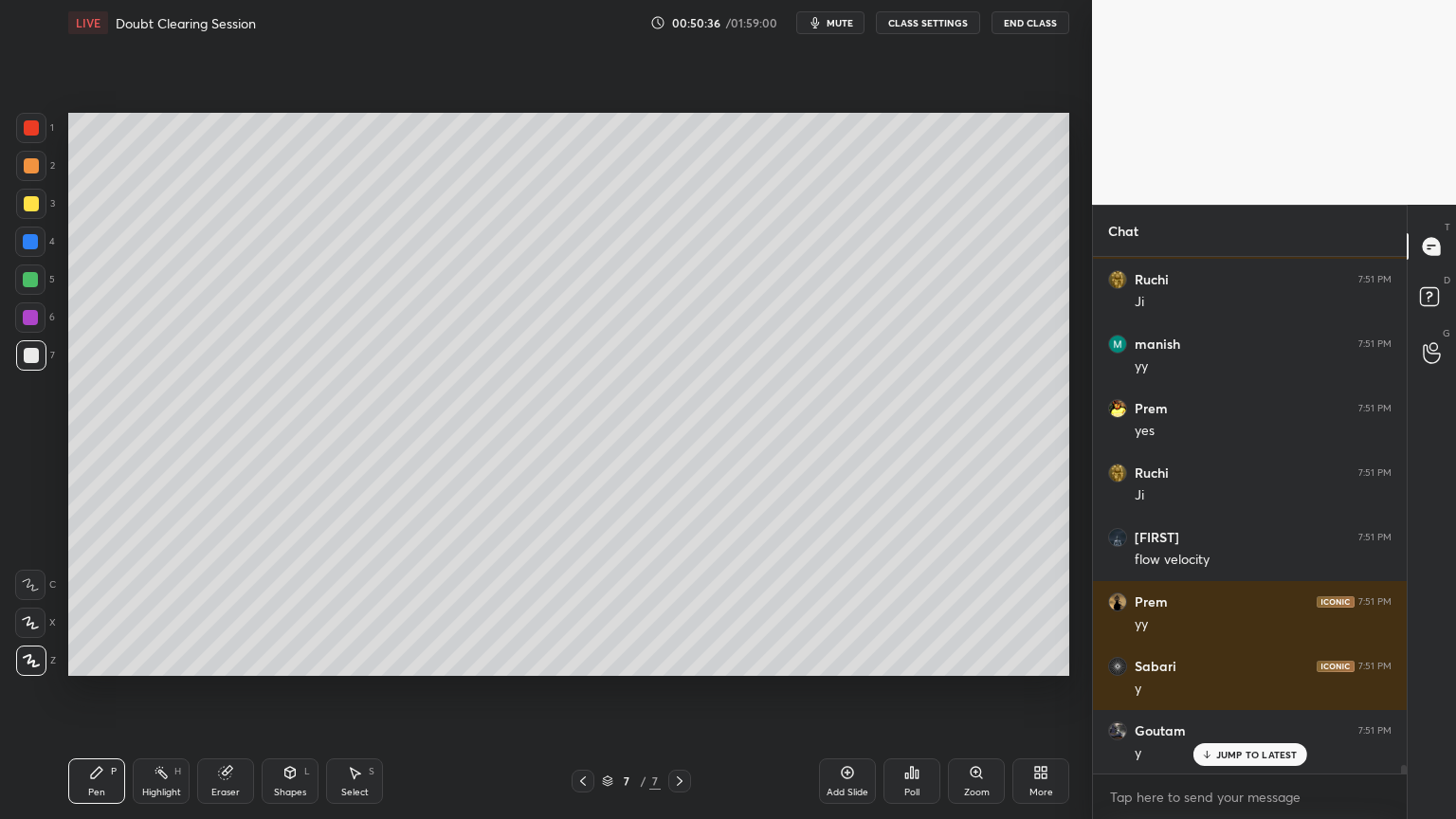scroll, scrollTop: 32487, scrollLeft: 0, axis: vertical 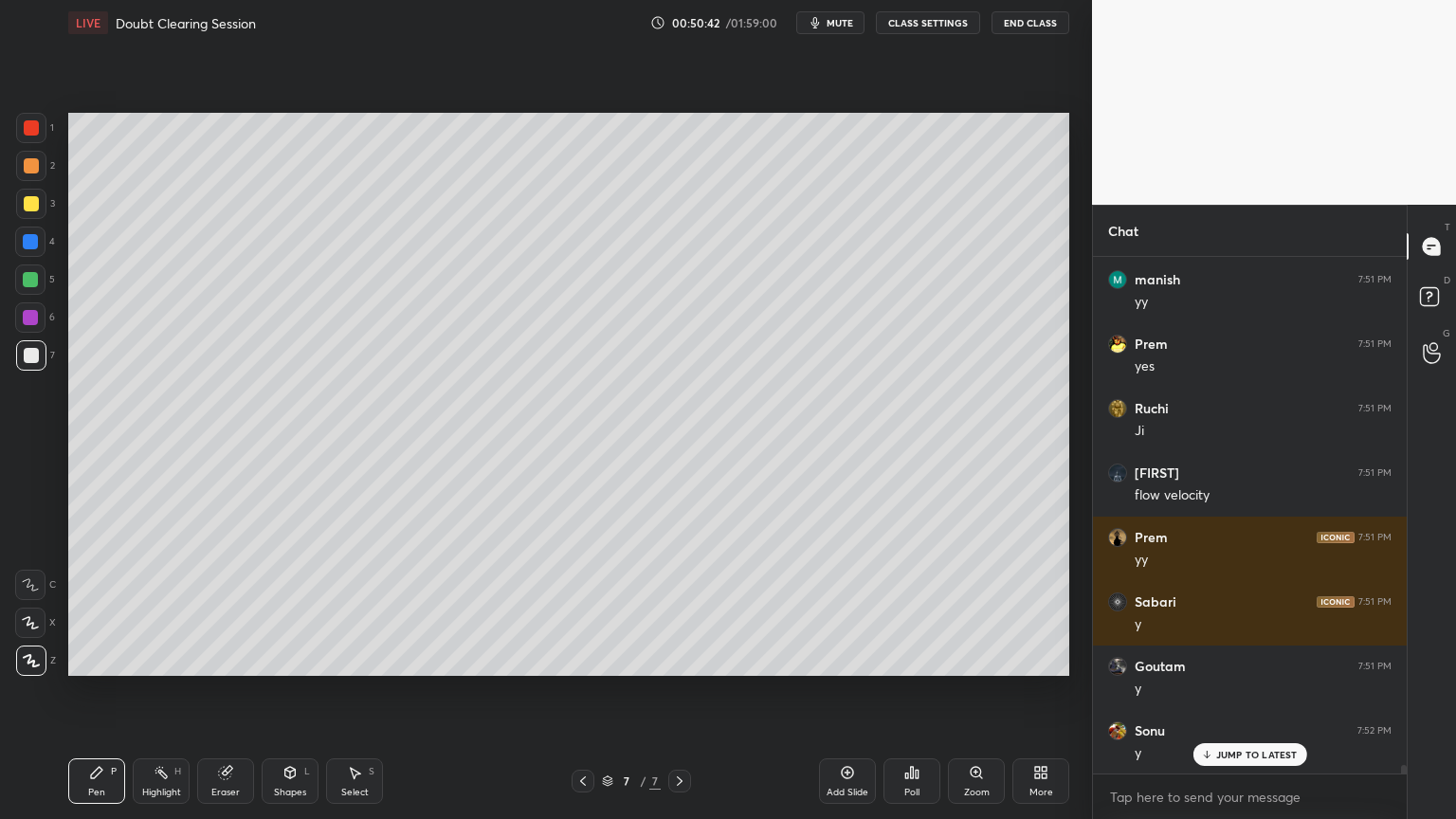 click at bounding box center [30, 242] 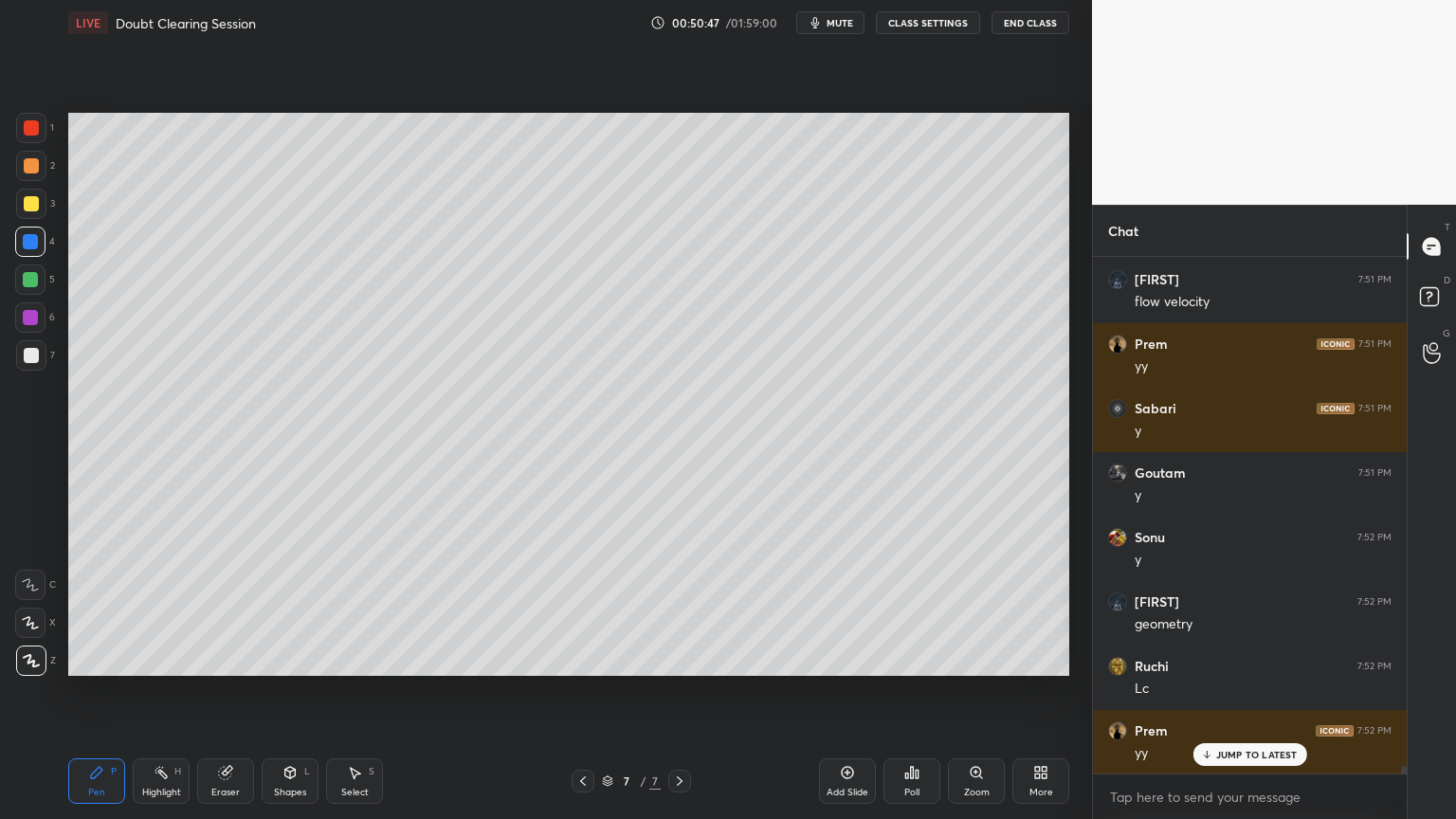 scroll, scrollTop: 32745, scrollLeft: 0, axis: vertical 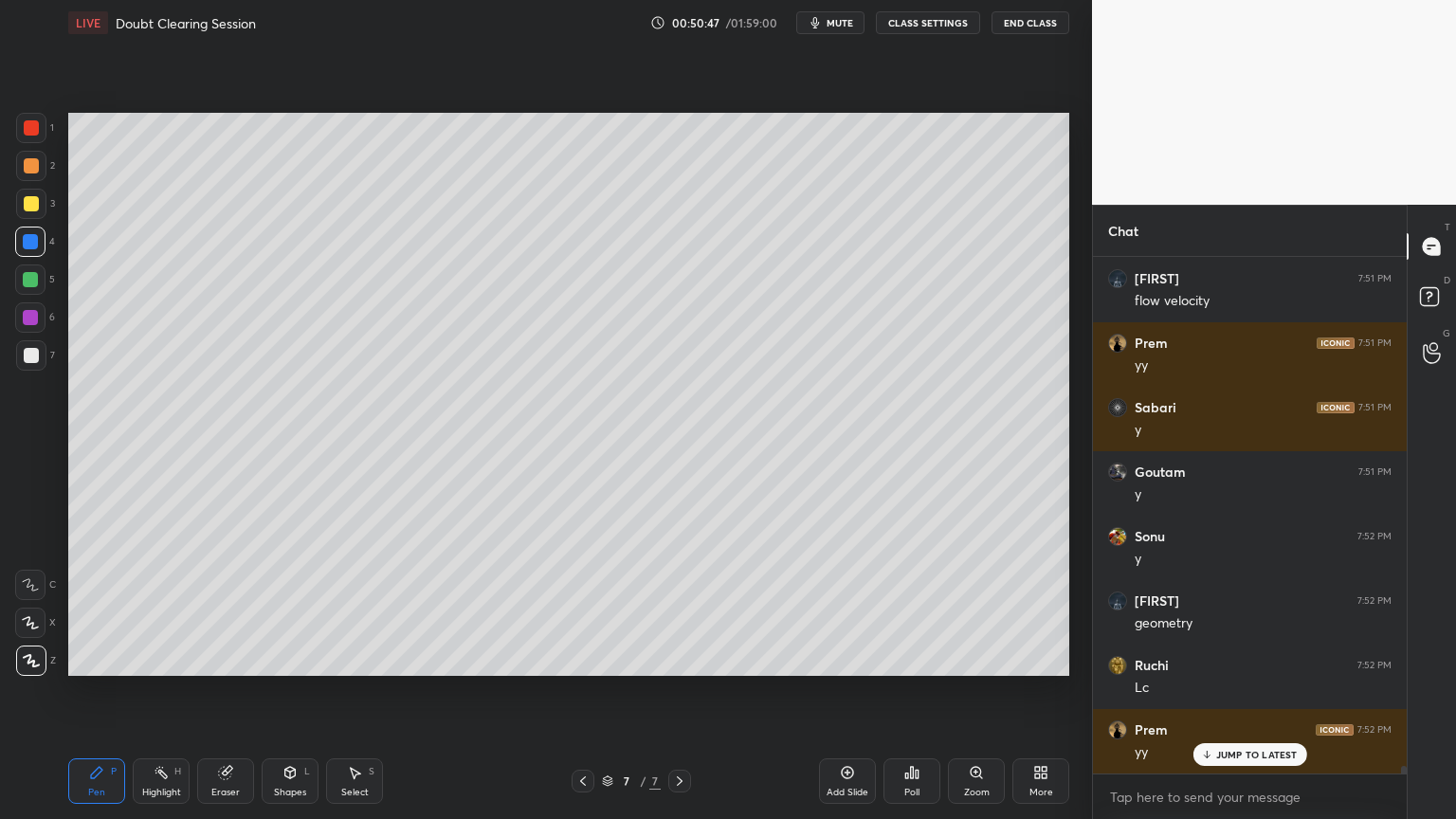 click at bounding box center (31, 355) 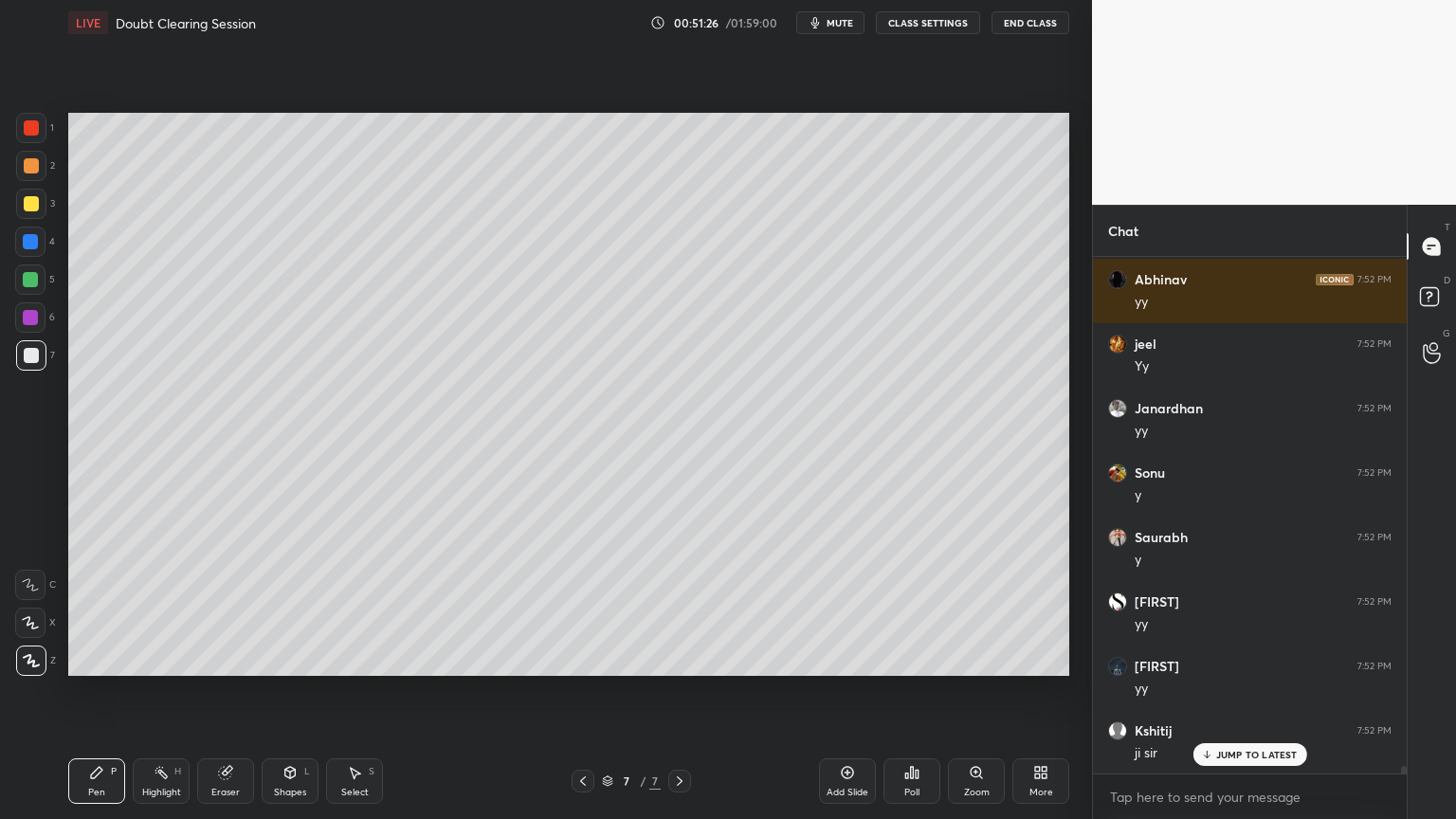 scroll, scrollTop: 33776, scrollLeft: 0, axis: vertical 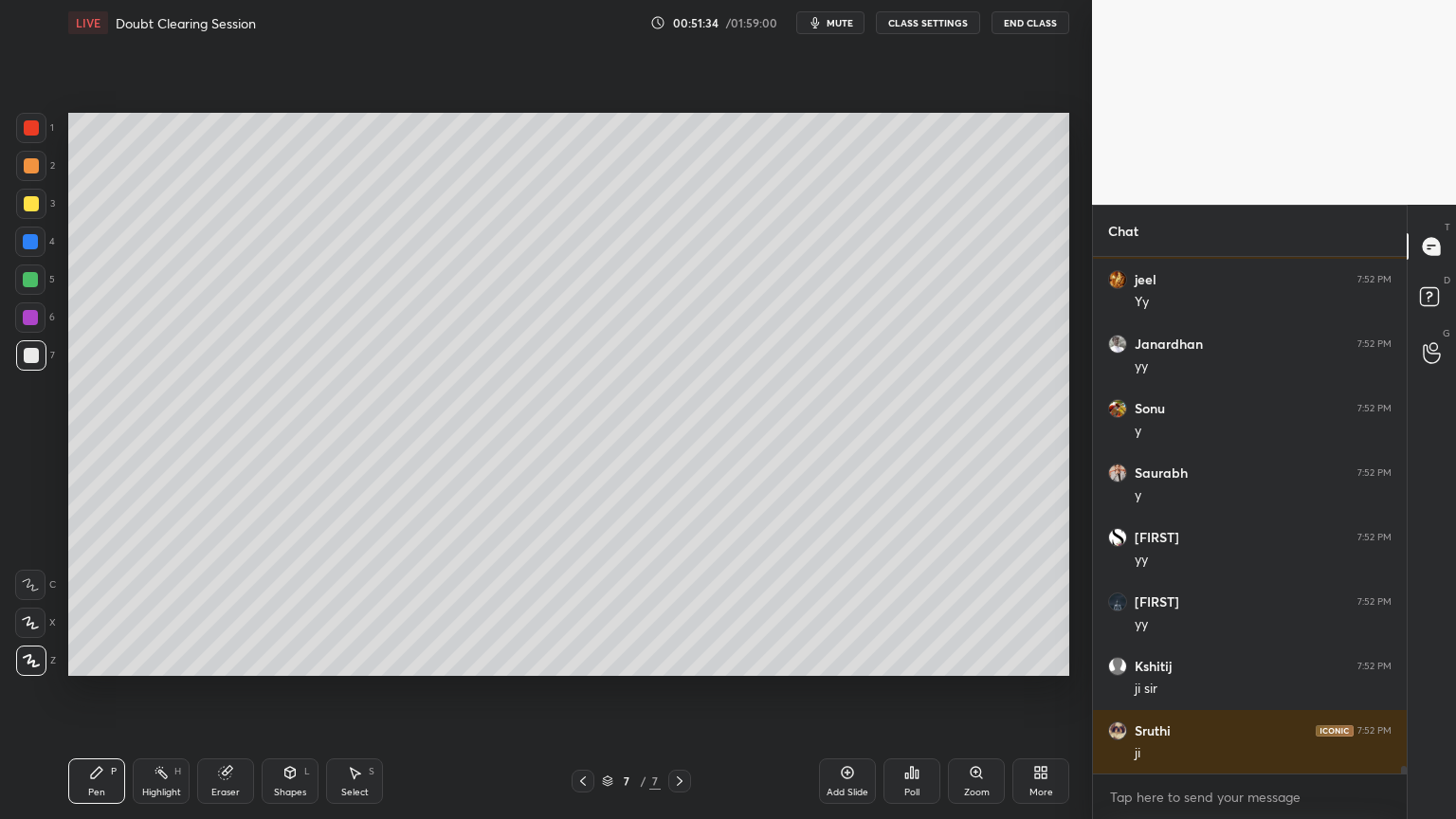 click at bounding box center [30, 280] 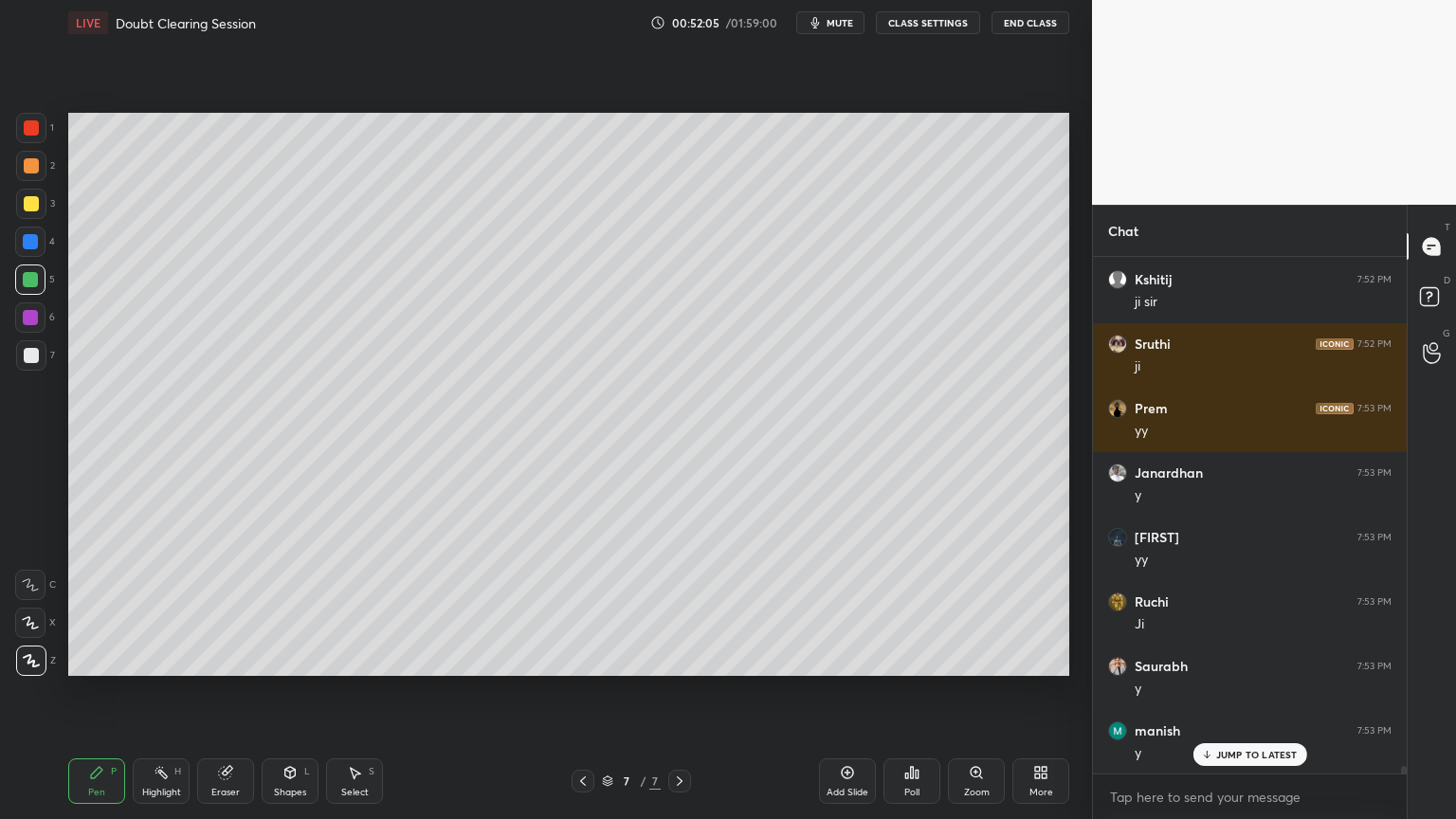 scroll, scrollTop: 34227, scrollLeft: 0, axis: vertical 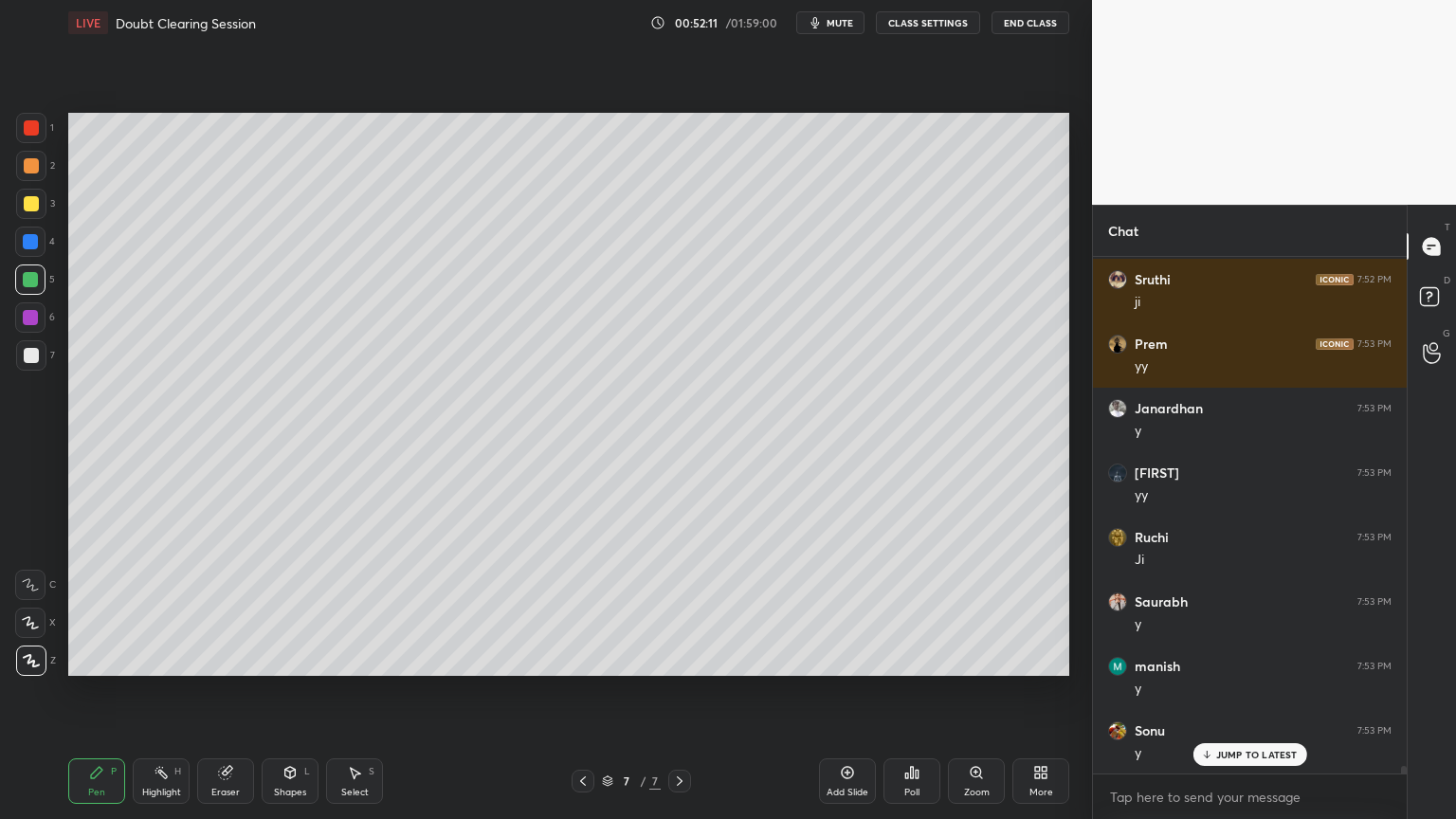 click on "Eraser" at bounding box center (226, 781) 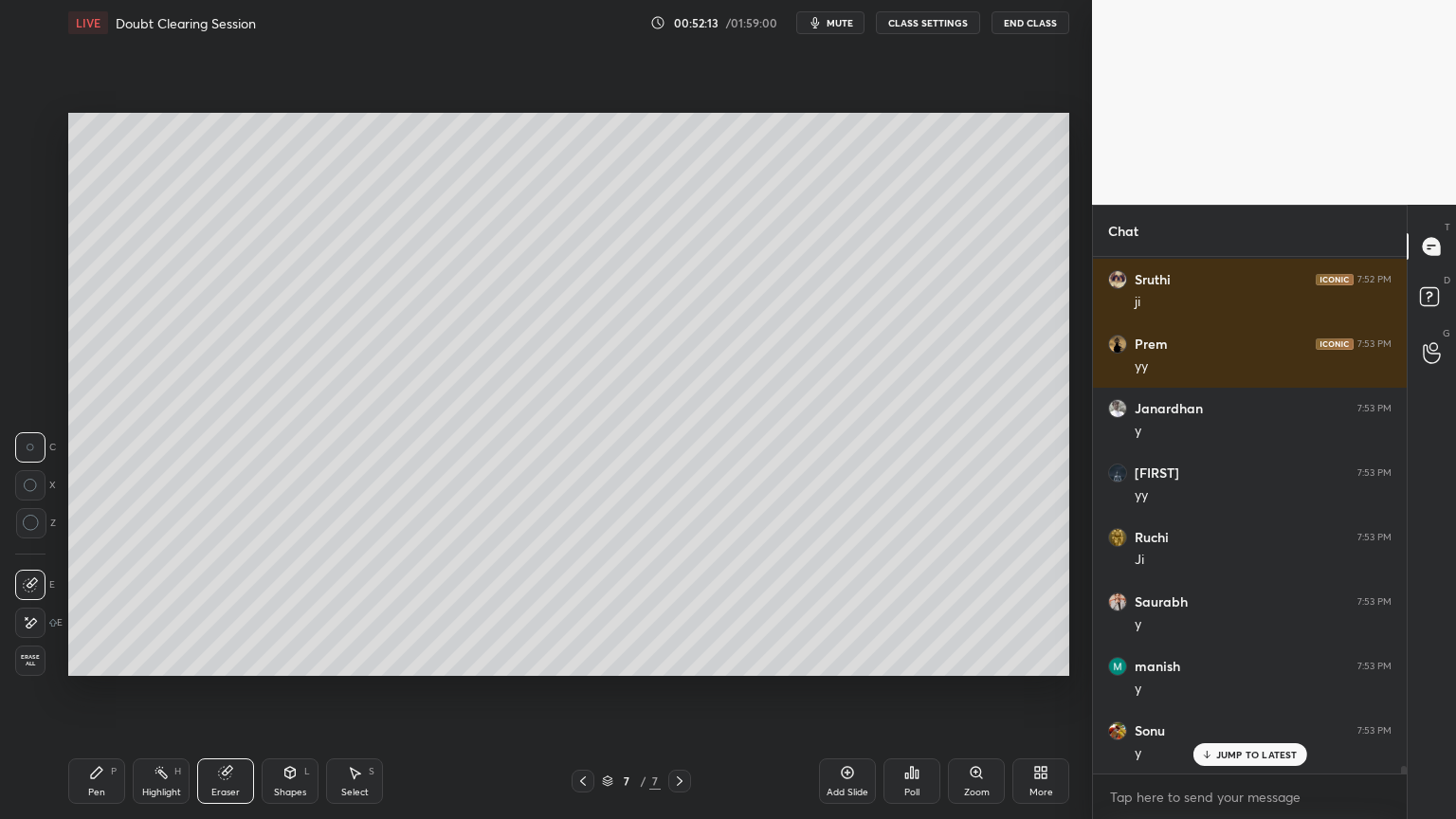 click 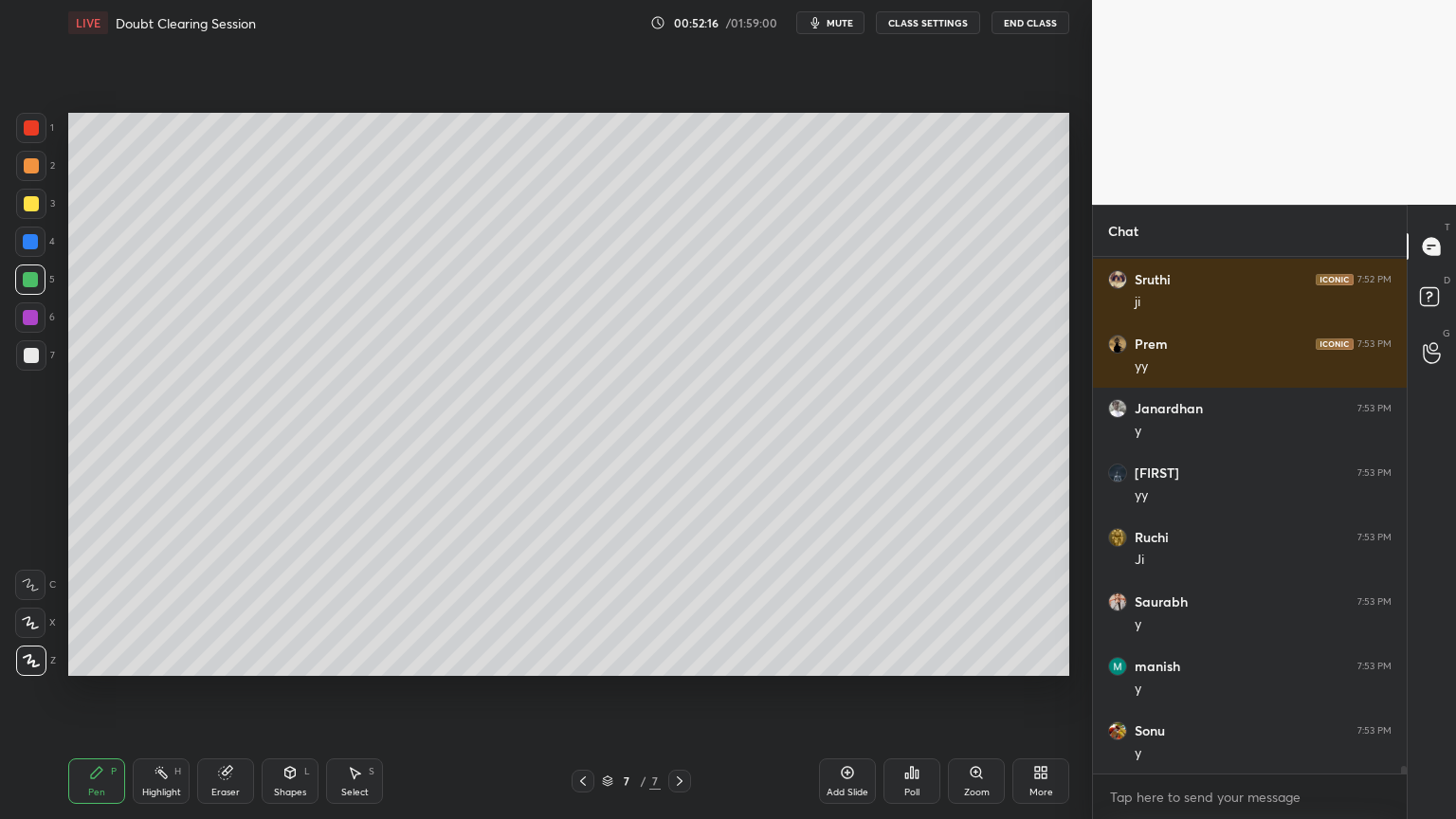 scroll, scrollTop: 34292, scrollLeft: 0, axis: vertical 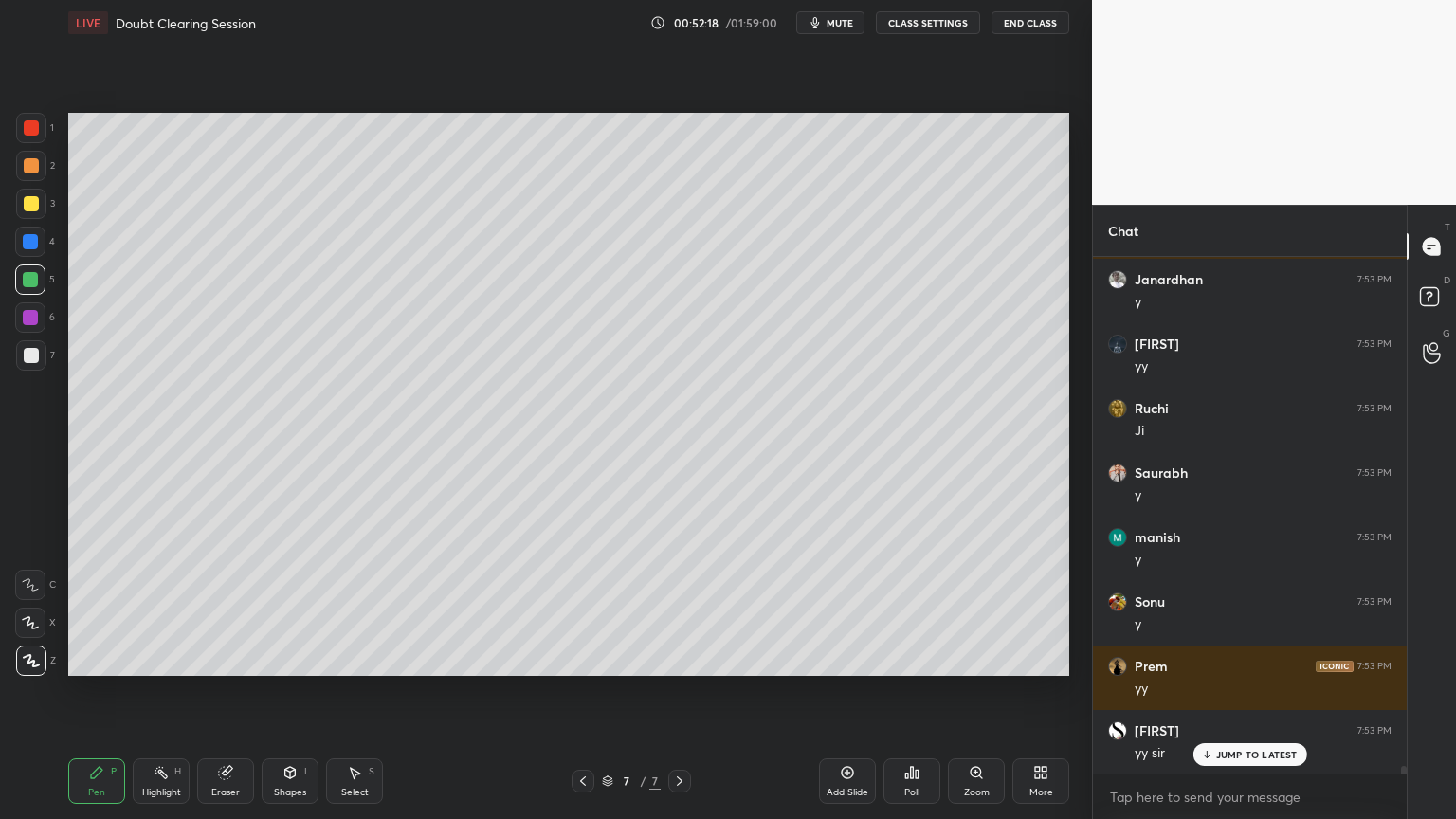 click at bounding box center [31, 355] 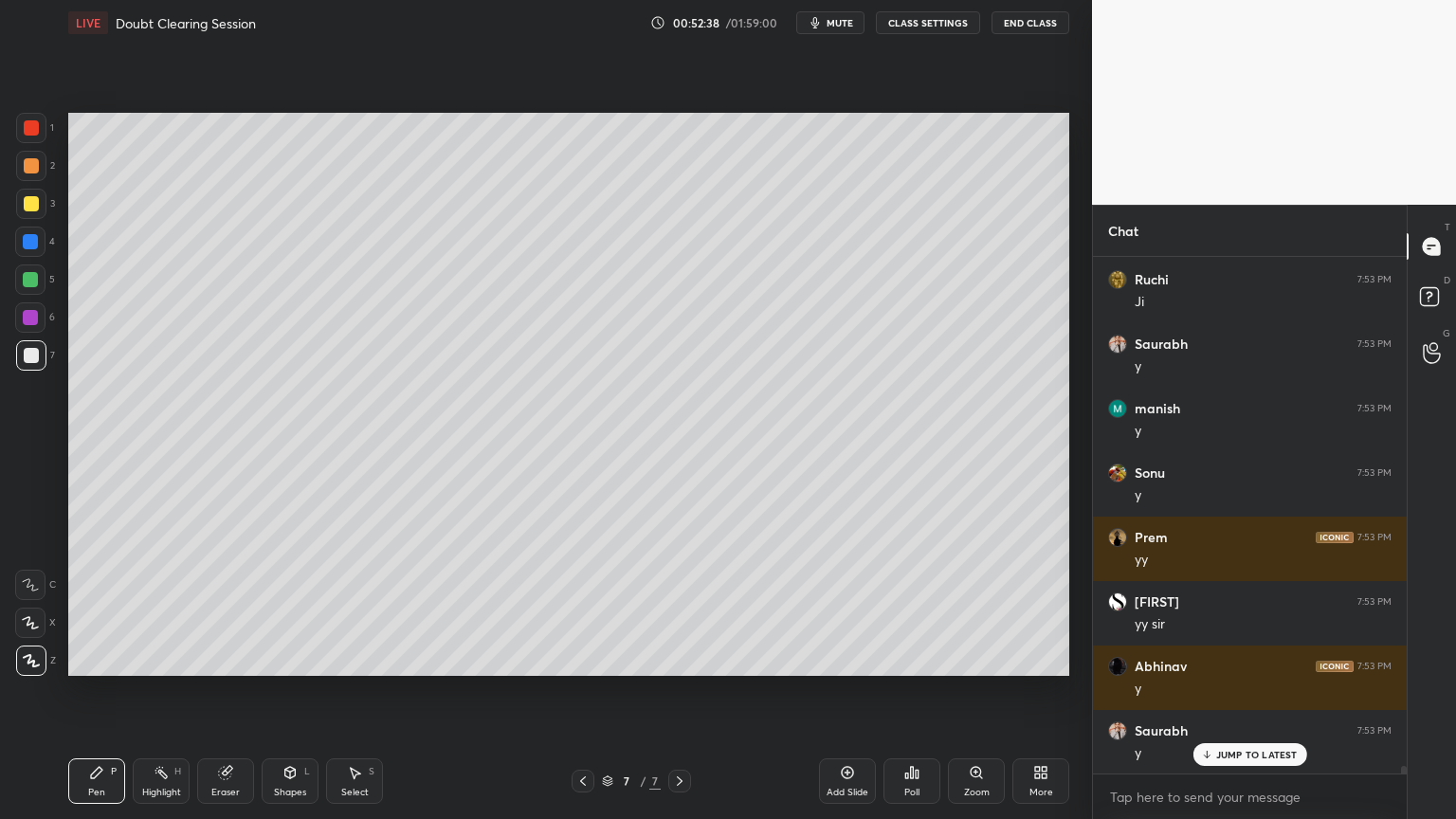 scroll, scrollTop: 34550, scrollLeft: 0, axis: vertical 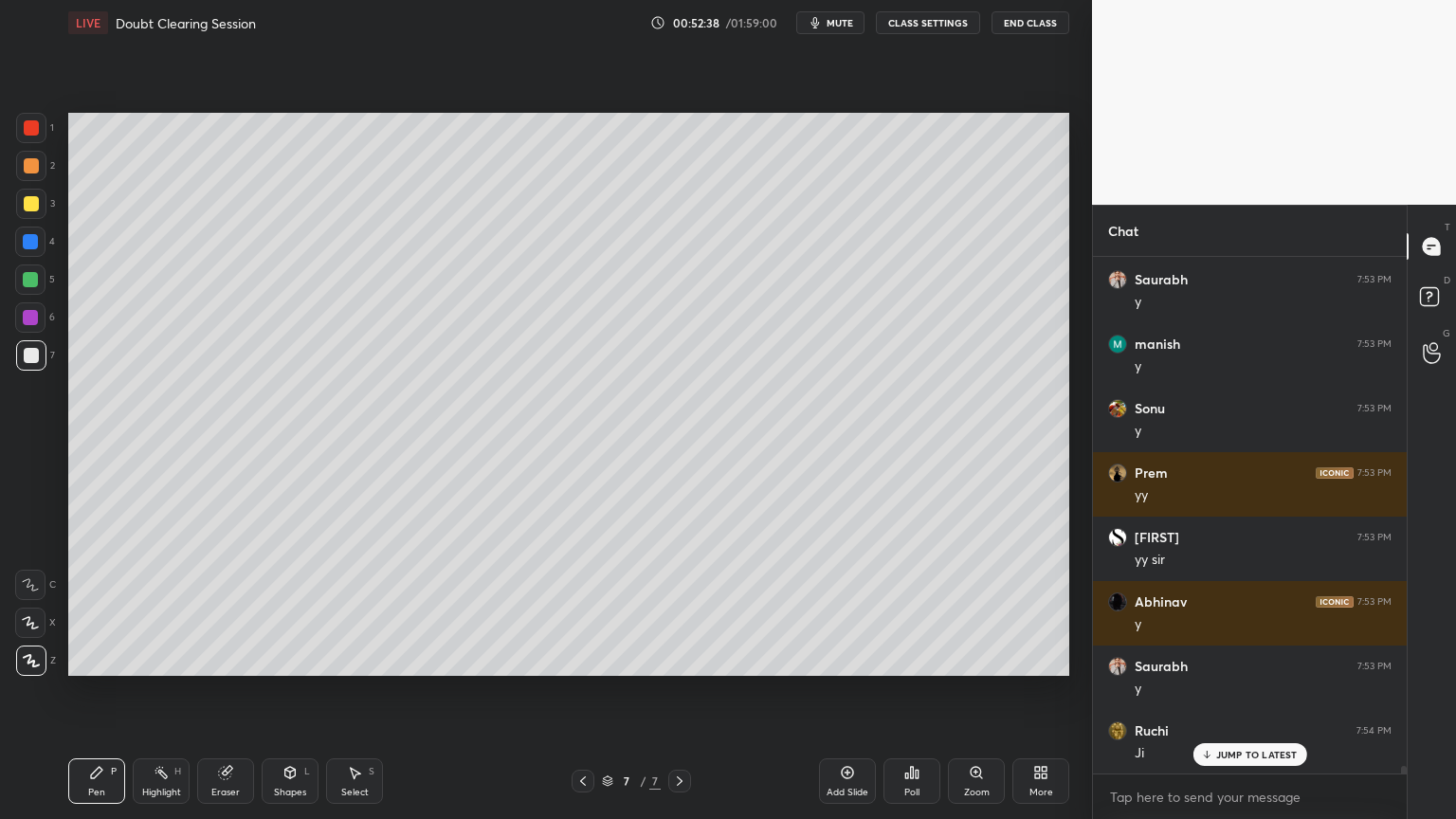 click at bounding box center [30, 242] 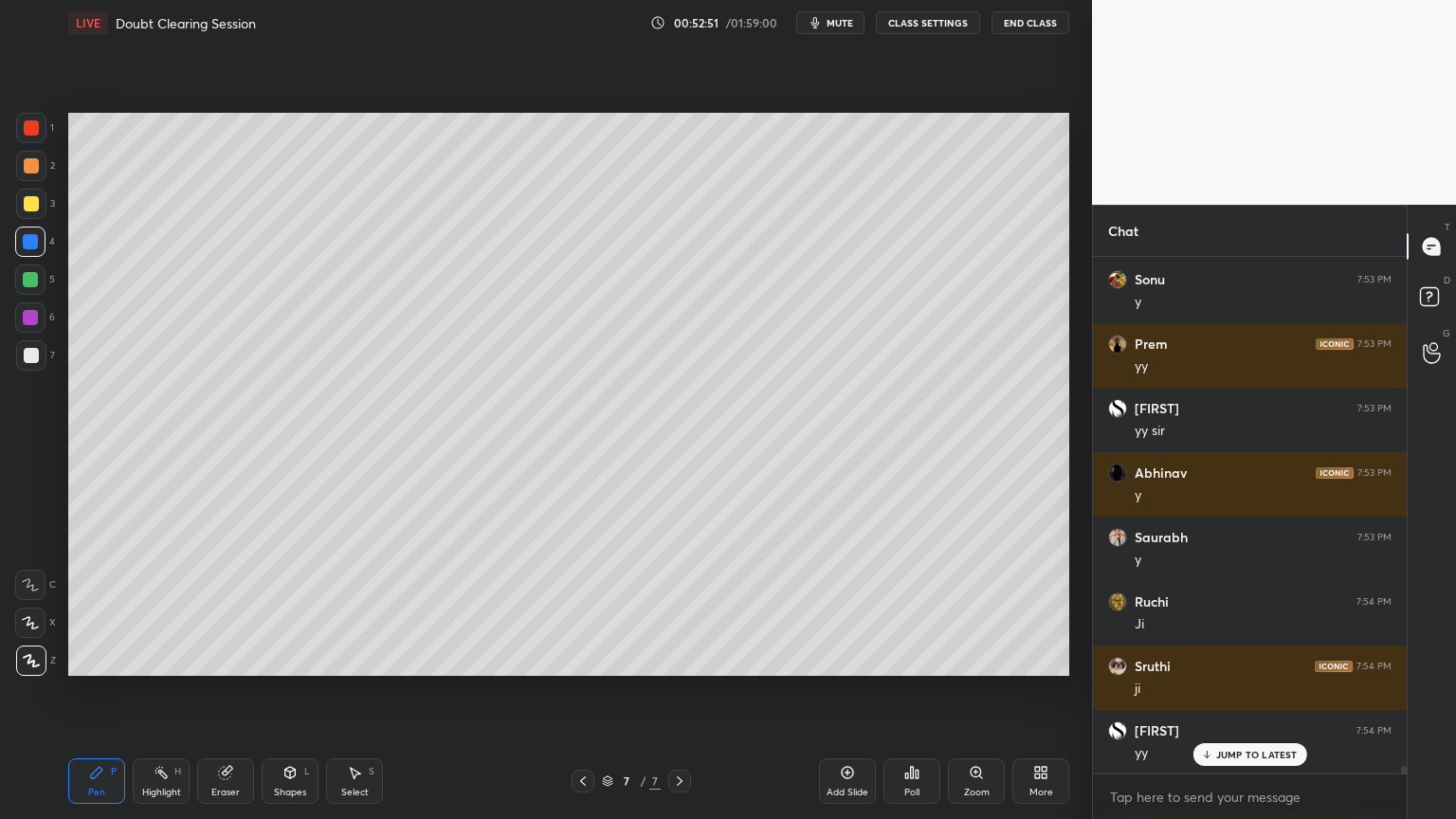 scroll, scrollTop: 34743, scrollLeft: 0, axis: vertical 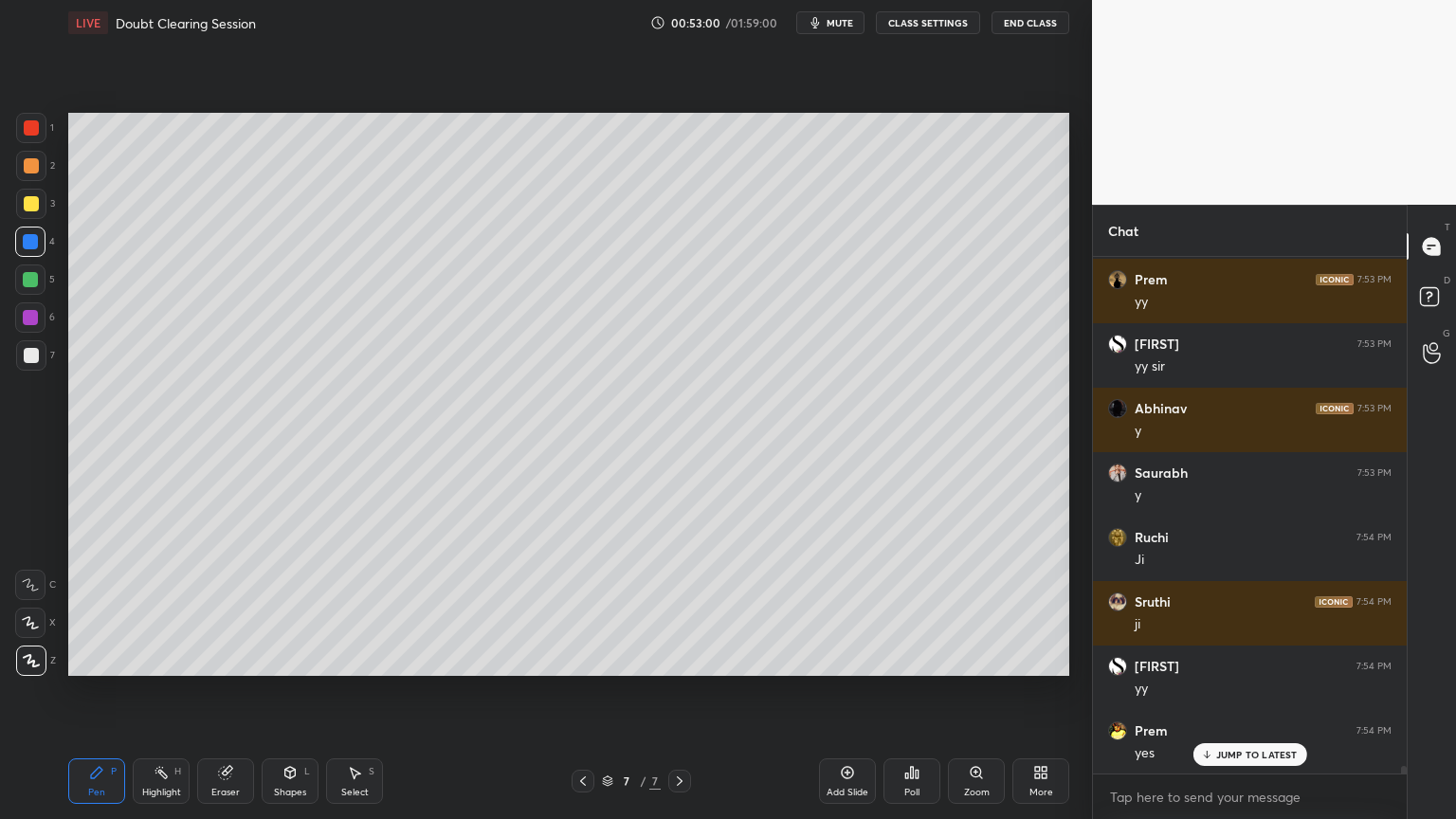 click at bounding box center [31, 355] 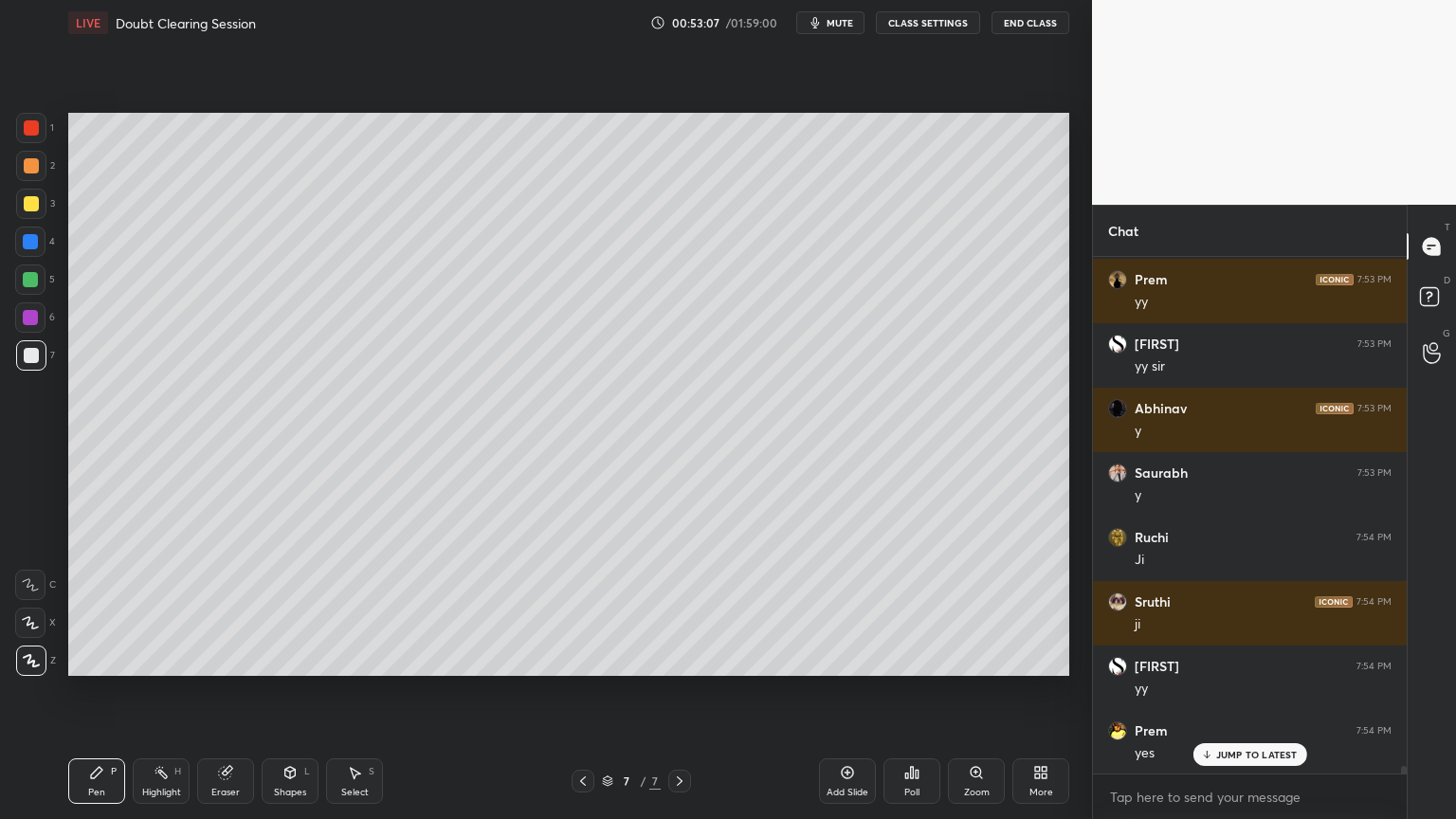 click on "Select S" at bounding box center [355, 781] 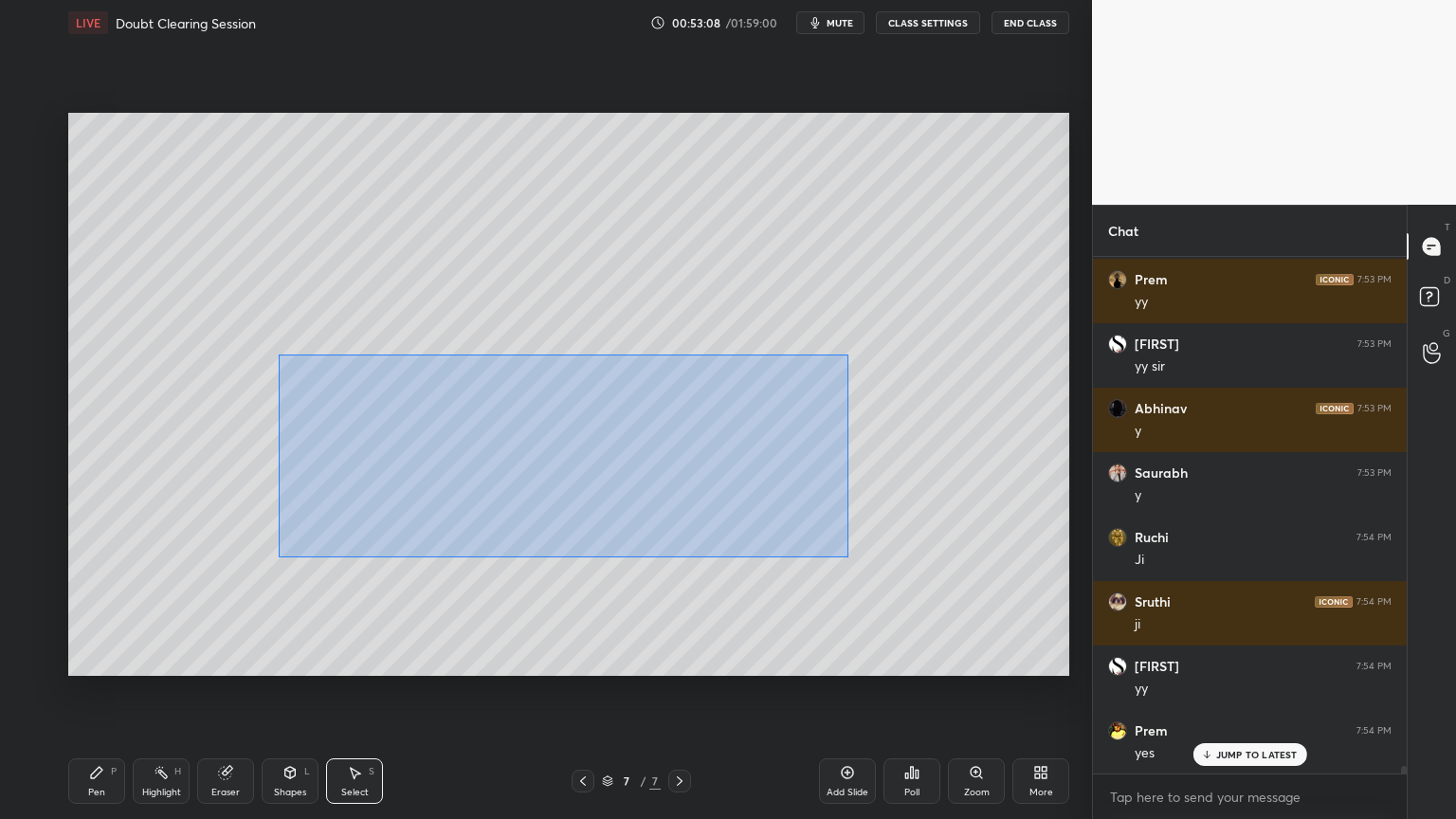 drag, startPoint x: 279, startPoint y: 354, endPoint x: 795, endPoint y: 538, distance: 547.825 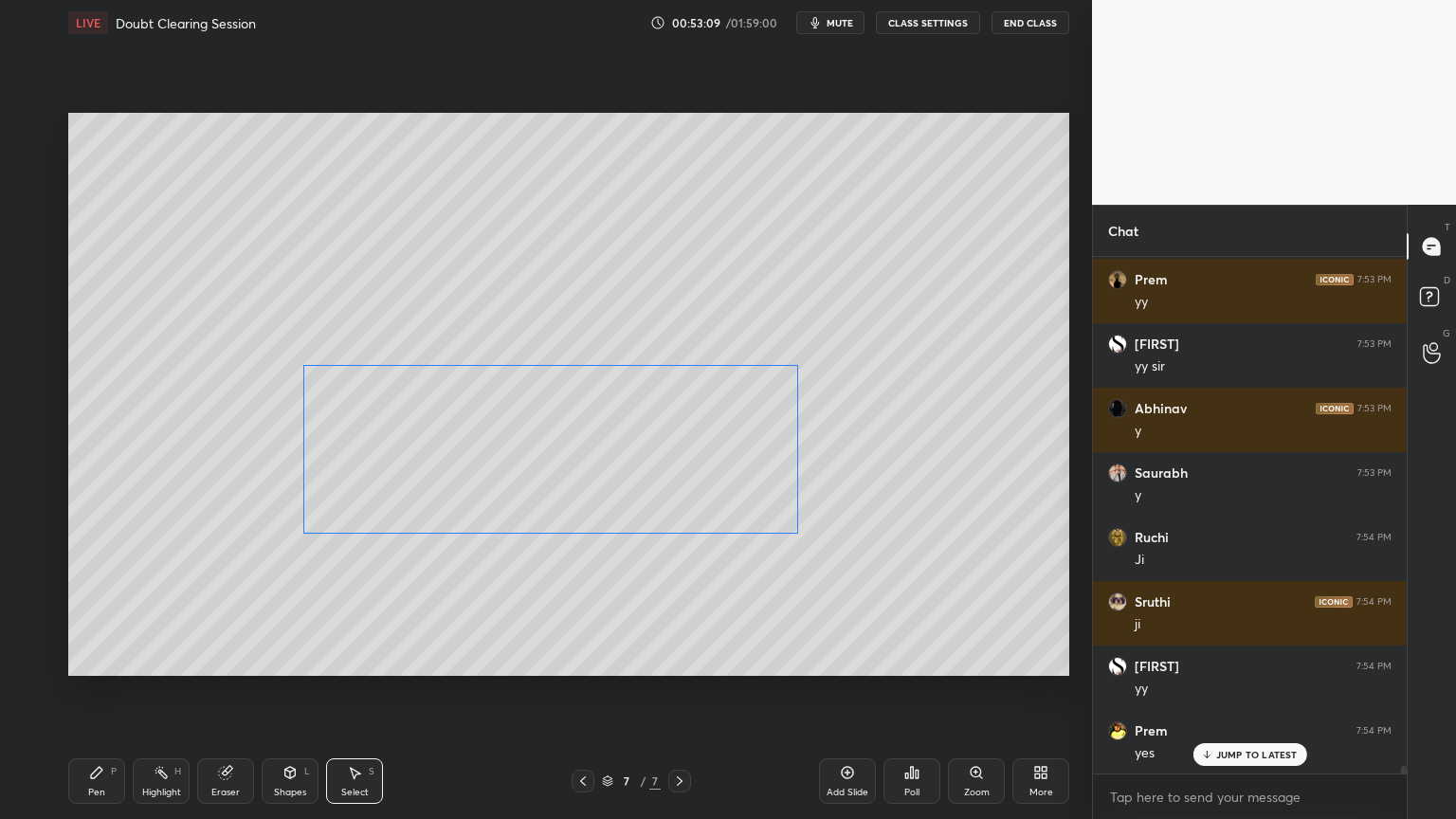 click on "0 ° Undo Copy Duplicate Duplicate to new slide Delete" at bounding box center (569, 394) 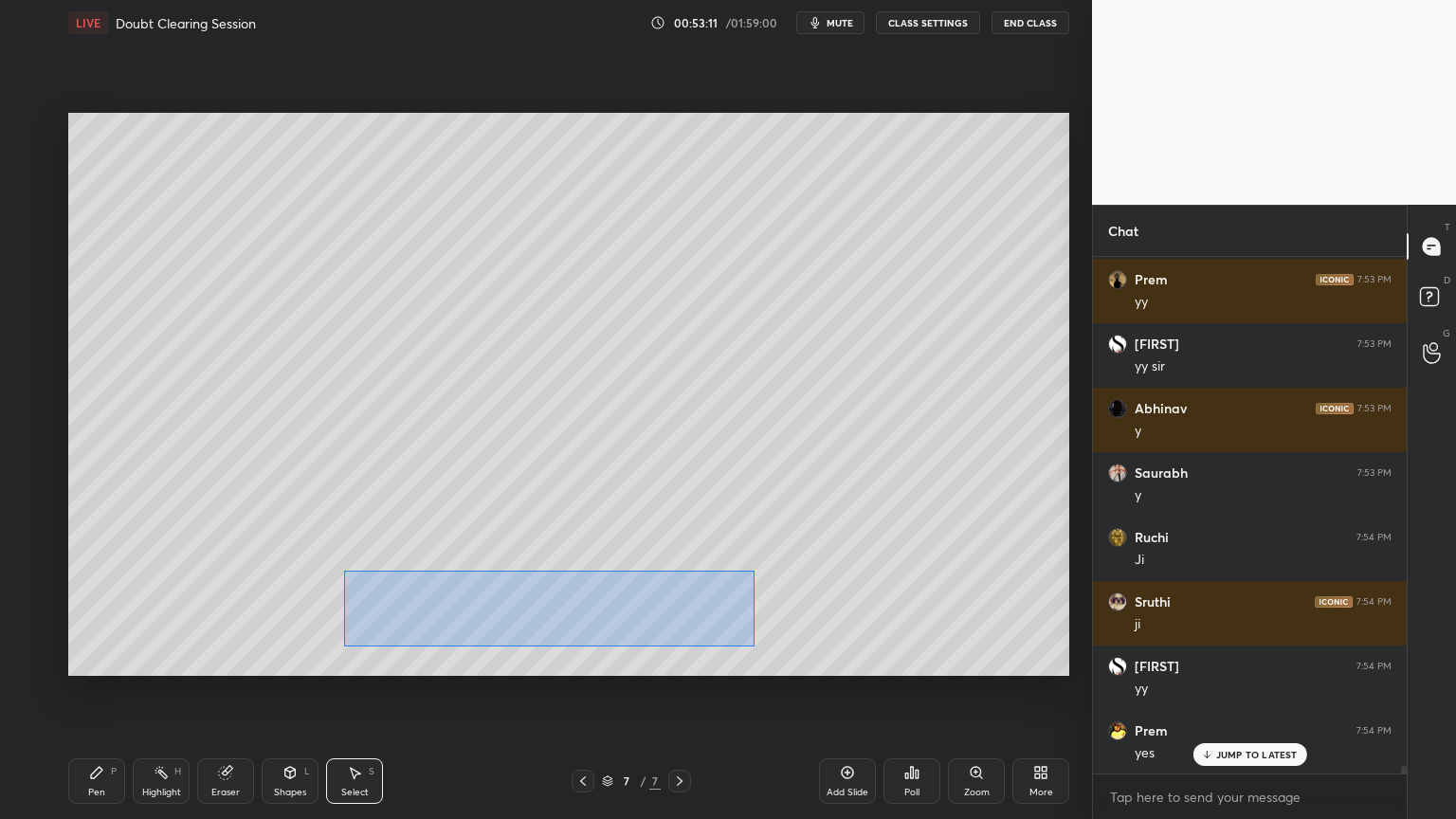 drag, startPoint x: 343, startPoint y: 572, endPoint x: 755, endPoint y: 644, distance: 418.24395 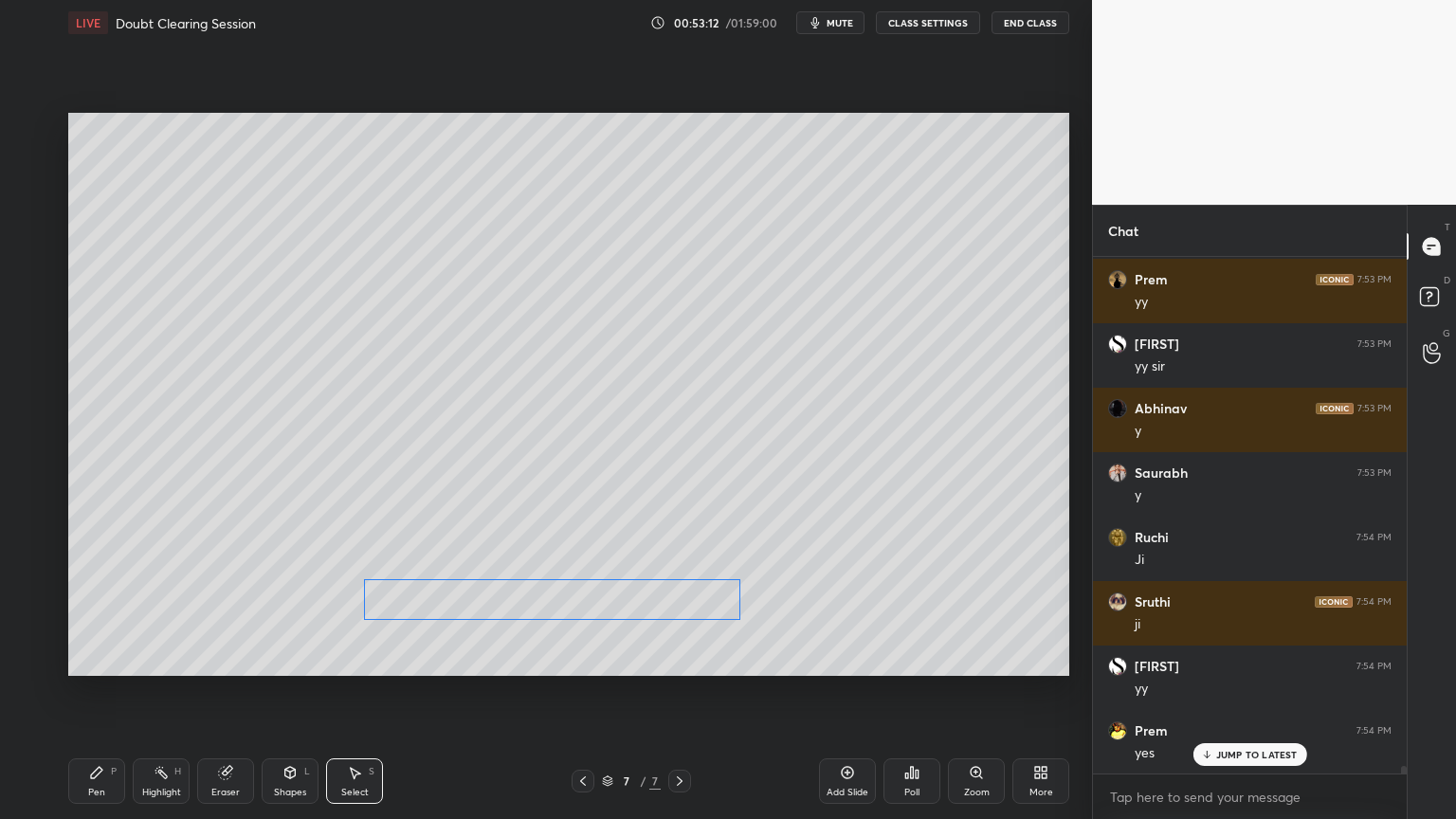 click on "0 ° Undo Copy Duplicate Duplicate to new slide Delete" at bounding box center (569, 394) 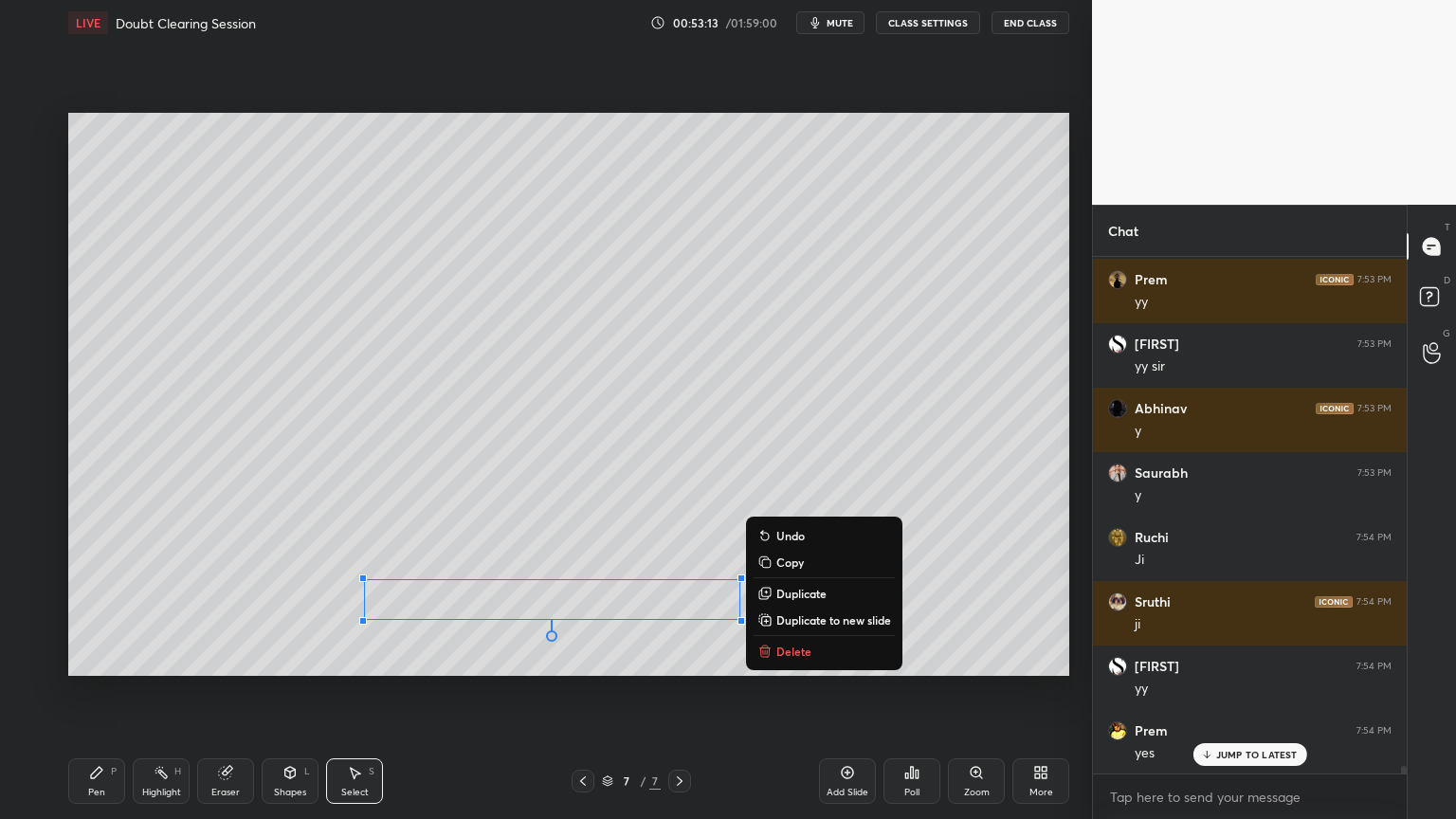 scroll, scrollTop: 34808, scrollLeft: 0, axis: vertical 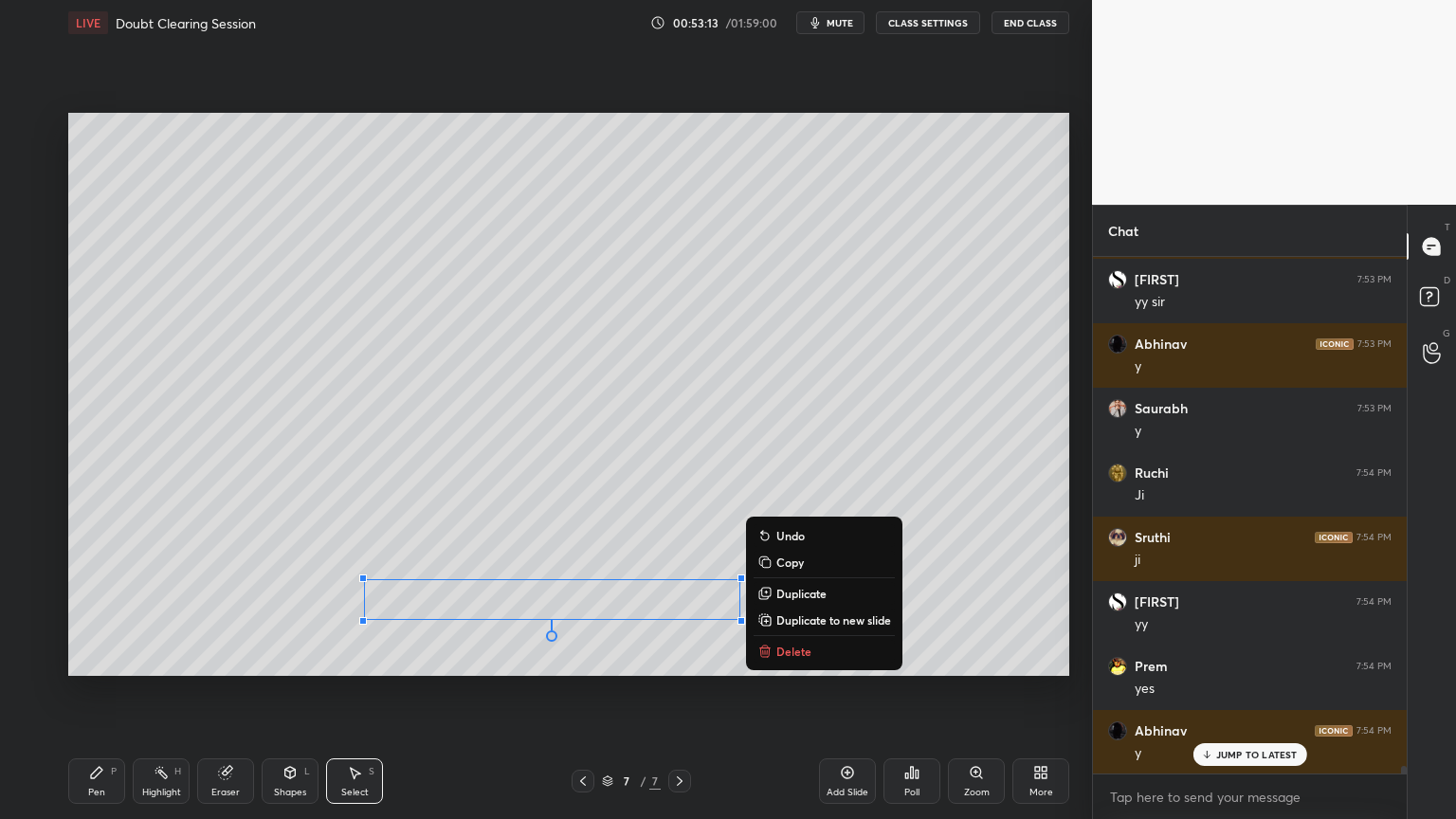 click on "0 ° Undo Copy Duplicate Duplicate to new slide Delete" at bounding box center (569, 394) 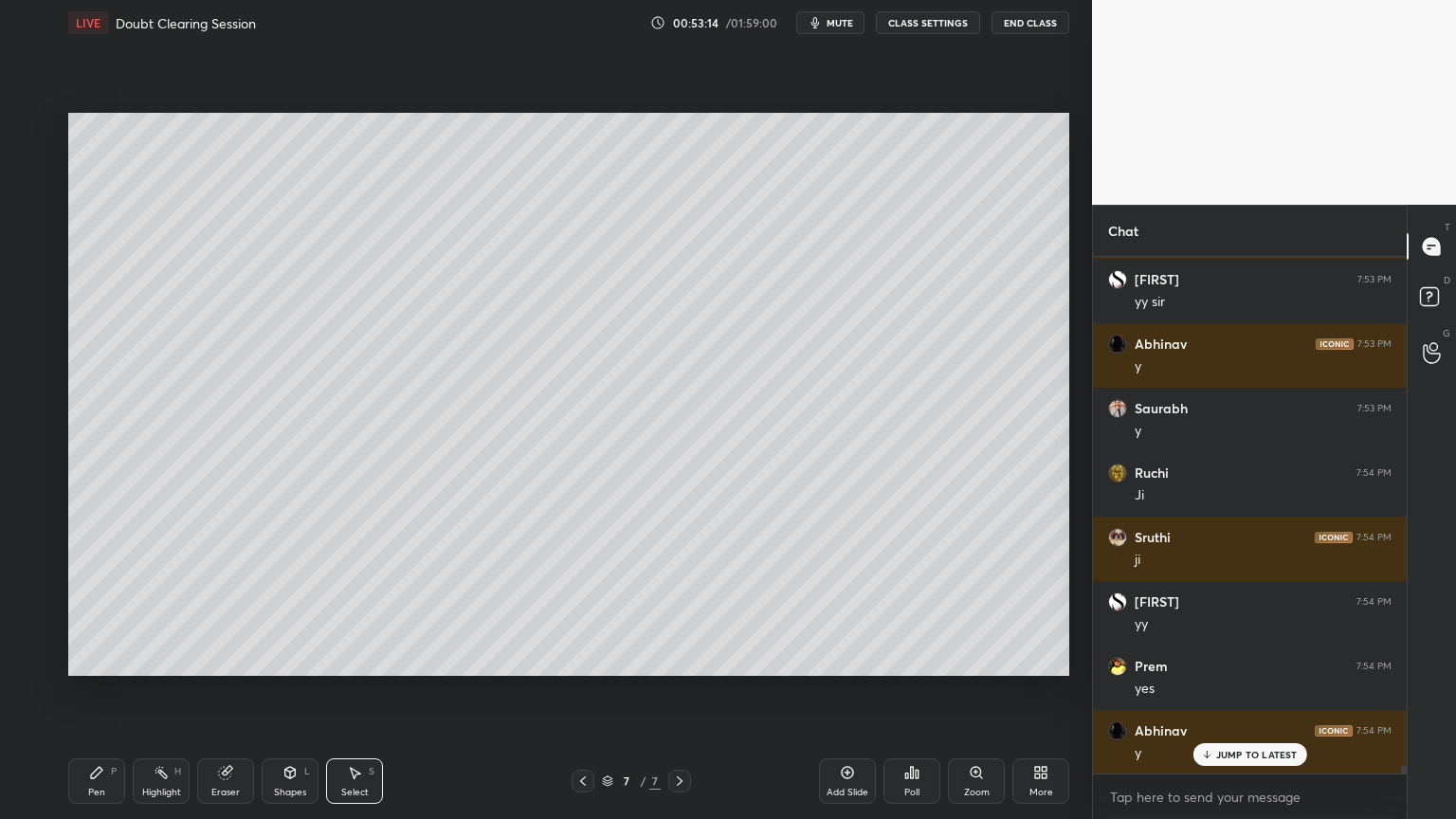 click 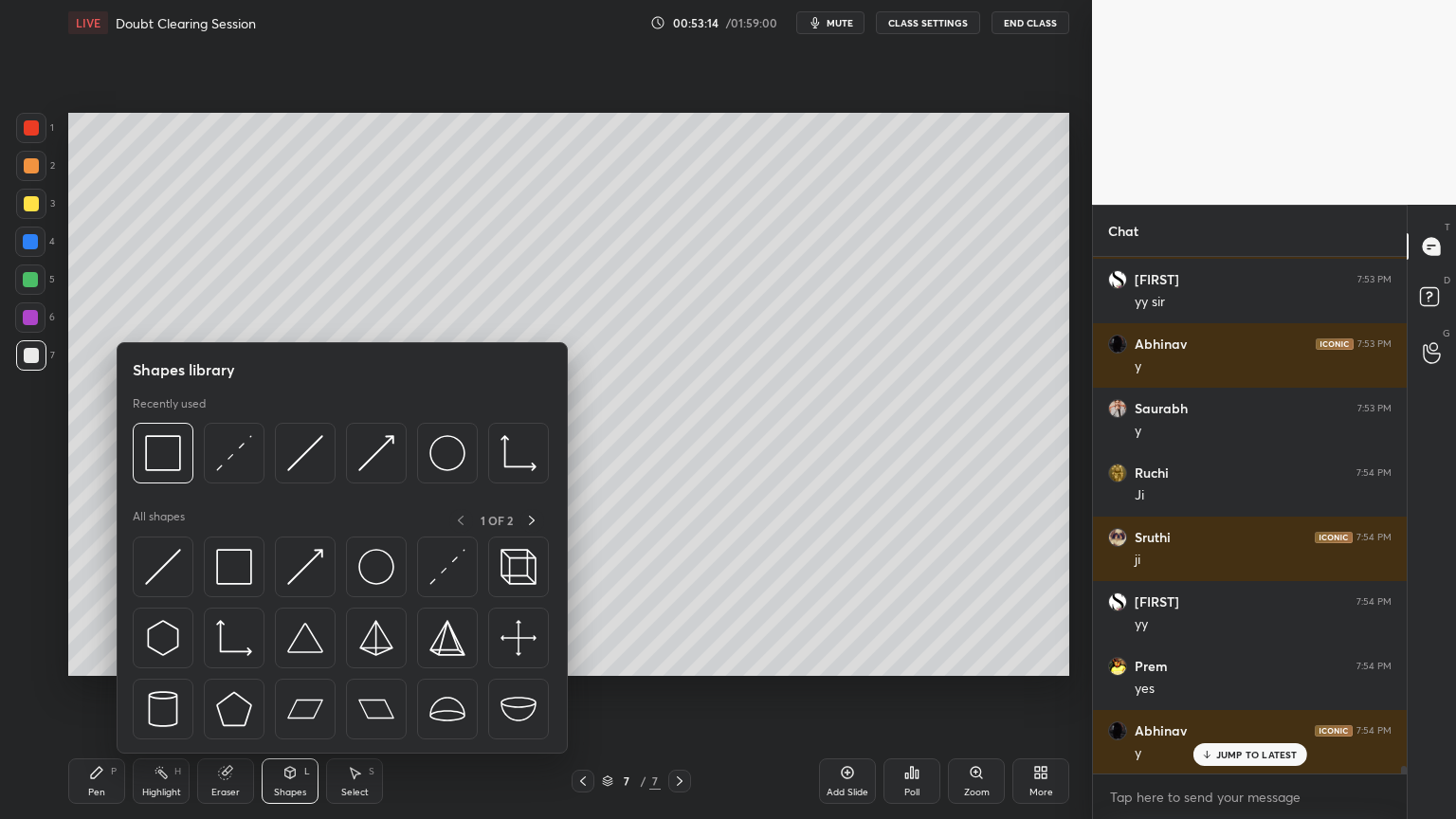 scroll, scrollTop: 34872, scrollLeft: 0, axis: vertical 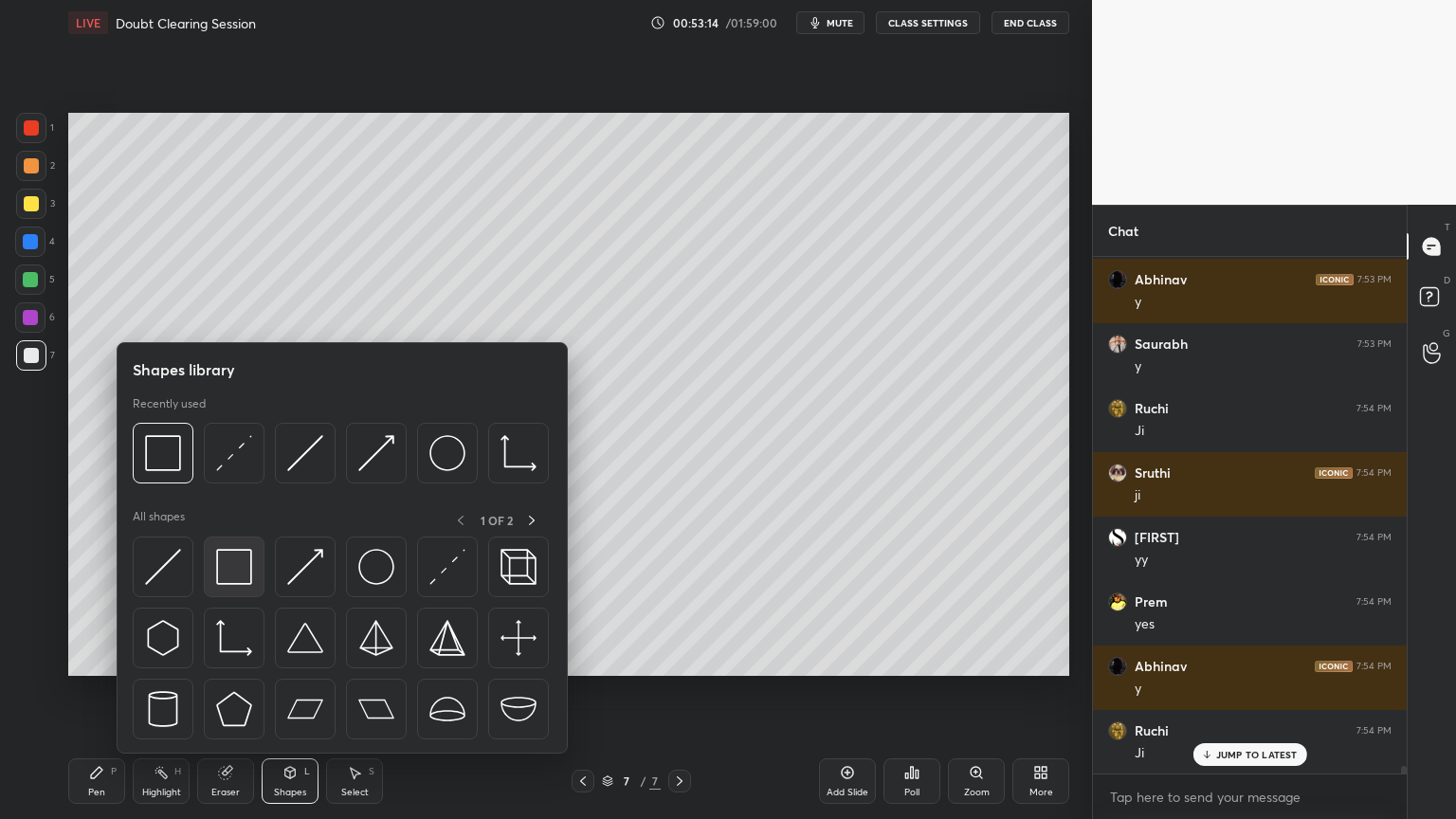 click at bounding box center [234, 567] 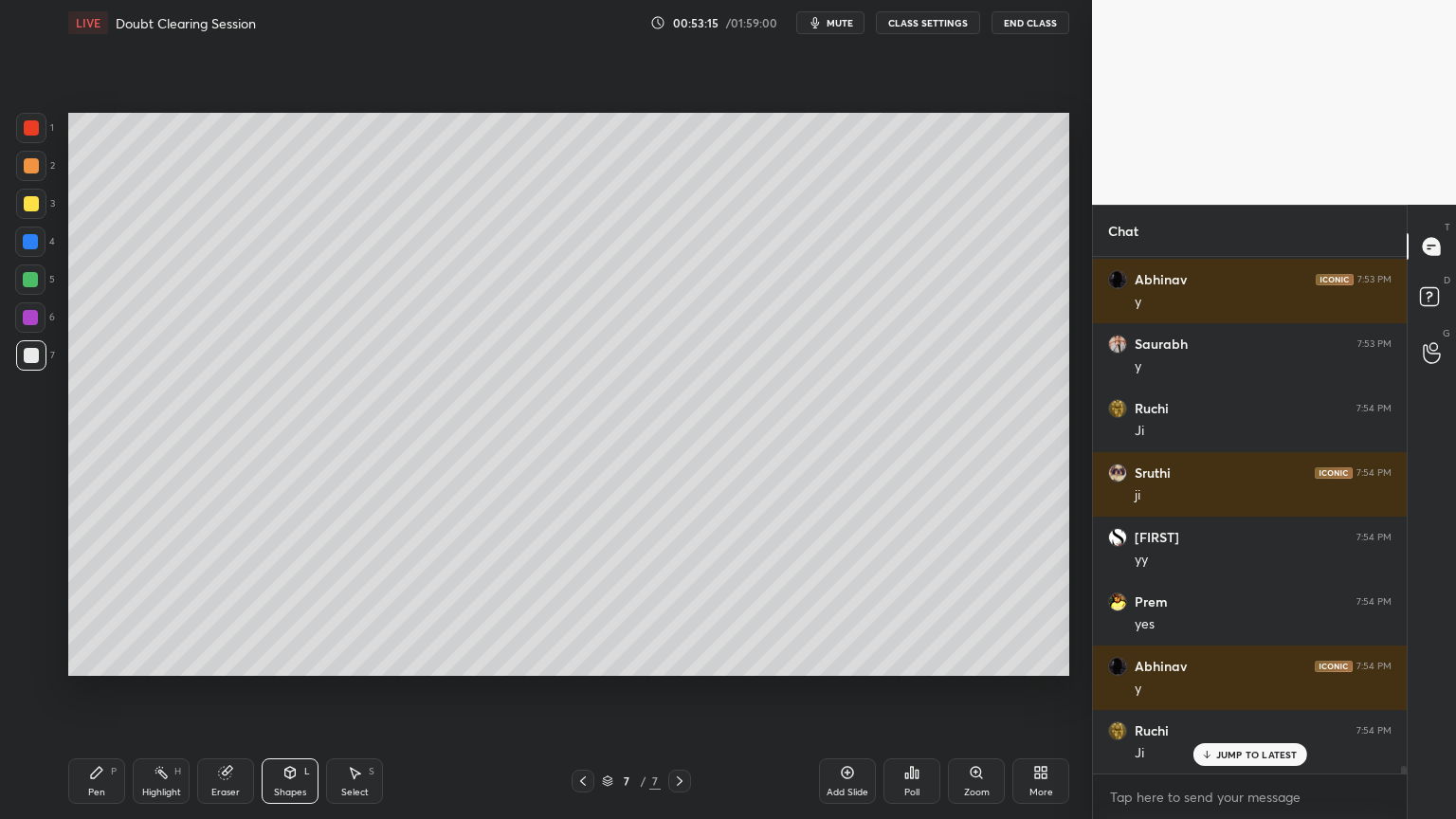 scroll, scrollTop: 34936, scrollLeft: 0, axis: vertical 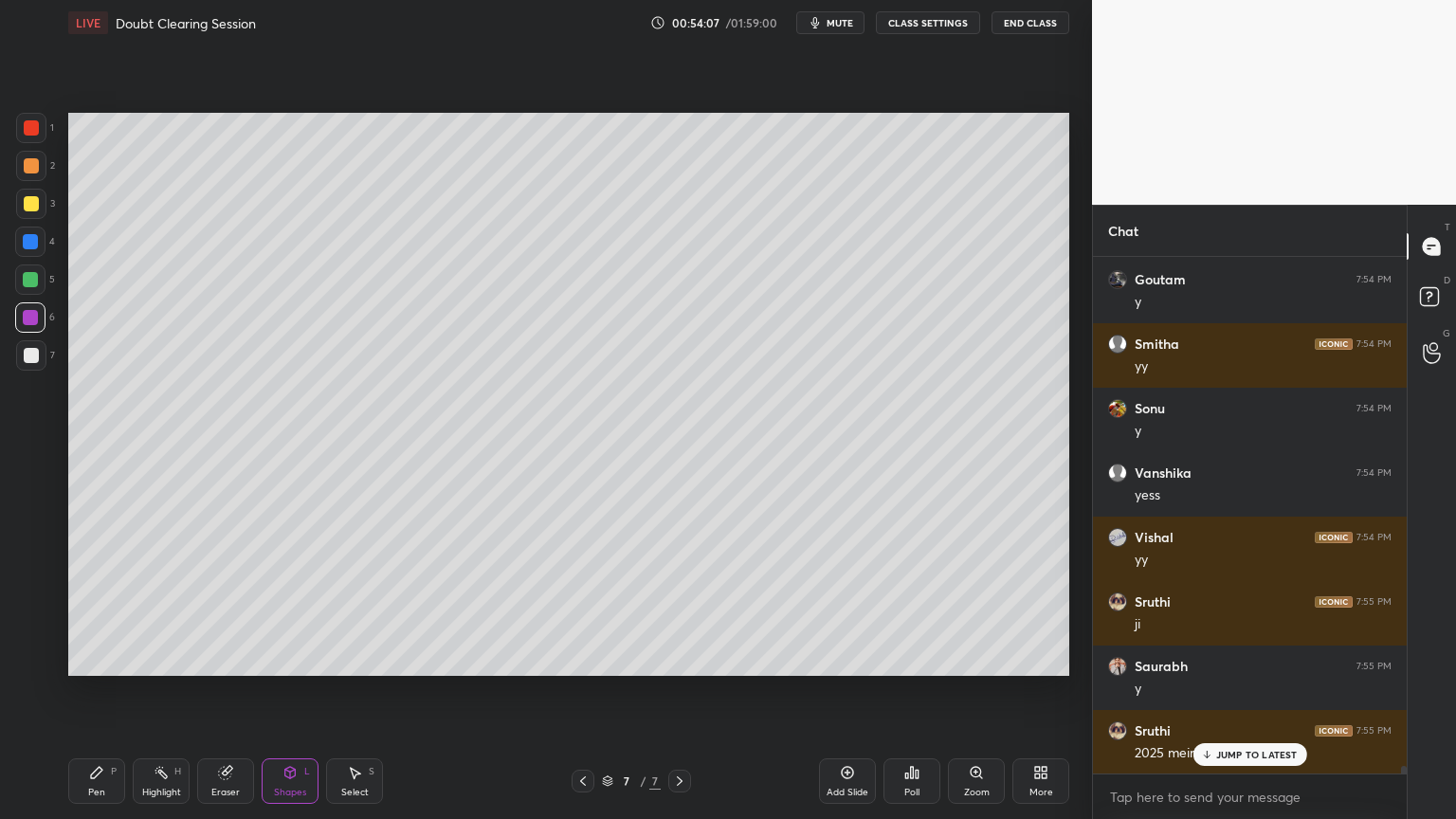 click on "JUMP TO LATEST" at bounding box center [1257, 755] 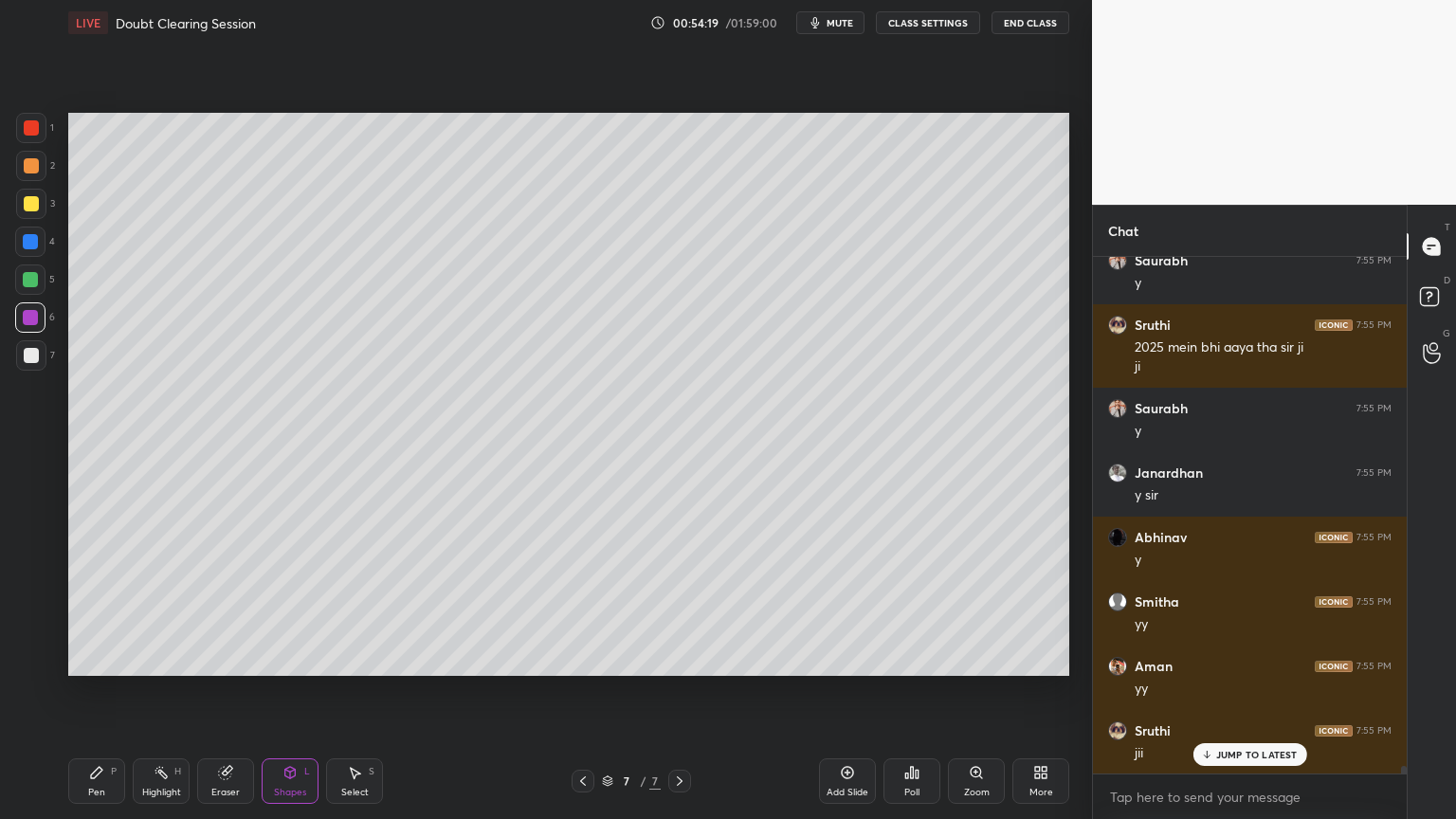 scroll, scrollTop: 36116, scrollLeft: 0, axis: vertical 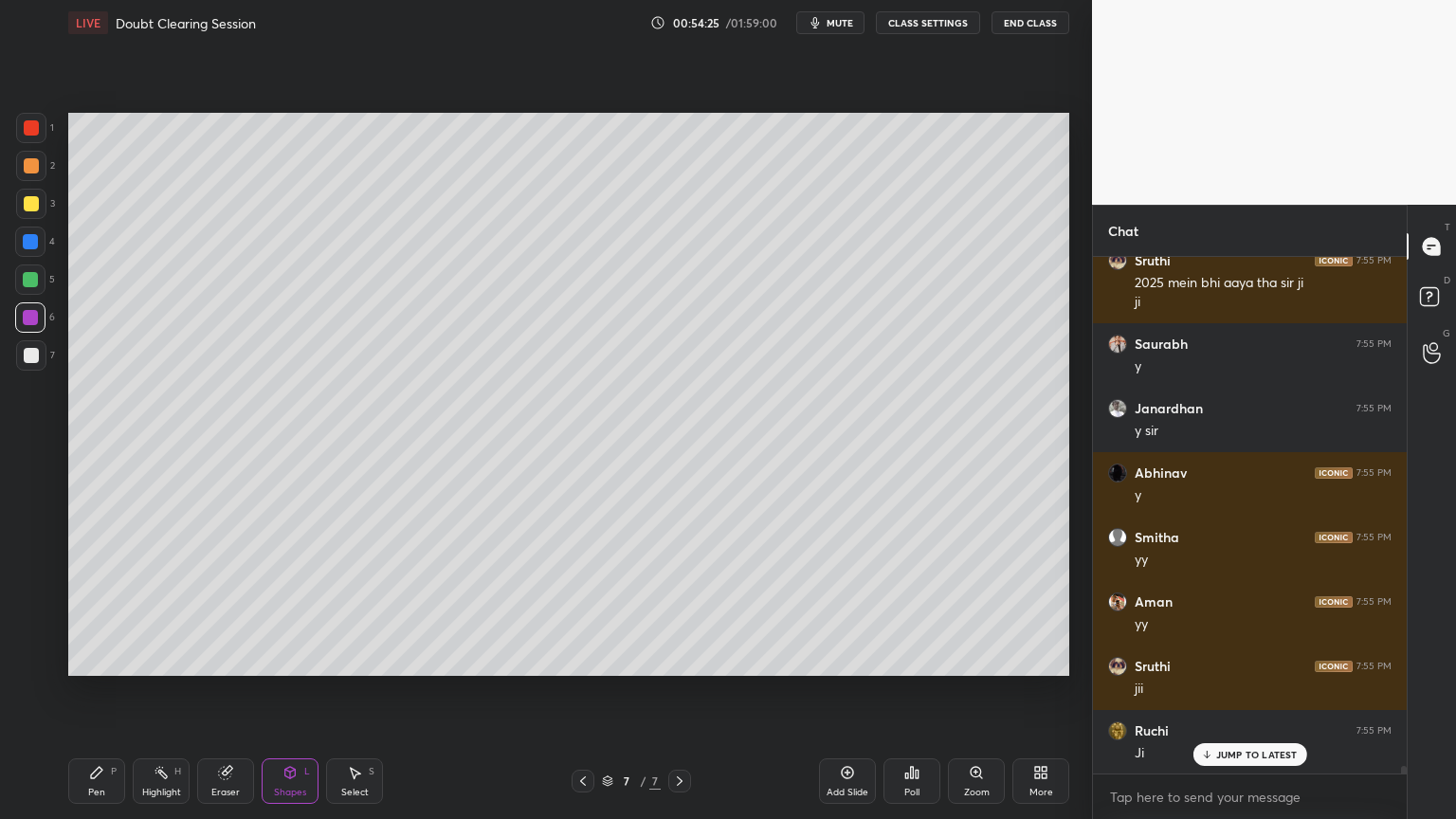 click on "Add Slide" at bounding box center (847, 781) 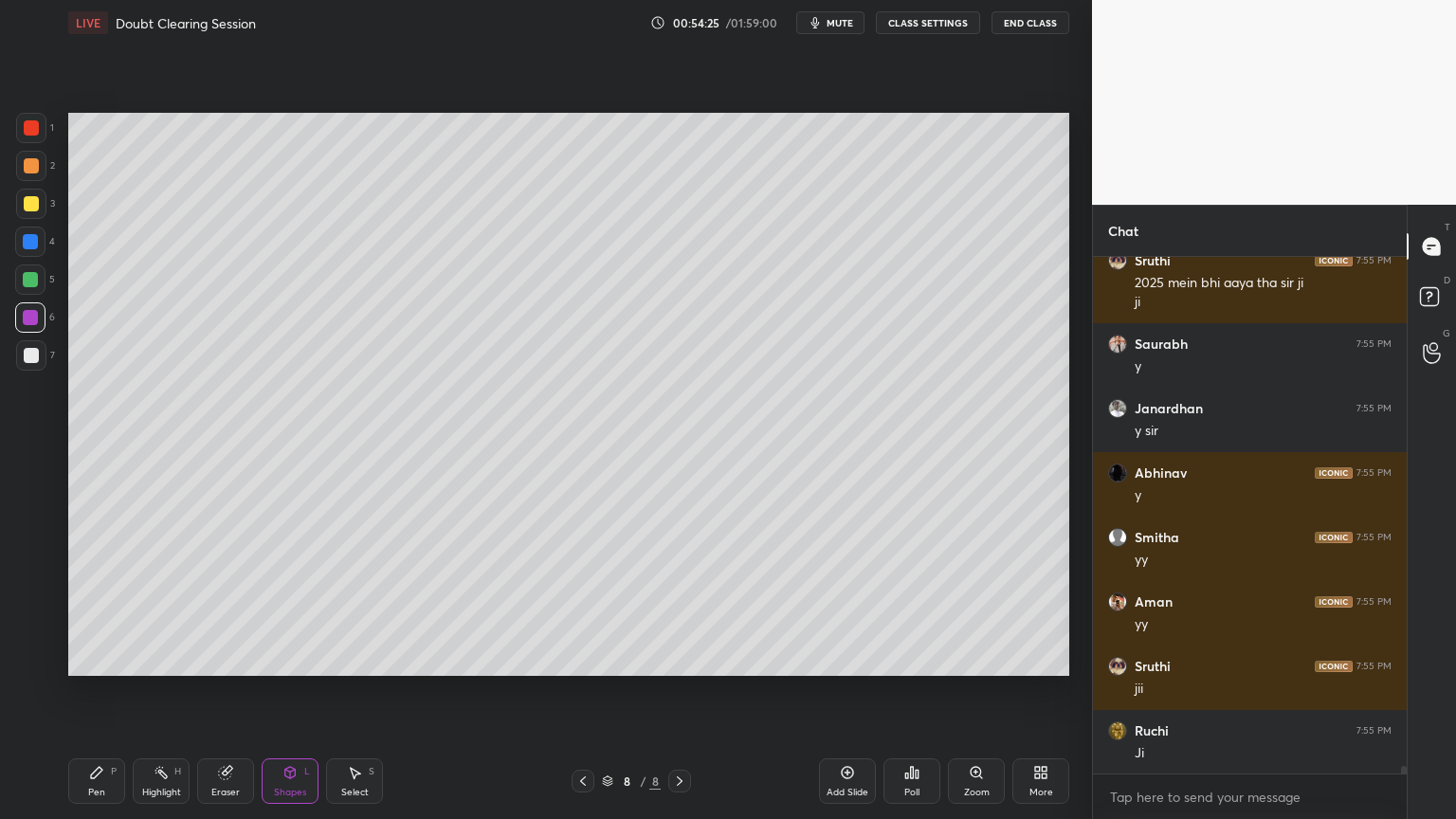 scroll, scrollTop: 36198, scrollLeft: 0, axis: vertical 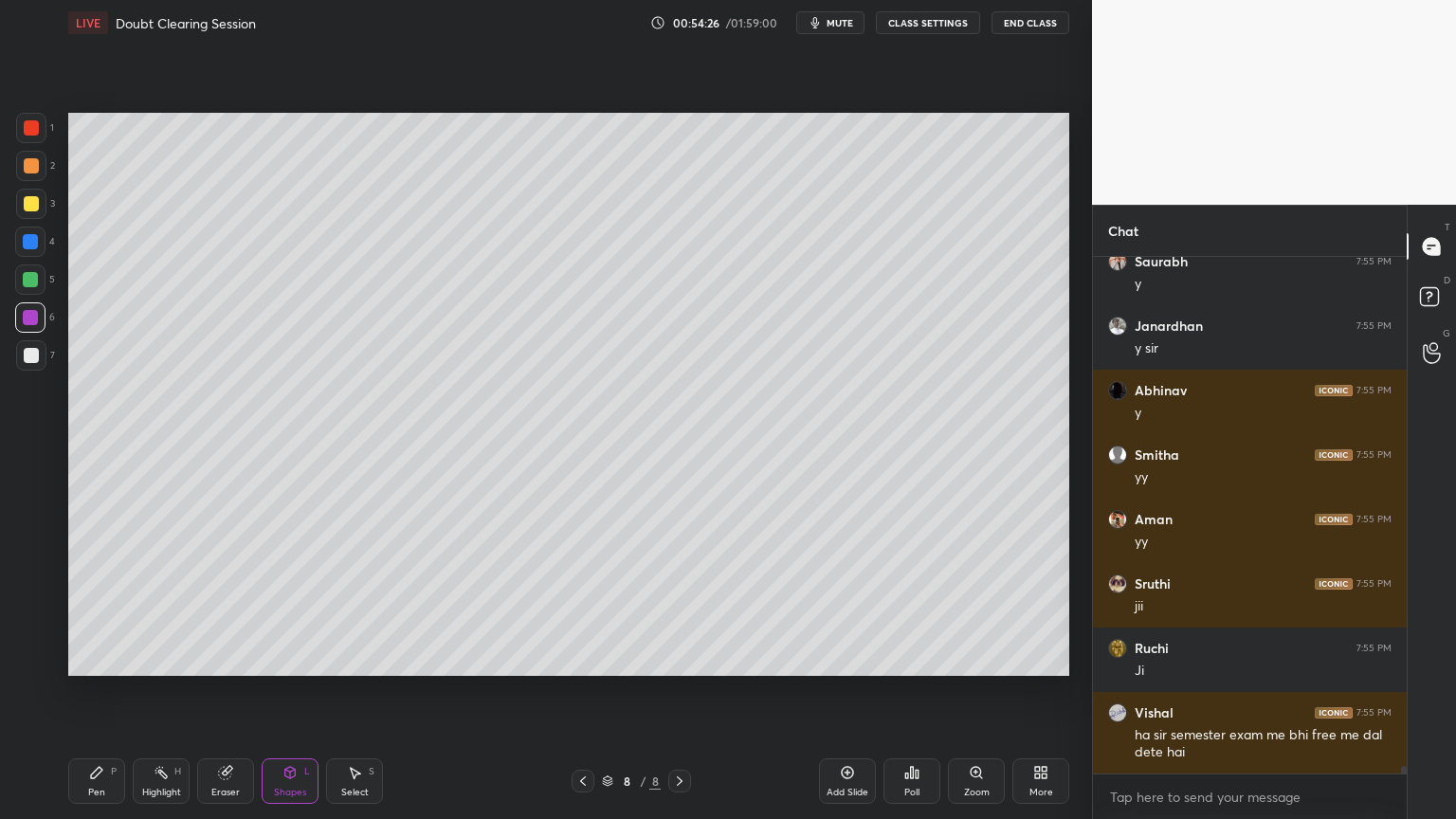 click on "Pen" at bounding box center [97, 792] 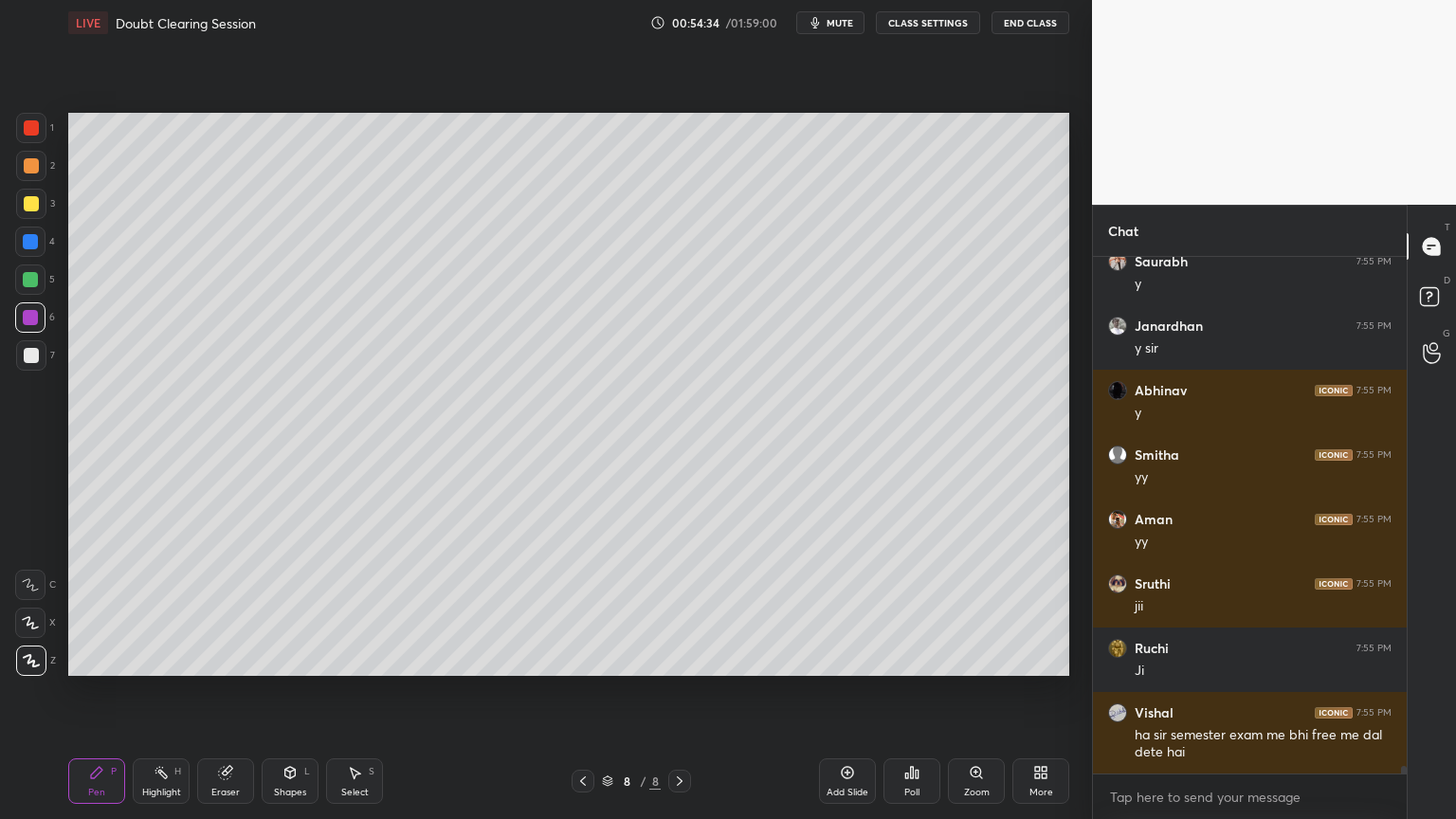 click at bounding box center (30, 280) 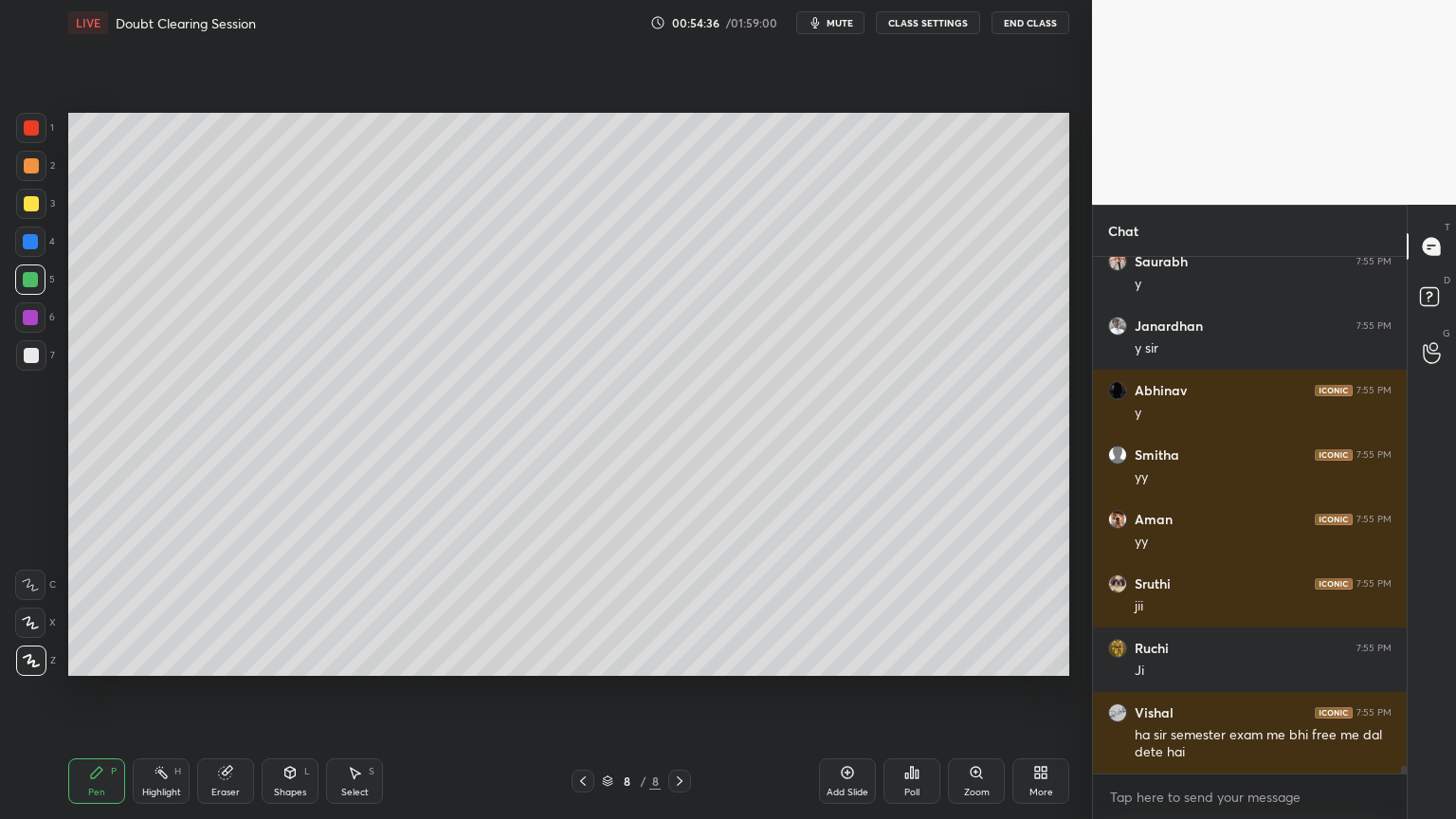 scroll, scrollTop: 36263, scrollLeft: 0, axis: vertical 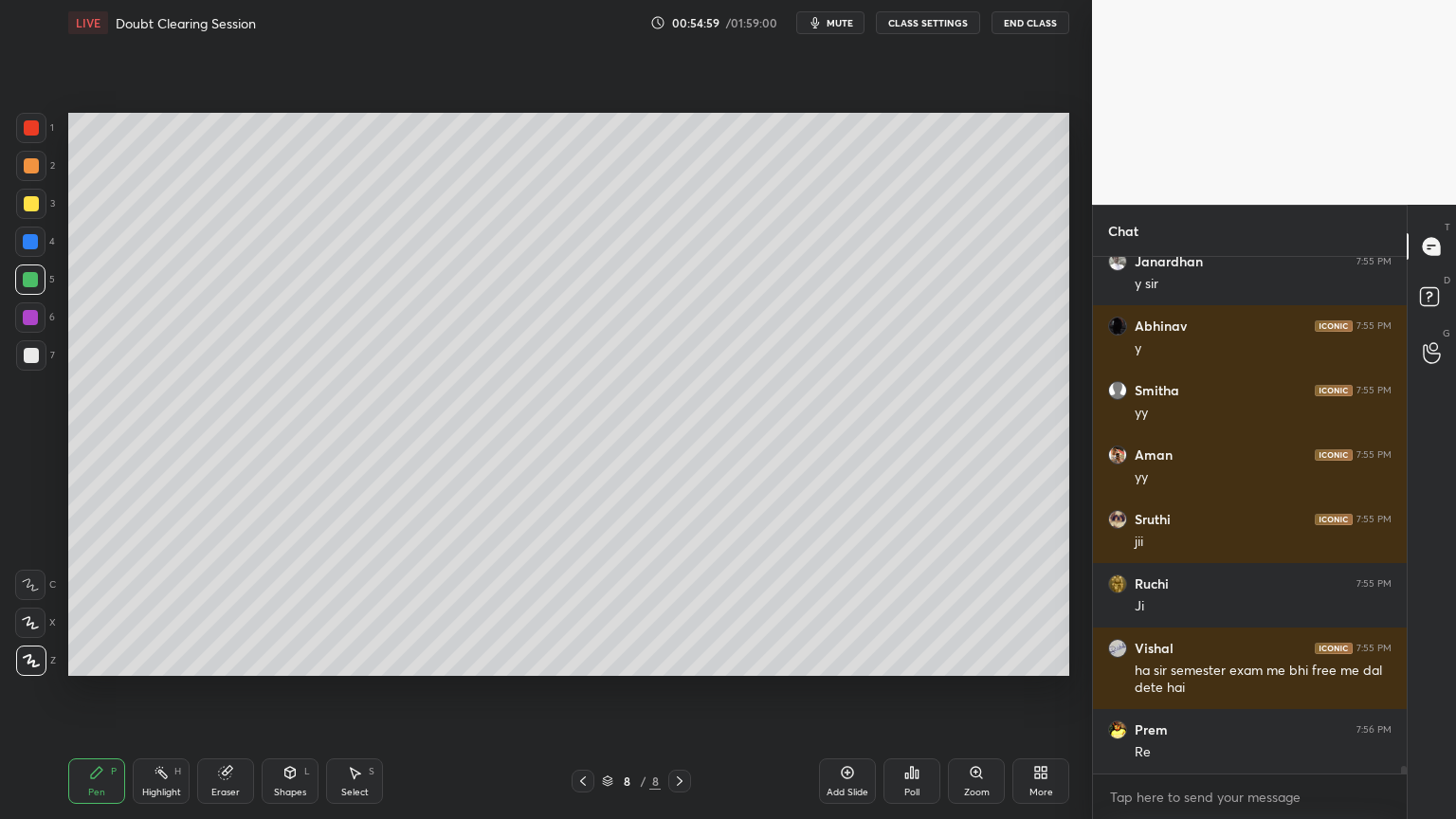 click at bounding box center (31, 355) 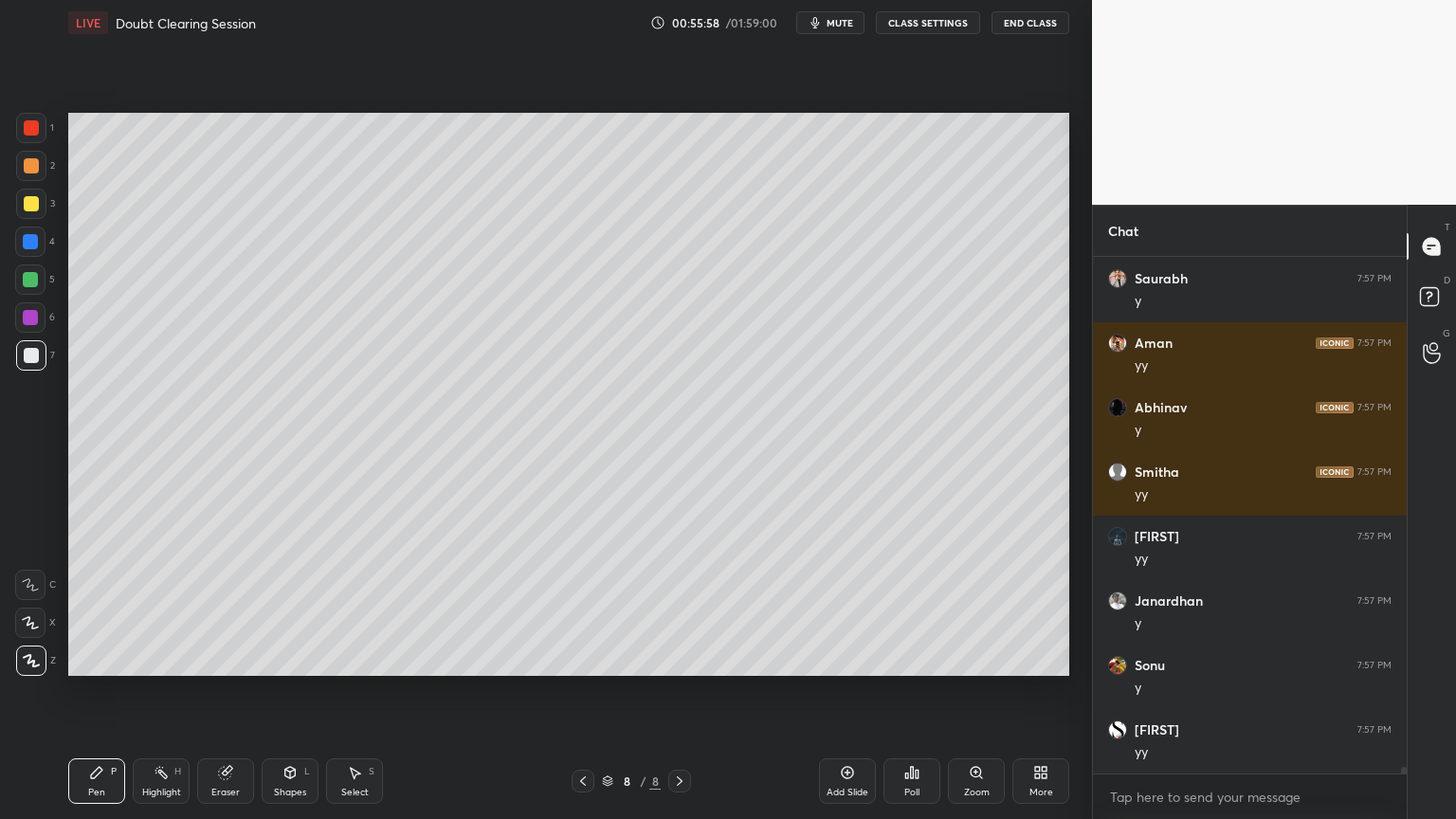 scroll, scrollTop: 37487, scrollLeft: 0, axis: vertical 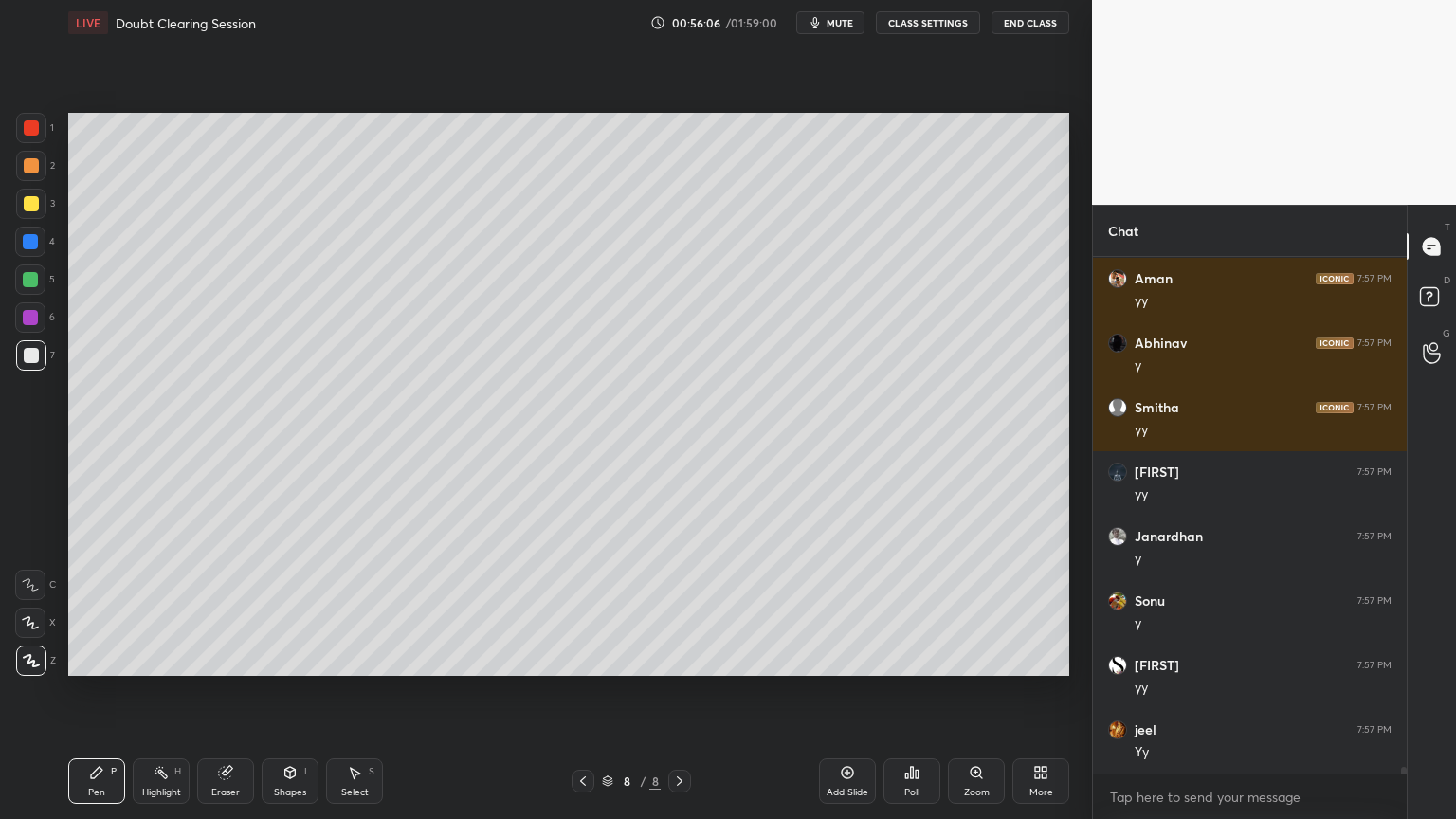 drag, startPoint x: 279, startPoint y: 777, endPoint x: 284, endPoint y: 765, distance: 13 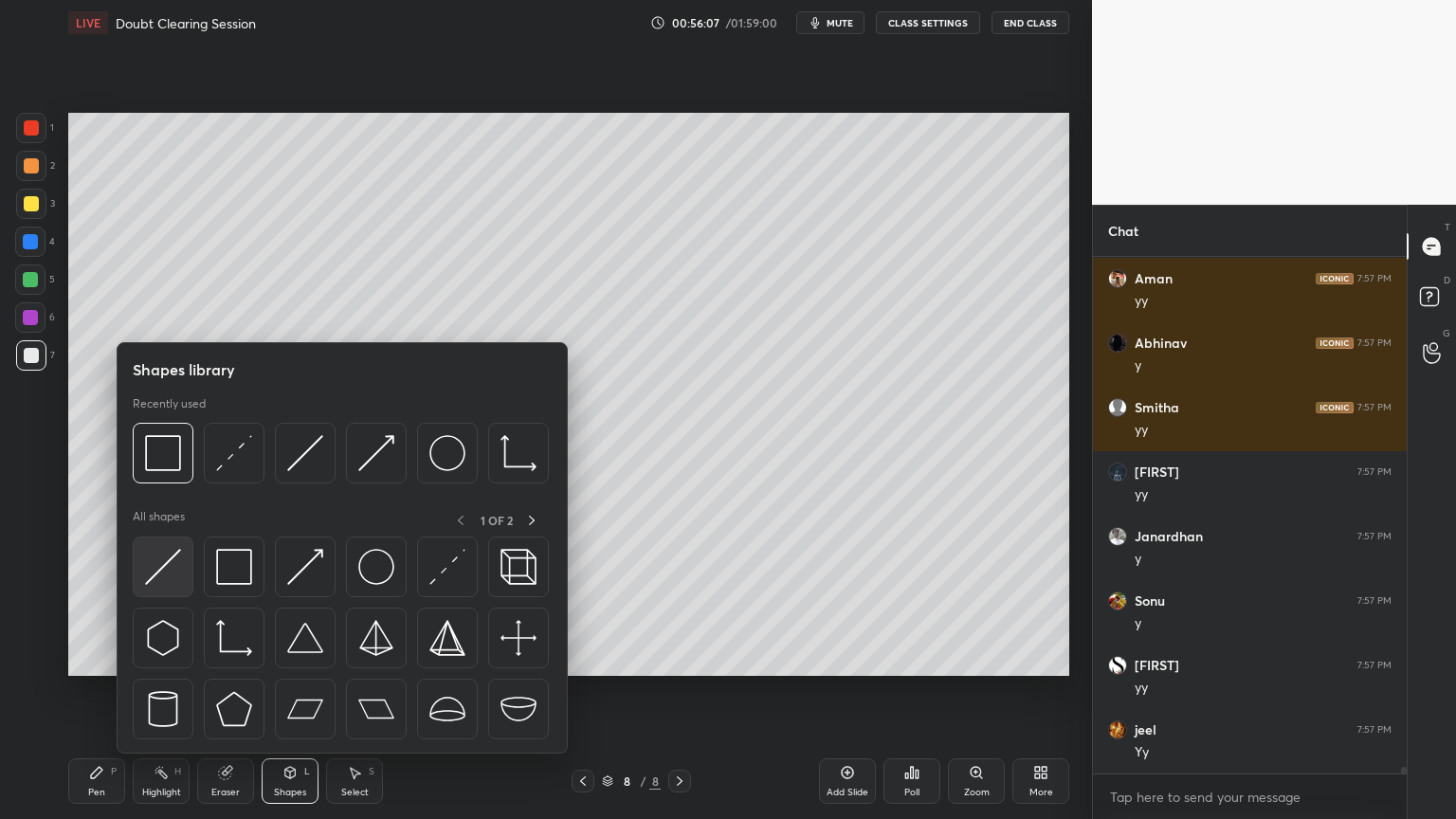 click at bounding box center [163, 567] 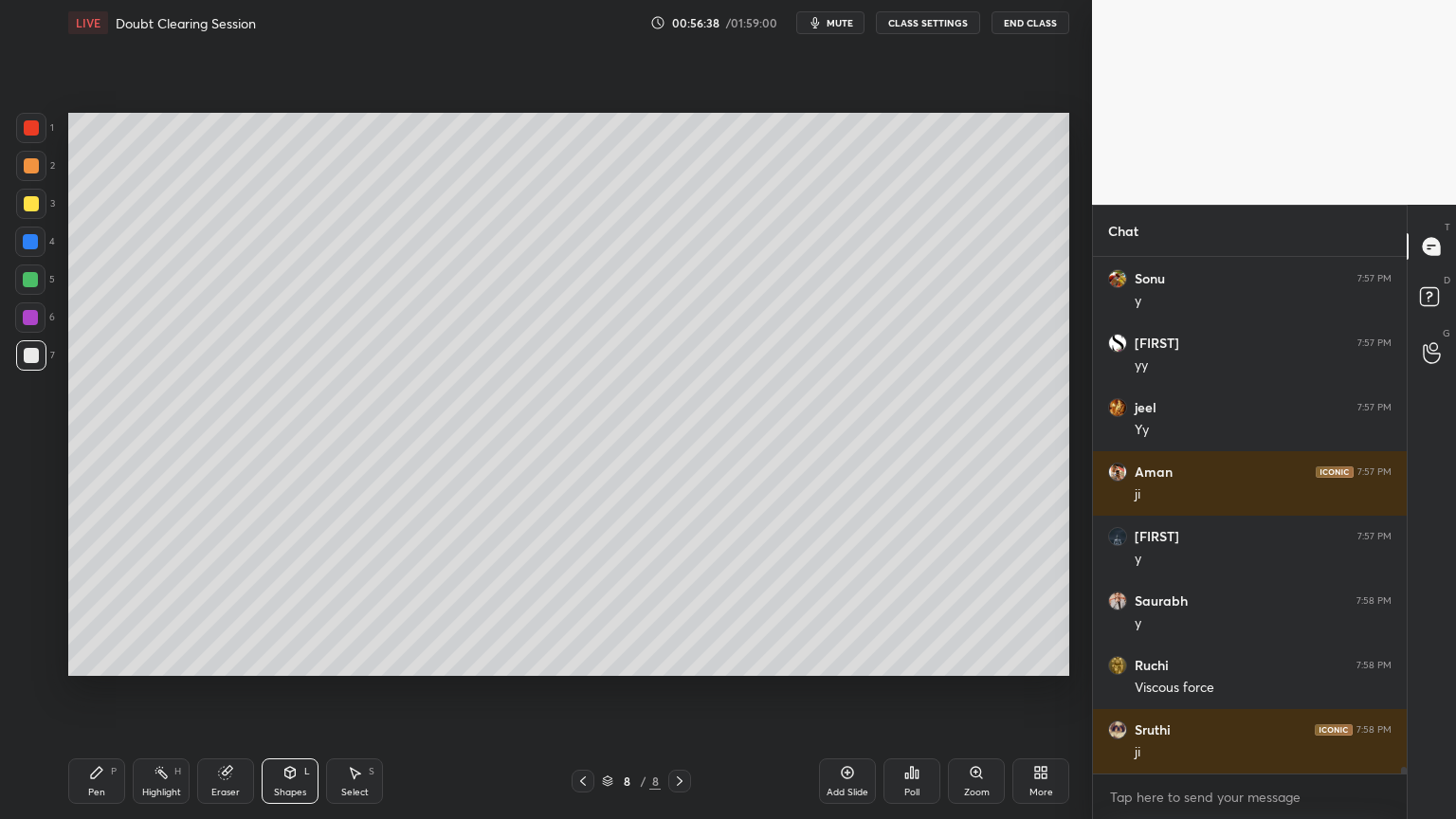 scroll, scrollTop: 37874, scrollLeft: 0, axis: vertical 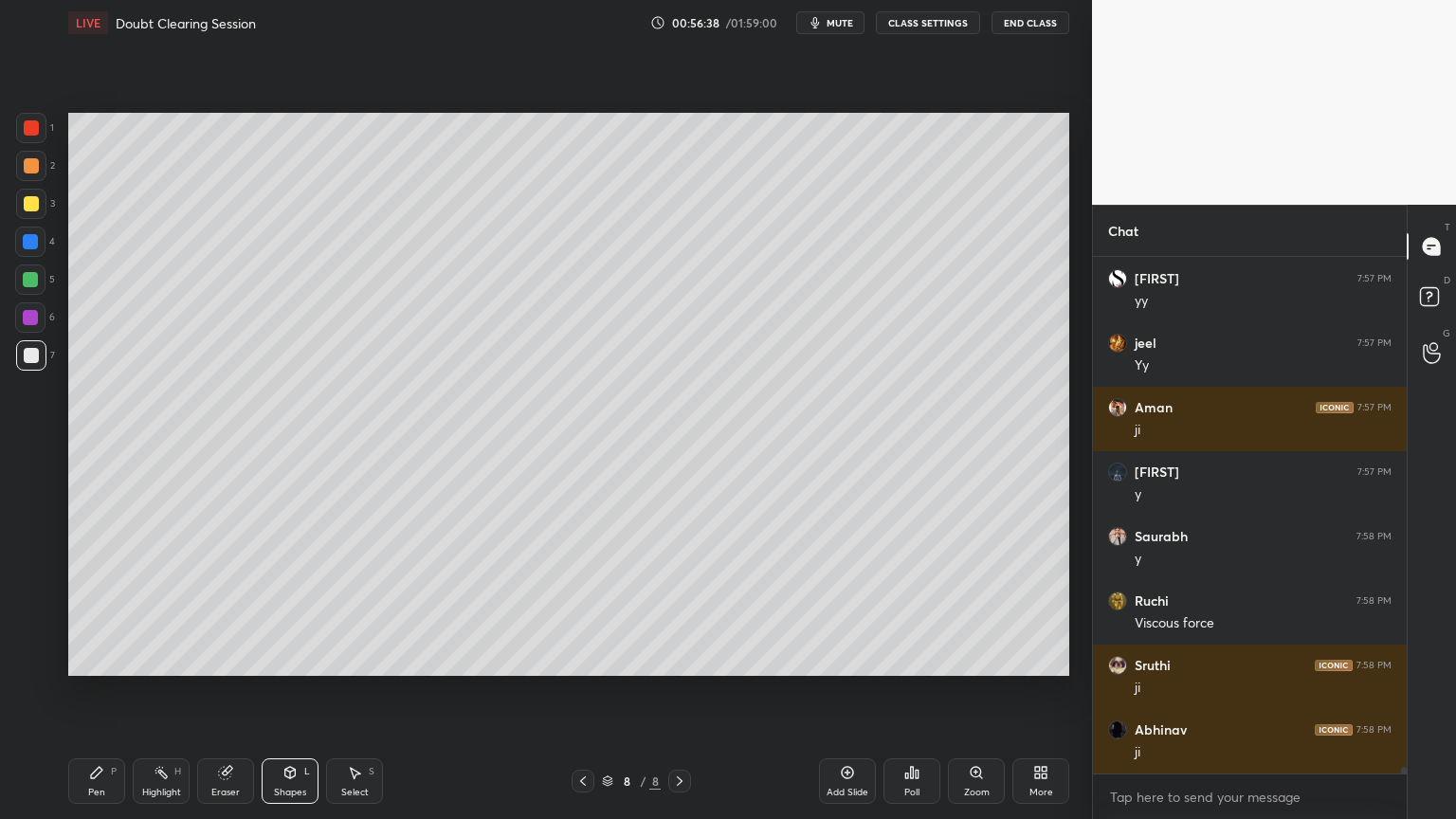 click on "Pen P" at bounding box center [97, 781] 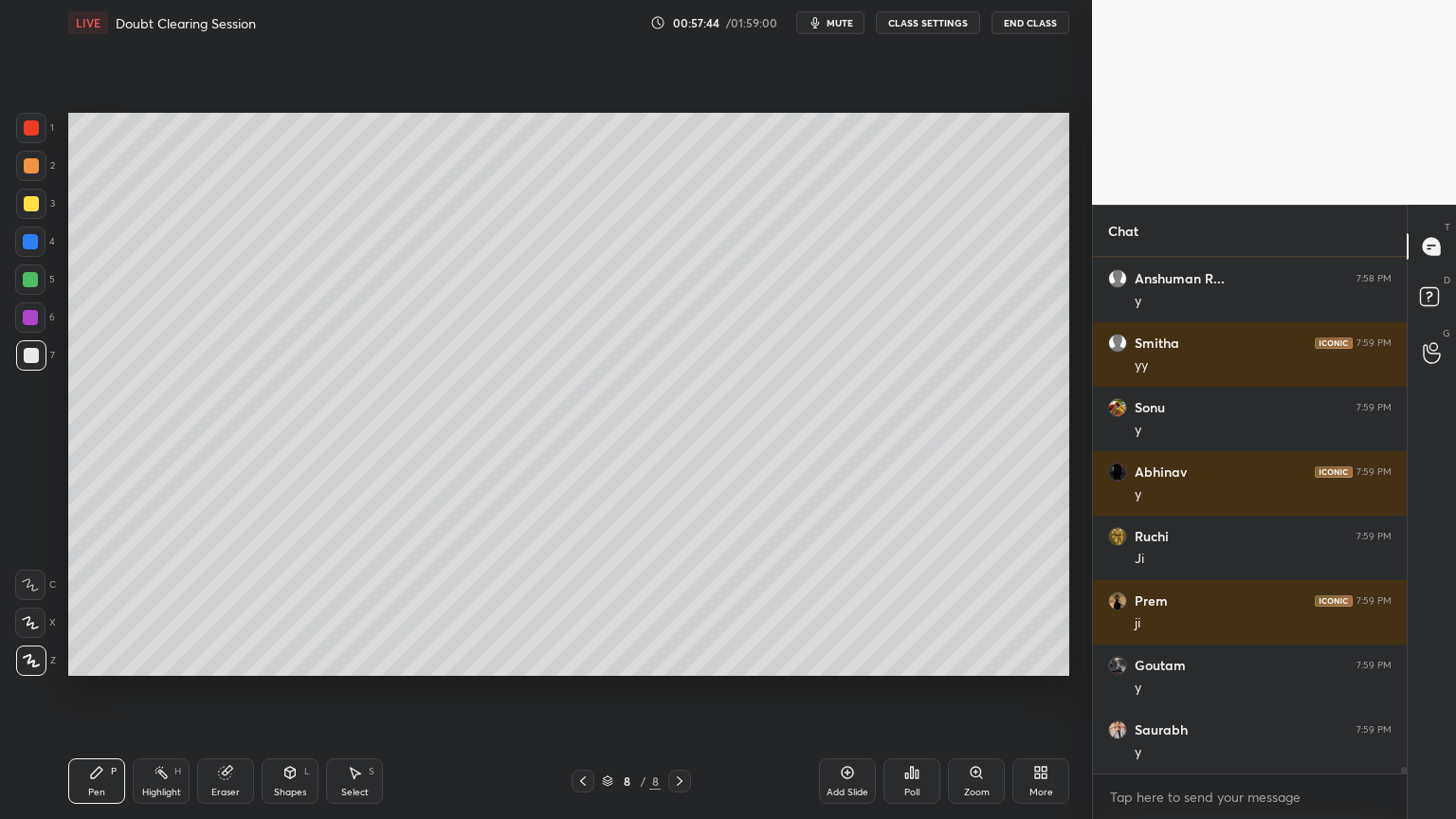 scroll, scrollTop: 39292, scrollLeft: 0, axis: vertical 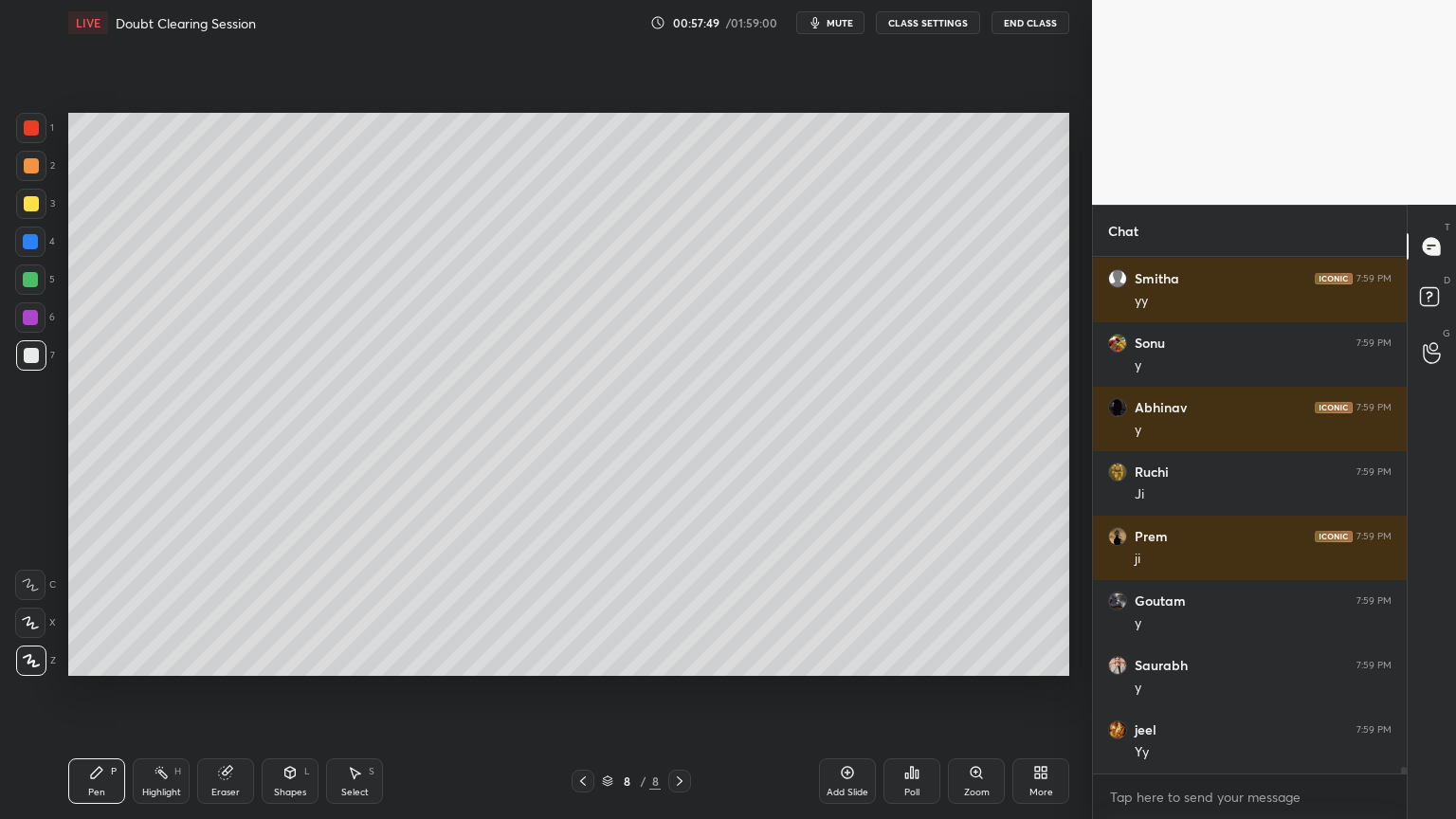 click on "Shapes L" at bounding box center [290, 781] 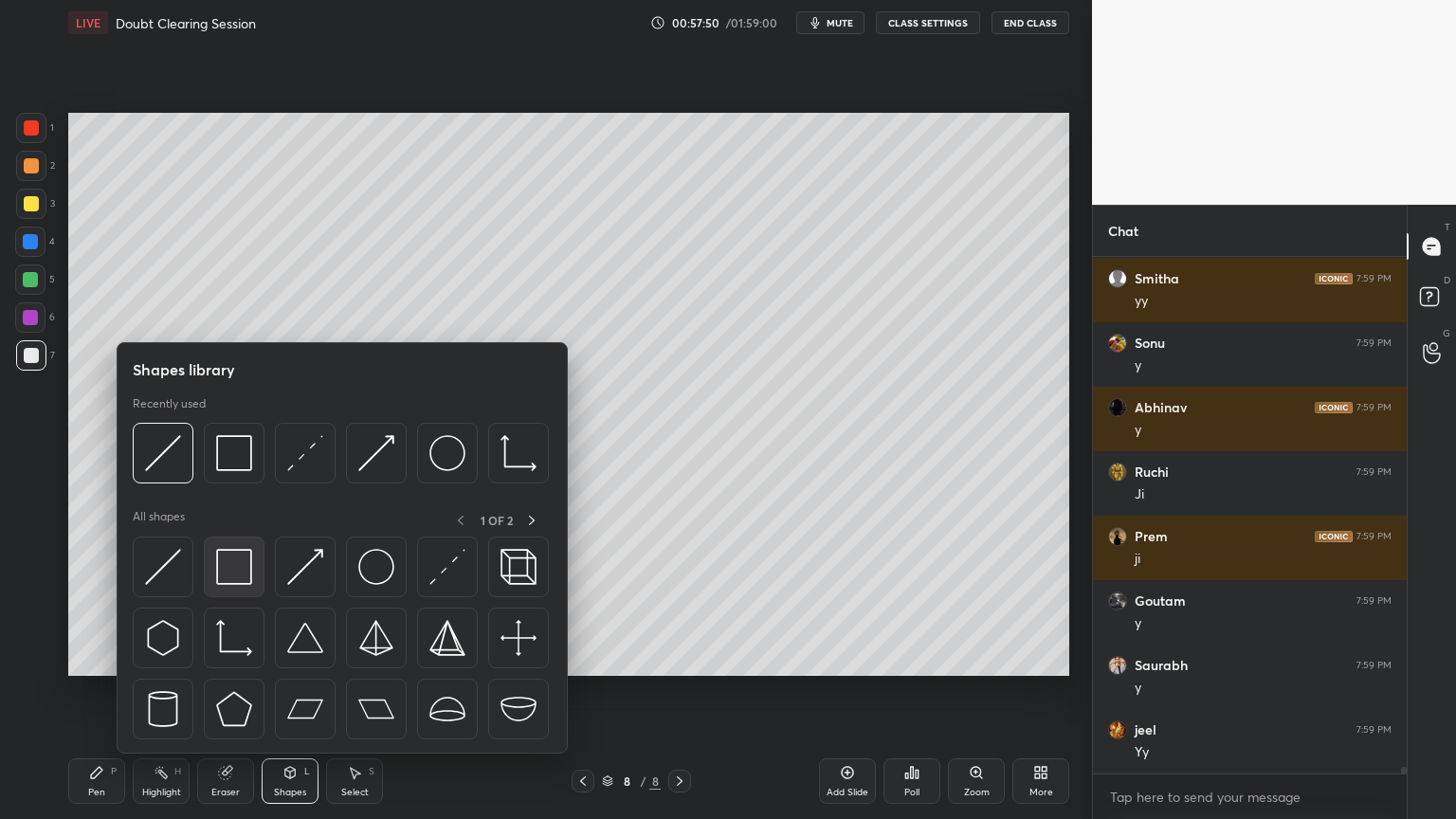 click at bounding box center (234, 567) 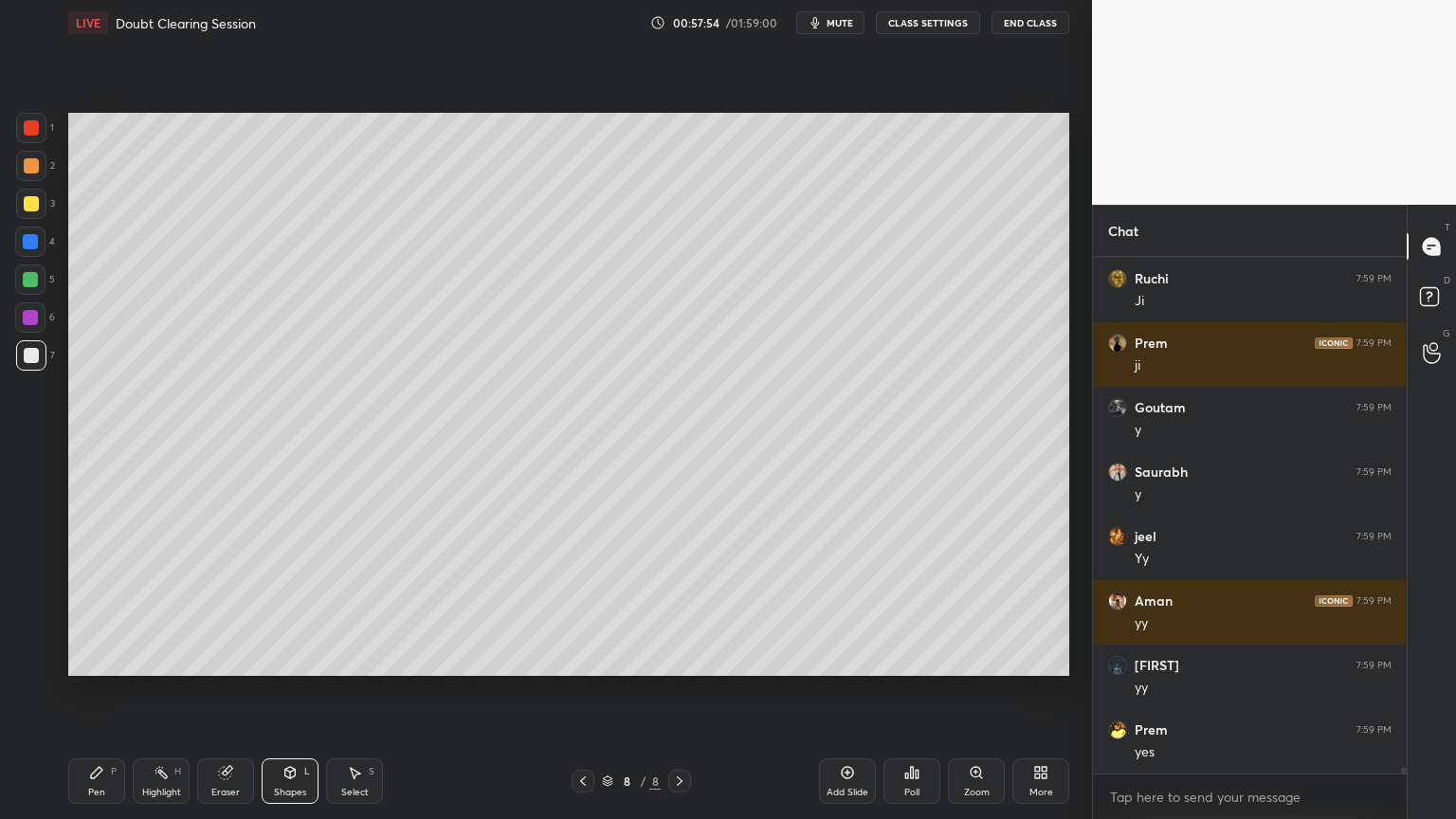 scroll, scrollTop: 39550, scrollLeft: 0, axis: vertical 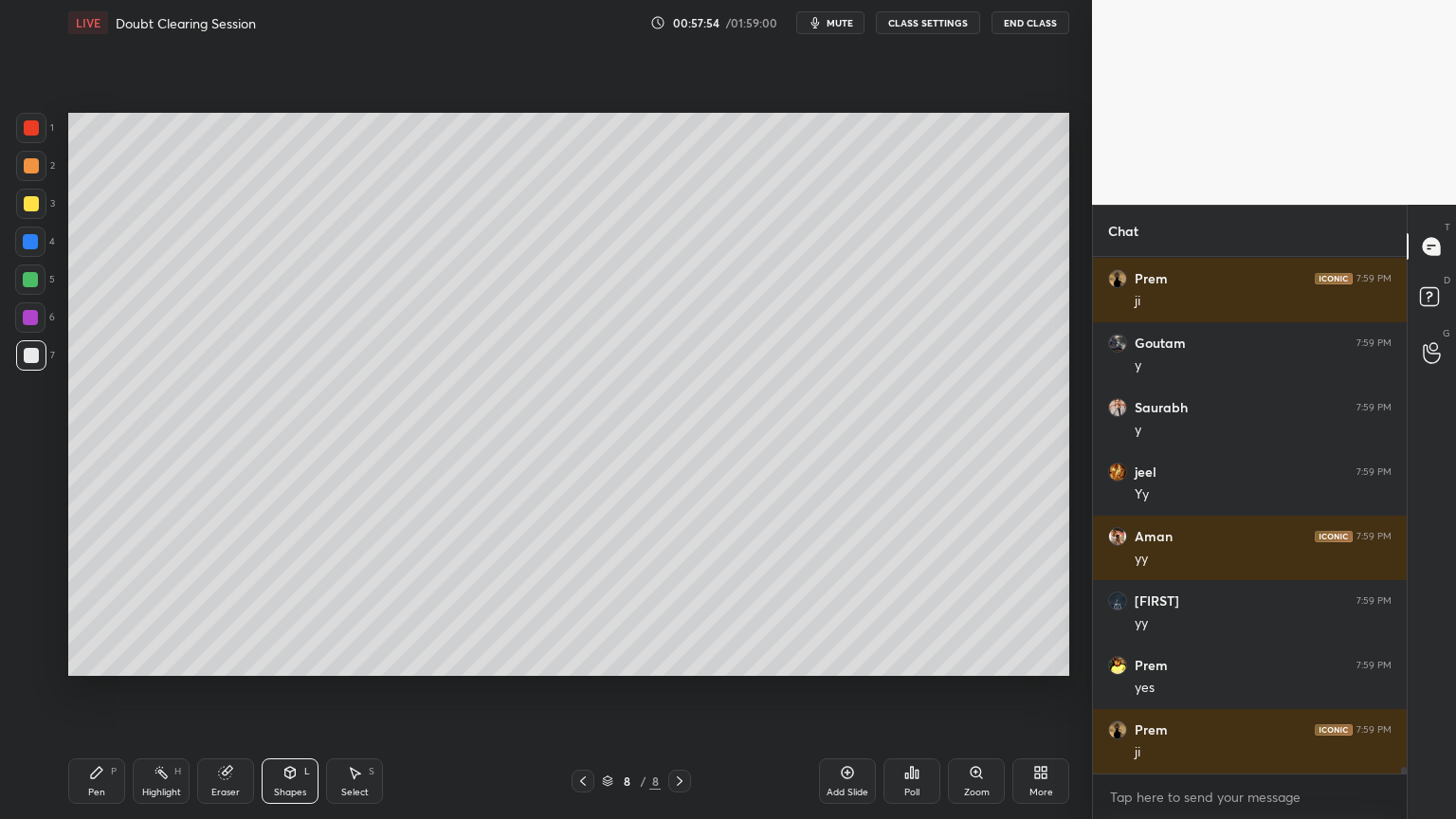 click 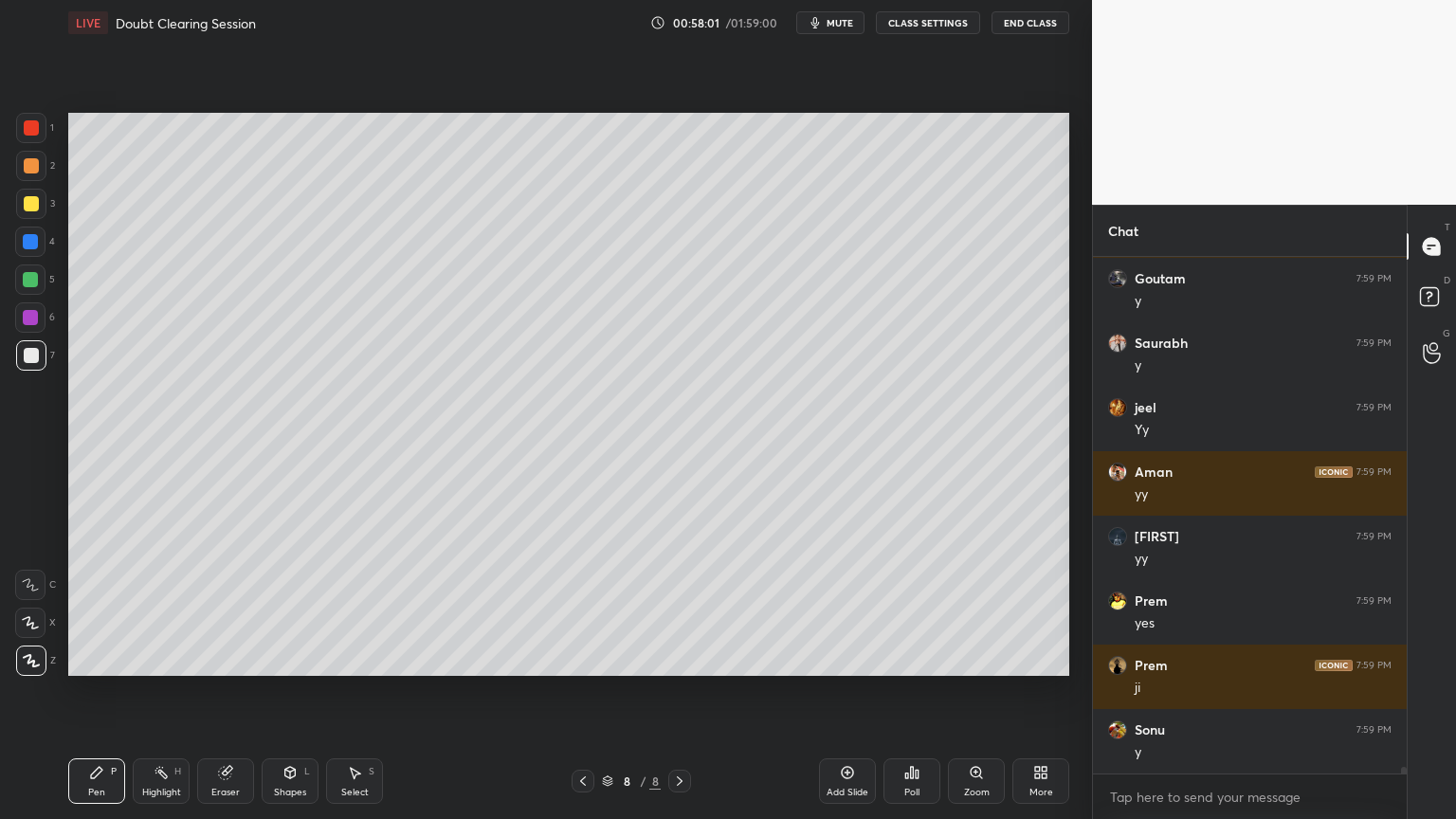 scroll, scrollTop: 39679, scrollLeft: 0, axis: vertical 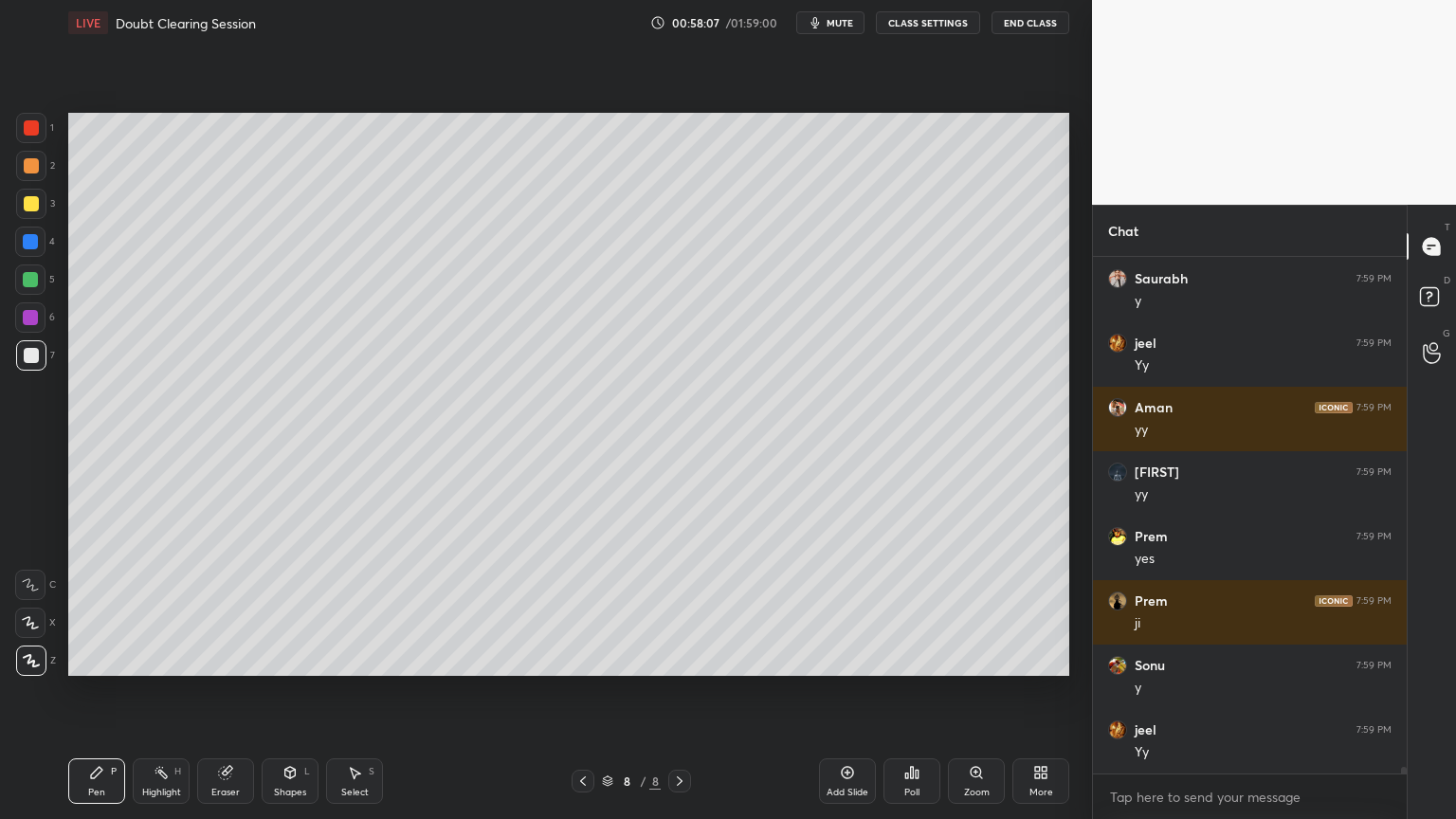 click on "Shapes" at bounding box center (290, 792) 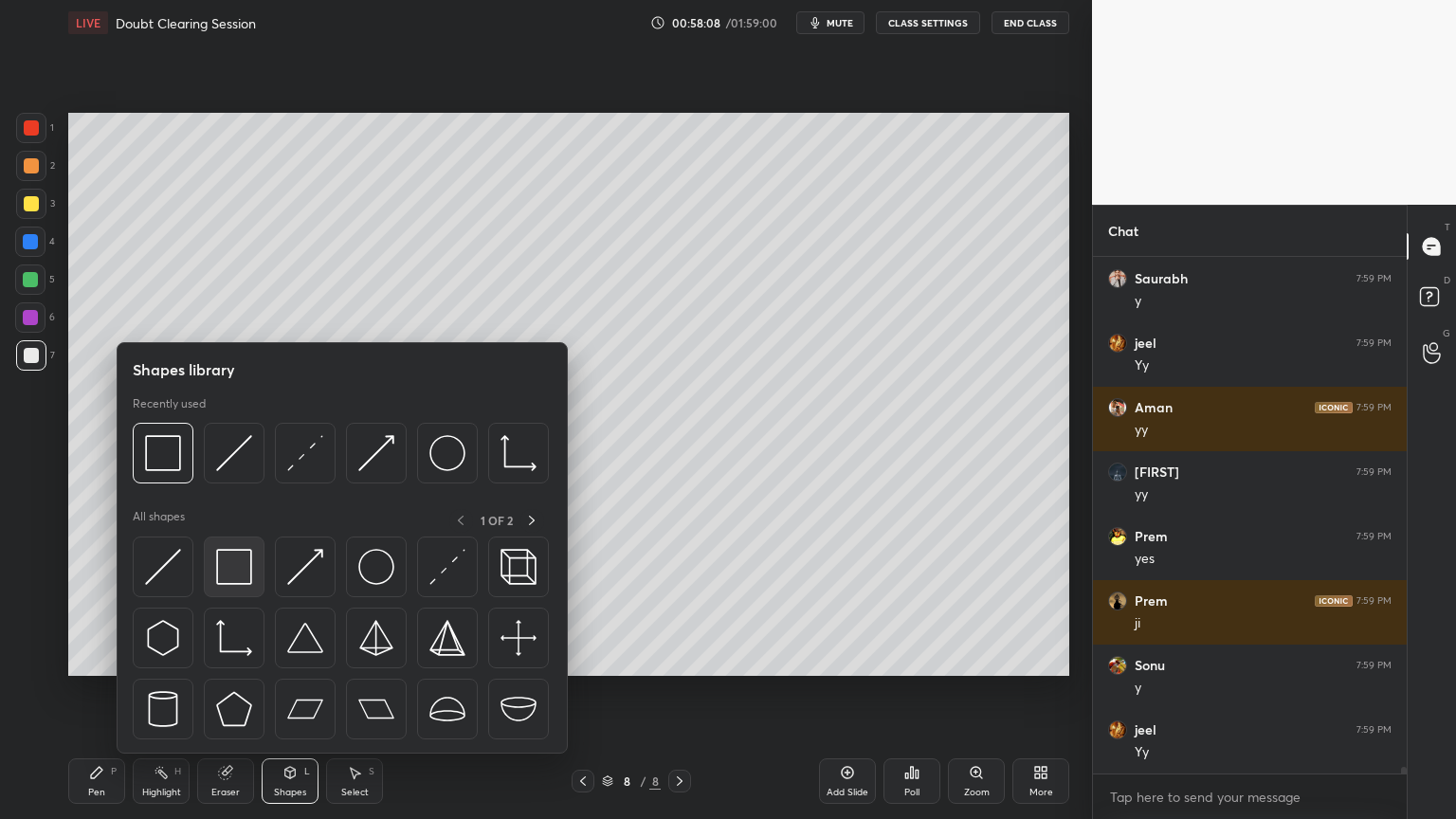 click at bounding box center (234, 567) 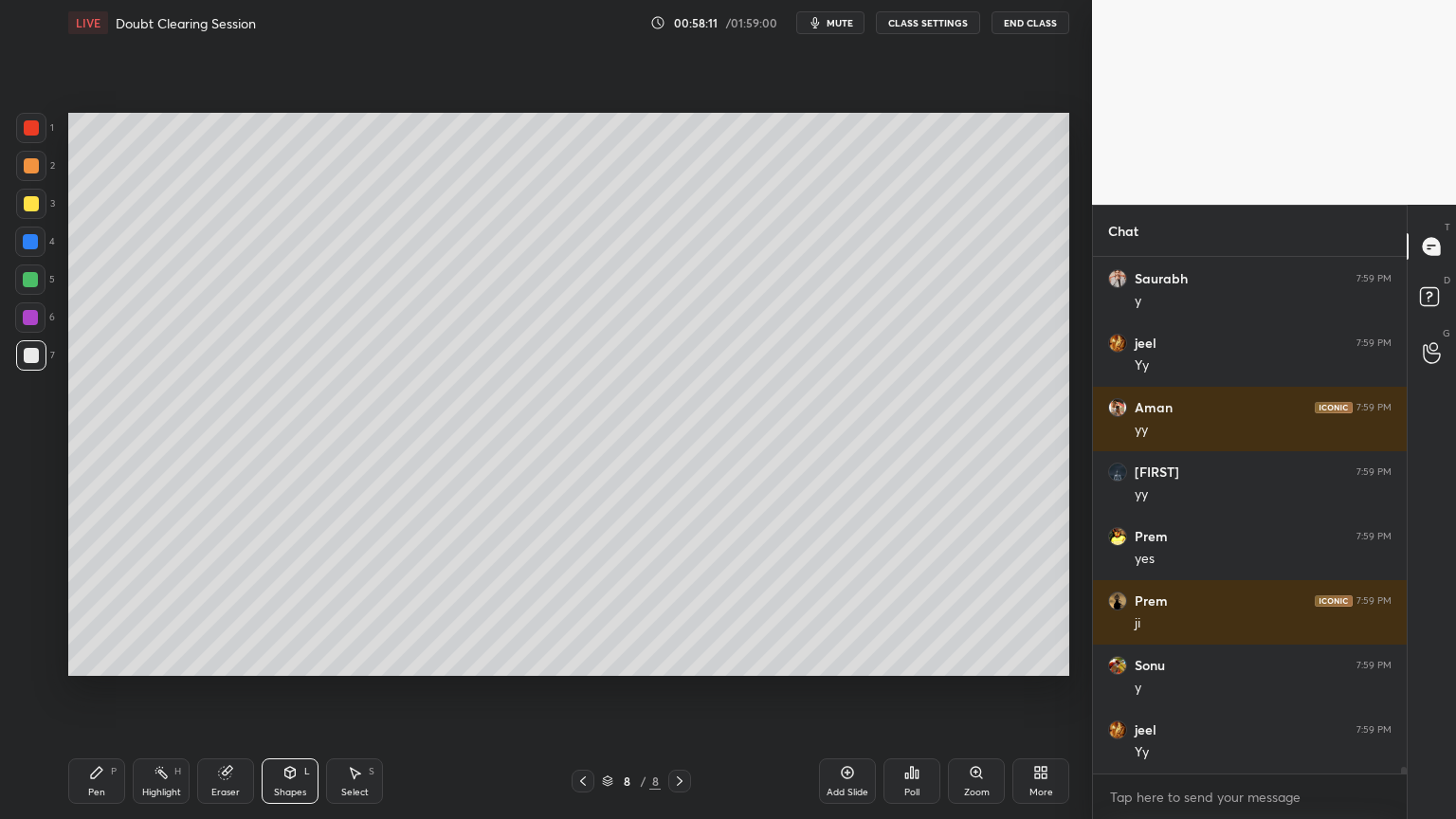 scroll, scrollTop: 39743, scrollLeft: 0, axis: vertical 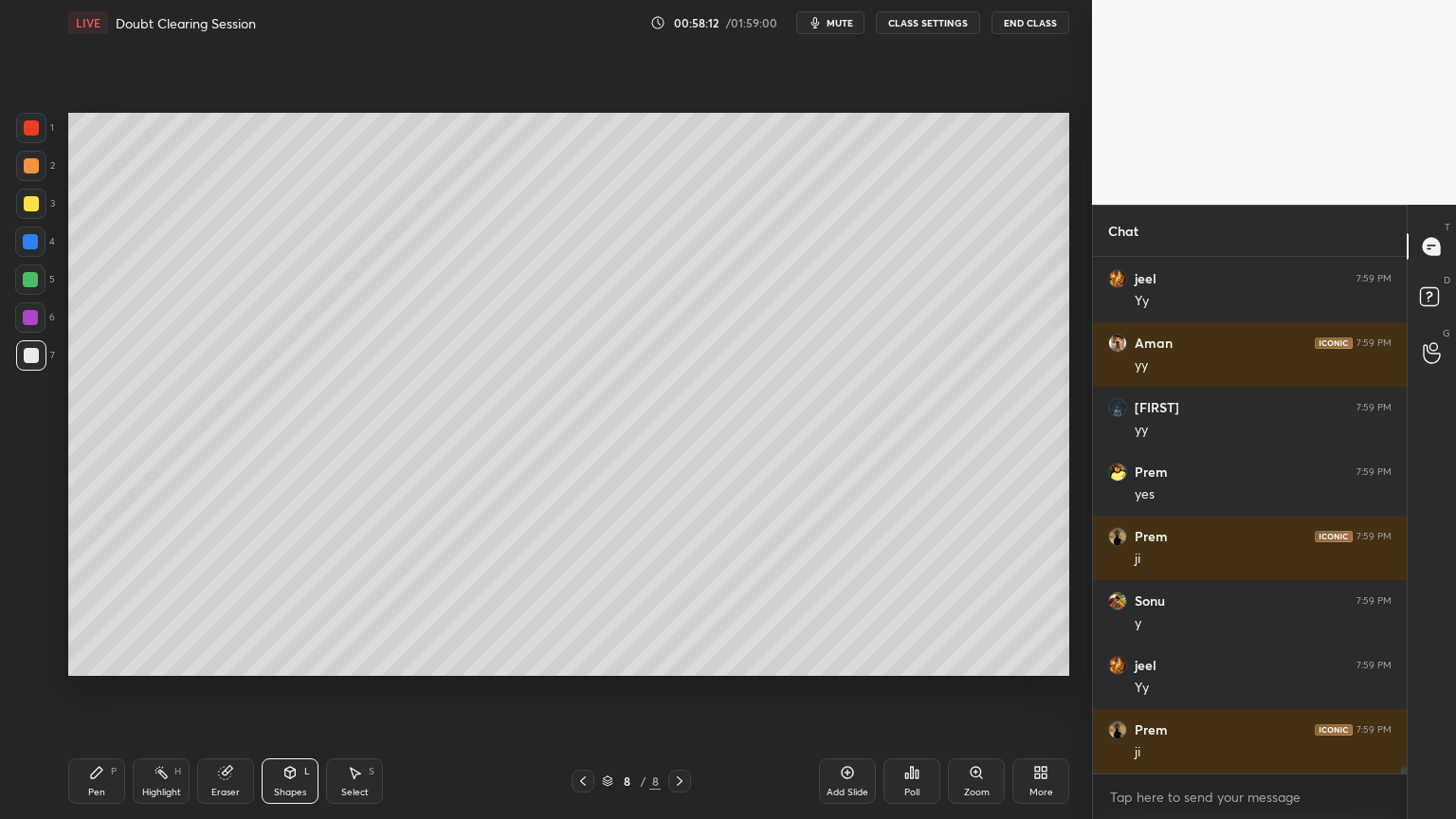 click on "Shapes L" at bounding box center [290, 781] 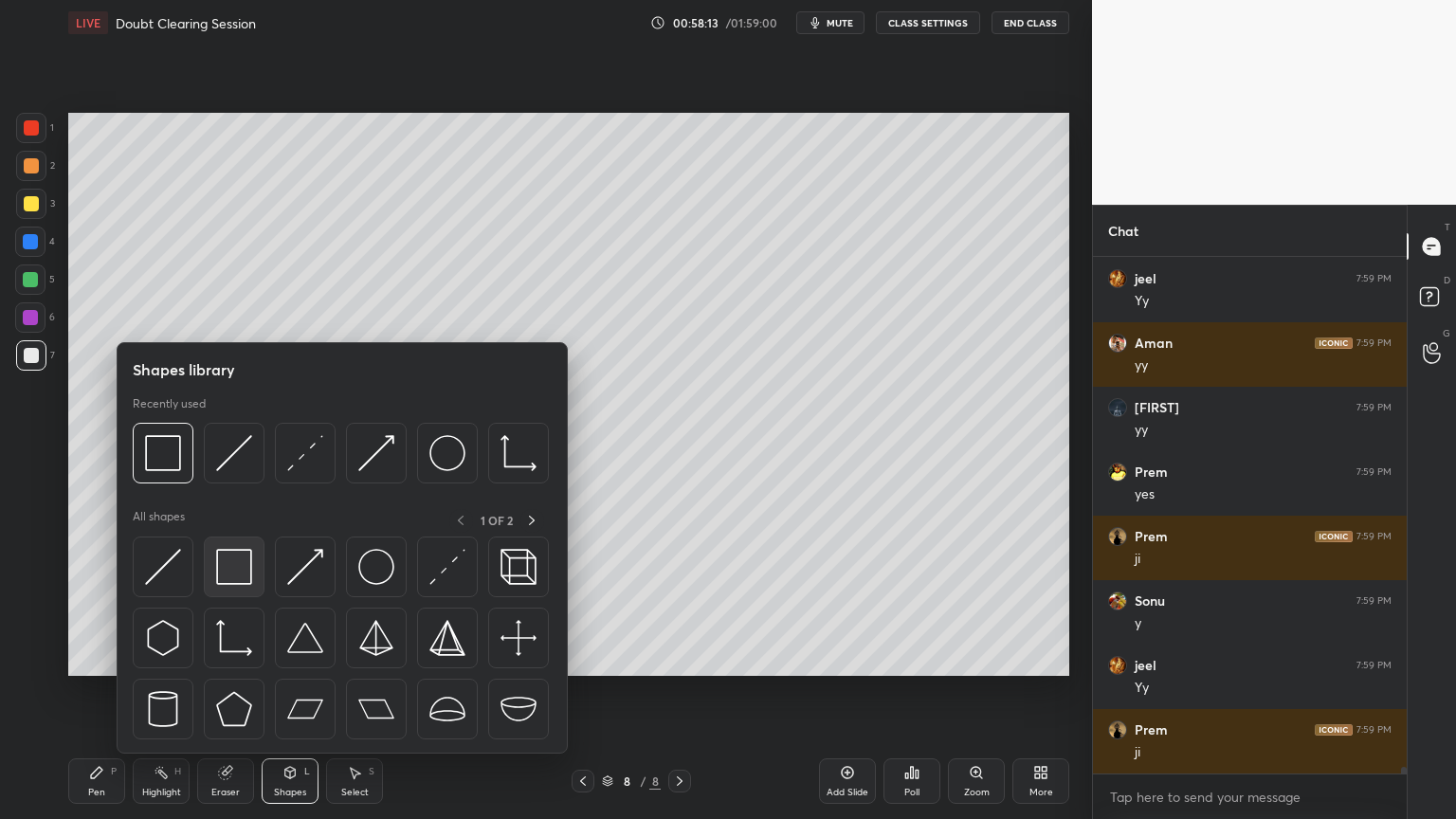 click at bounding box center [234, 567] 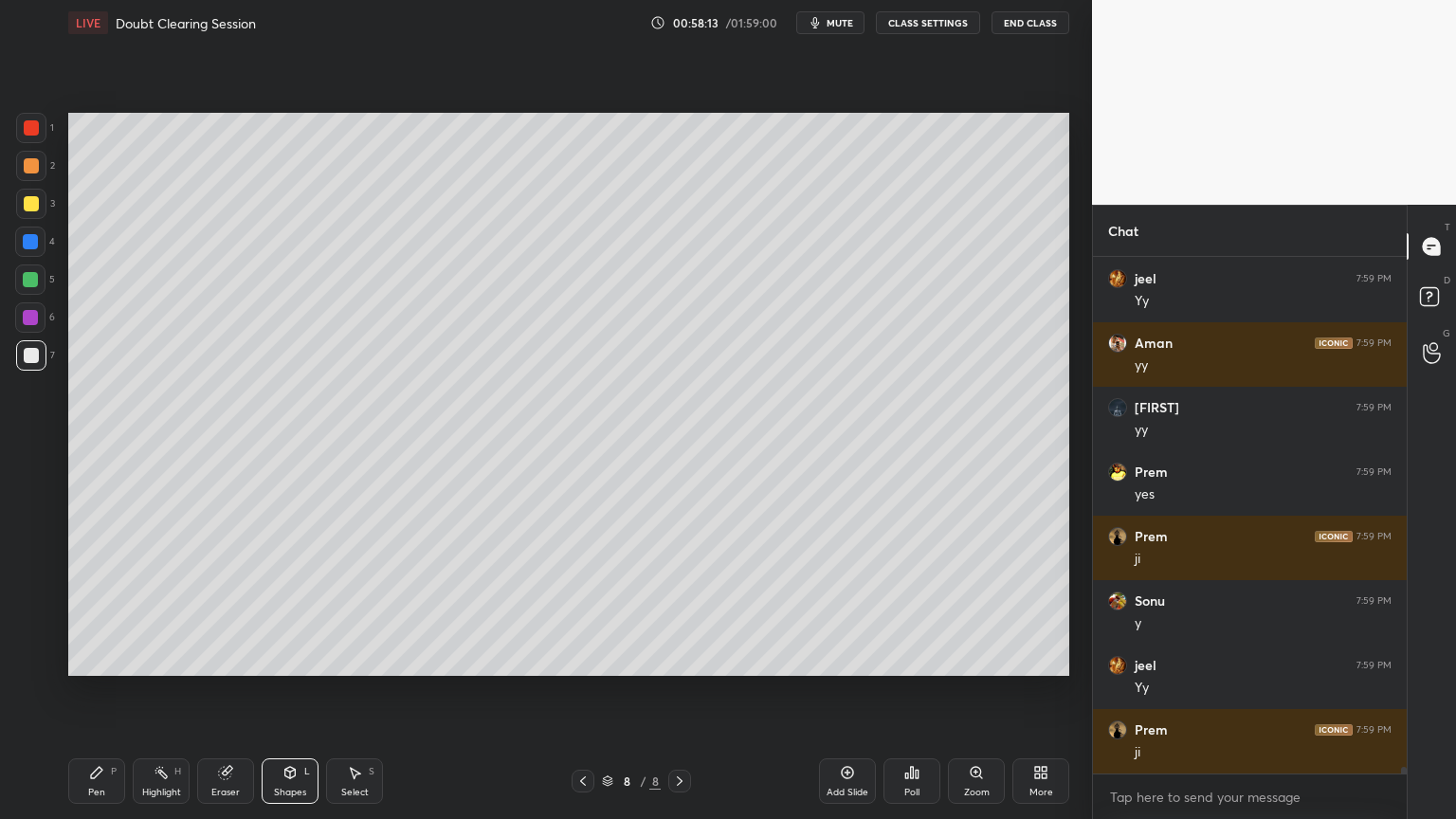 drag, startPoint x: 33, startPoint y: 280, endPoint x: 46, endPoint y: 275, distance: 13.928388 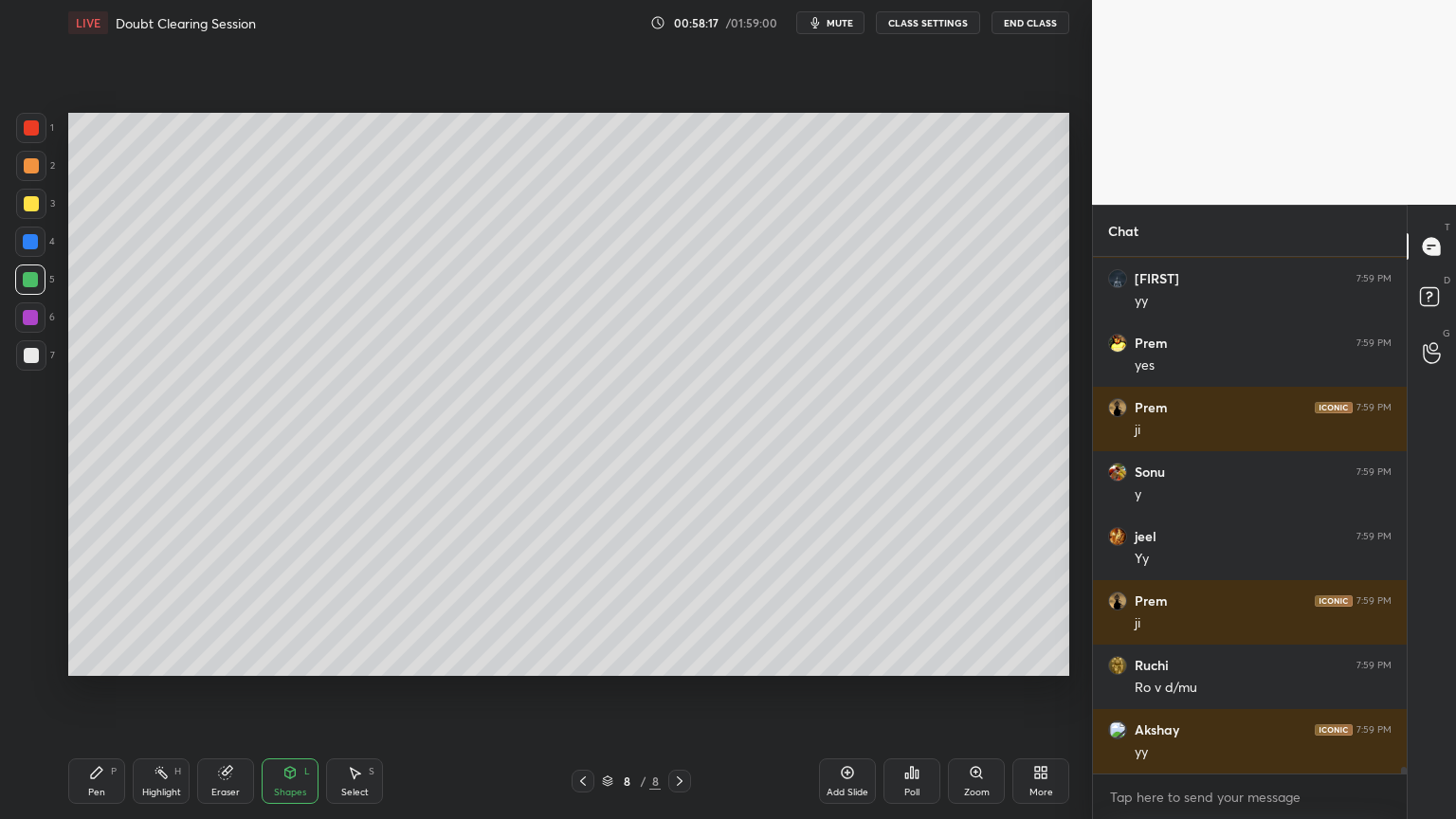 scroll, scrollTop: 39937, scrollLeft: 0, axis: vertical 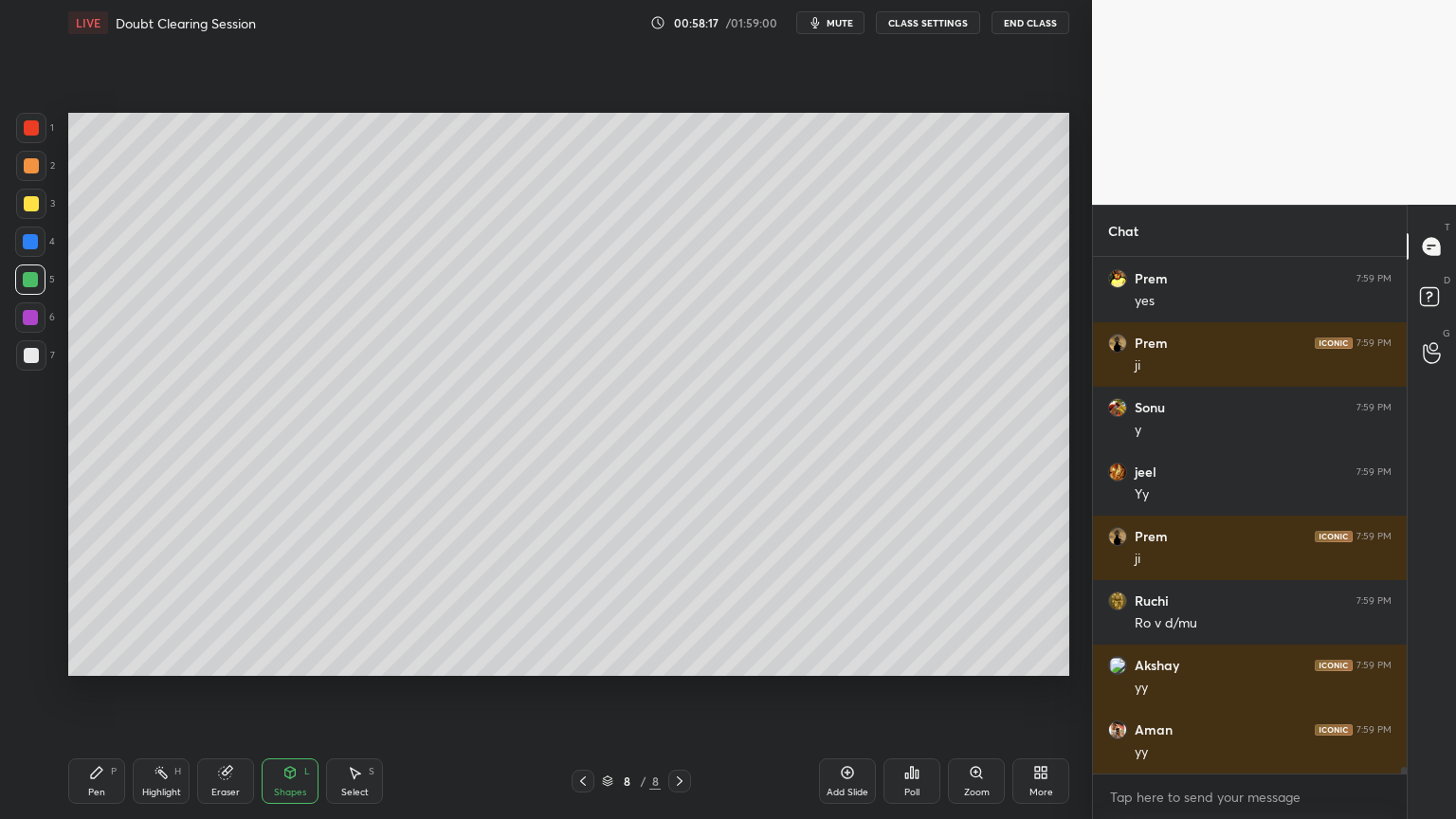 click at bounding box center [30, 318] 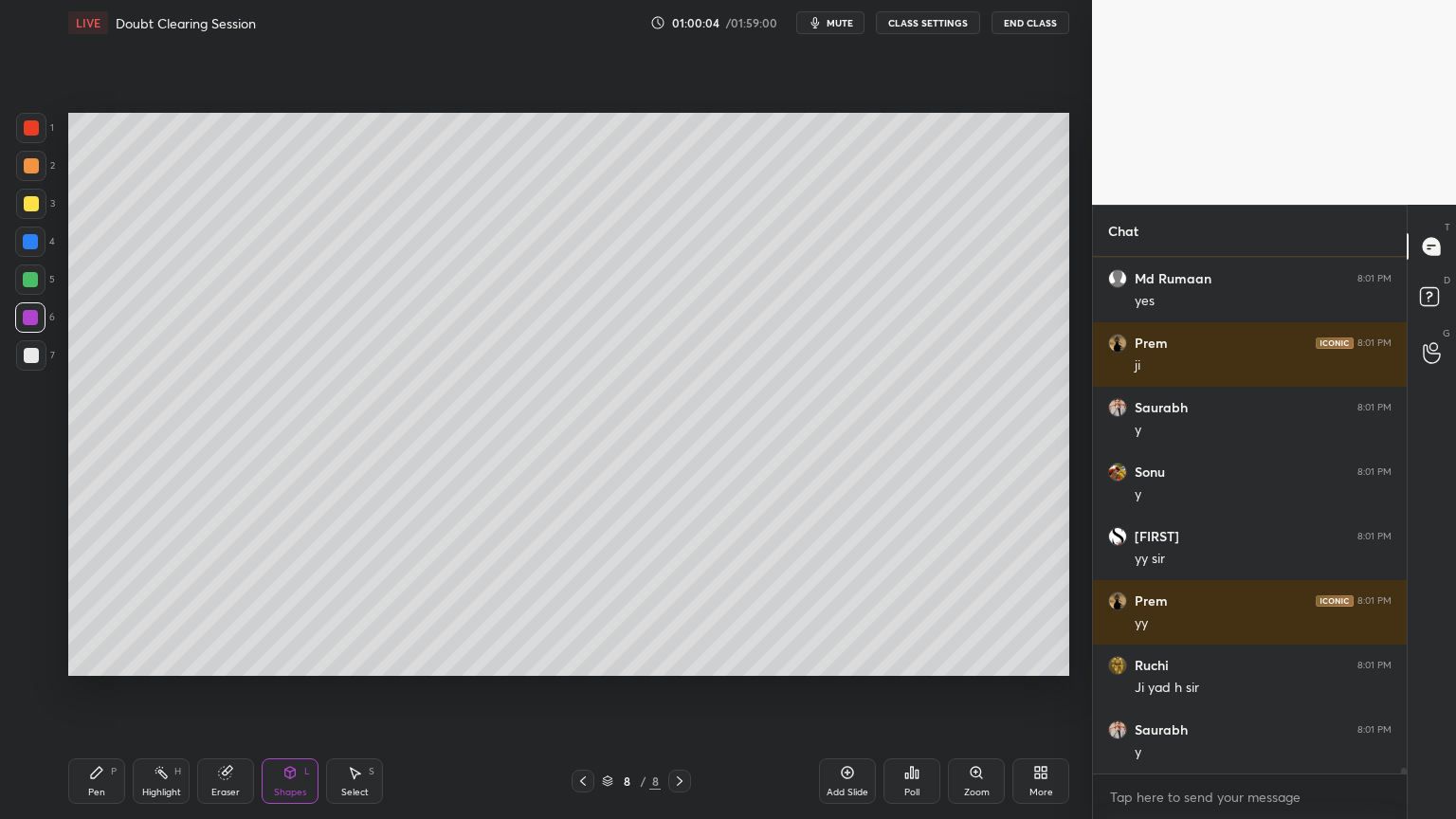 scroll, scrollTop: 43243, scrollLeft: 0, axis: vertical 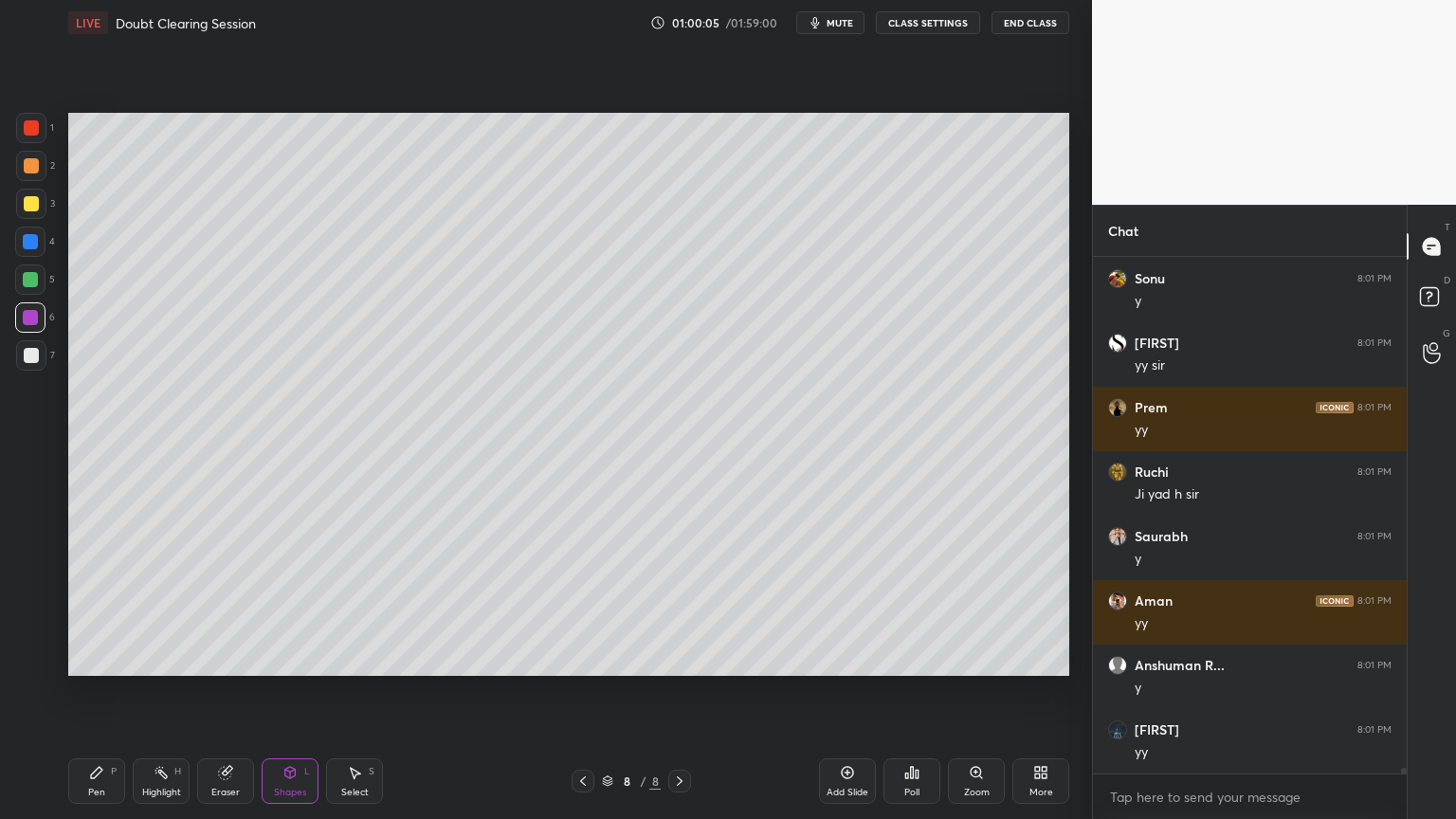 click on "Add Slide" at bounding box center (847, 792) 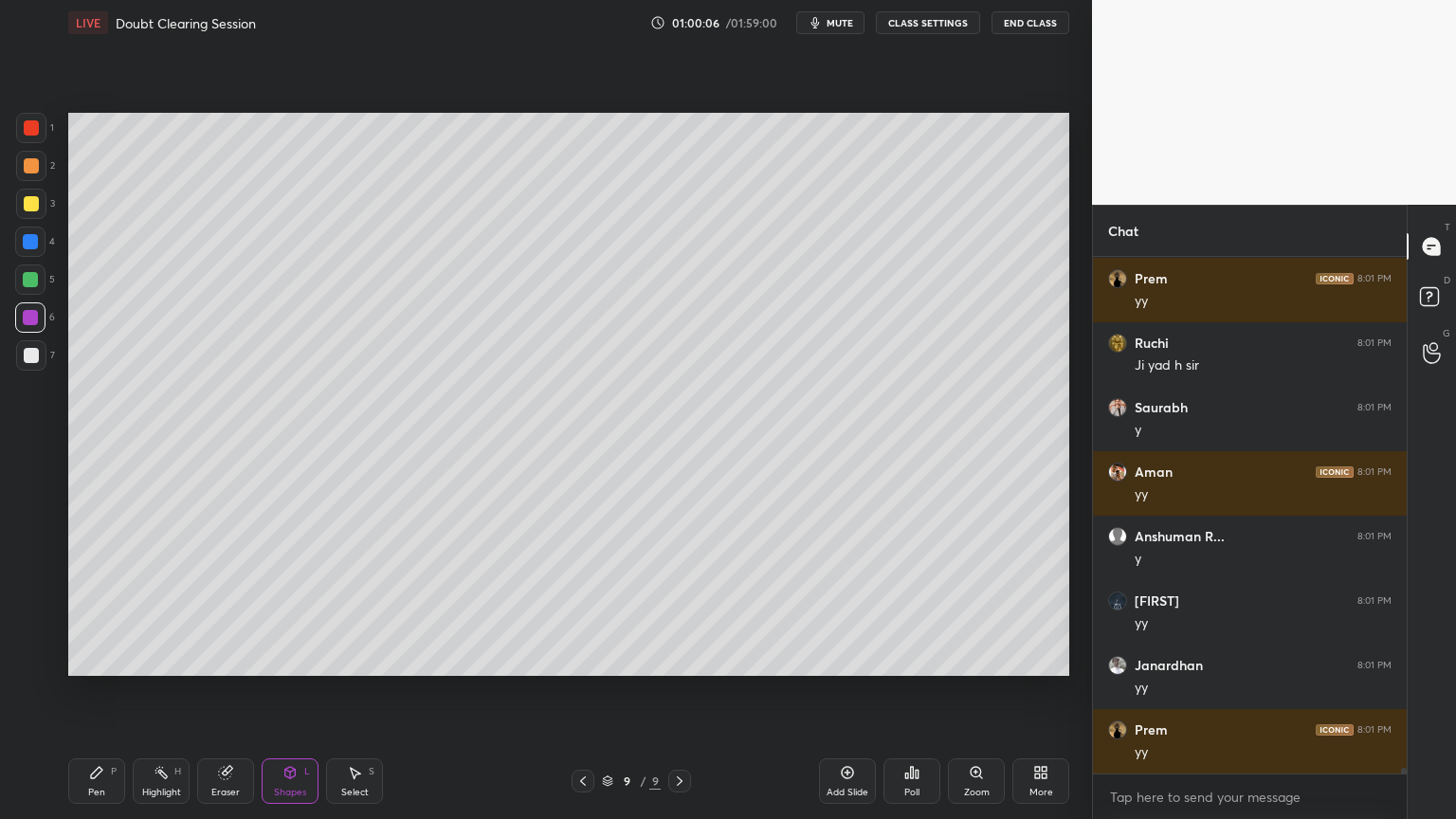 click on "Shapes L" at bounding box center (290, 781) 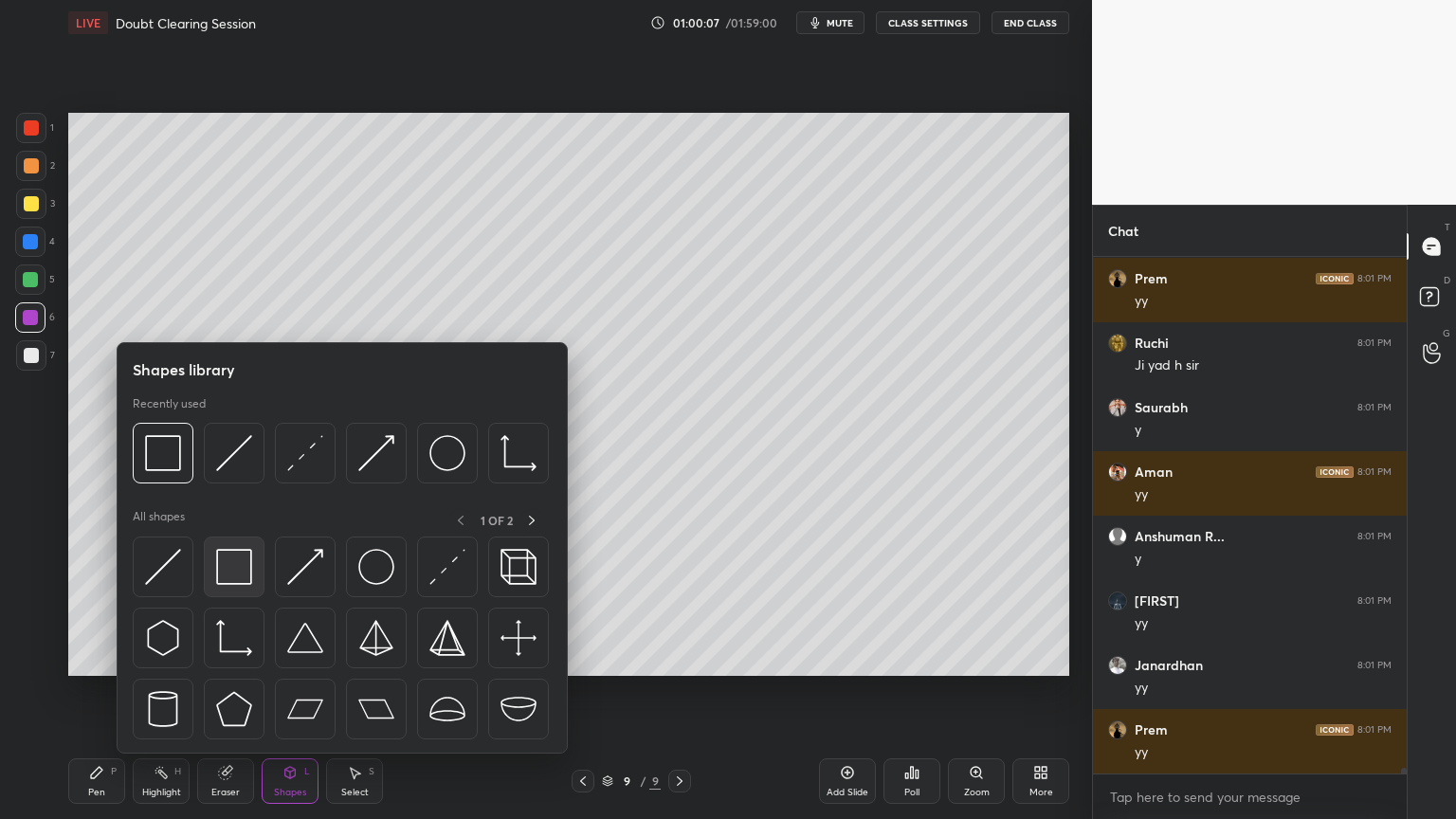 click at bounding box center [234, 567] 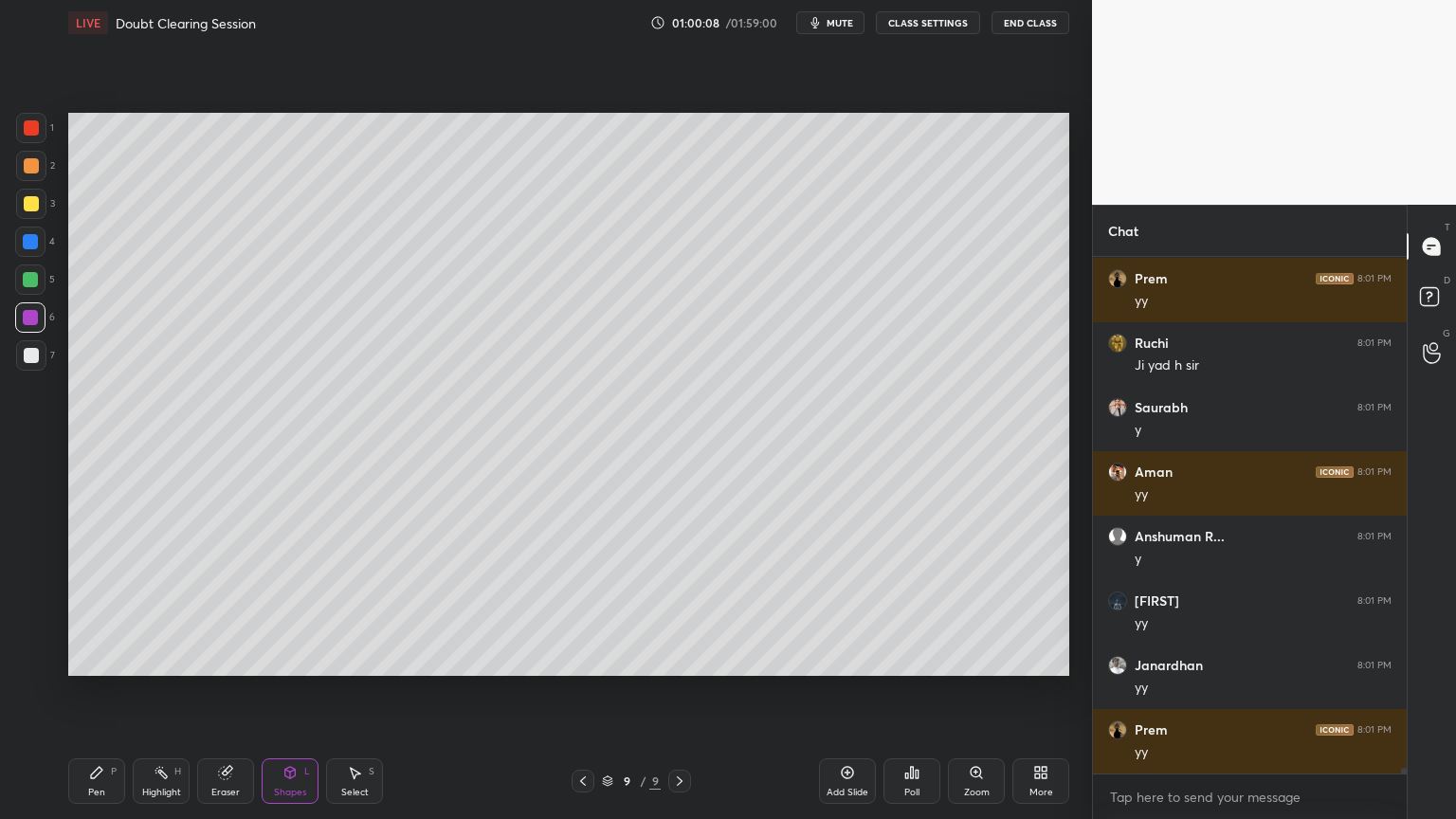 scroll, scrollTop: 43436, scrollLeft: 0, axis: vertical 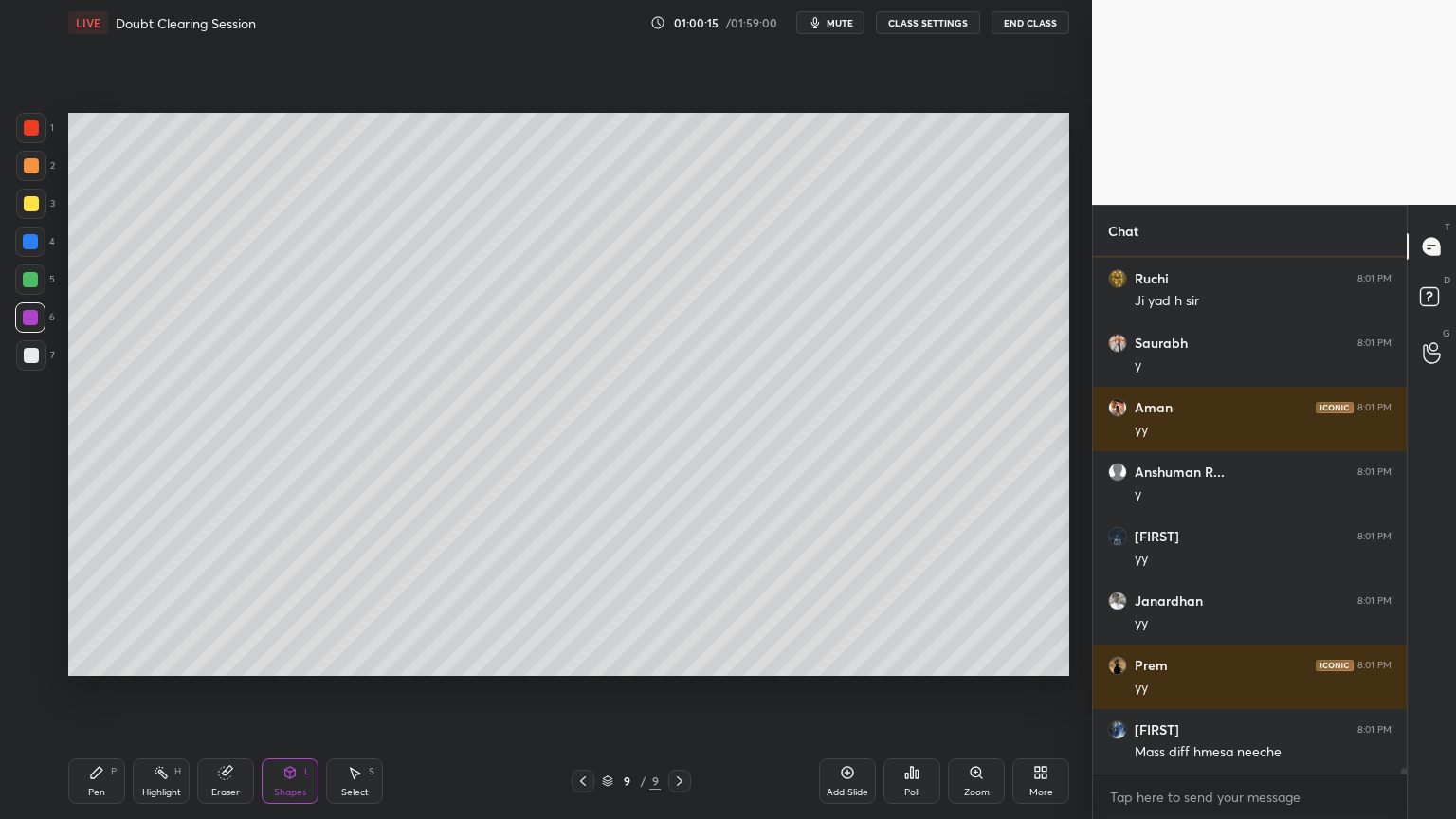 click 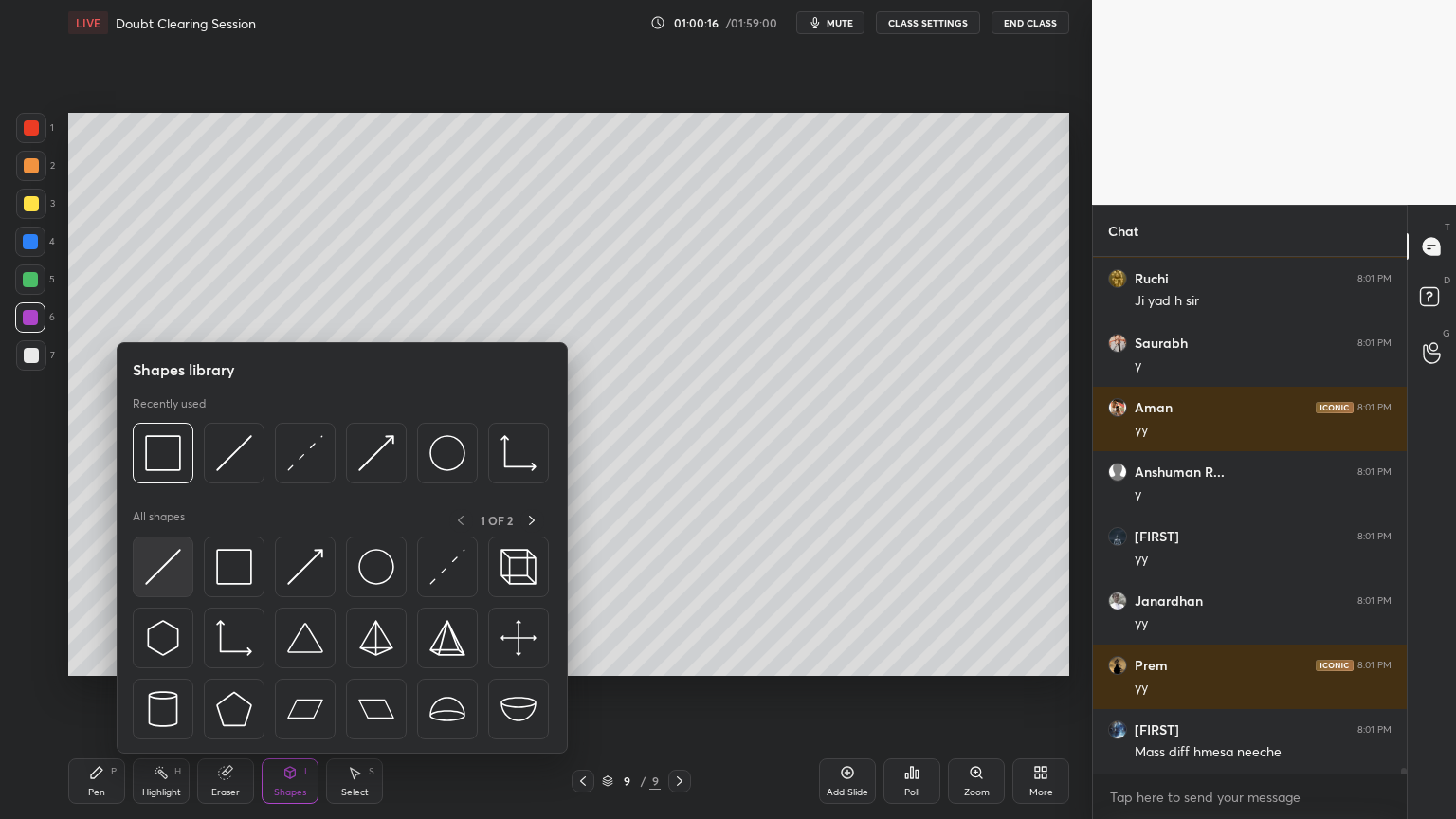 click at bounding box center (163, 567) 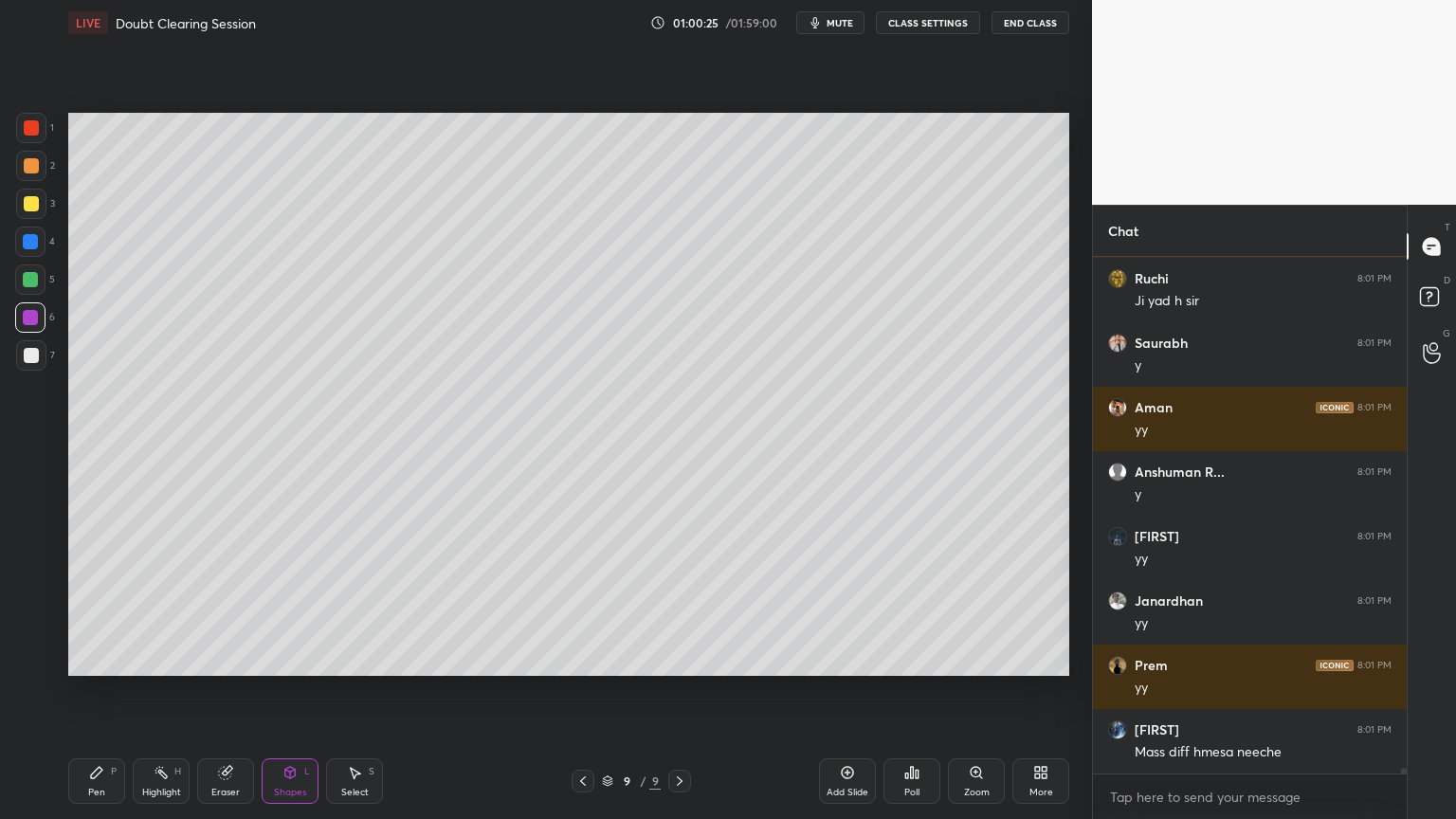 scroll, scrollTop: 43501, scrollLeft: 0, axis: vertical 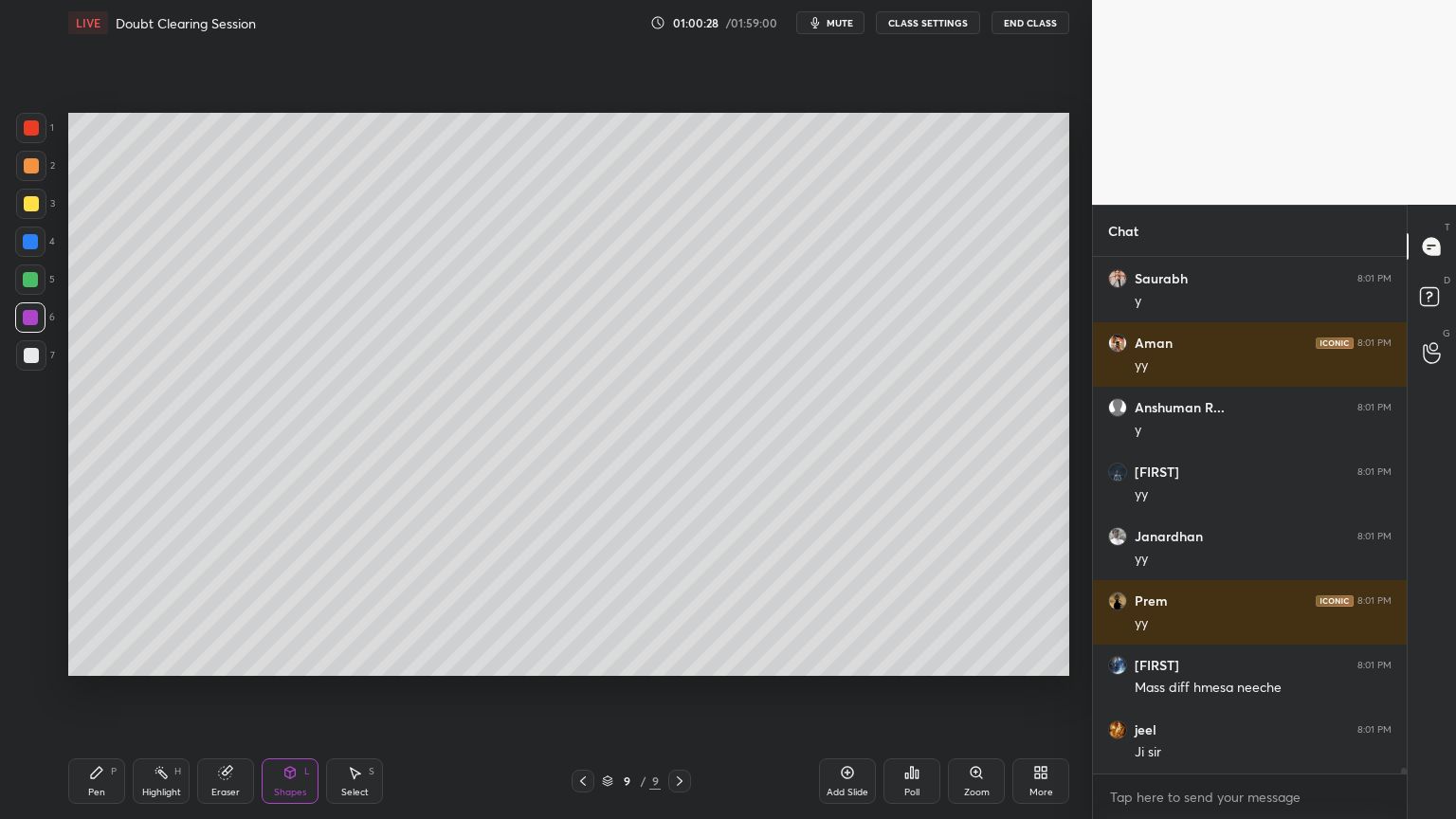 click on "Shapes L" at bounding box center (290, 781) 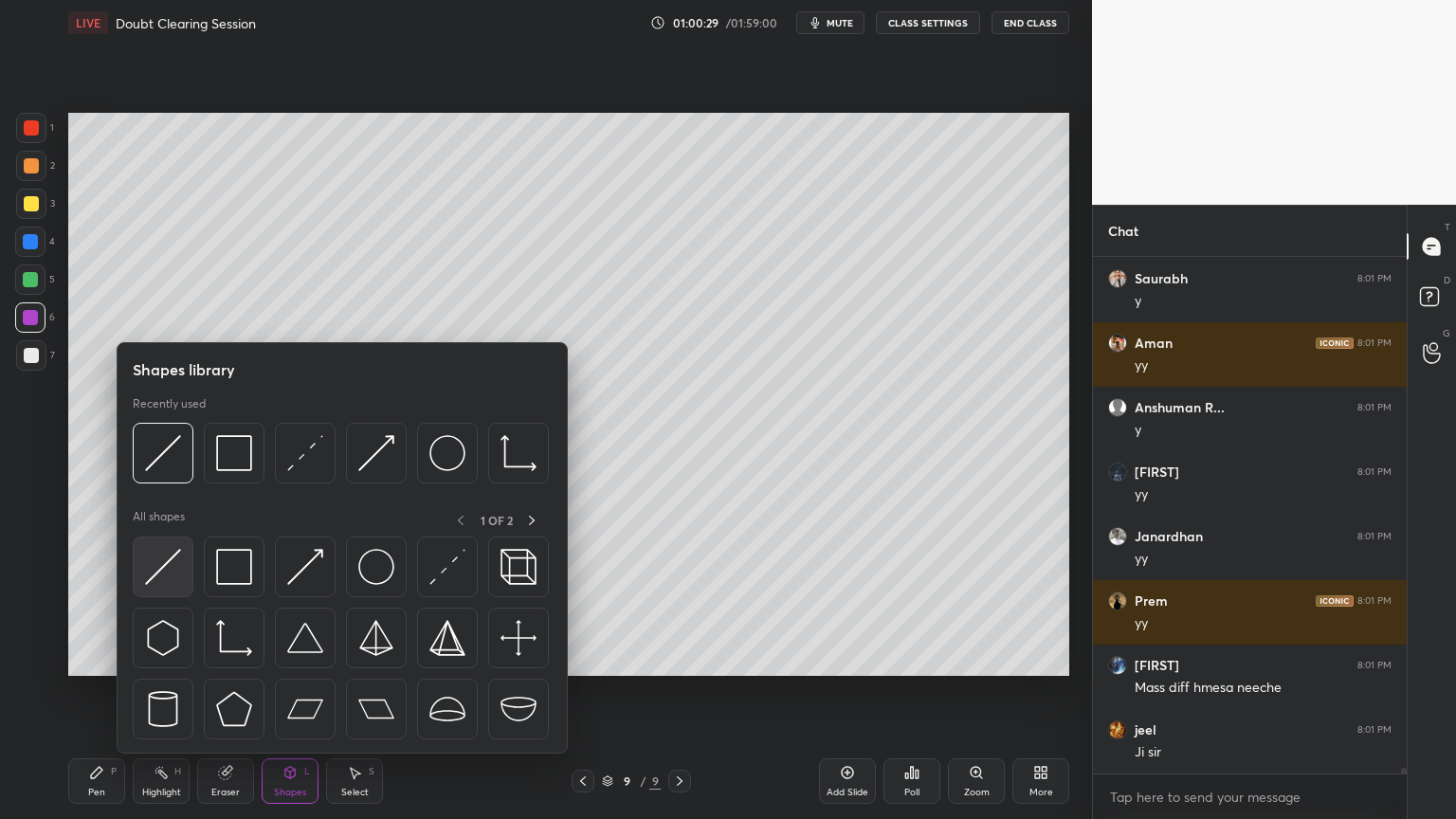 click at bounding box center [163, 567] 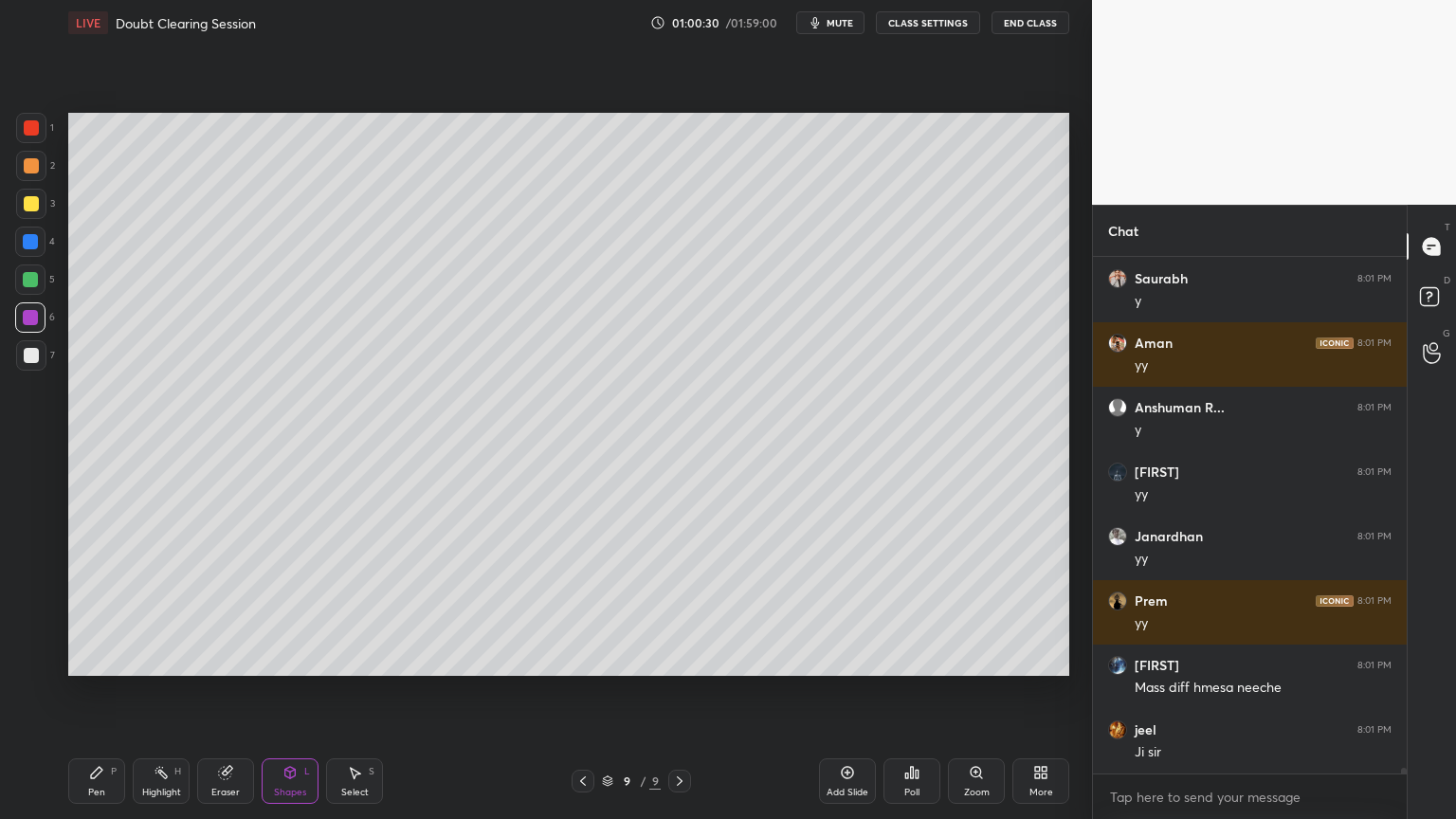 scroll, scrollTop: 43565, scrollLeft: 0, axis: vertical 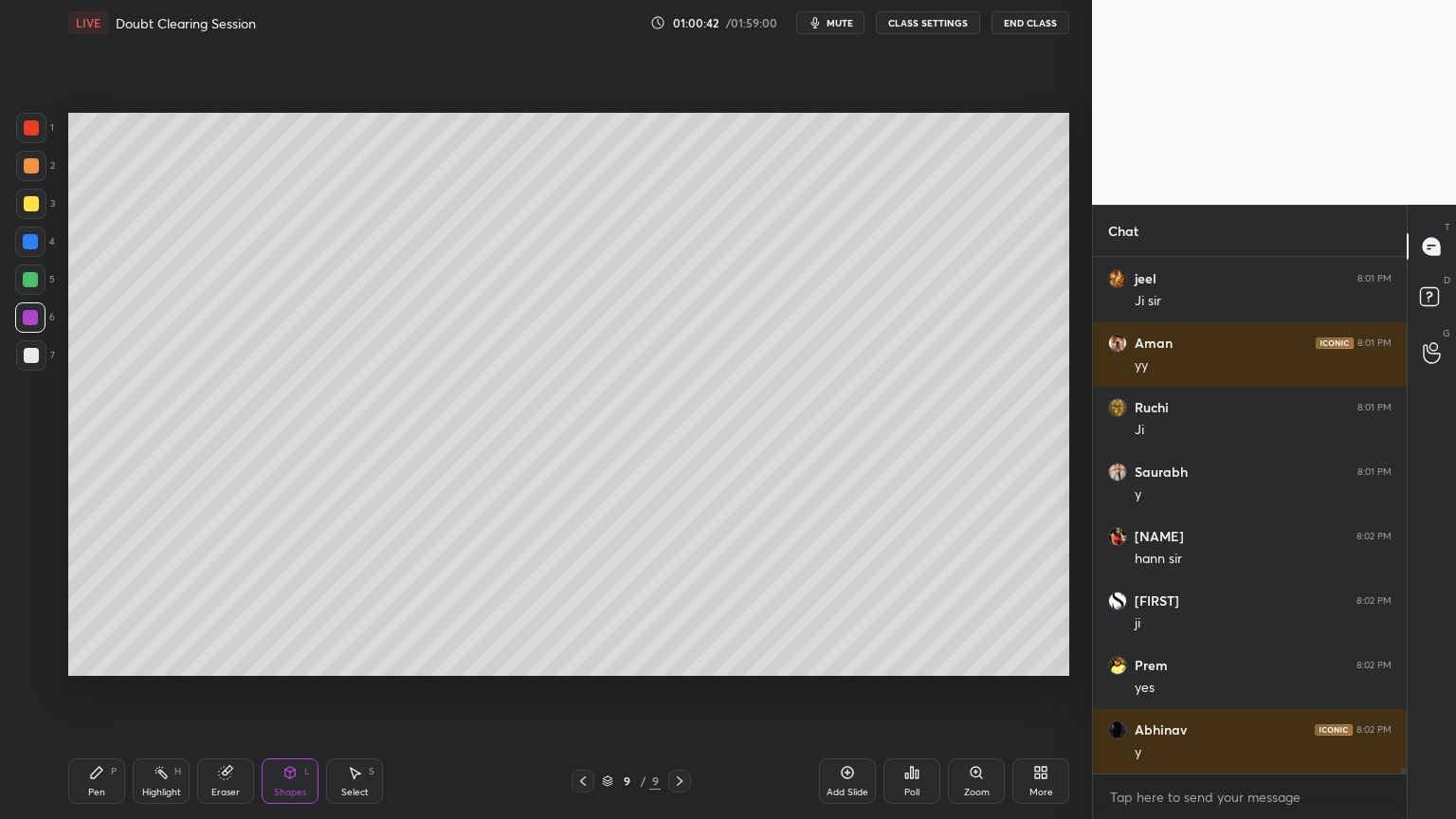 click on "Select" at bounding box center [355, 792] 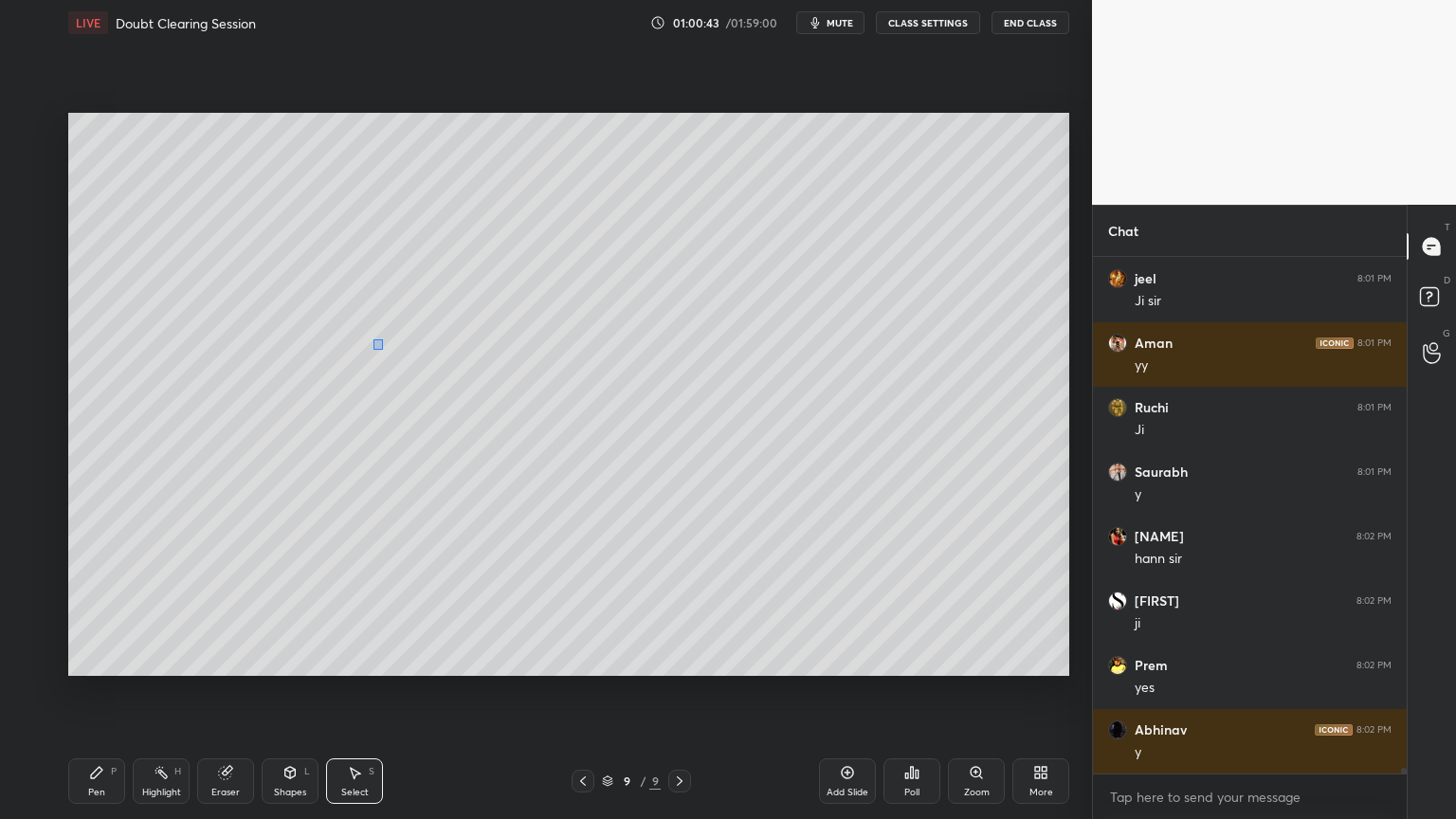 drag, startPoint x: 379, startPoint y: 345, endPoint x: 464, endPoint y: 428, distance: 118.802357 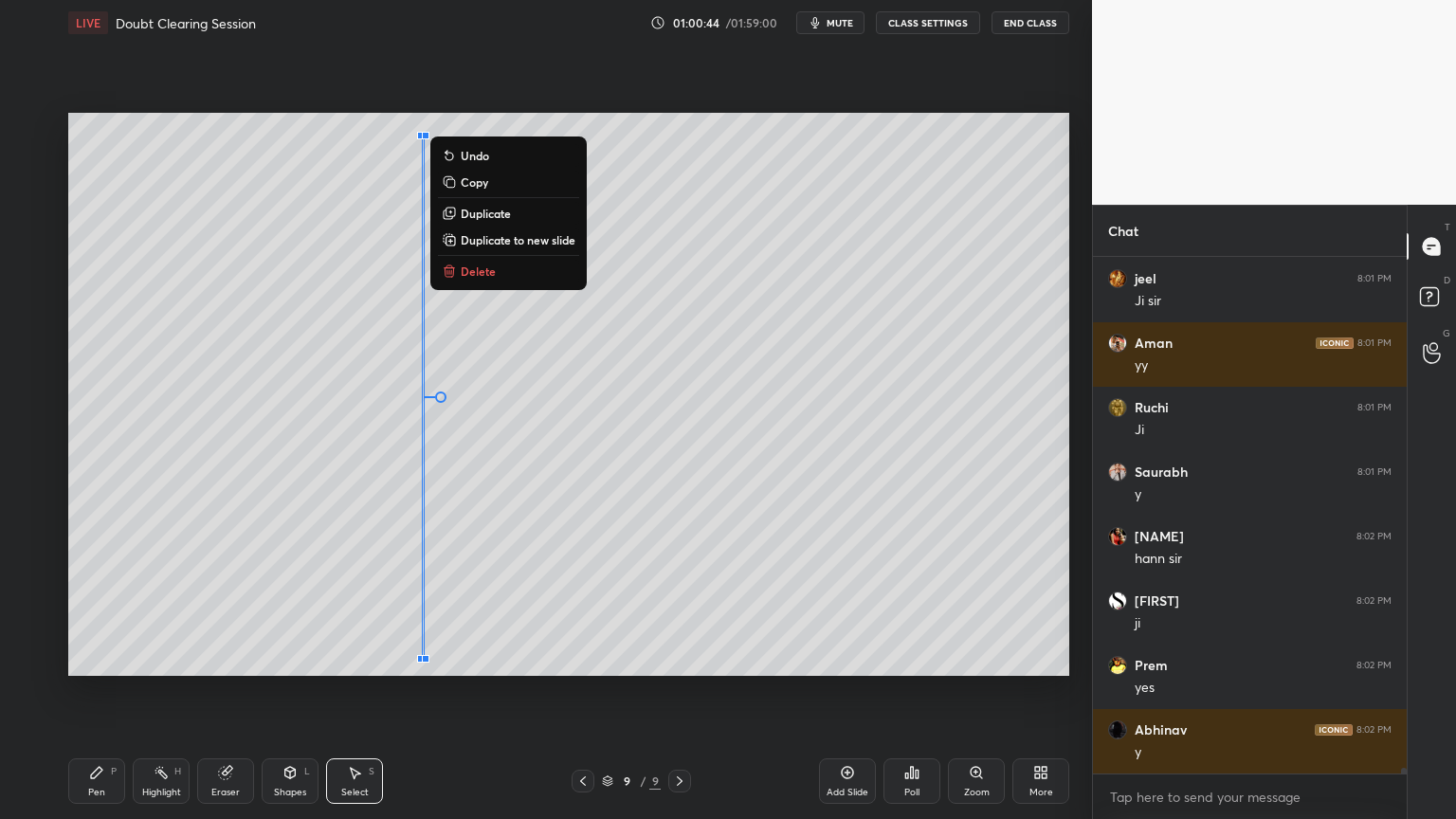 click on "0 ° Undo Copy Duplicate Duplicate to new slide Delete" at bounding box center [569, 394] 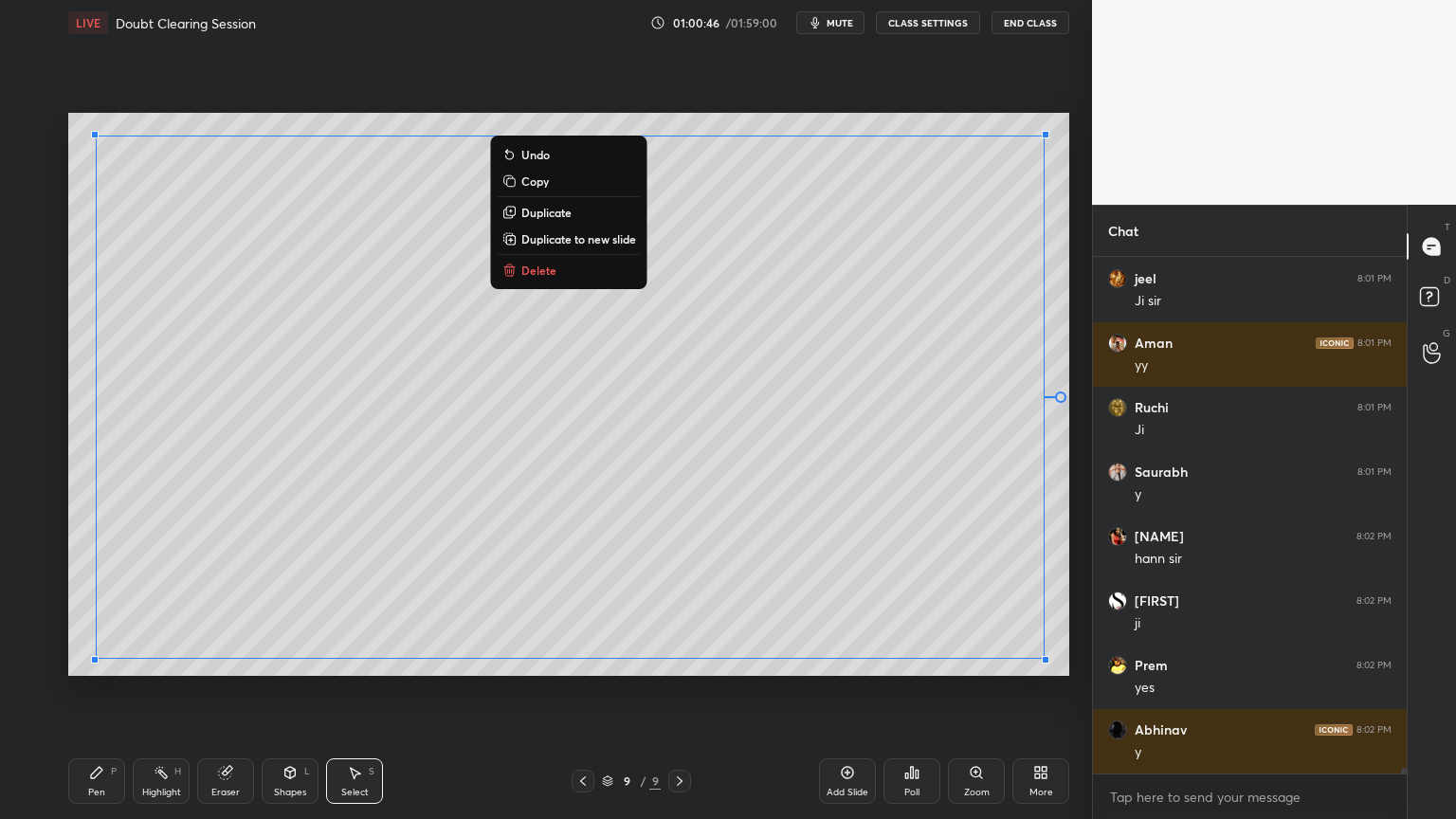 scroll, scrollTop: 44017, scrollLeft: 0, axis: vertical 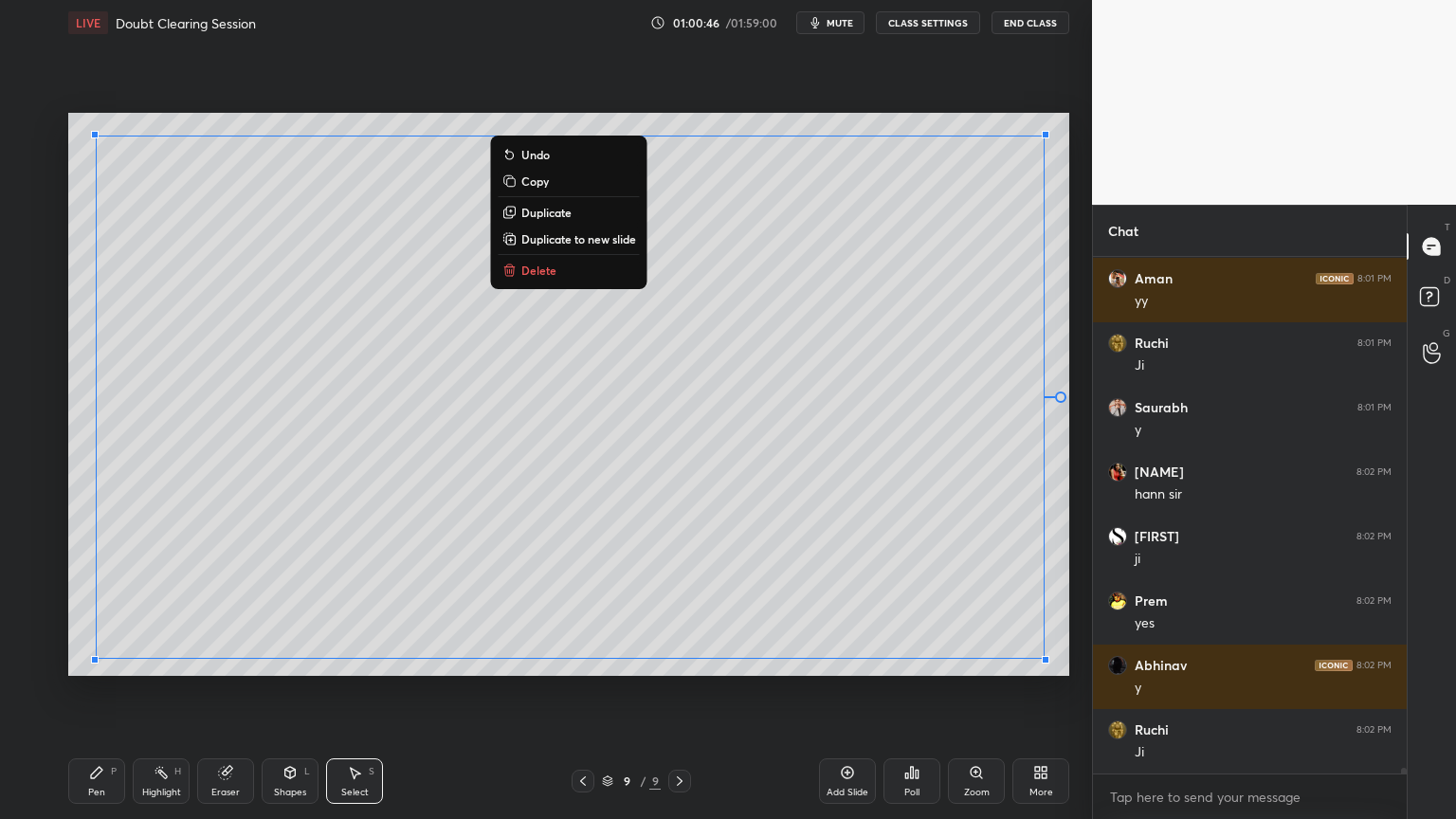 click on "0 ° Undo Copy Duplicate Duplicate to new slide Delete" at bounding box center (569, 394) 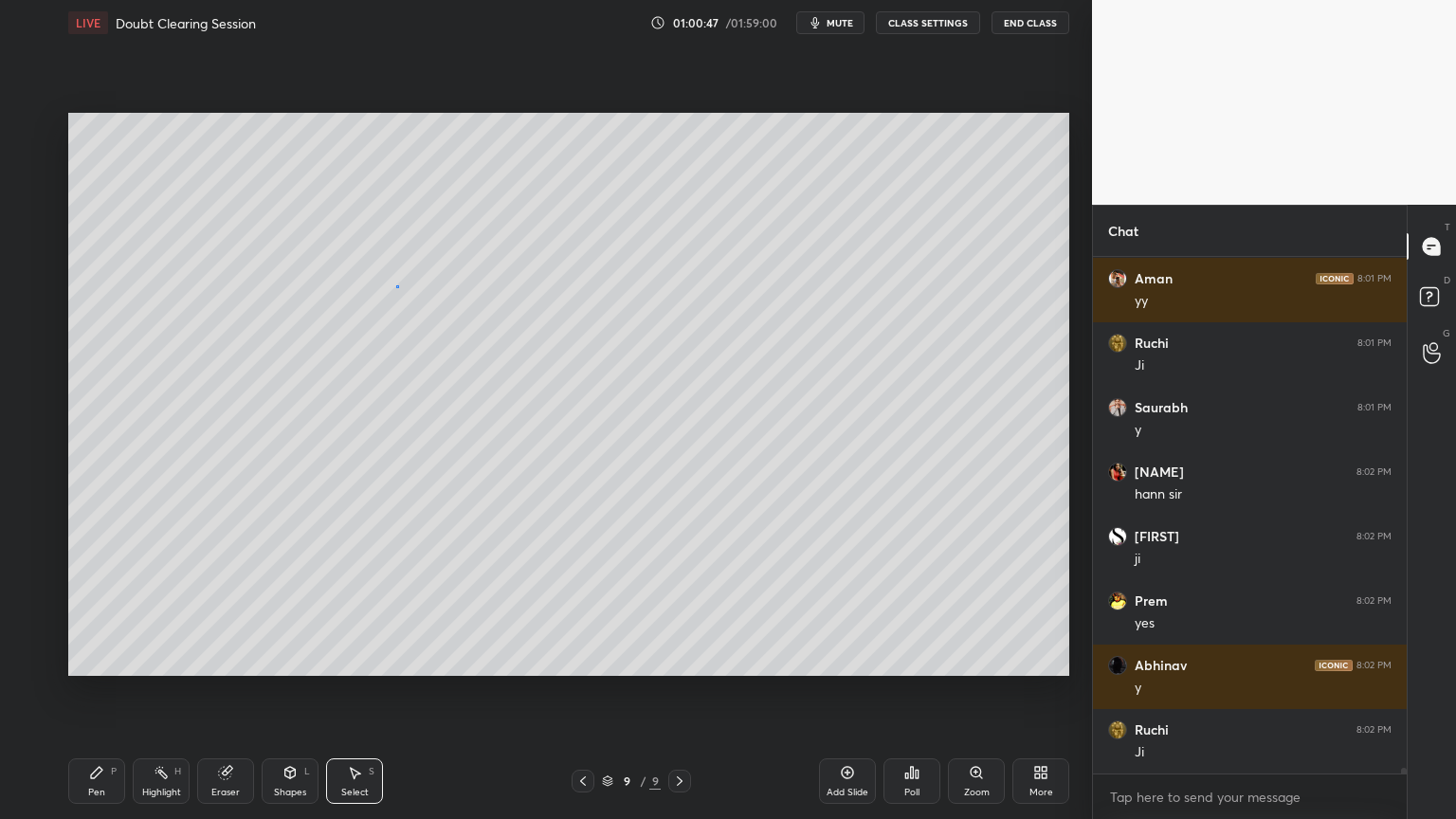 drag, startPoint x: 395, startPoint y: 284, endPoint x: 462, endPoint y: 360, distance: 101.31634 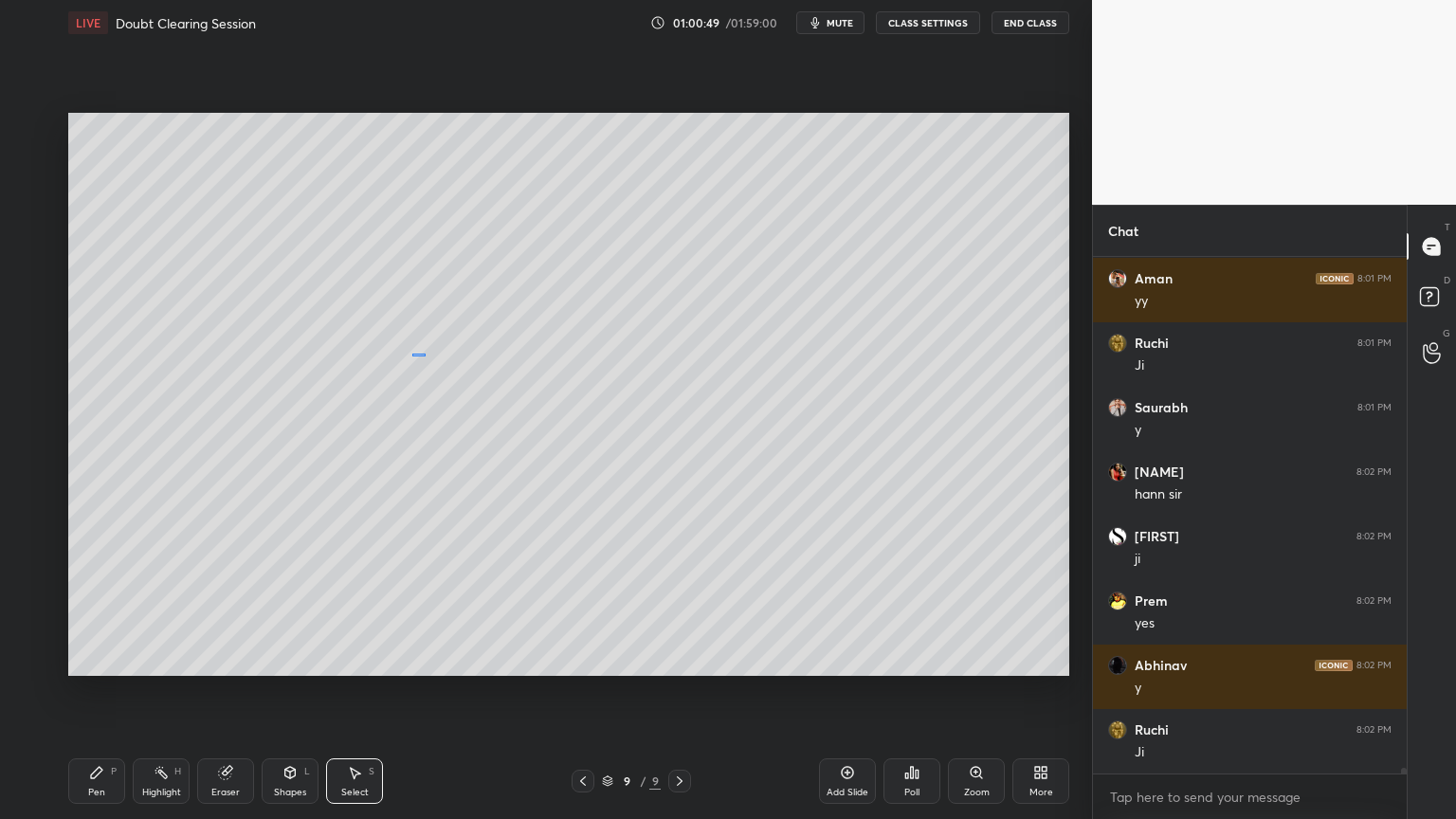 drag, startPoint x: 425, startPoint y: 354, endPoint x: 414, endPoint y: 358, distance: 11.7047 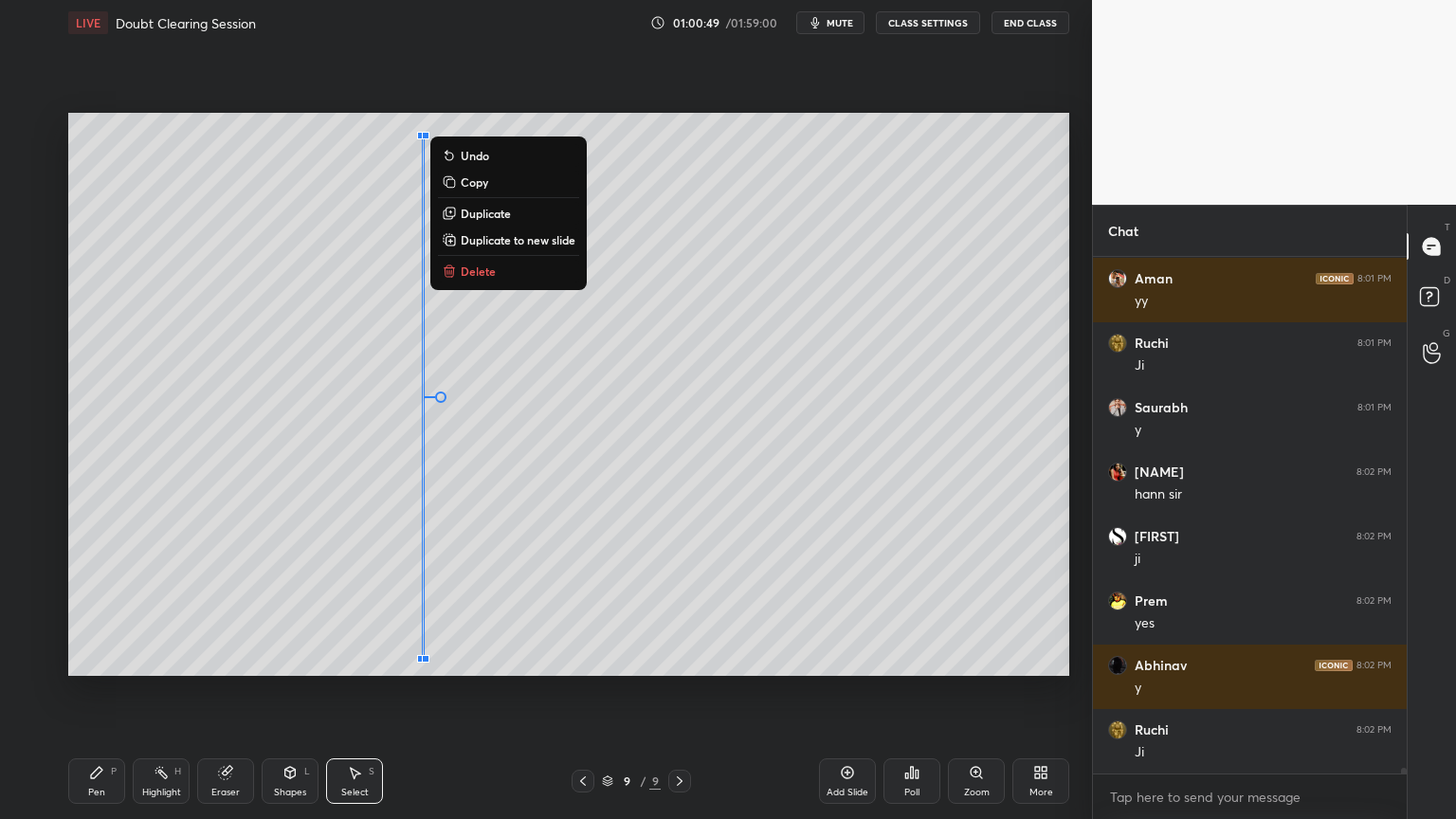 drag, startPoint x: 414, startPoint y: 358, endPoint x: 429, endPoint y: 380, distance: 26.62705 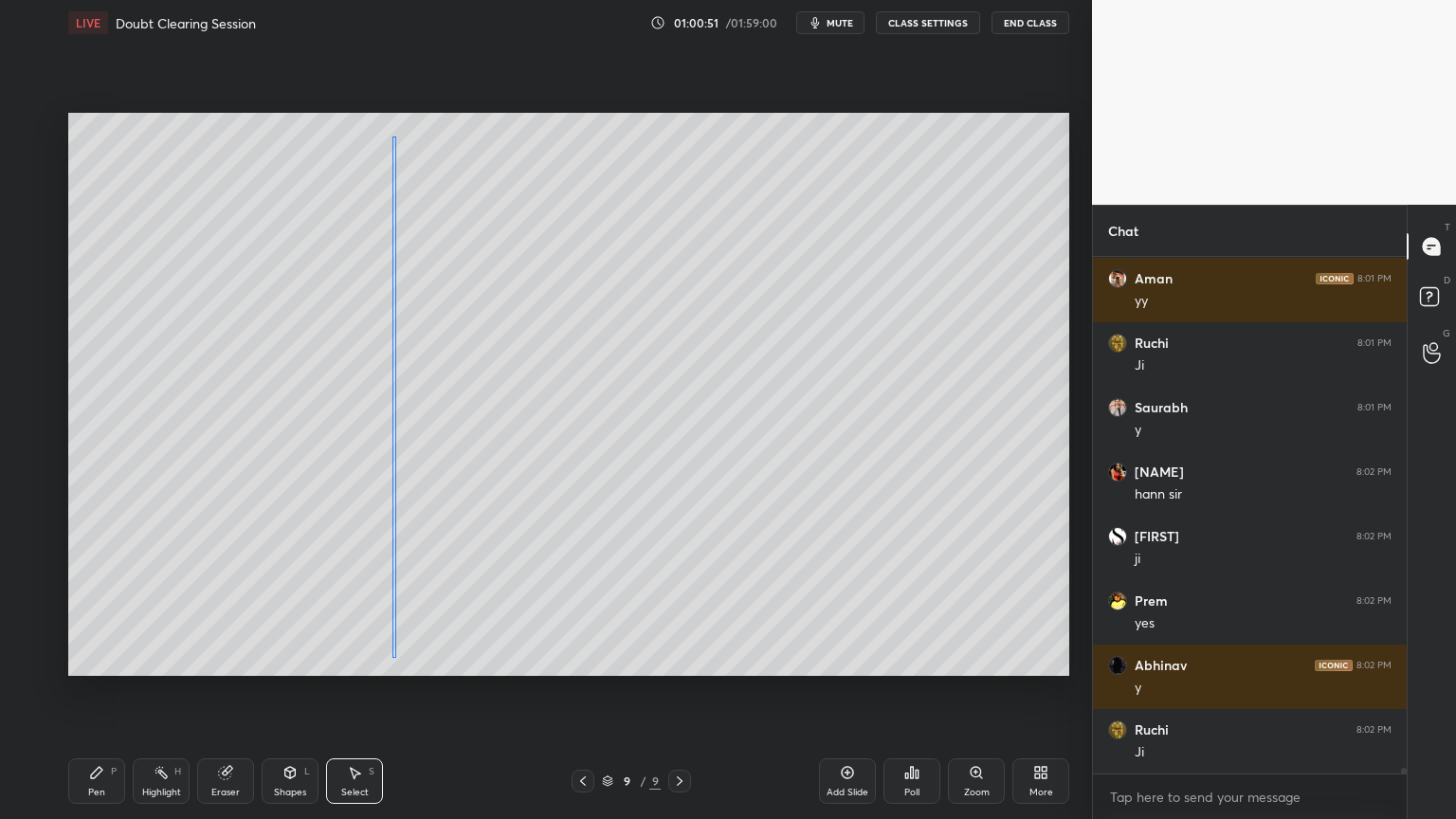 scroll, scrollTop: 44081, scrollLeft: 0, axis: vertical 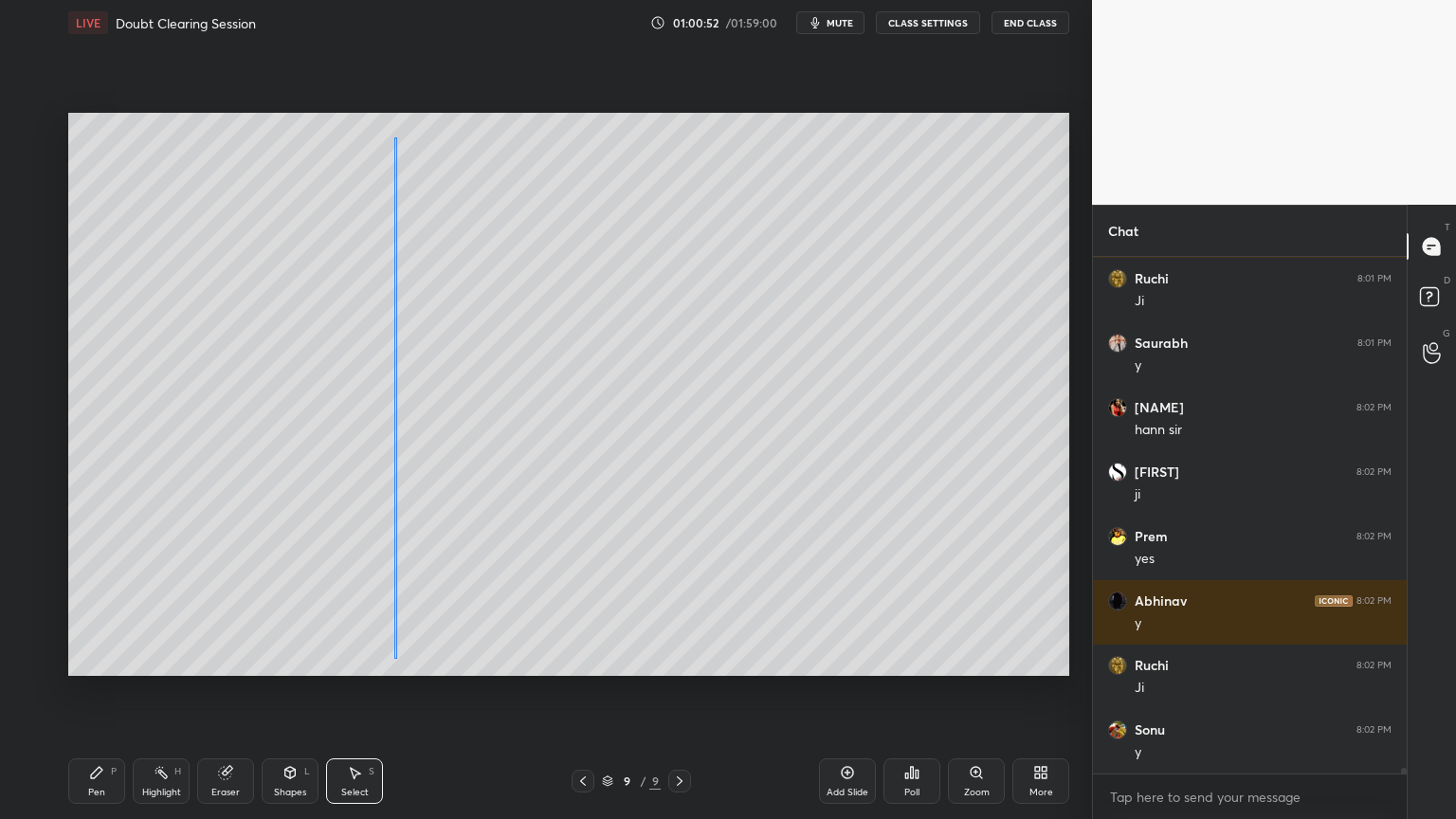 drag, startPoint x: 423, startPoint y: 368, endPoint x: 395, endPoint y: 369, distance: 28.017851 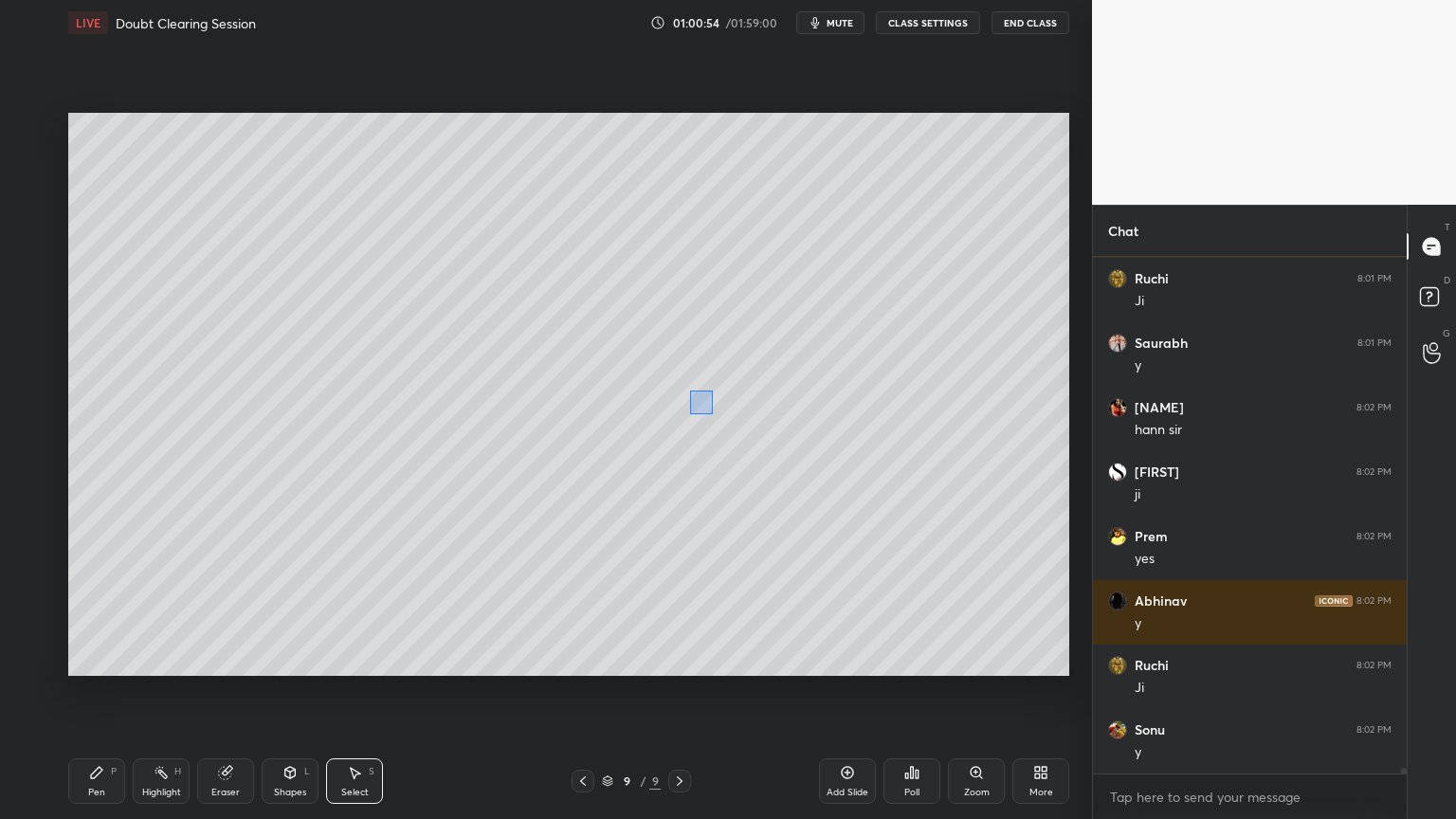 click on "0 ° Undo Copy Duplicate Duplicate to new slide Delete" at bounding box center [569, 394] 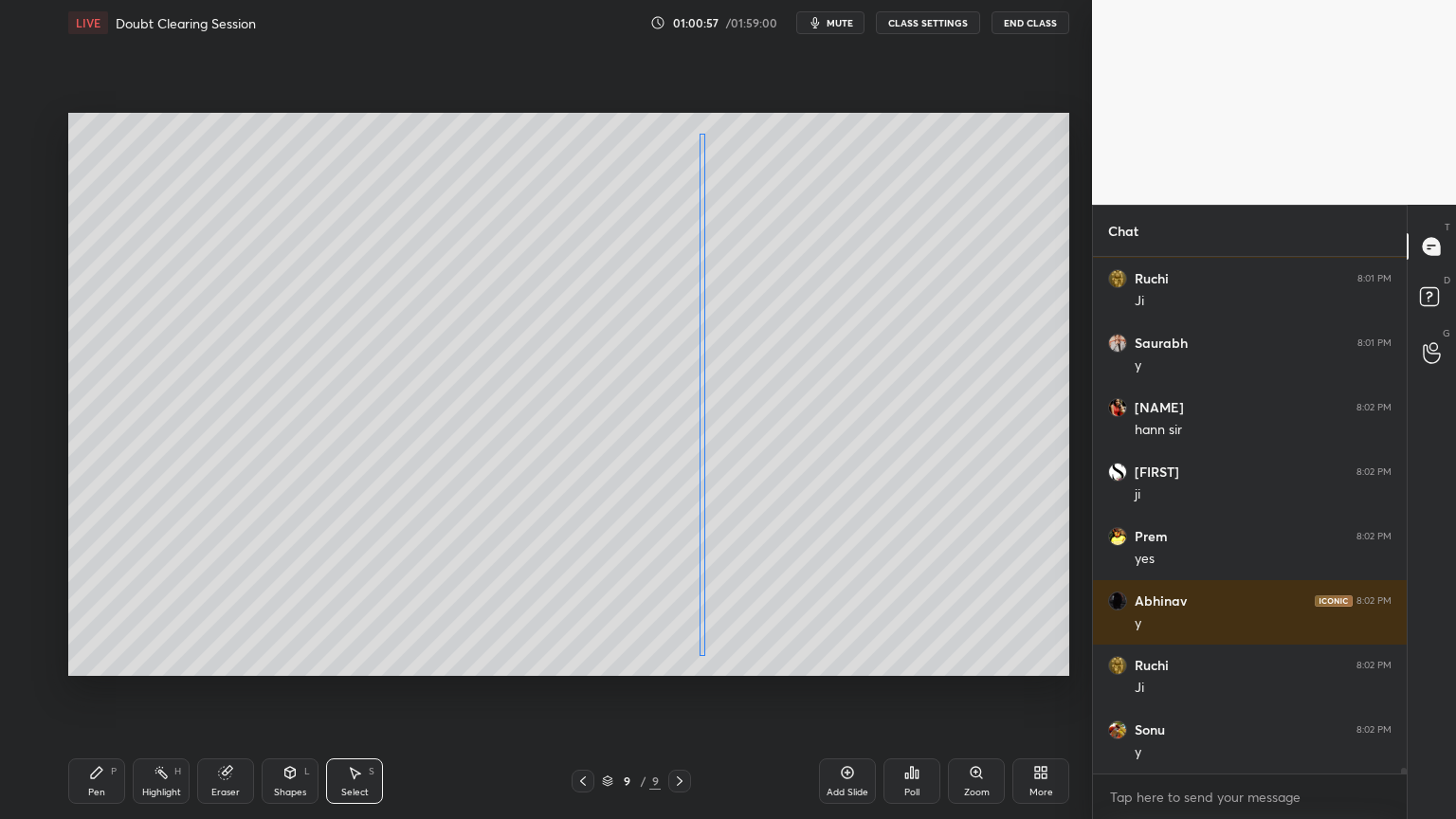 click on "0 ° Undo Copy Duplicate Duplicate to new slide Delete" at bounding box center (569, 394) 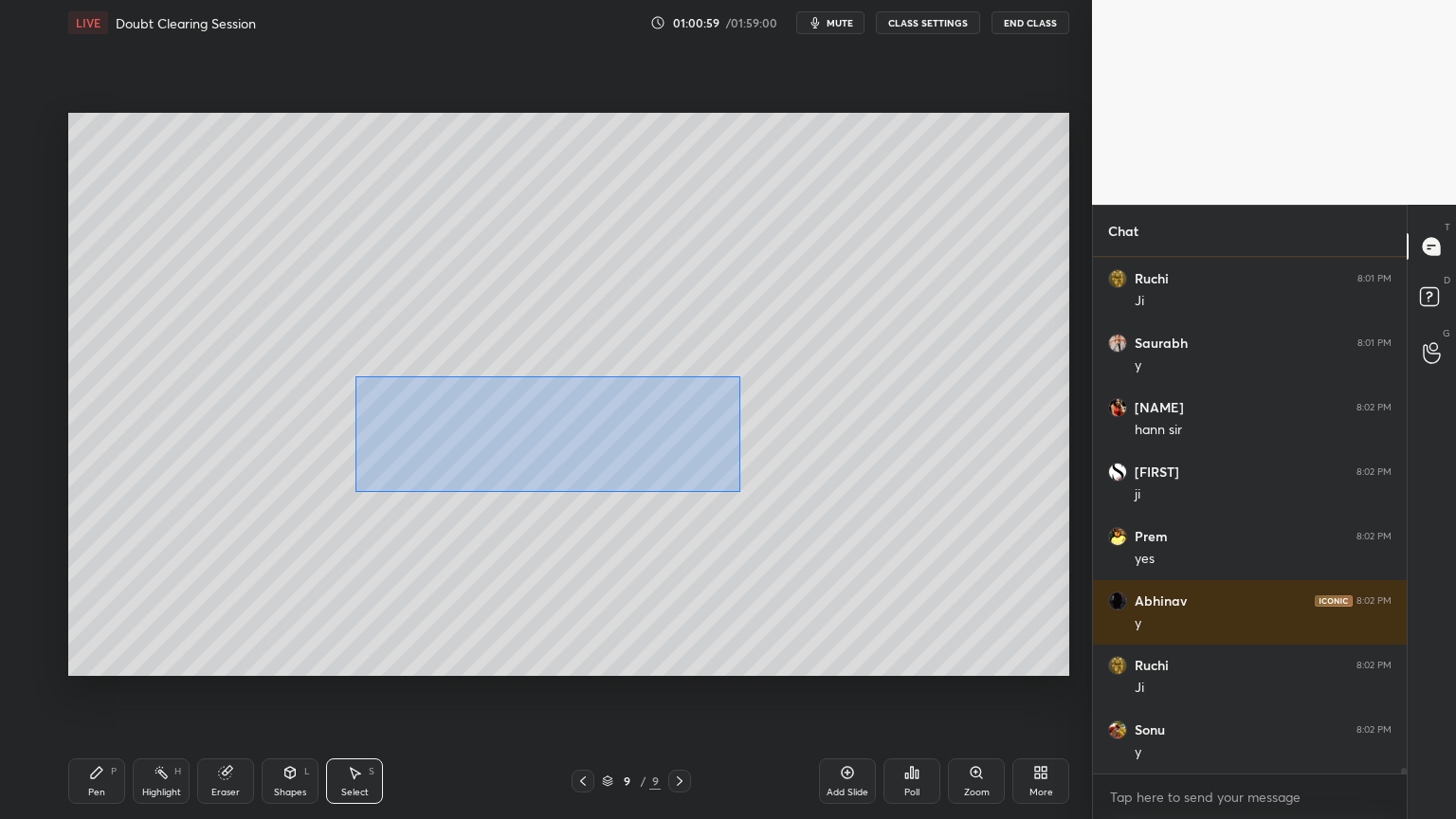 drag, startPoint x: 366, startPoint y: 384, endPoint x: 739, endPoint y: 492, distance: 388.32074 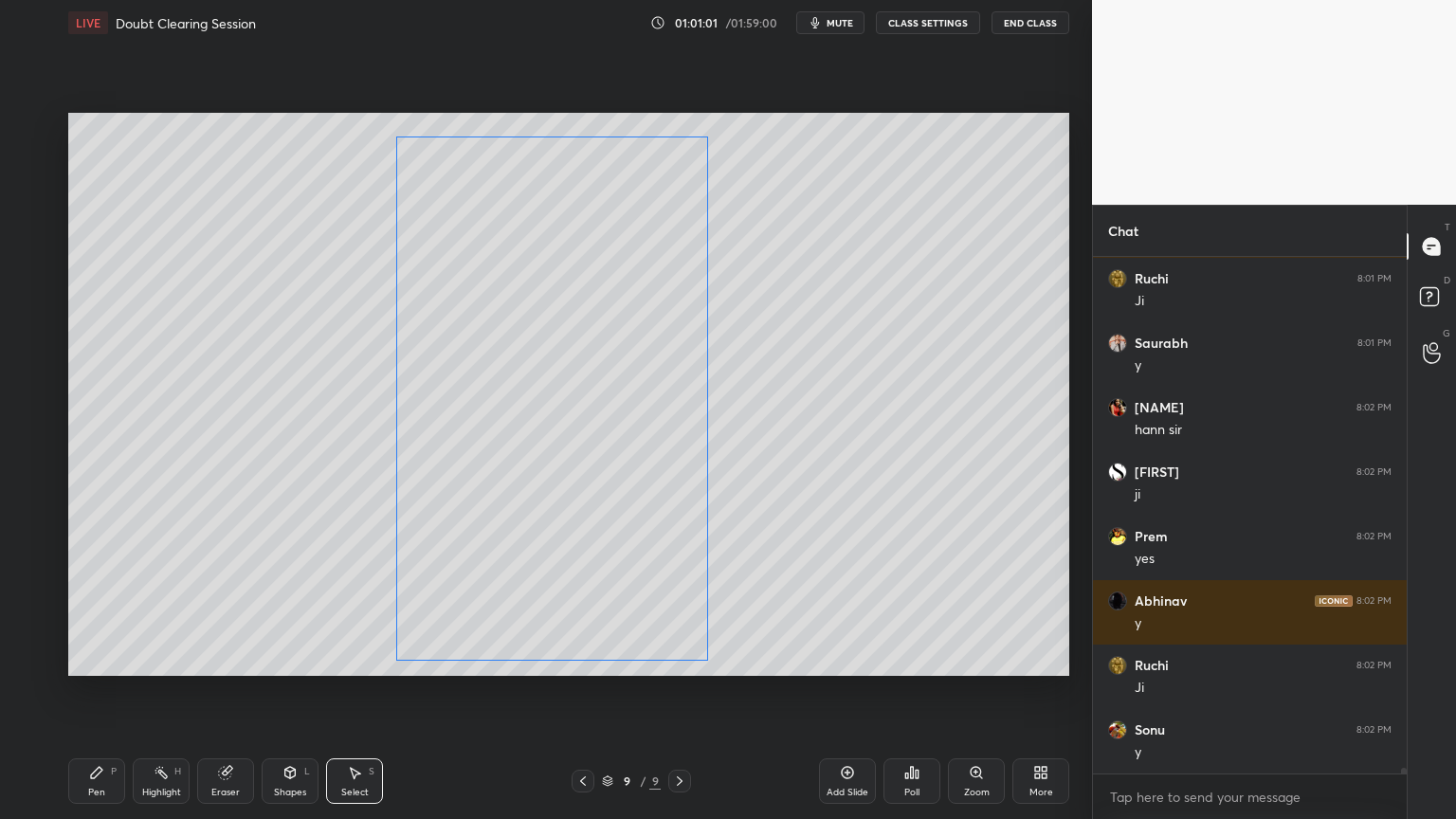 click on "0 ° Undo Copy Duplicate Duplicate to new slide Delete" at bounding box center (569, 394) 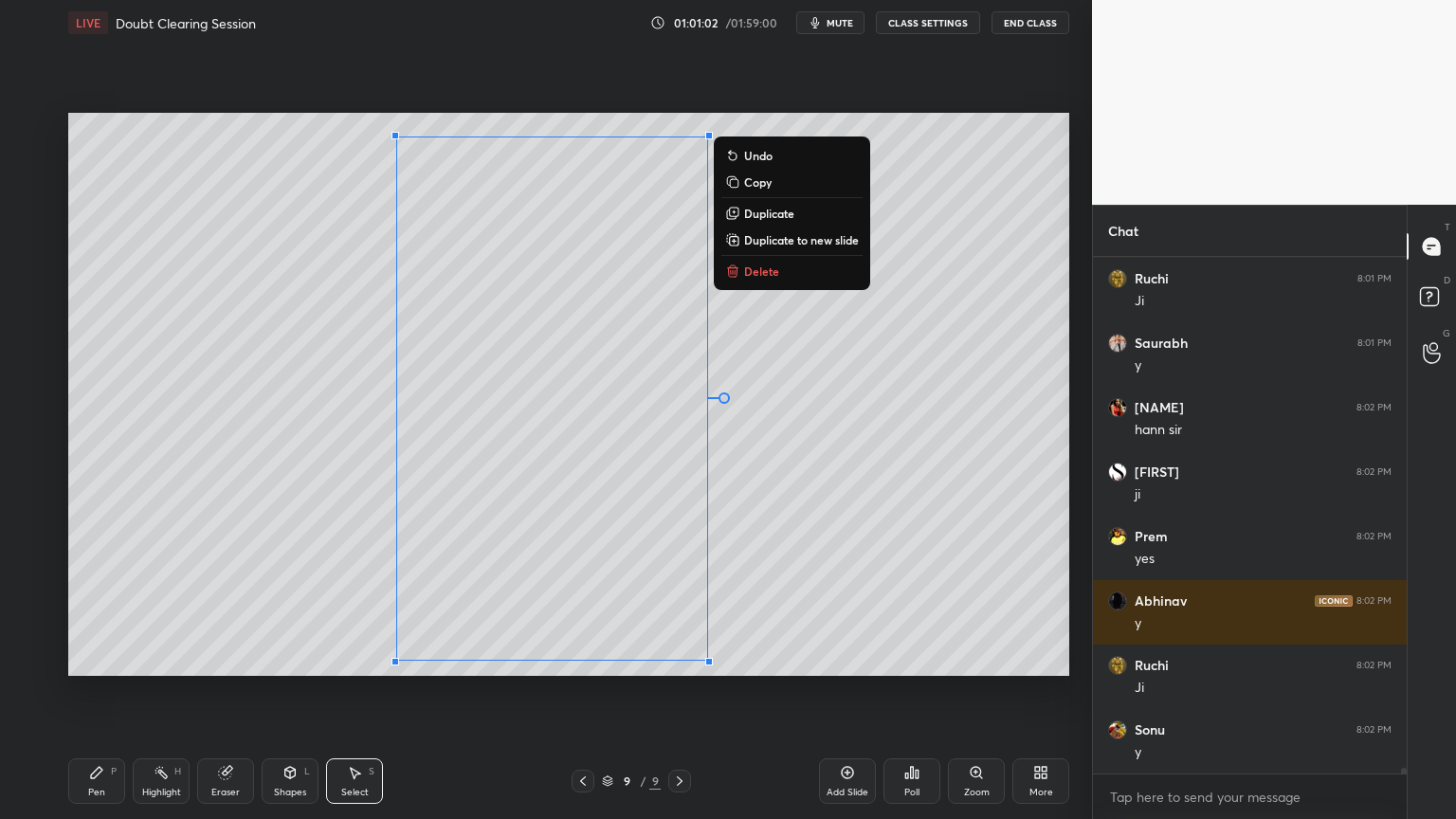 click on "0 ° Undo Copy Duplicate Duplicate to new slide Delete" at bounding box center [569, 394] 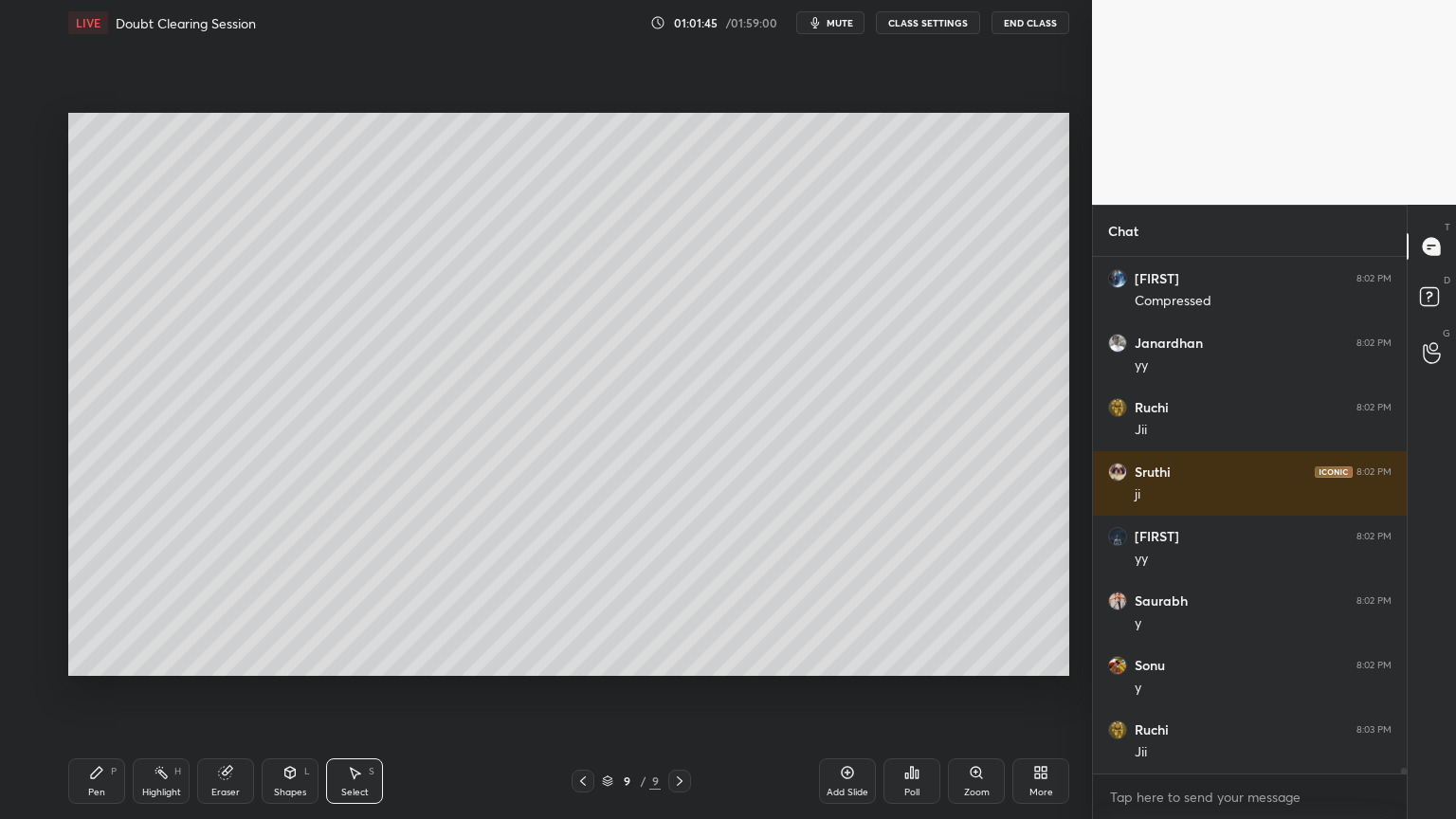 scroll, scrollTop: 44661, scrollLeft: 0, axis: vertical 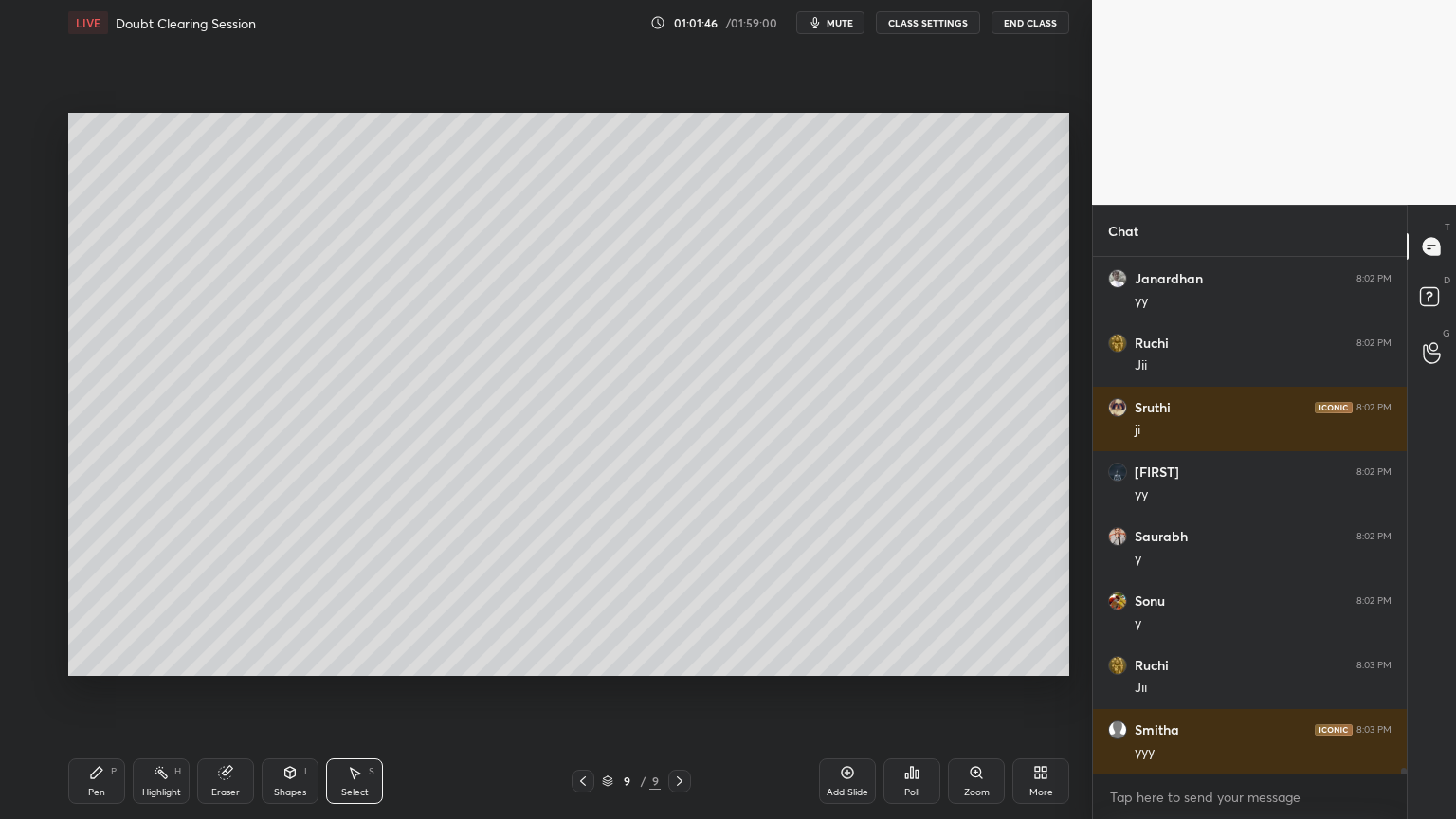 drag, startPoint x: 87, startPoint y: 789, endPoint x: 100, endPoint y: 767, distance: 25.553865 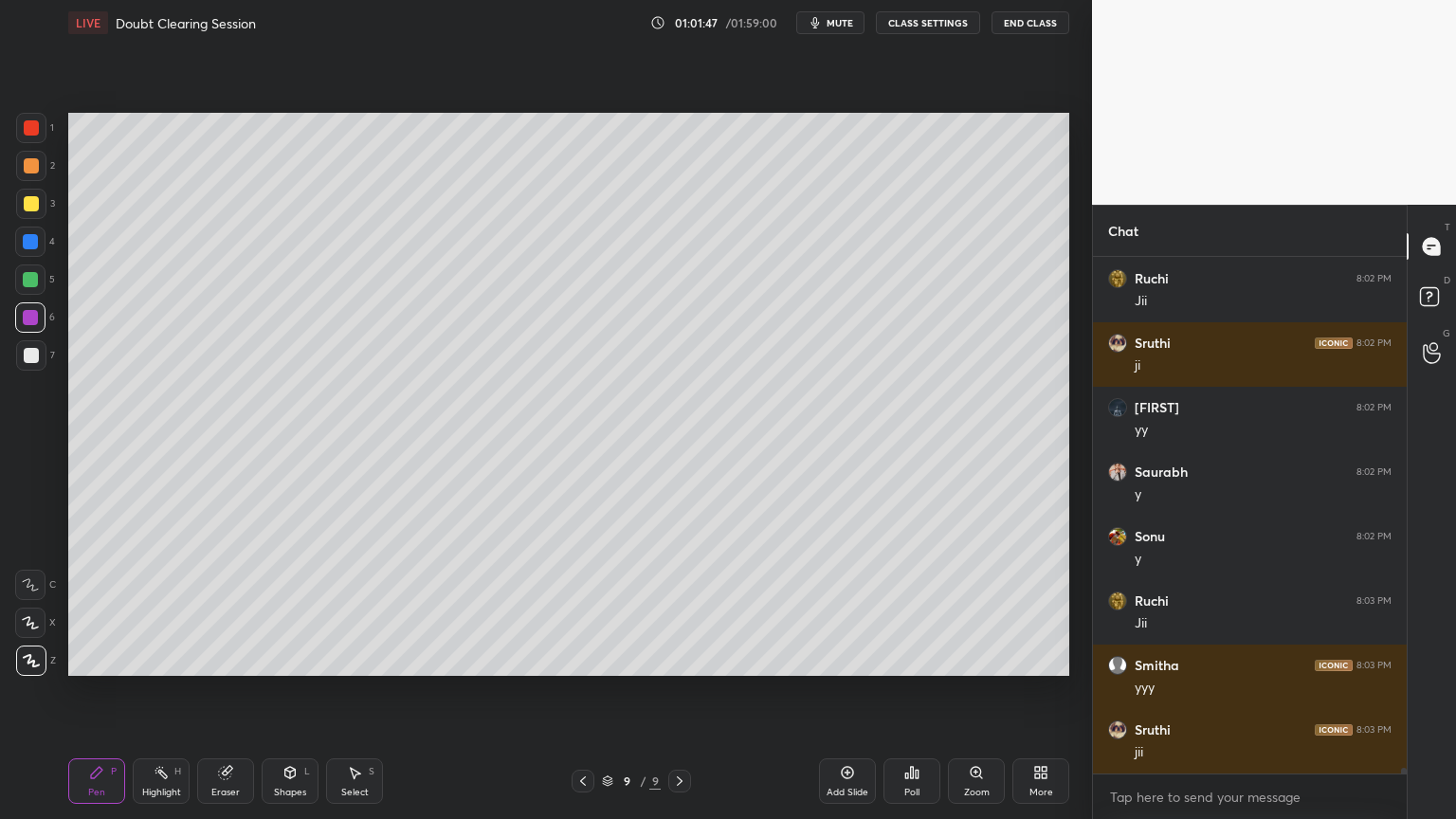scroll, scrollTop: 44806, scrollLeft: 0, axis: vertical 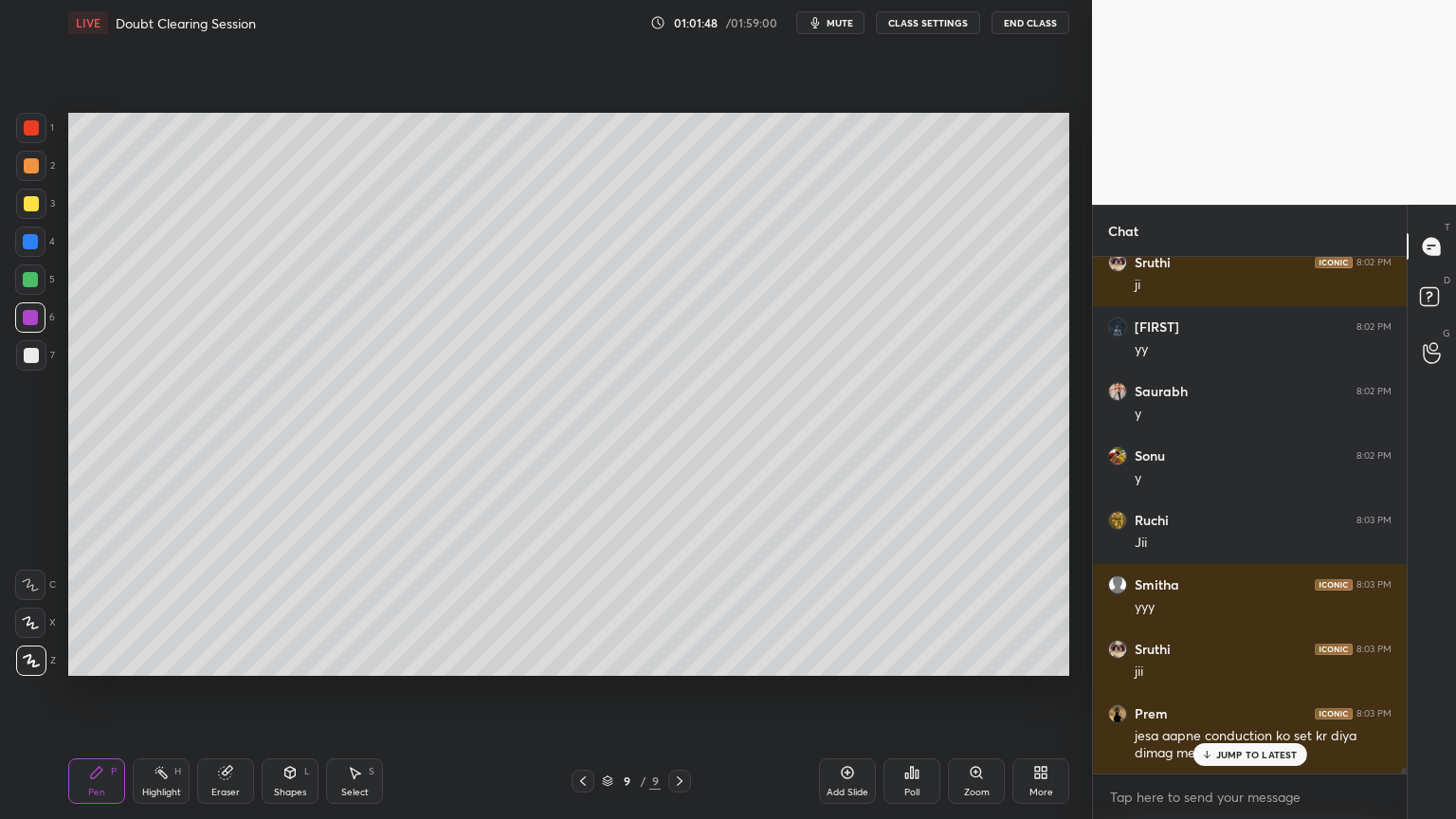click at bounding box center [30, 280] 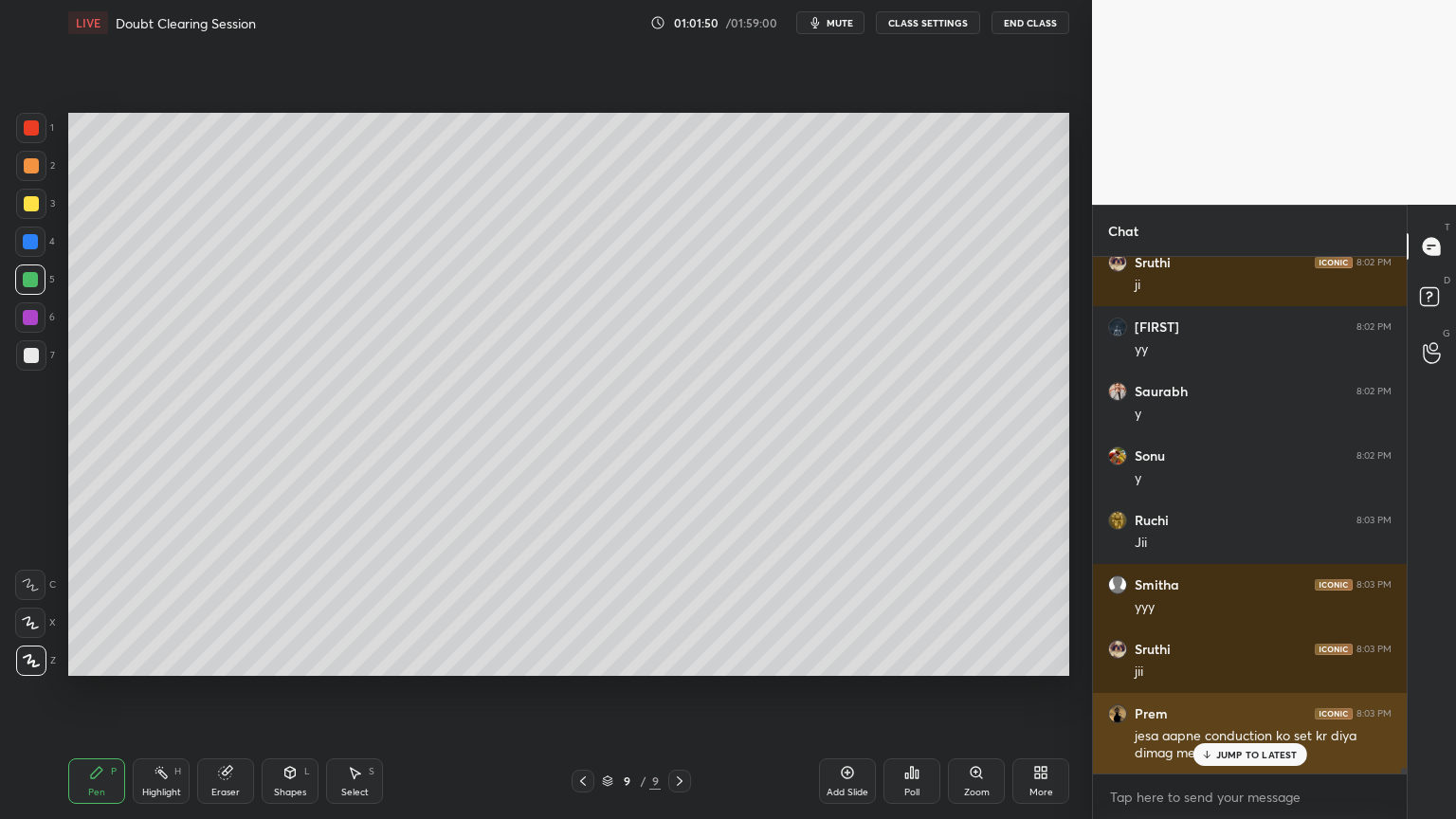 click on "JUMP TO LATEST" at bounding box center [1257, 755] 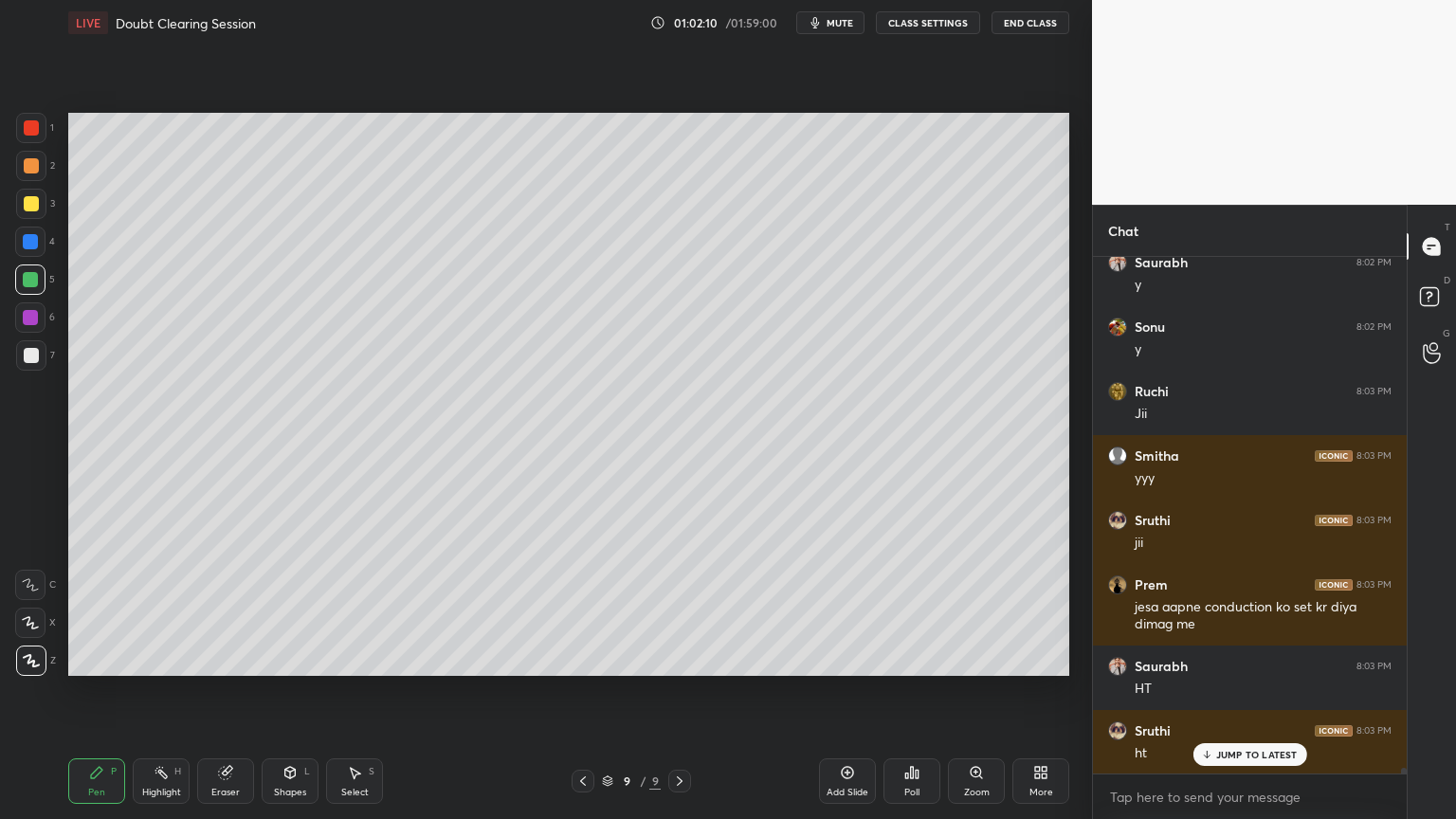 click on "Eraser" at bounding box center [226, 792] 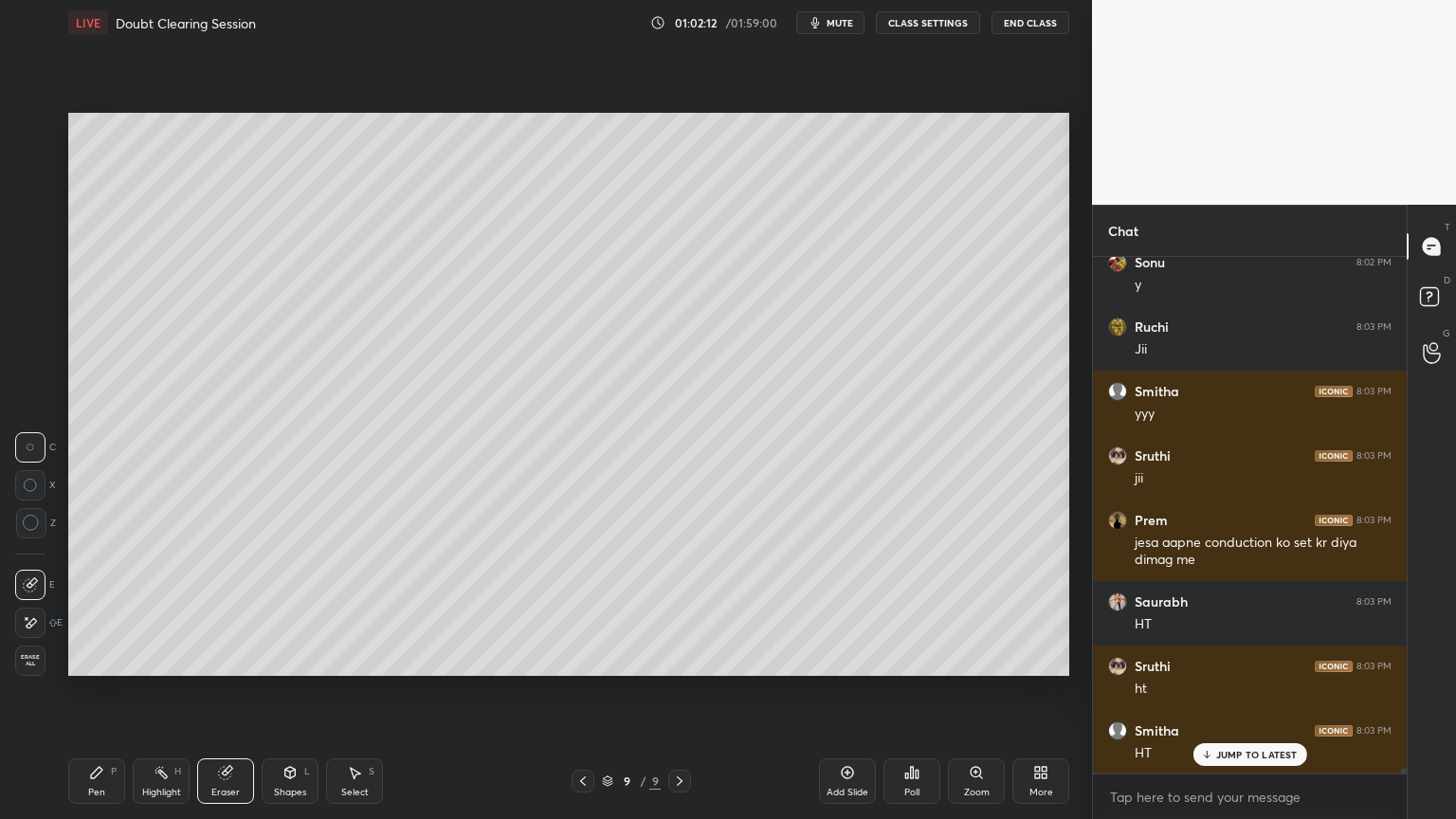 scroll, scrollTop: 45128, scrollLeft: 0, axis: vertical 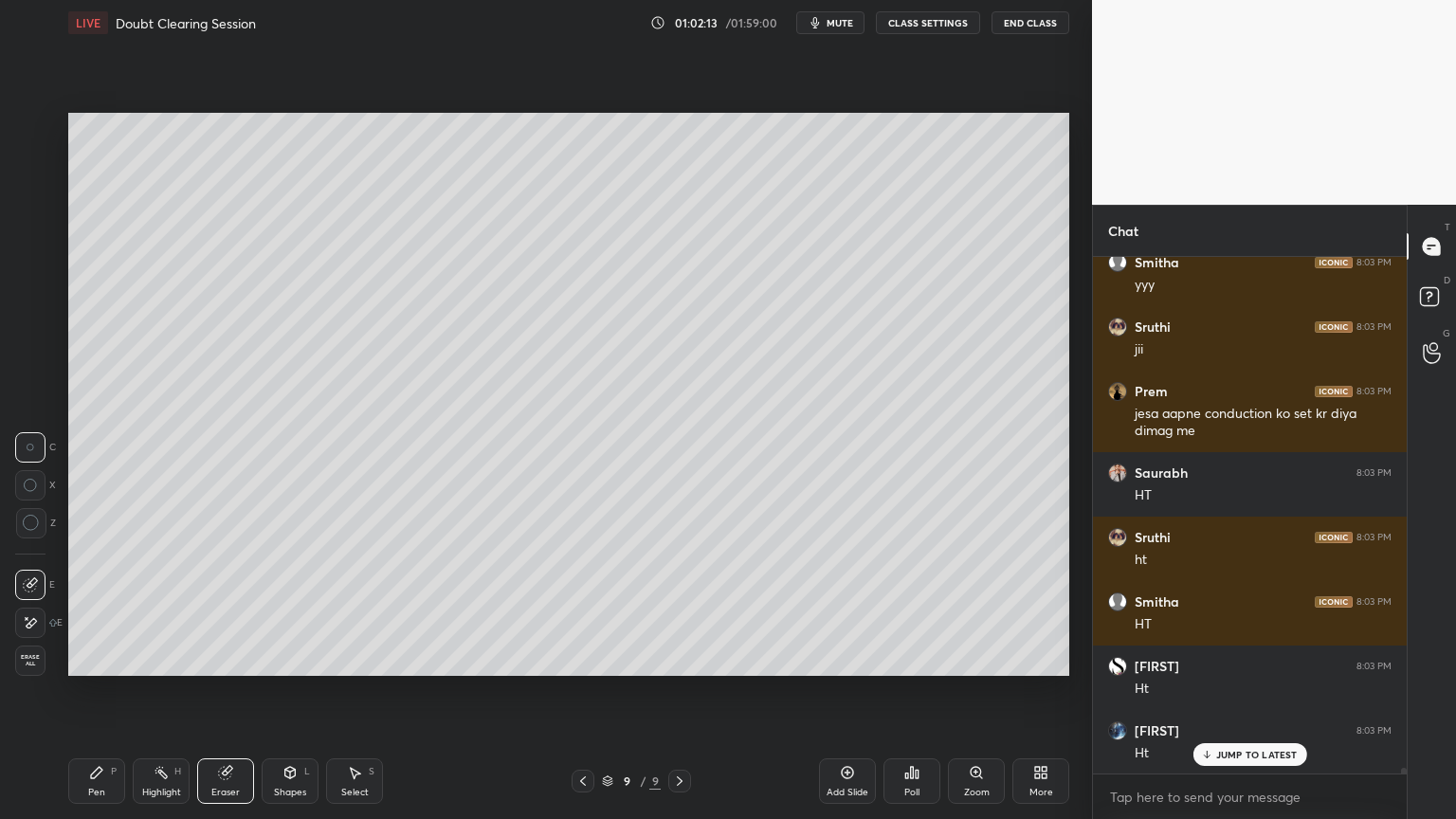 click 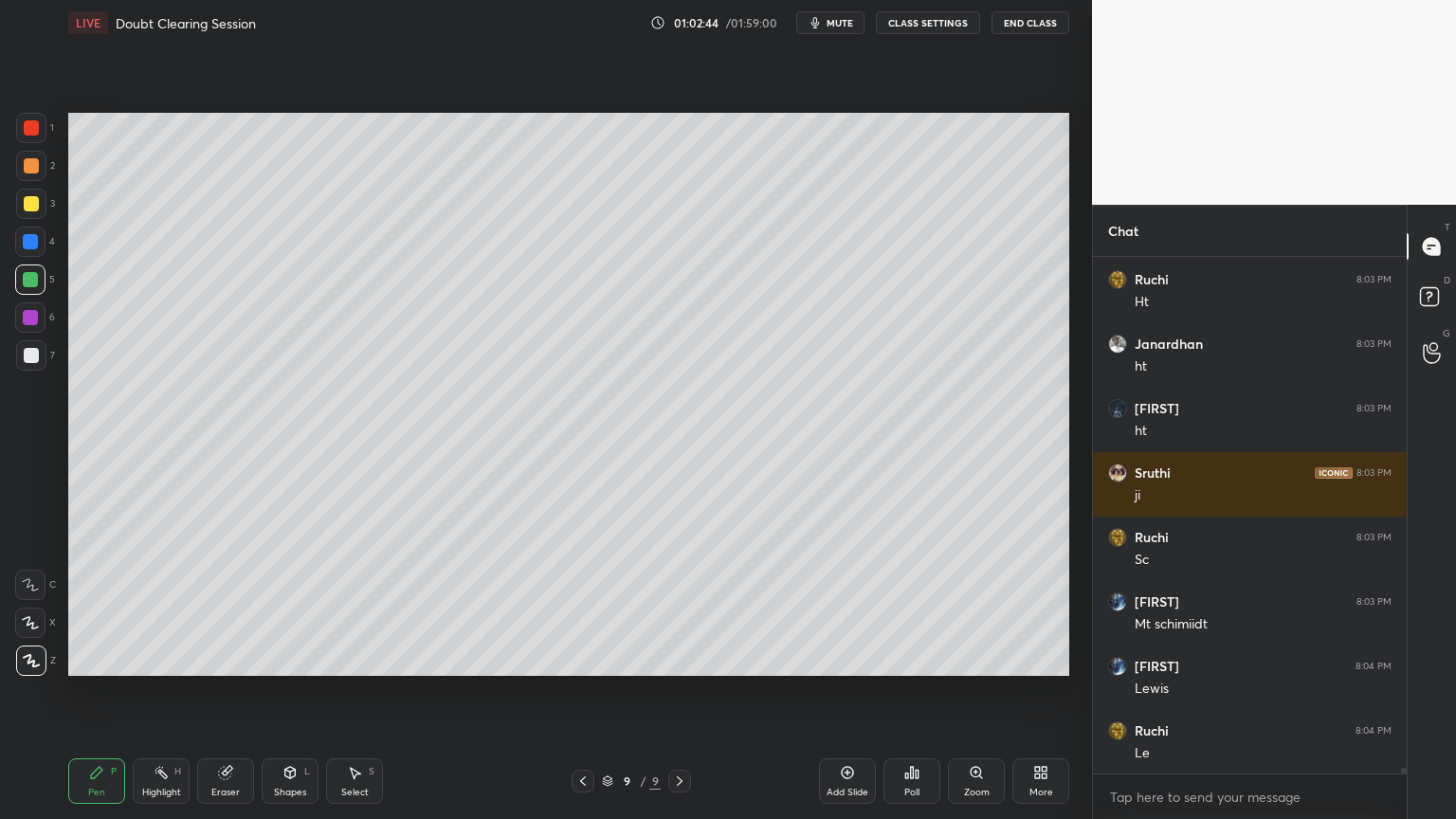 scroll, scrollTop: 45709, scrollLeft: 0, axis: vertical 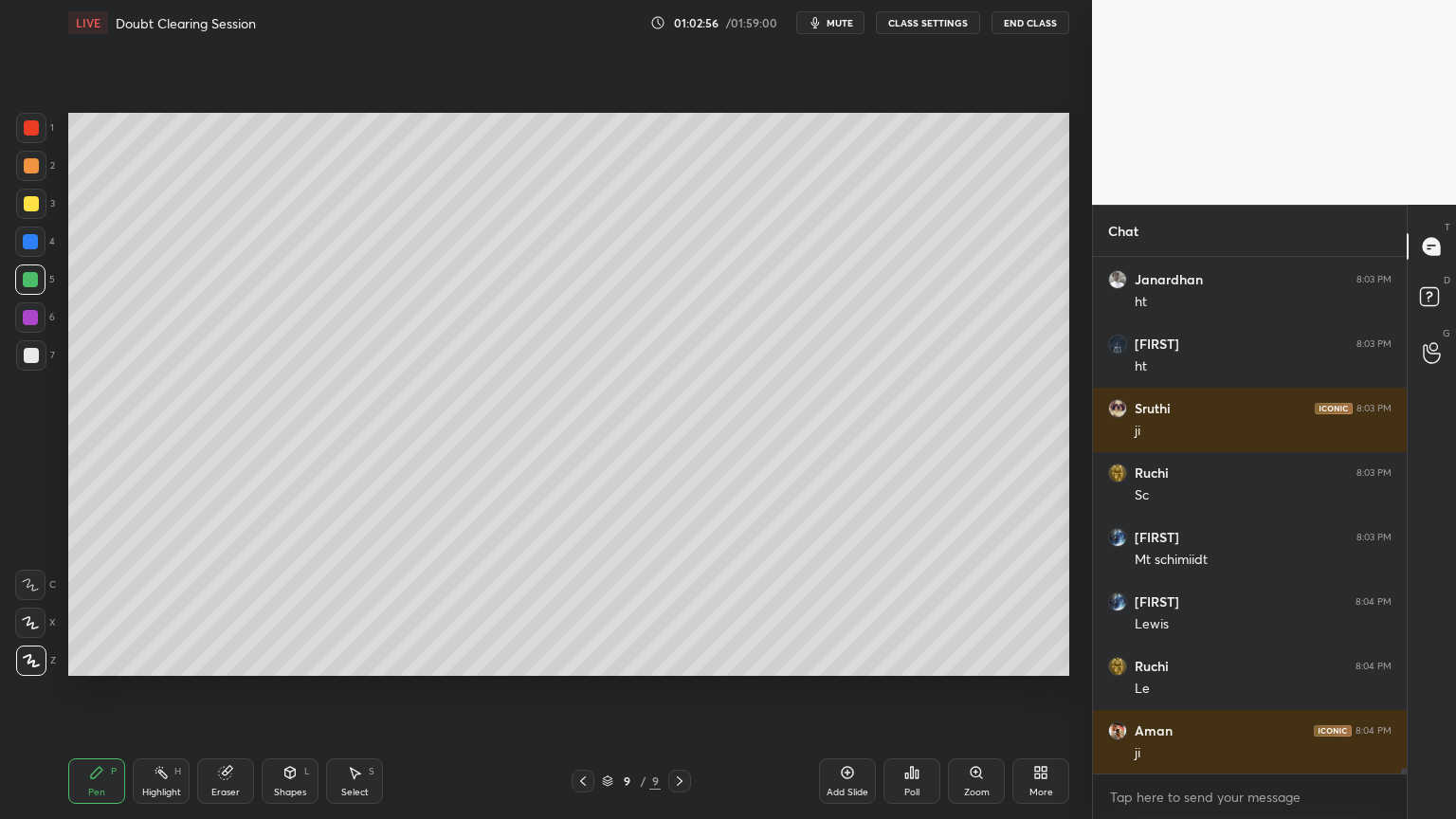 click at bounding box center [31, 355] 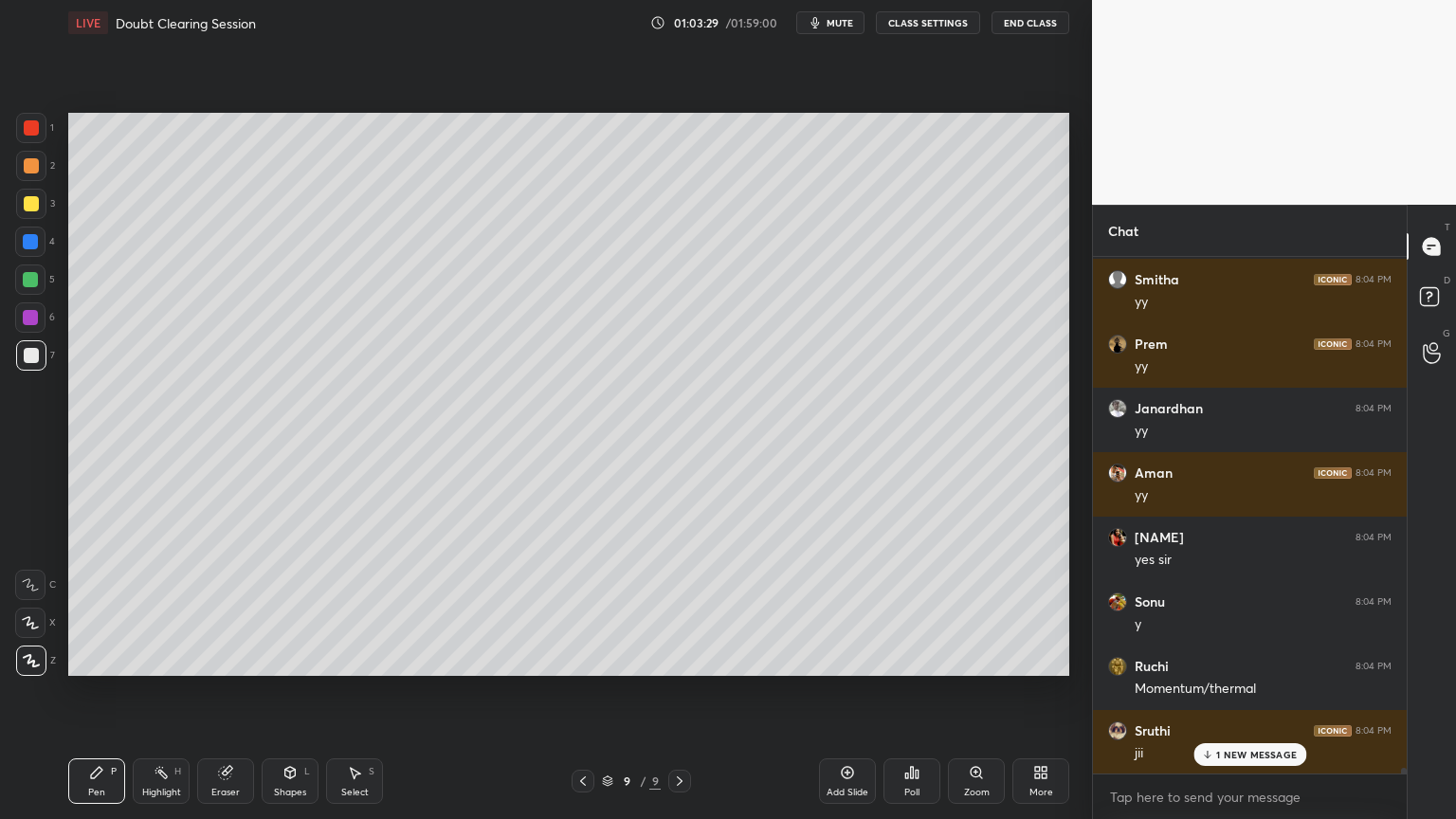 scroll, scrollTop: 46353, scrollLeft: 0, axis: vertical 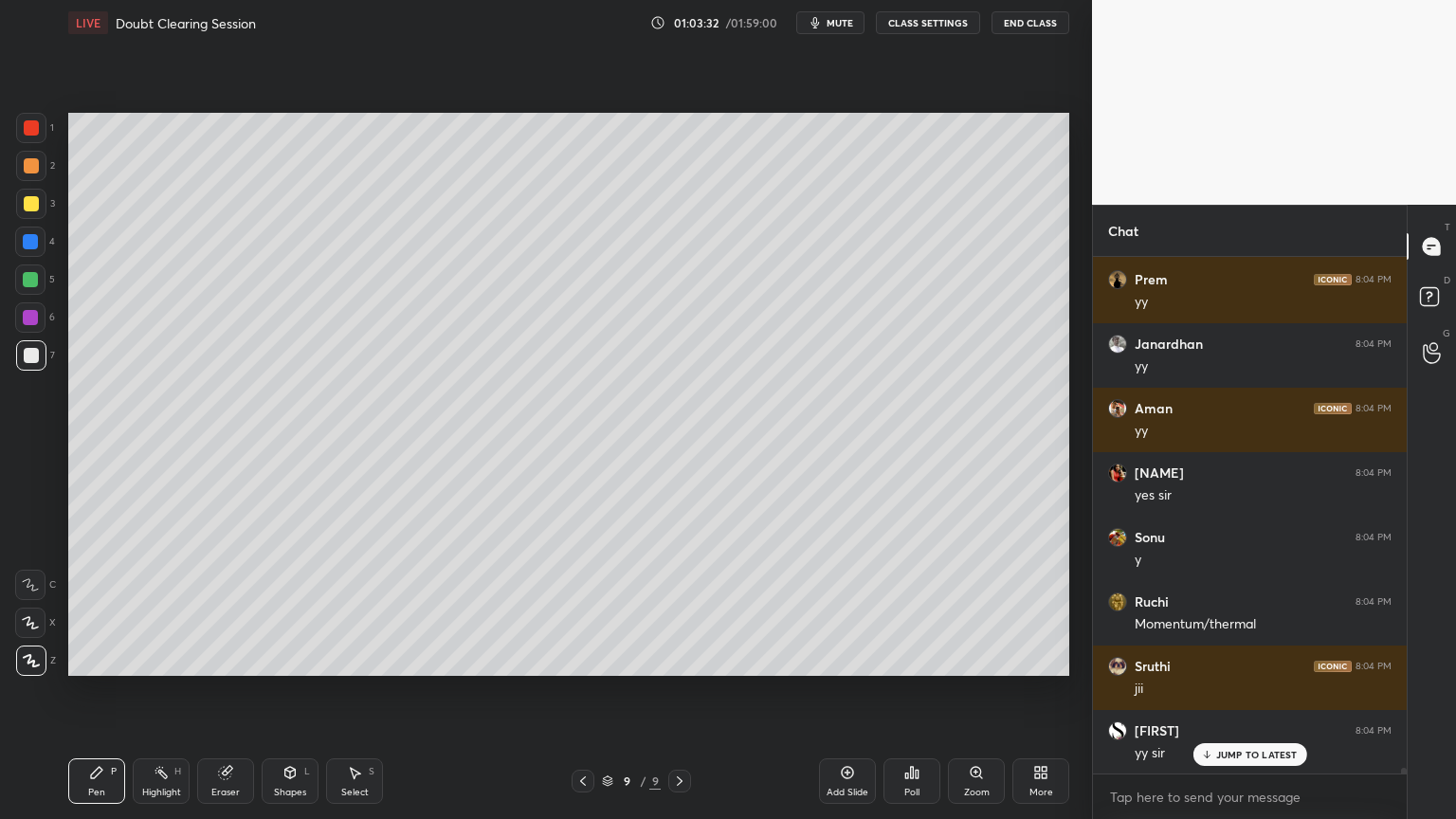 click 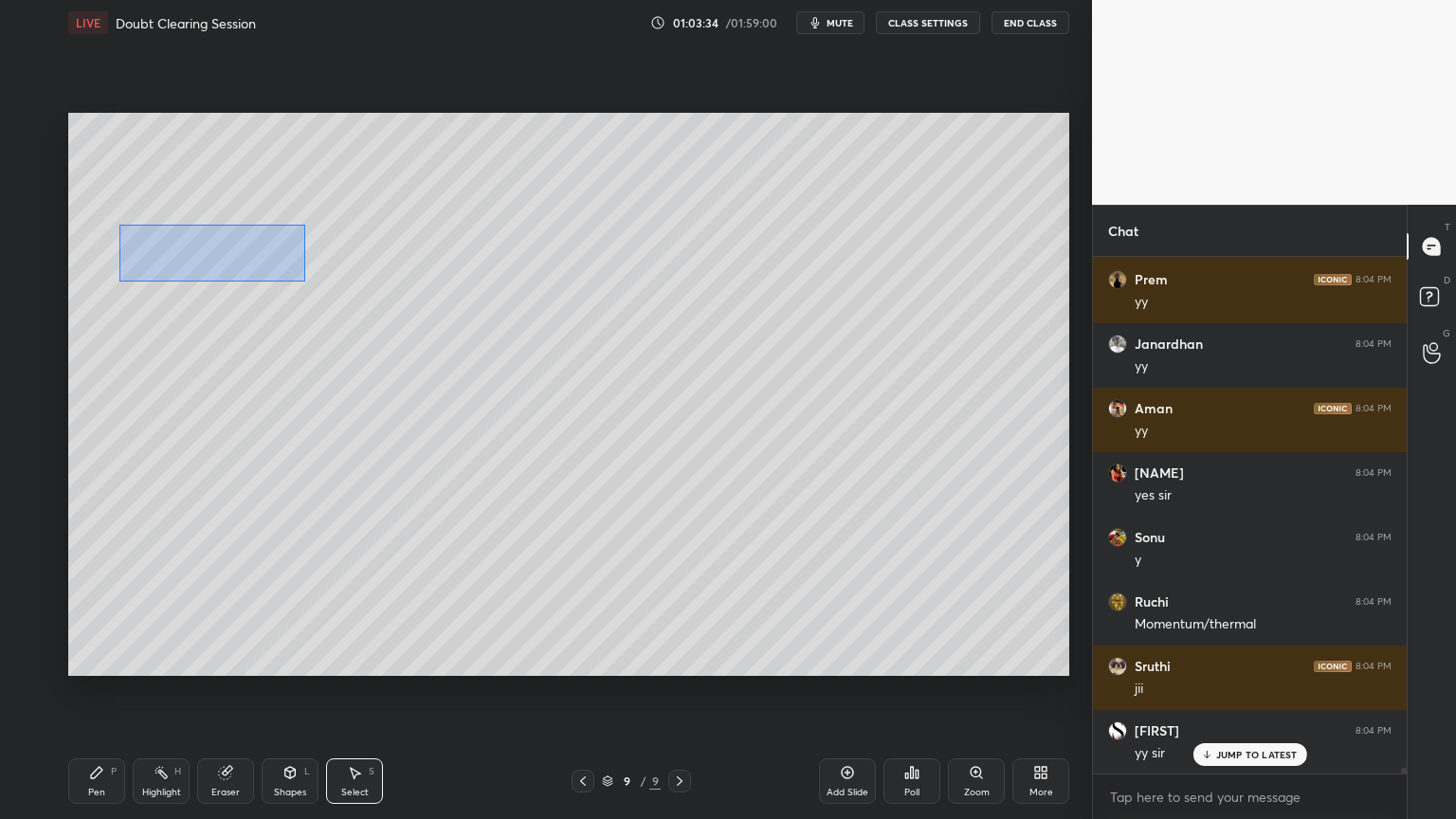 drag, startPoint x: 122, startPoint y: 228, endPoint x: 277, endPoint y: 275, distance: 161.96913 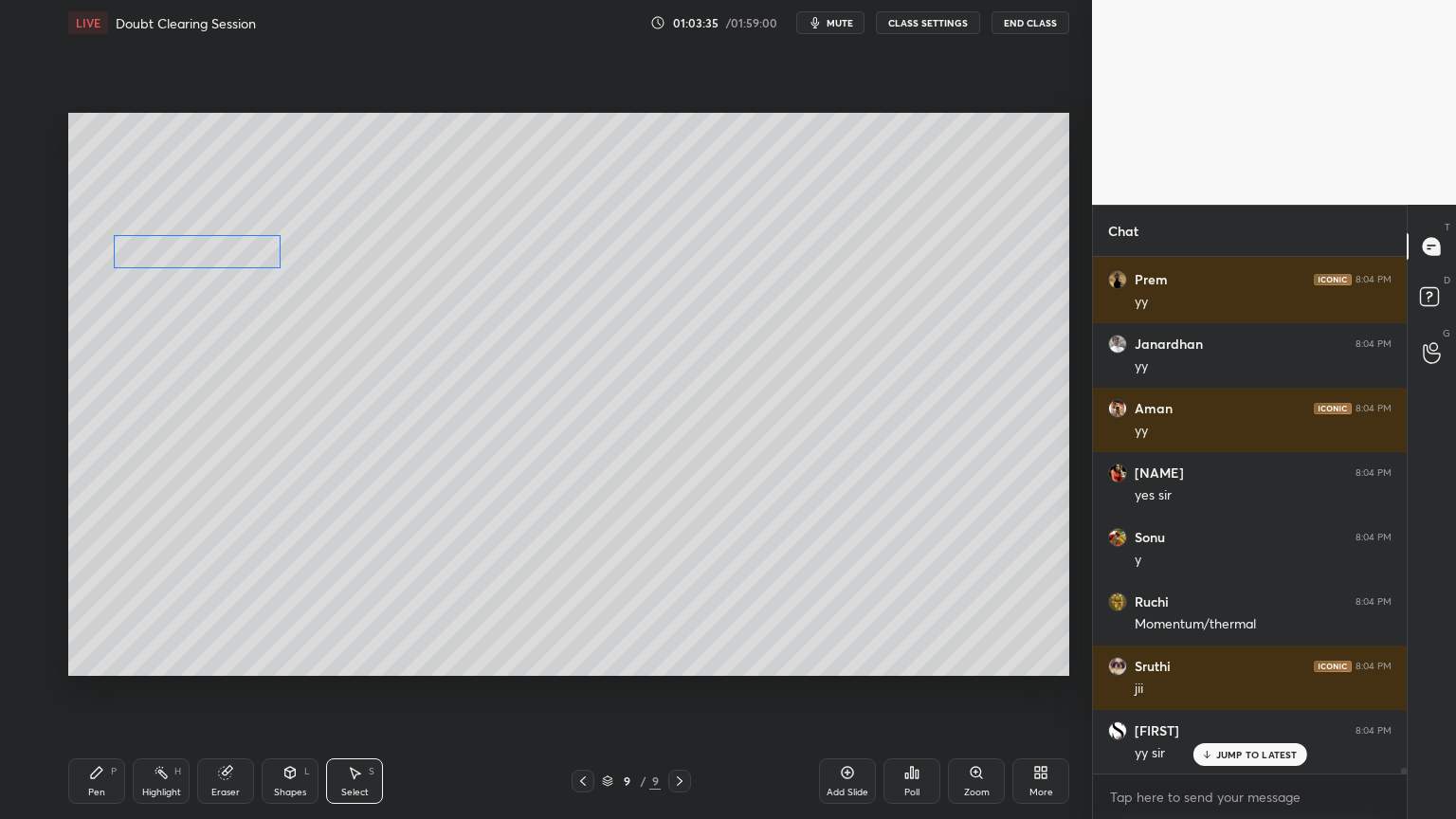drag, startPoint x: 246, startPoint y: 259, endPoint x: 228, endPoint y: 264, distance: 18.681542 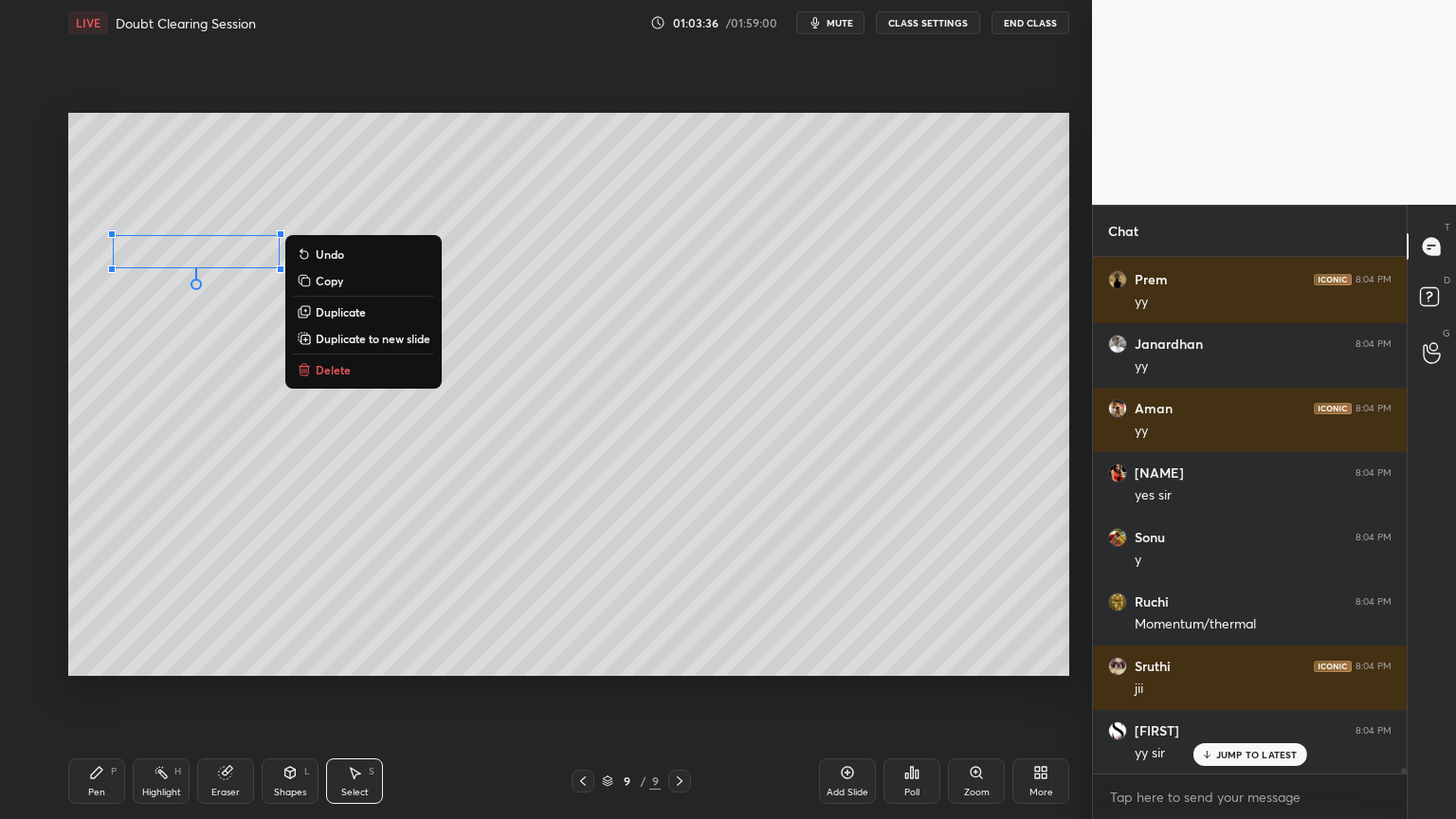 click on "Pen P" at bounding box center [97, 781] 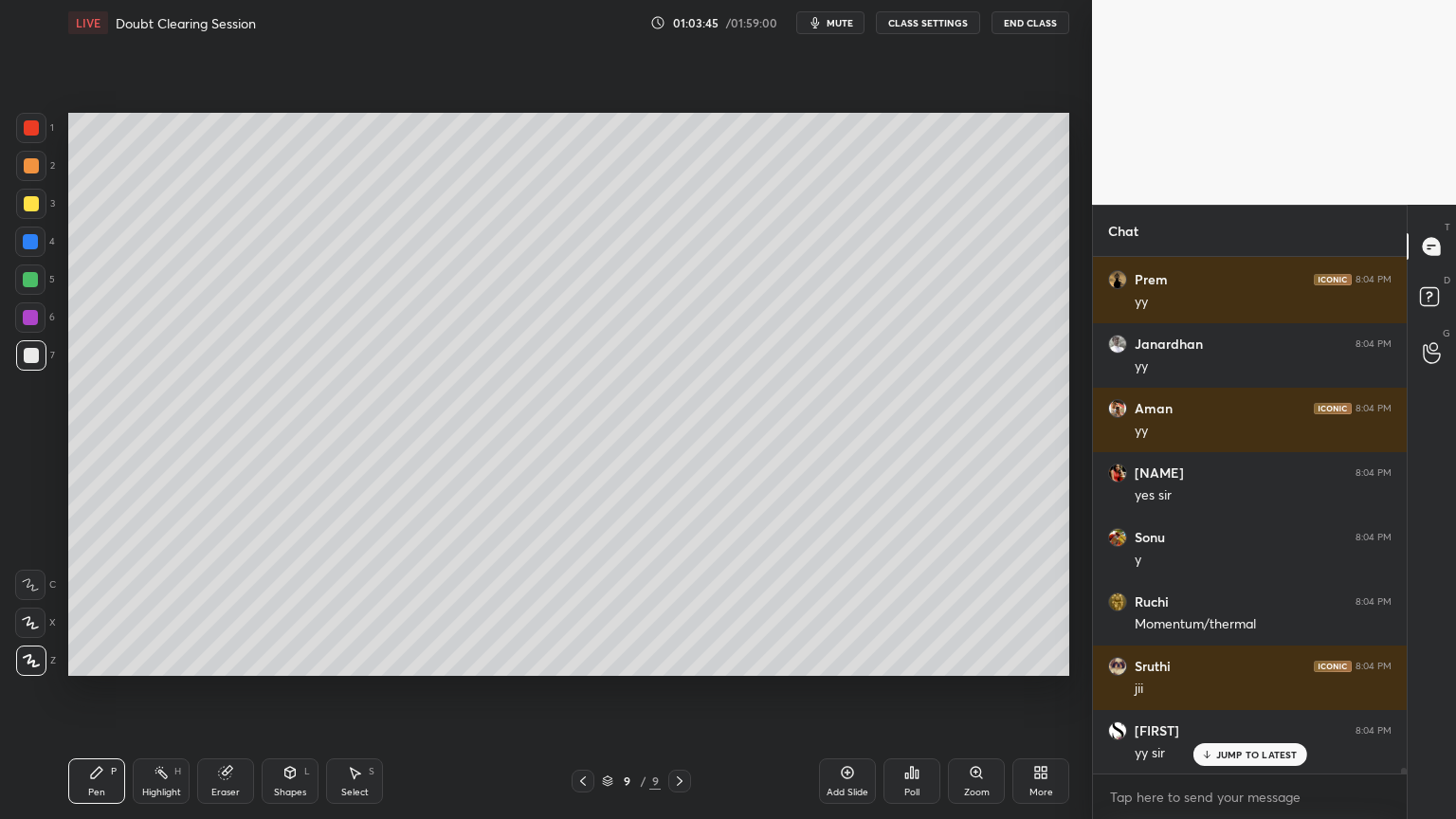 click on "Shapes L" at bounding box center [290, 781] 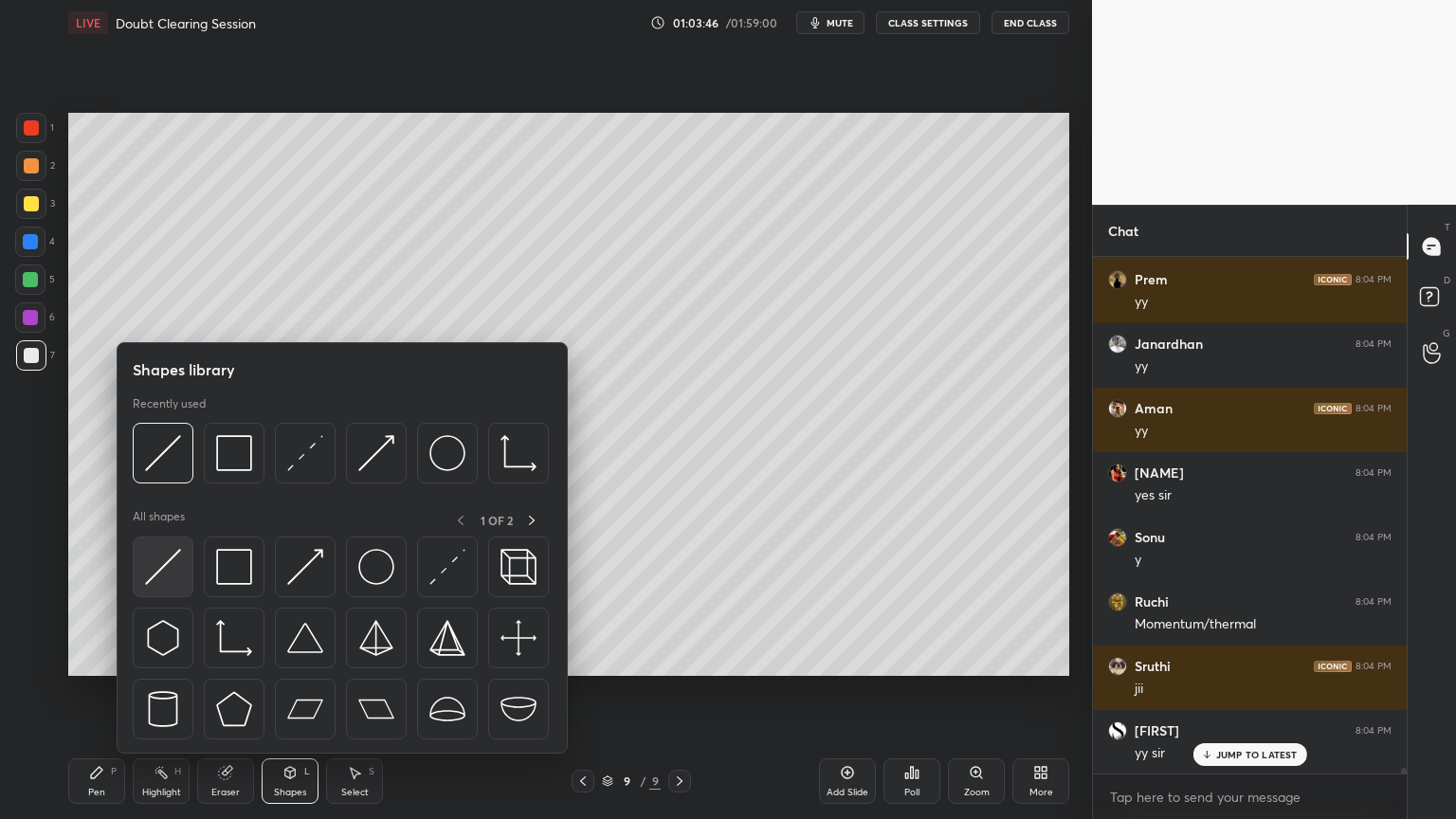 click at bounding box center (163, 567) 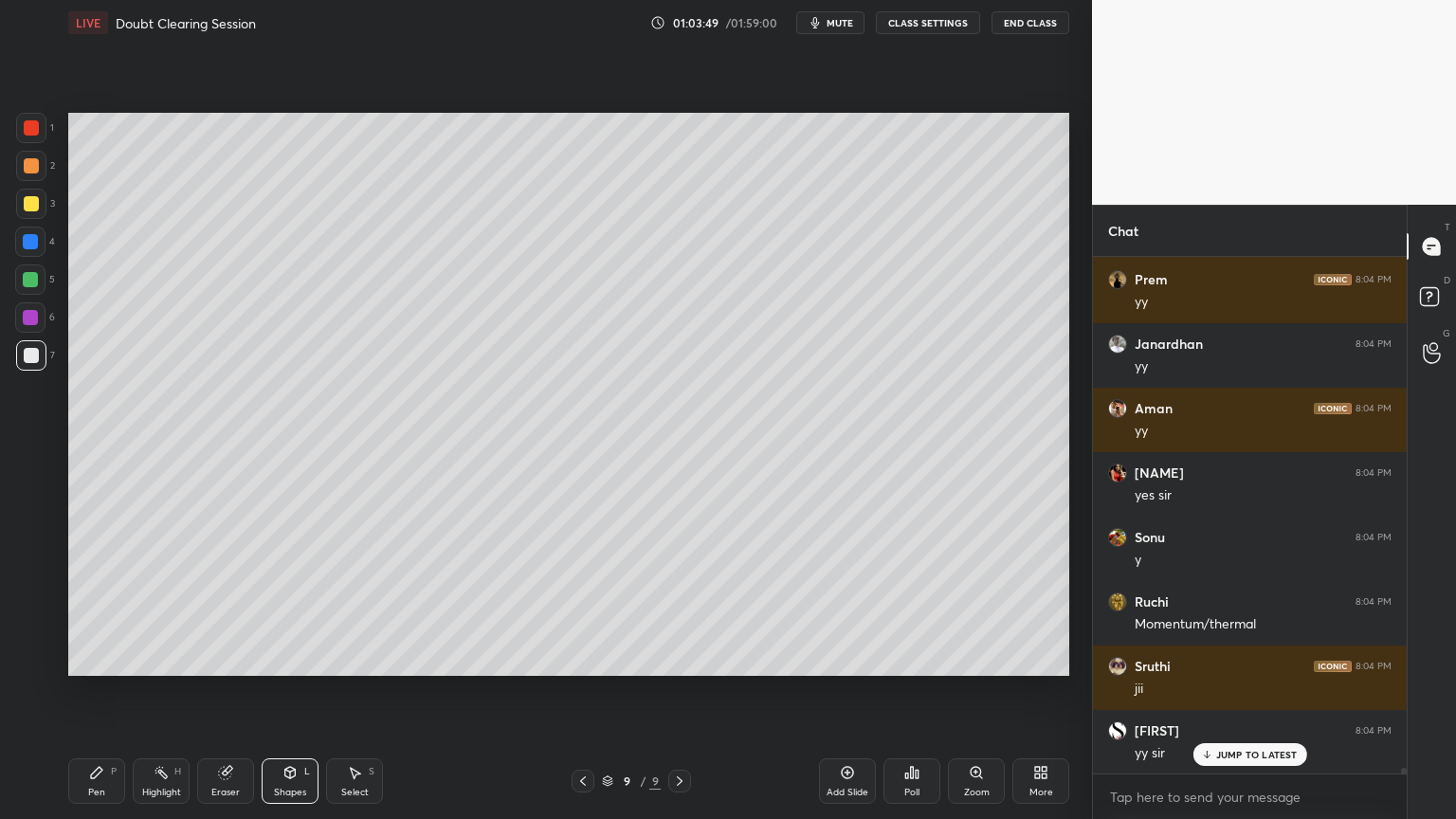 click on "Pen P" at bounding box center (97, 781) 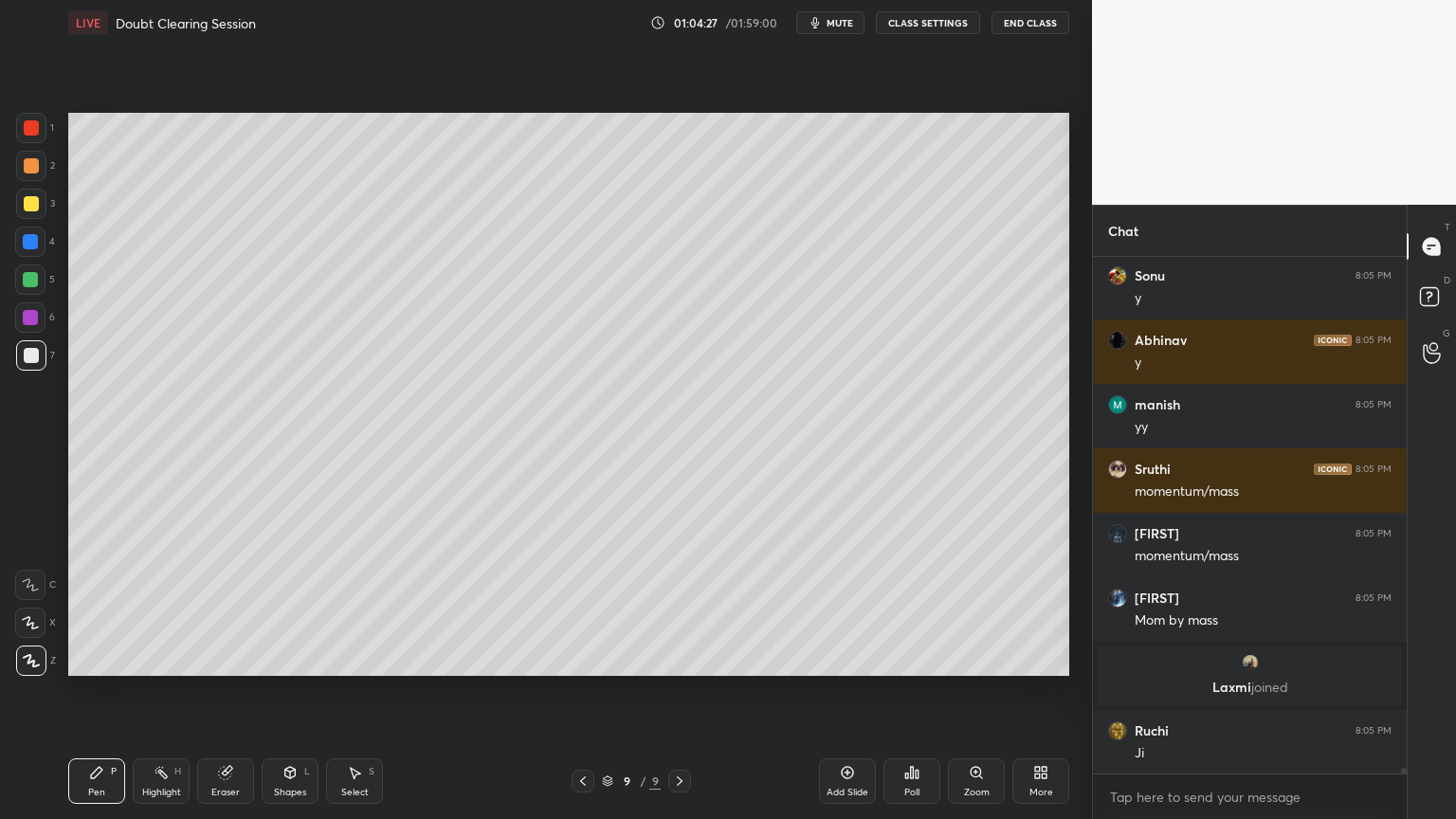 scroll, scrollTop: 47259, scrollLeft: 0, axis: vertical 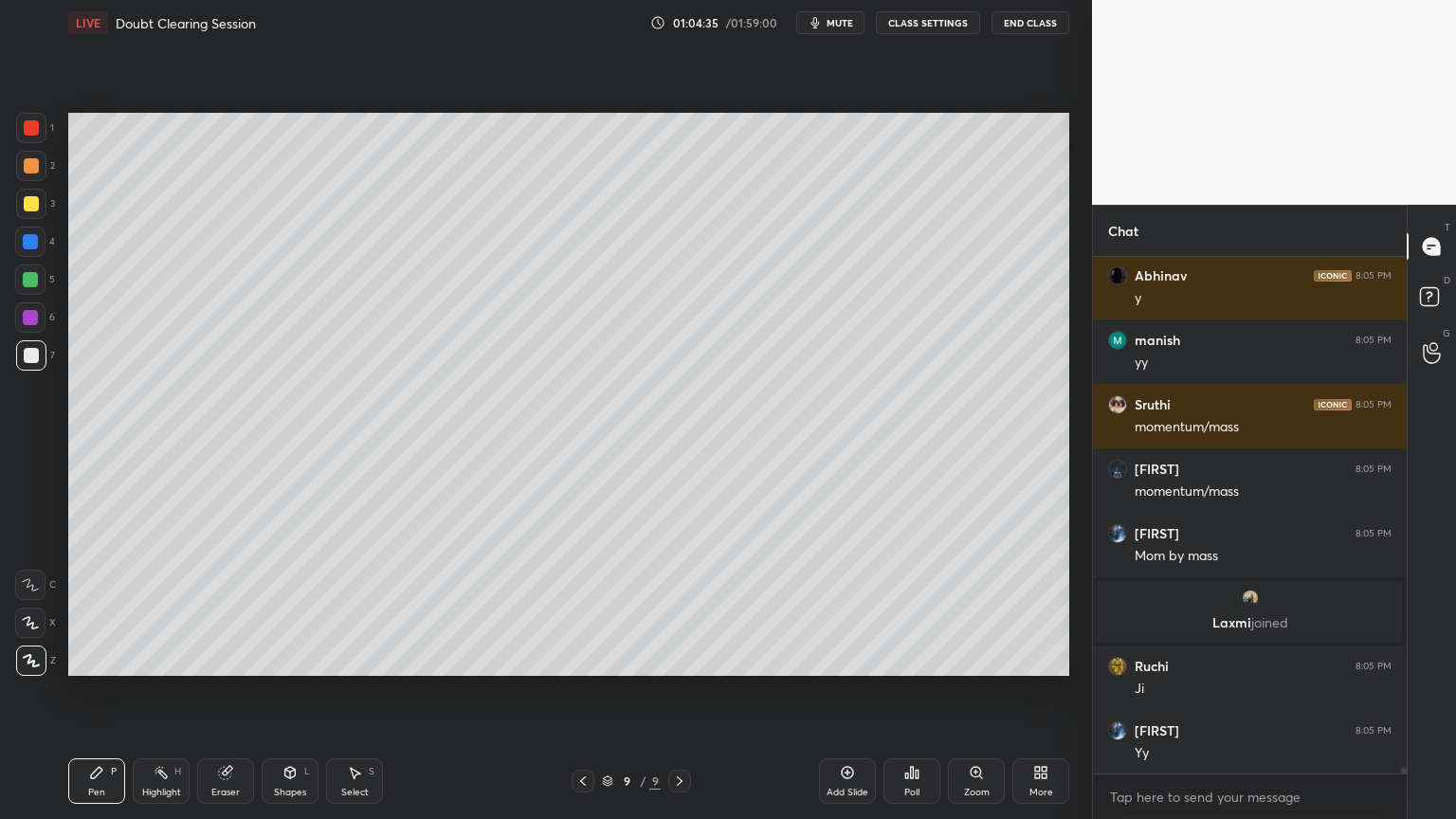 click on "Shapes L" at bounding box center (290, 781) 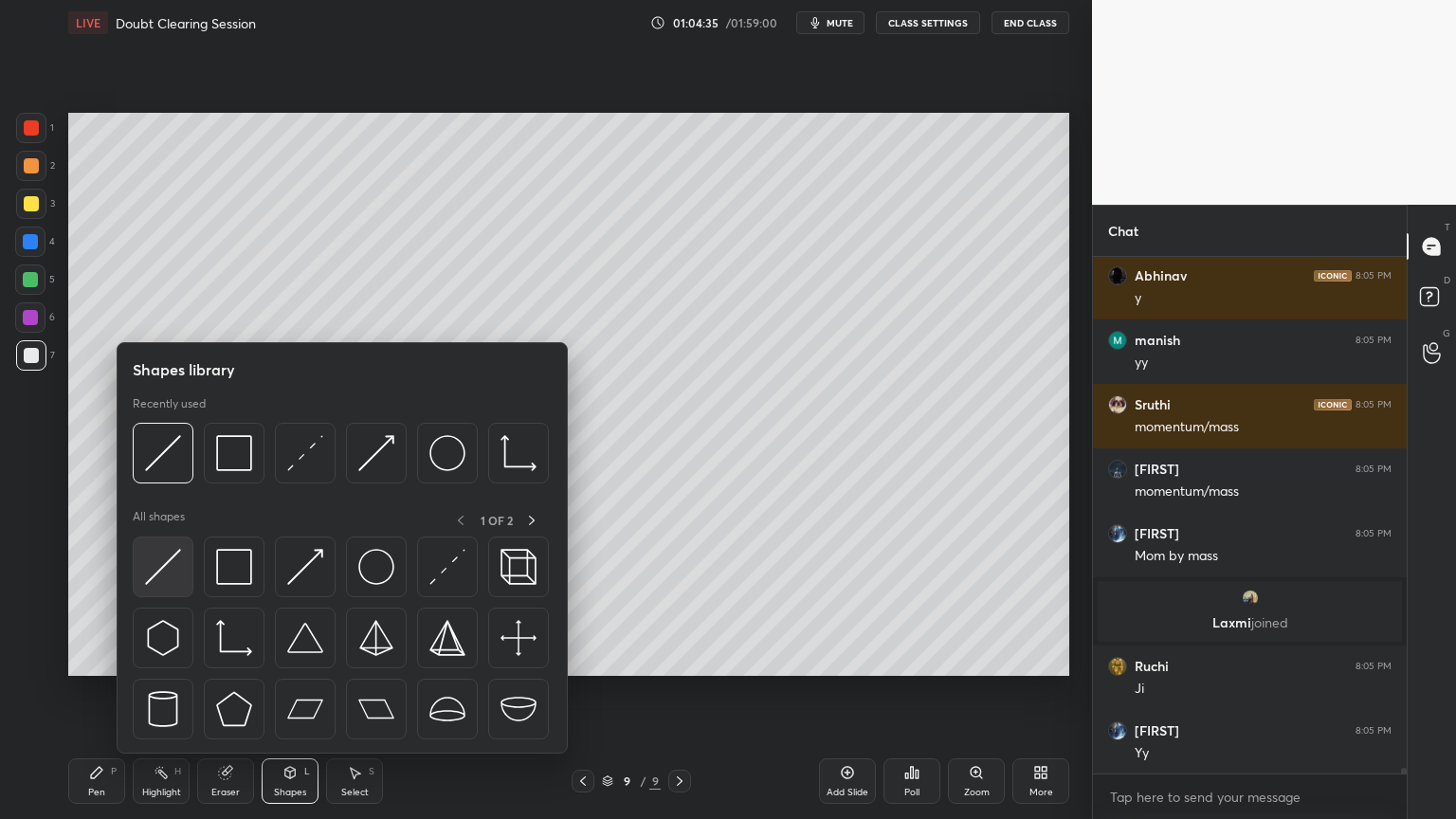 click at bounding box center [163, 567] 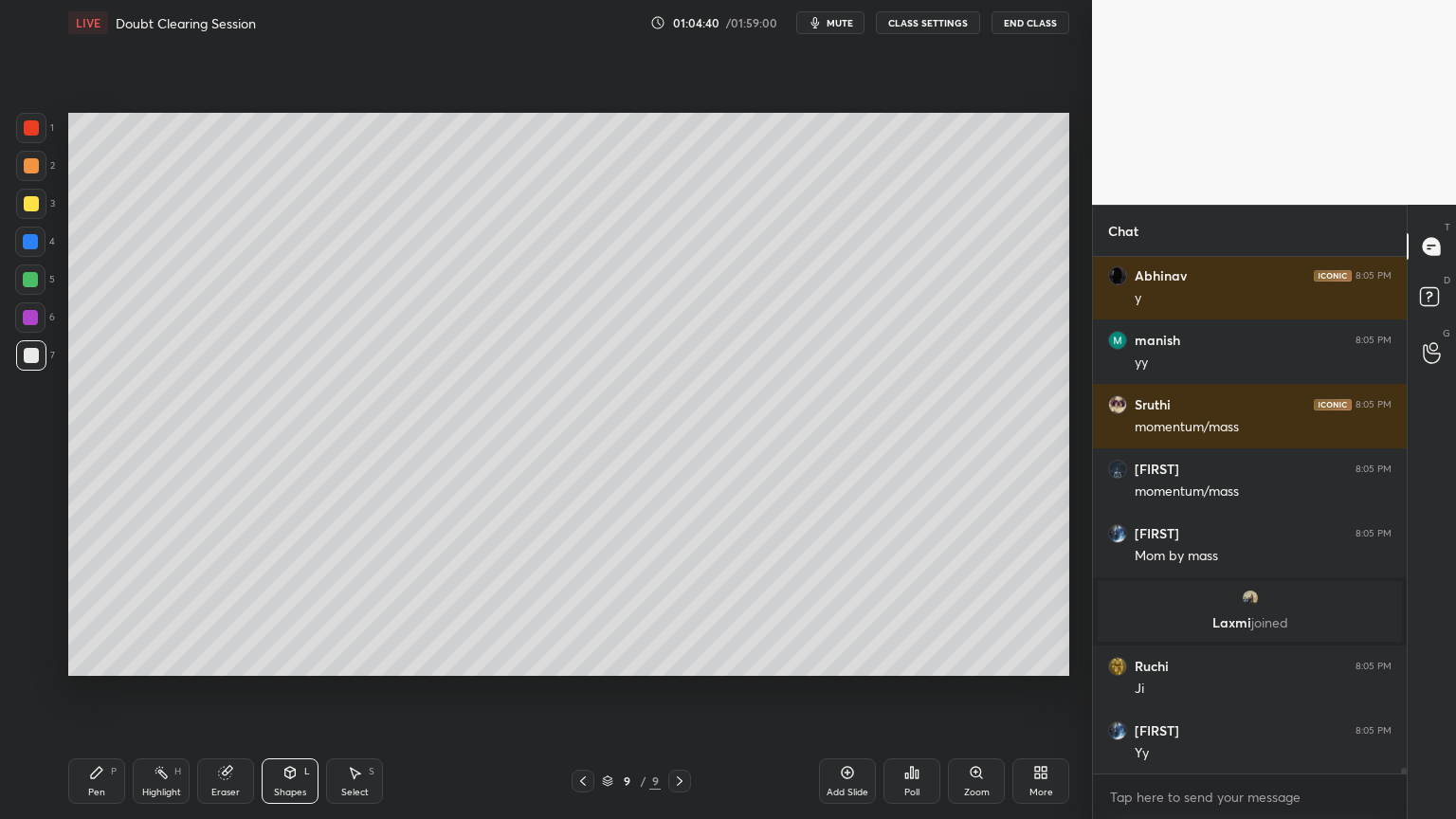 click on "Select S" at bounding box center (355, 781) 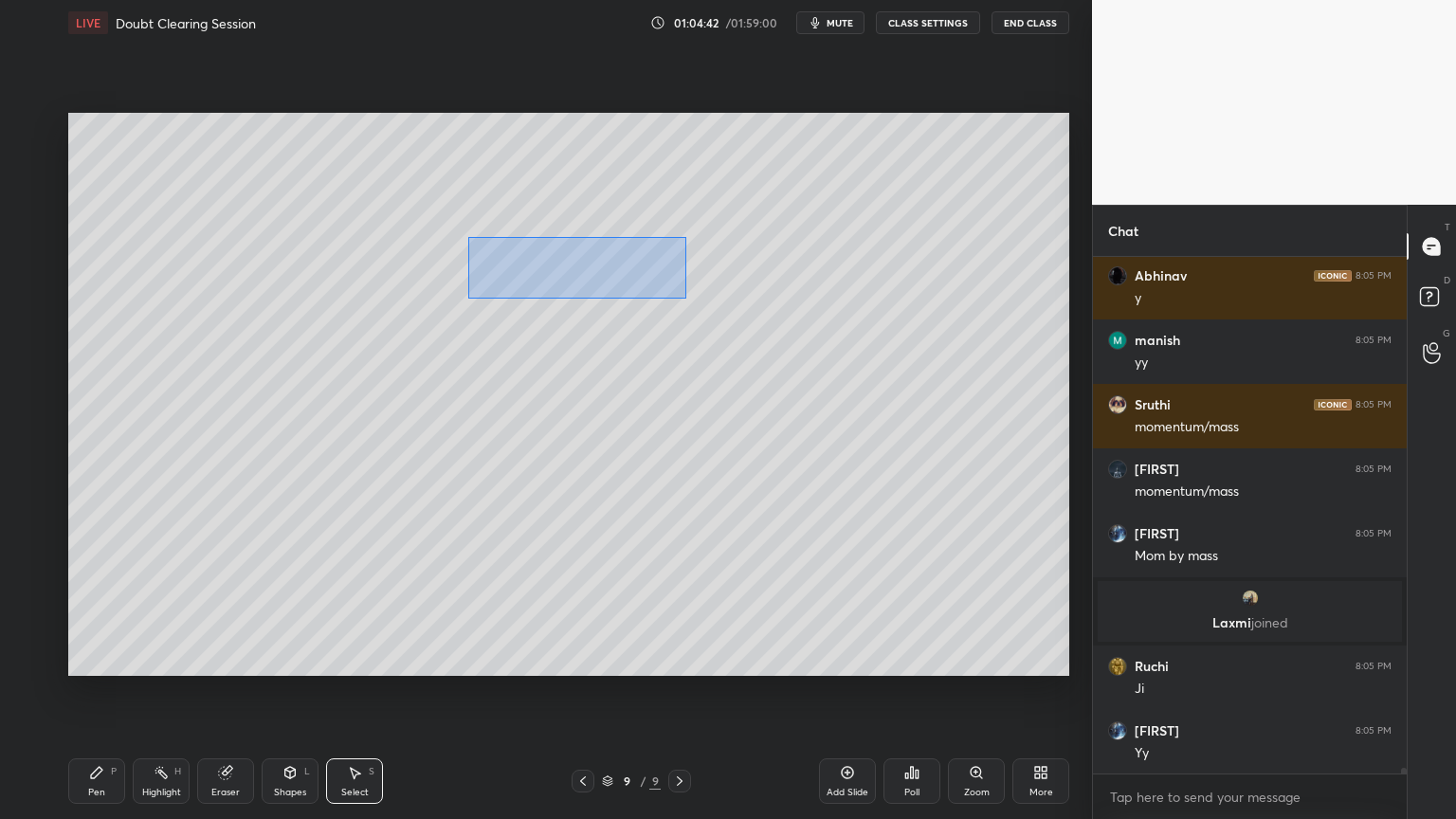 drag, startPoint x: 469, startPoint y: 238, endPoint x: 682, endPoint y: 296, distance: 220.75552 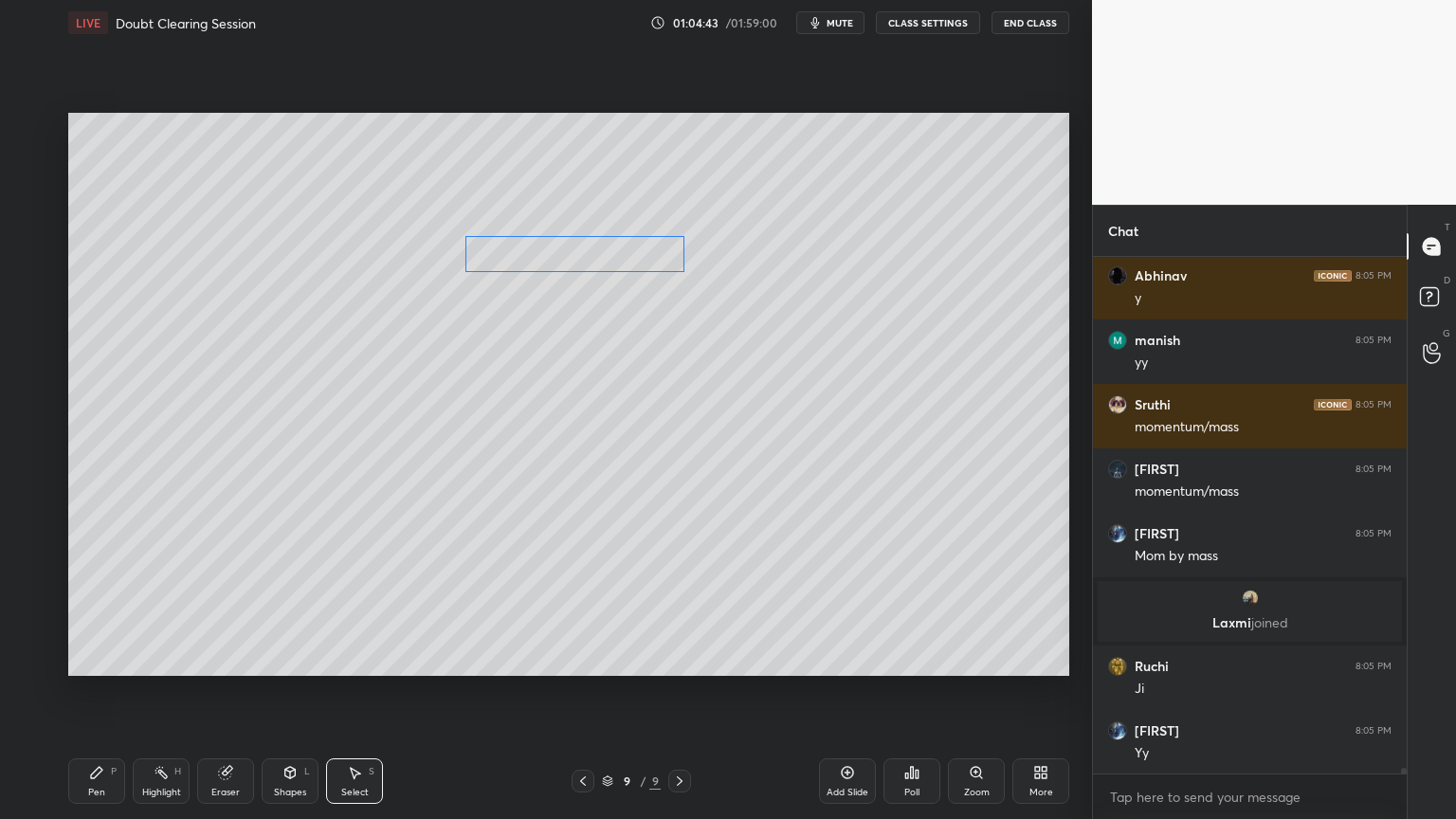 click on "0 ° Undo Copy Duplicate Duplicate to new slide Delete" at bounding box center (569, 394) 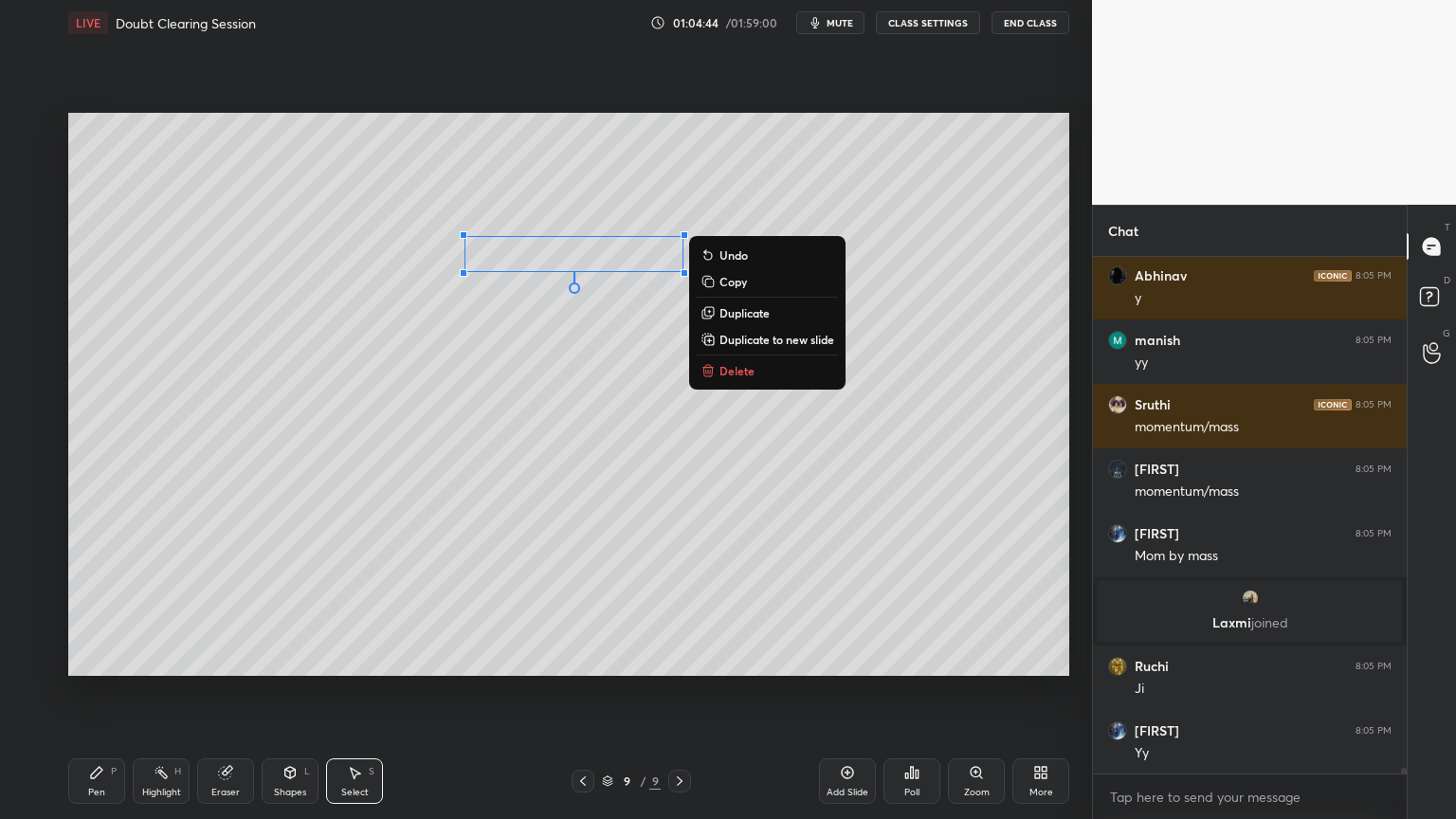 click on "Pen P" at bounding box center (97, 781) 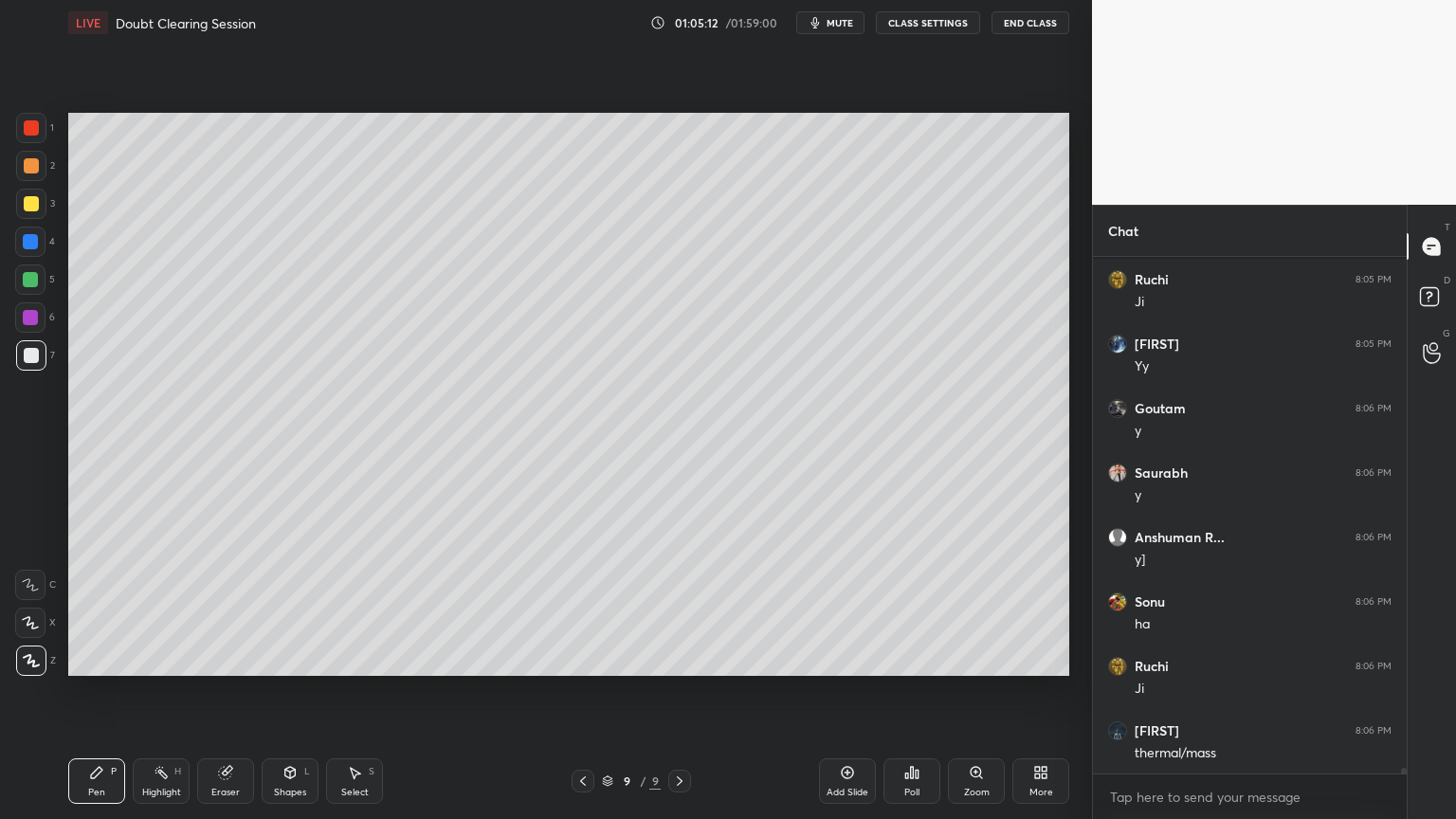 scroll, scrollTop: 47711, scrollLeft: 0, axis: vertical 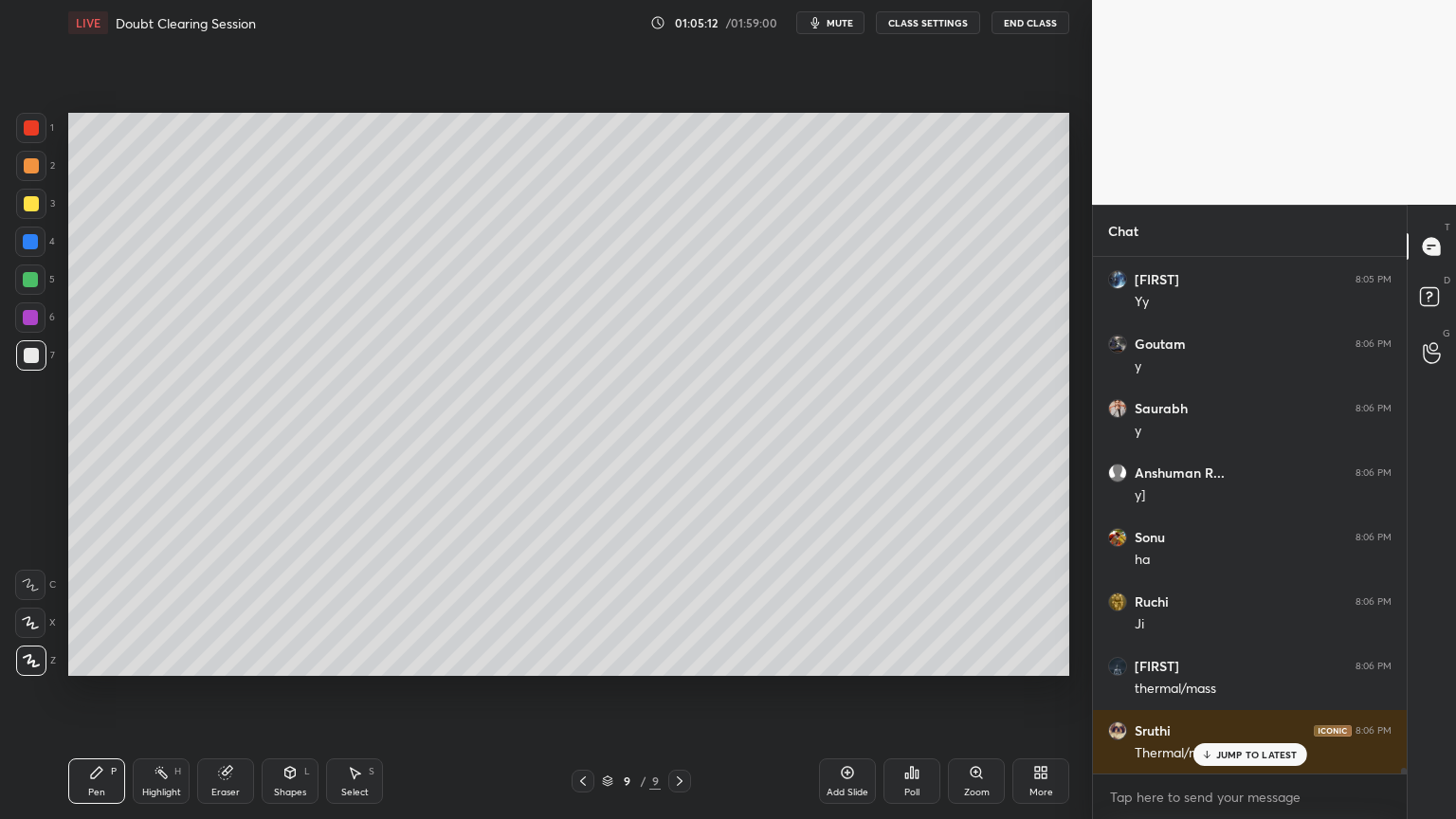 click on "Eraser" at bounding box center (226, 781) 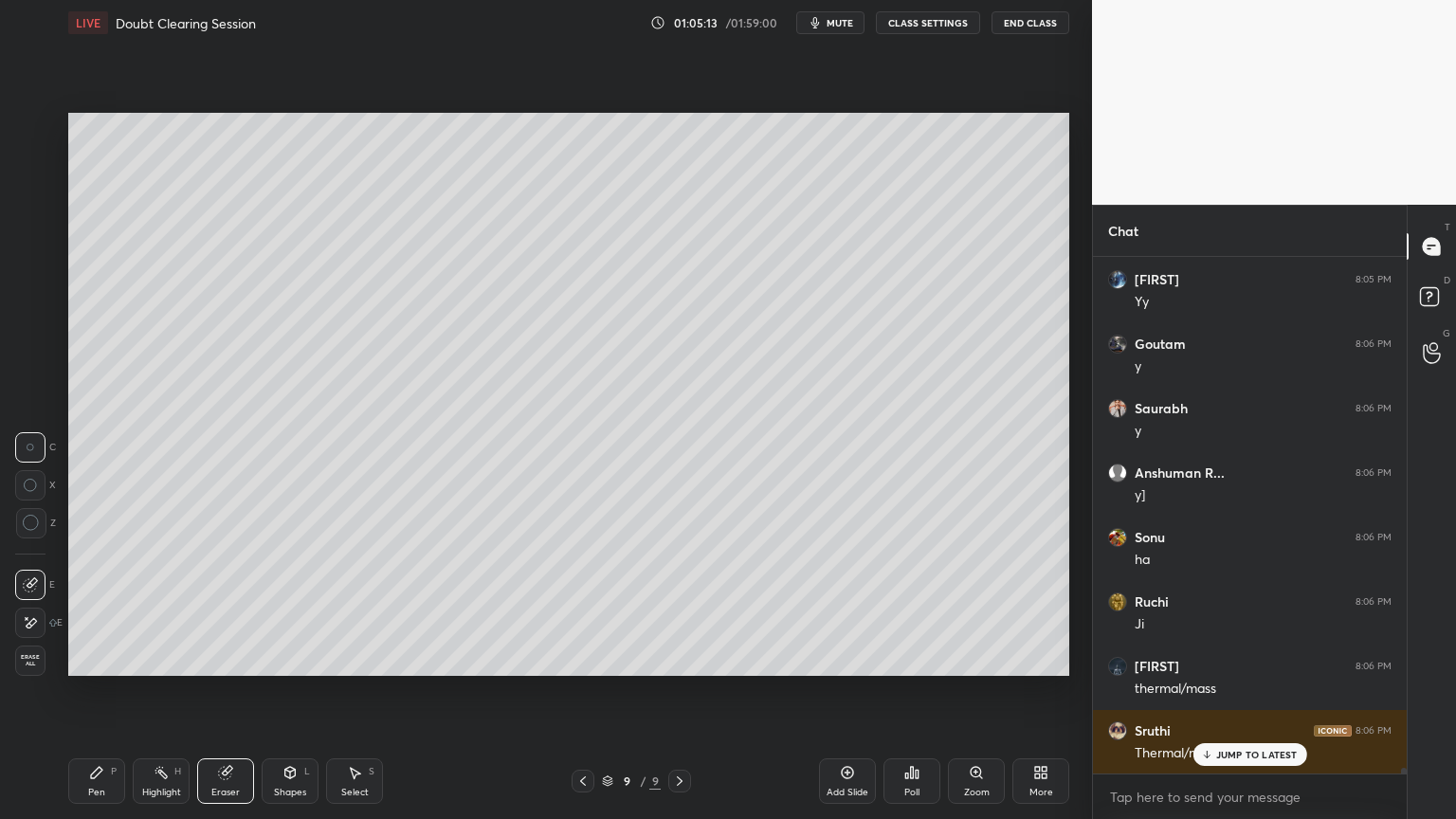 scroll, scrollTop: 47775, scrollLeft: 0, axis: vertical 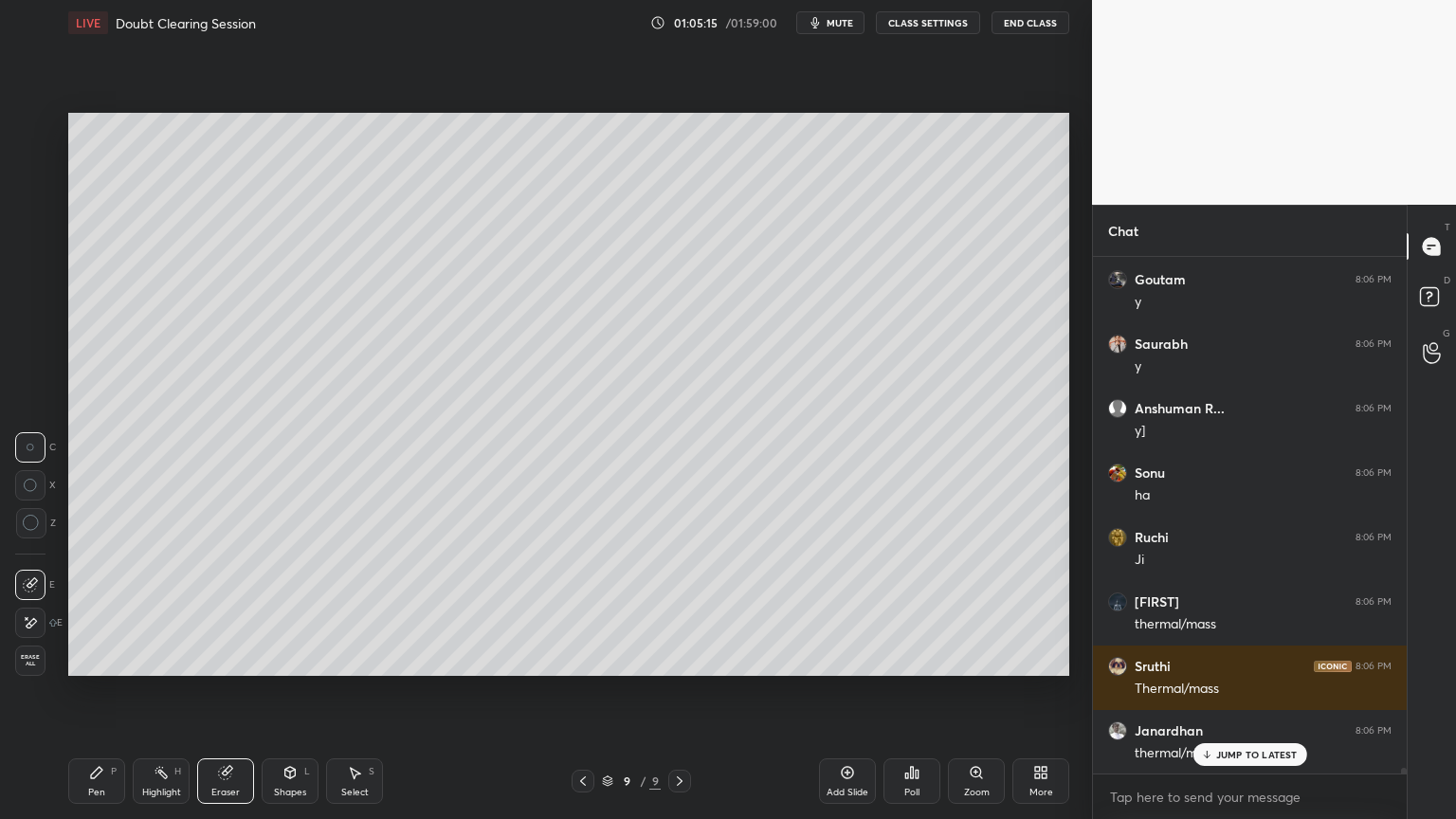 click 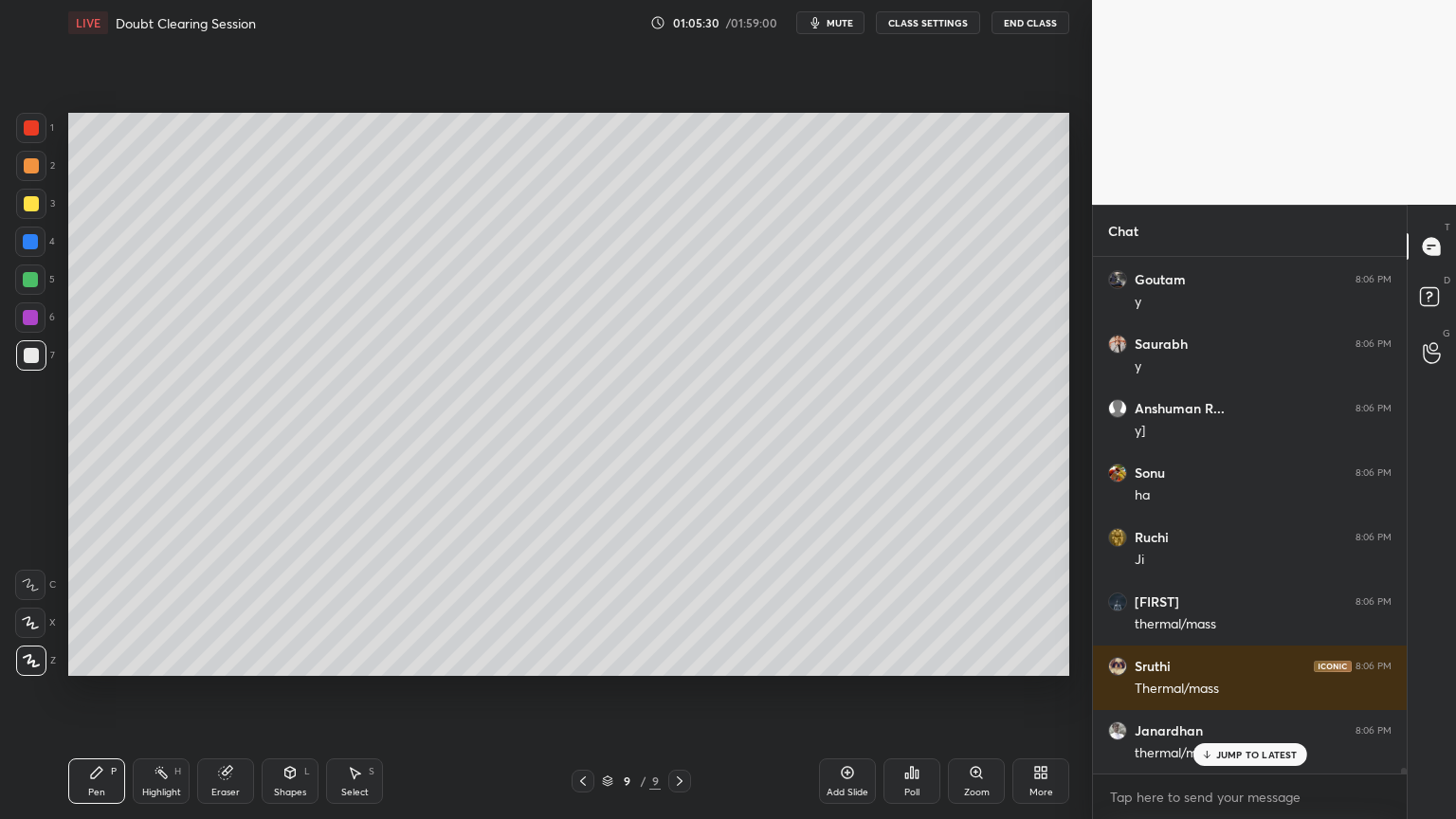 click 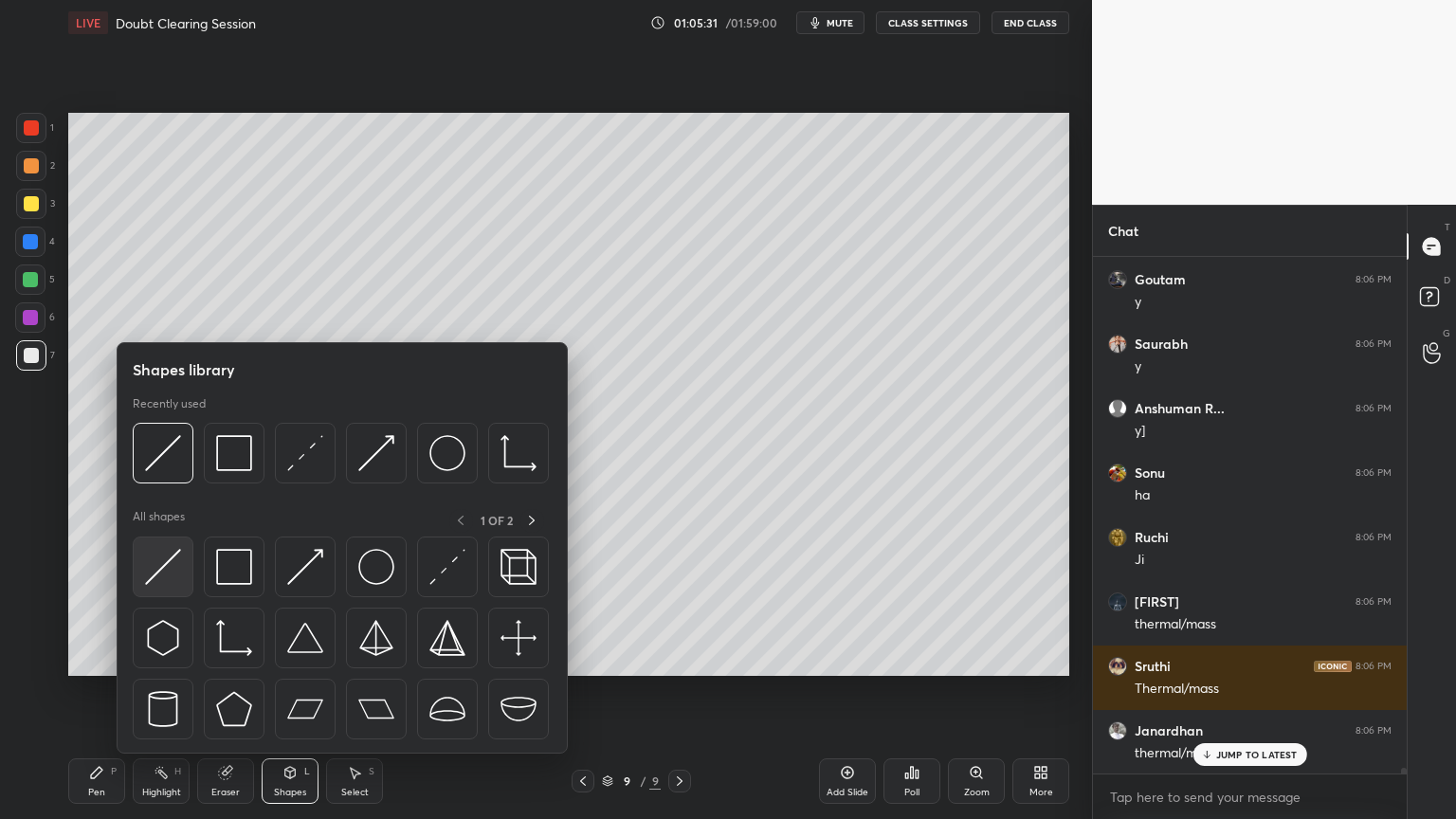 click at bounding box center (163, 567) 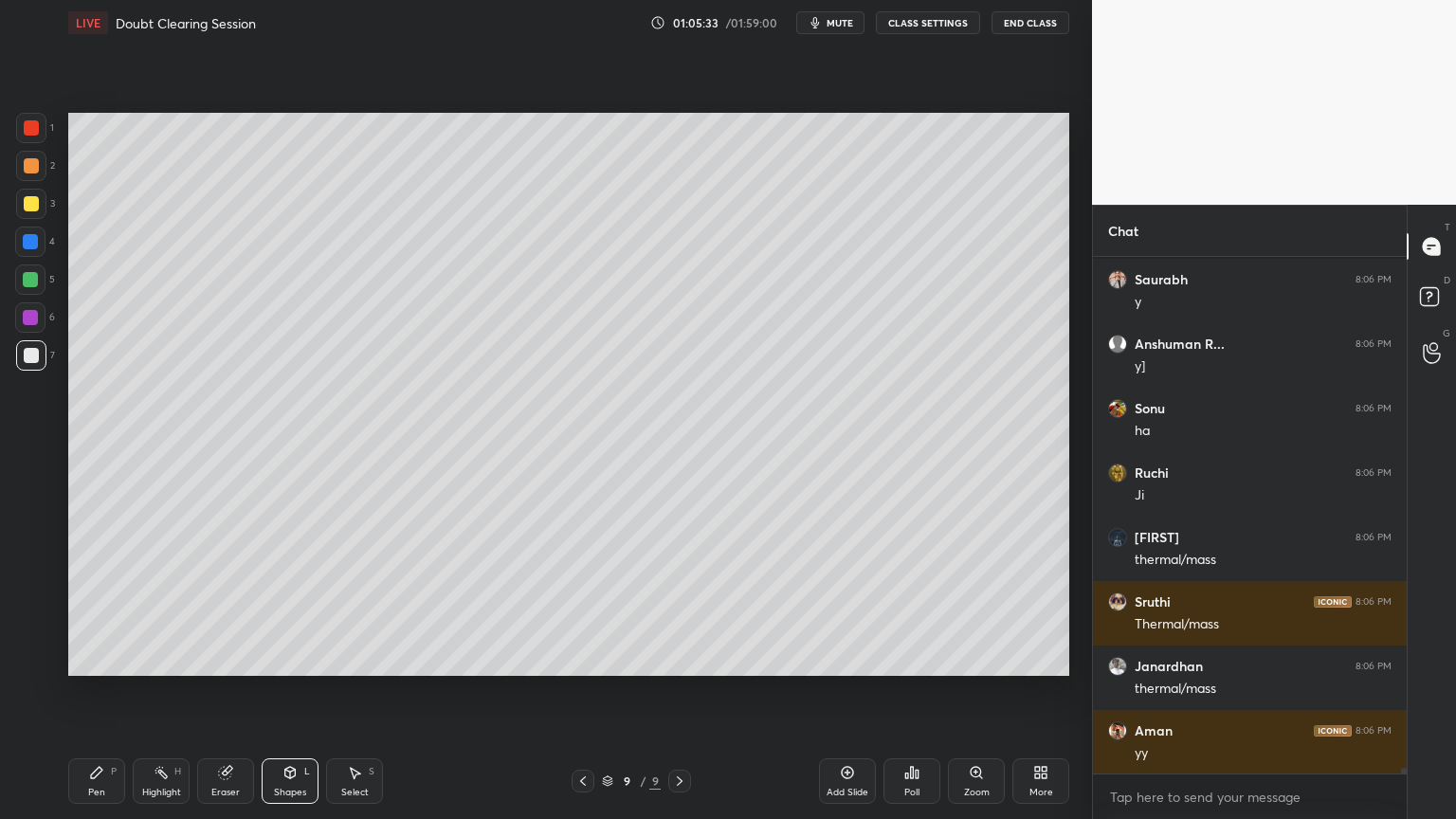 scroll, scrollTop: 47968, scrollLeft: 0, axis: vertical 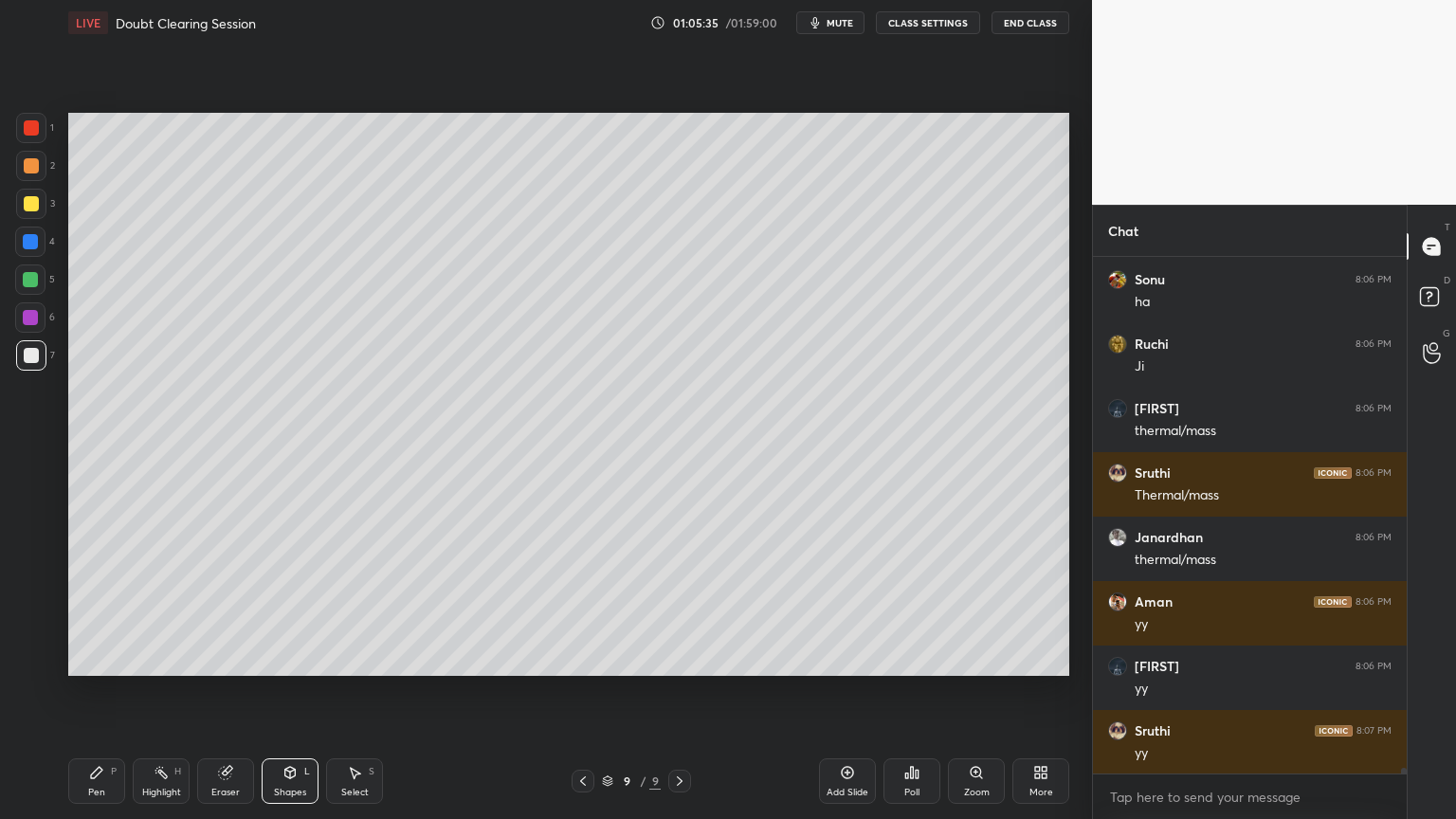 click 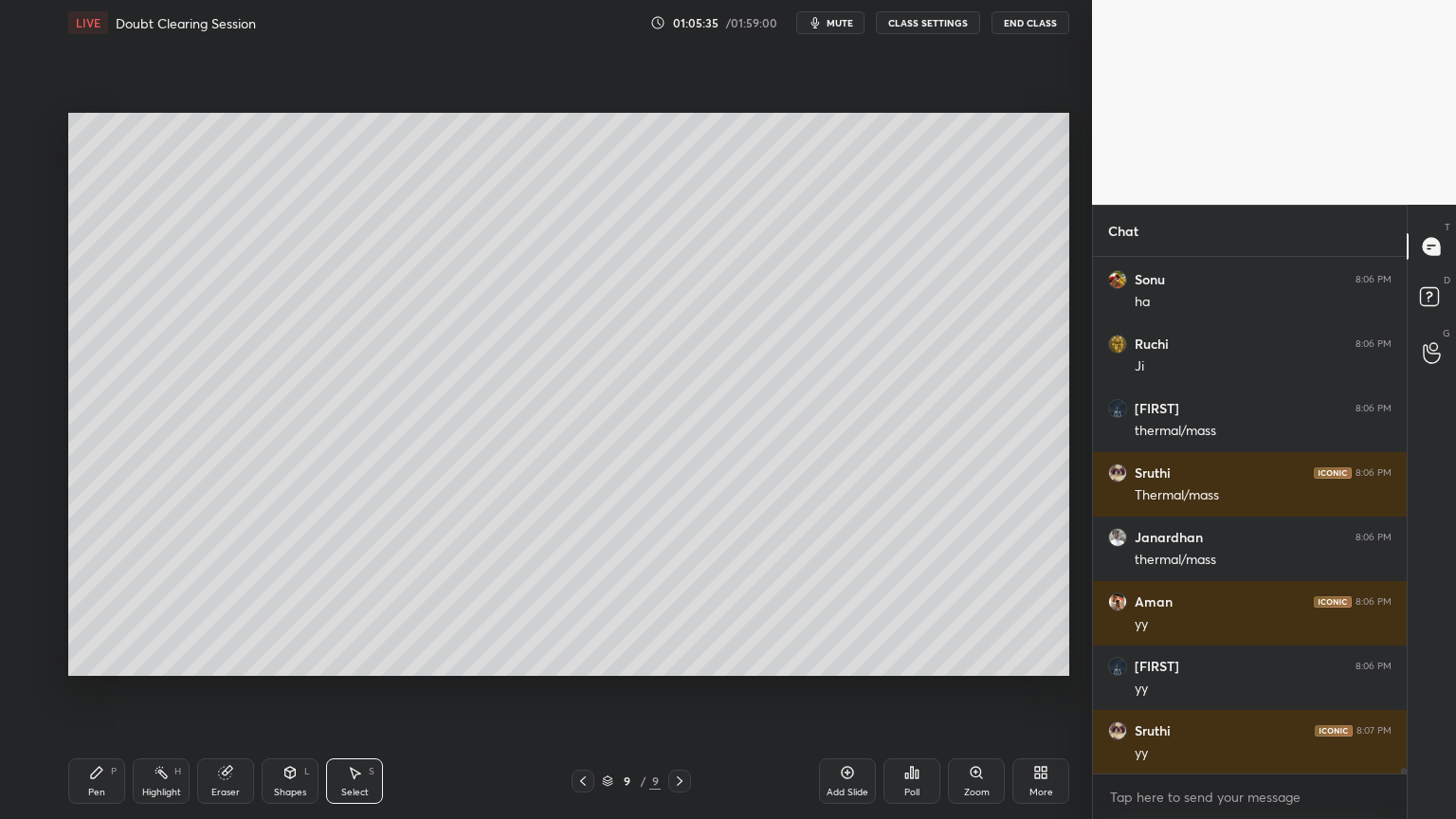 scroll, scrollTop: 48033, scrollLeft: 0, axis: vertical 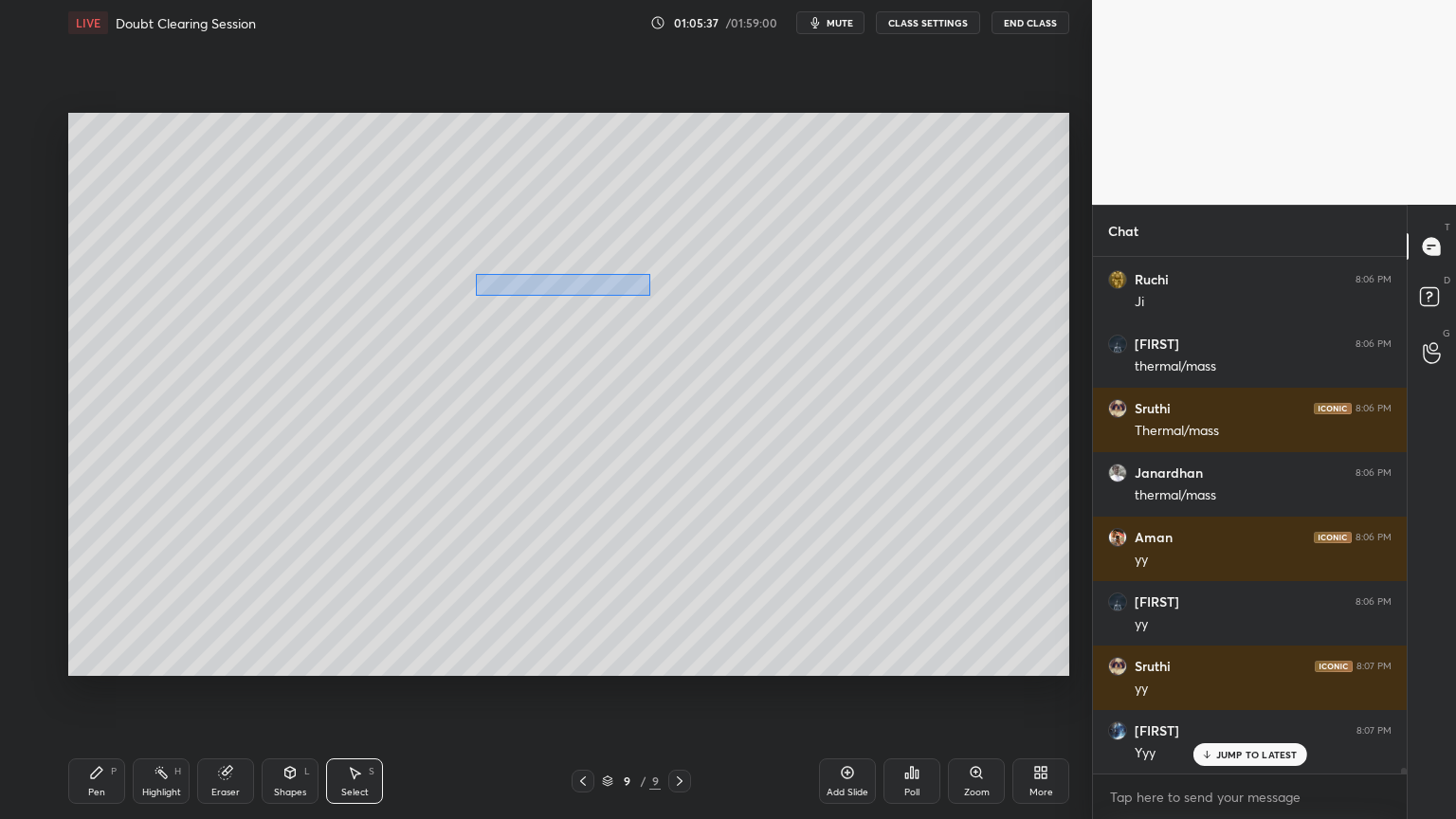 drag, startPoint x: 477, startPoint y: 275, endPoint x: 652, endPoint y: 296, distance: 176.2555 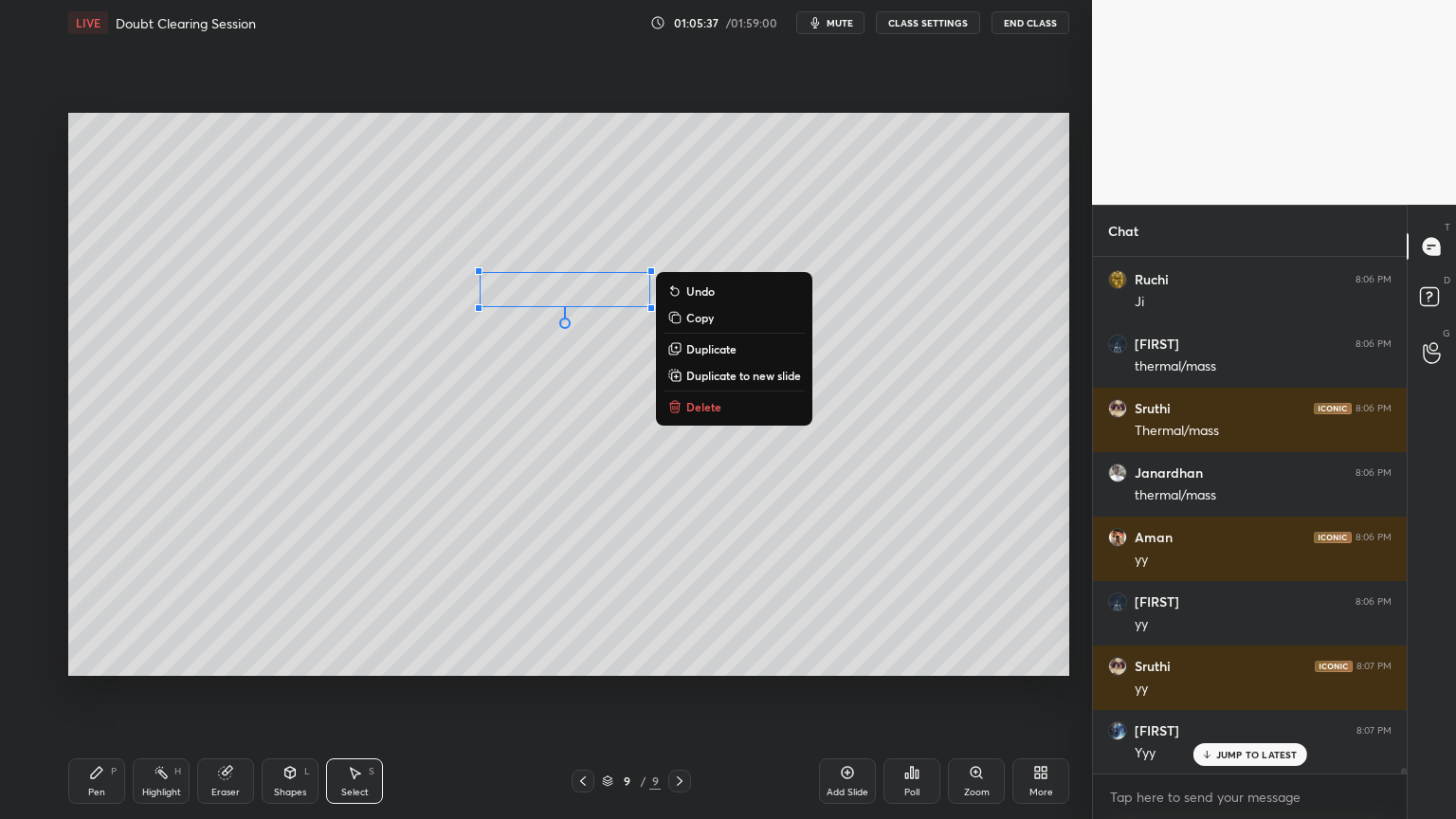click on "Duplicate" at bounding box center (711, 349) 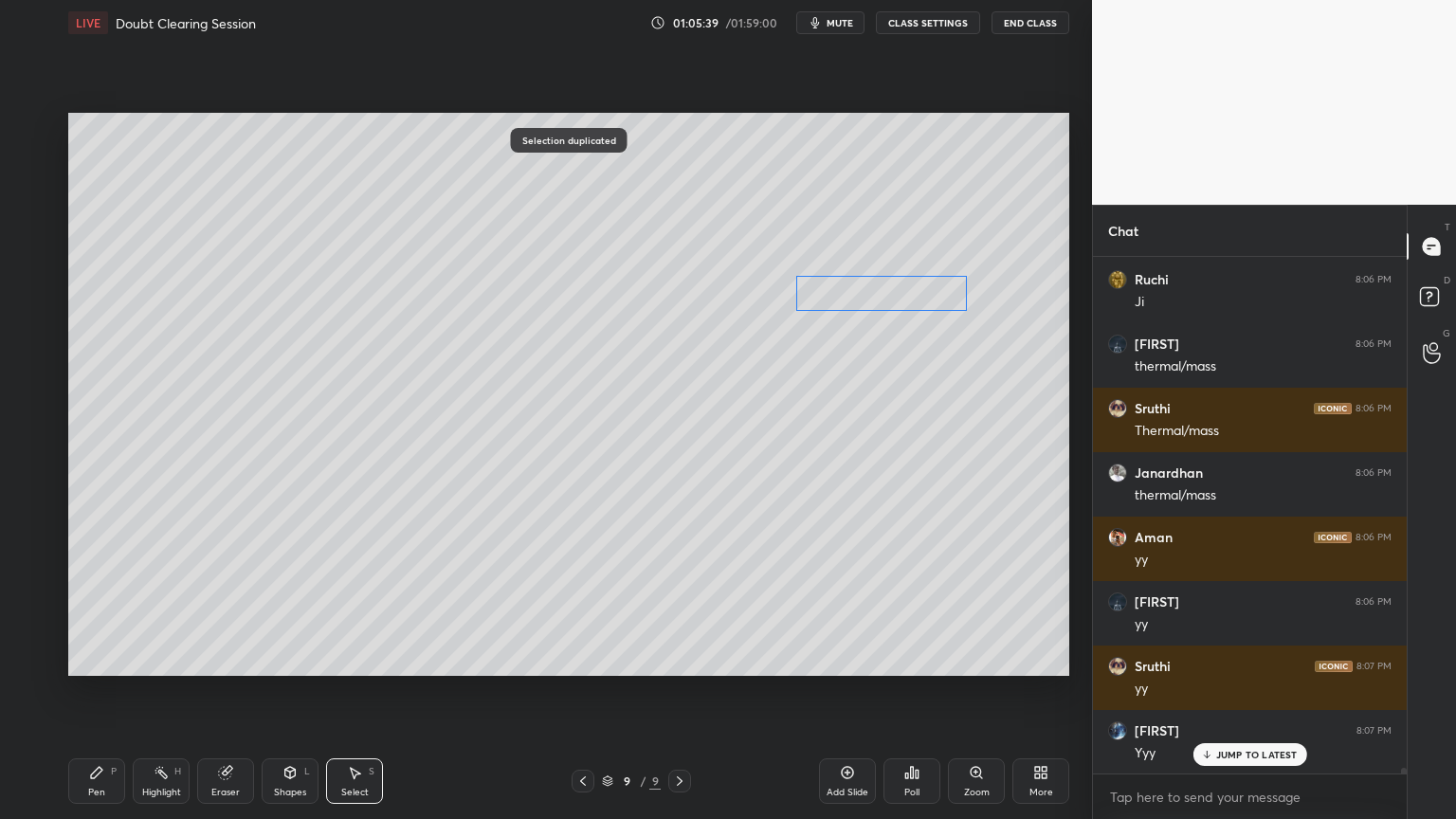 scroll, scrollTop: 48097, scrollLeft: 0, axis: vertical 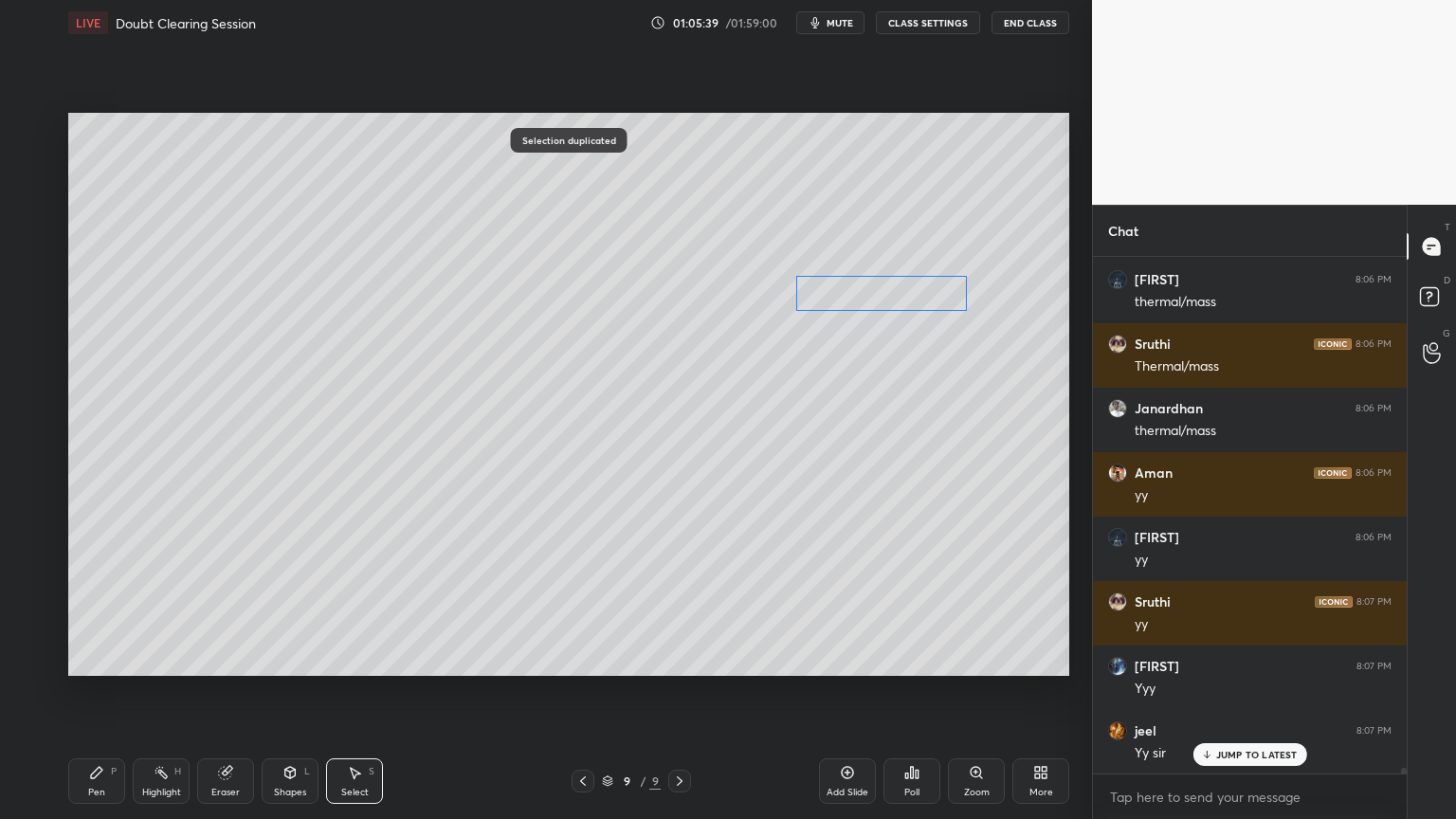 drag, startPoint x: 592, startPoint y: 313, endPoint x: 886, endPoint y: 295, distance: 294.55051 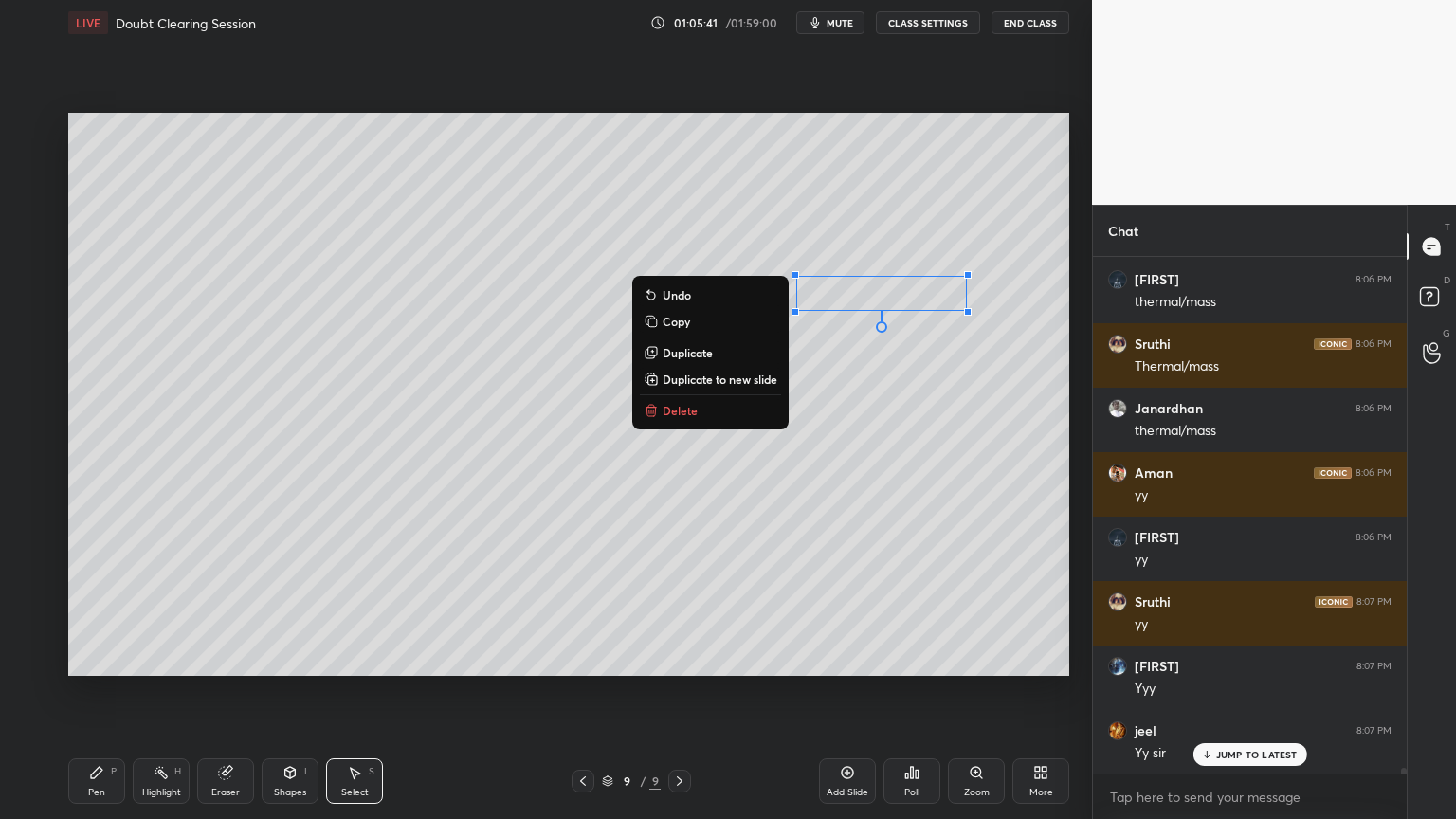 scroll, scrollTop: 48162, scrollLeft: 0, axis: vertical 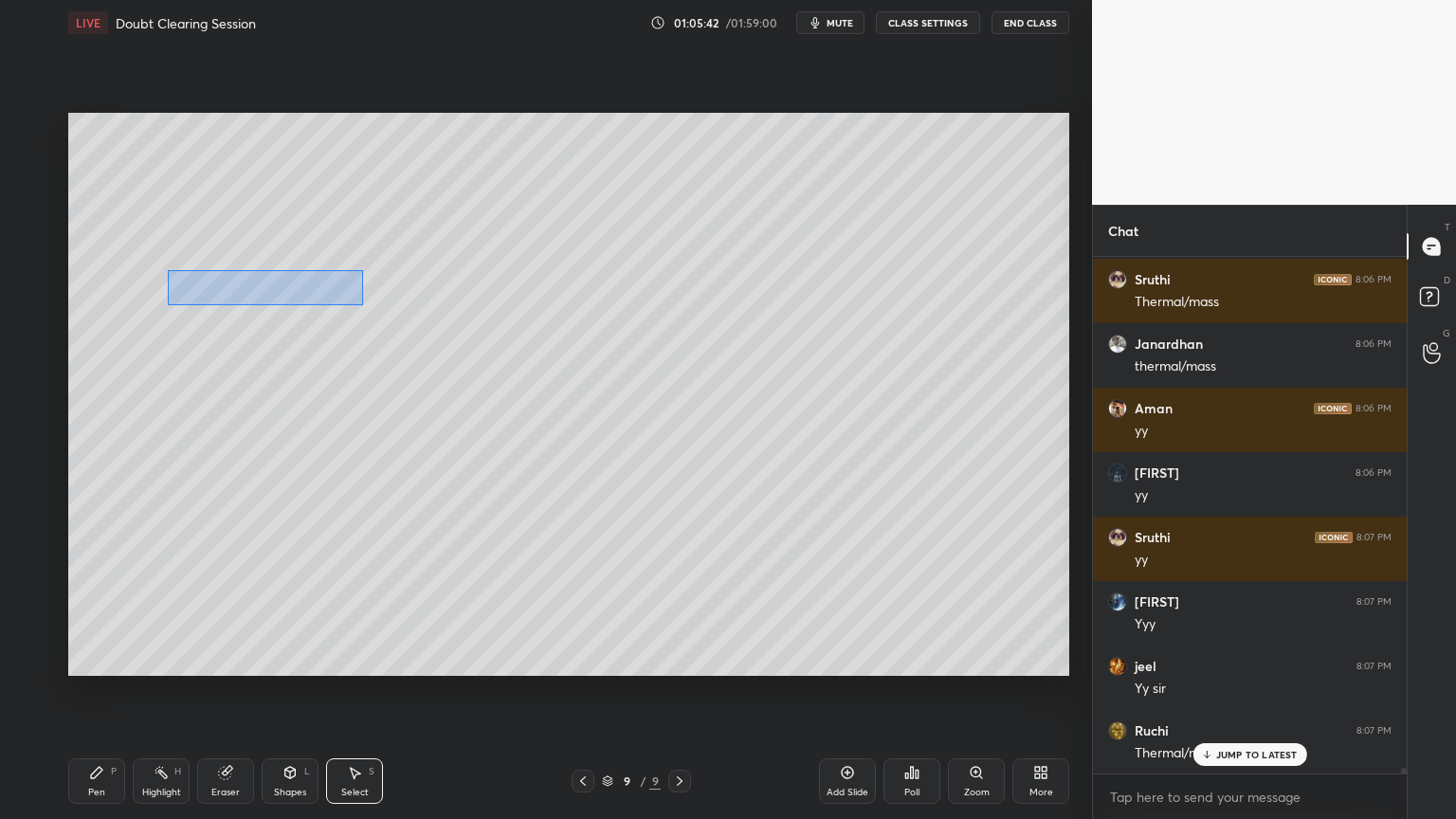 drag, startPoint x: 169, startPoint y: 271, endPoint x: 362, endPoint y: 303, distance: 195.63486 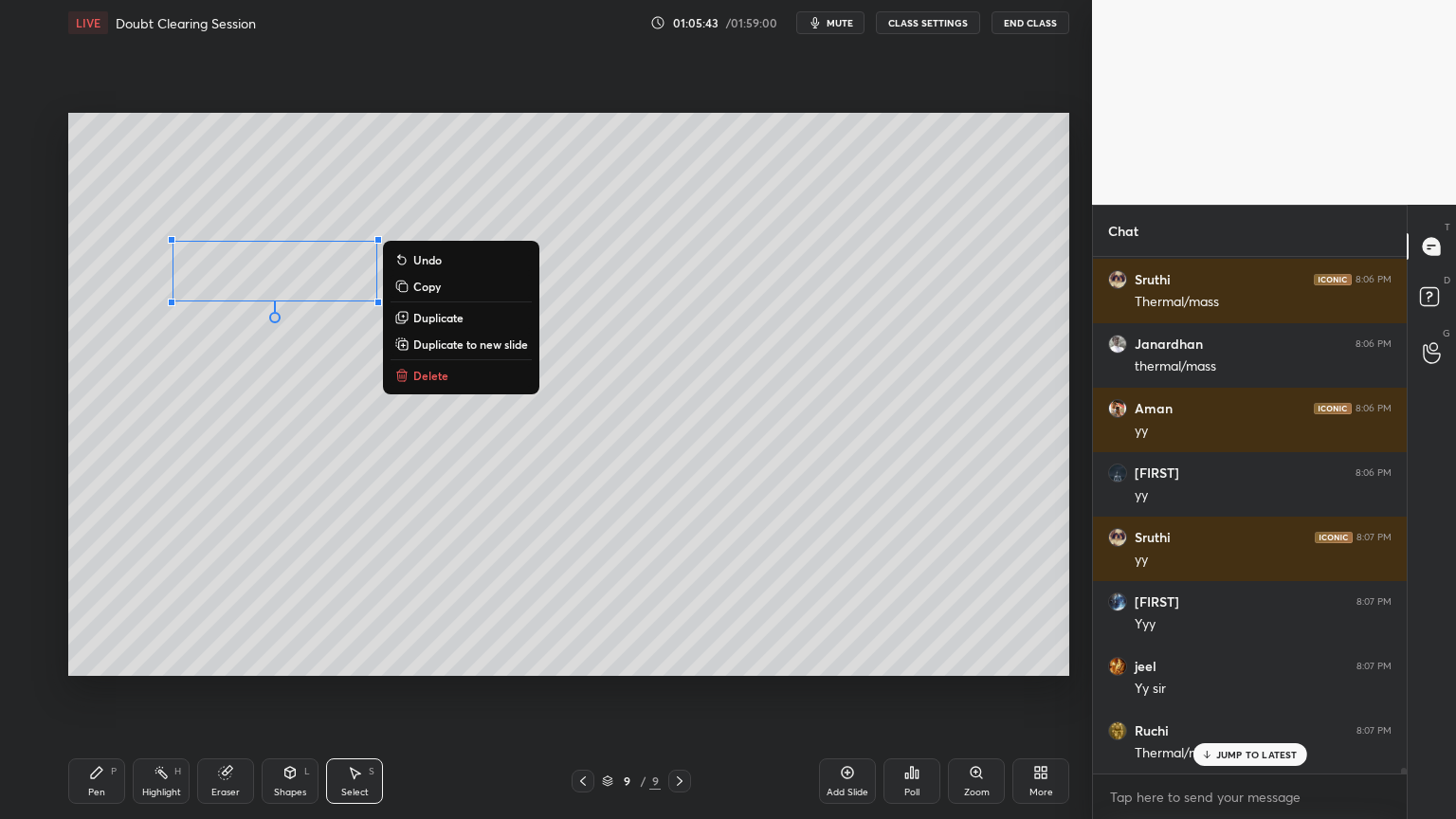 scroll, scrollTop: 48226, scrollLeft: 0, axis: vertical 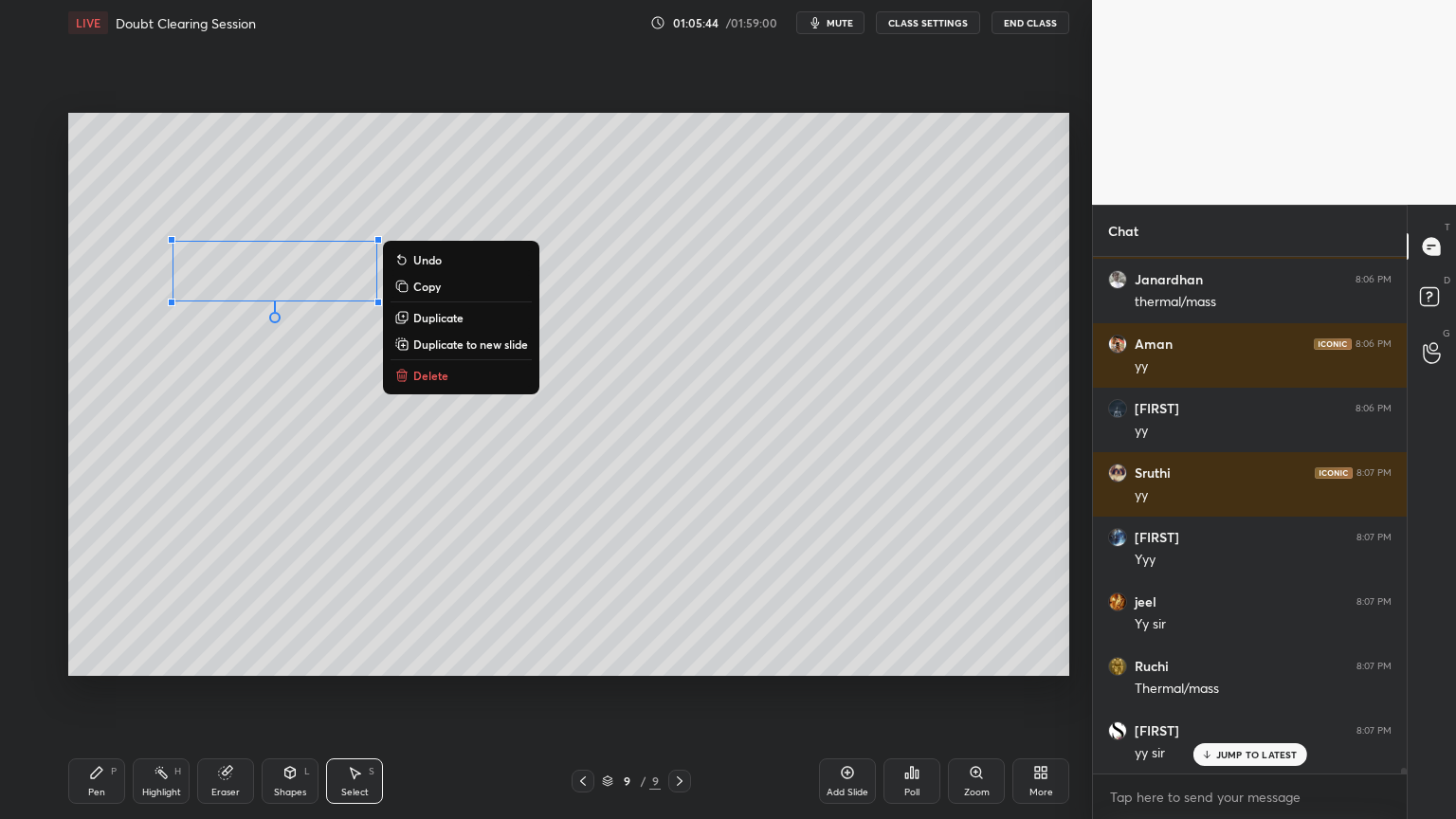 click on "Duplicate" at bounding box center [438, 318] 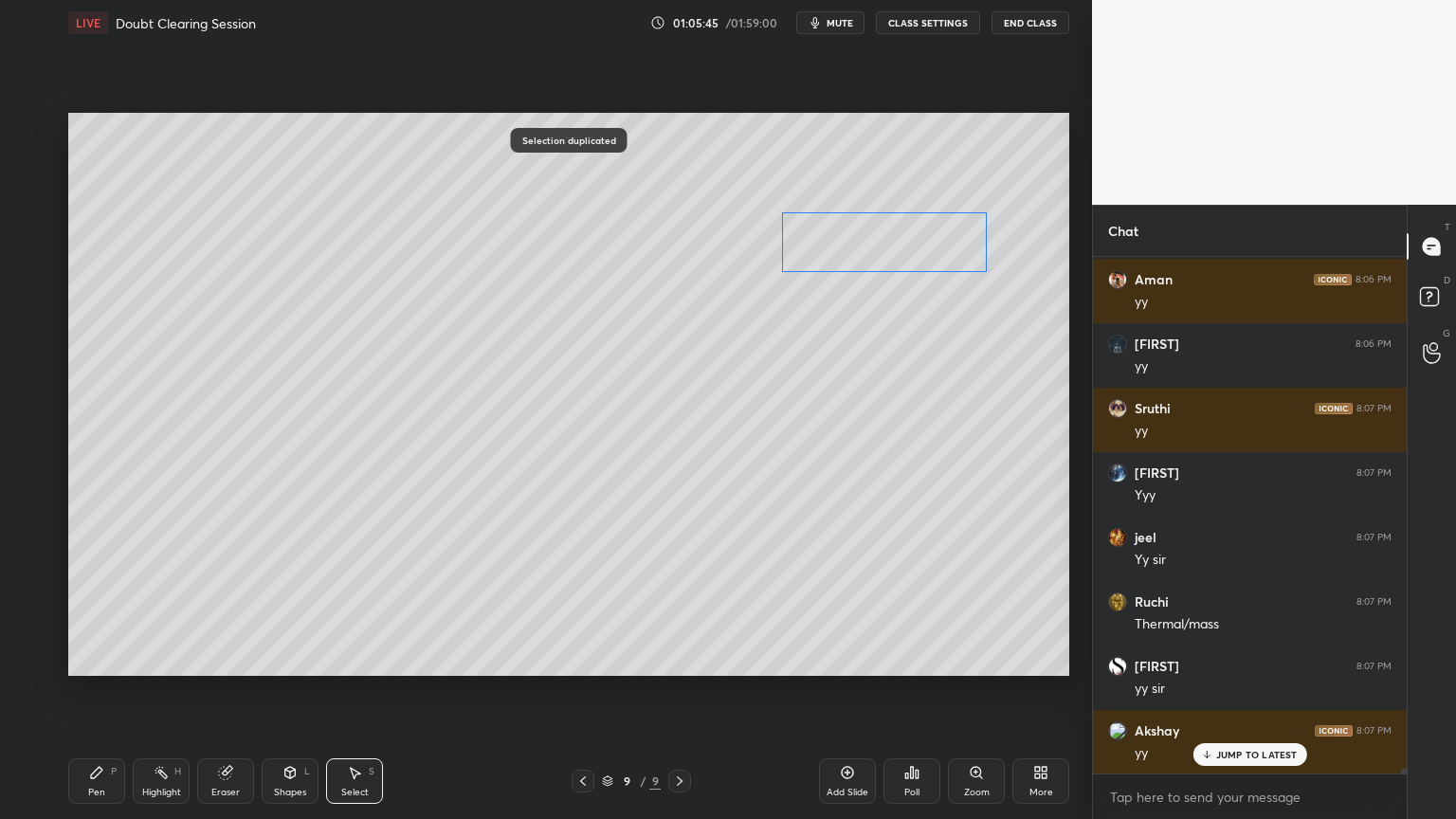 scroll, scrollTop: 48355, scrollLeft: 0, axis: vertical 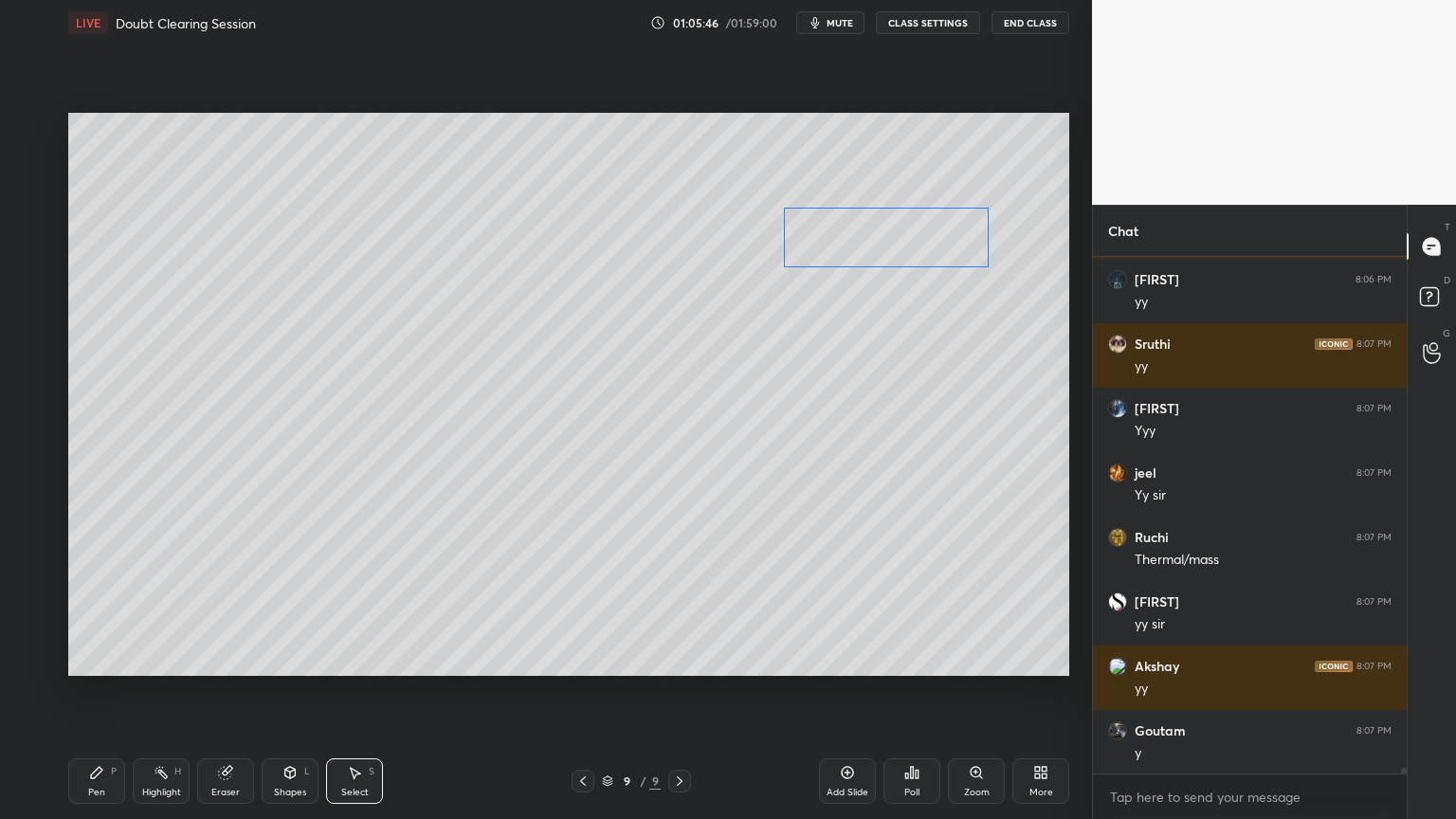 drag, startPoint x: 351, startPoint y: 306, endPoint x: 919, endPoint y: 250, distance: 570.7539 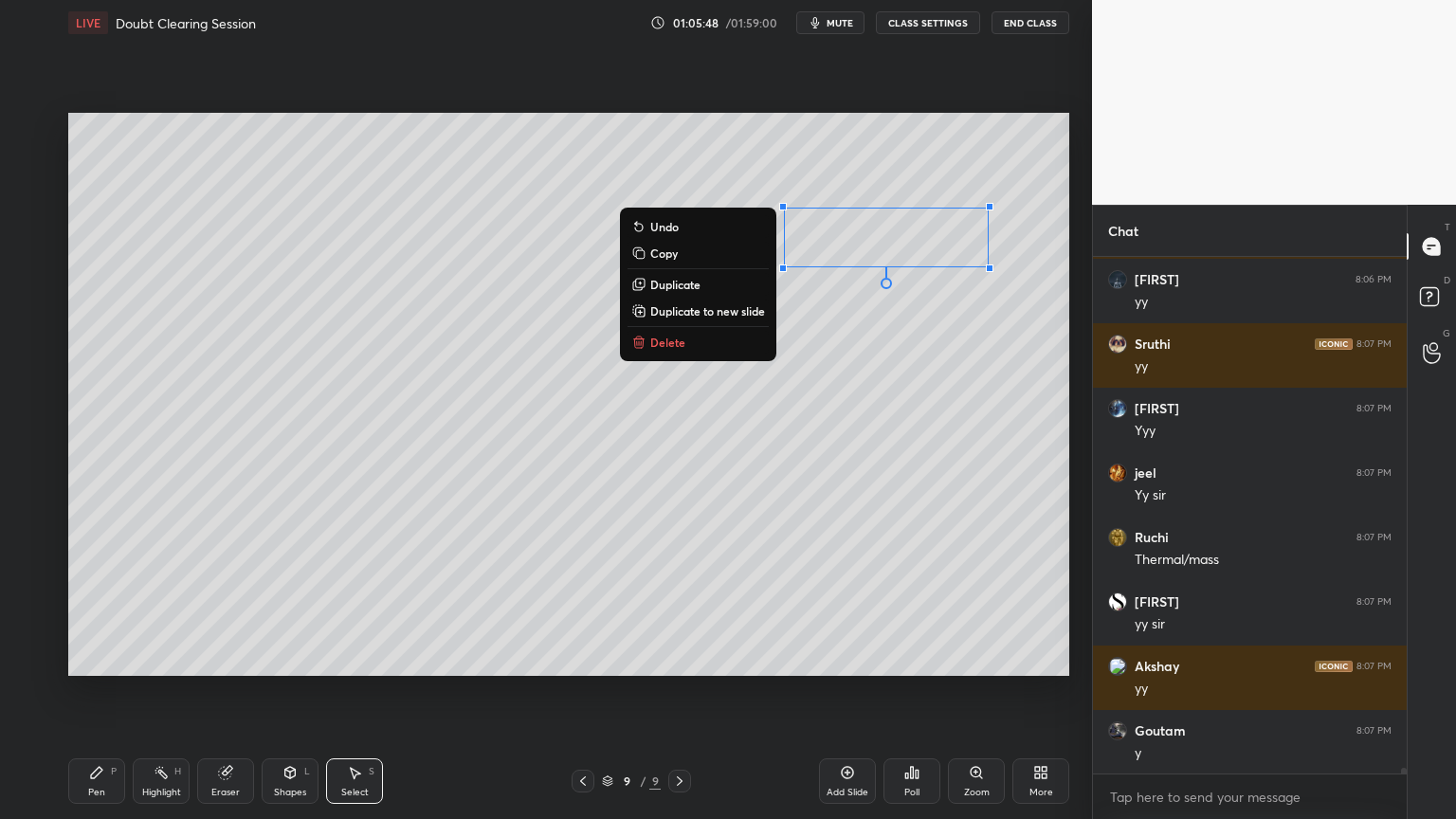 click 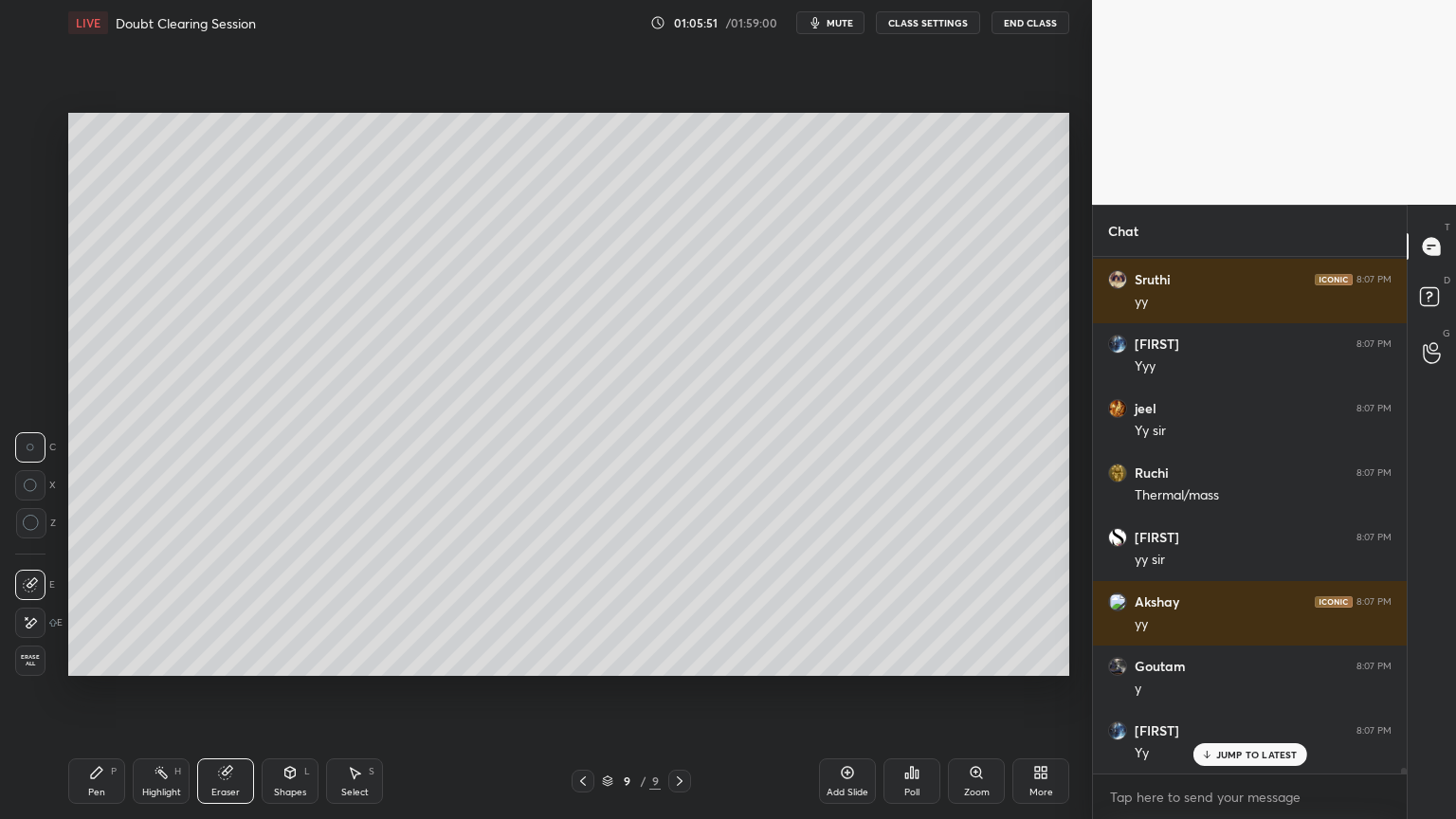 scroll, scrollTop: 48484, scrollLeft: 0, axis: vertical 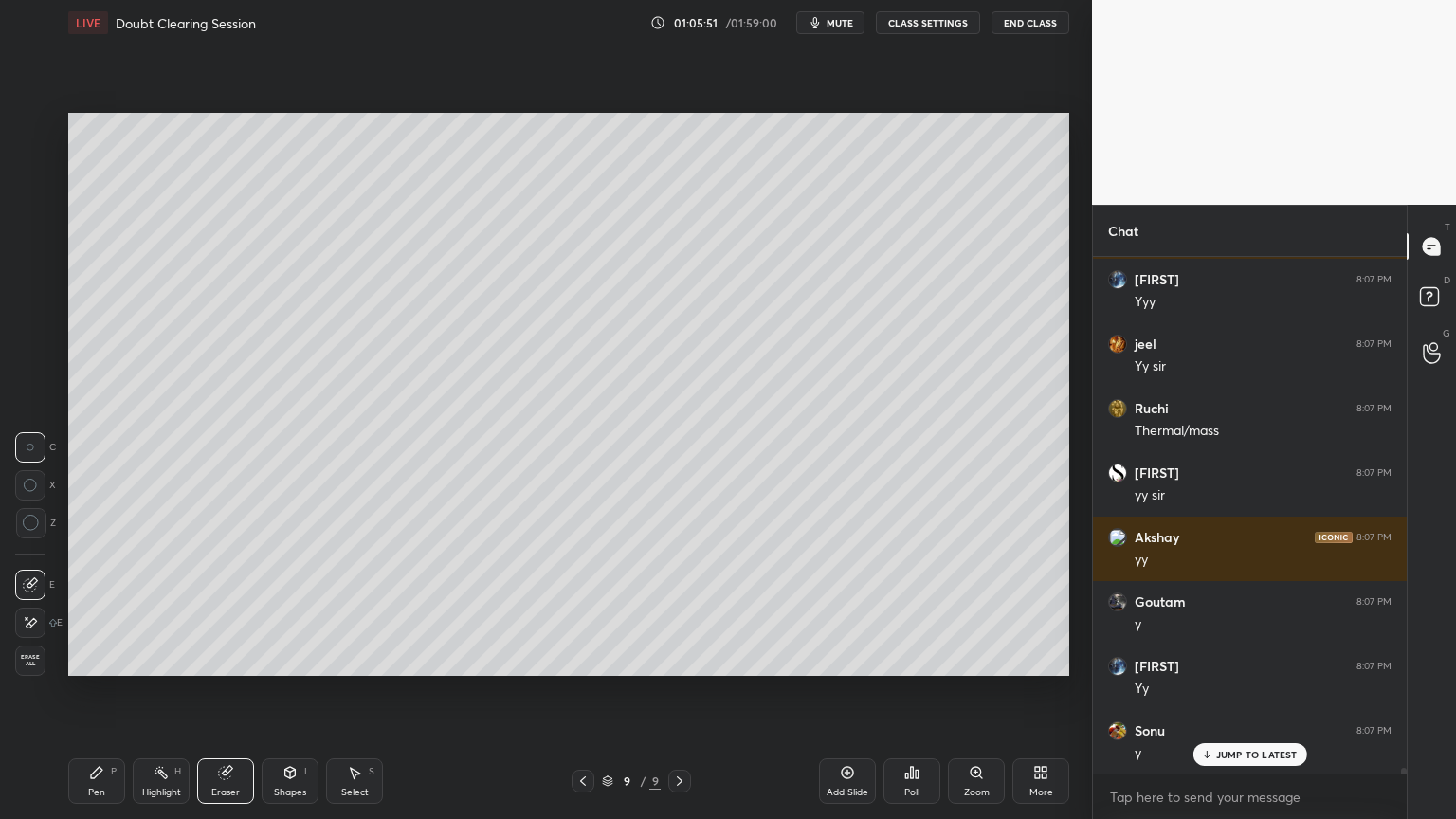 click on "Select S" at bounding box center [355, 781] 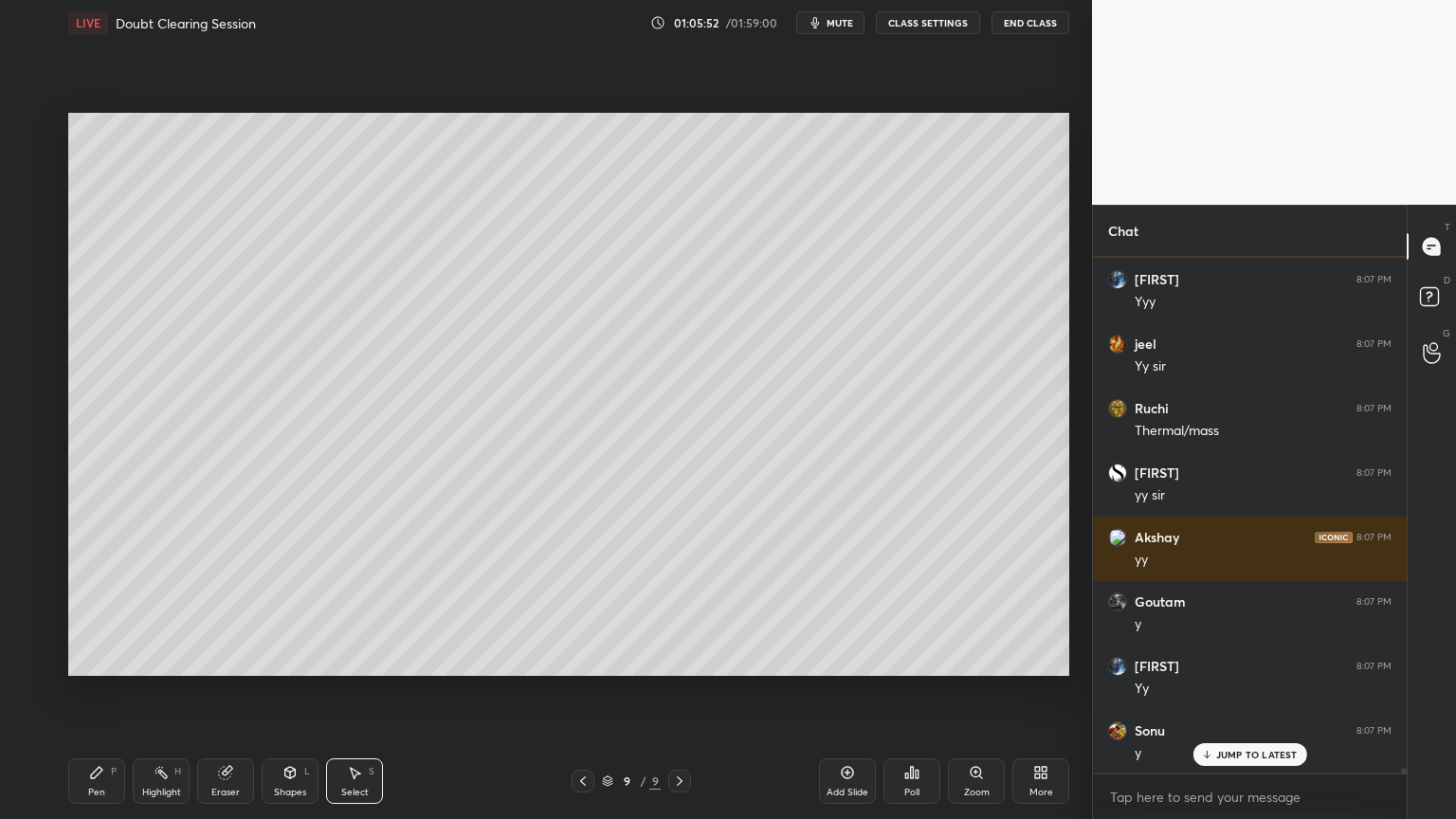 scroll, scrollTop: 48548, scrollLeft: 0, axis: vertical 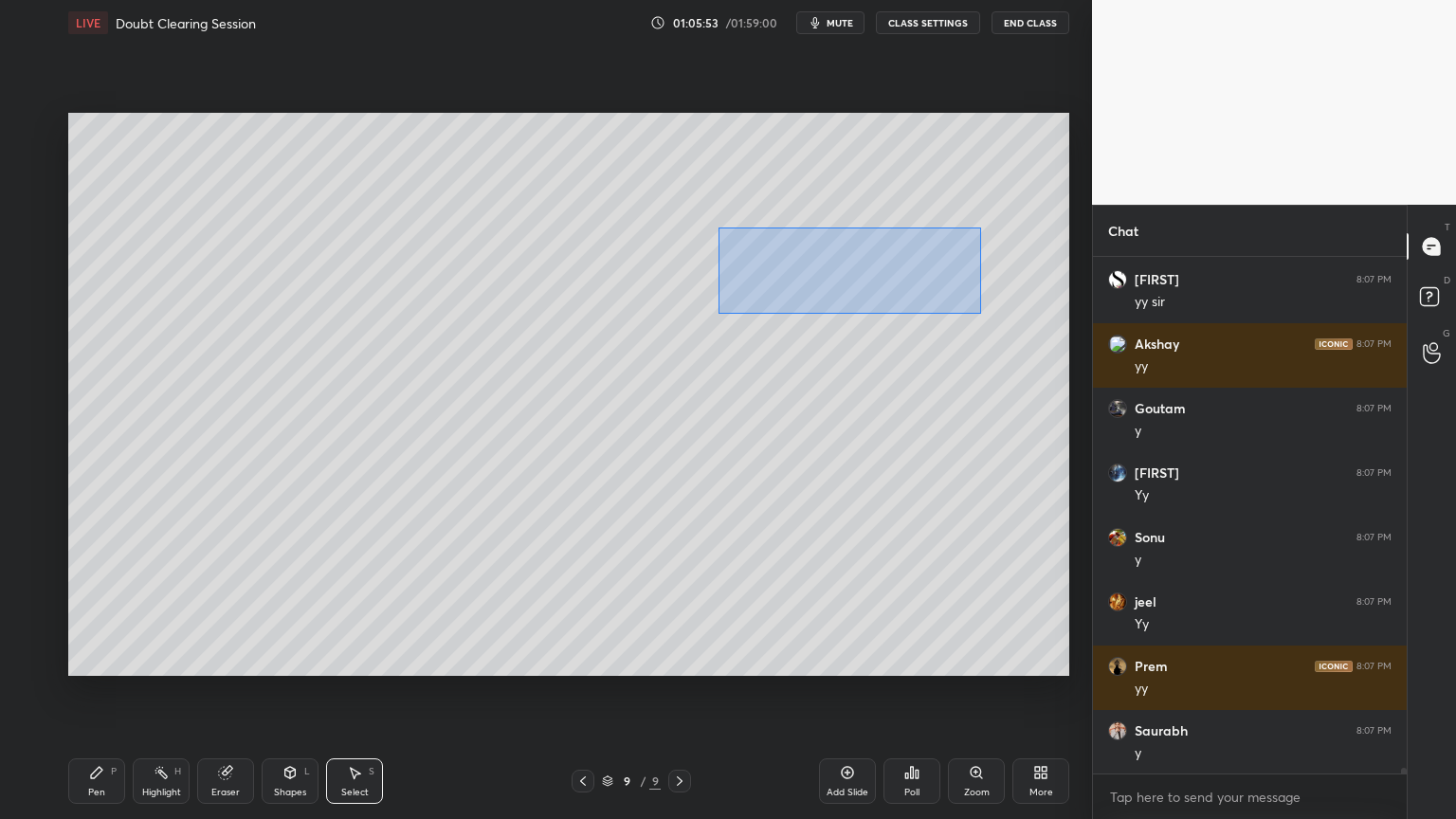 drag, startPoint x: 719, startPoint y: 228, endPoint x: 998, endPoint y: 315, distance: 292.24989 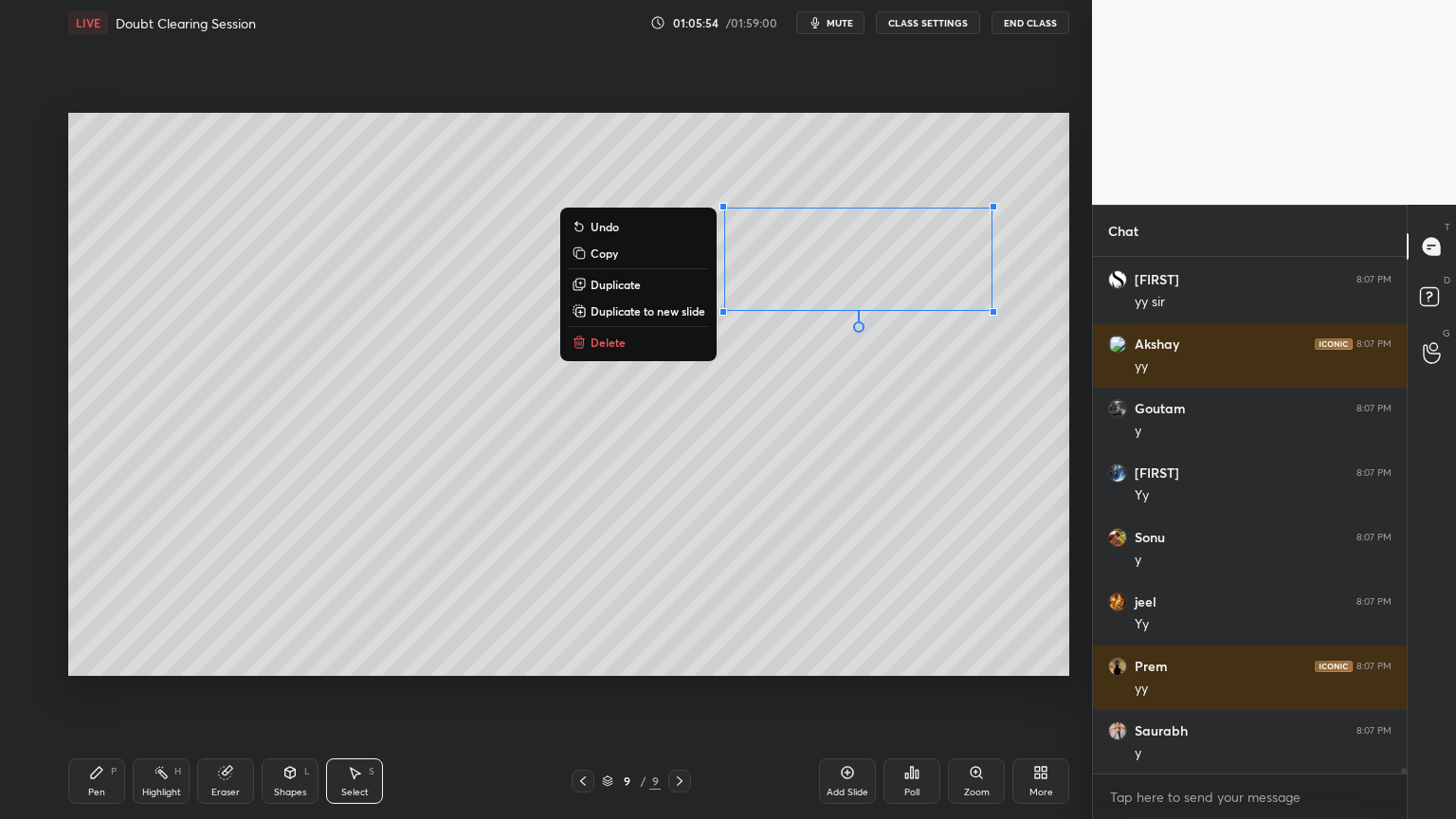 scroll, scrollTop: 48742, scrollLeft: 0, axis: vertical 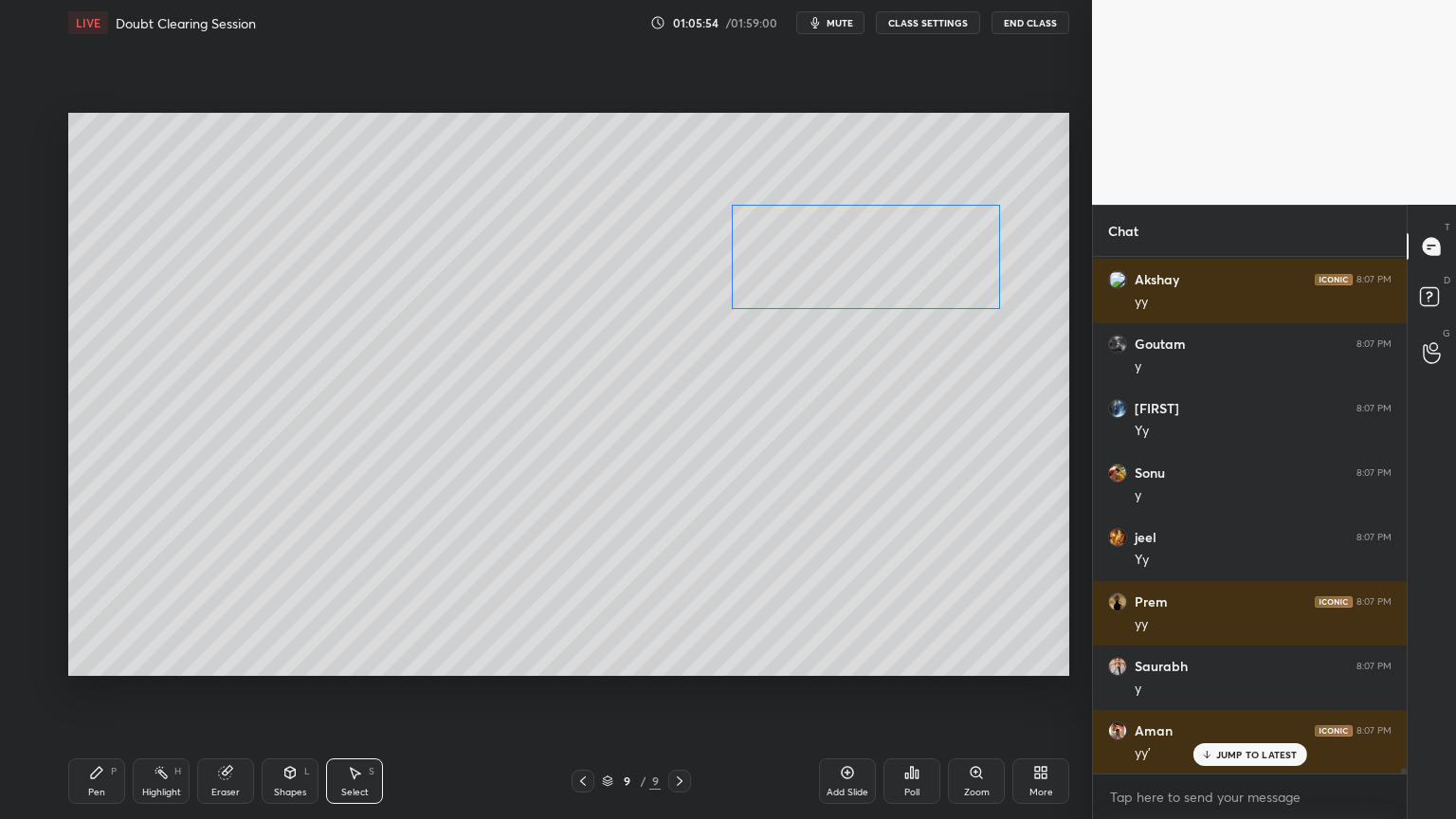 click on "0 ° Undo Copy Duplicate Duplicate to new slide Delete" at bounding box center [569, 394] 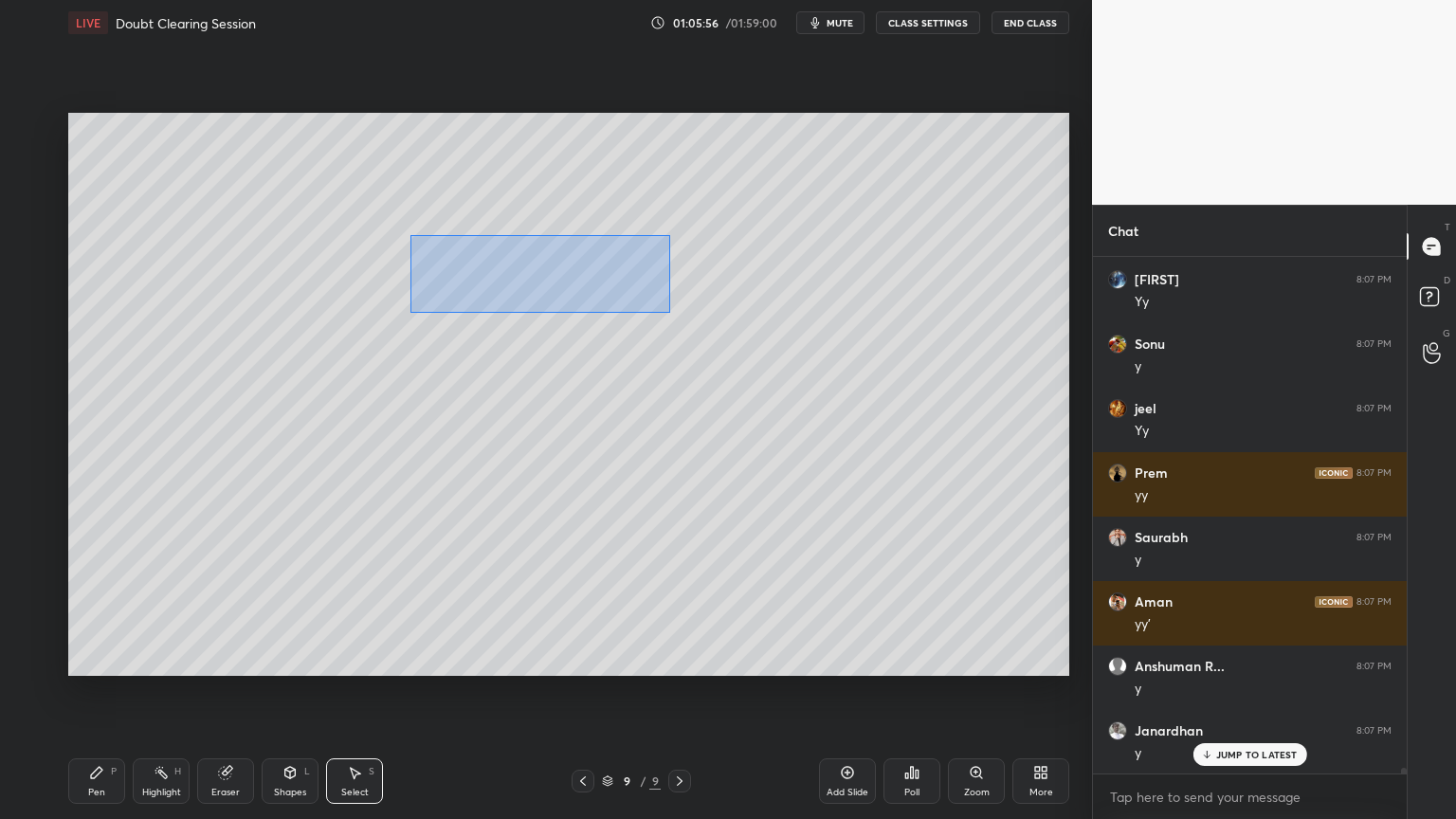 scroll, scrollTop: 49064, scrollLeft: 0, axis: vertical 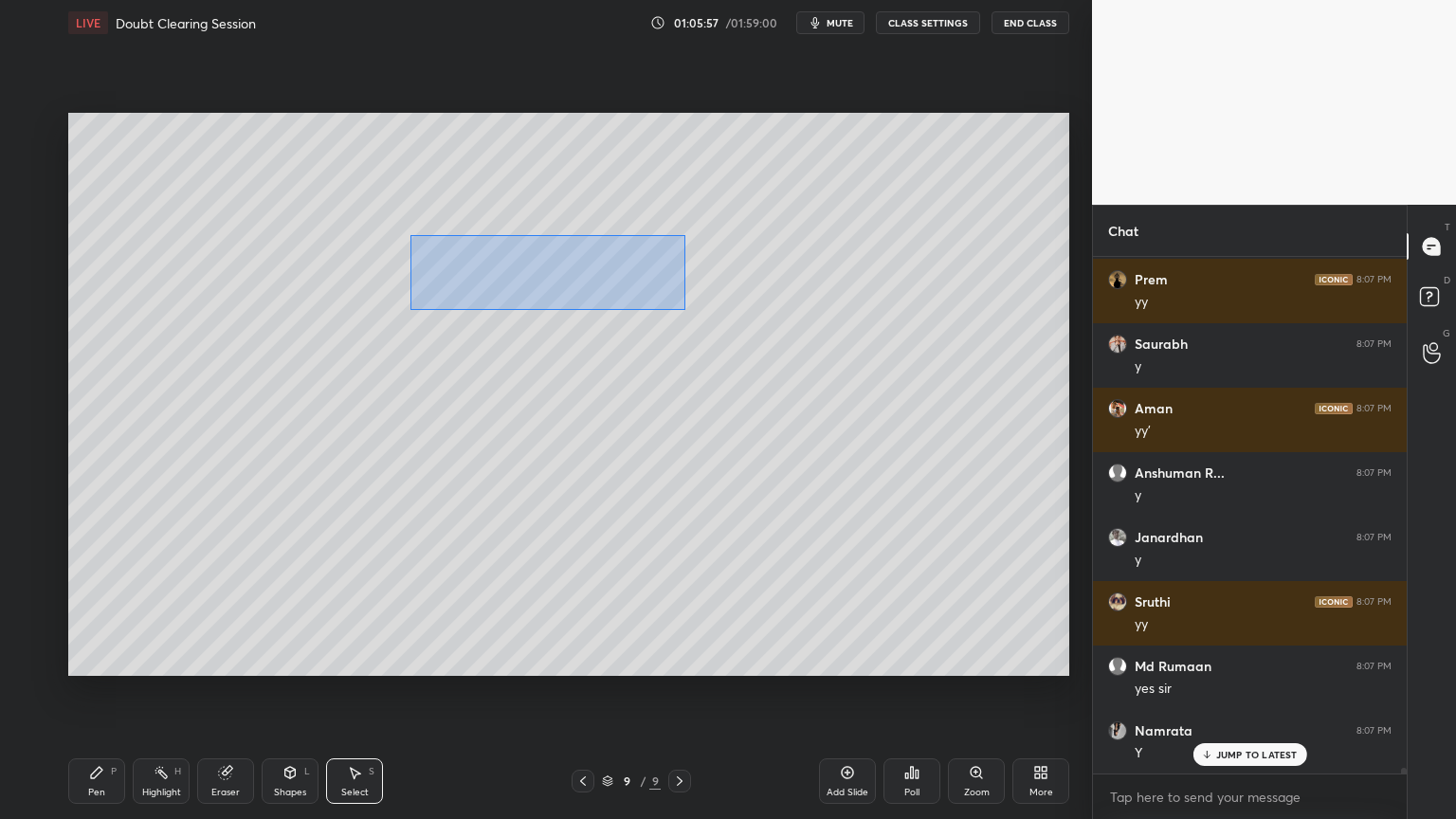 drag, startPoint x: 416, startPoint y: 239, endPoint x: 682, endPoint y: 309, distance: 275.05636 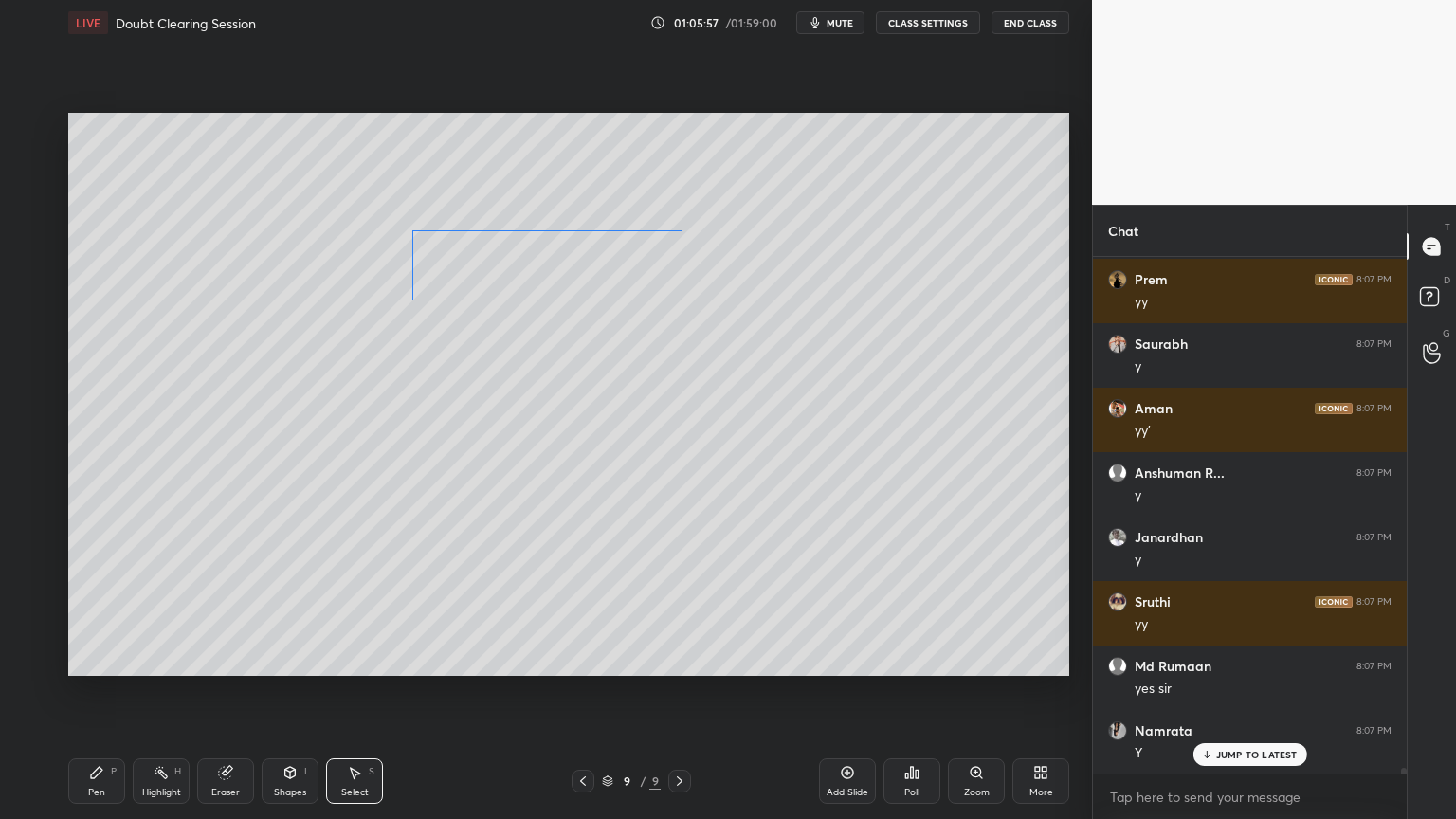 click on "0 ° Undo Copy Duplicate Duplicate to new slide Delete" at bounding box center (569, 394) 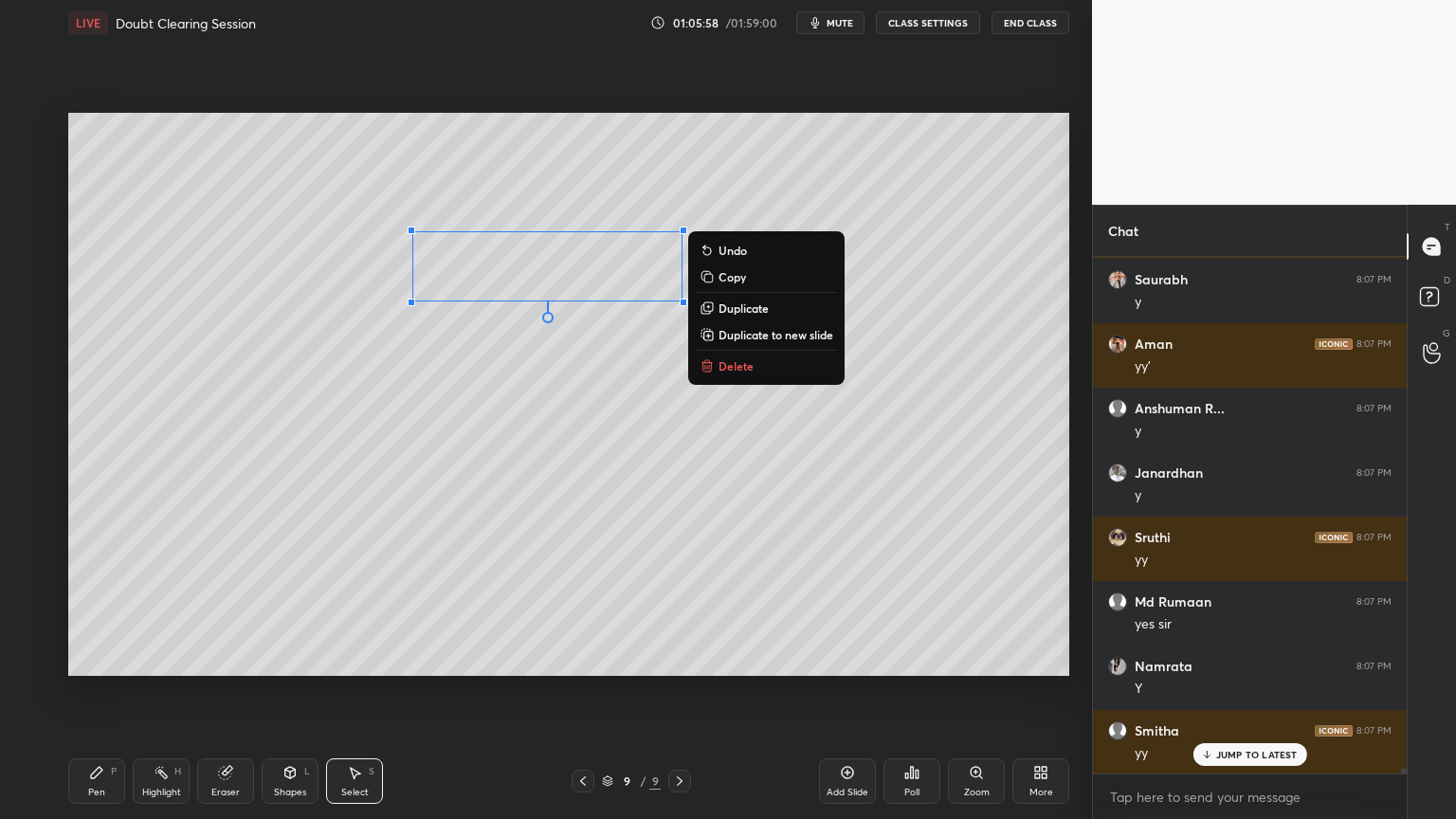 click on "Pen" at bounding box center [97, 792] 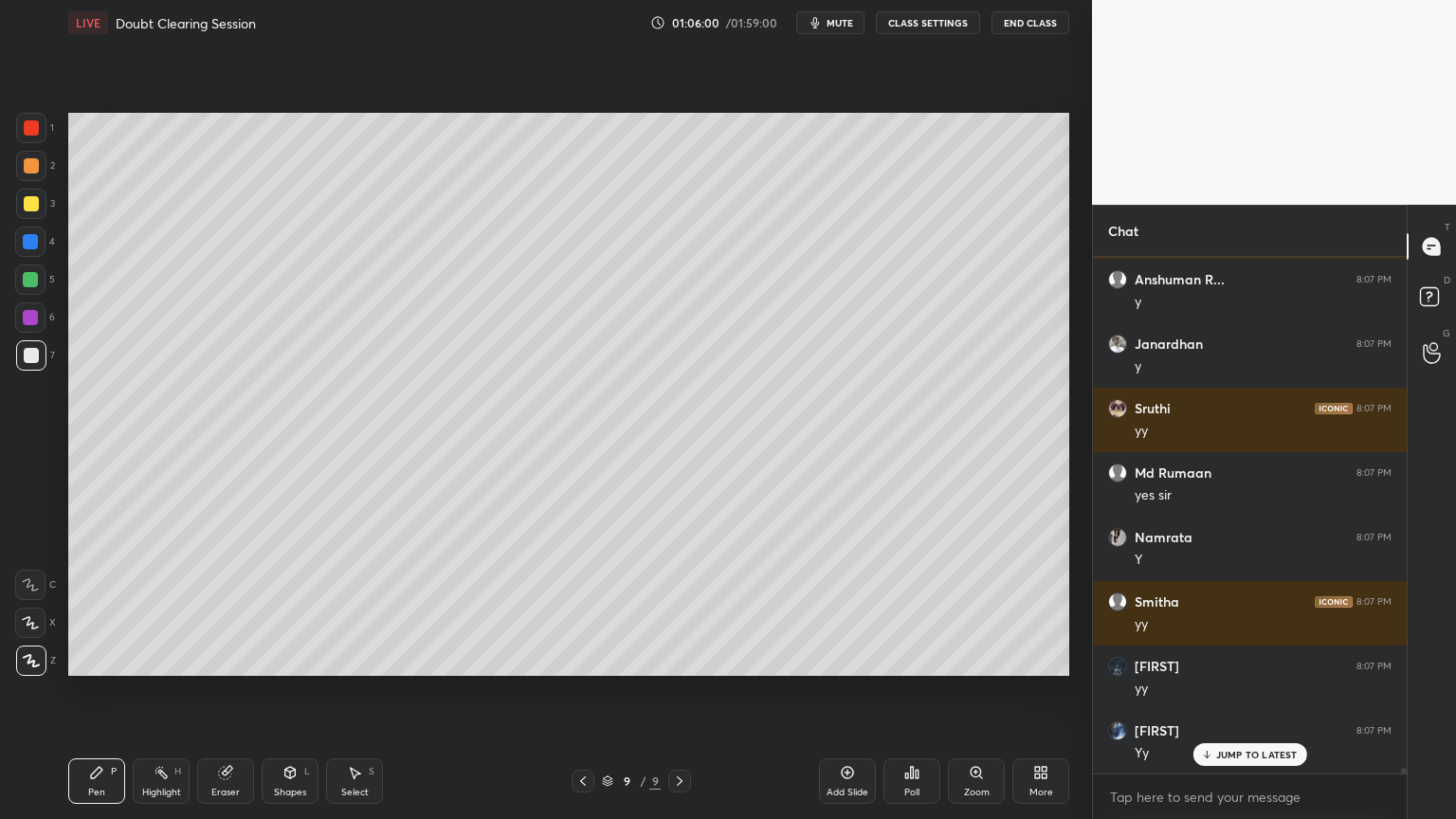 scroll, scrollTop: 49322, scrollLeft: 0, axis: vertical 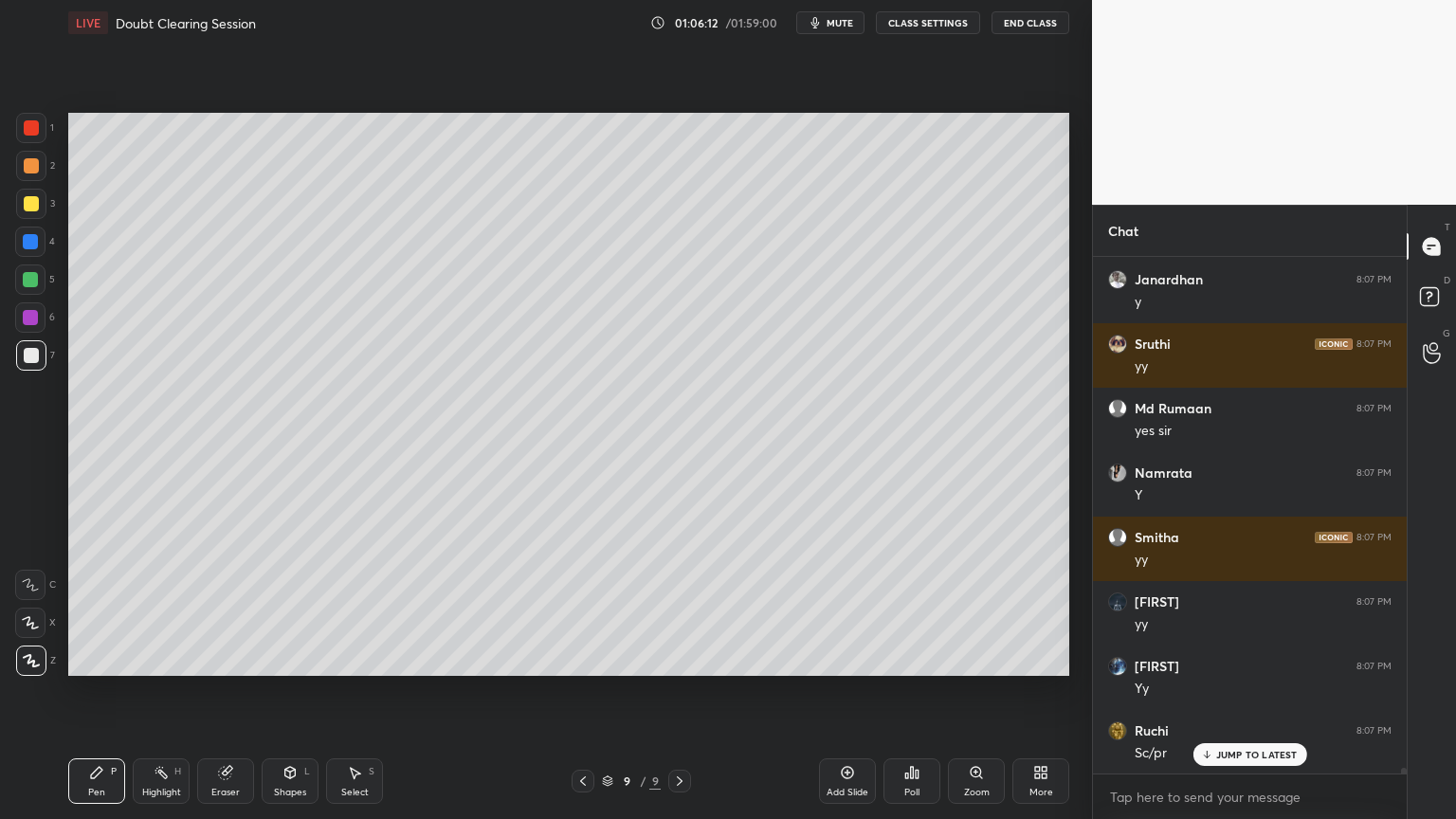 click on "Eraser" at bounding box center [226, 792] 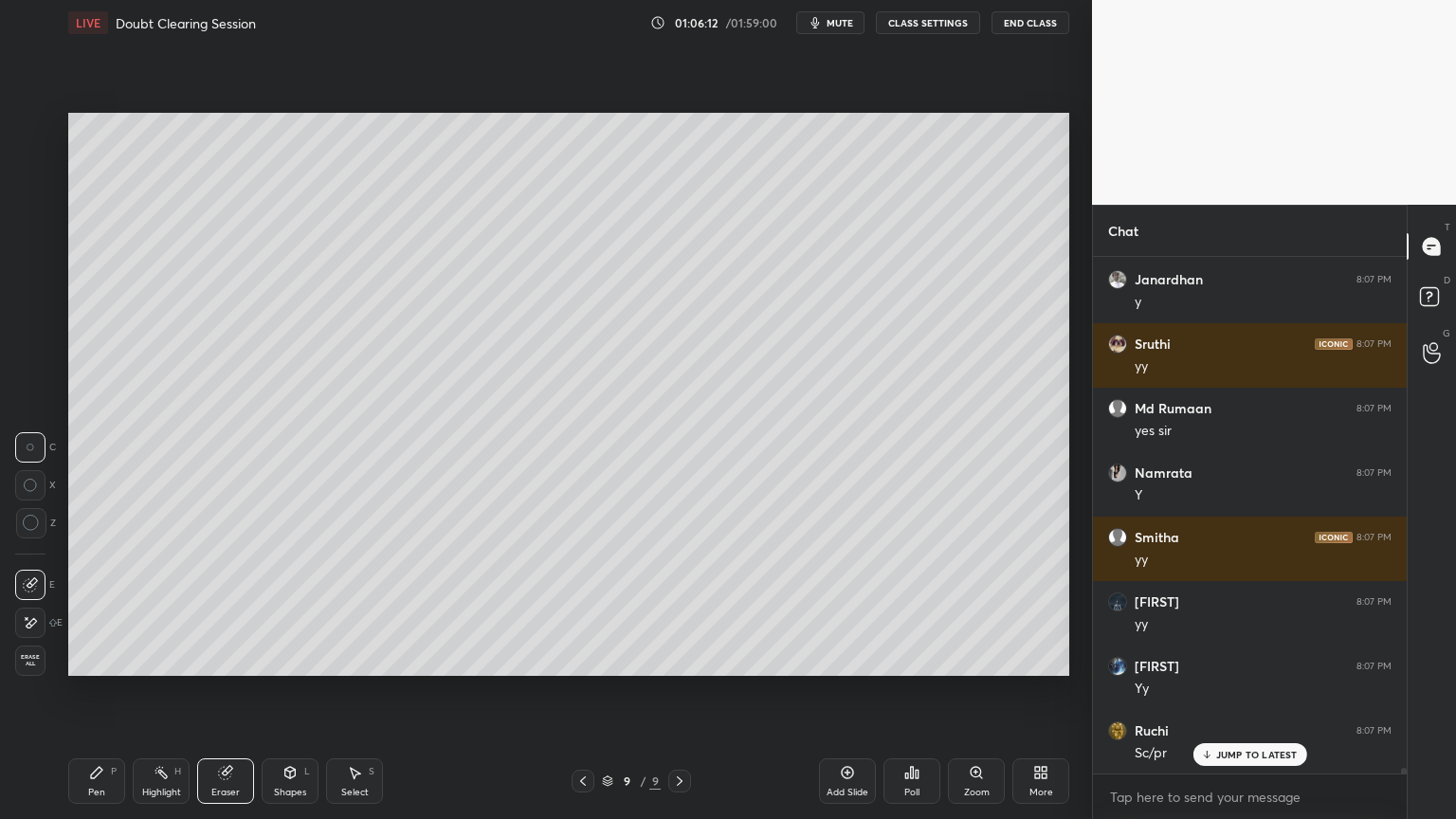 scroll, scrollTop: 49386, scrollLeft: 0, axis: vertical 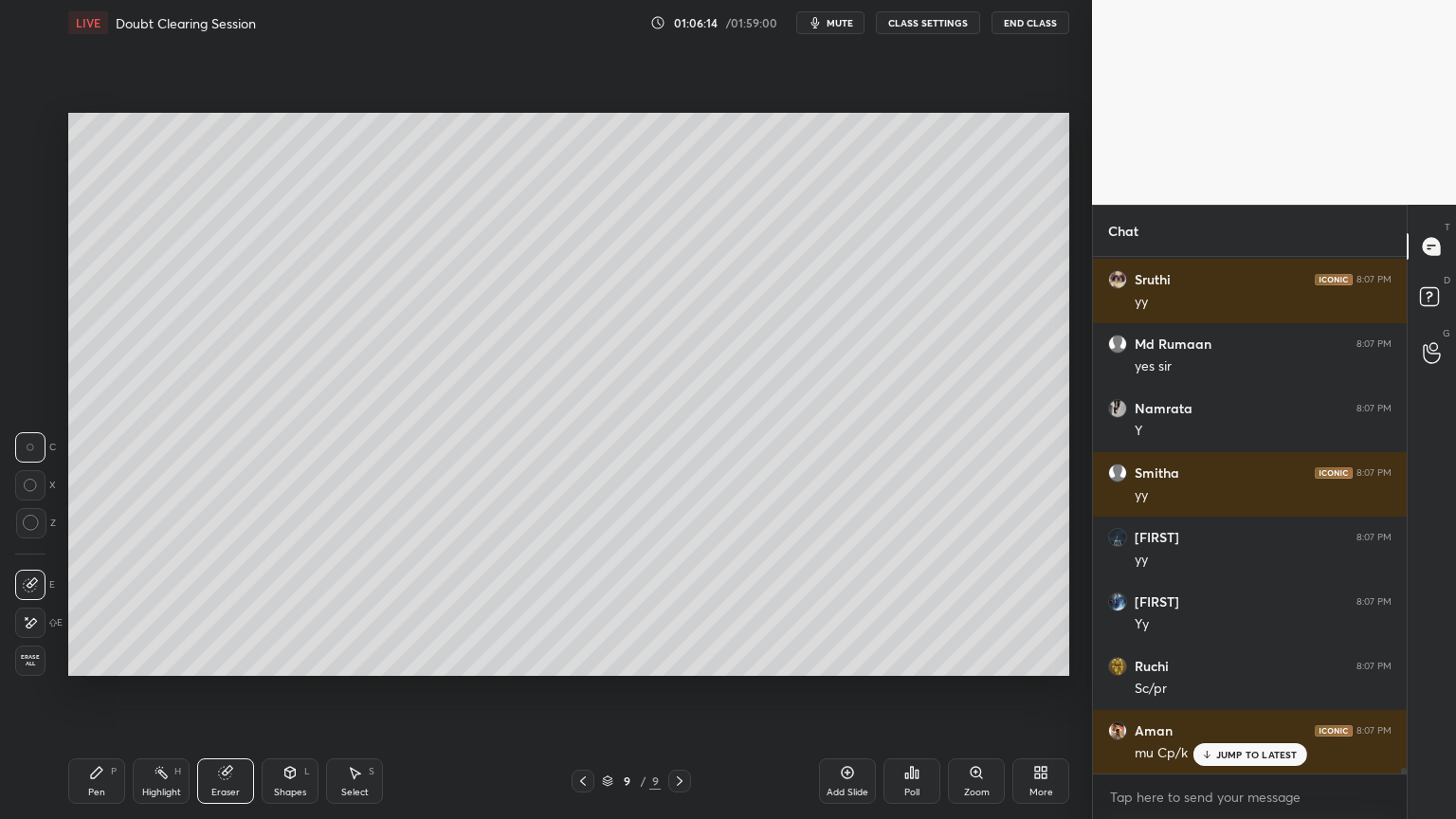 click on "Pen" at bounding box center [97, 792] 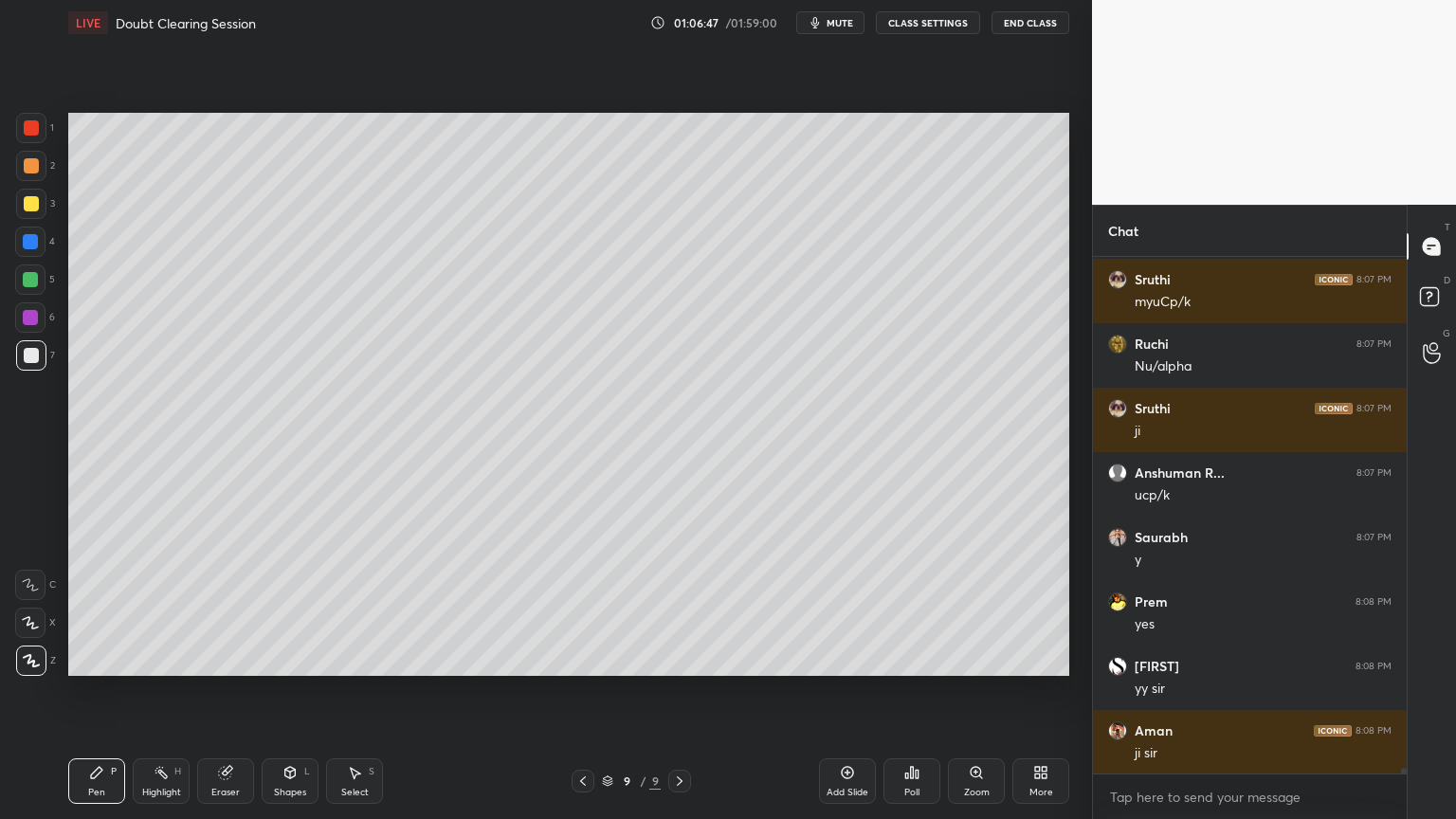scroll, scrollTop: 50031, scrollLeft: 0, axis: vertical 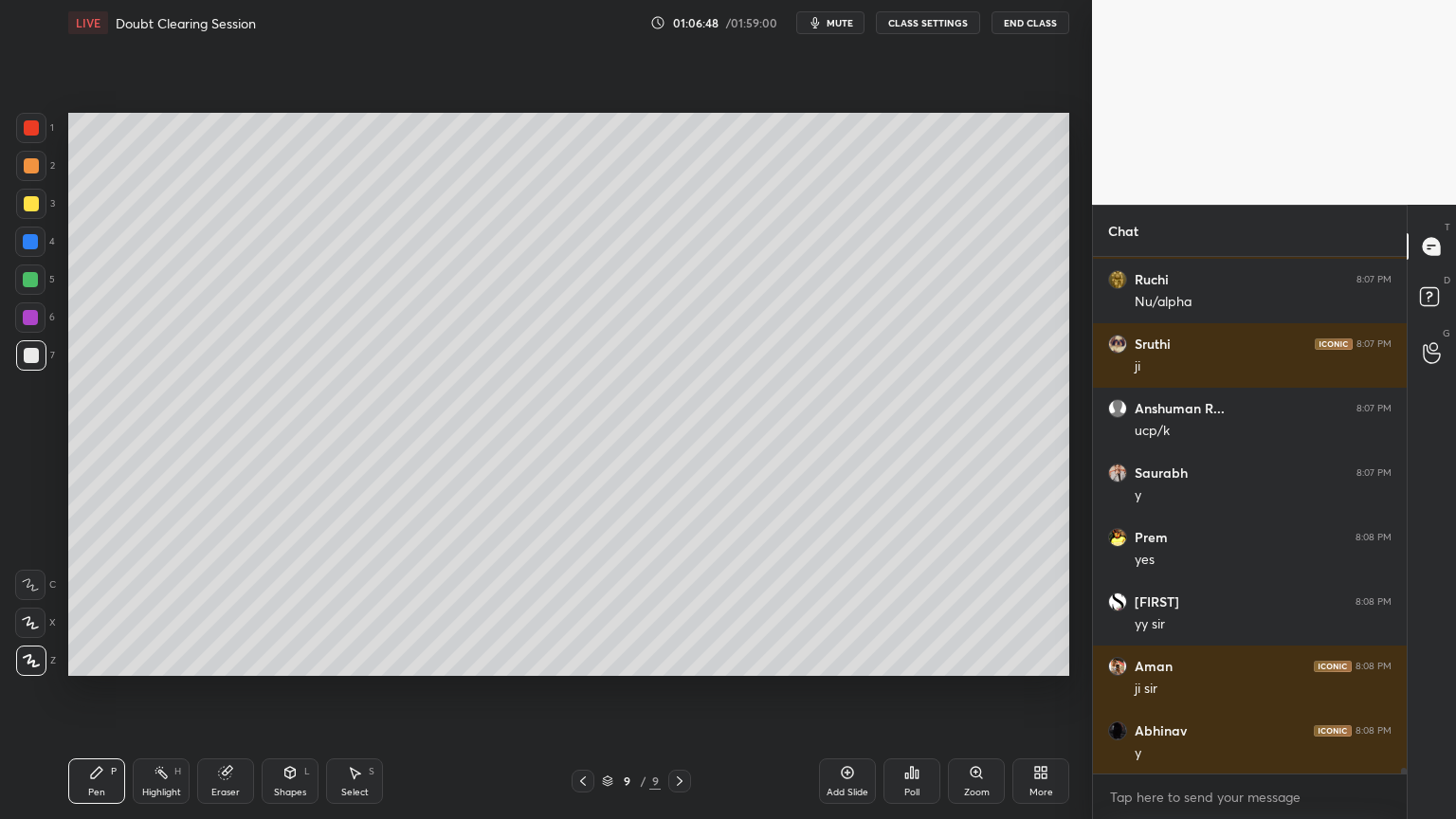 click 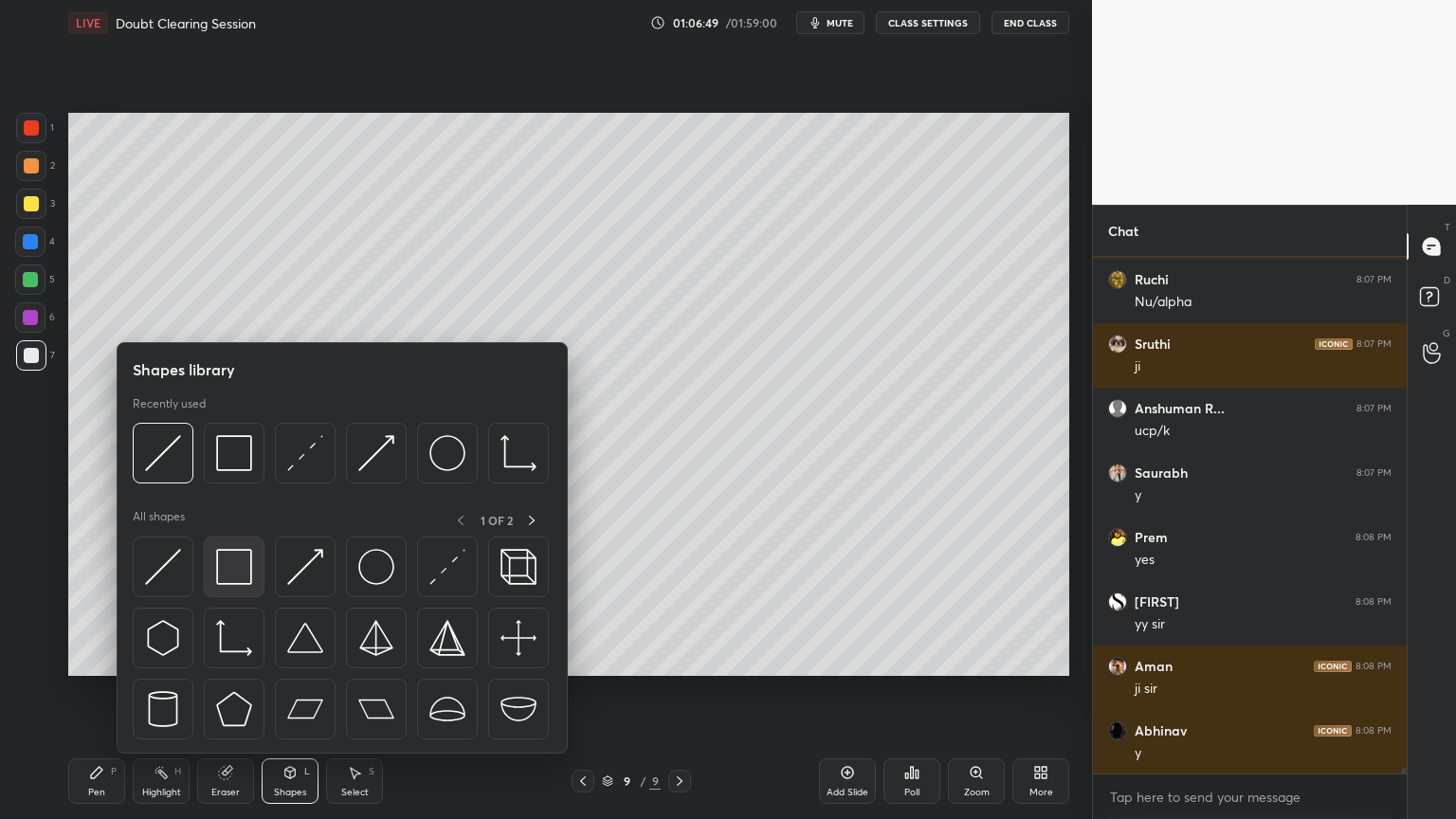 click at bounding box center (234, 567) 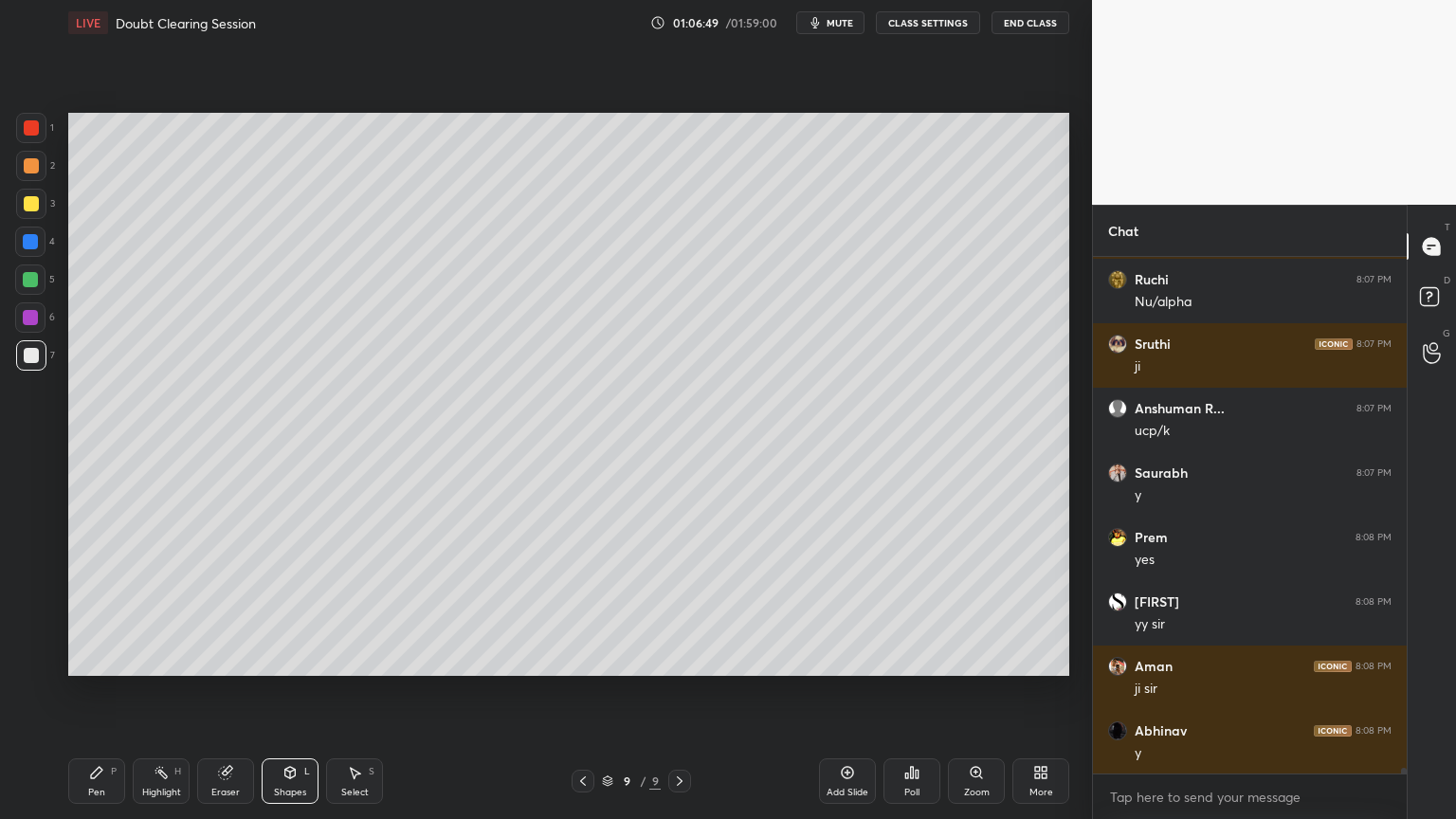 scroll, scrollTop: 50096, scrollLeft: 0, axis: vertical 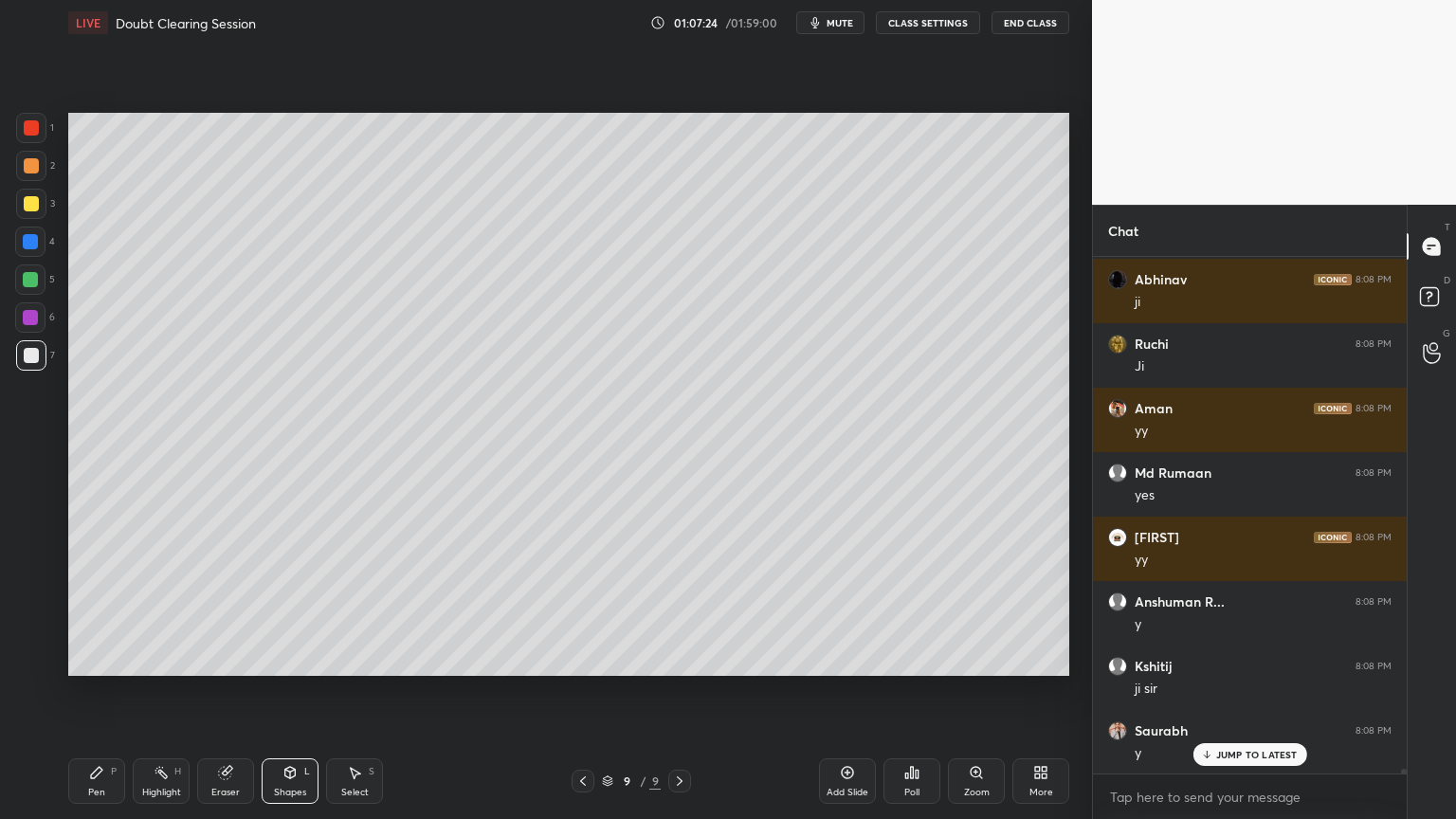 drag, startPoint x: 87, startPoint y: 778, endPoint x: 106, endPoint y: 773, distance: 19.646883 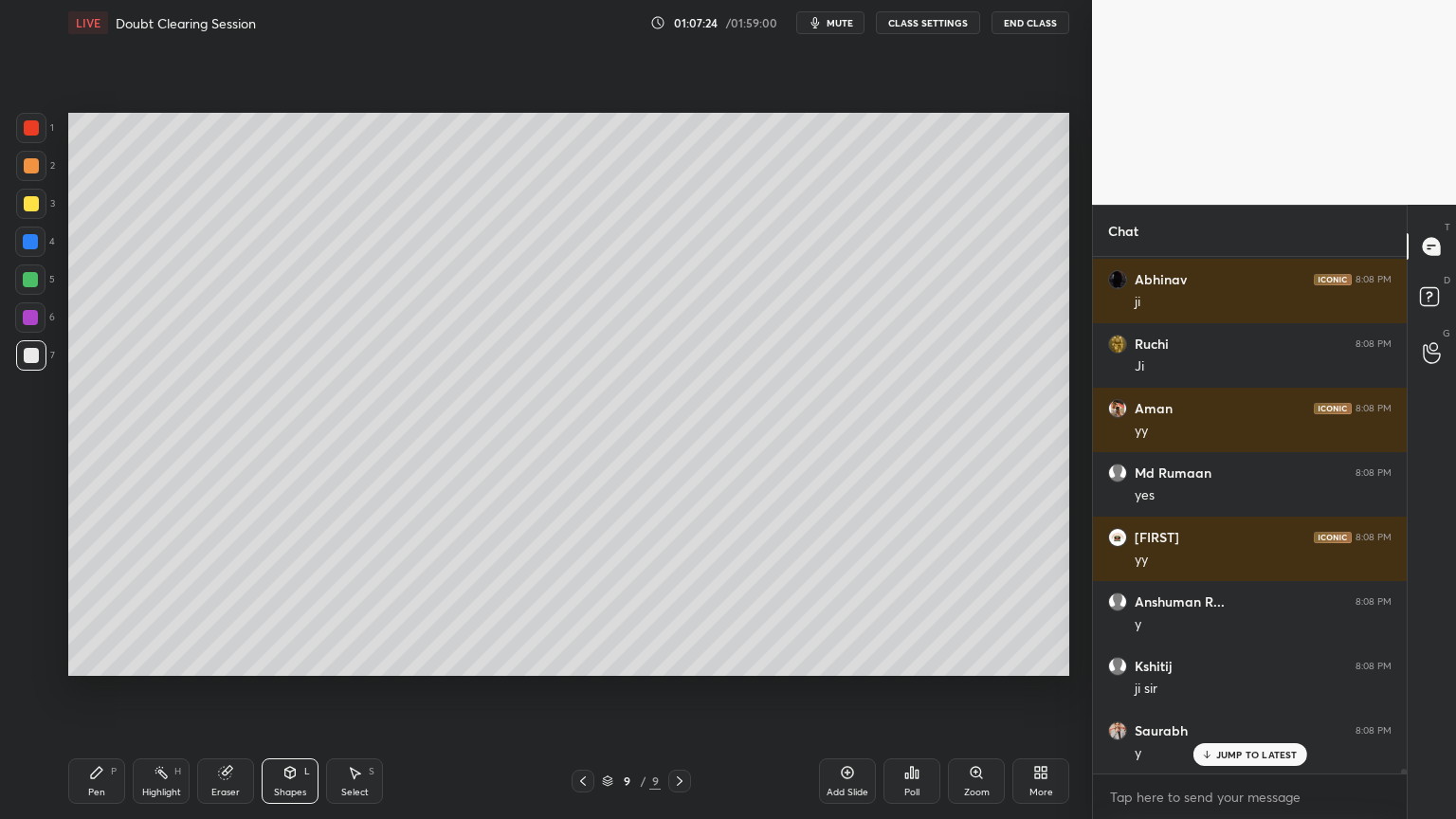 click on "Pen P" at bounding box center (97, 781) 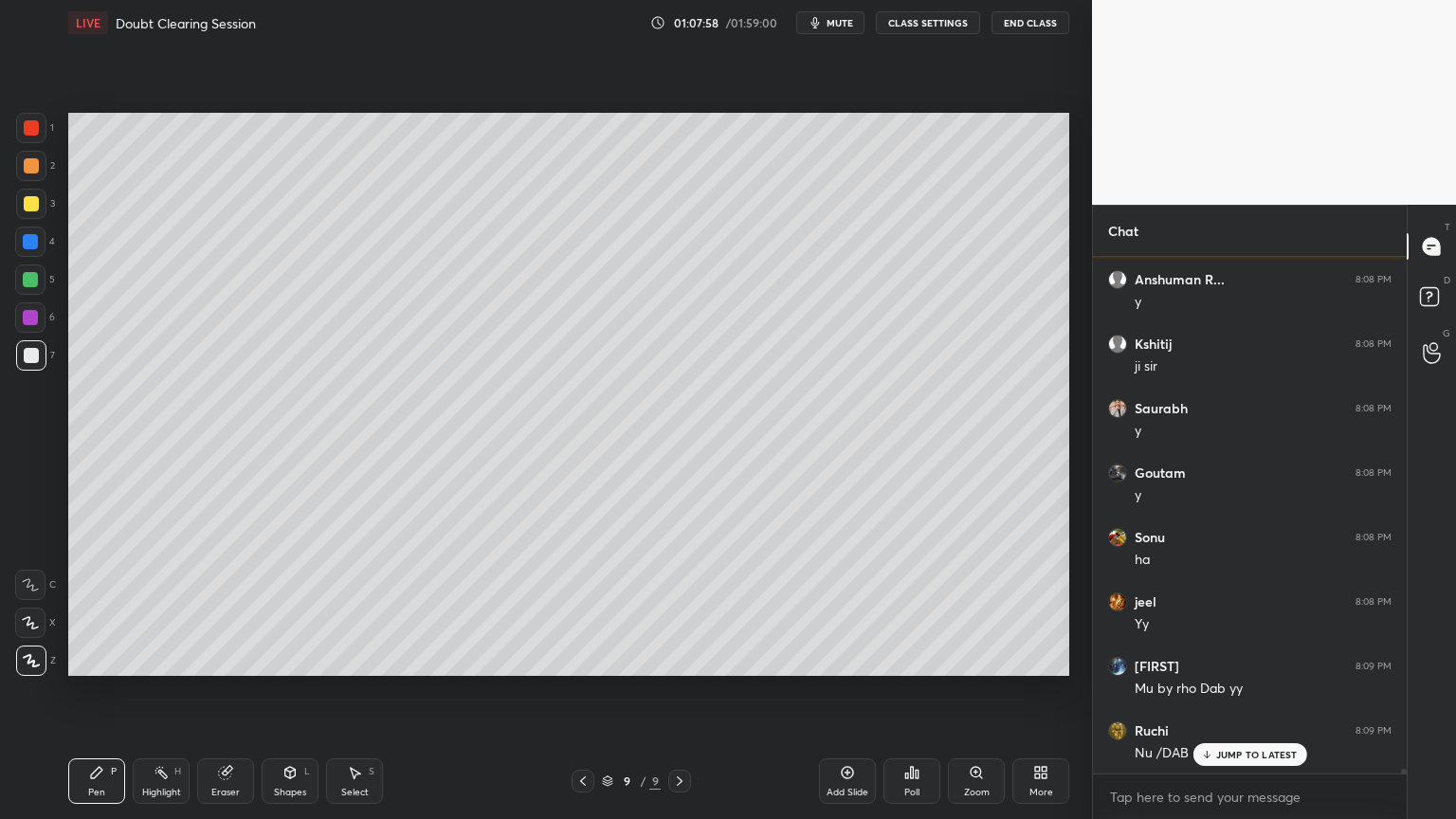 scroll, scrollTop: 51191, scrollLeft: 0, axis: vertical 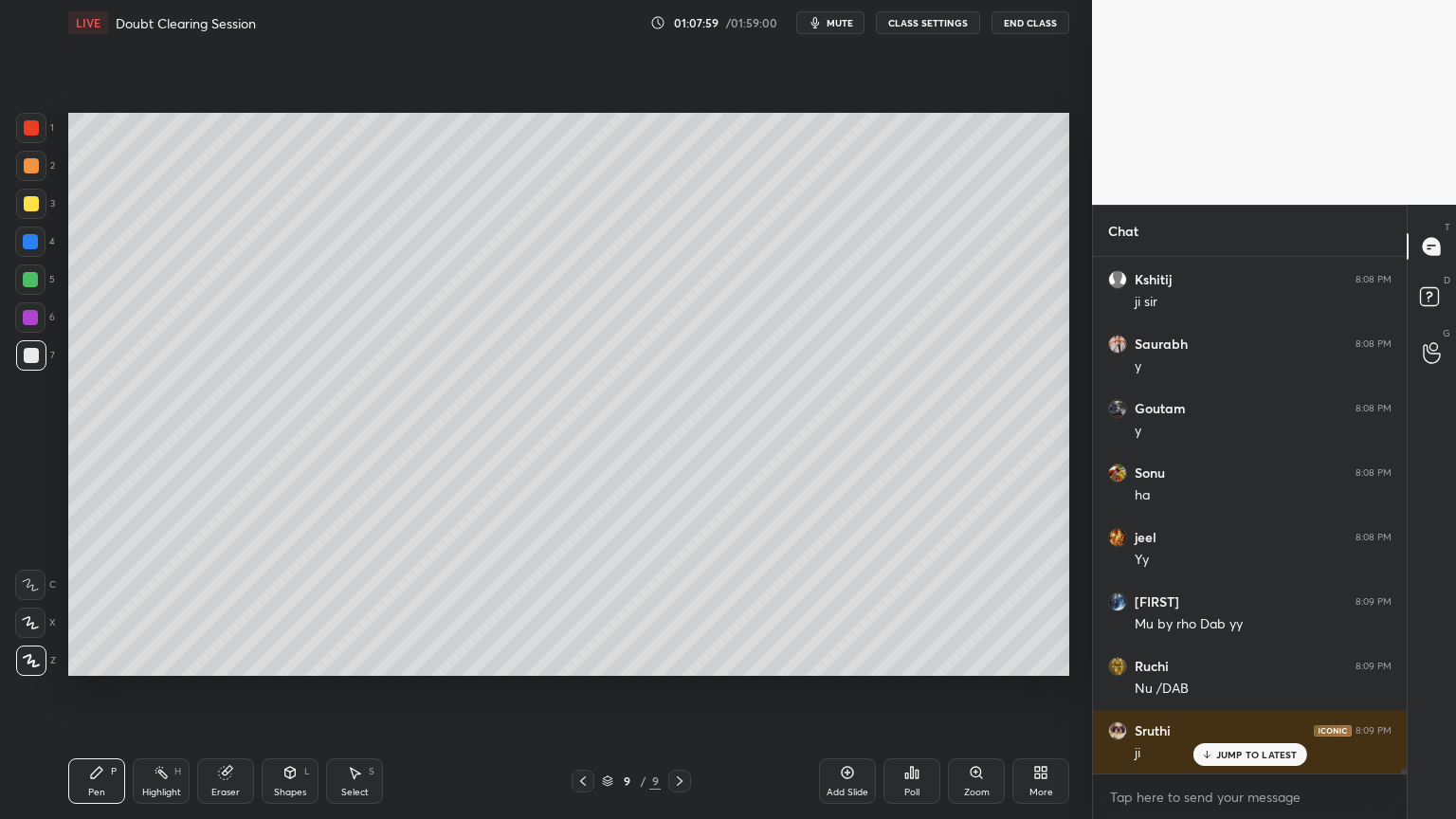 click 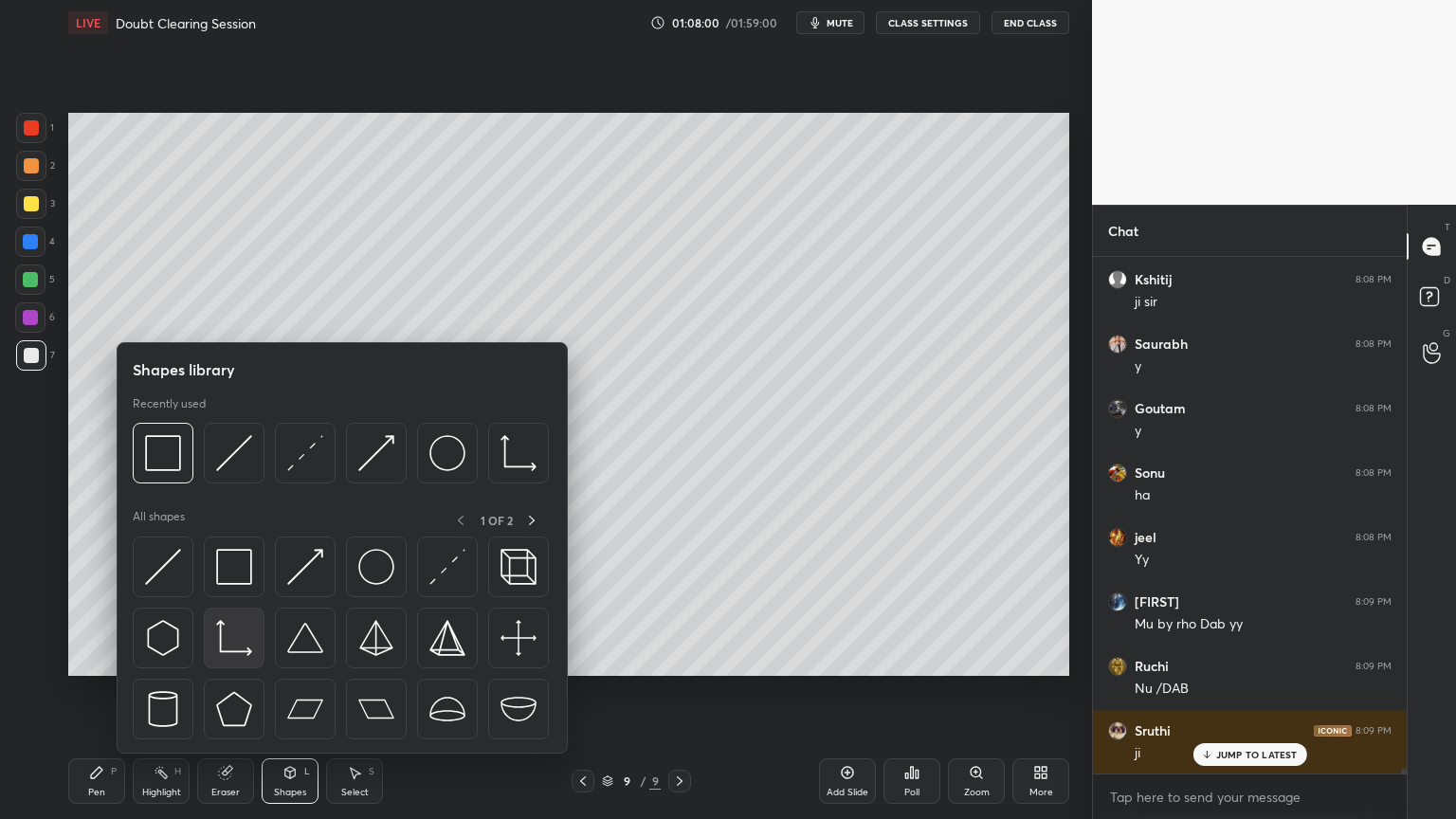 scroll, scrollTop: 51320, scrollLeft: 0, axis: vertical 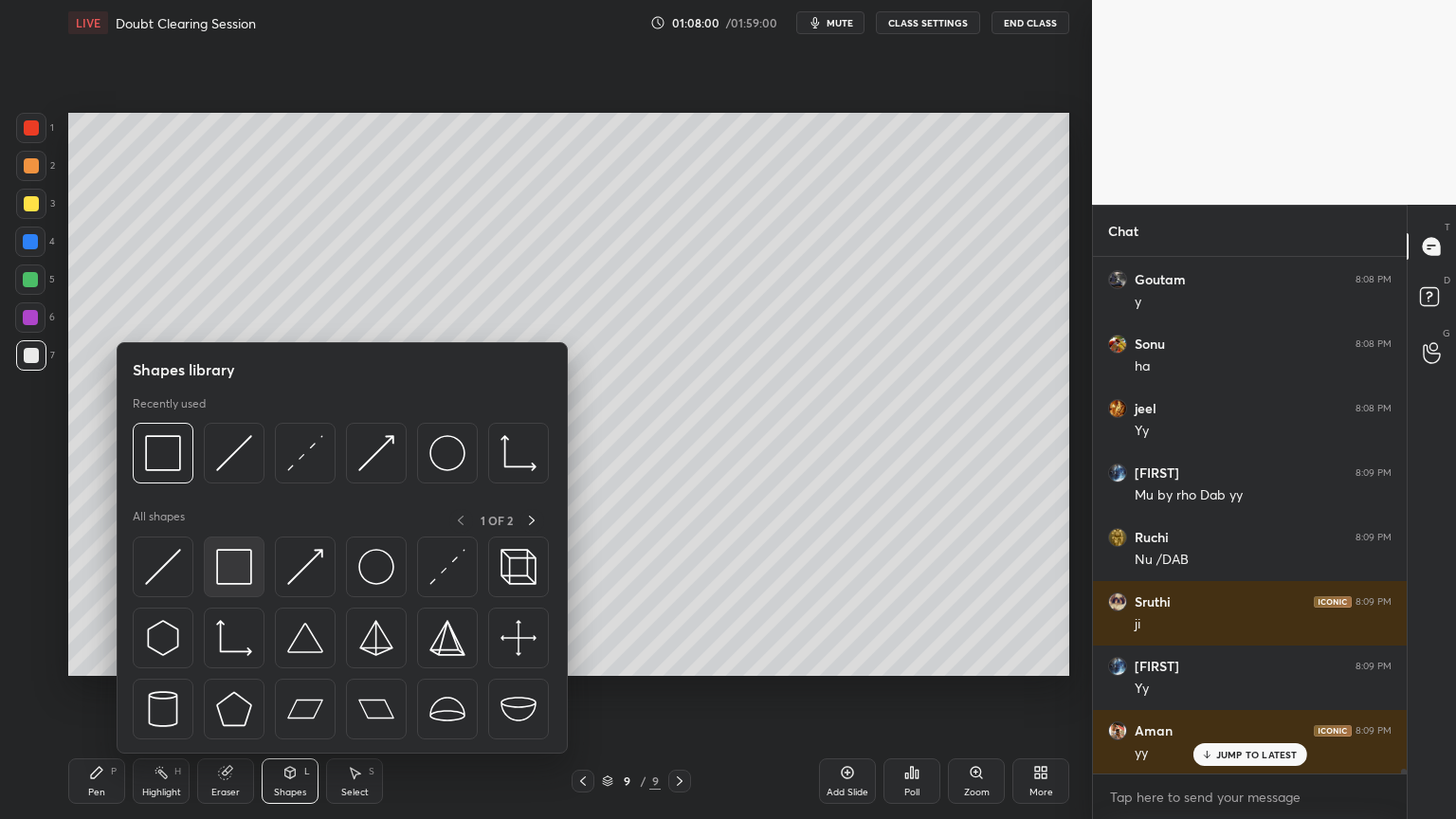 click at bounding box center (234, 567) 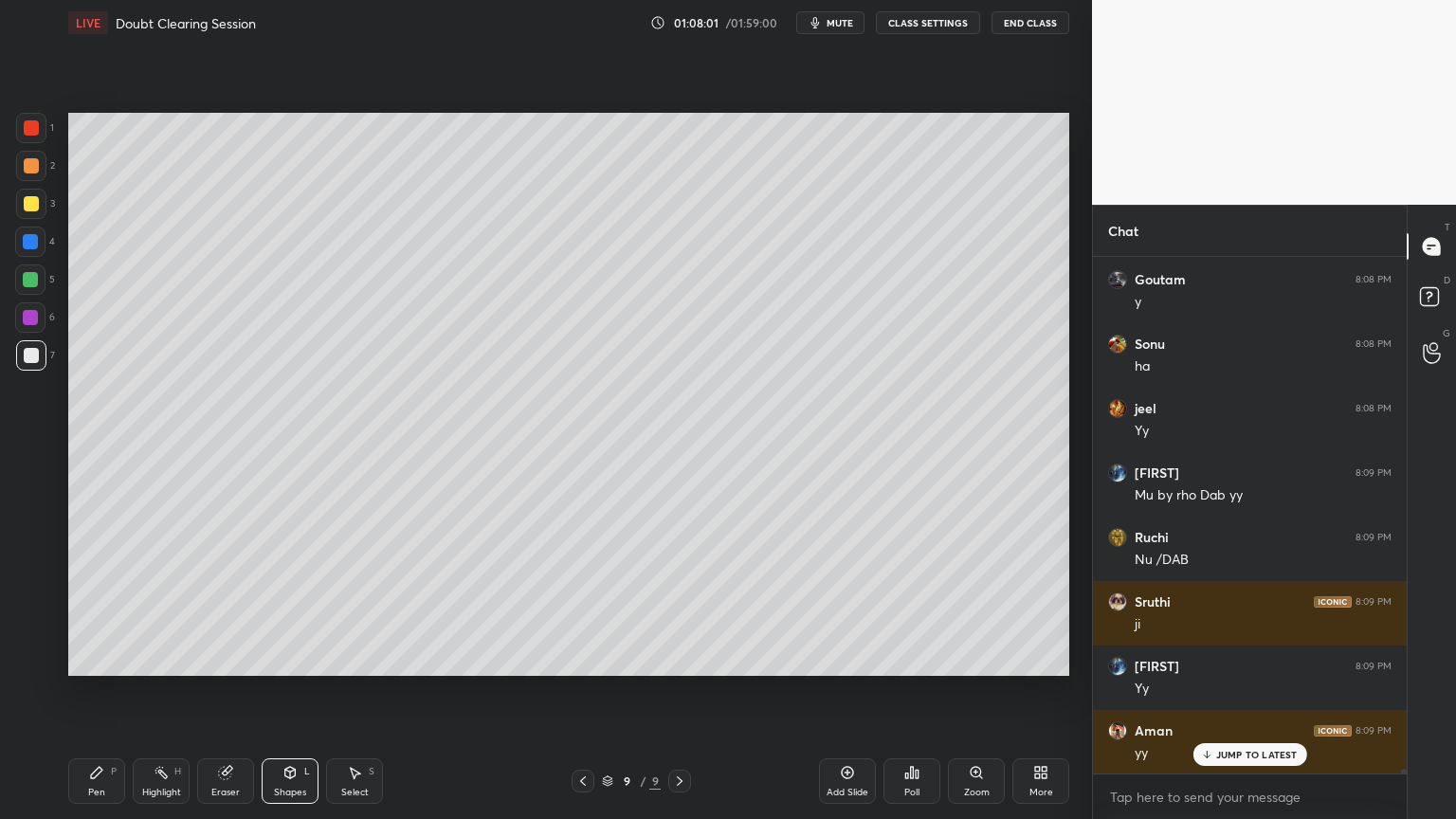 scroll, scrollTop: 51385, scrollLeft: 0, axis: vertical 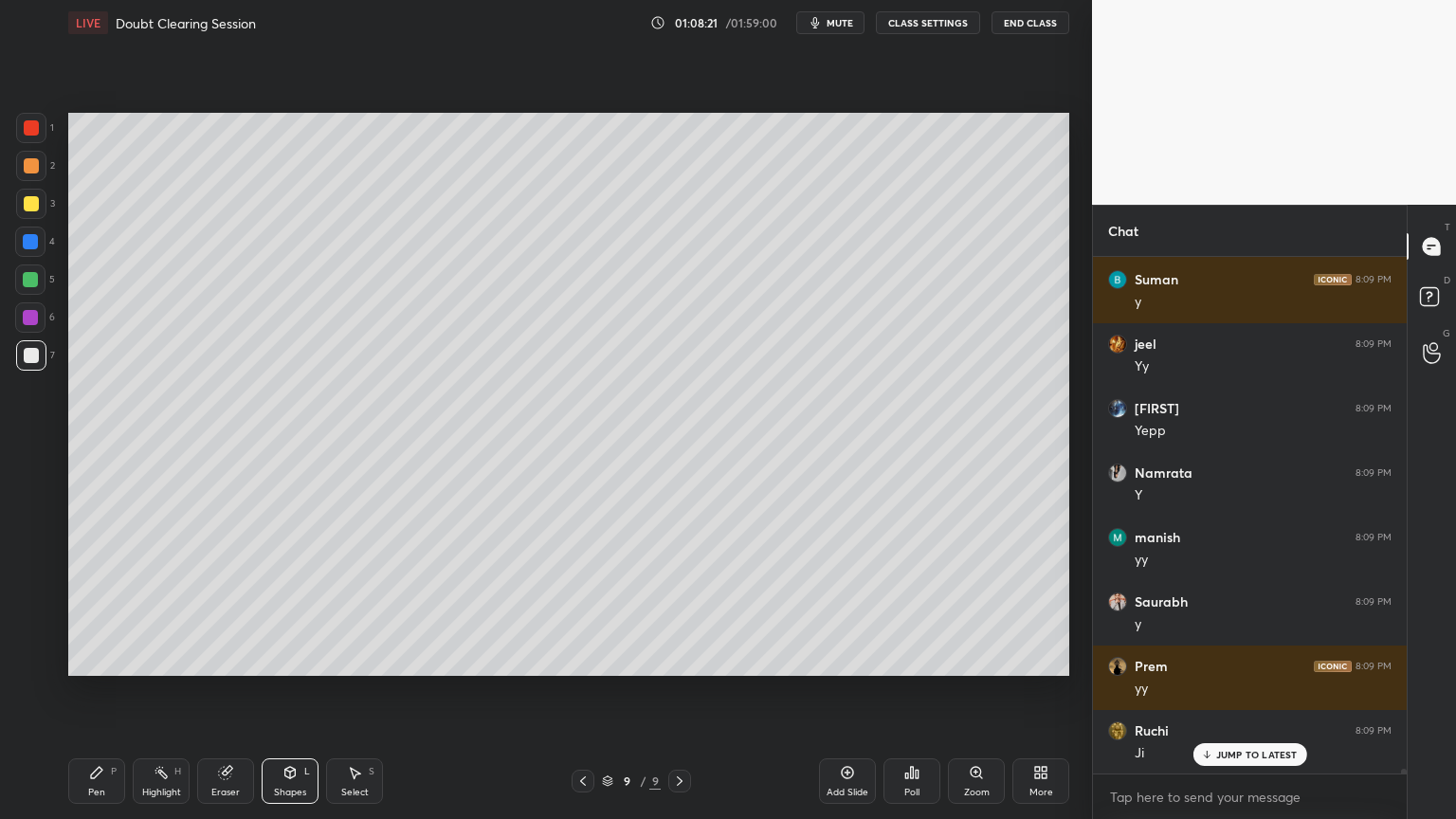 click on "Pen P" at bounding box center [97, 781] 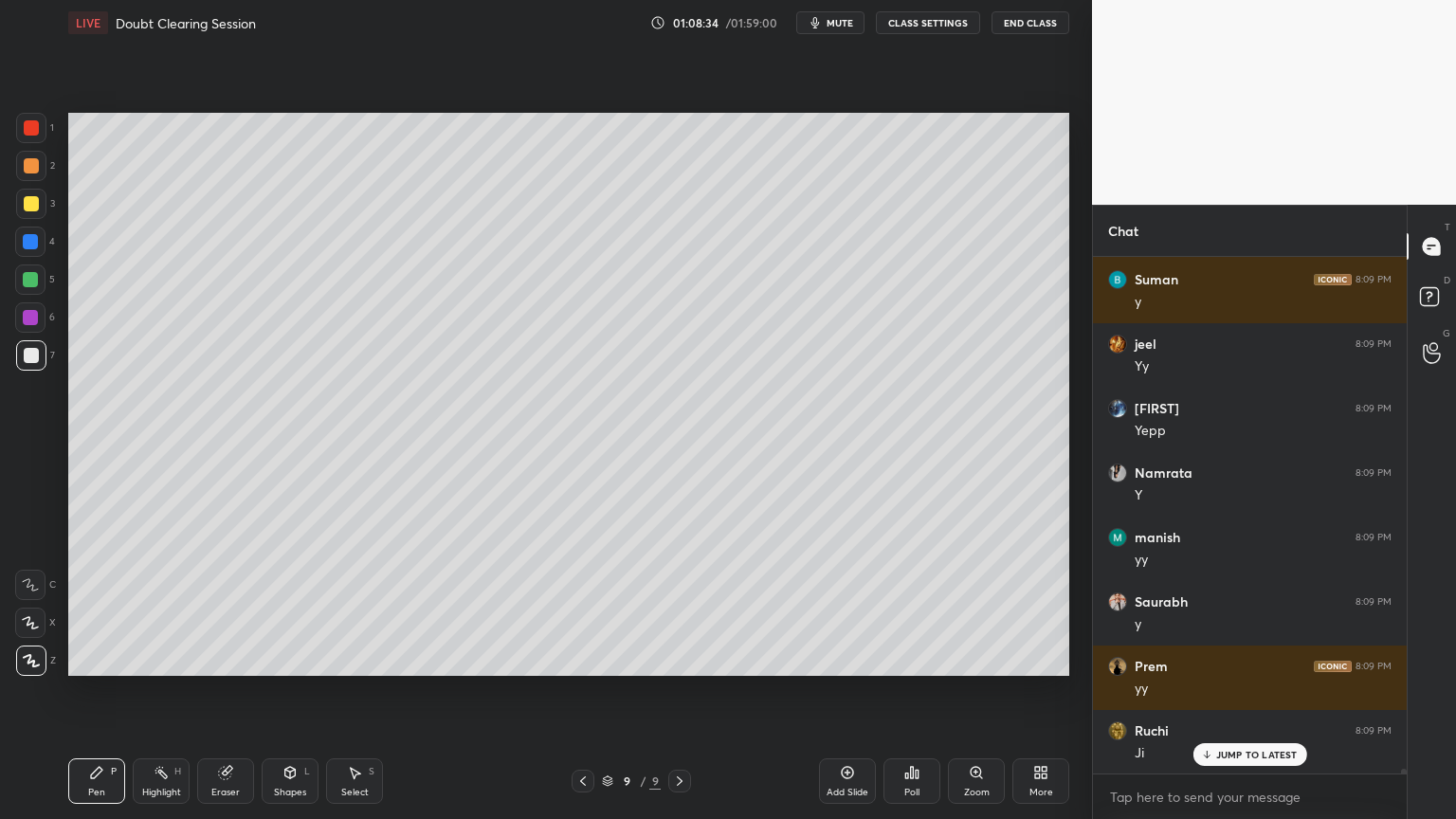 scroll, scrollTop: 52867, scrollLeft: 0, axis: vertical 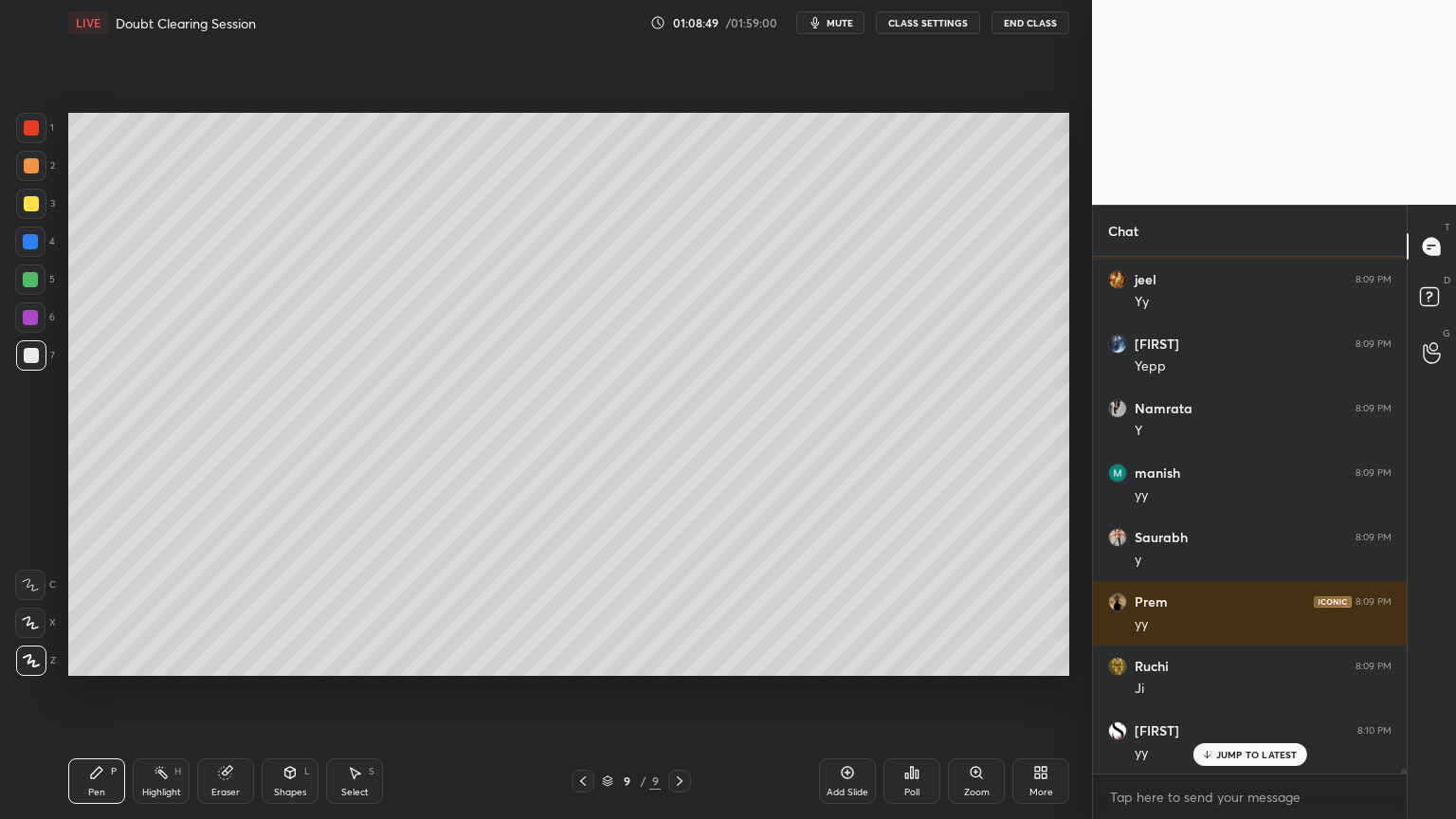 click on "Eraser" at bounding box center (226, 781) 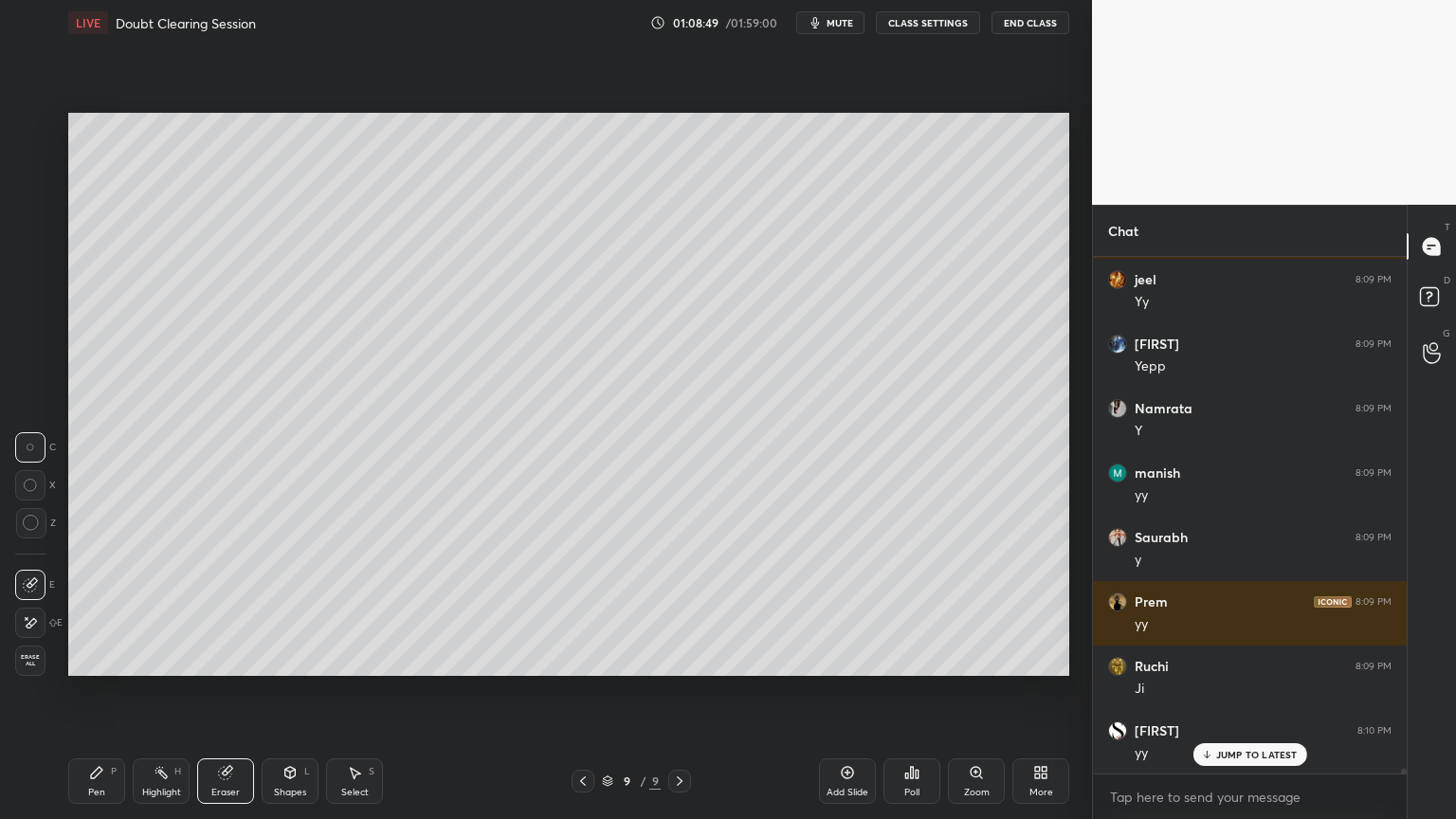 scroll, scrollTop: 52932, scrollLeft: 0, axis: vertical 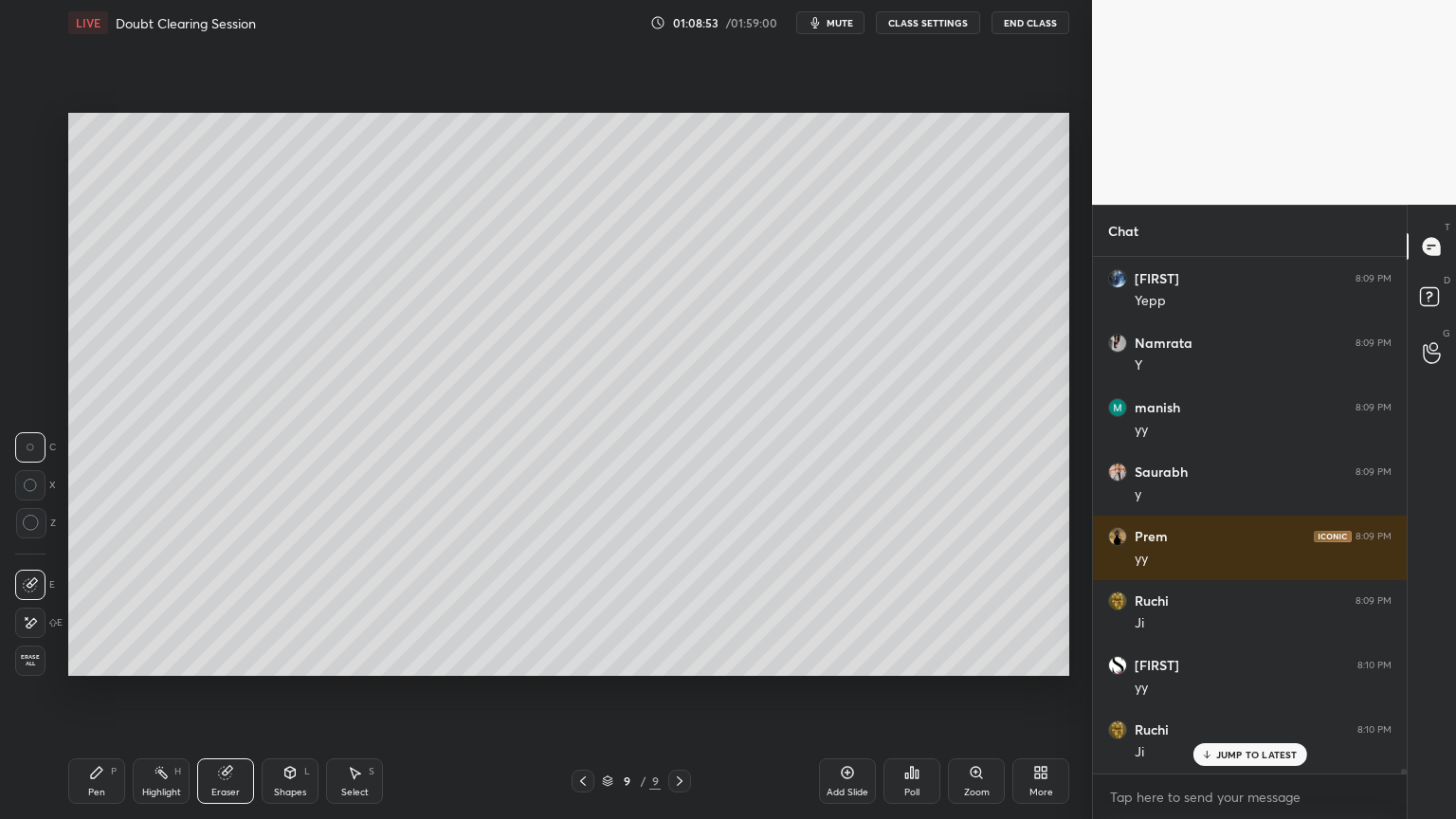 click 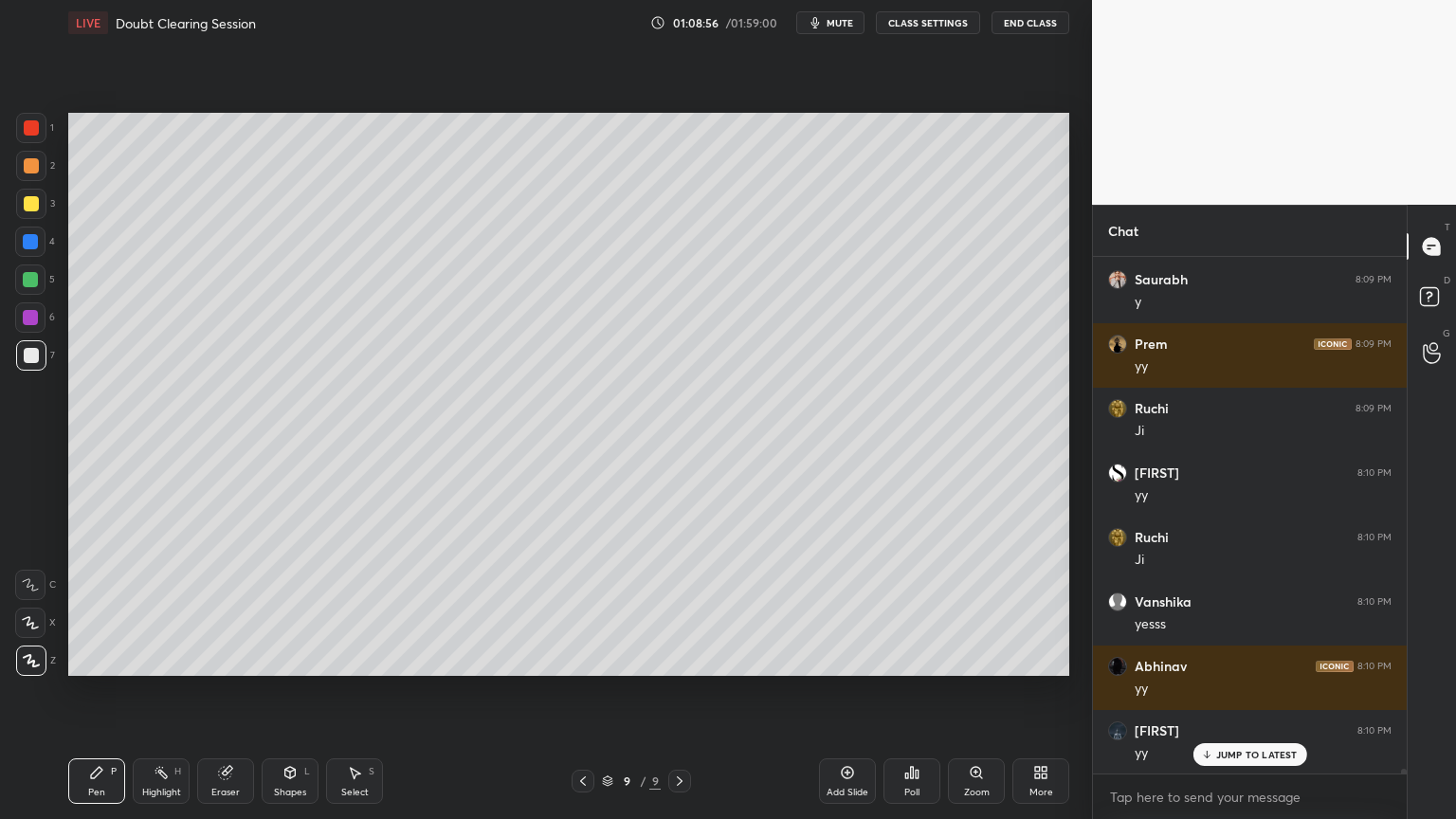 scroll, scrollTop: 53190, scrollLeft: 0, axis: vertical 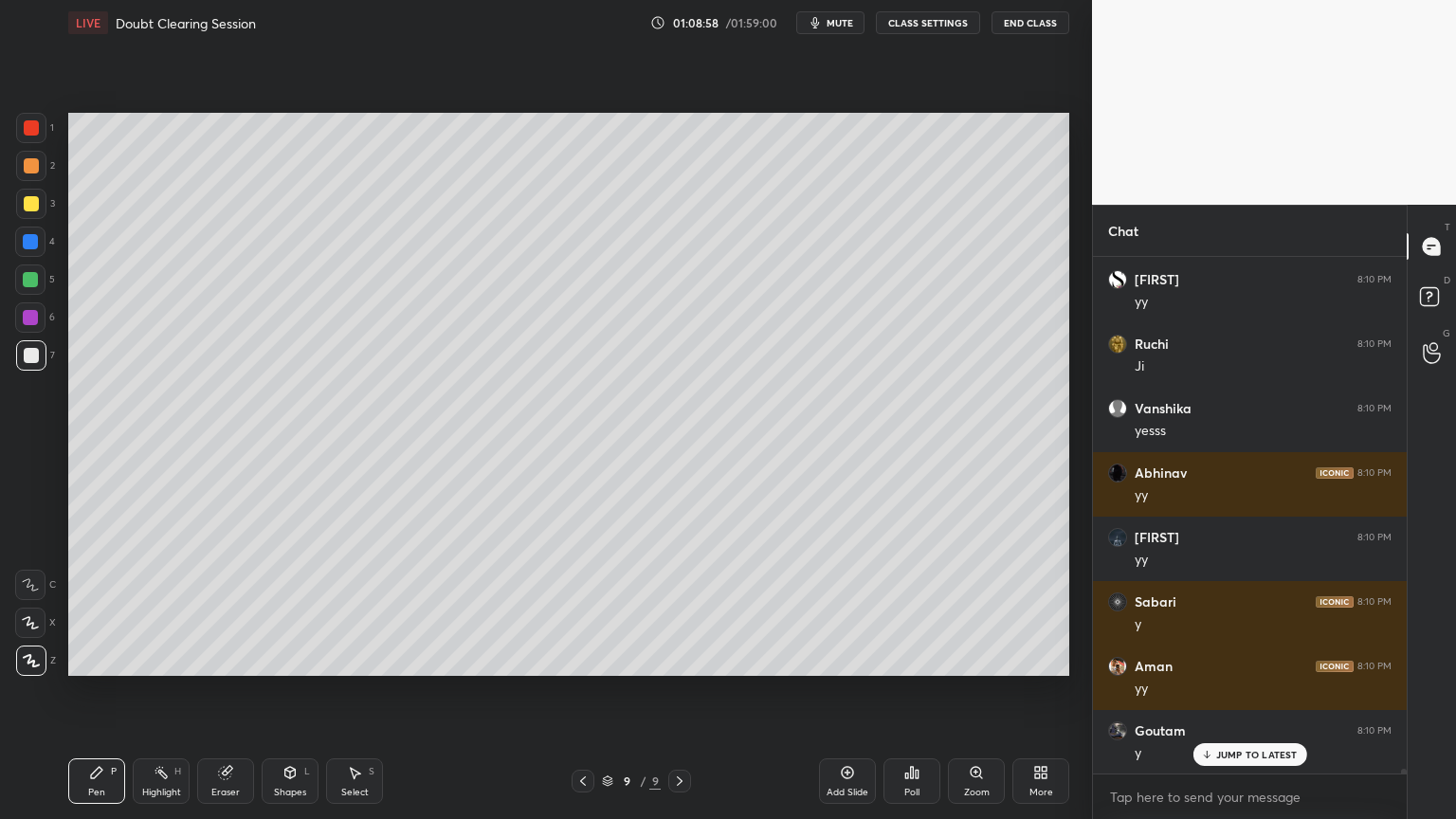 click on "Shapes L" at bounding box center [290, 781] 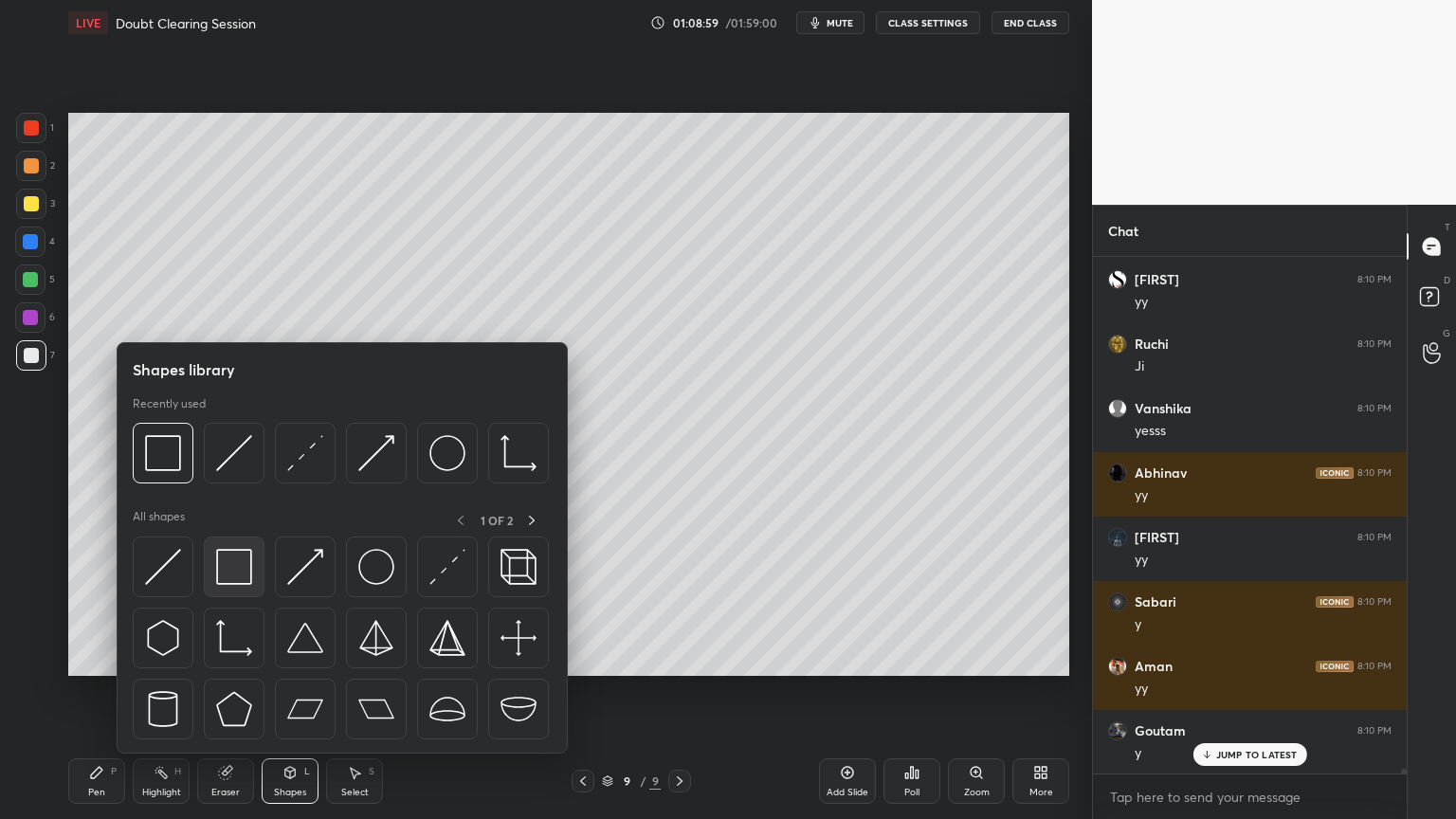 click at bounding box center (234, 567) 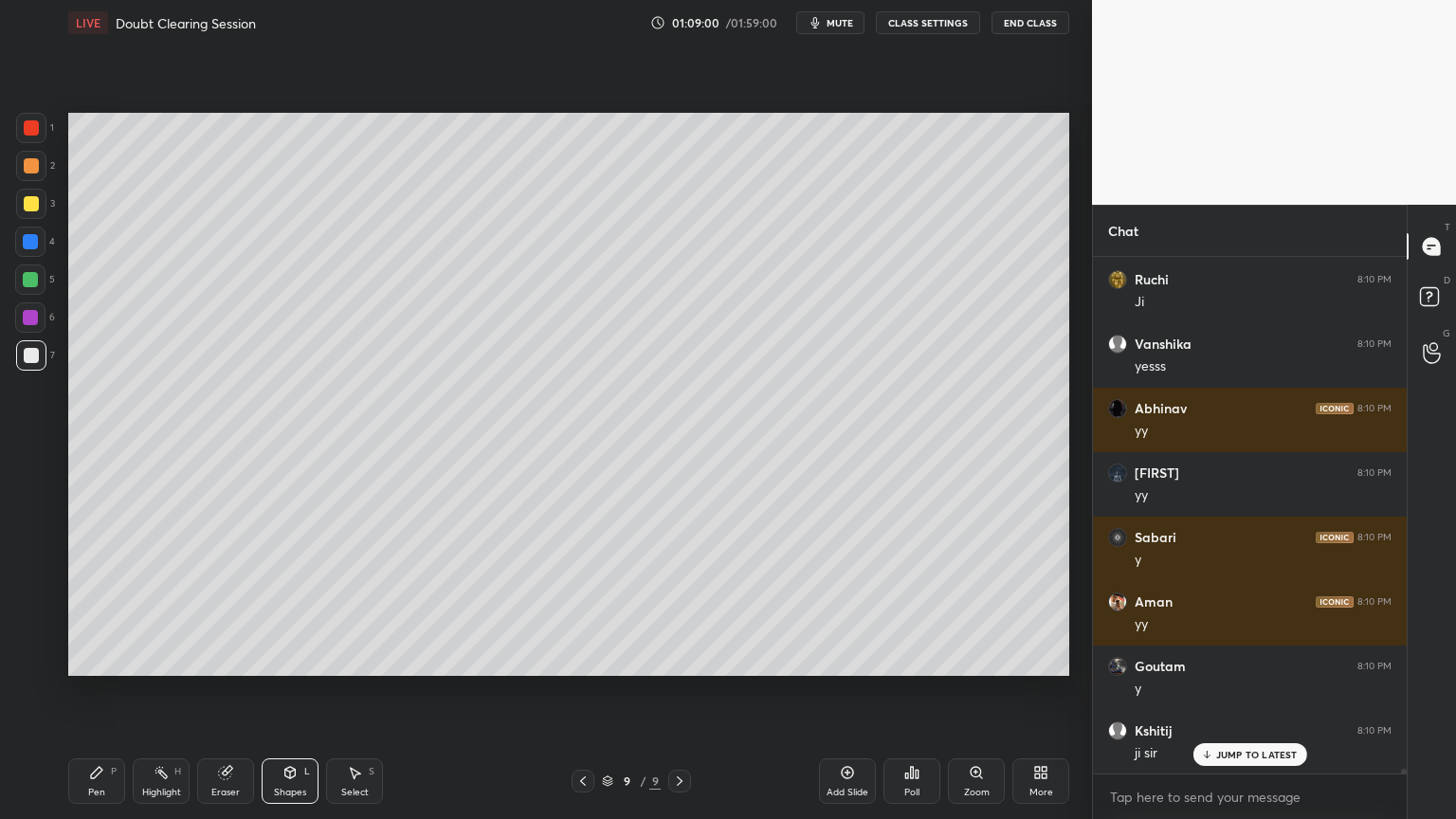 scroll, scrollTop: 53512, scrollLeft: 0, axis: vertical 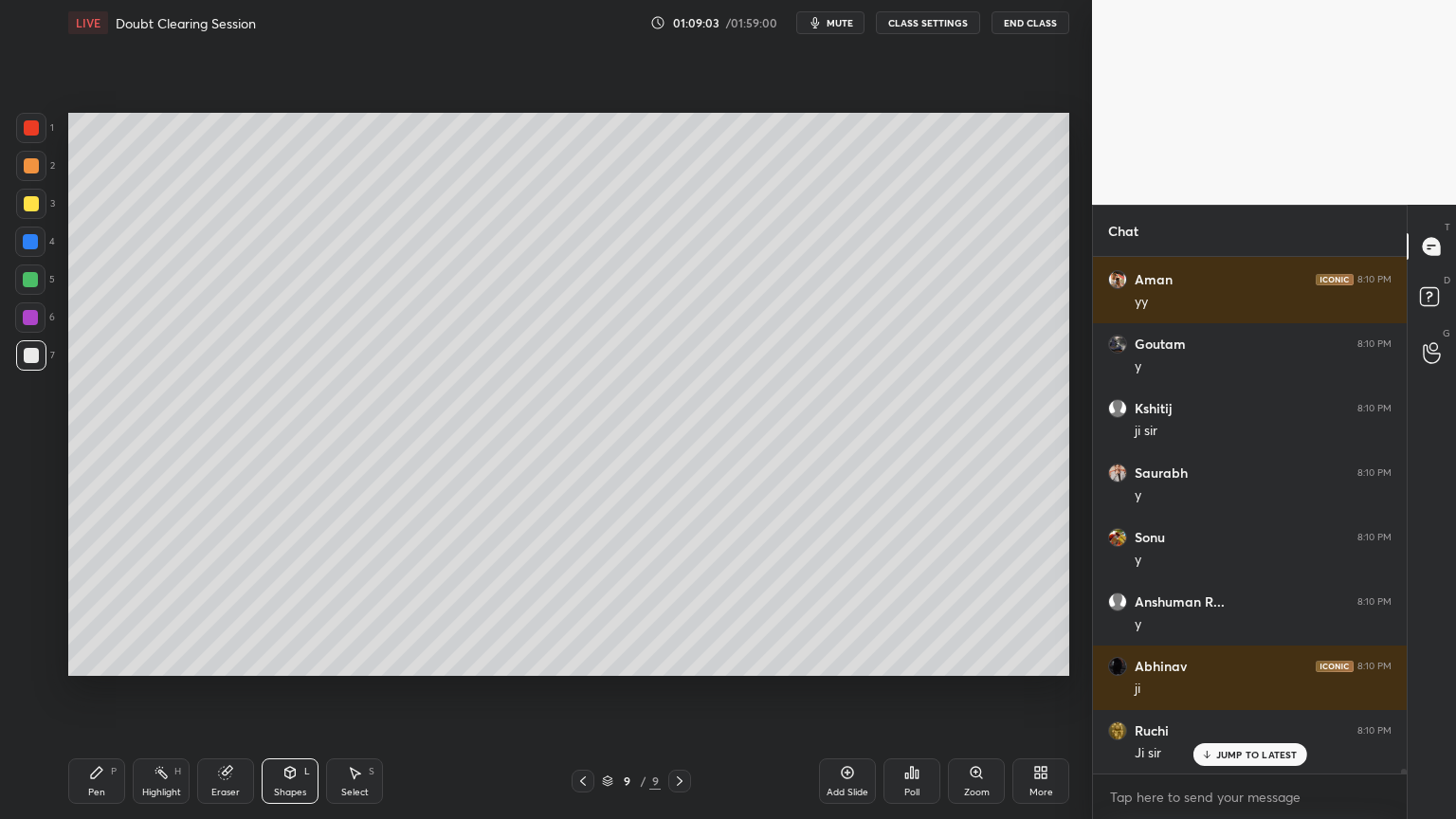 click on "Pen P" at bounding box center [97, 781] 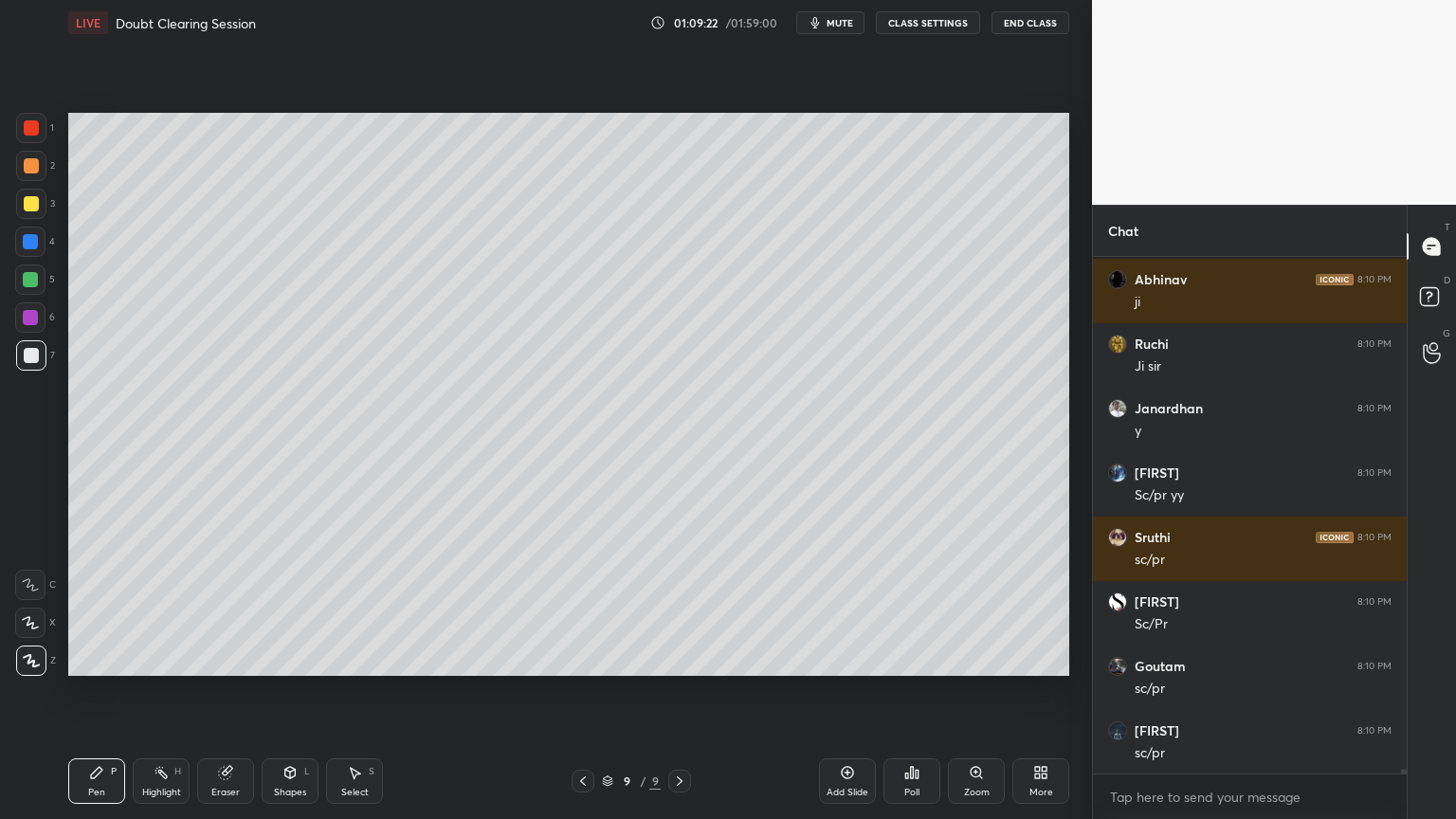 scroll, scrollTop: 54221, scrollLeft: 0, axis: vertical 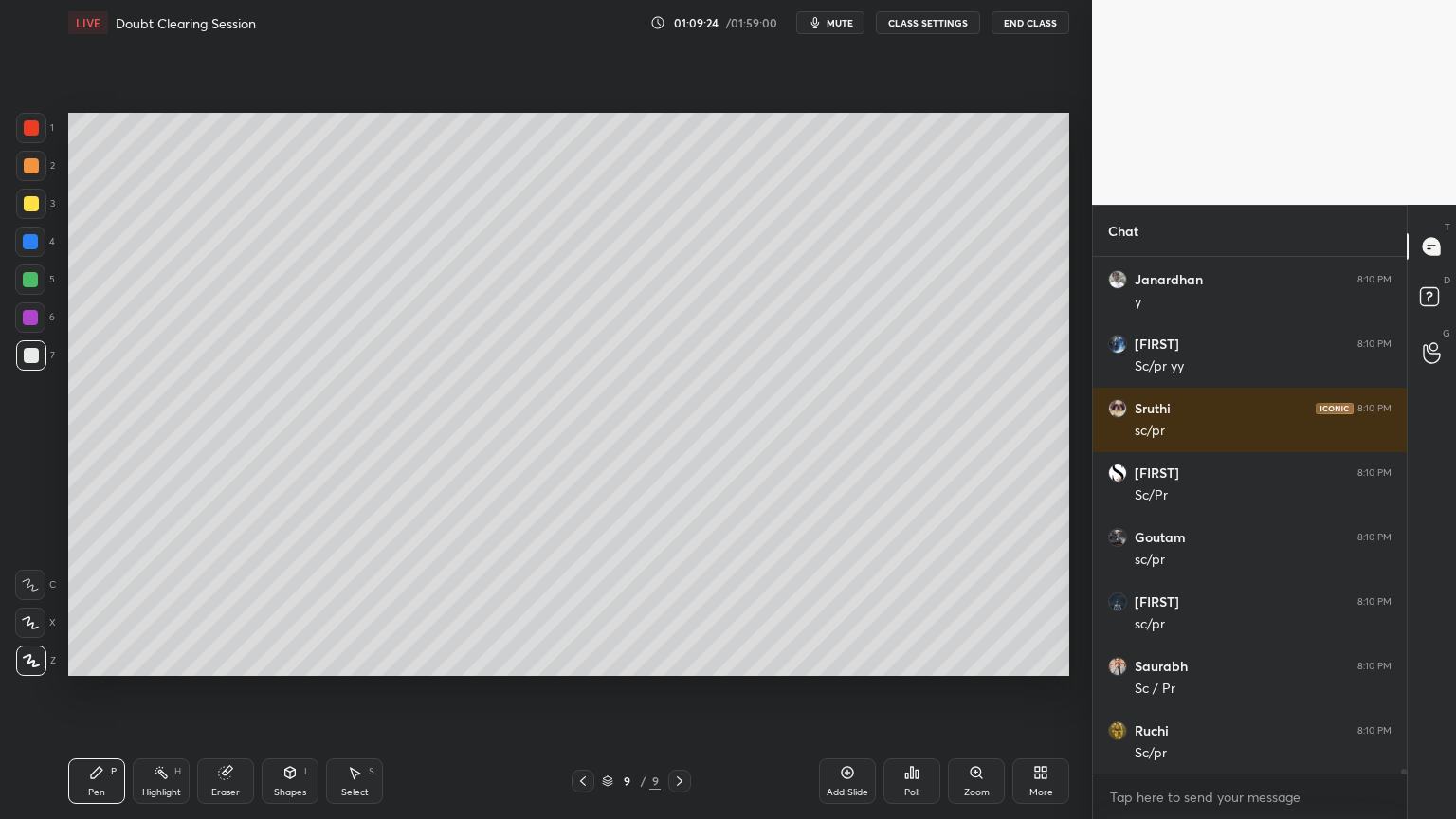 drag, startPoint x: 294, startPoint y: 785, endPoint x: 300, endPoint y: 775, distance: 11.661904 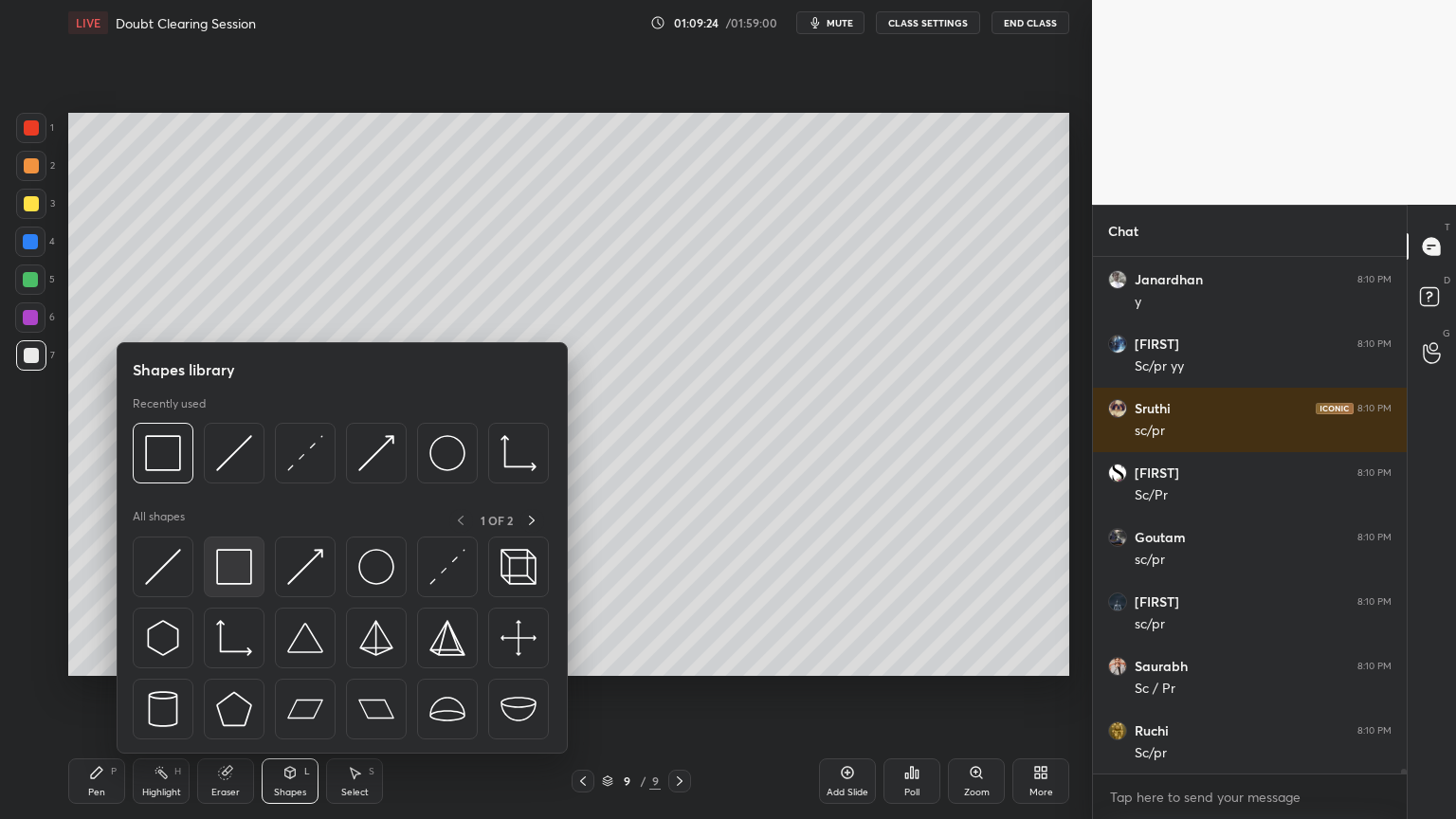 click at bounding box center (234, 567) 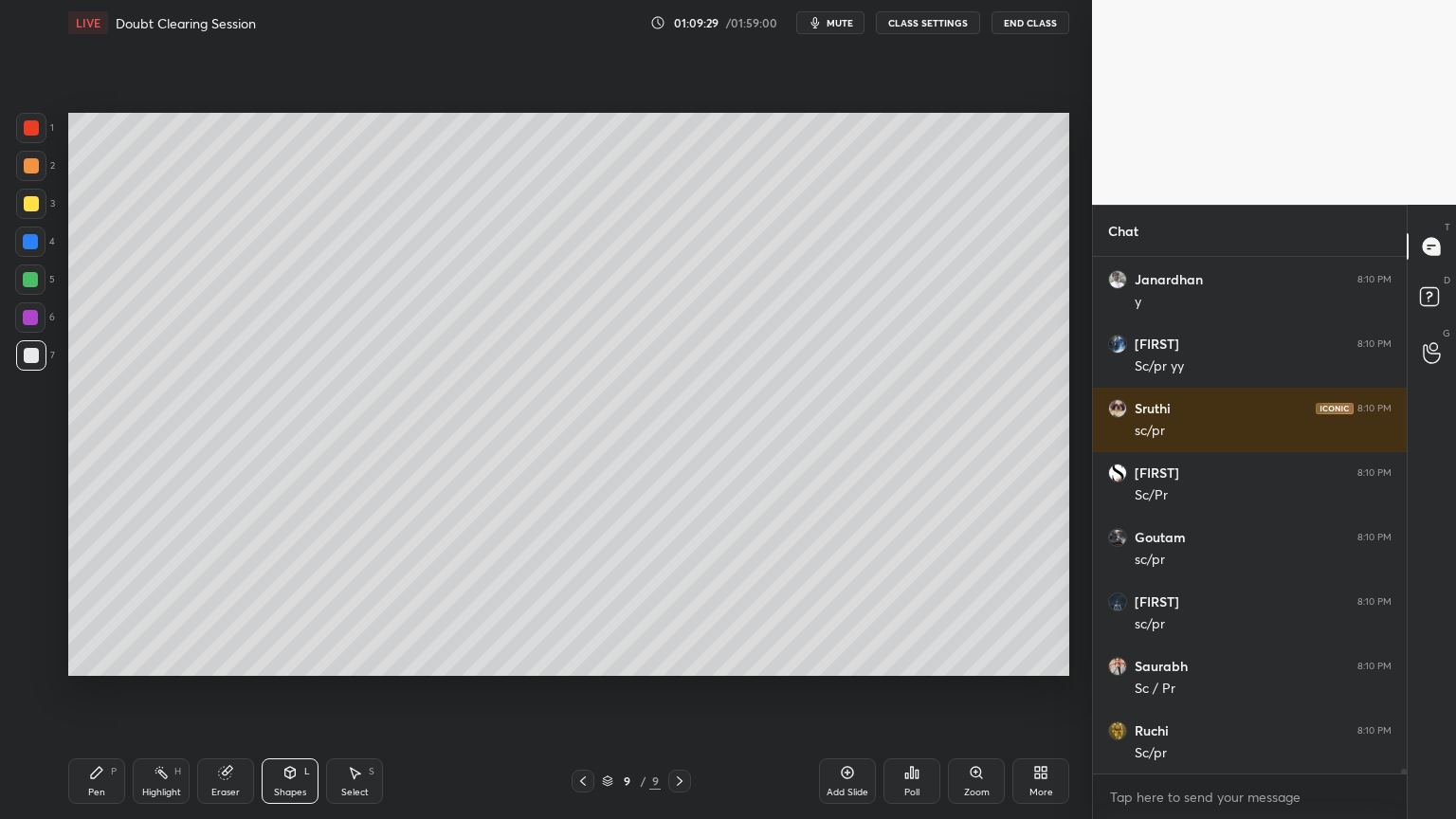 drag, startPoint x: 376, startPoint y: 768, endPoint x: 388, endPoint y: 764, distance: 12.649111 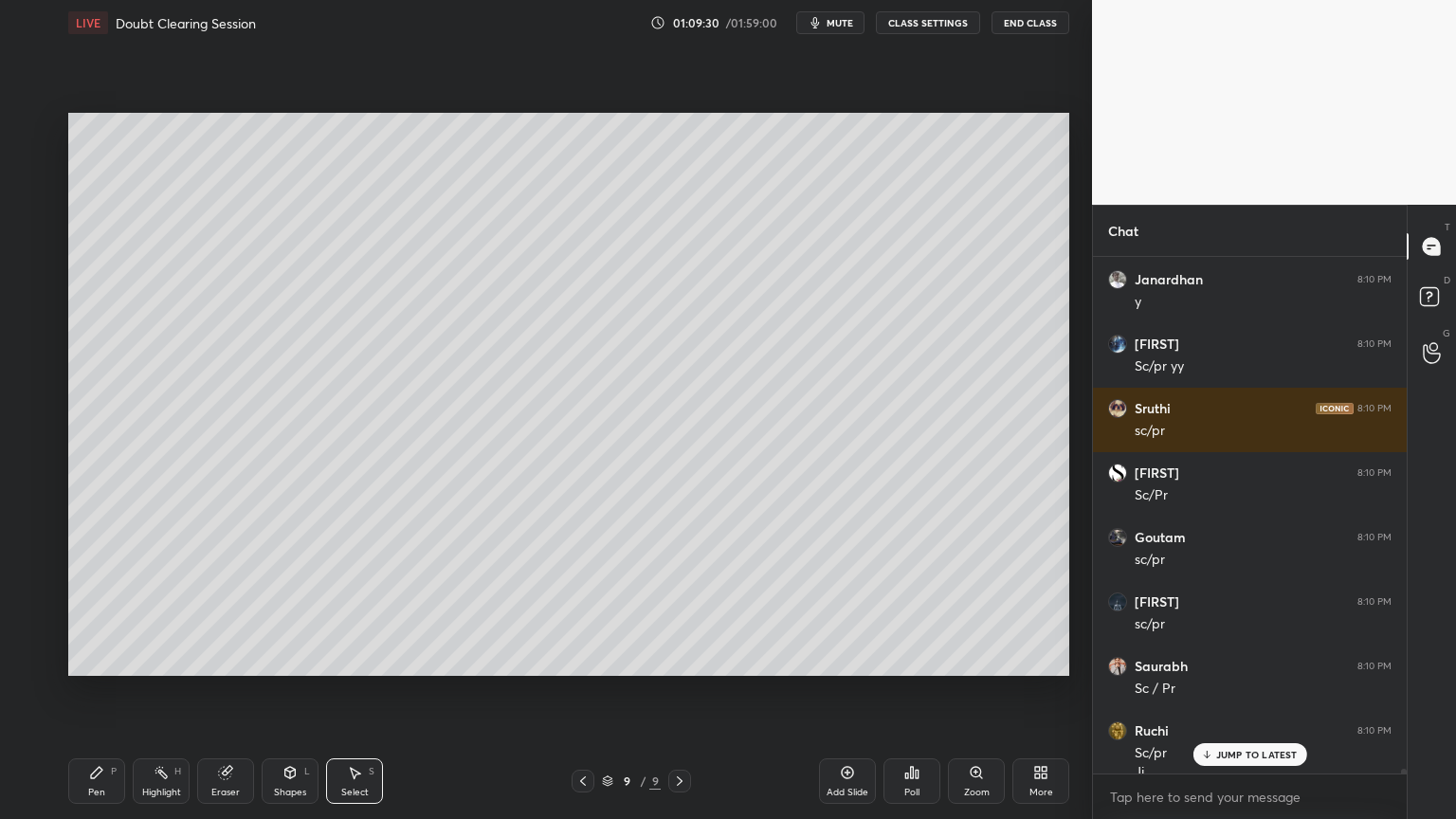 scroll, scrollTop: 54240, scrollLeft: 0, axis: vertical 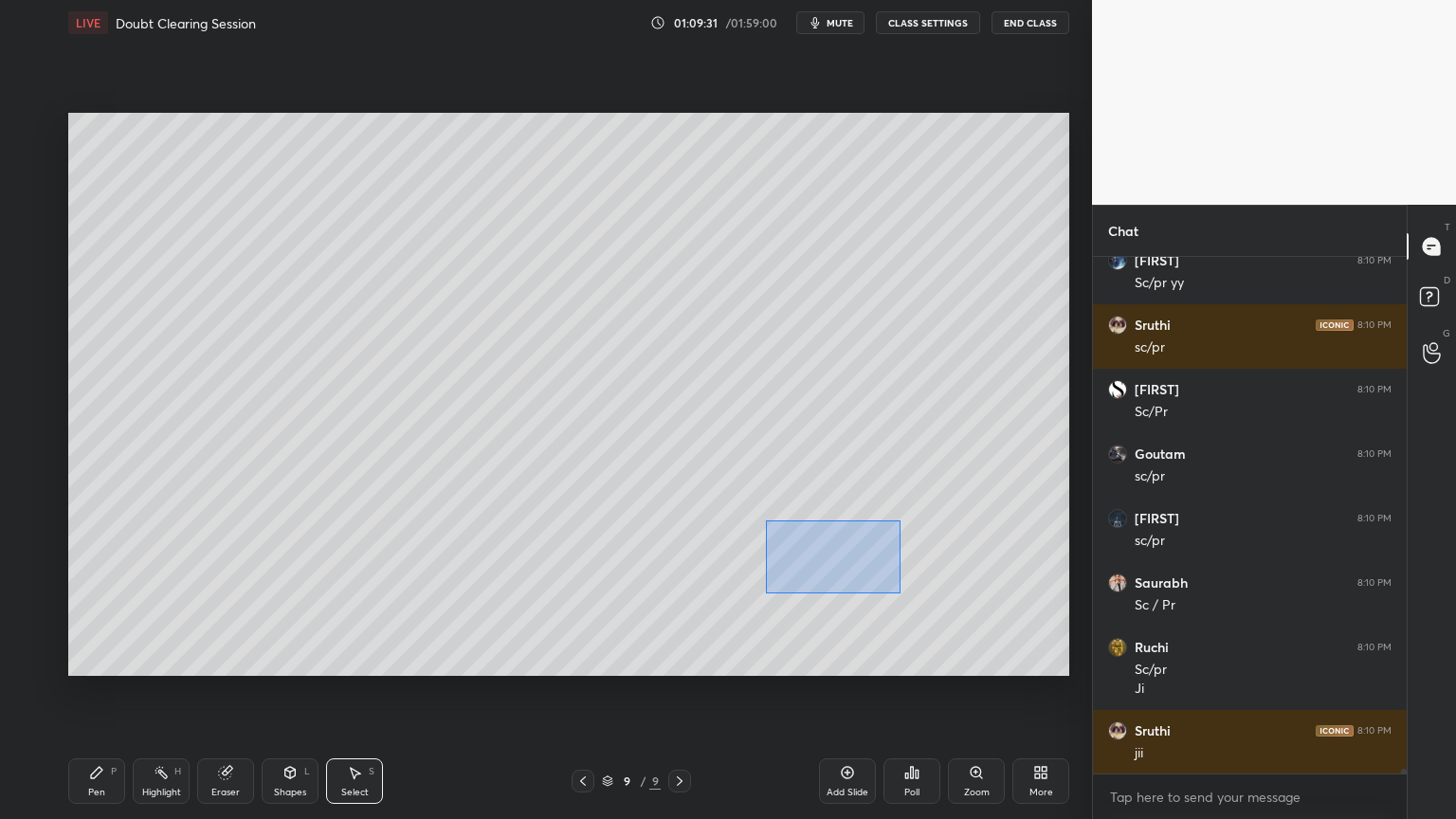 drag, startPoint x: 766, startPoint y: 521, endPoint x: 914, endPoint y: 601, distance: 168.23793 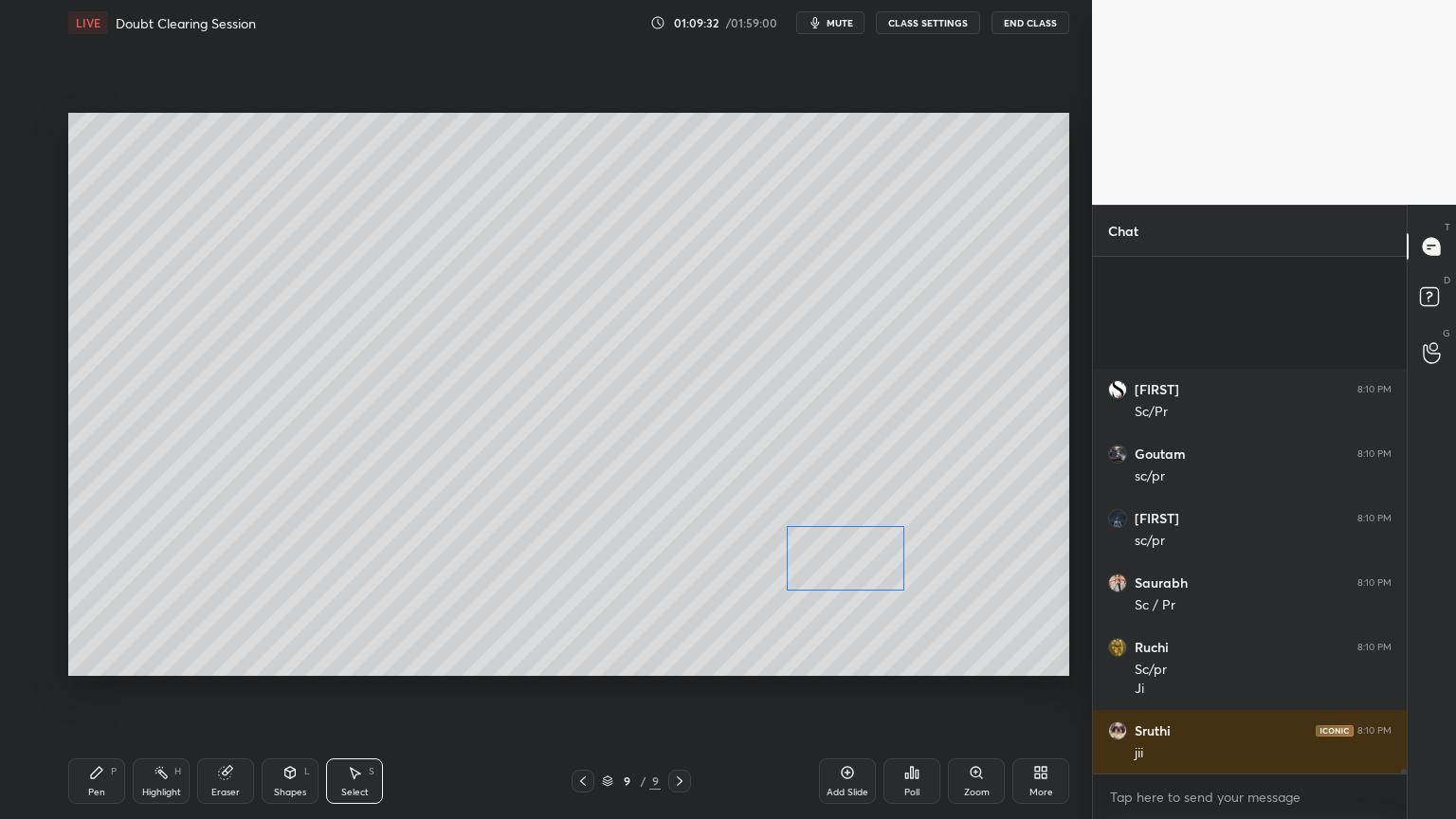 scroll, scrollTop: 54498, scrollLeft: 0, axis: vertical 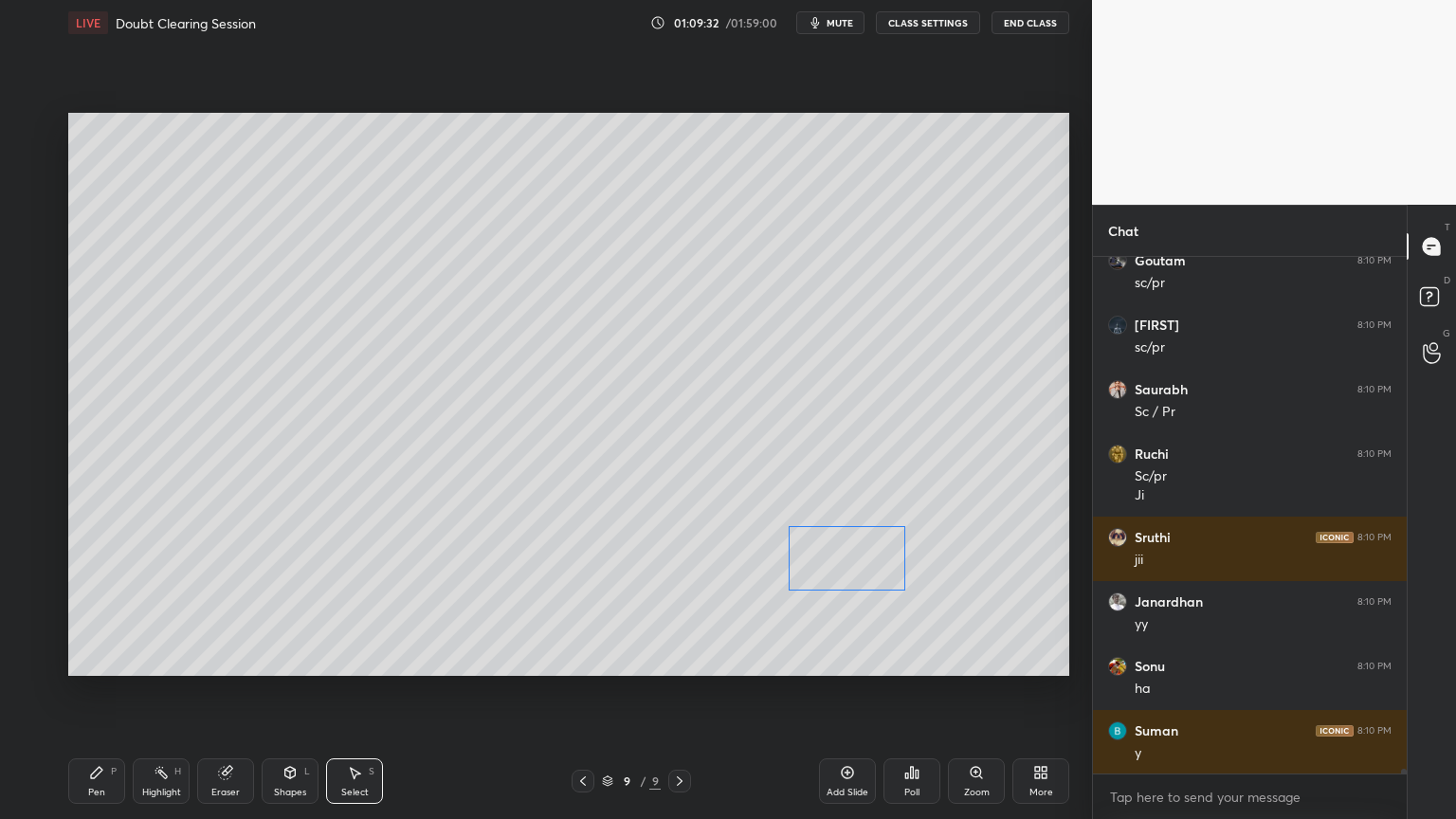 click on "0 ° Undo Copy Duplicate Duplicate to new slide Delete" at bounding box center (569, 394) 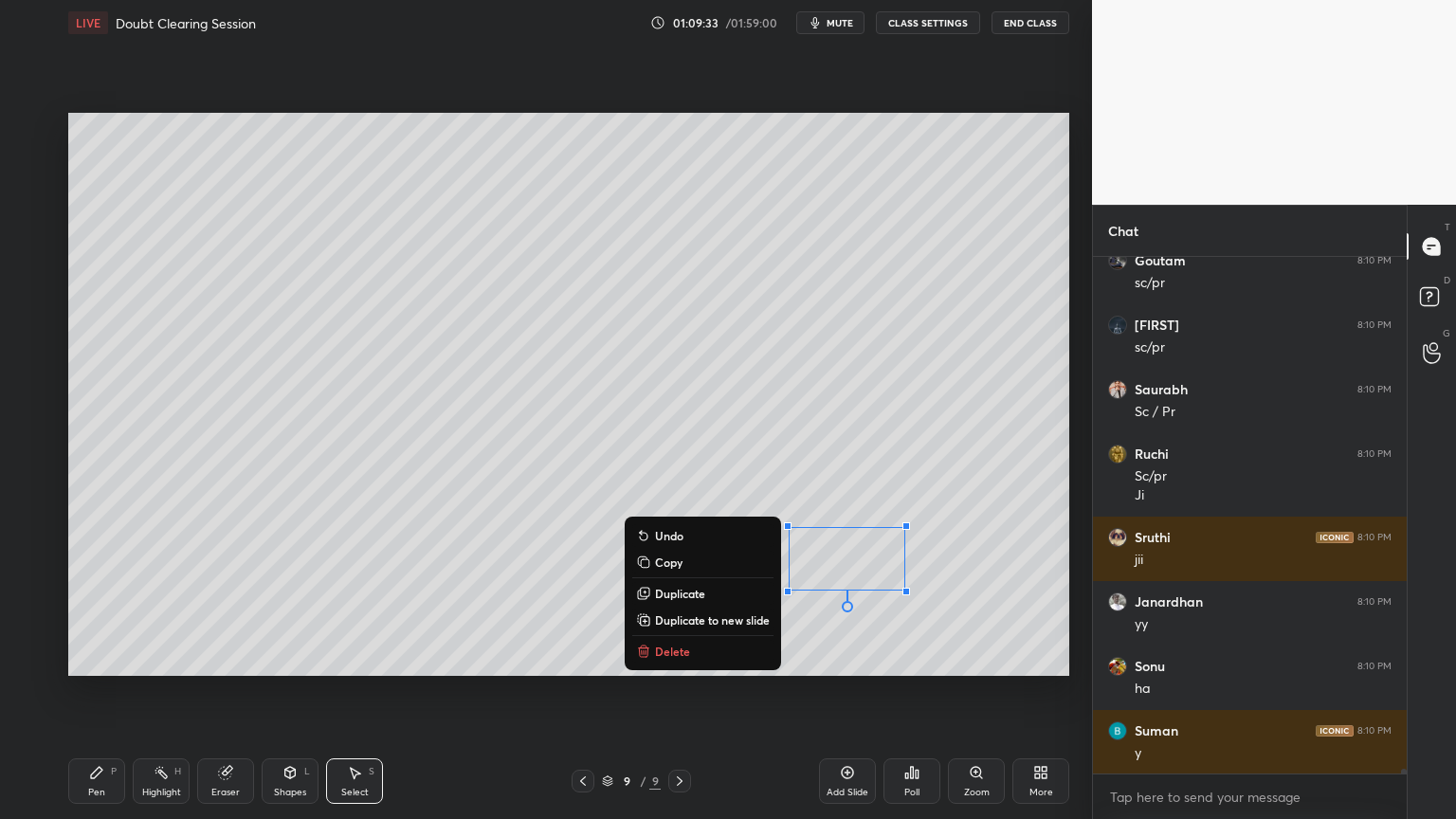 scroll, scrollTop: 54562, scrollLeft: 0, axis: vertical 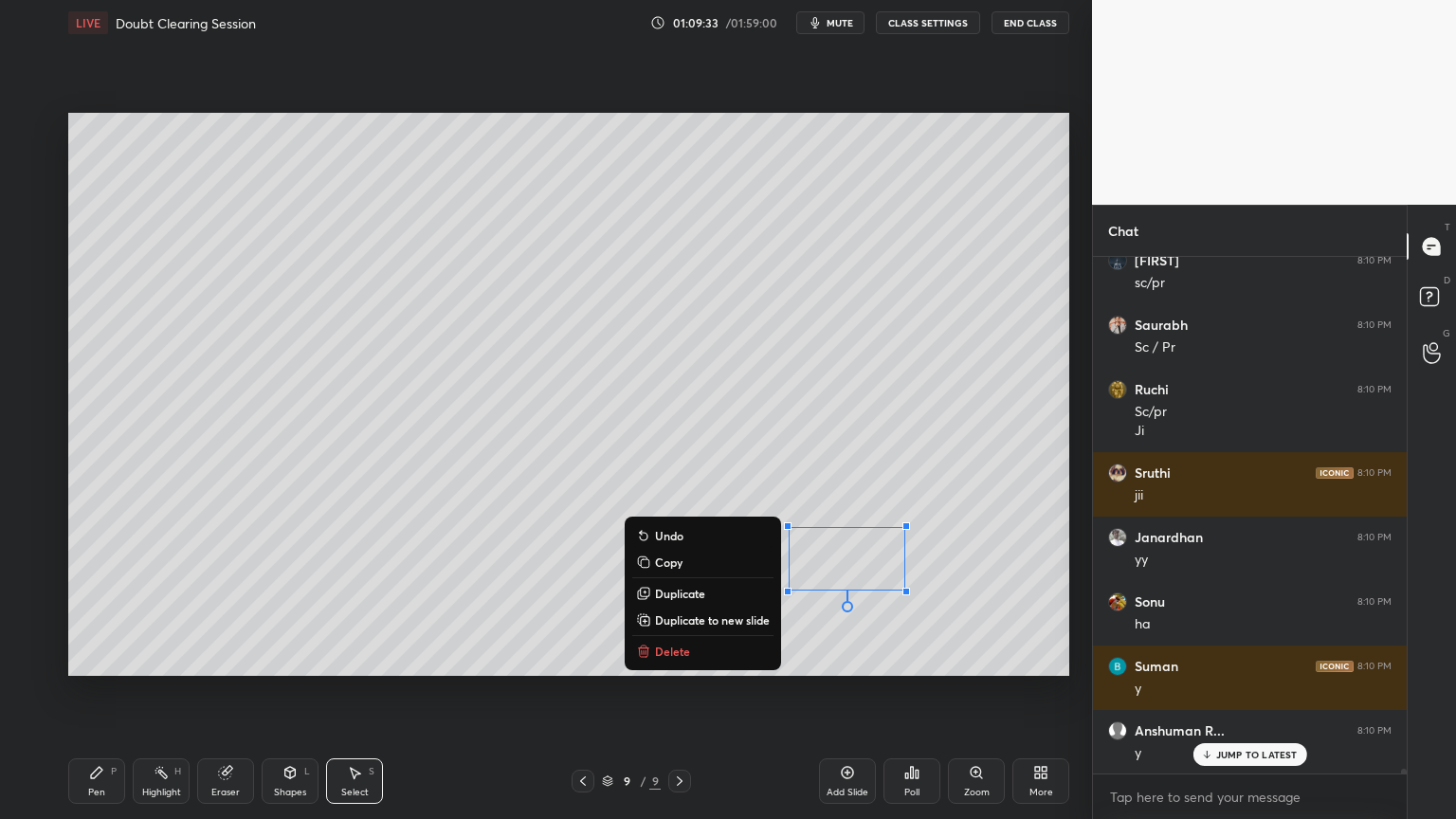 click on "0 ° Undo Copy Duplicate Duplicate to new slide Delete" at bounding box center [569, 394] 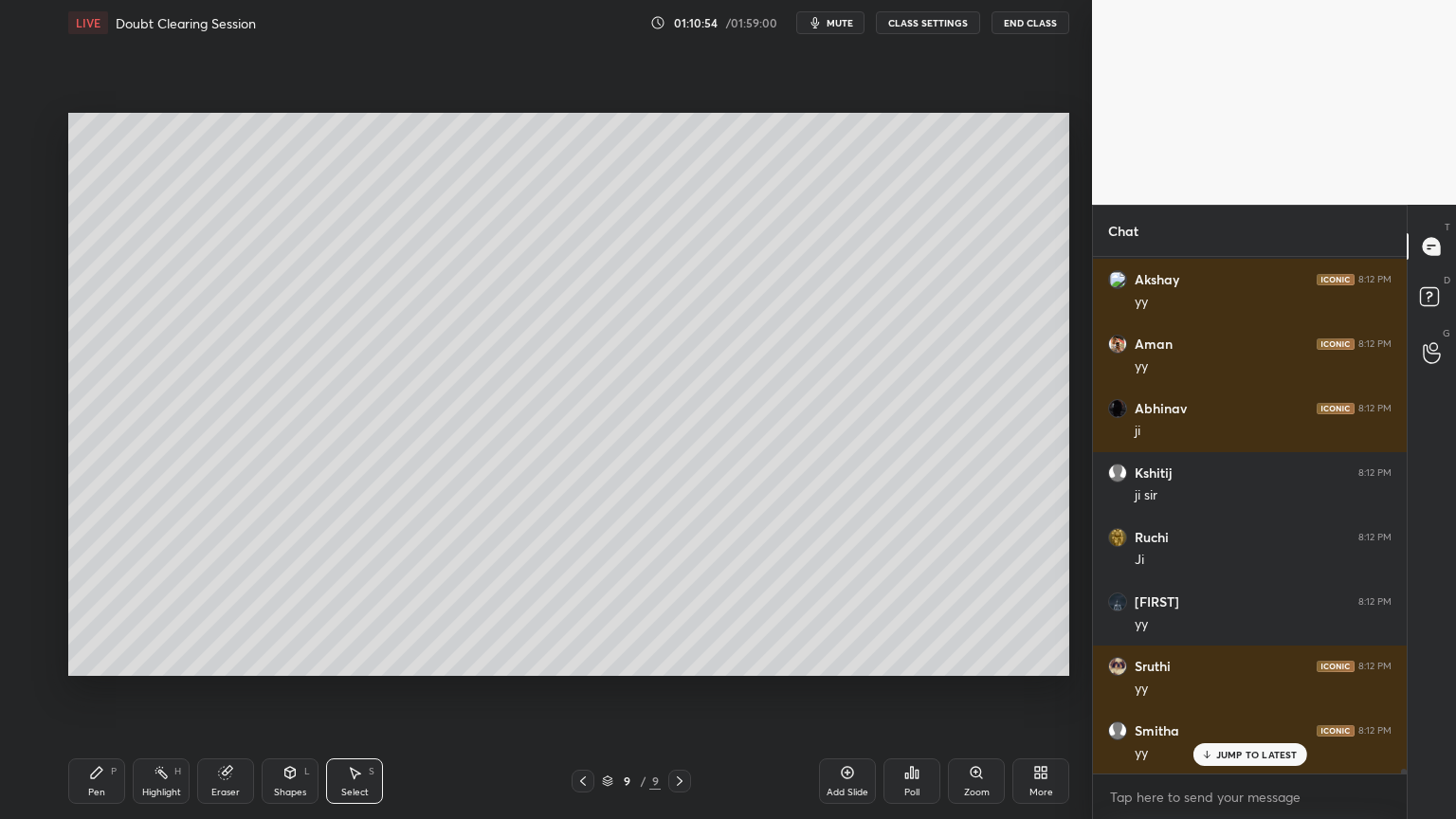 scroll, scrollTop: 57656, scrollLeft: 0, axis: vertical 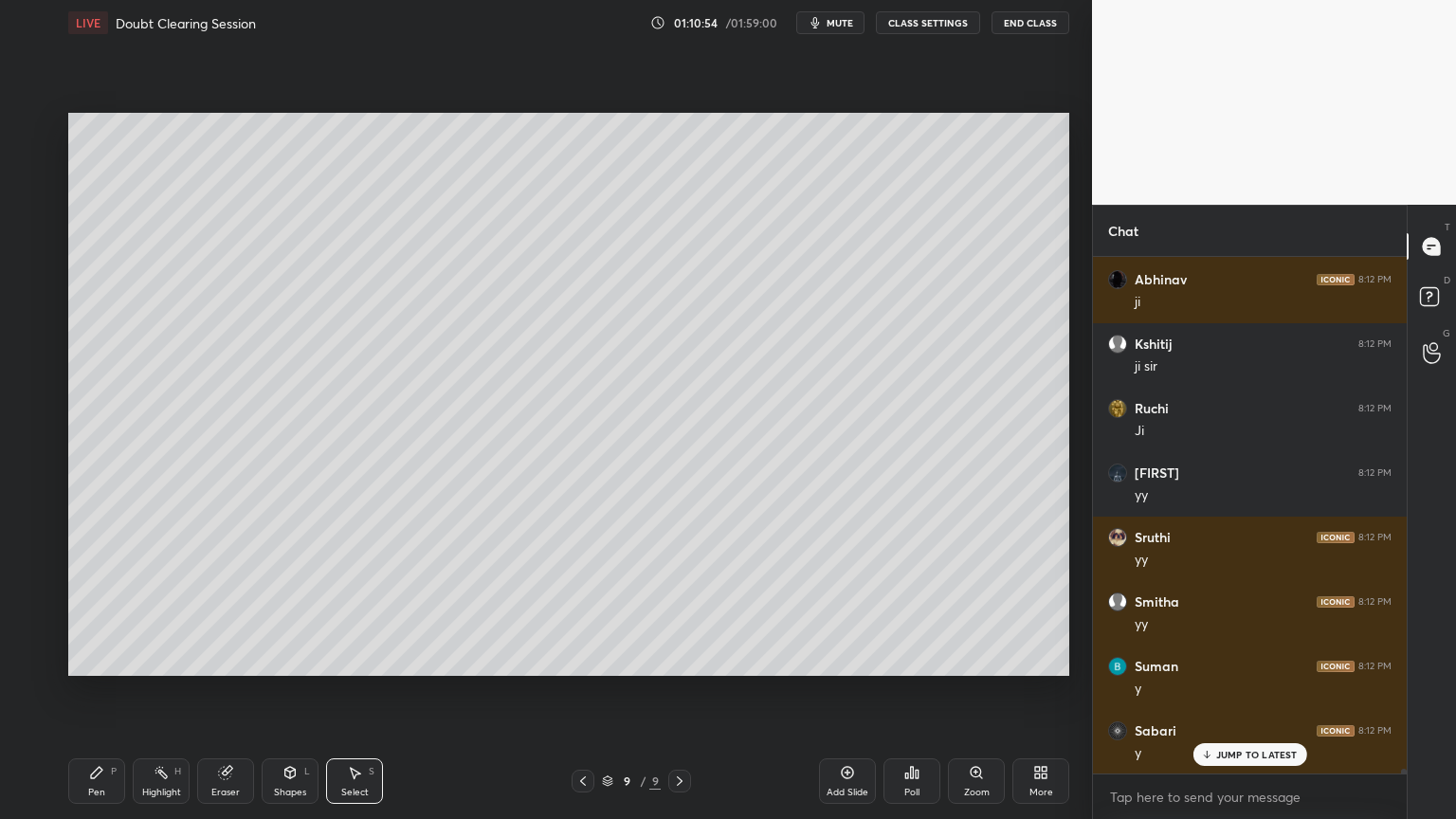 click on "Add Slide" at bounding box center [847, 792] 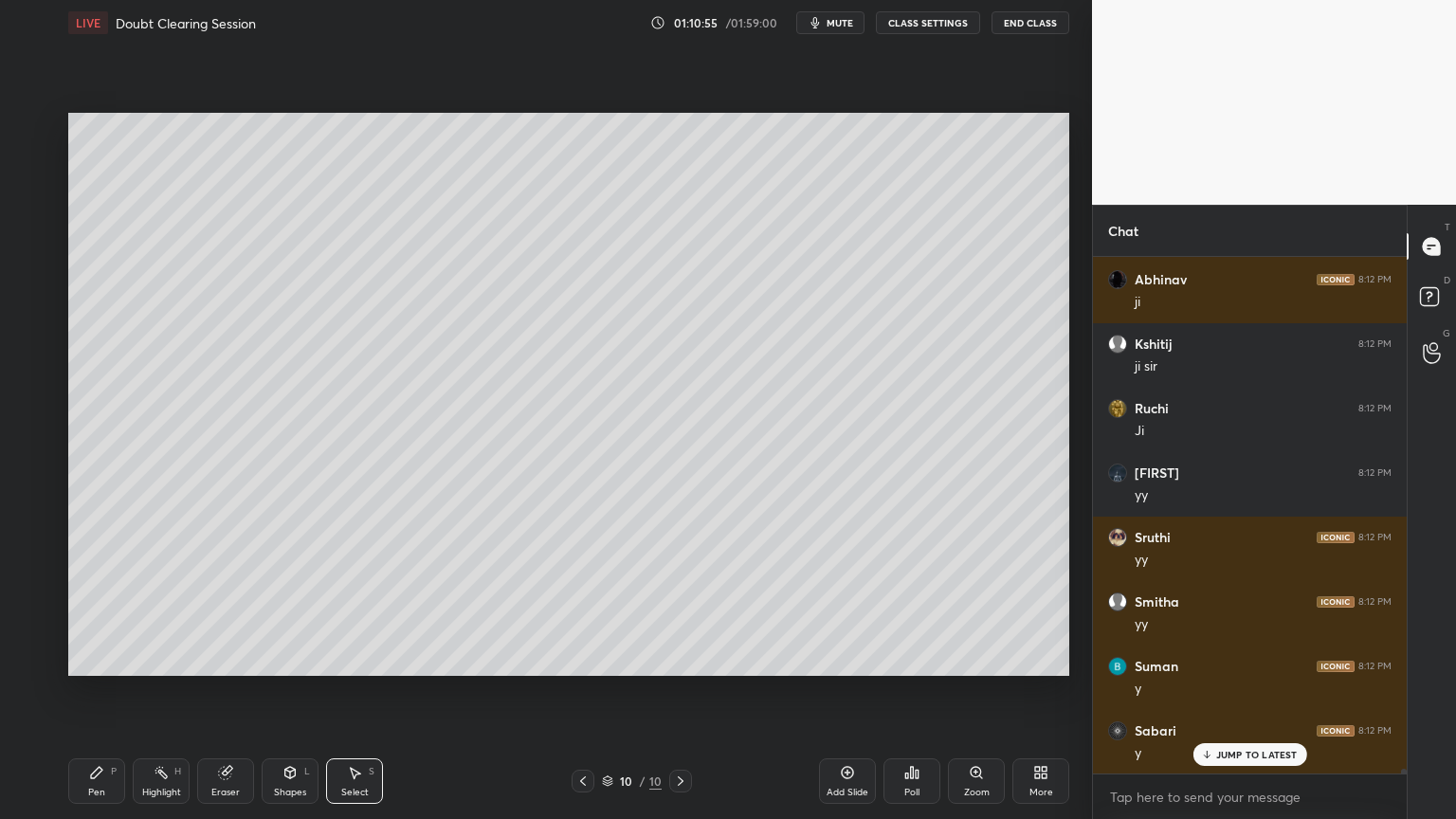 scroll, scrollTop: 57785, scrollLeft: 0, axis: vertical 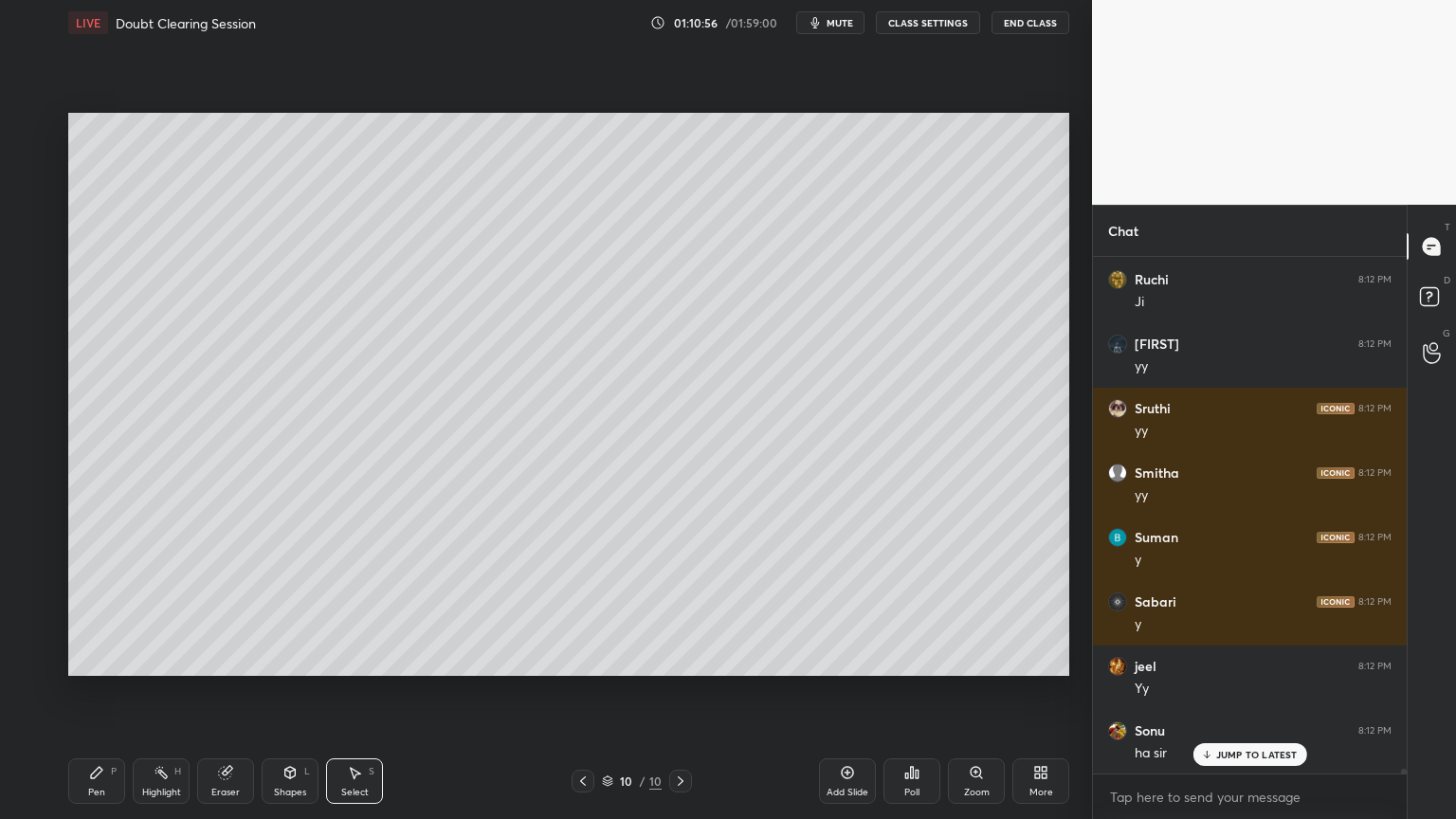 click on "Add Slide" at bounding box center (847, 781) 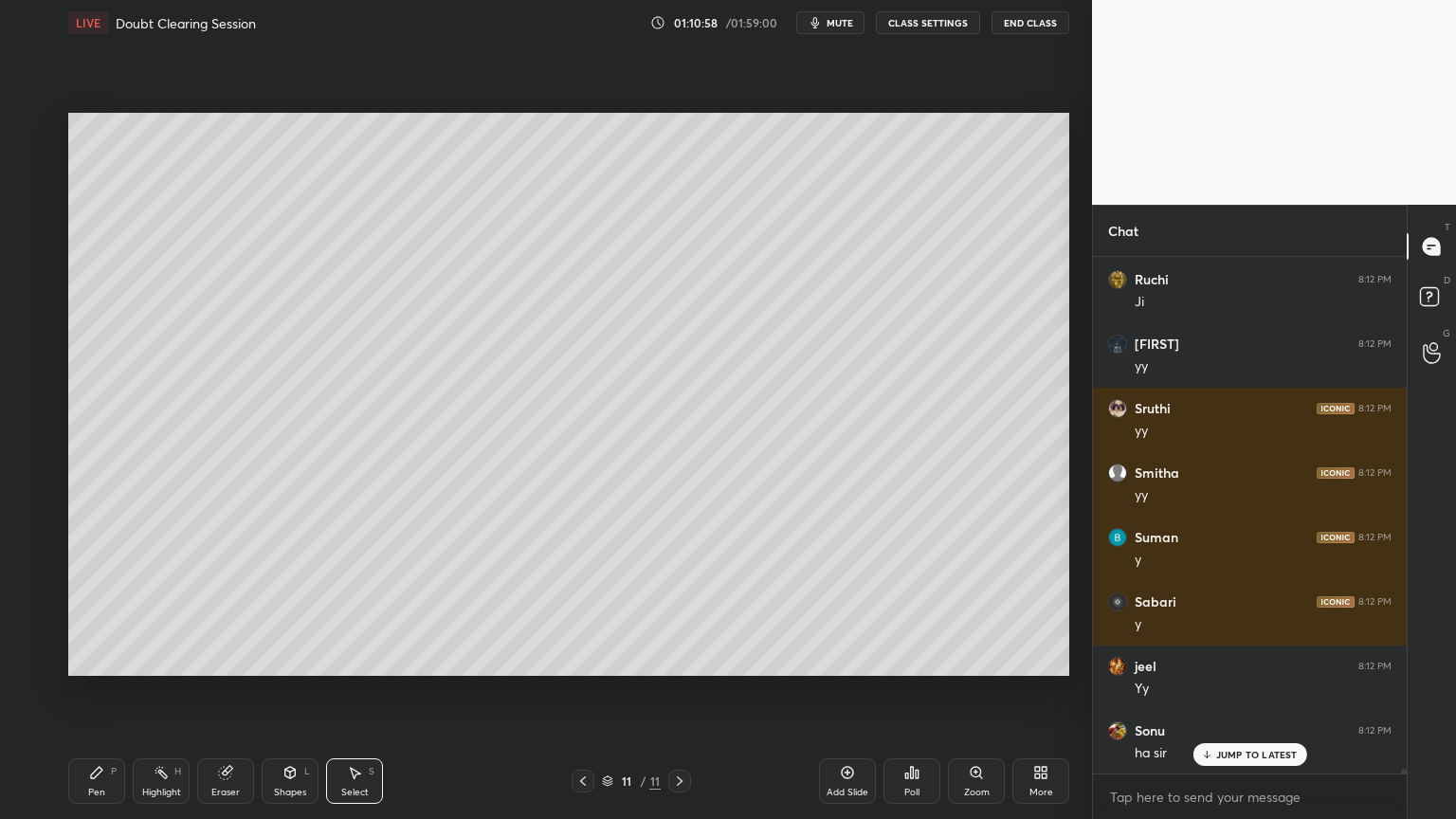 click on "Shapes L" at bounding box center (290, 781) 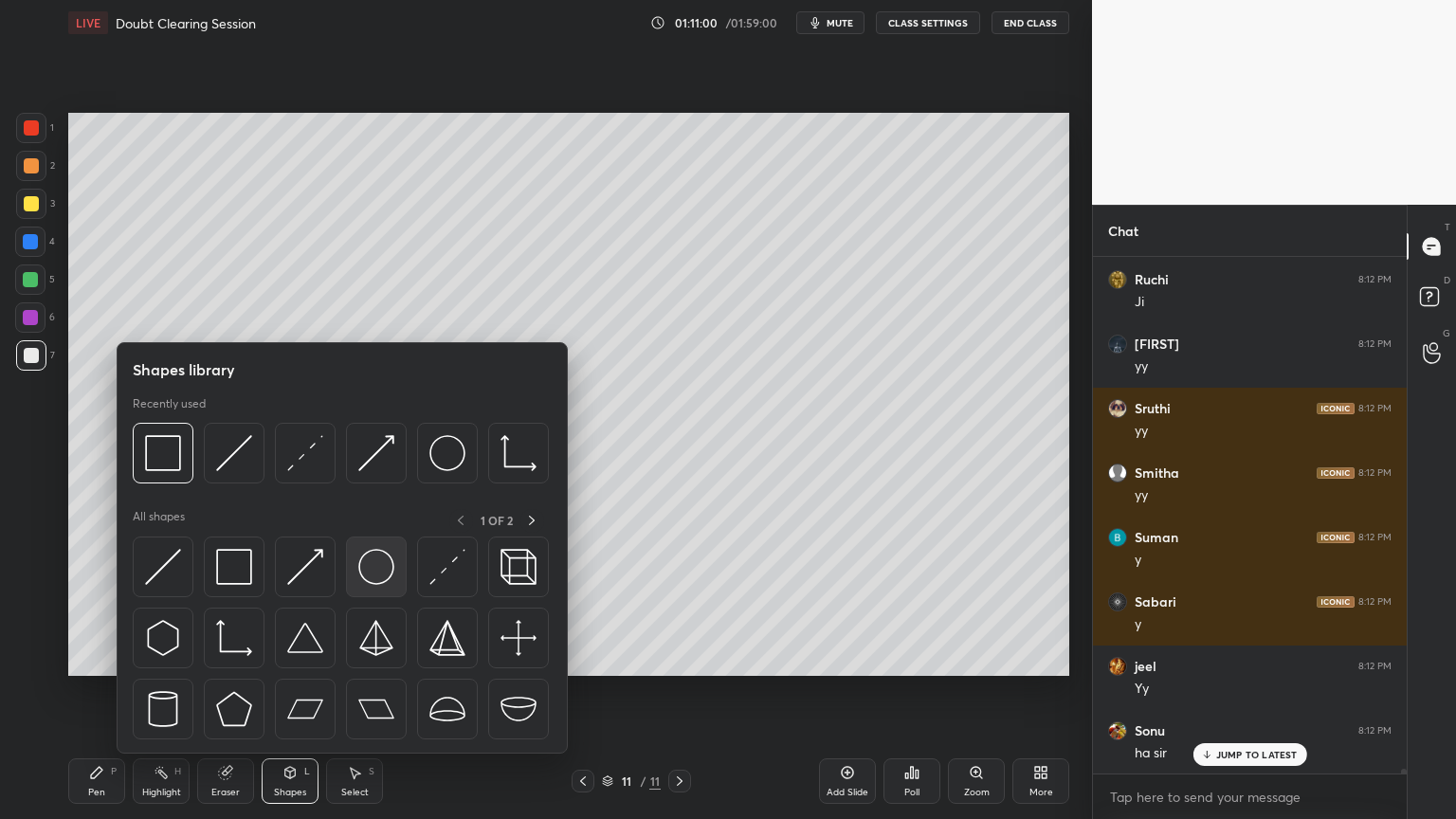 click at bounding box center (376, 567) 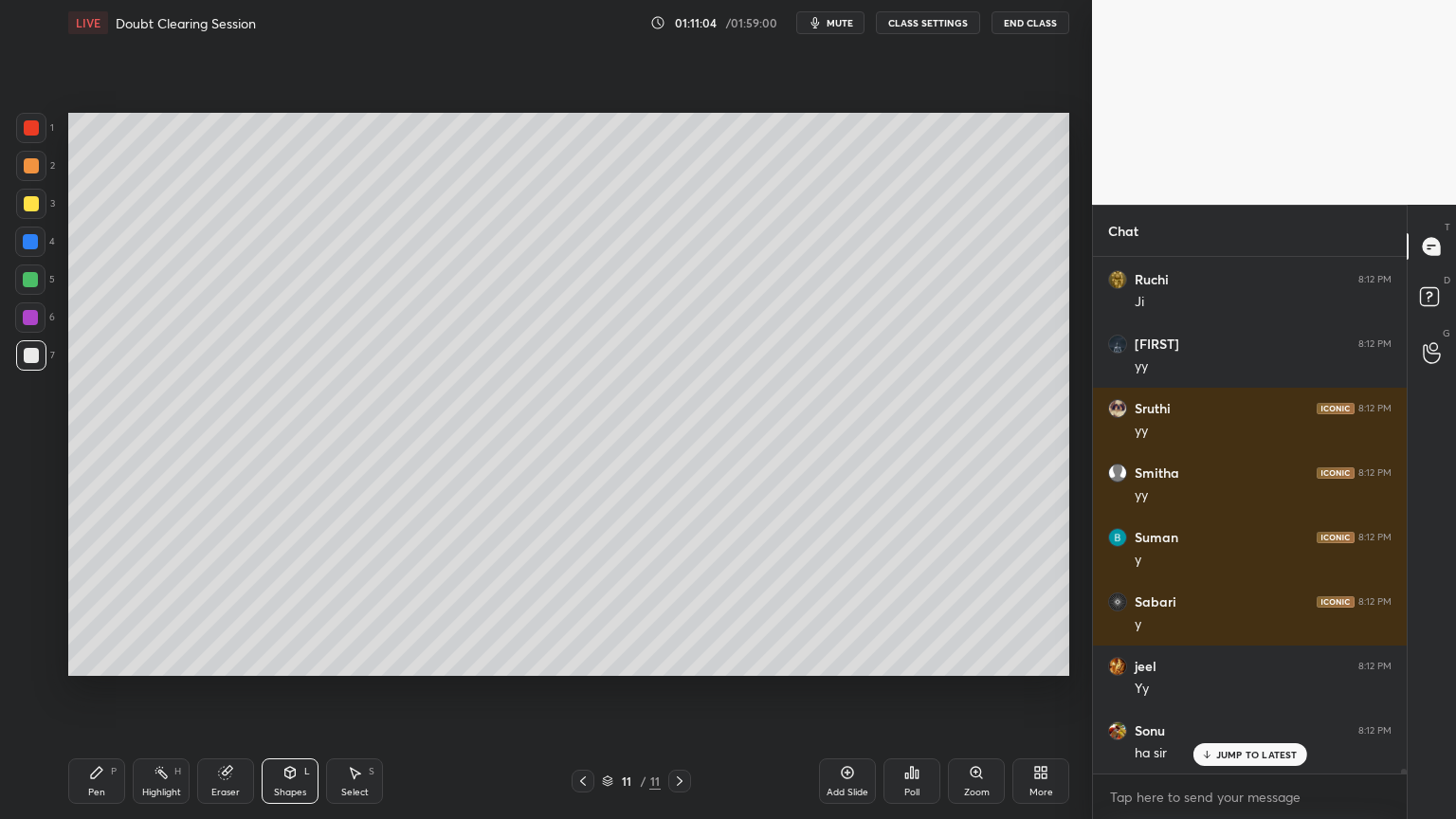 click on "Select S" at bounding box center (355, 781) 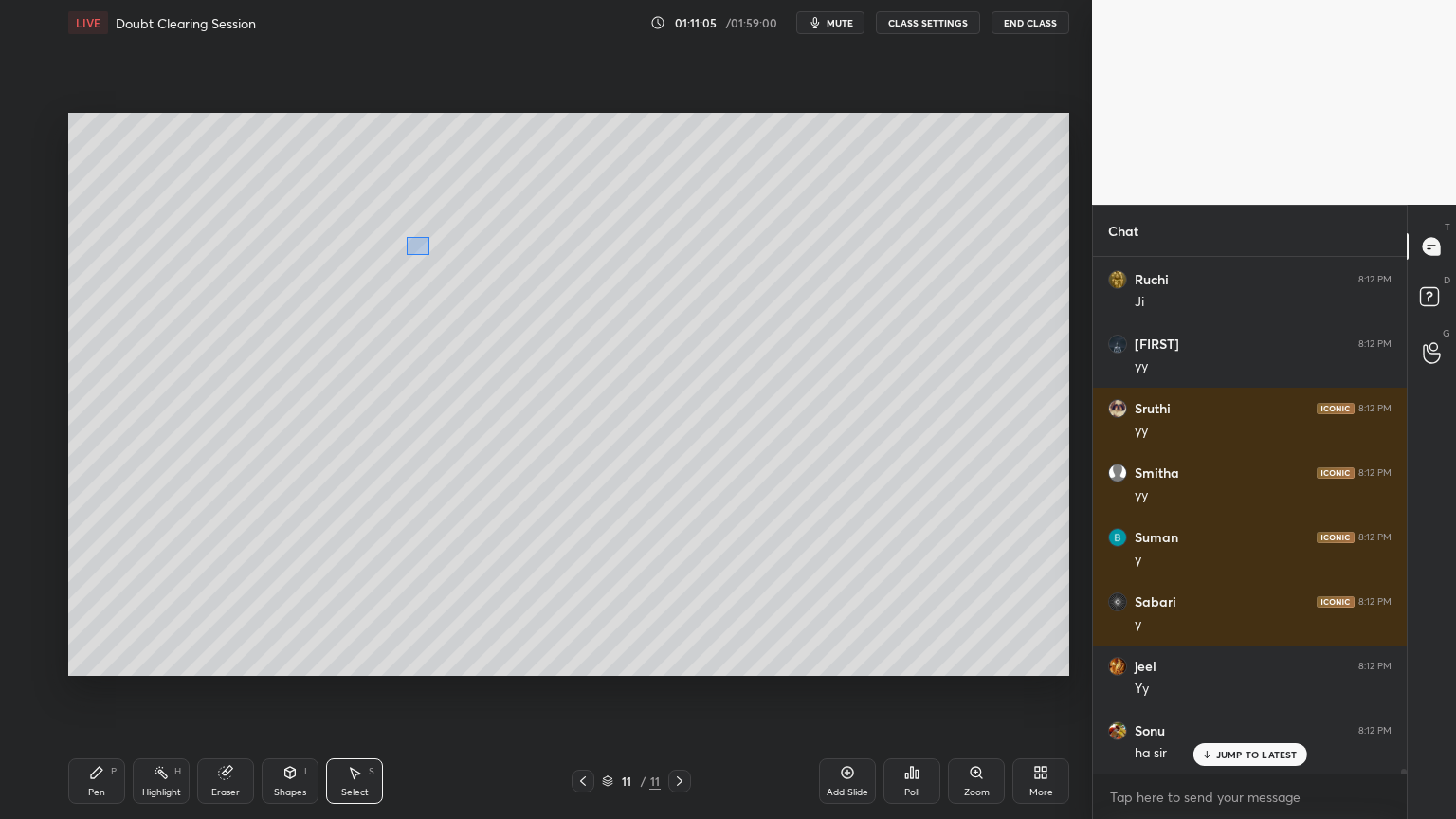 drag, startPoint x: 412, startPoint y: 243, endPoint x: 576, endPoint y: 354, distance: 198.03283 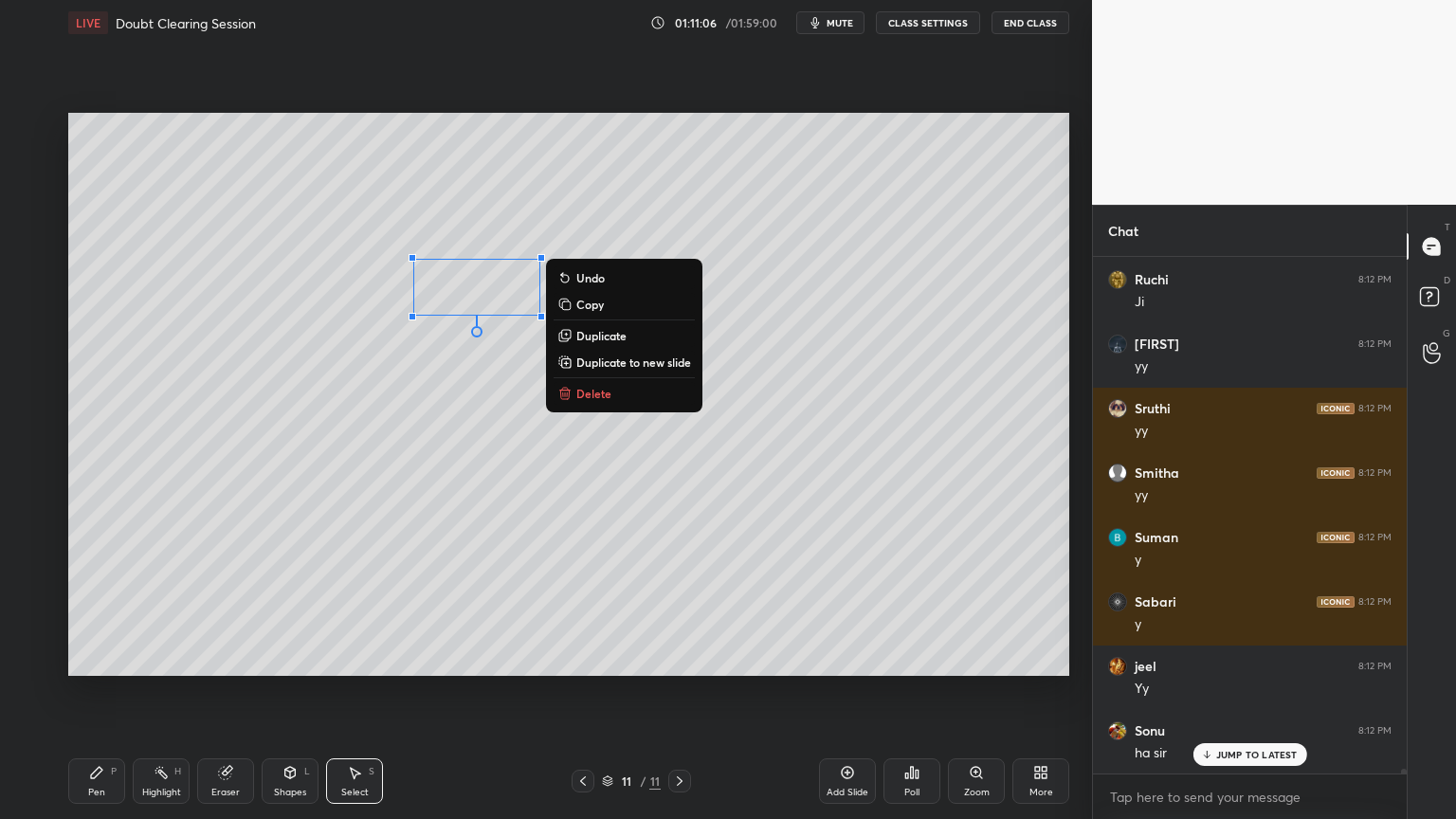 click on "Duplicate" at bounding box center [601, 336] 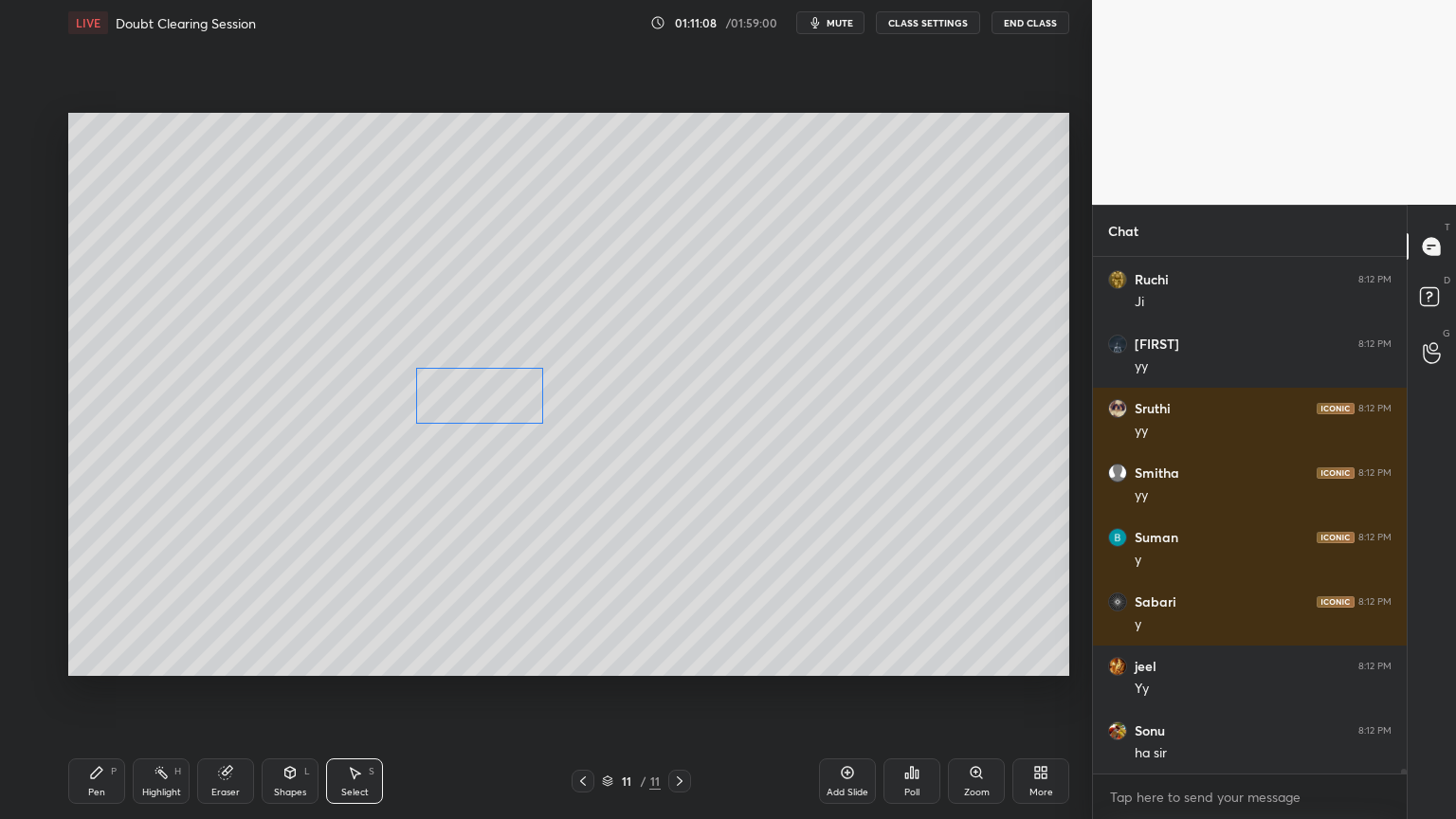scroll, scrollTop: 57849, scrollLeft: 0, axis: vertical 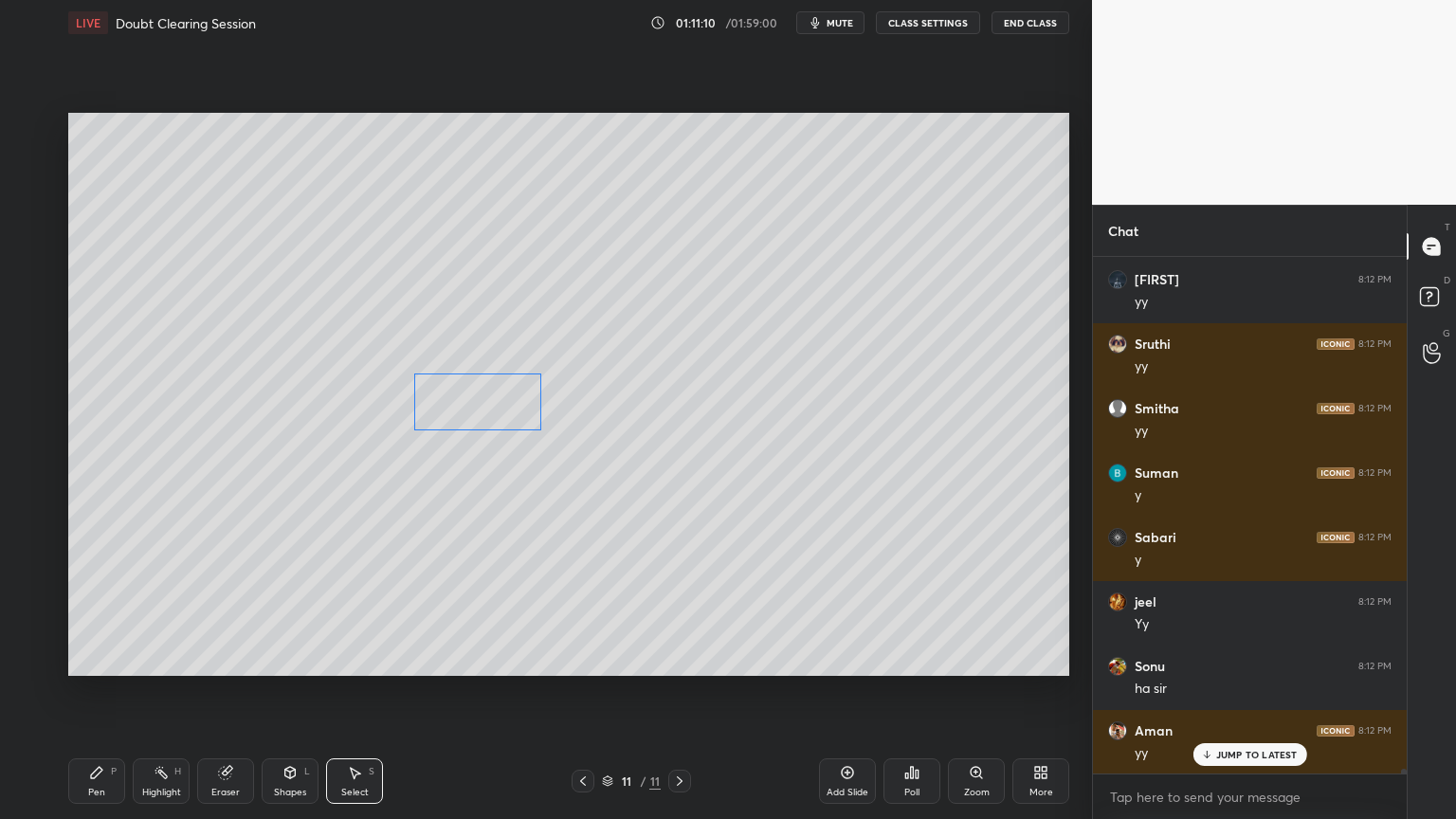 drag, startPoint x: 509, startPoint y: 329, endPoint x: 489, endPoint y: 415, distance: 88.29496 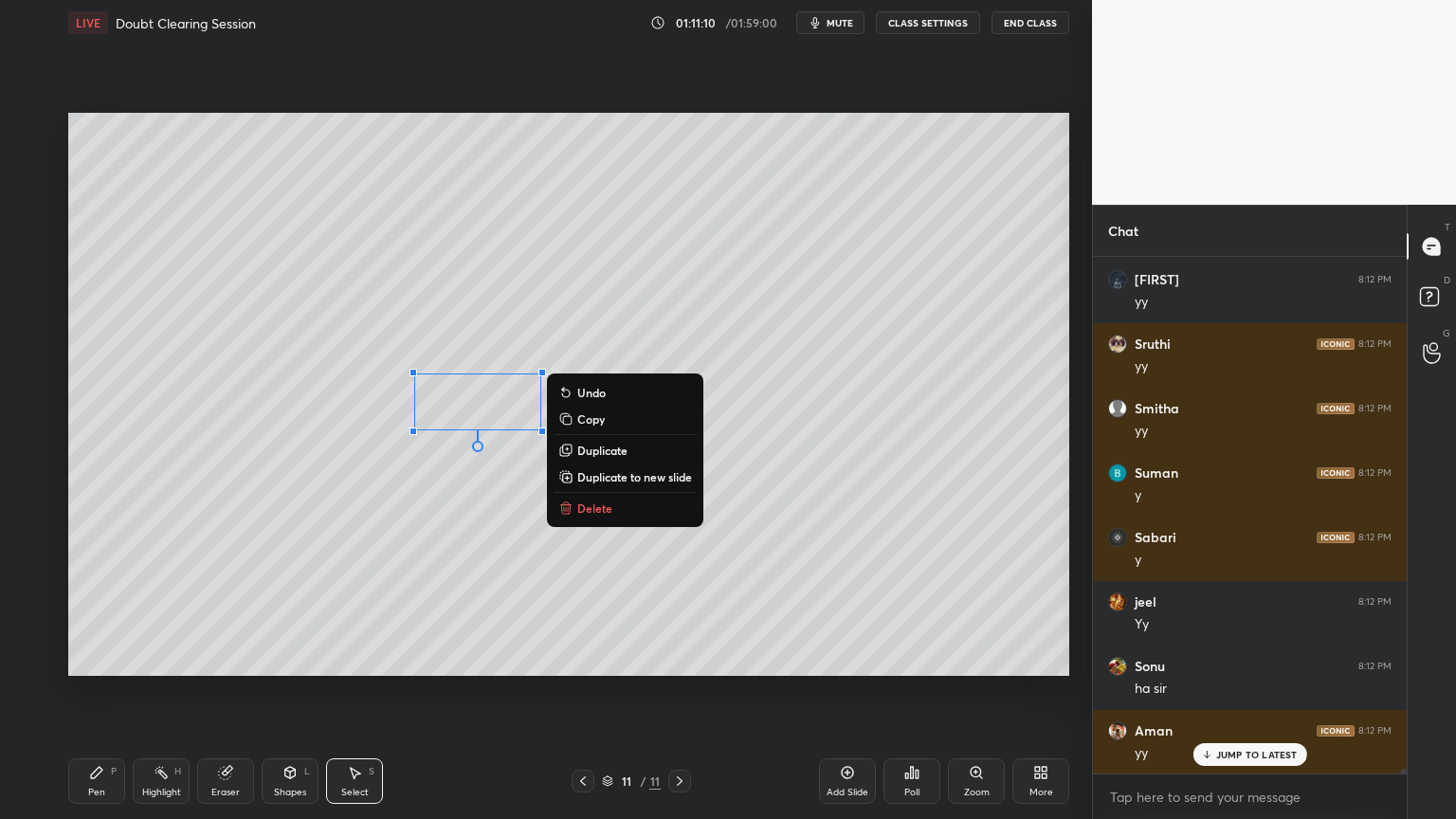 click 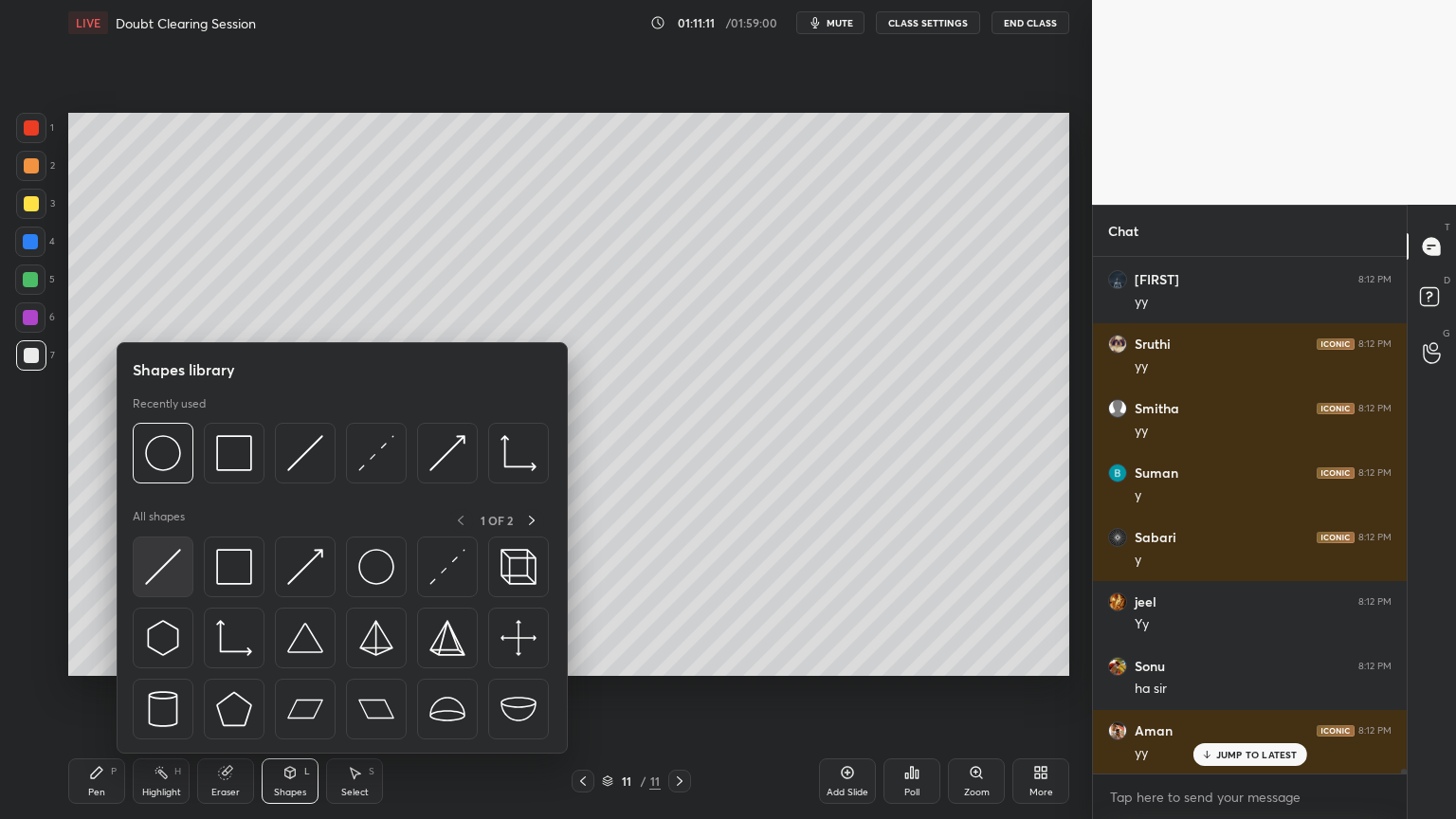 click at bounding box center [163, 567] 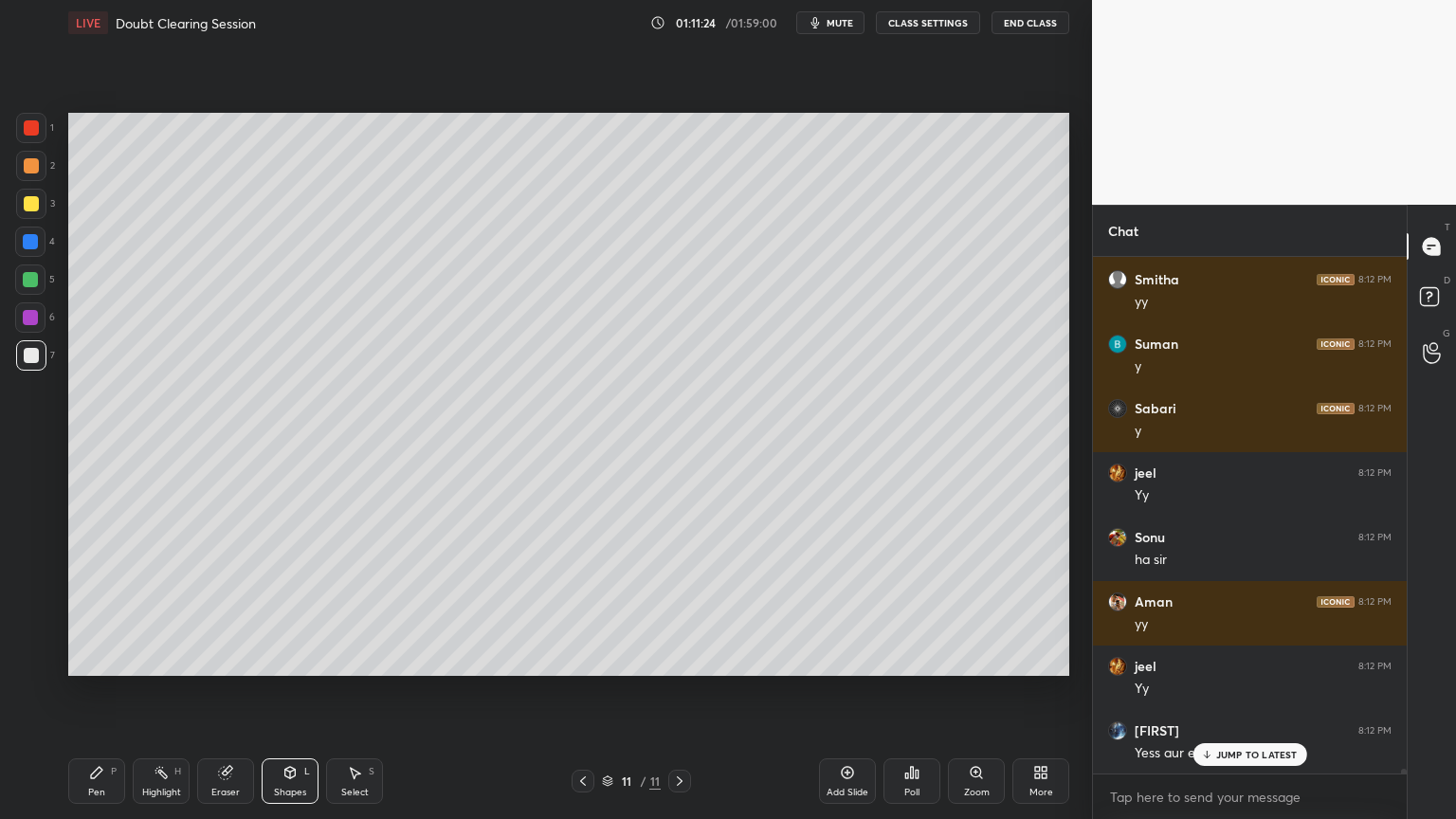 scroll, scrollTop: 58043, scrollLeft: 0, axis: vertical 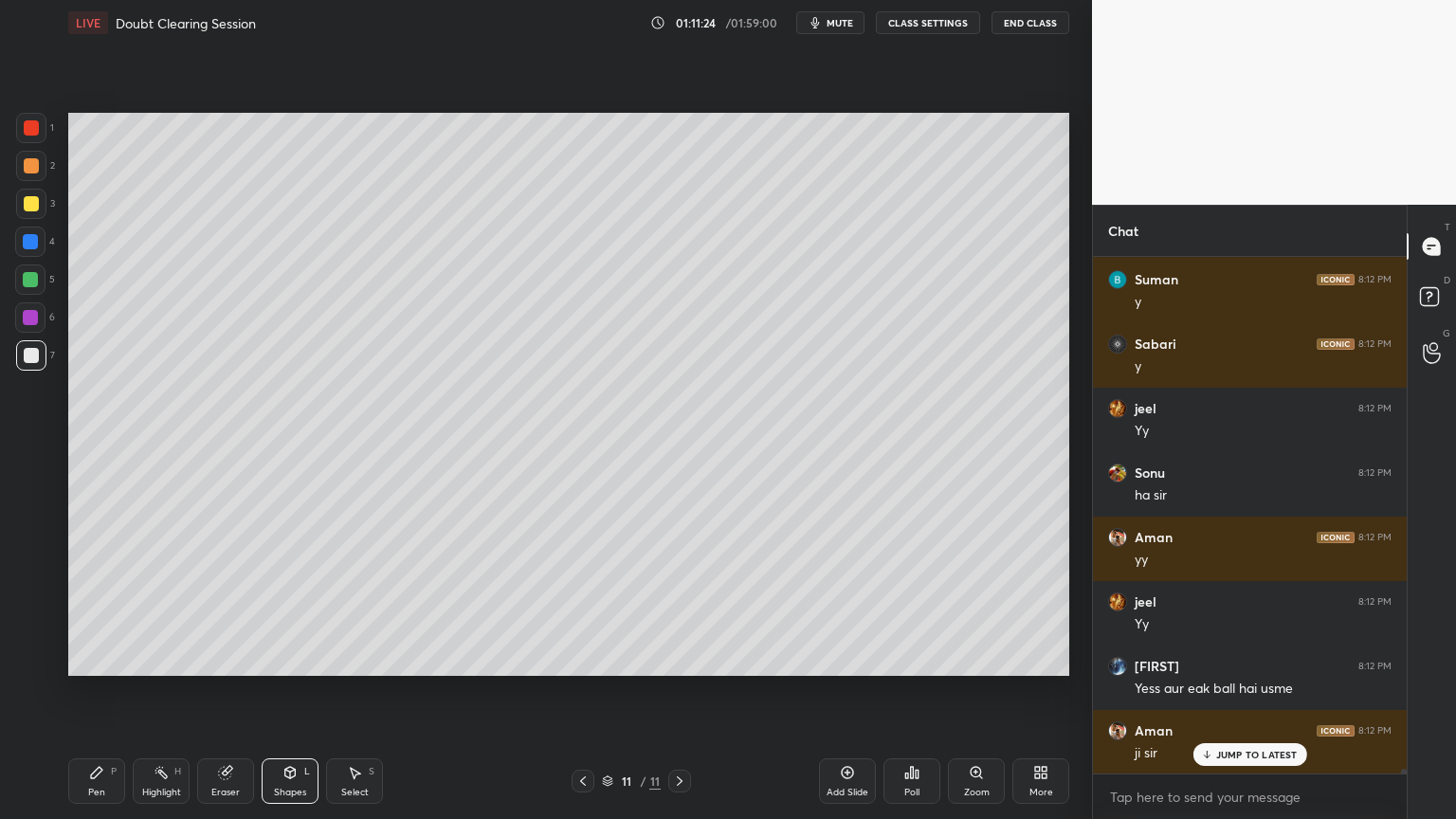 click on "Shapes L" at bounding box center (290, 781) 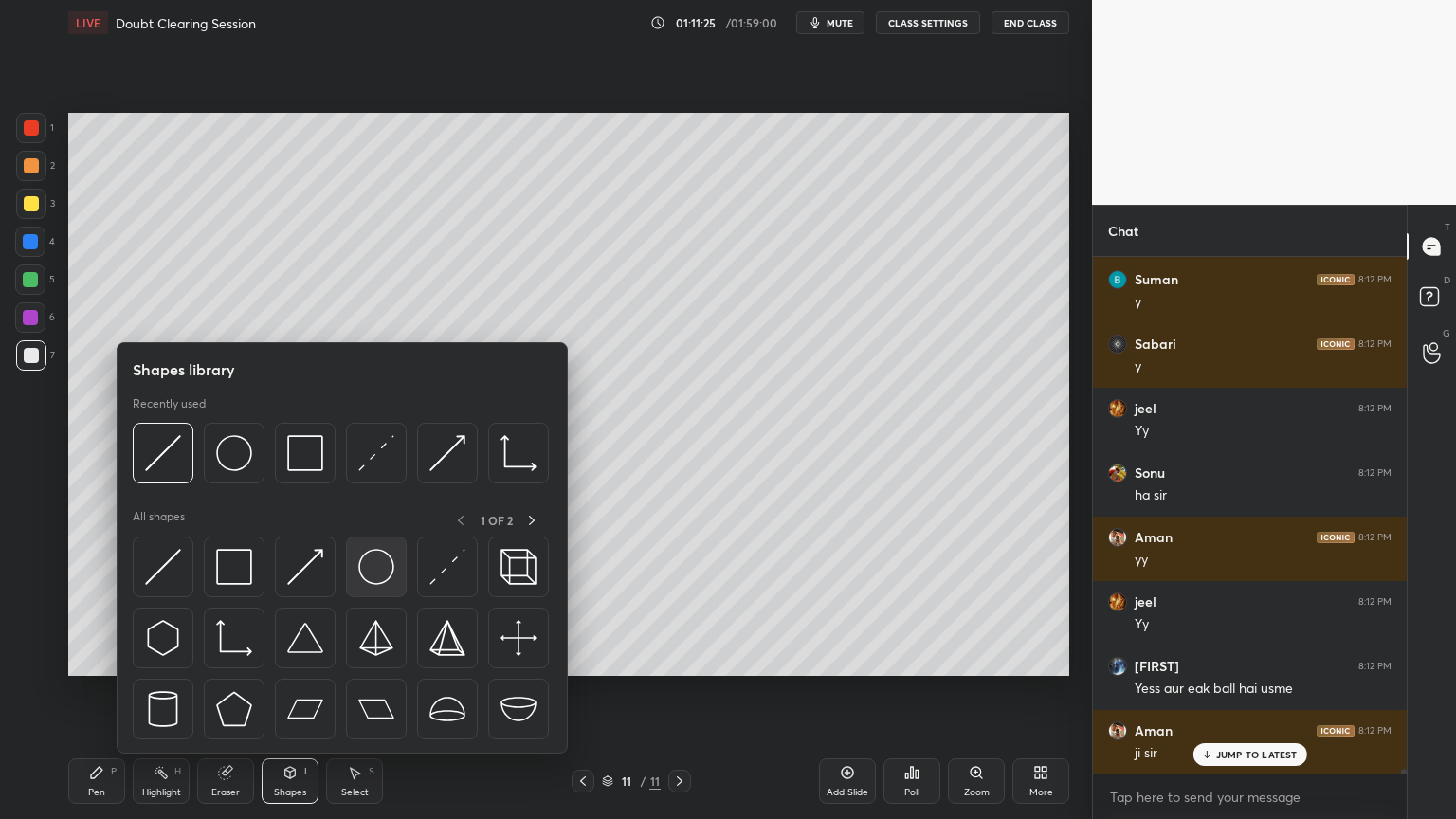 click at bounding box center [376, 567] 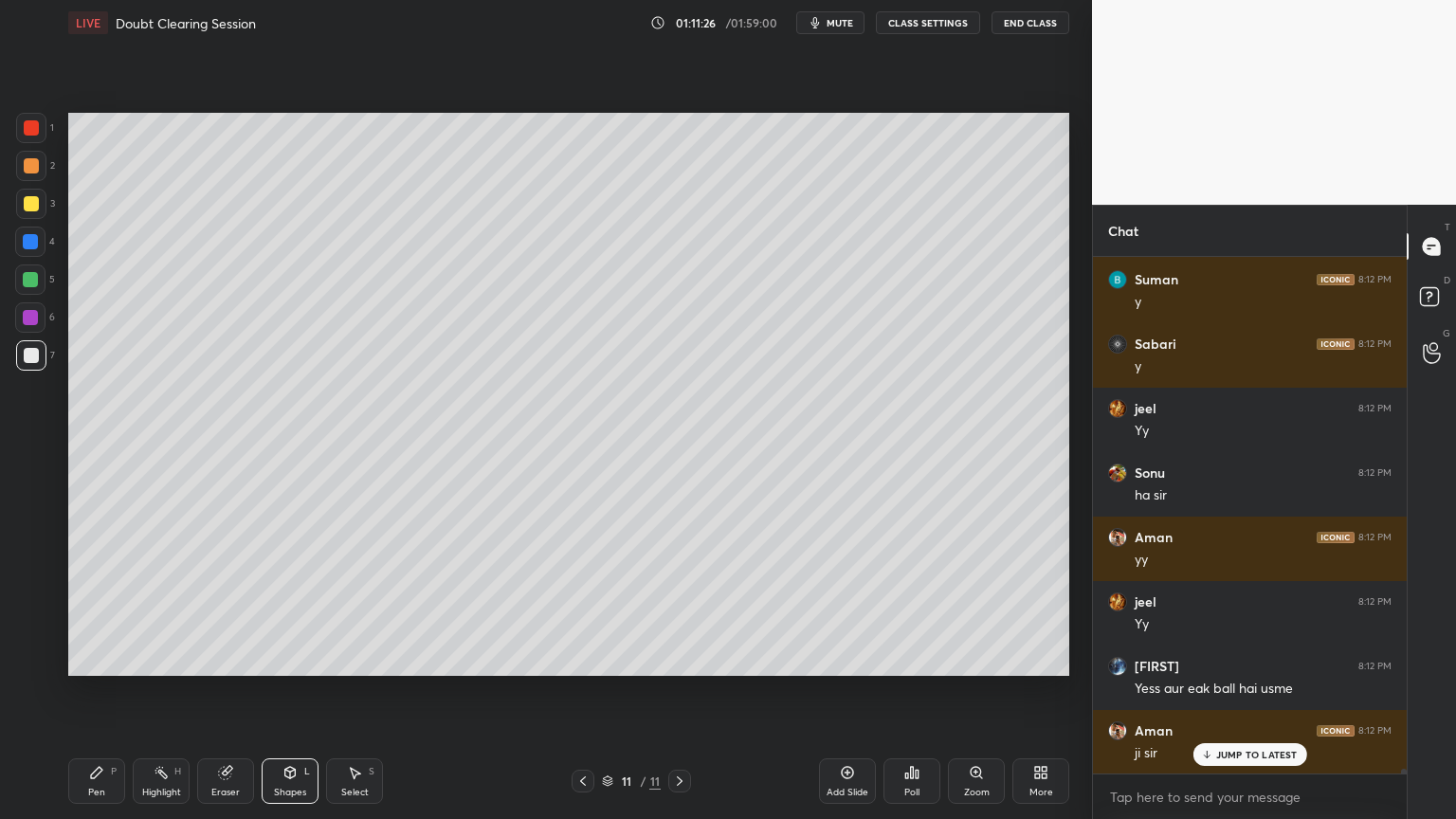 click at bounding box center (30, 242) 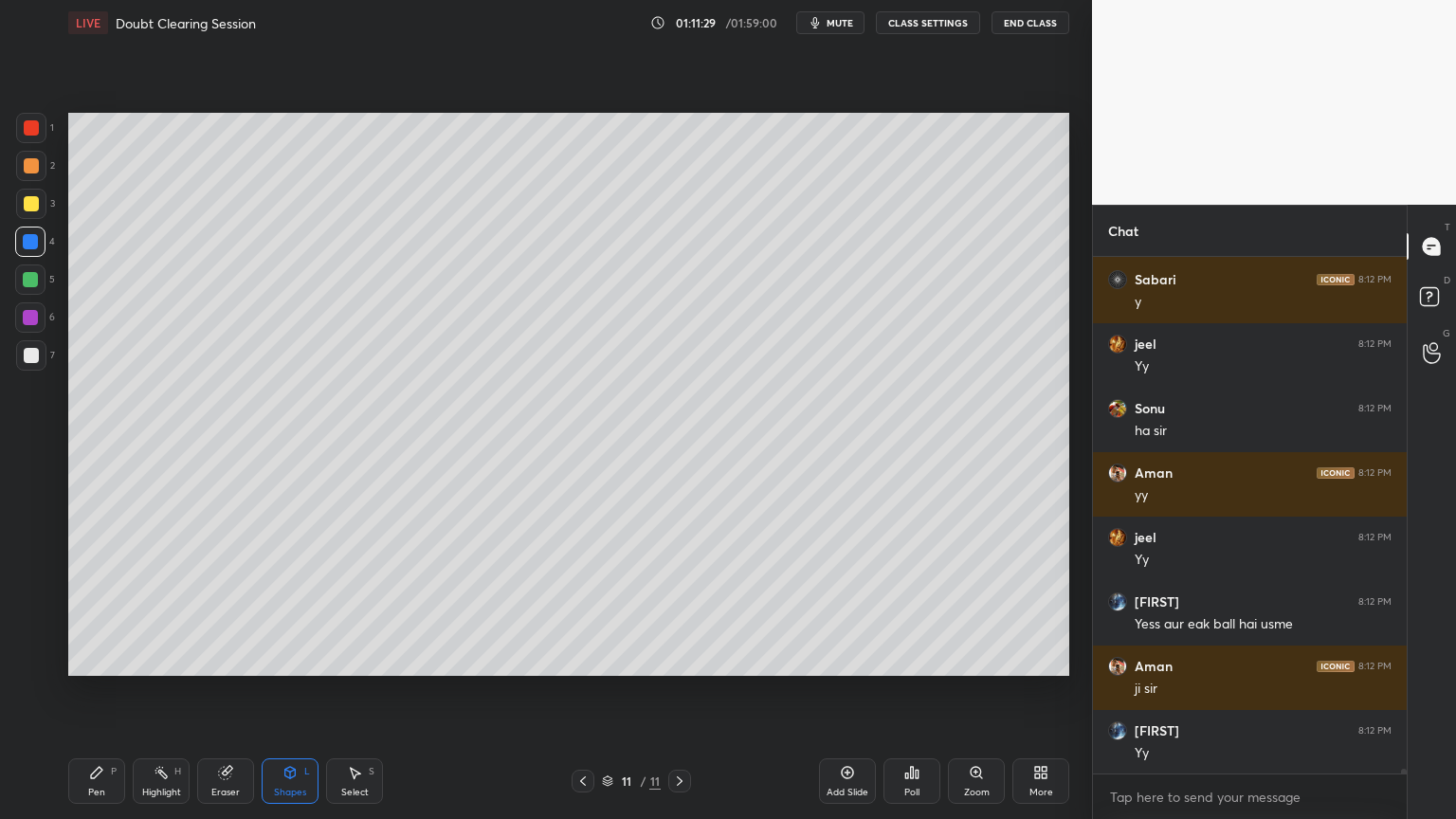 scroll, scrollTop: 58172, scrollLeft: 0, axis: vertical 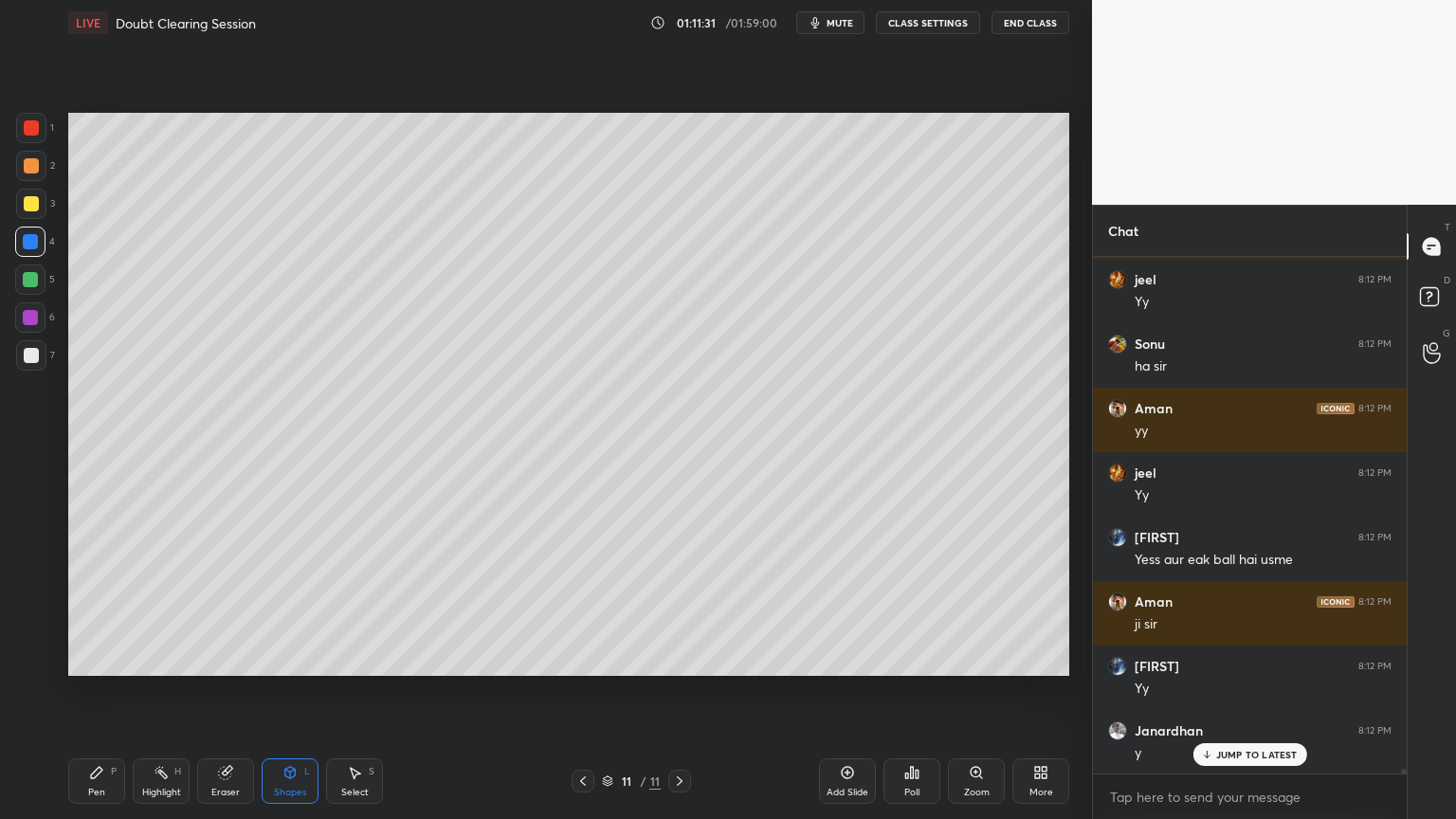 click on "Pen P" at bounding box center [97, 781] 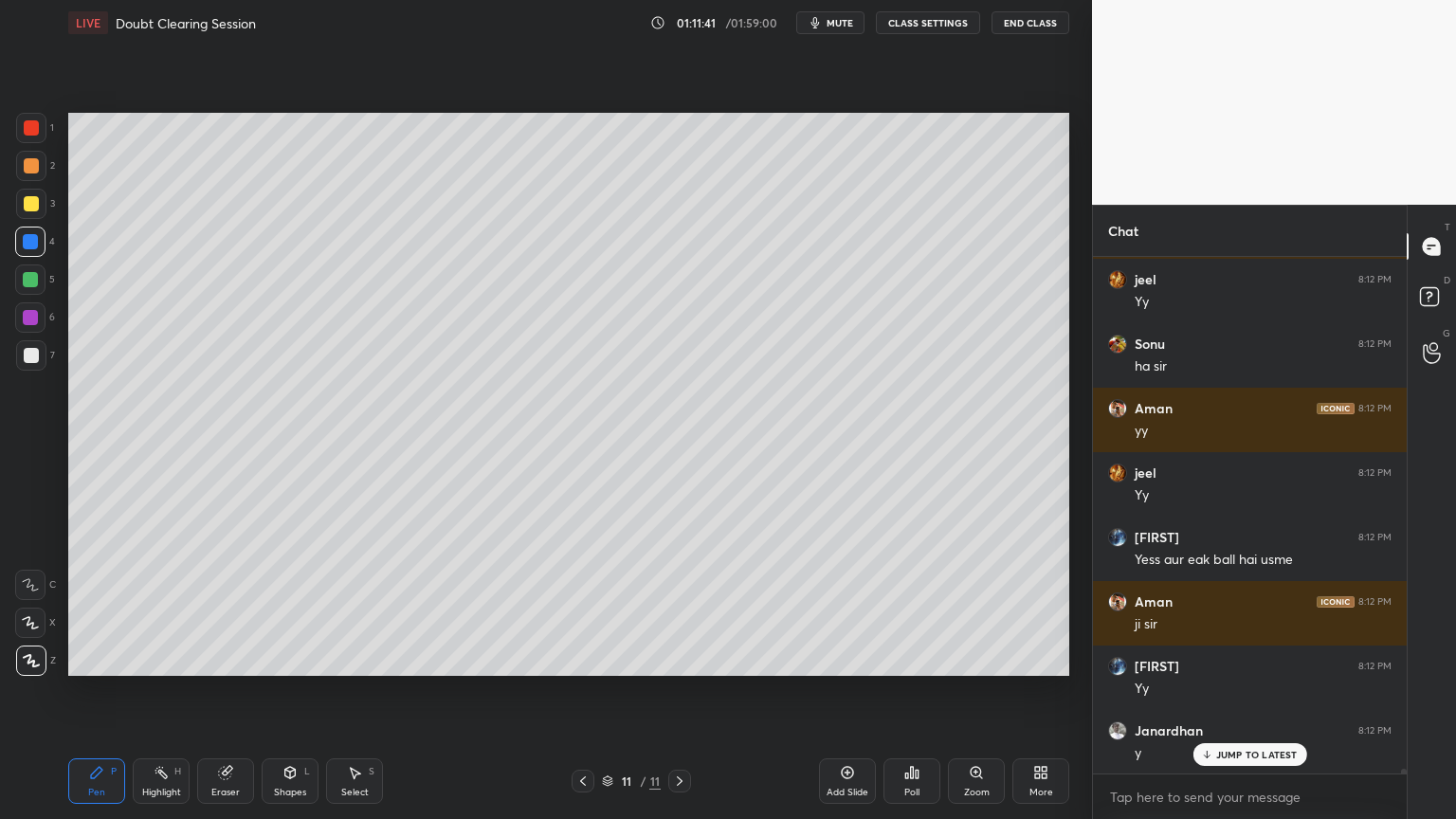 scroll, scrollTop: 58236, scrollLeft: 0, axis: vertical 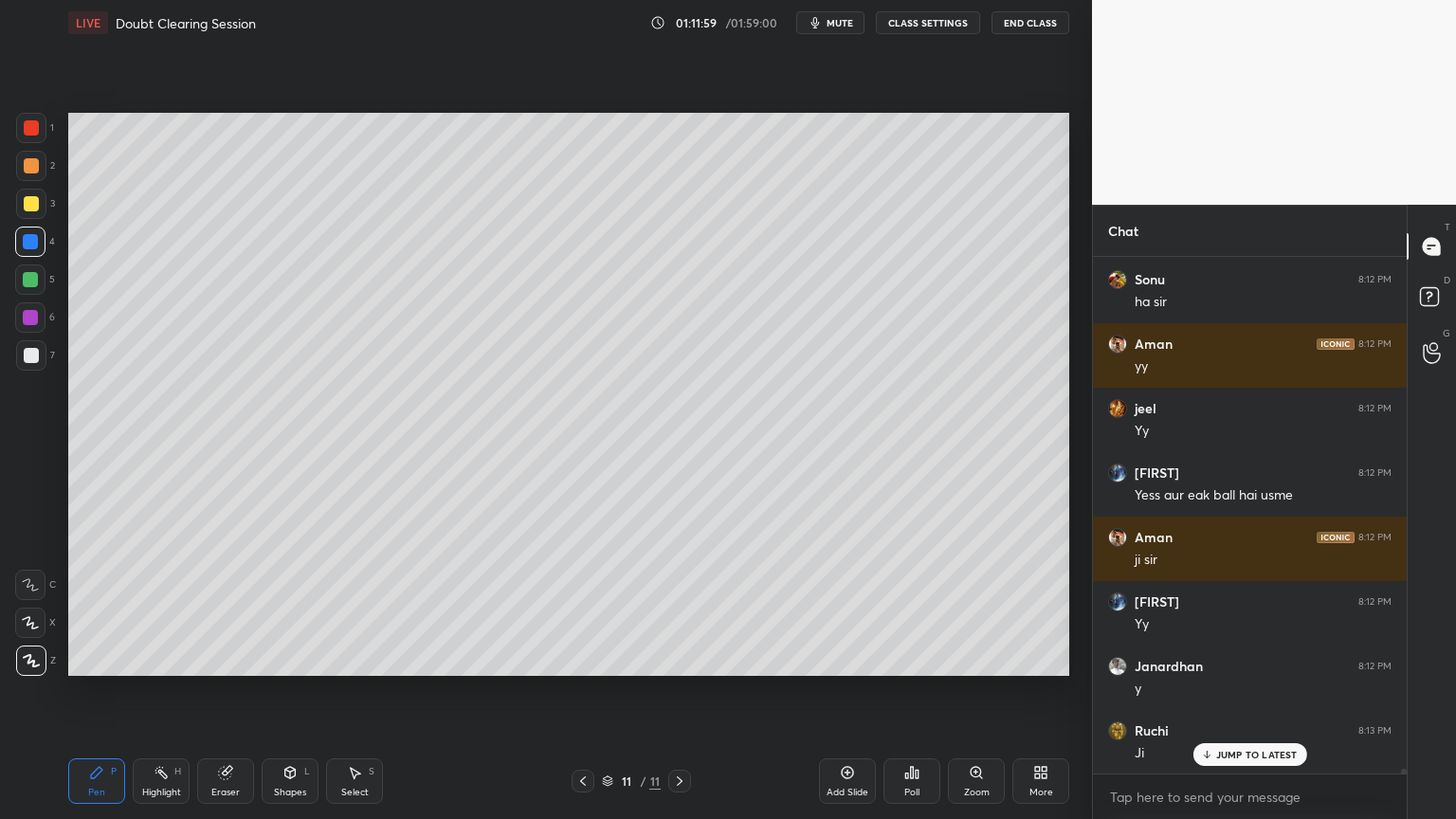 click at bounding box center [31, 204] 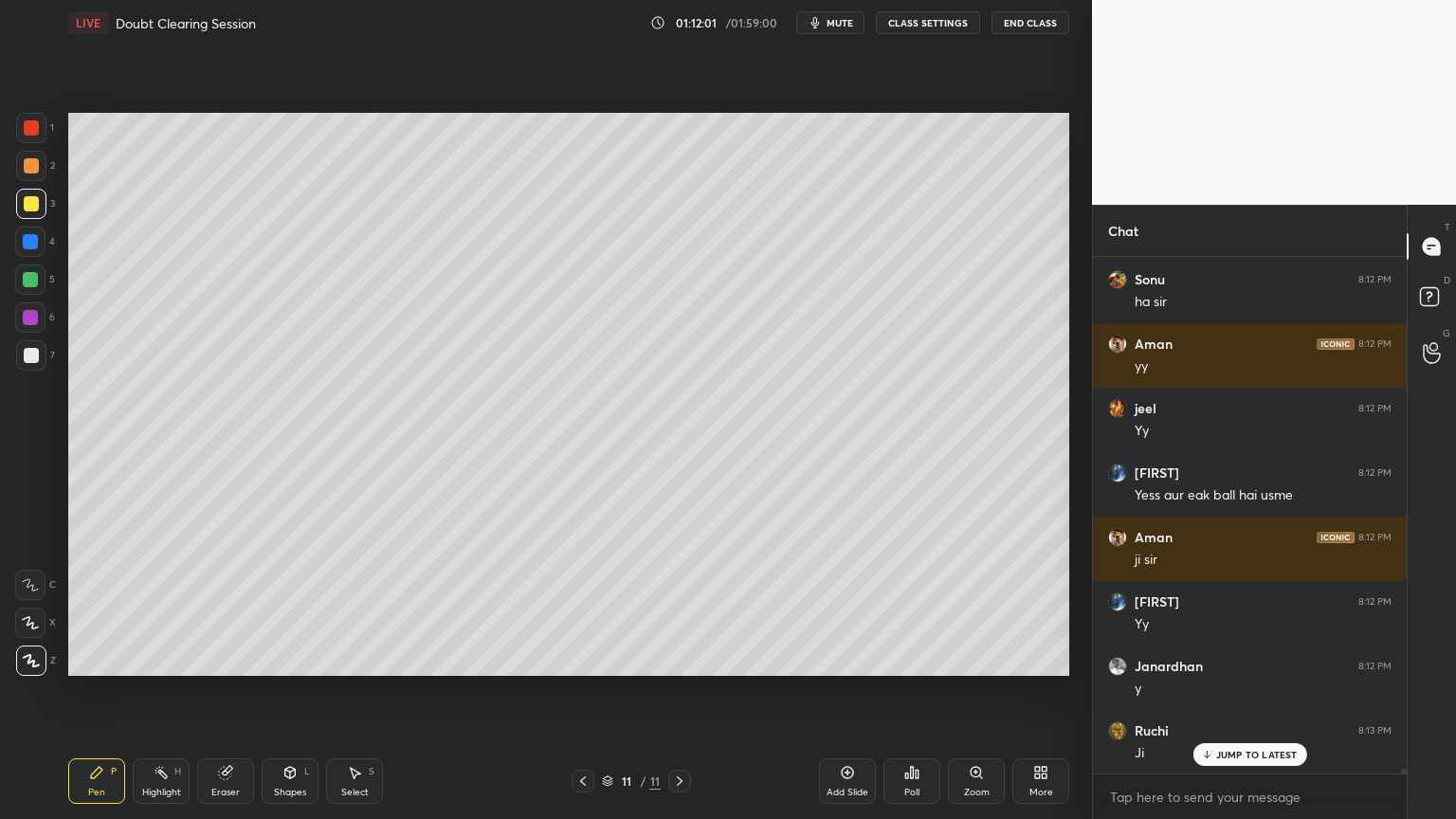 scroll, scrollTop: 58301, scrollLeft: 0, axis: vertical 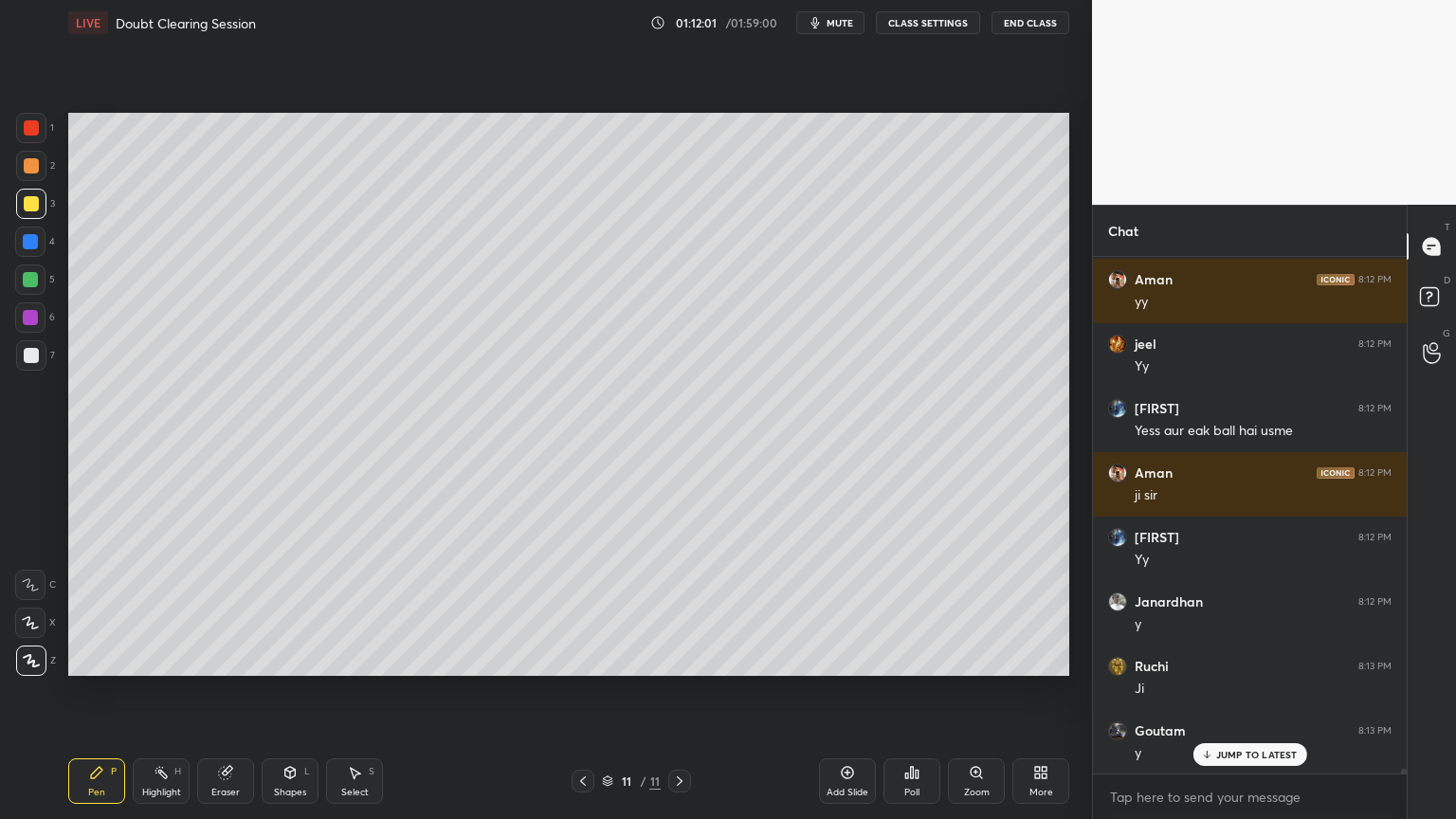 click on "Shapes L" at bounding box center [290, 781] 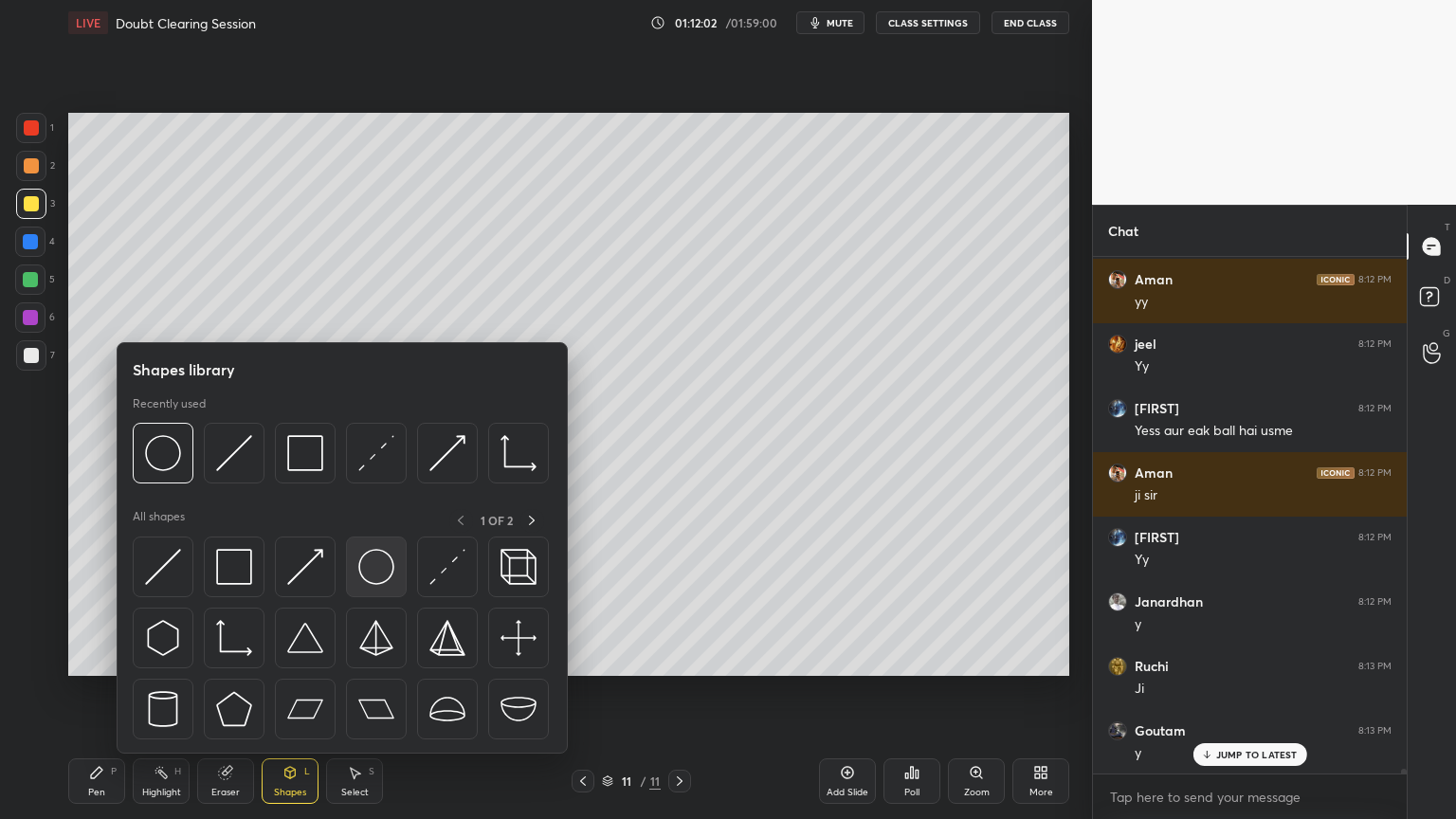 click at bounding box center [376, 567] 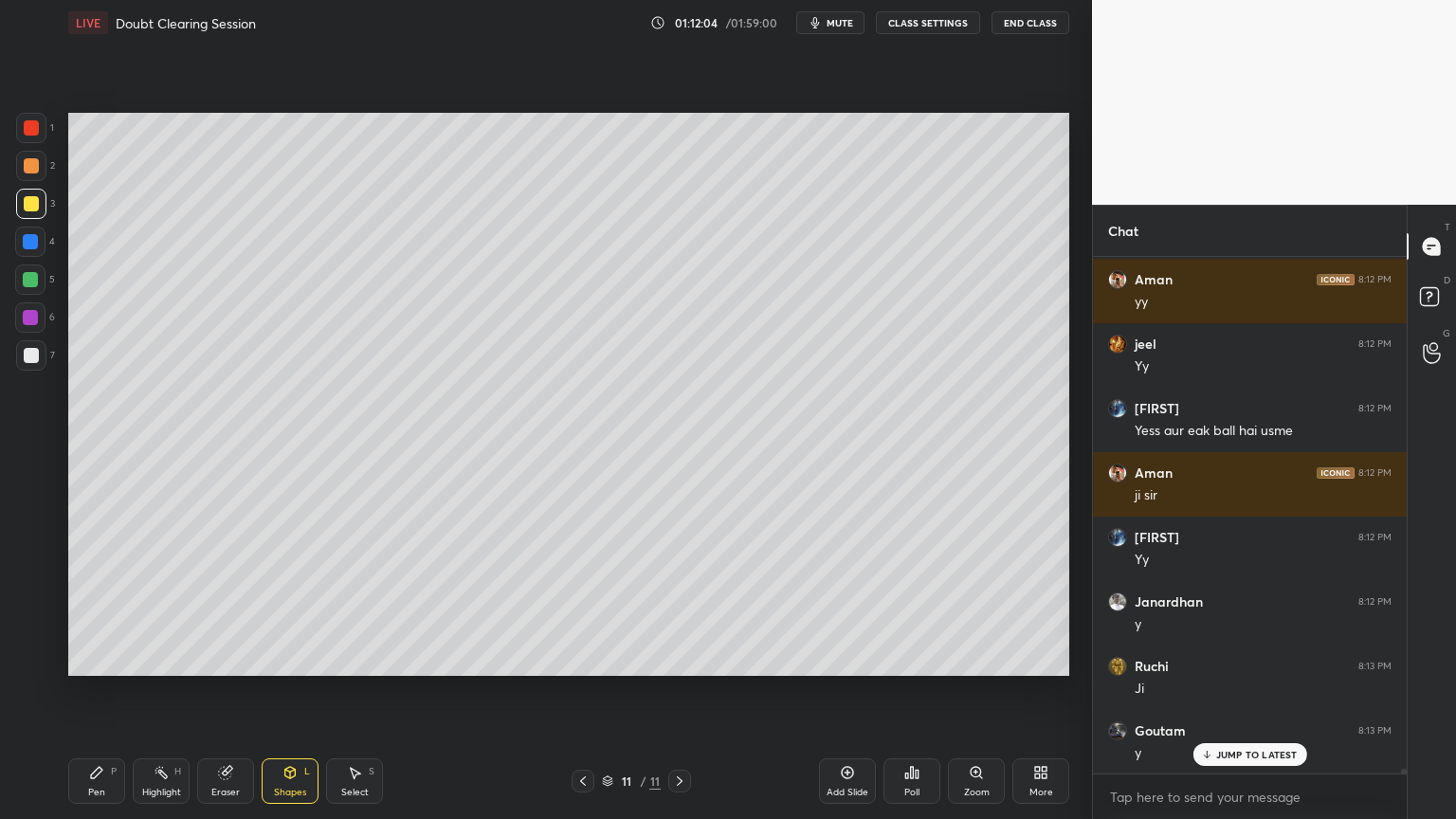 scroll, scrollTop: 58365, scrollLeft: 0, axis: vertical 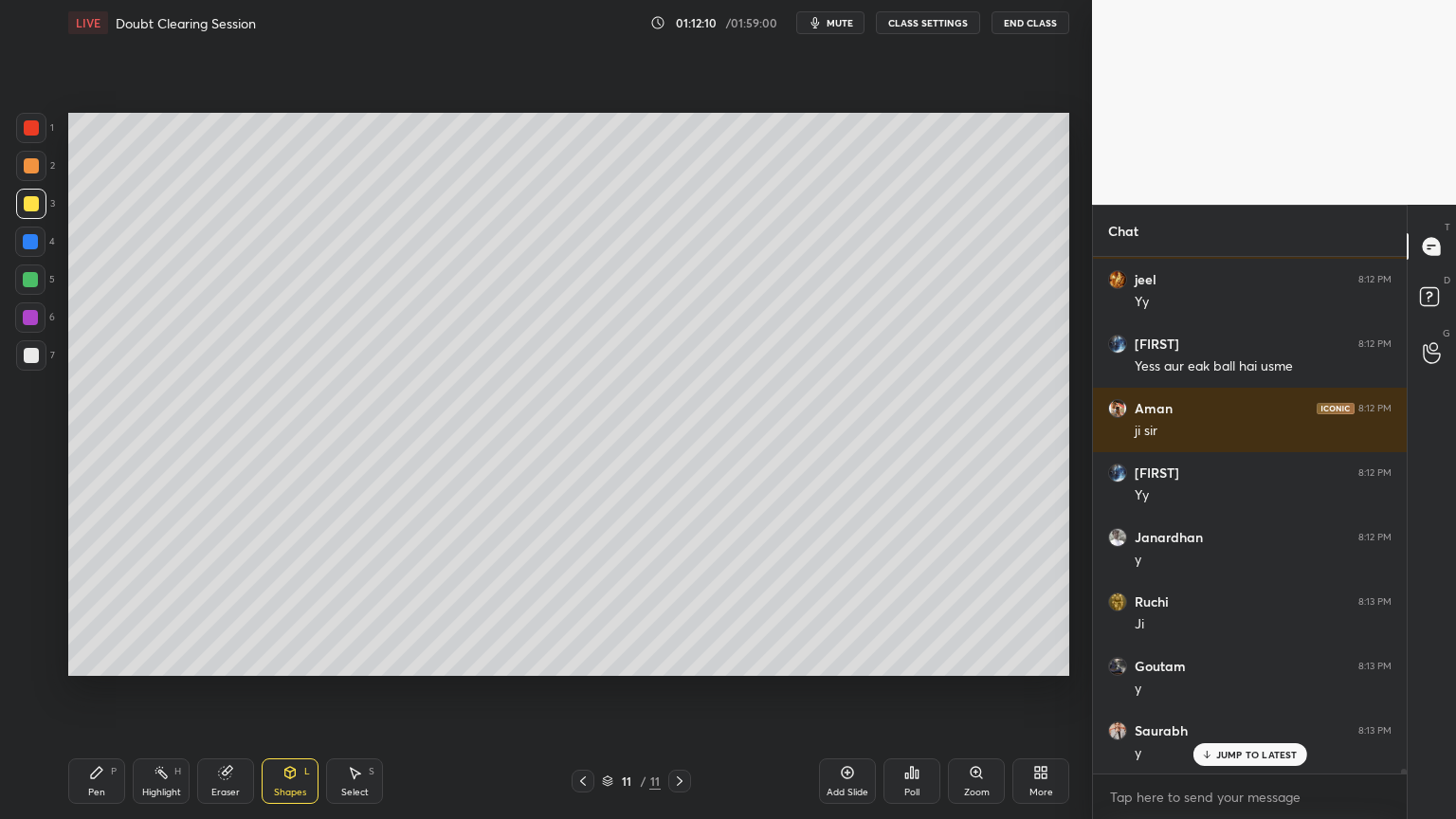 click on "Pen P" at bounding box center (97, 781) 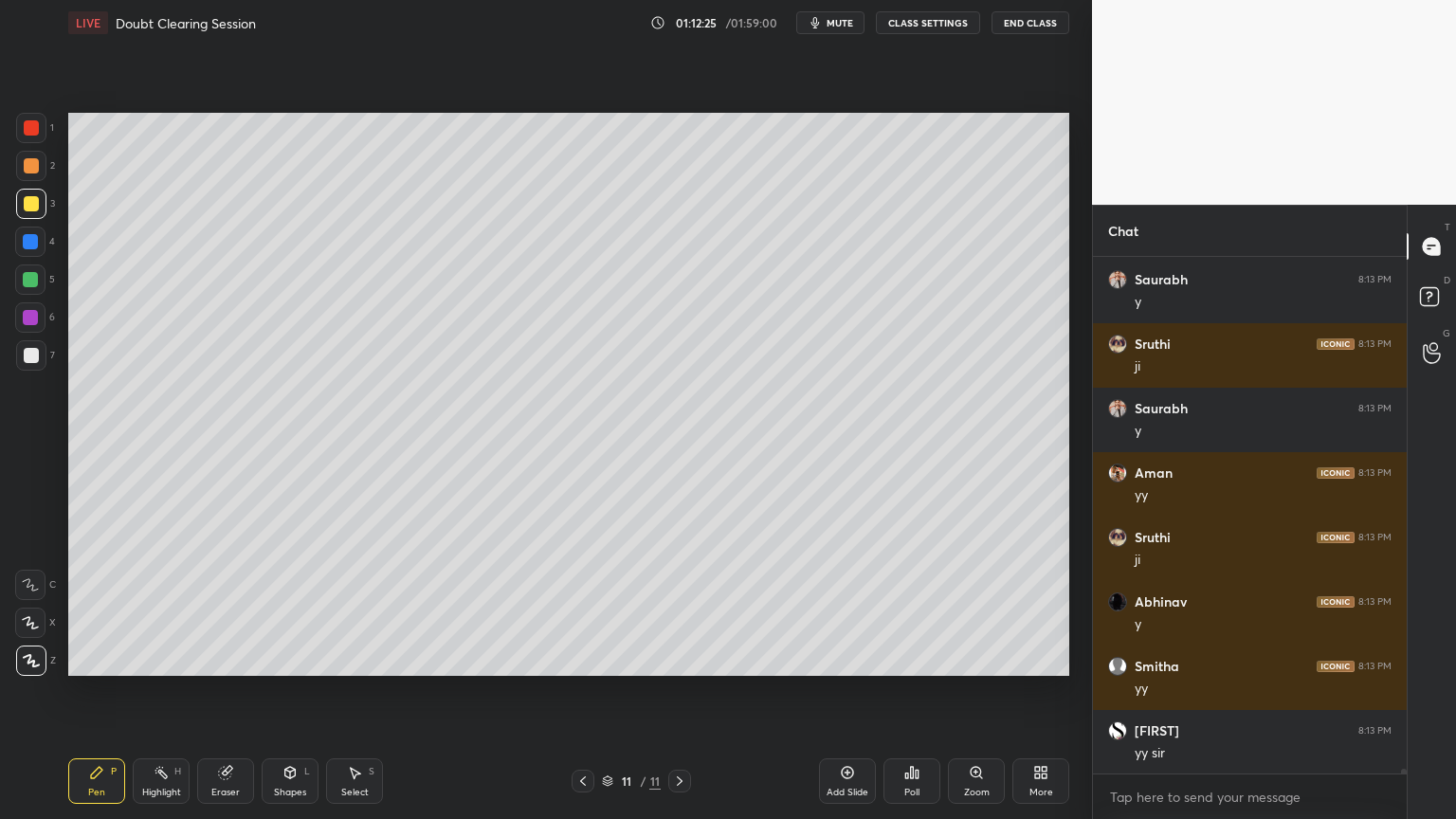scroll, scrollTop: 58881, scrollLeft: 0, axis: vertical 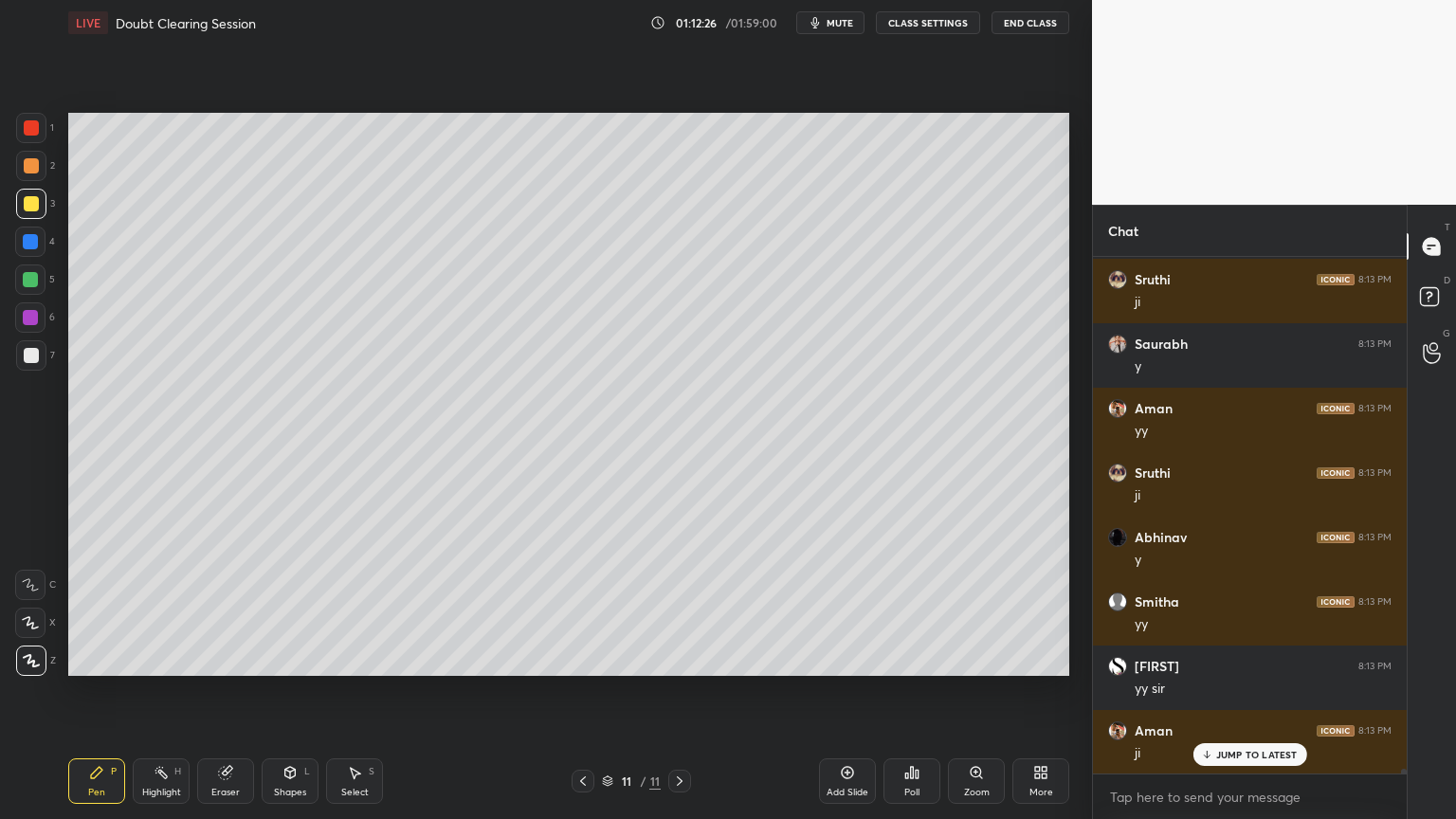 click at bounding box center (31, 355) 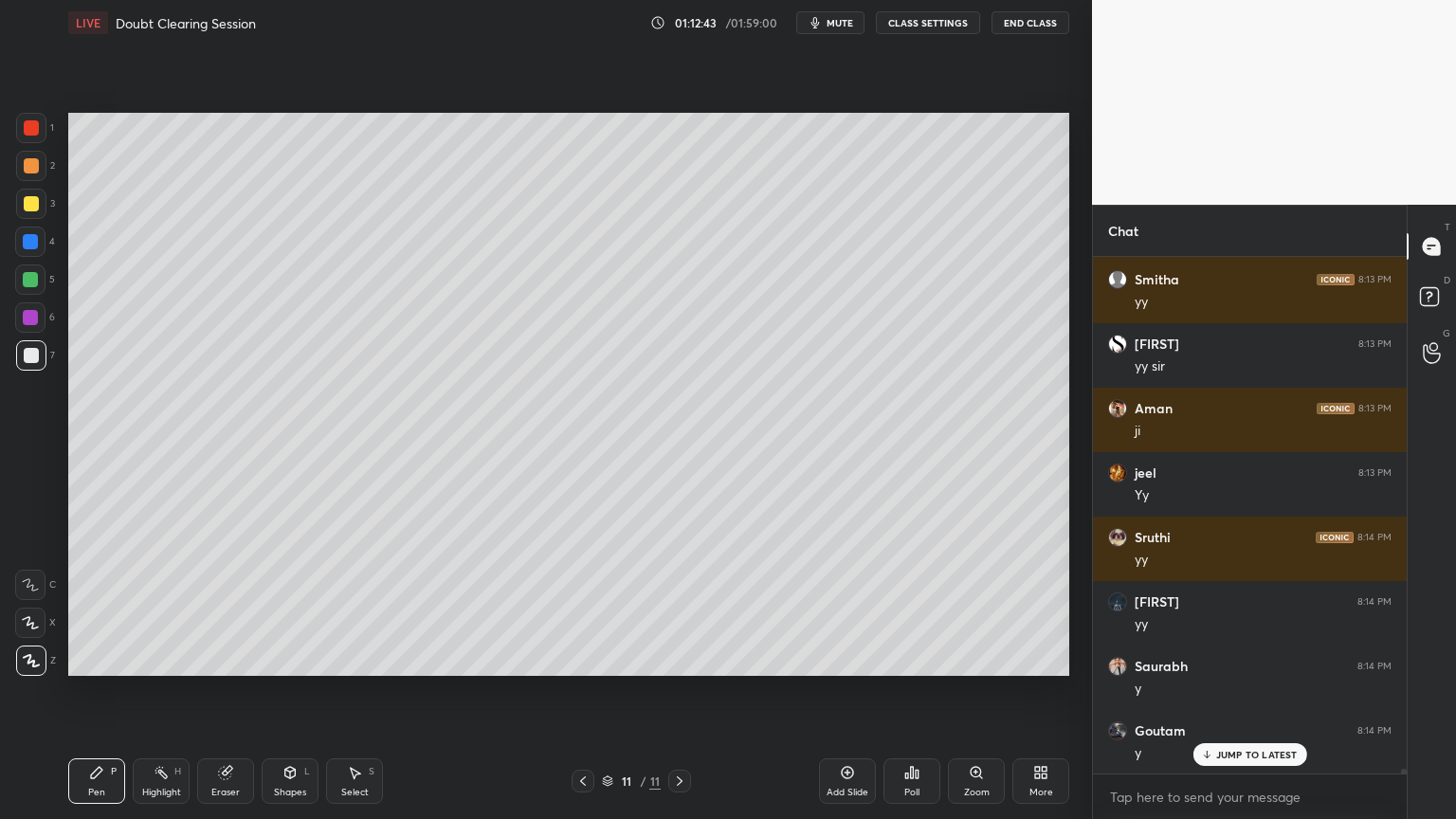 scroll, scrollTop: 59268, scrollLeft: 0, axis: vertical 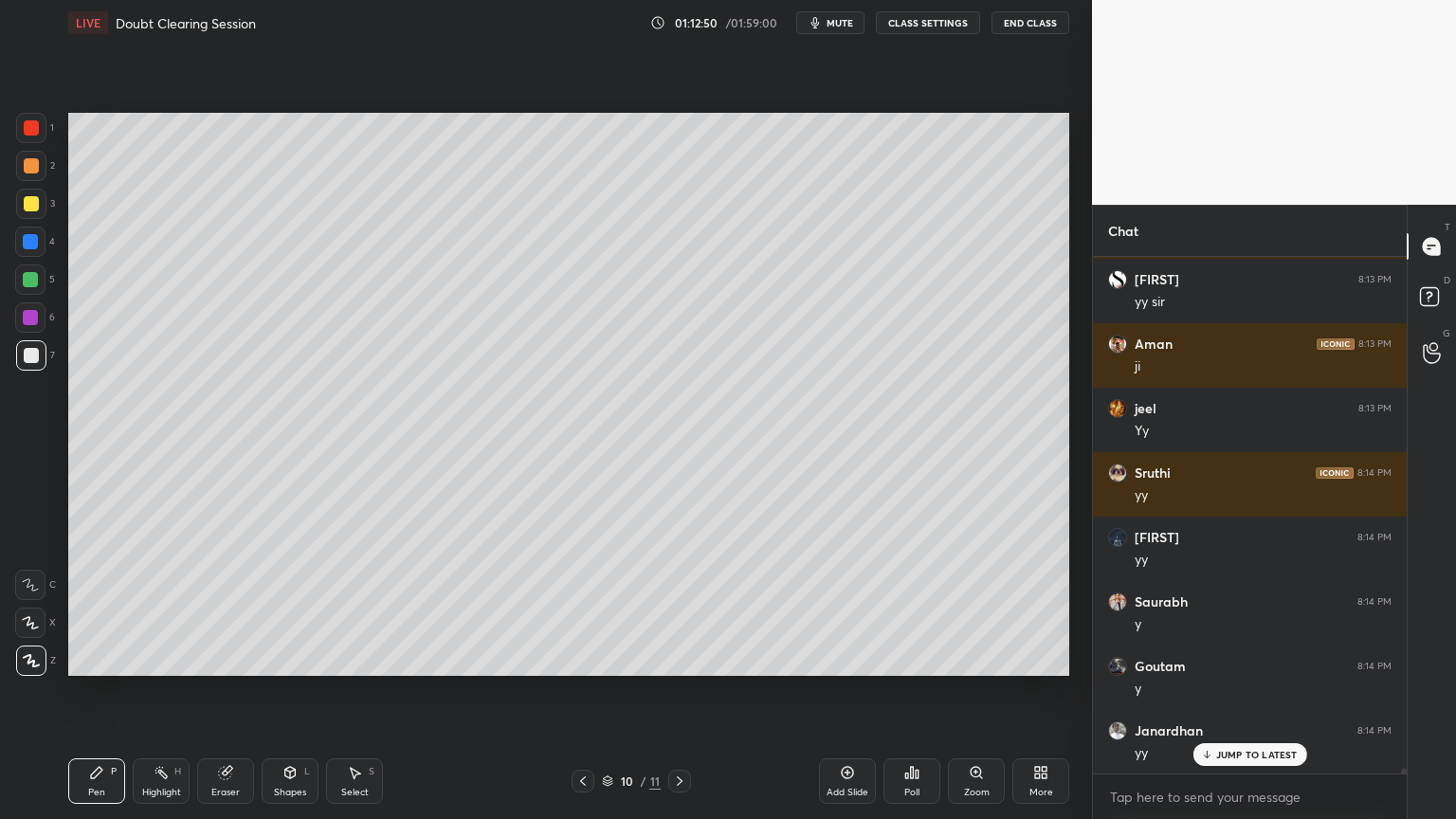 click at bounding box center (30, 242) 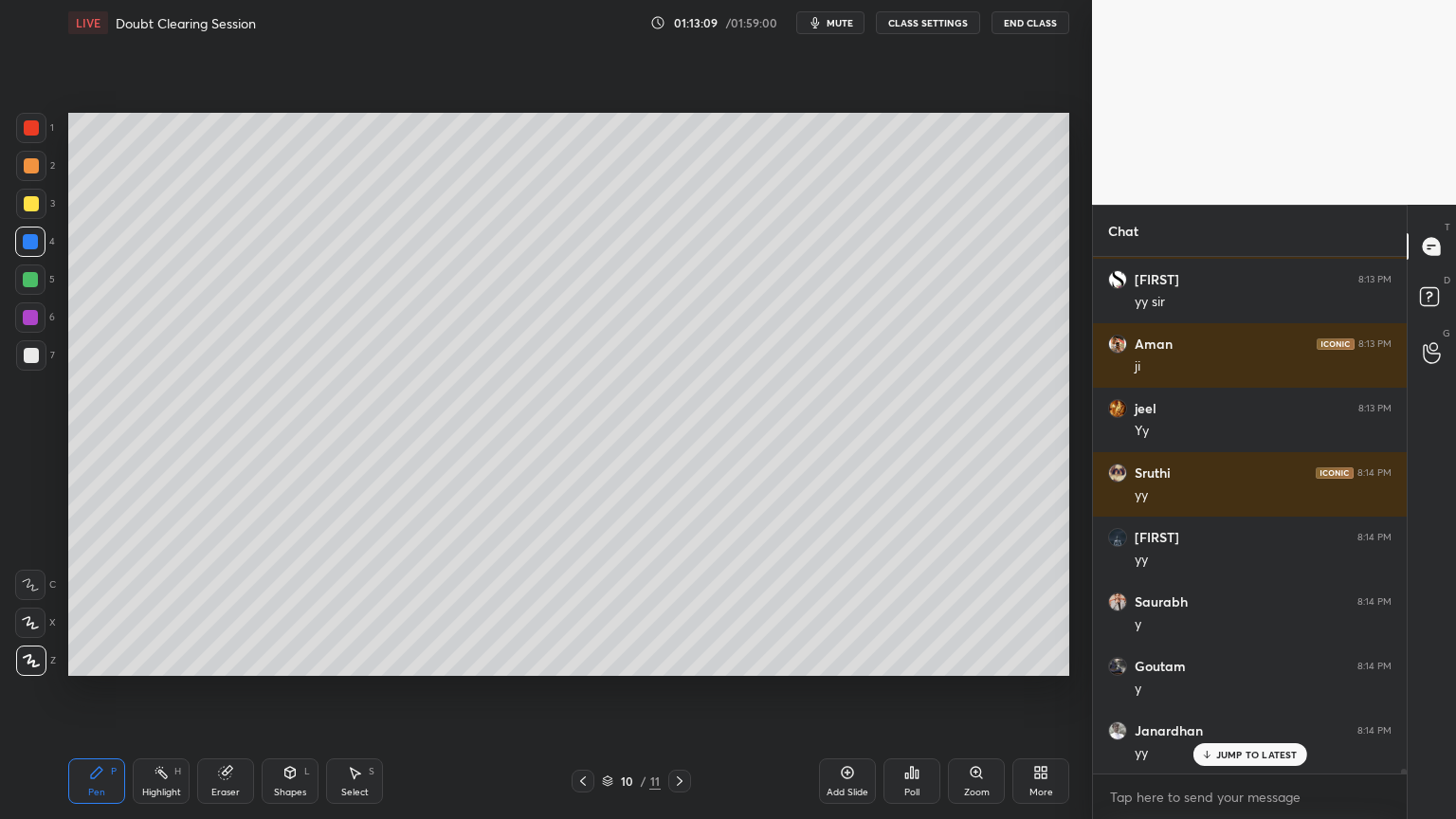 click at bounding box center [31, 355] 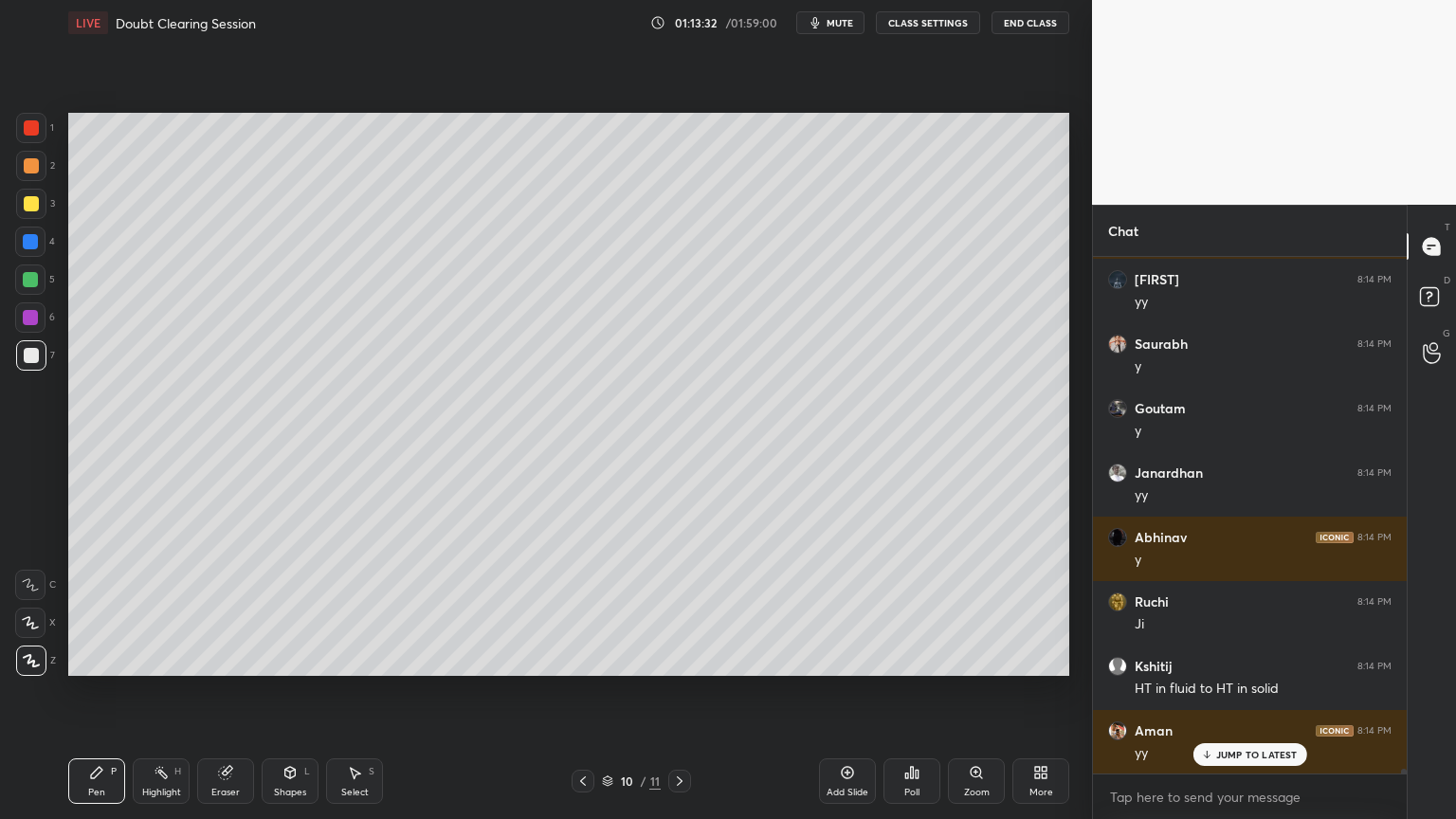 scroll, scrollTop: 59590, scrollLeft: 0, axis: vertical 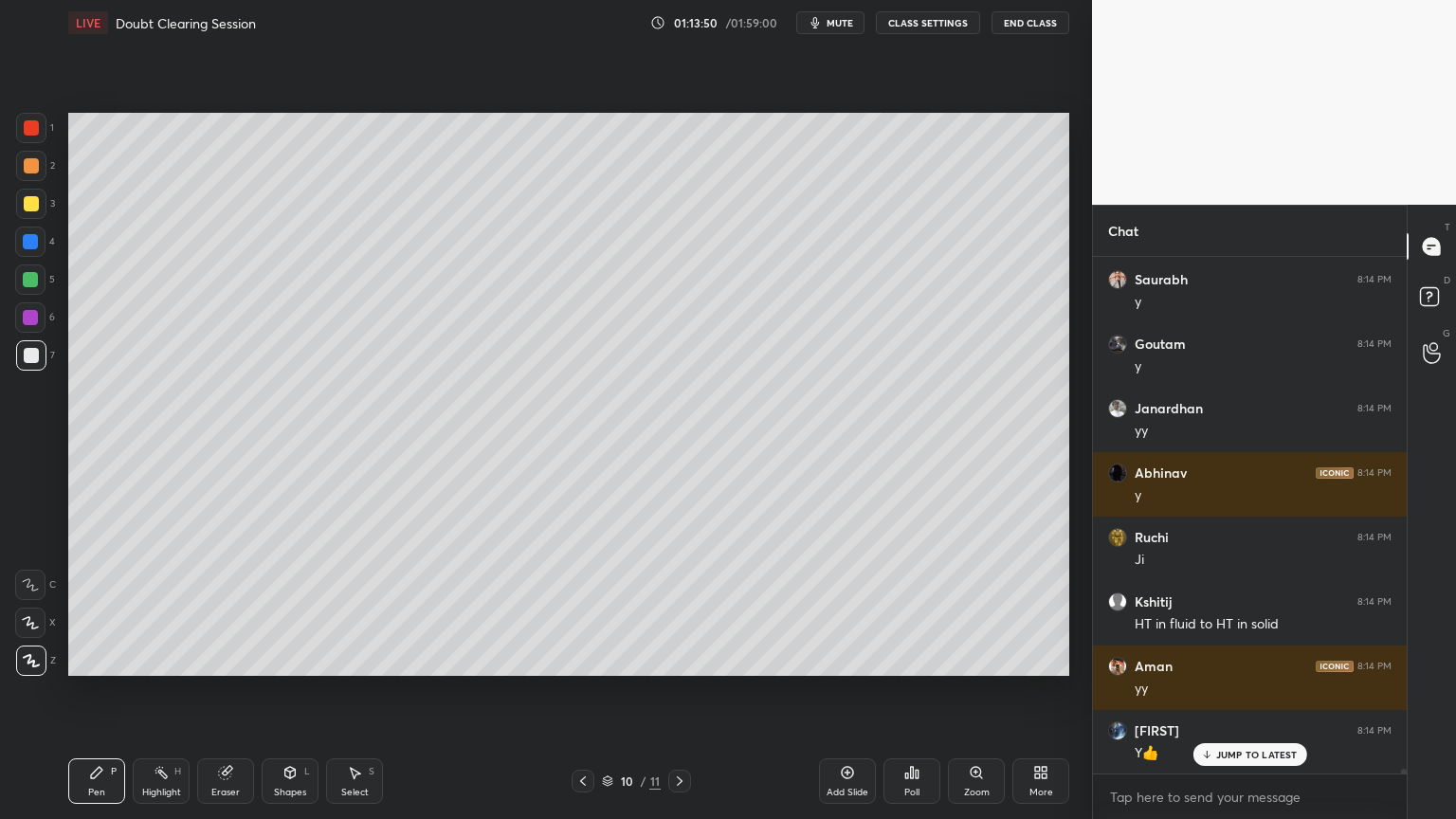 click on "Shapes" at bounding box center (290, 792) 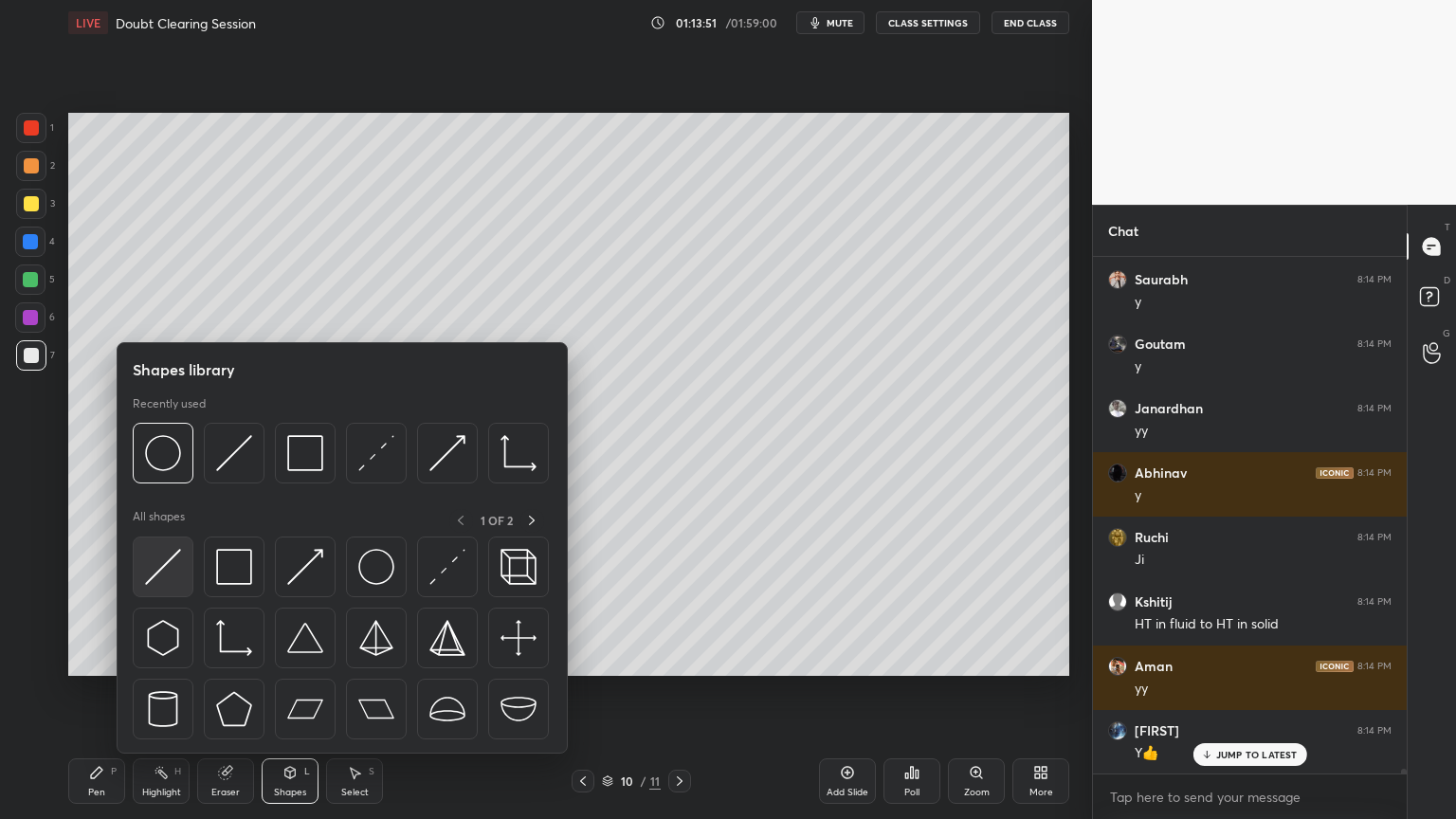 click at bounding box center [163, 567] 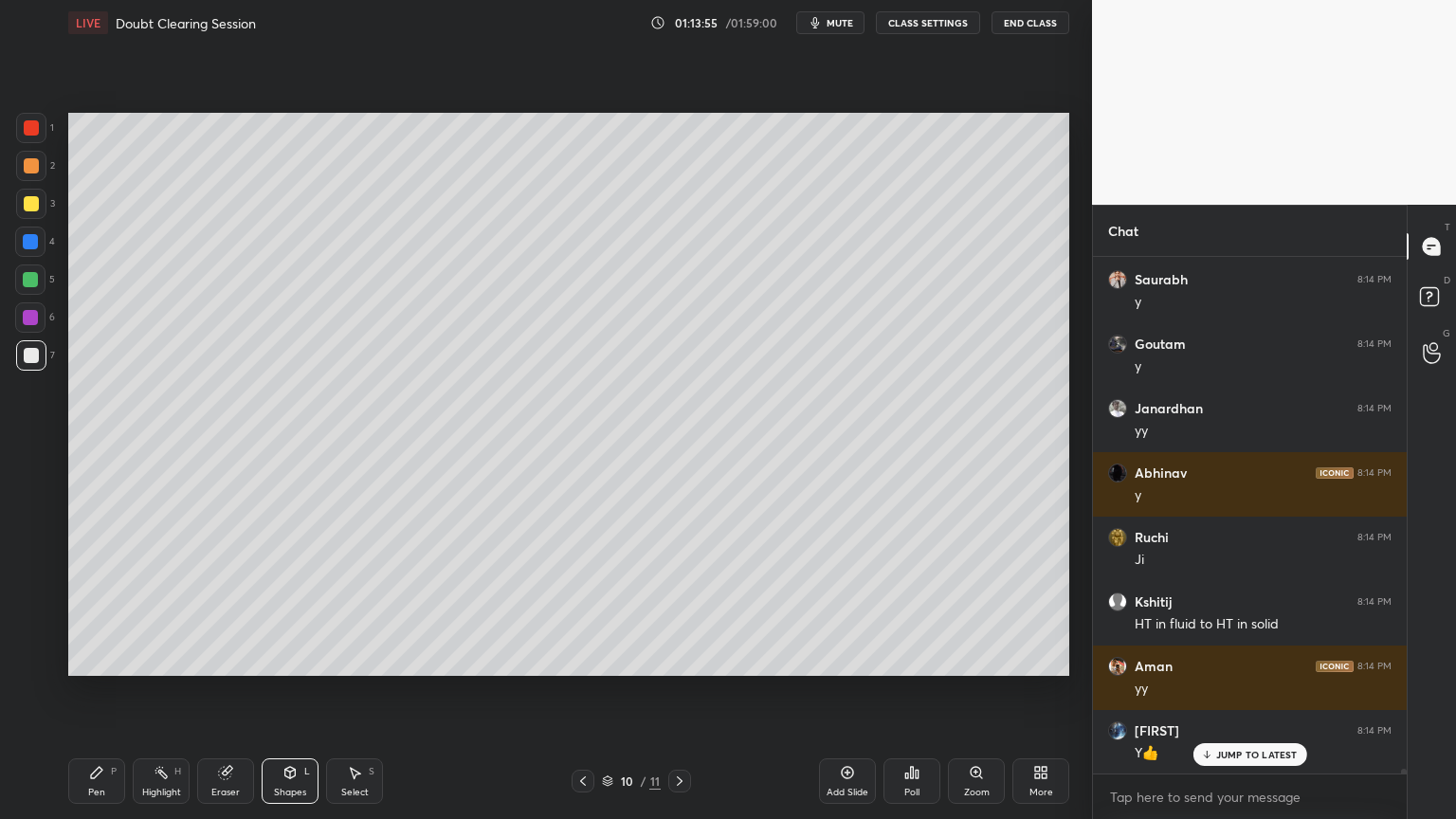 click on "Pen" at bounding box center [97, 792] 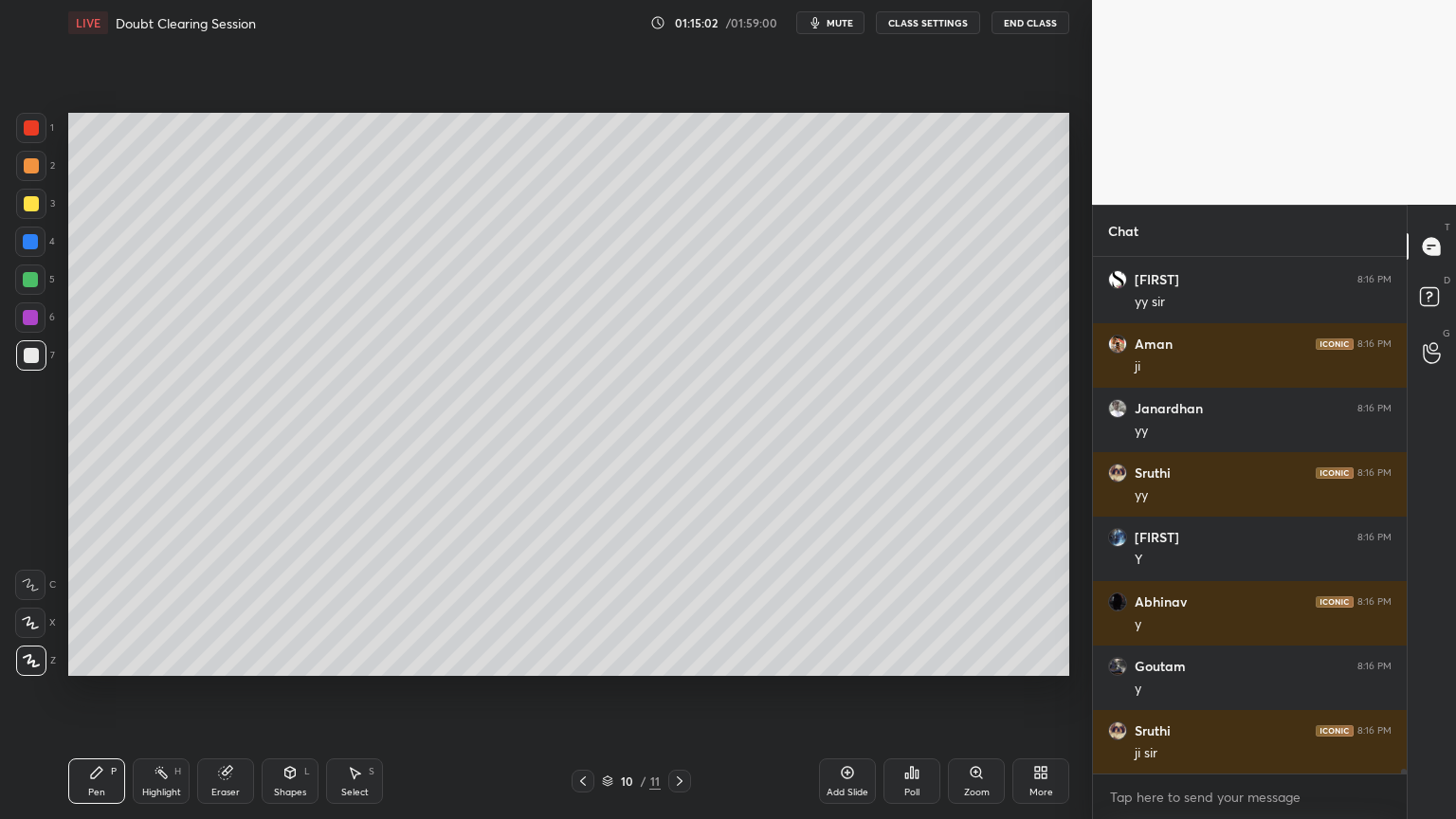 scroll, scrollTop: 60428, scrollLeft: 0, axis: vertical 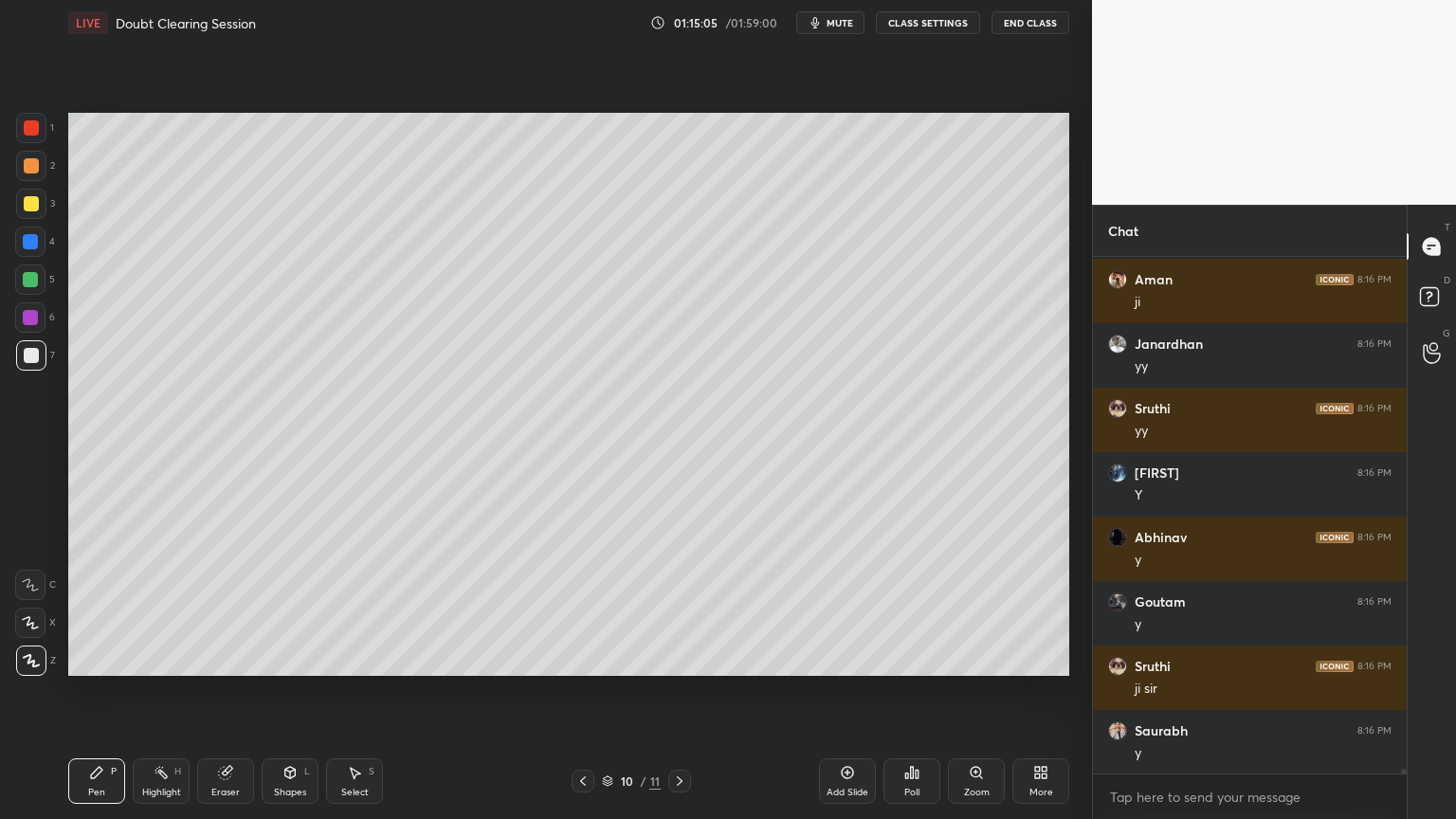 click 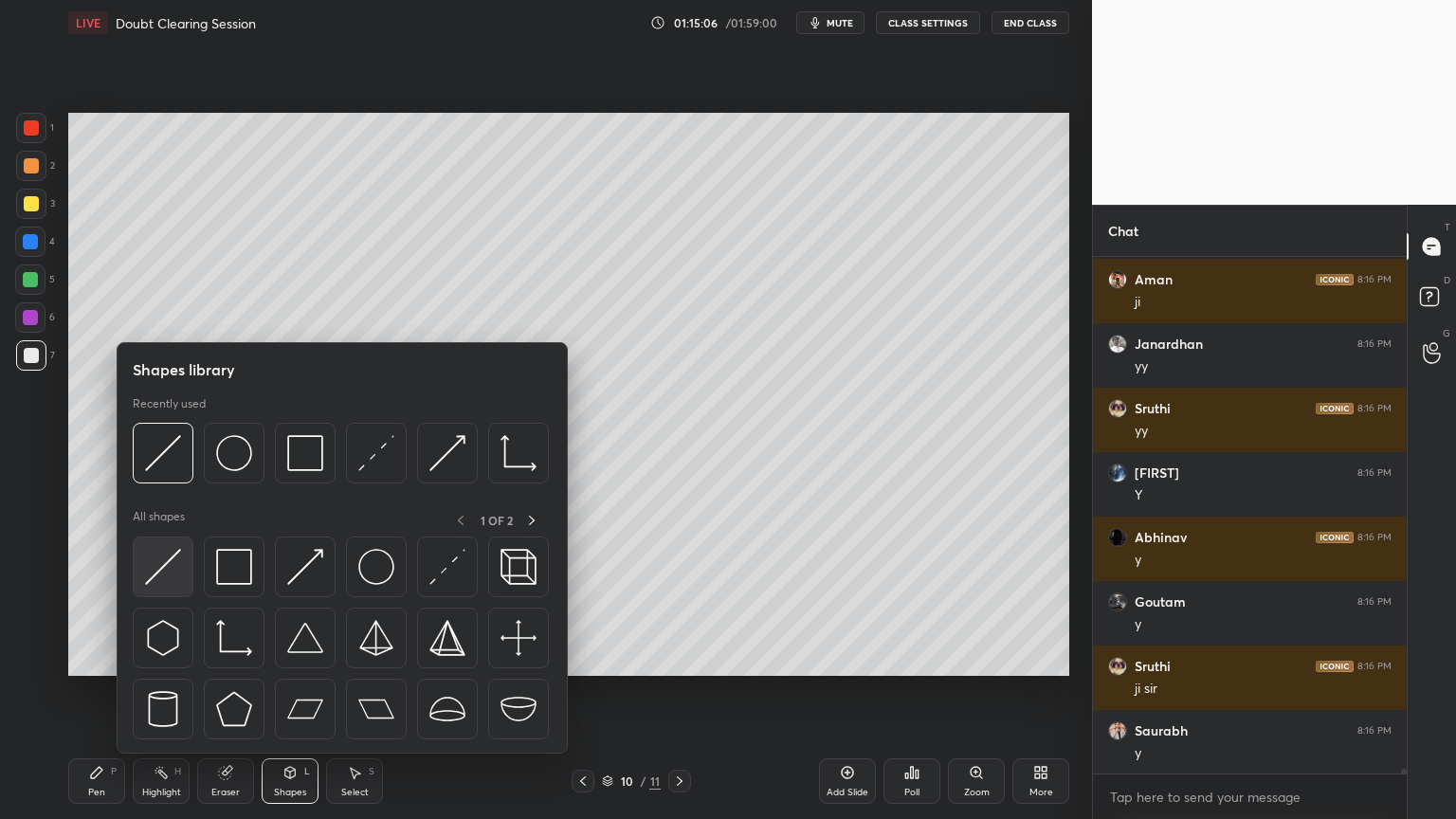 click at bounding box center (163, 567) 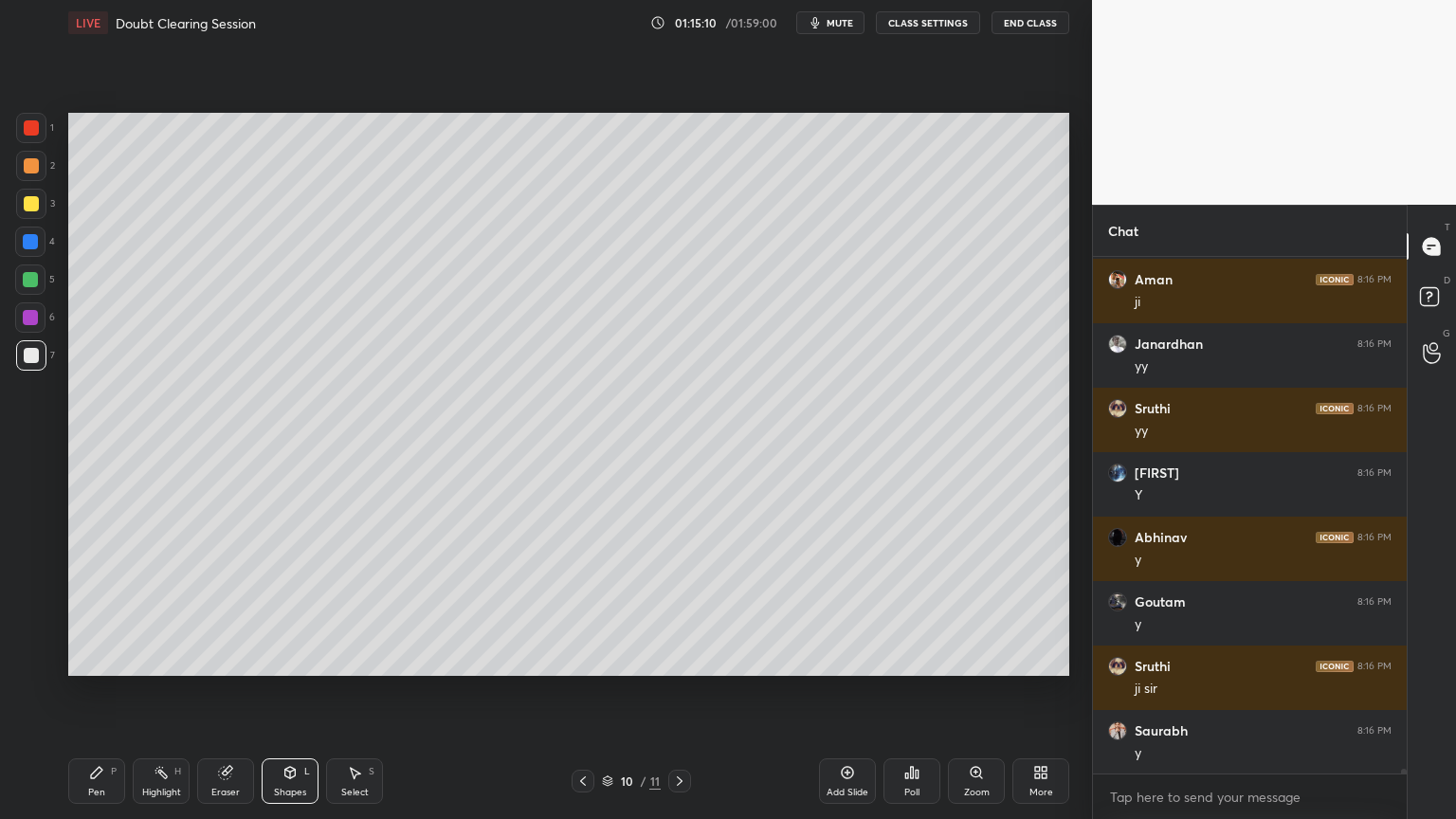 drag, startPoint x: 114, startPoint y: 777, endPoint x: 122, endPoint y: 767, distance: 12.80625 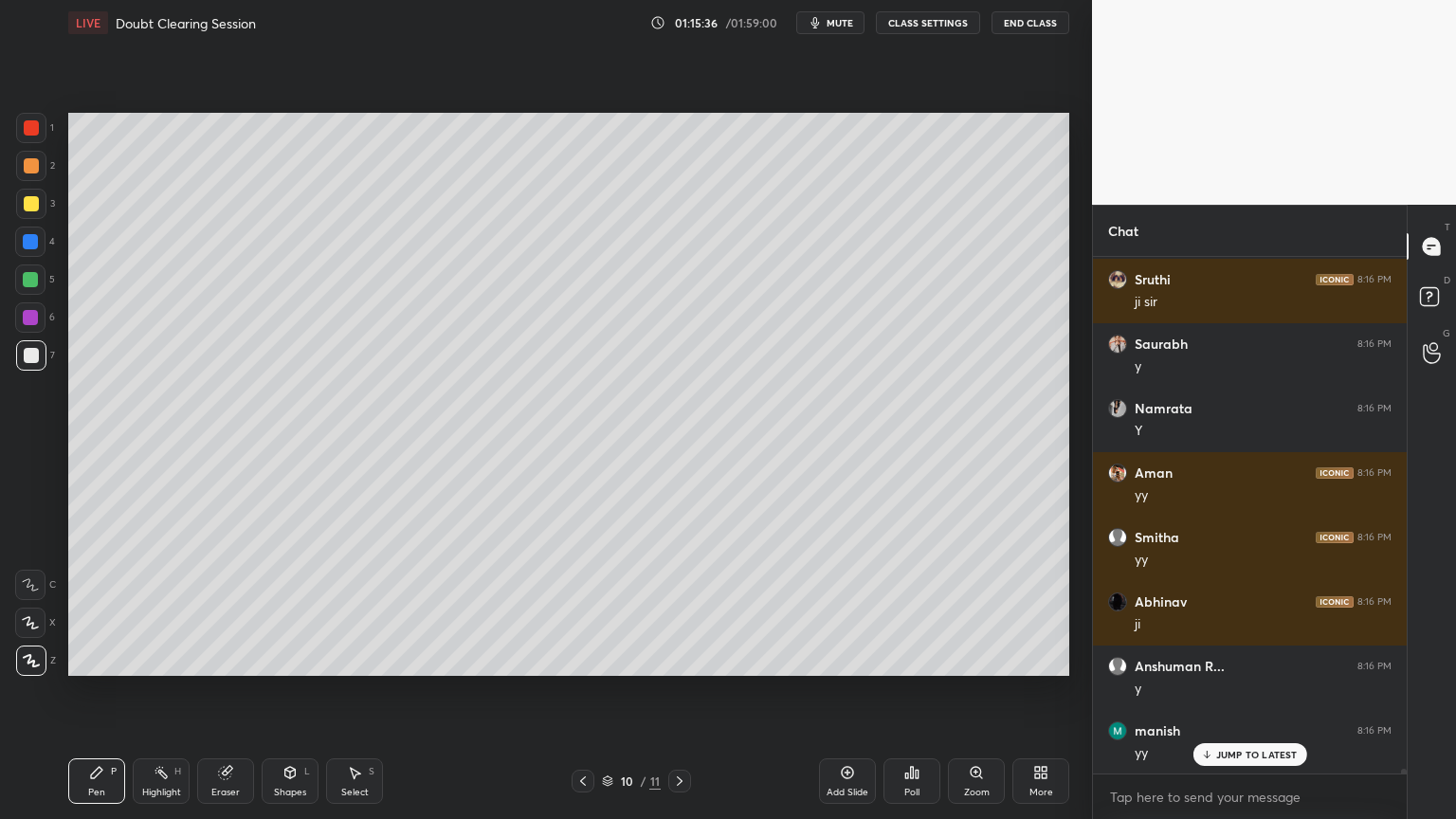scroll, scrollTop: 60879, scrollLeft: 0, axis: vertical 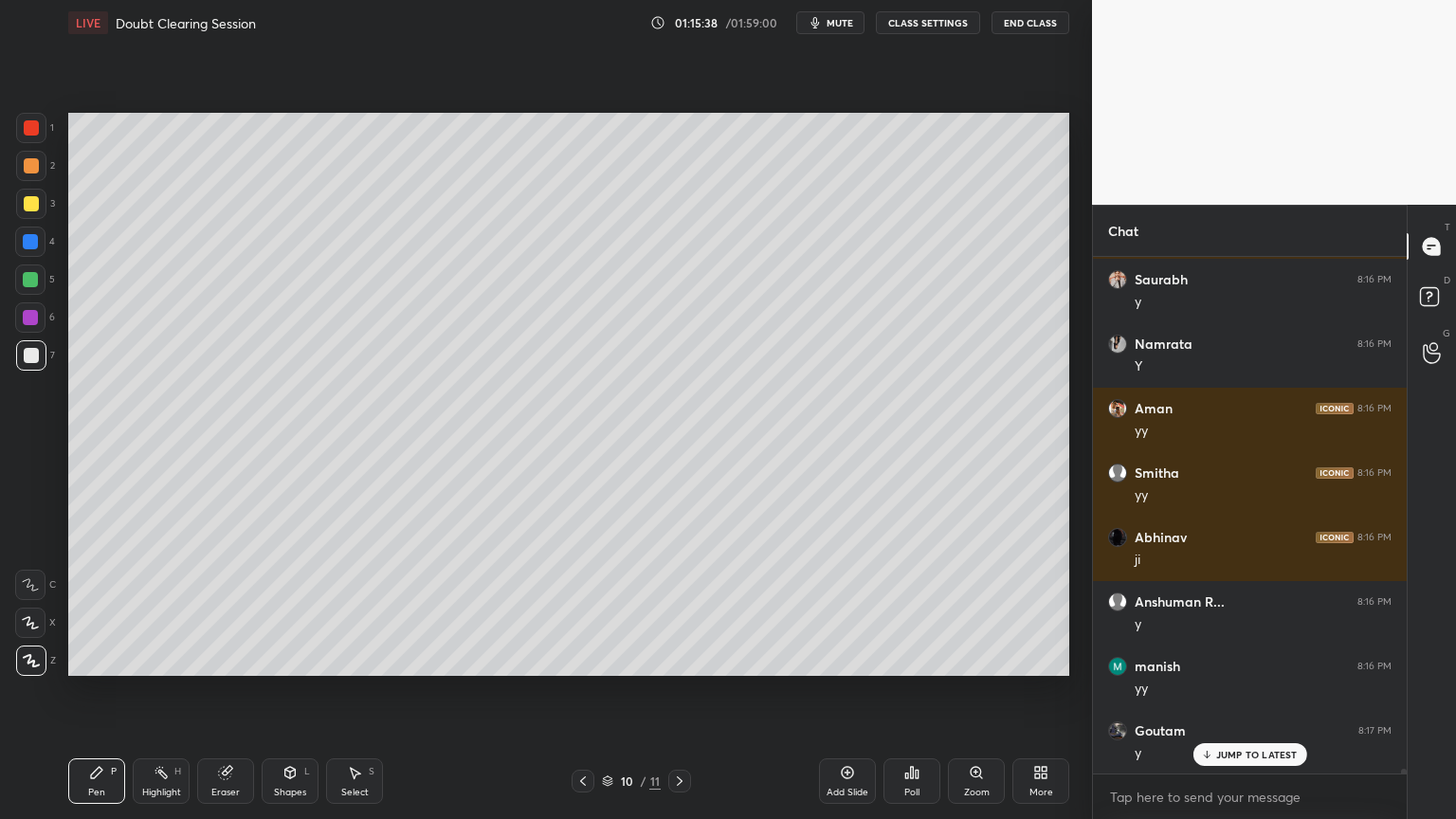 click 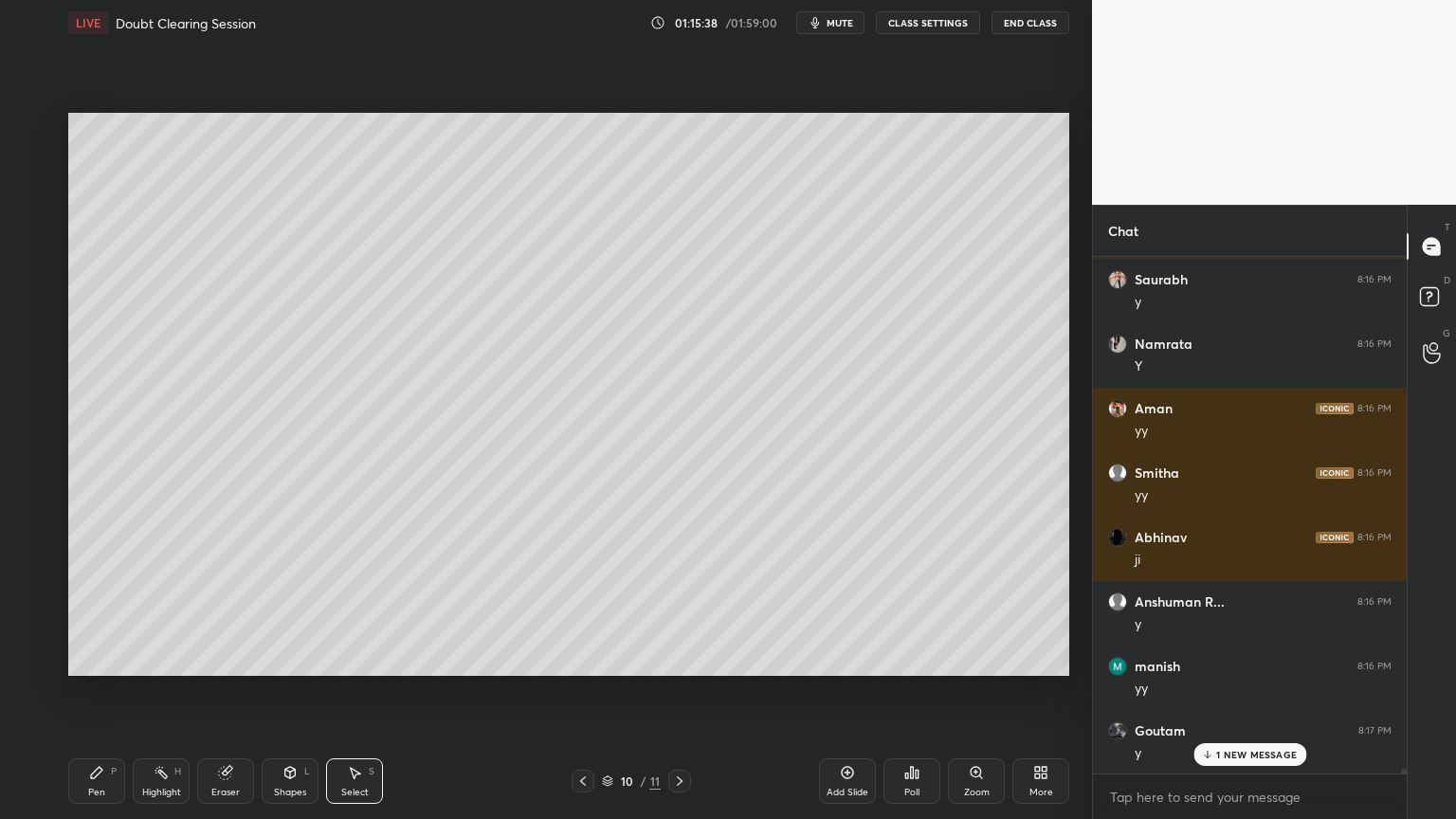 scroll, scrollTop: 60943, scrollLeft: 0, axis: vertical 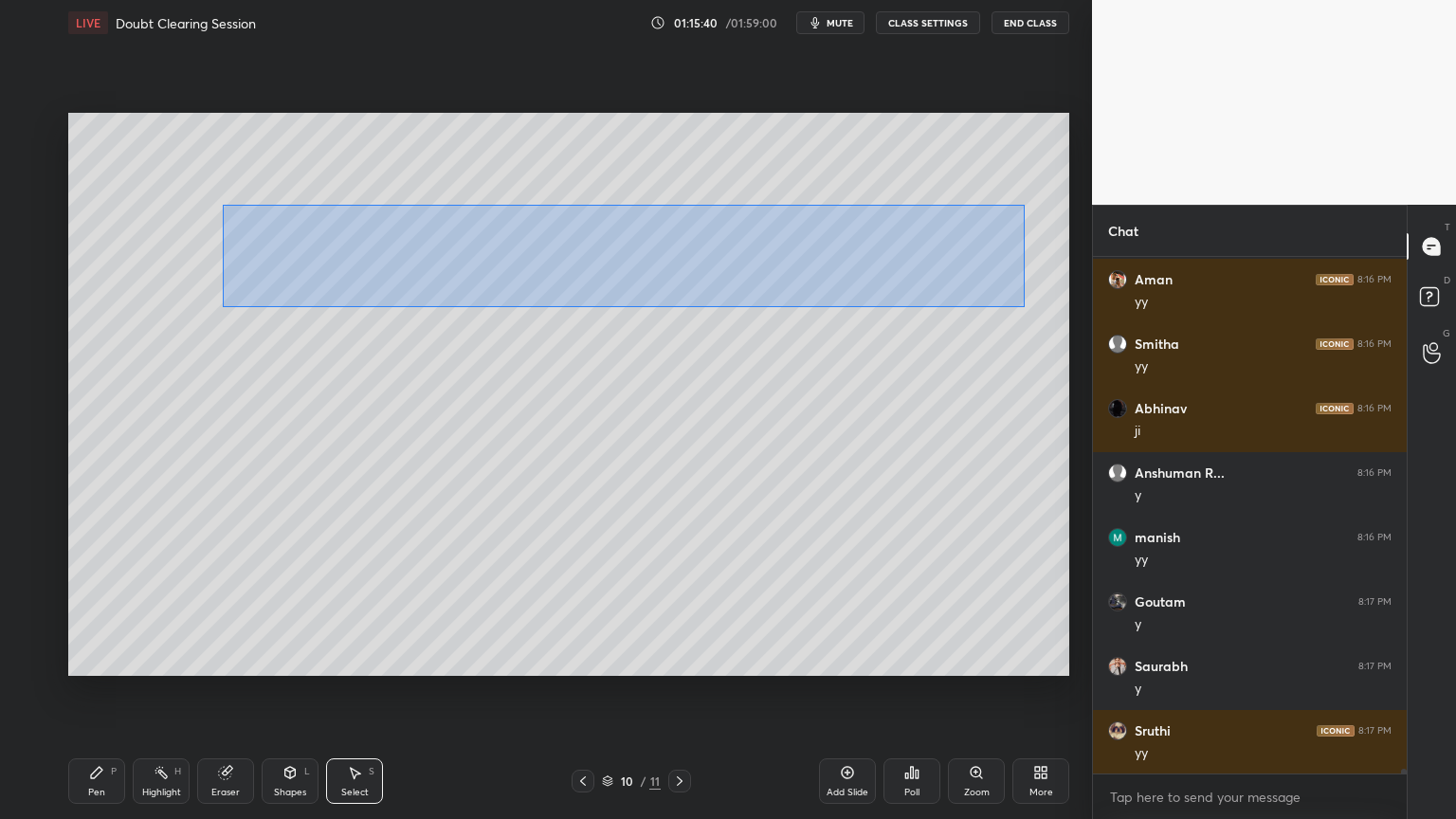 drag, startPoint x: 223, startPoint y: 206, endPoint x: 1016, endPoint y: 306, distance: 799.2803 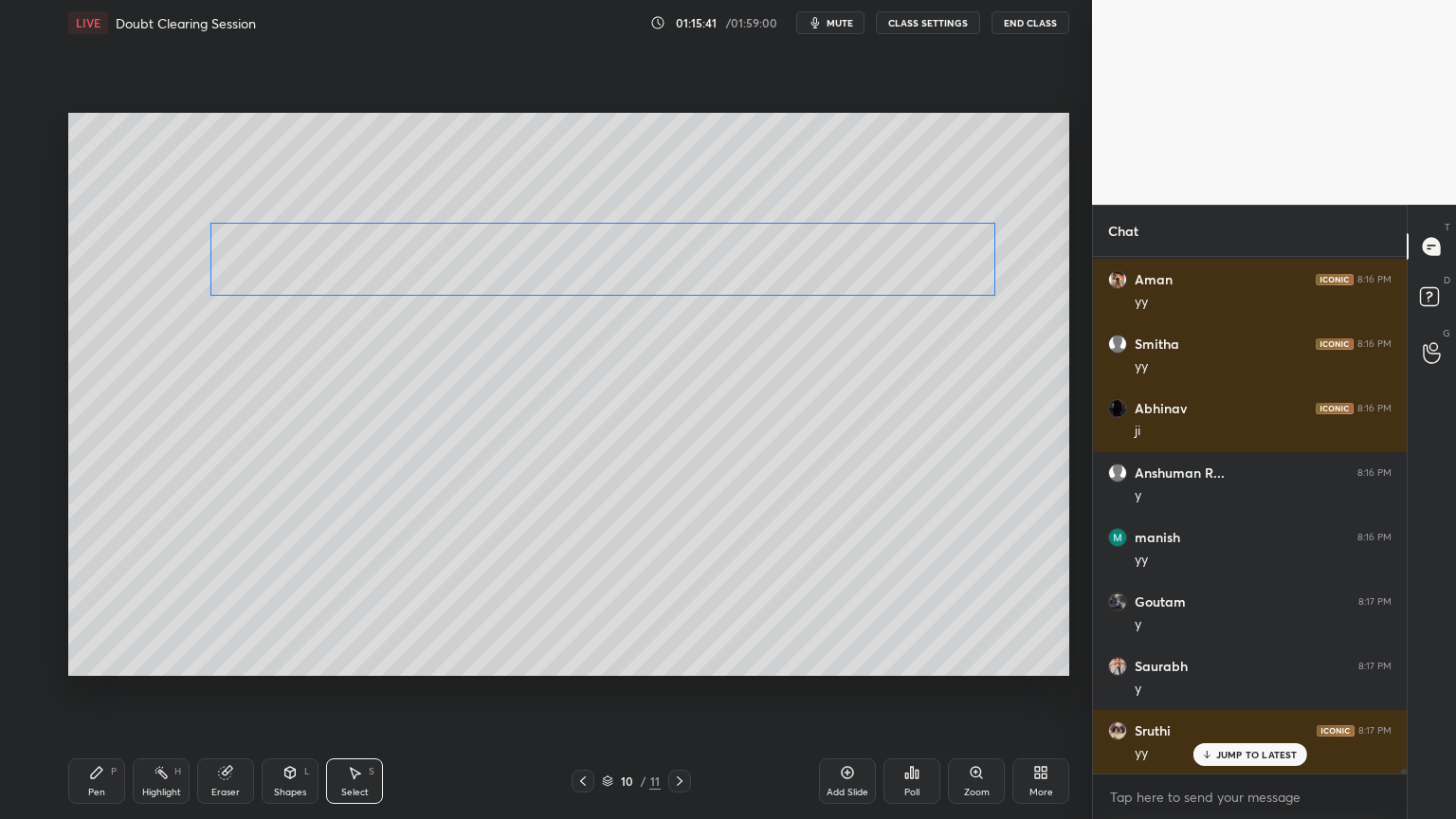 scroll, scrollTop: 61072, scrollLeft: 0, axis: vertical 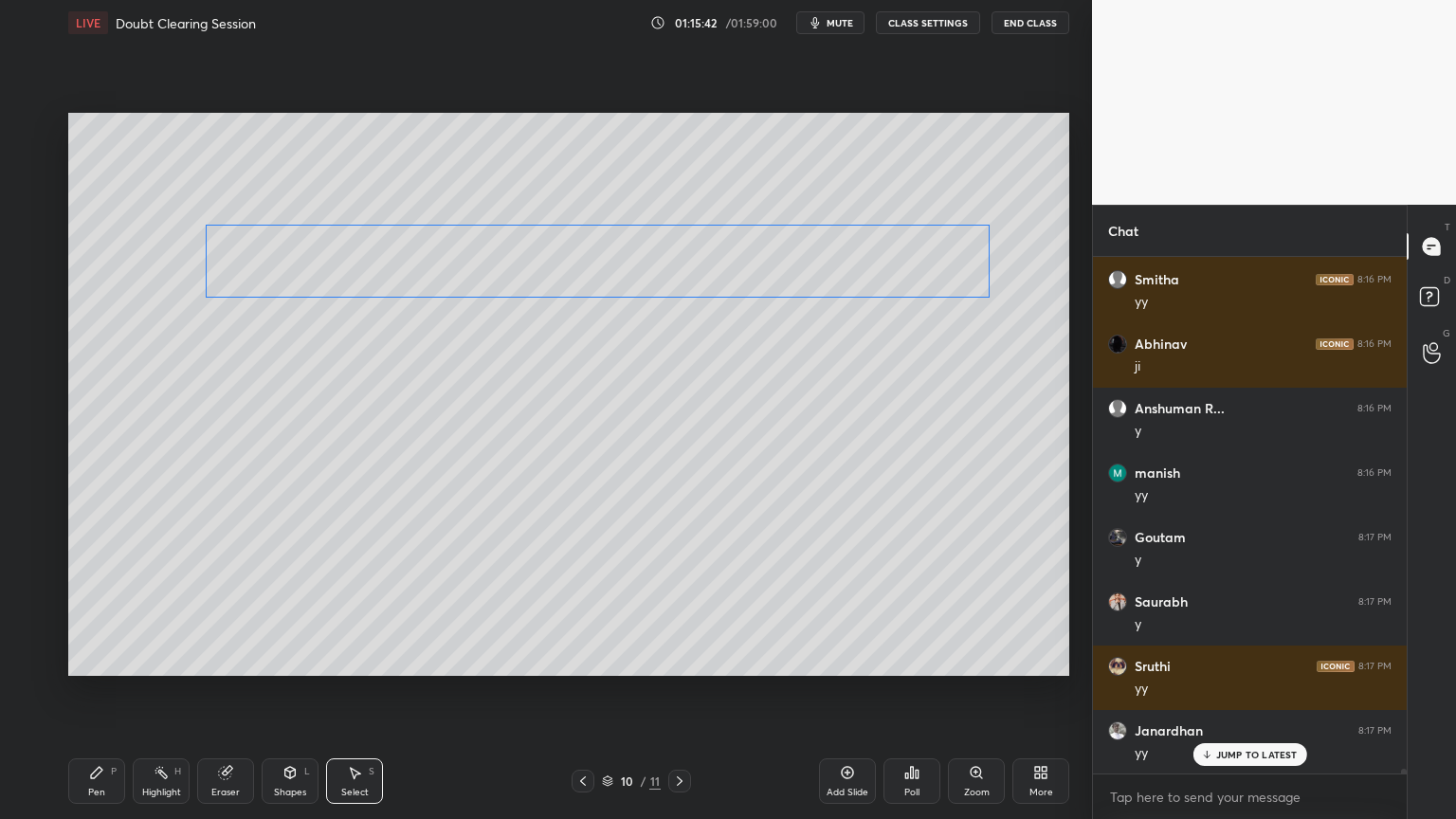drag, startPoint x: 868, startPoint y: 271, endPoint x: 839, endPoint y: 278, distance: 29.832868 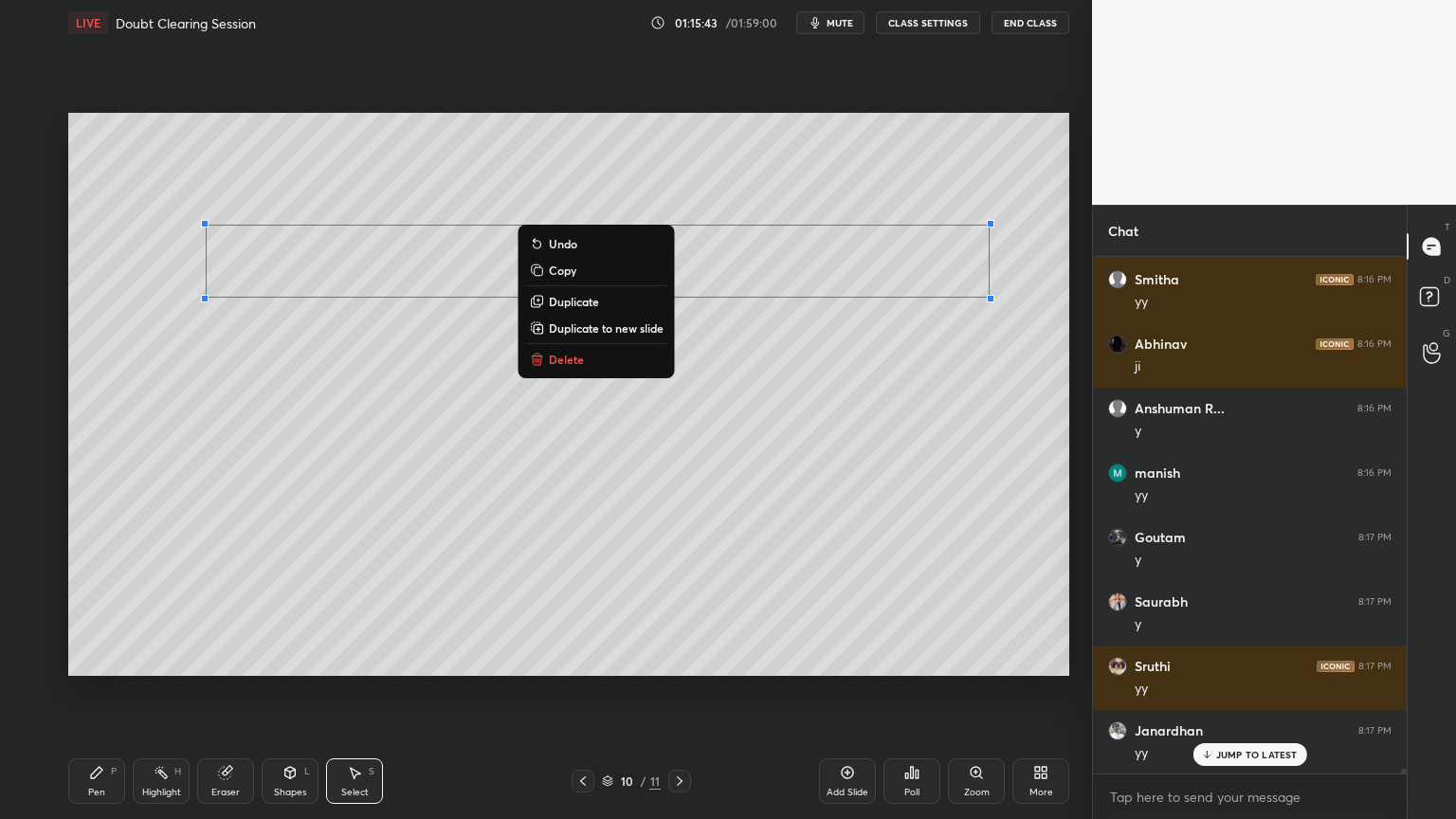 click on "0 ° Undo Copy Duplicate Duplicate to new slide Delete" at bounding box center (569, 394) 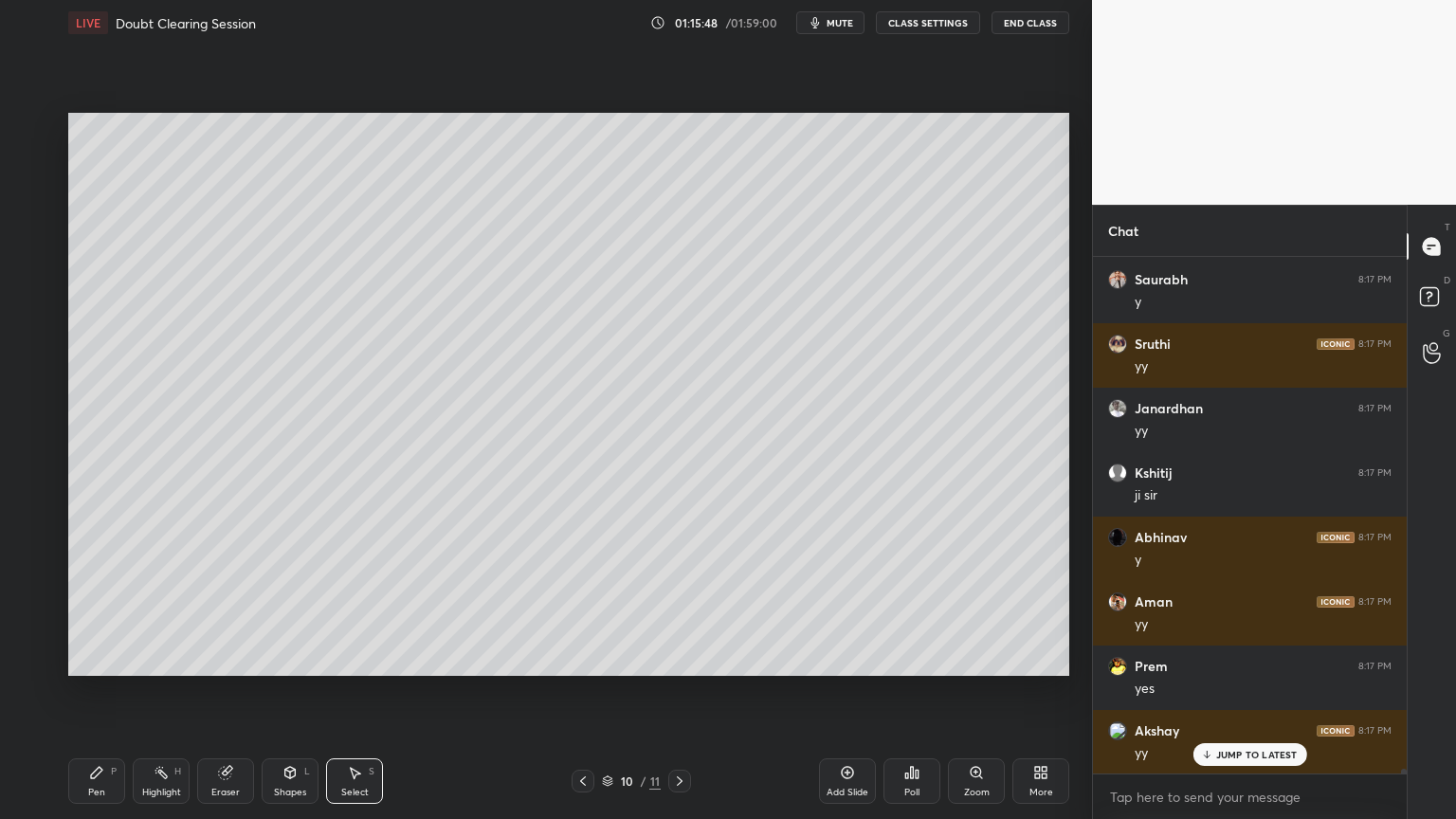 scroll, scrollTop: 61459, scrollLeft: 0, axis: vertical 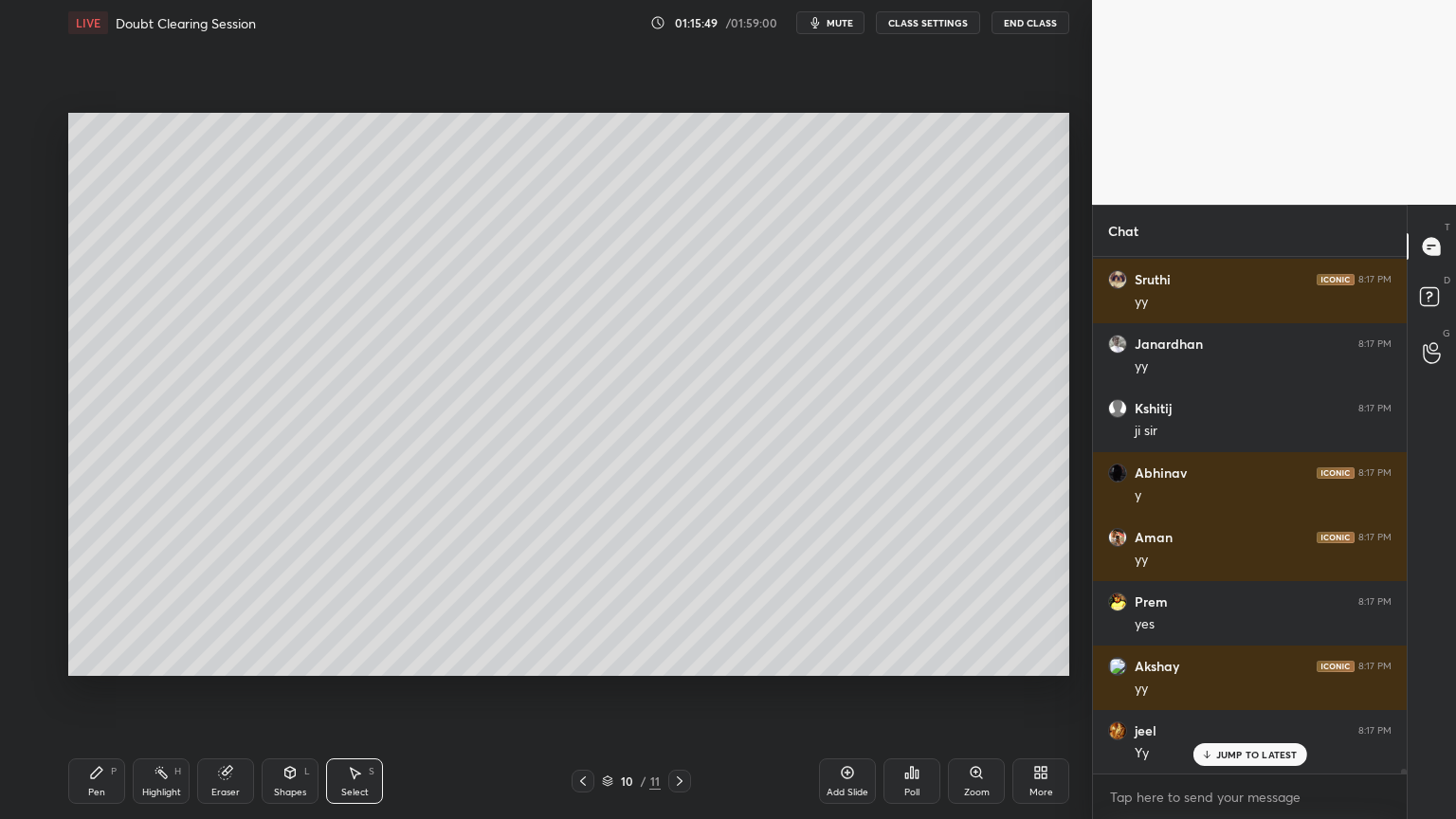 click on "Pen P" at bounding box center (97, 781) 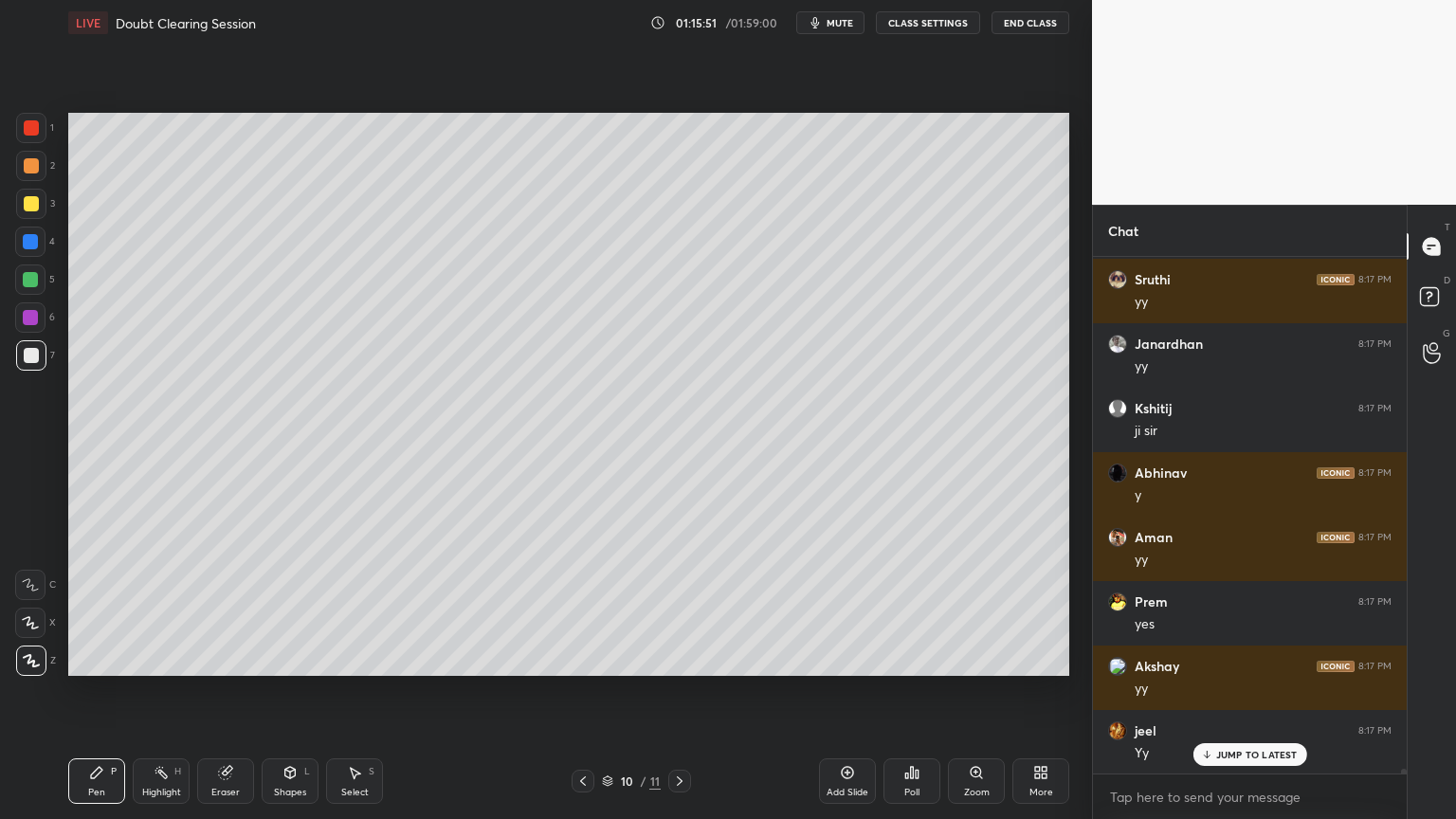 click at bounding box center [30, 242] 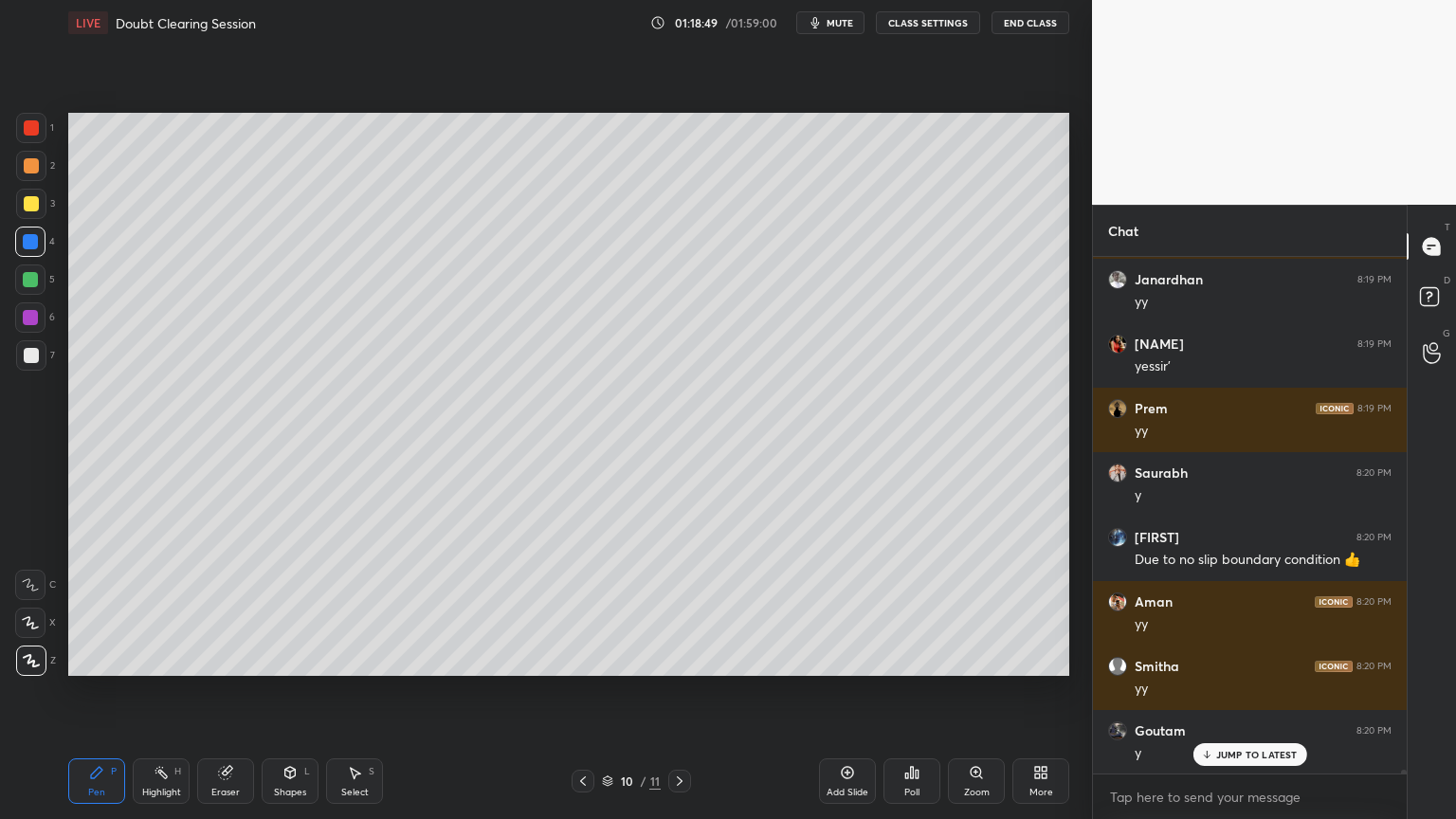 scroll, scrollTop: 64235, scrollLeft: 0, axis: vertical 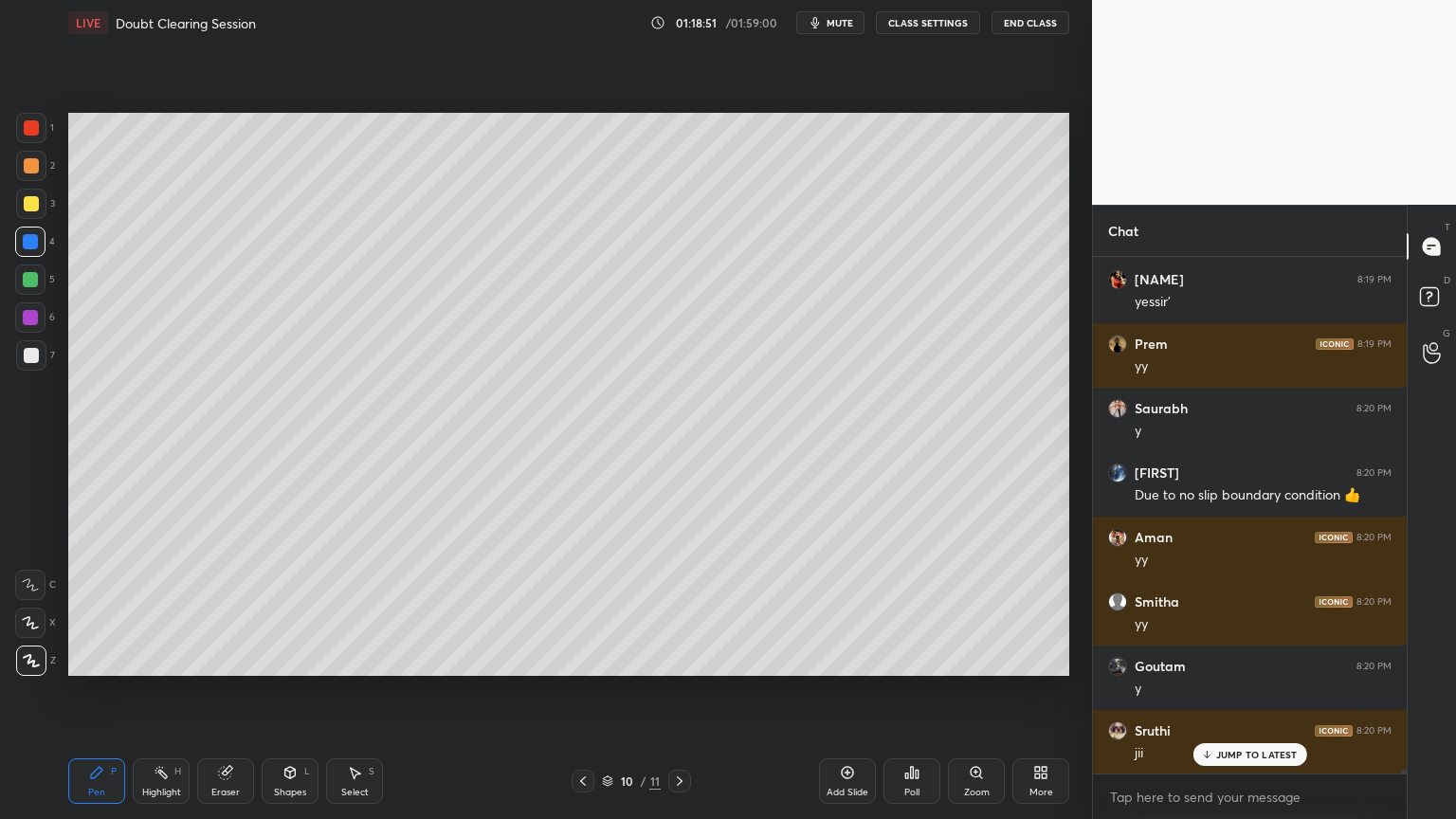 drag, startPoint x: 348, startPoint y: 785, endPoint x: 355, endPoint y: 774, distance: 13.038405 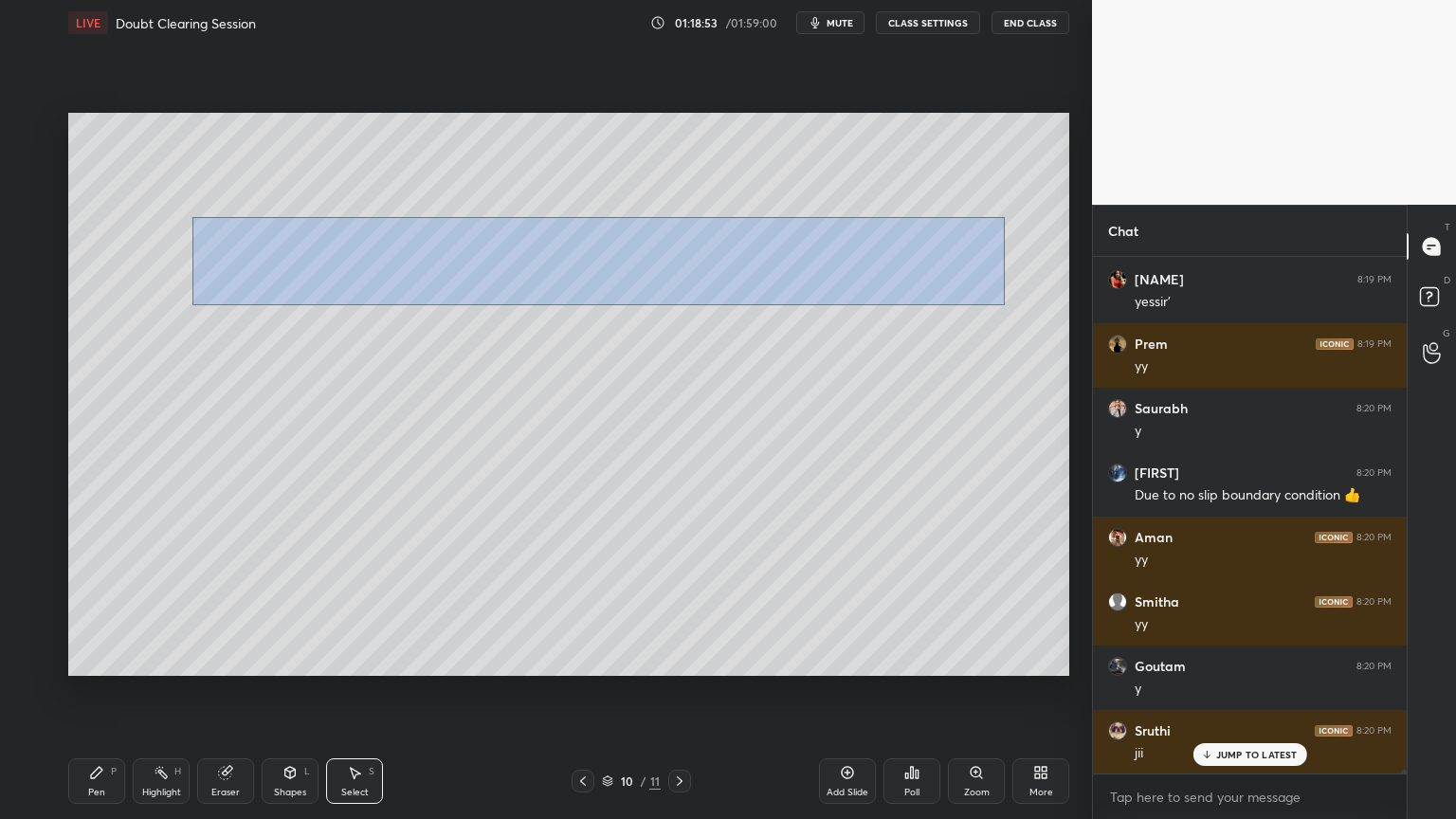 drag, startPoint x: 209, startPoint y: 225, endPoint x: 1005, endPoint y: 307, distance: 800.21247 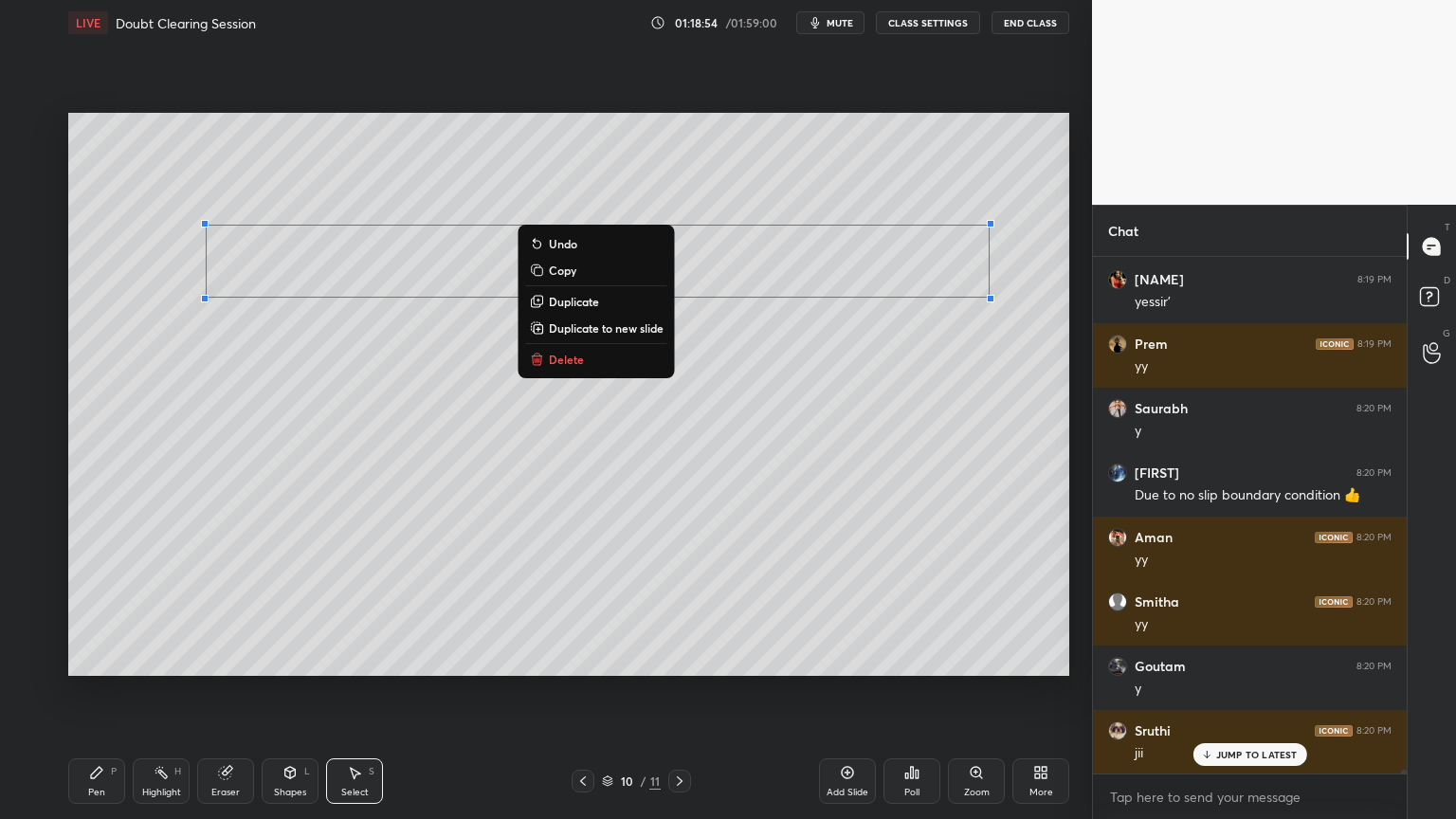 click on "Duplicate" at bounding box center (573, 301) 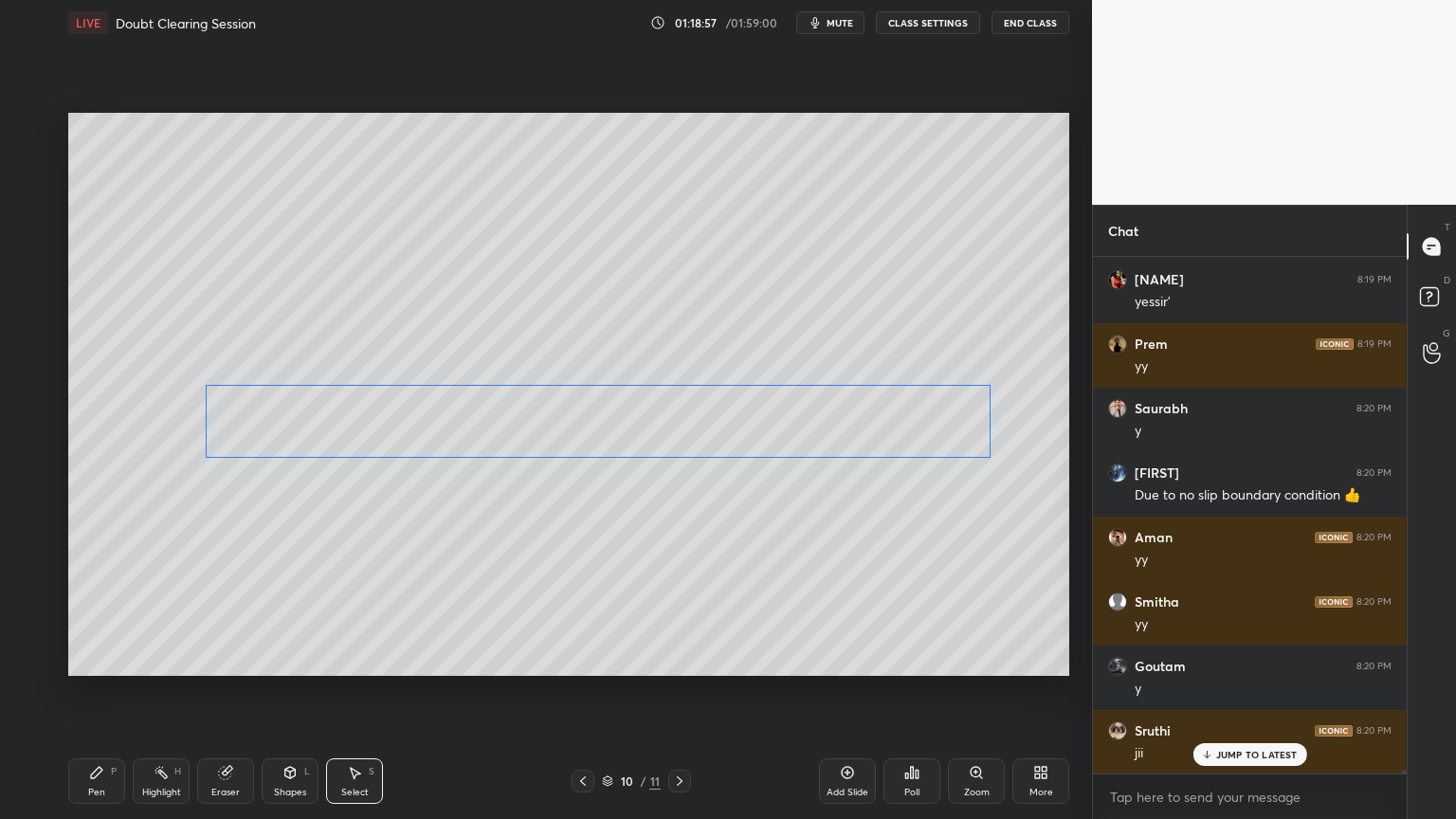 drag, startPoint x: 496, startPoint y: 292, endPoint x: 468, endPoint y: 436, distance: 146.69697 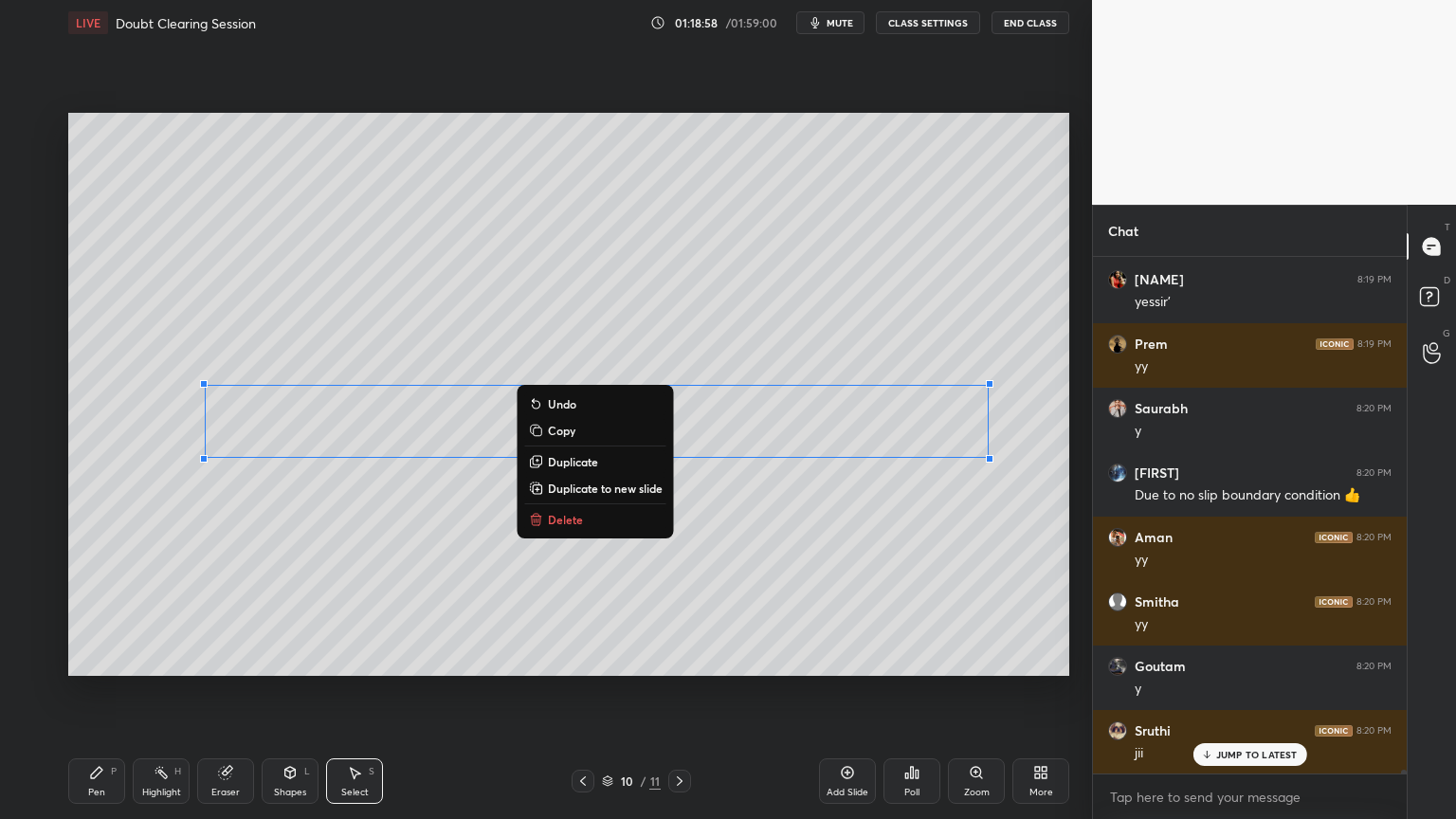 click on "Eraser" at bounding box center (226, 781) 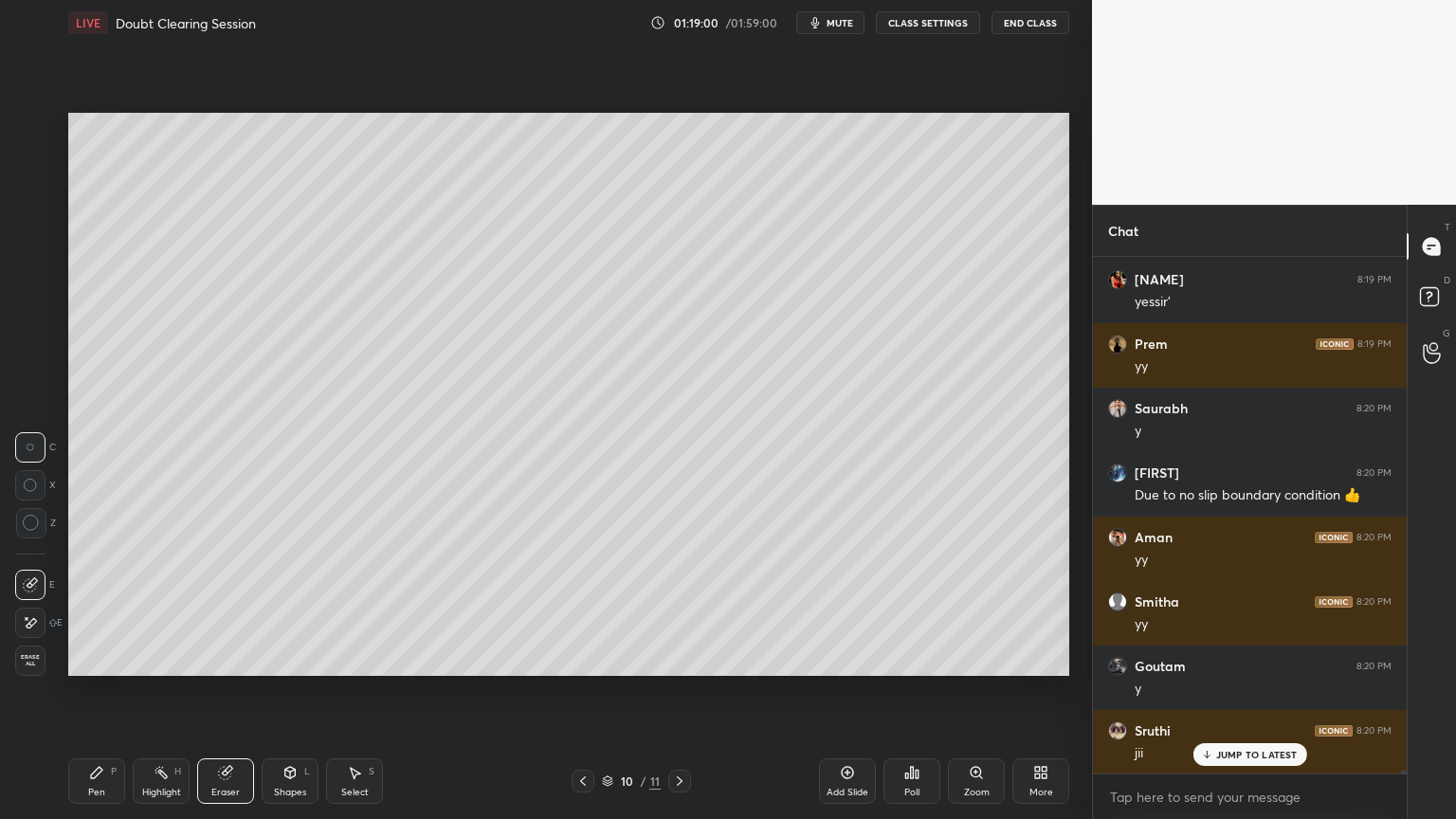 drag, startPoint x: 102, startPoint y: 776, endPoint x: 133, endPoint y: 737, distance: 49.819675 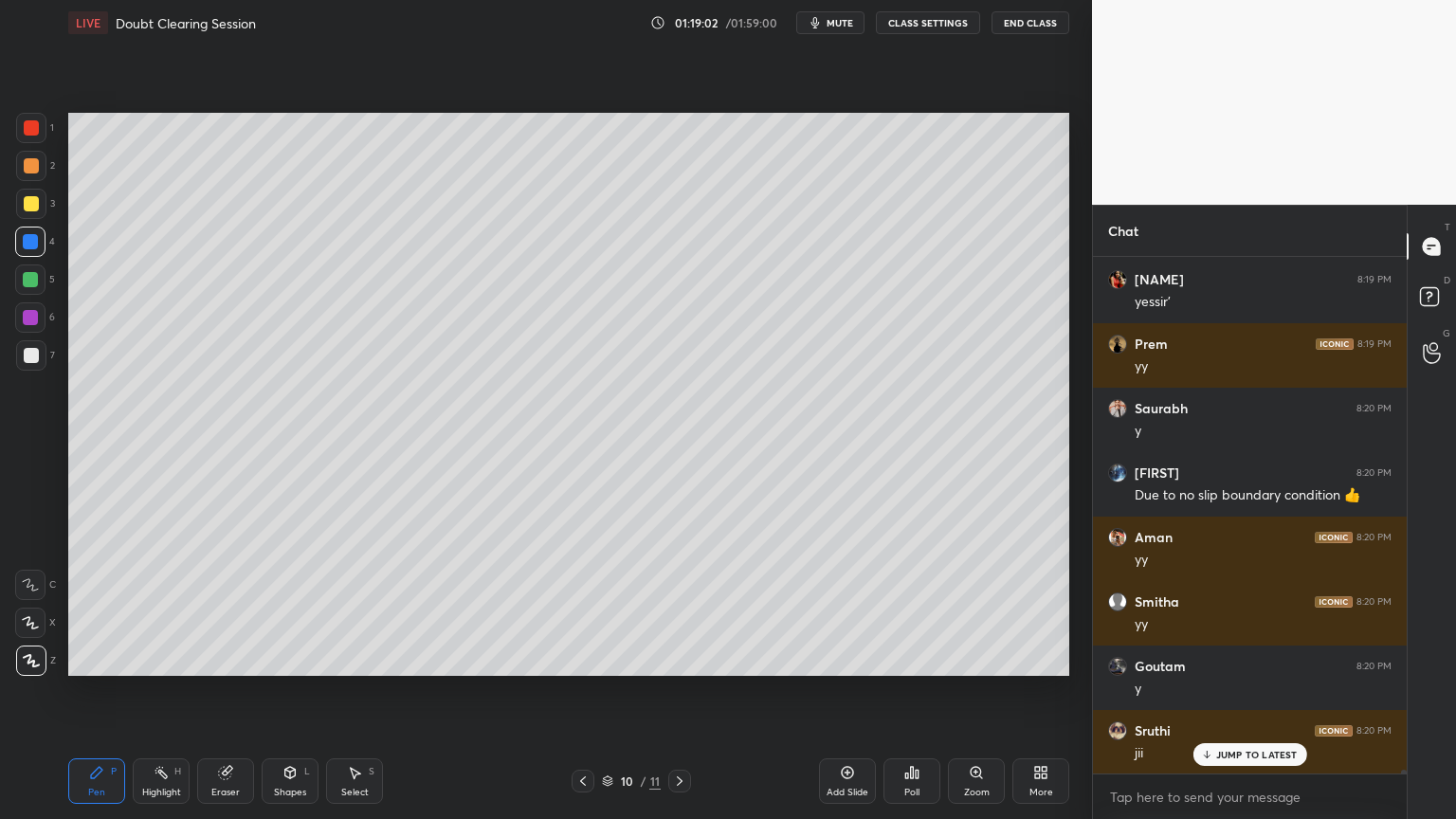 click at bounding box center [31, 355] 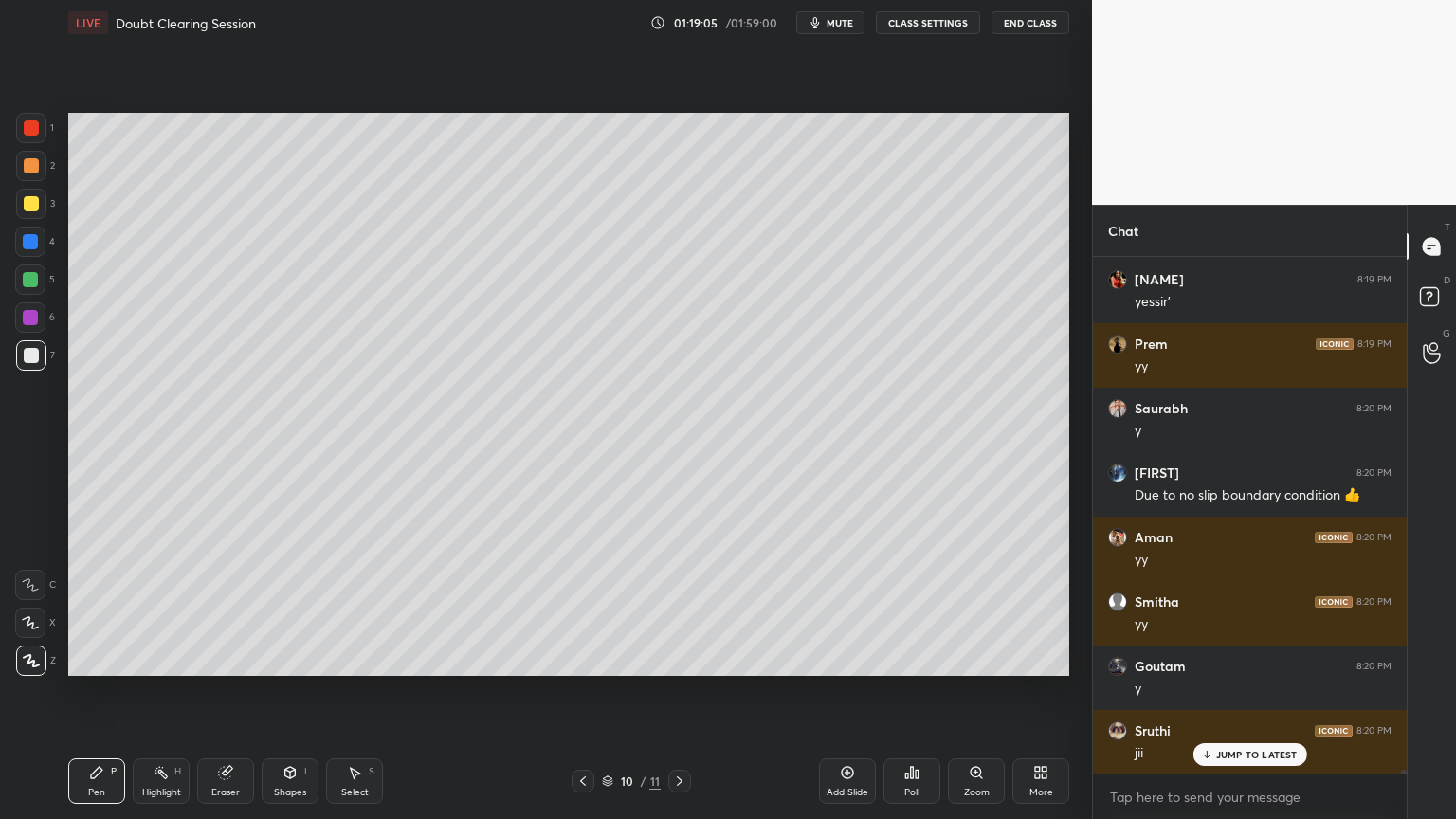 click on "Eraser" at bounding box center [226, 781] 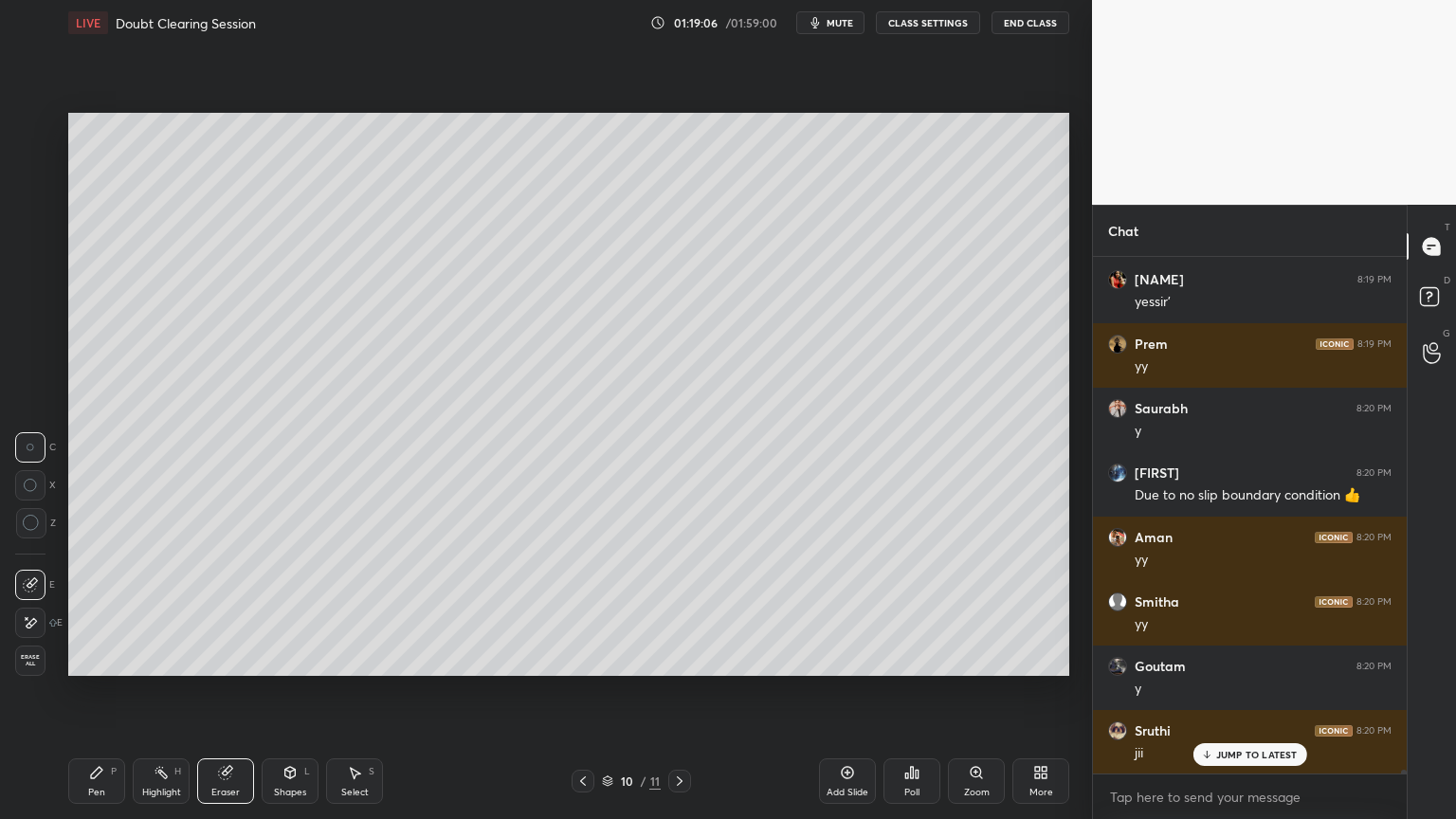 scroll, scrollTop: 64299, scrollLeft: 0, axis: vertical 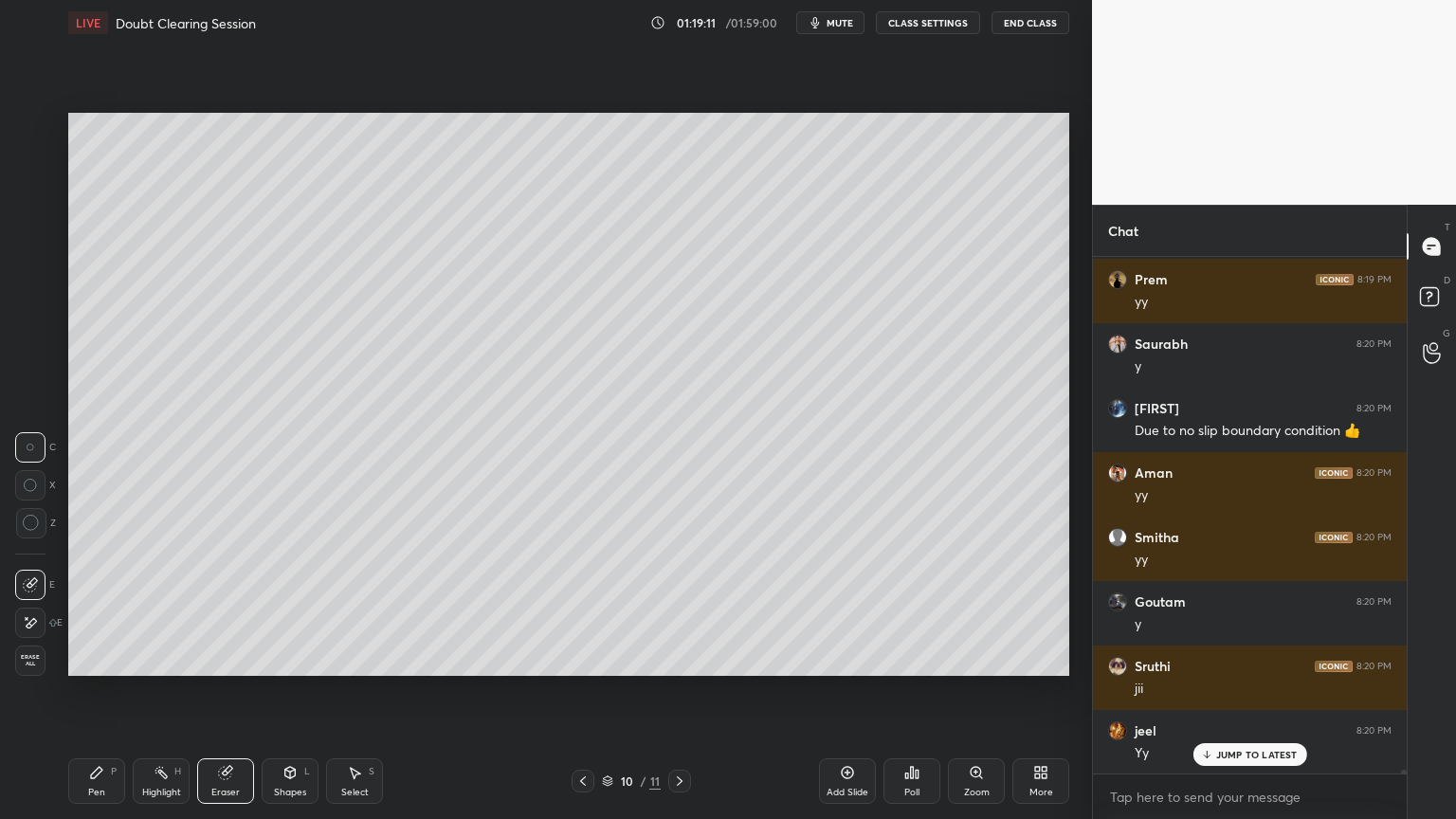 click on "Pen P" at bounding box center [97, 781] 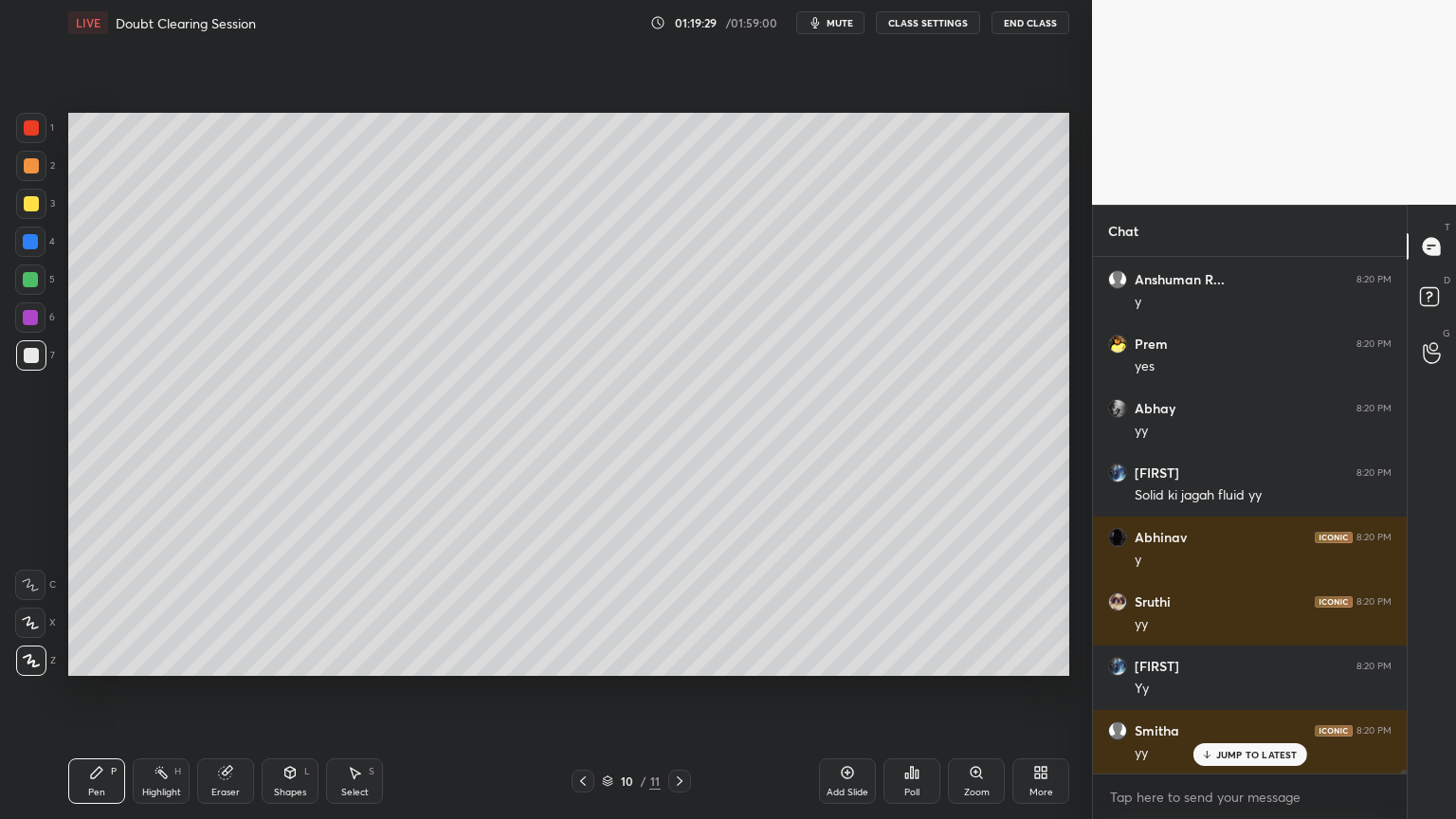 scroll, scrollTop: 64879, scrollLeft: 0, axis: vertical 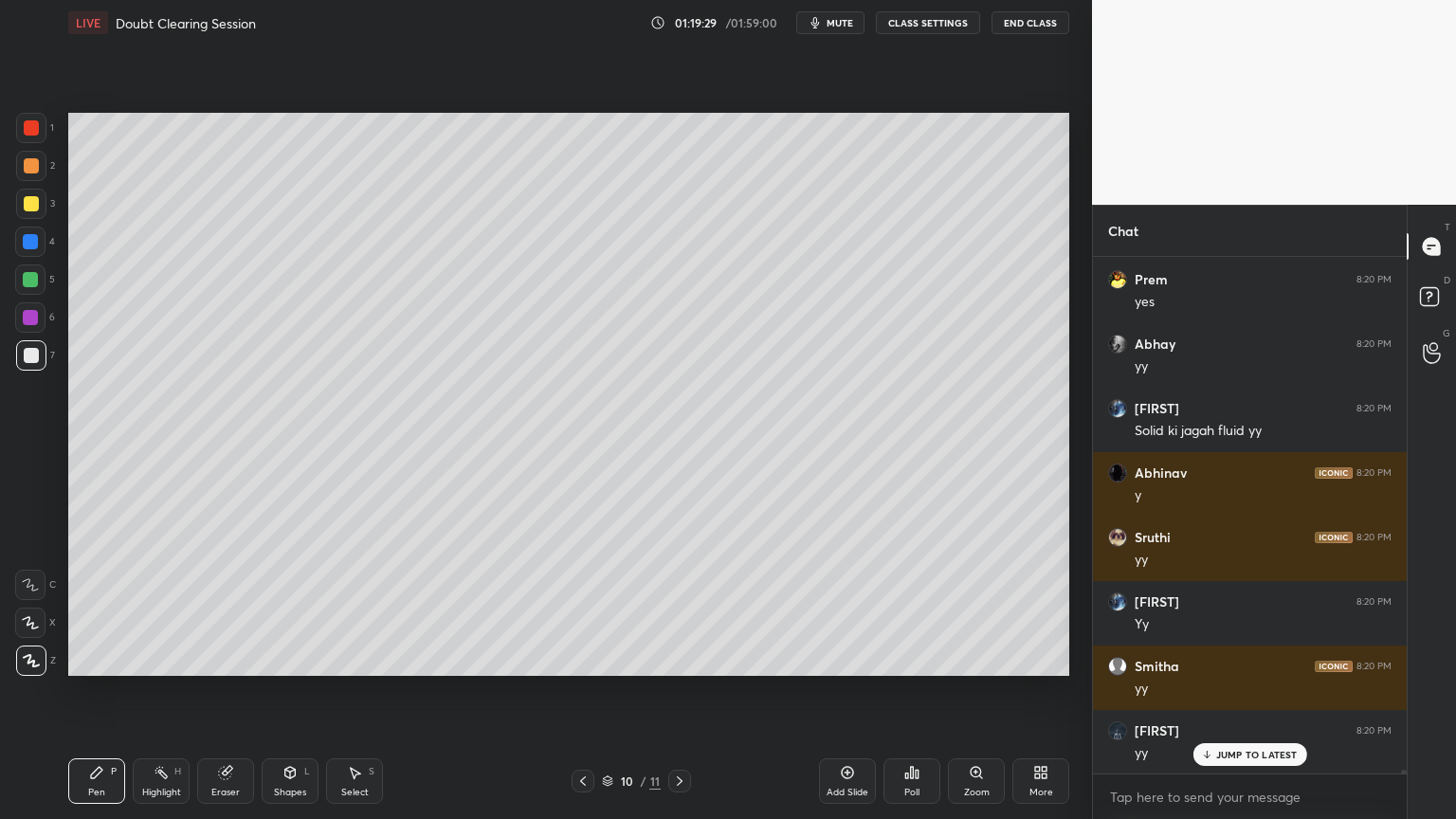 click at bounding box center [30, 242] 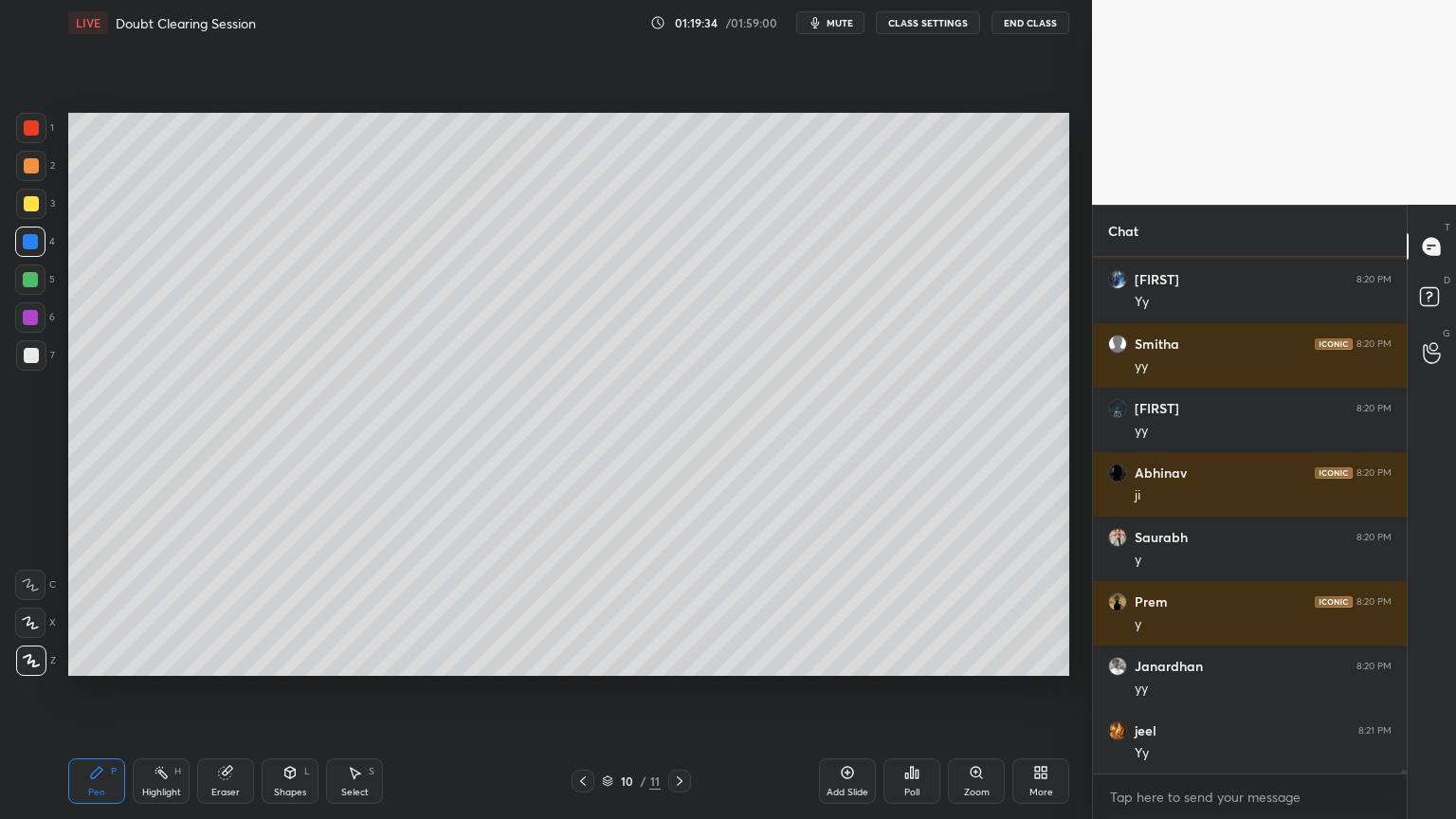 scroll, scrollTop: 65266, scrollLeft: 0, axis: vertical 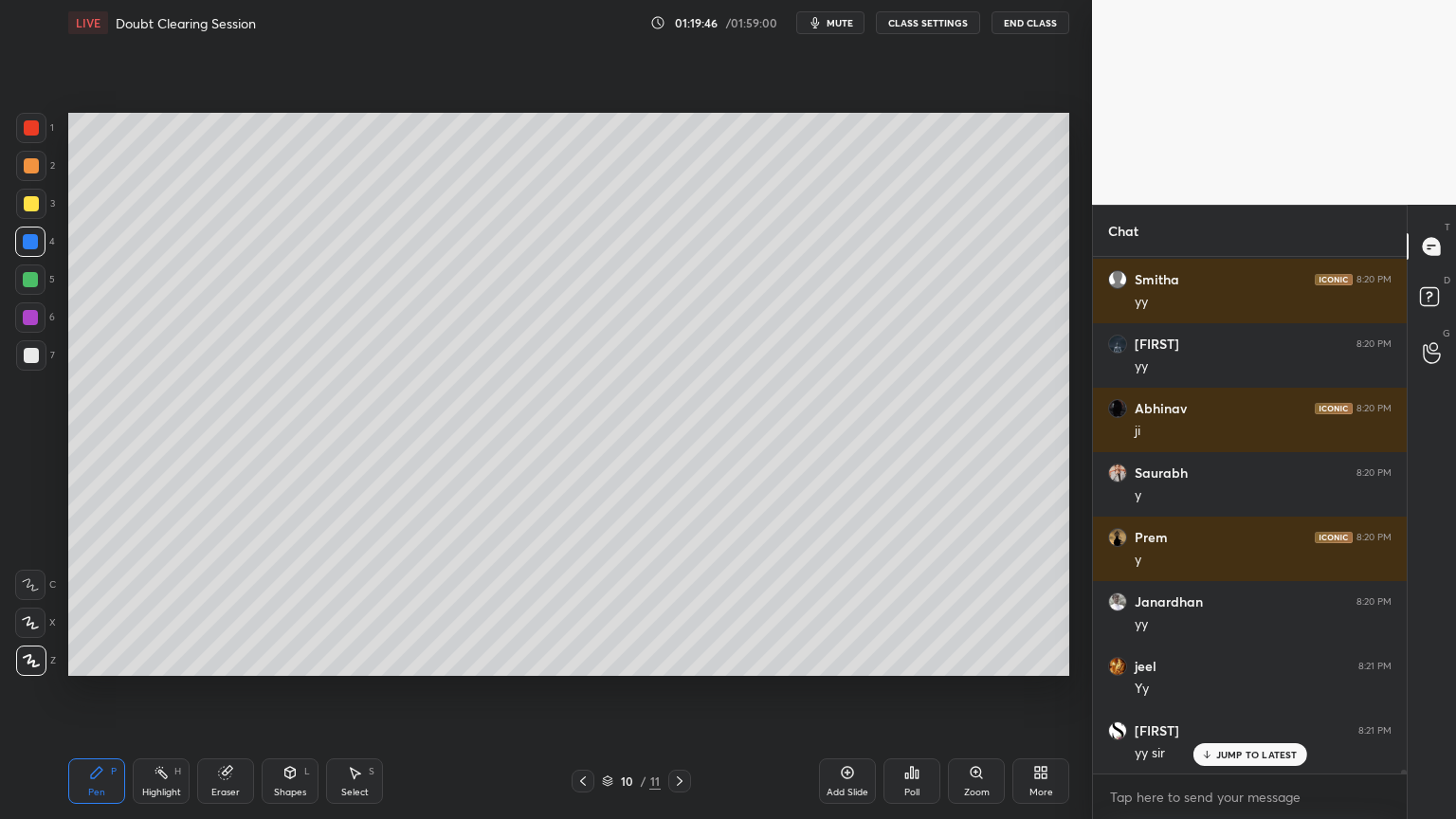 click 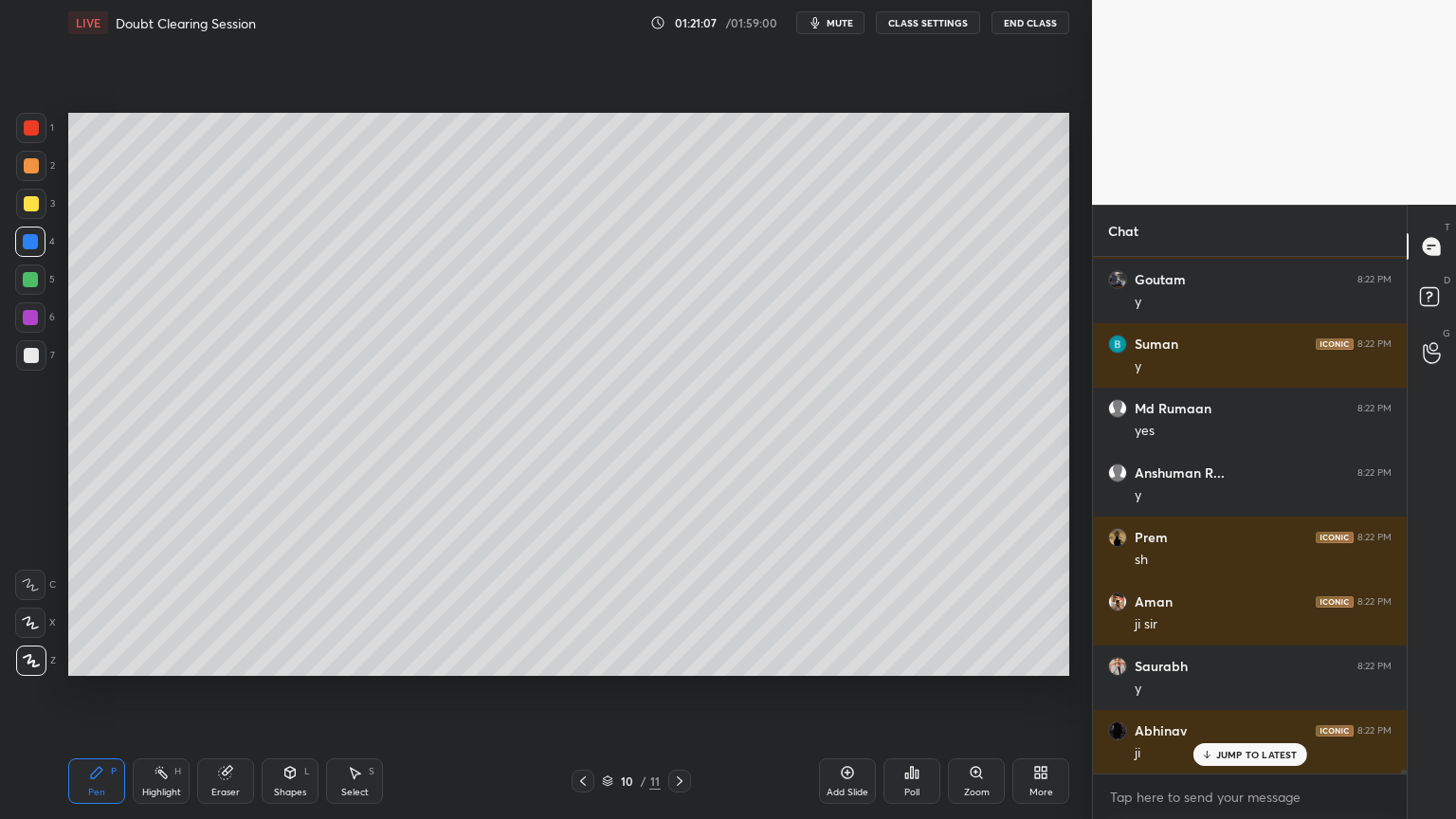 scroll, scrollTop: 66961, scrollLeft: 0, axis: vertical 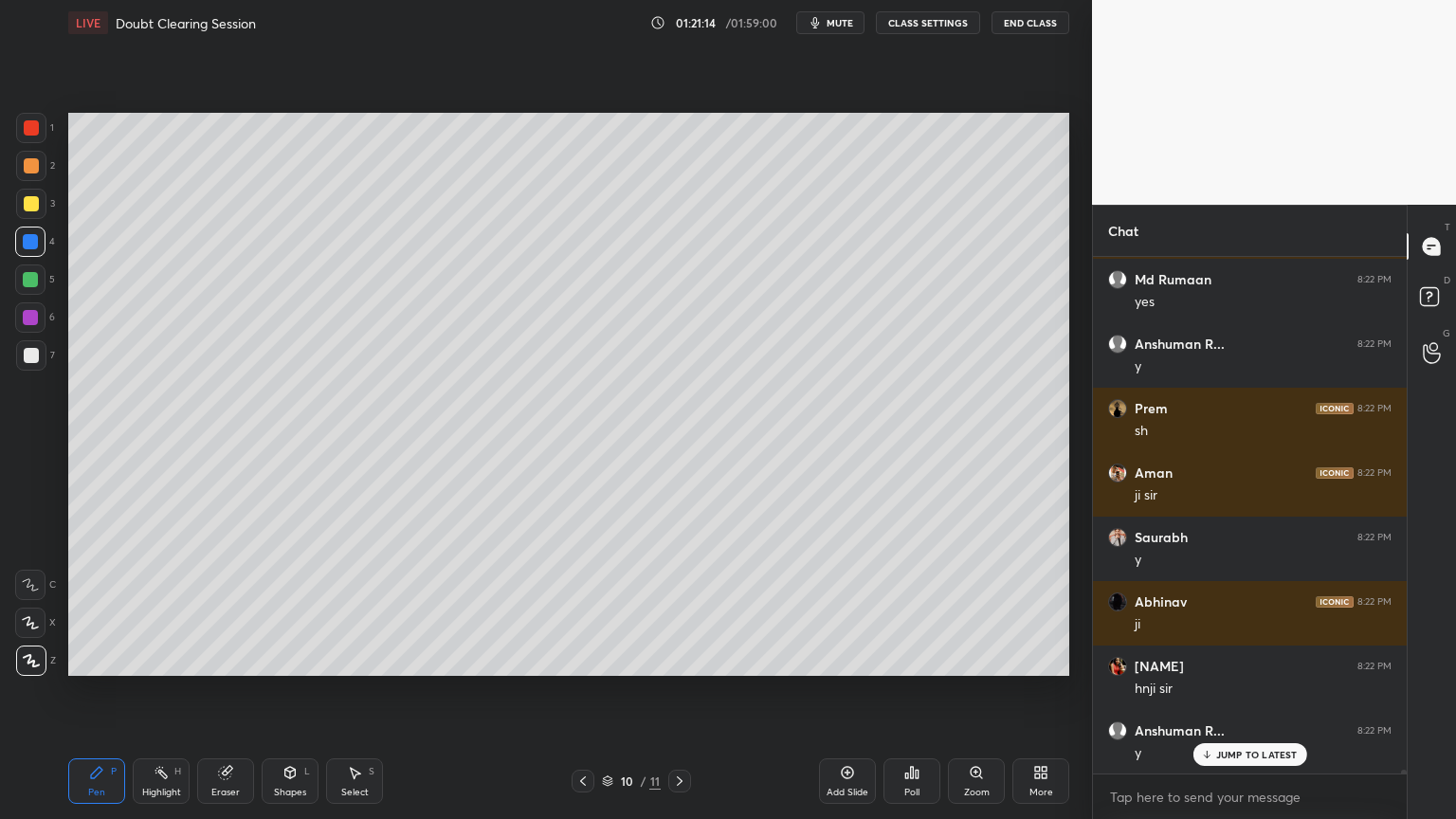 click at bounding box center (31, 355) 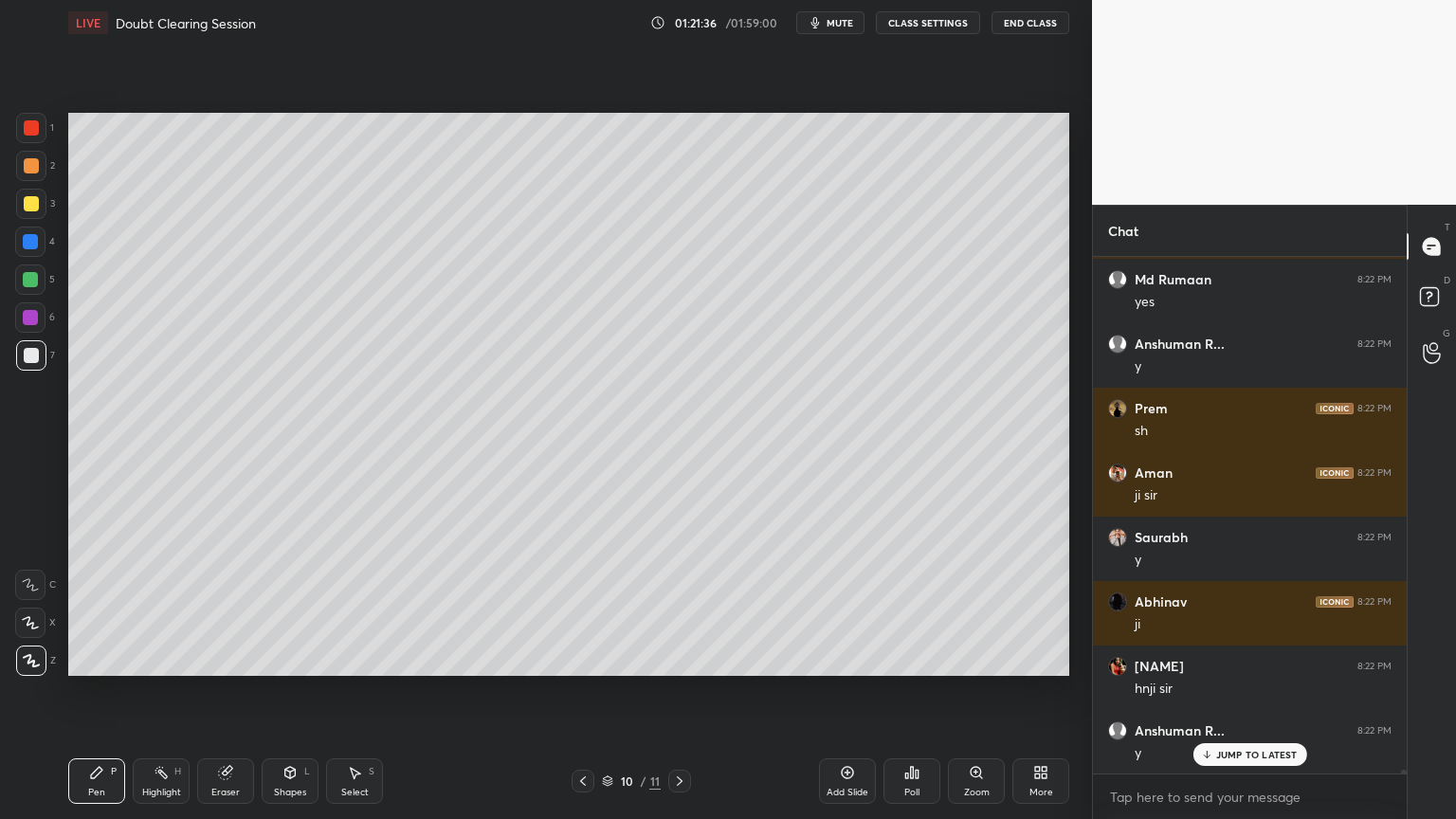 click on "Eraser" at bounding box center (226, 792) 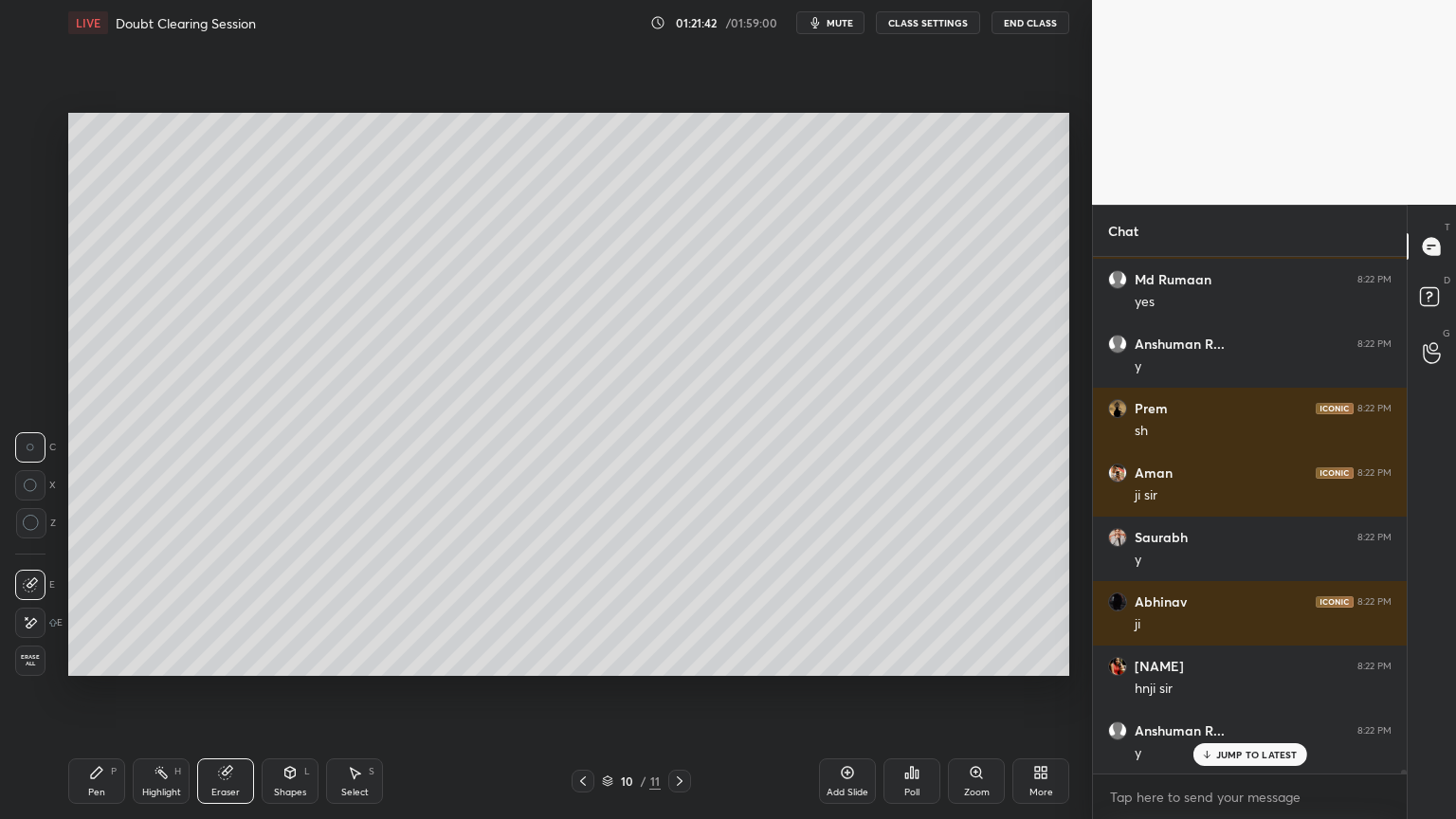 click on "Pen P" at bounding box center (97, 781) 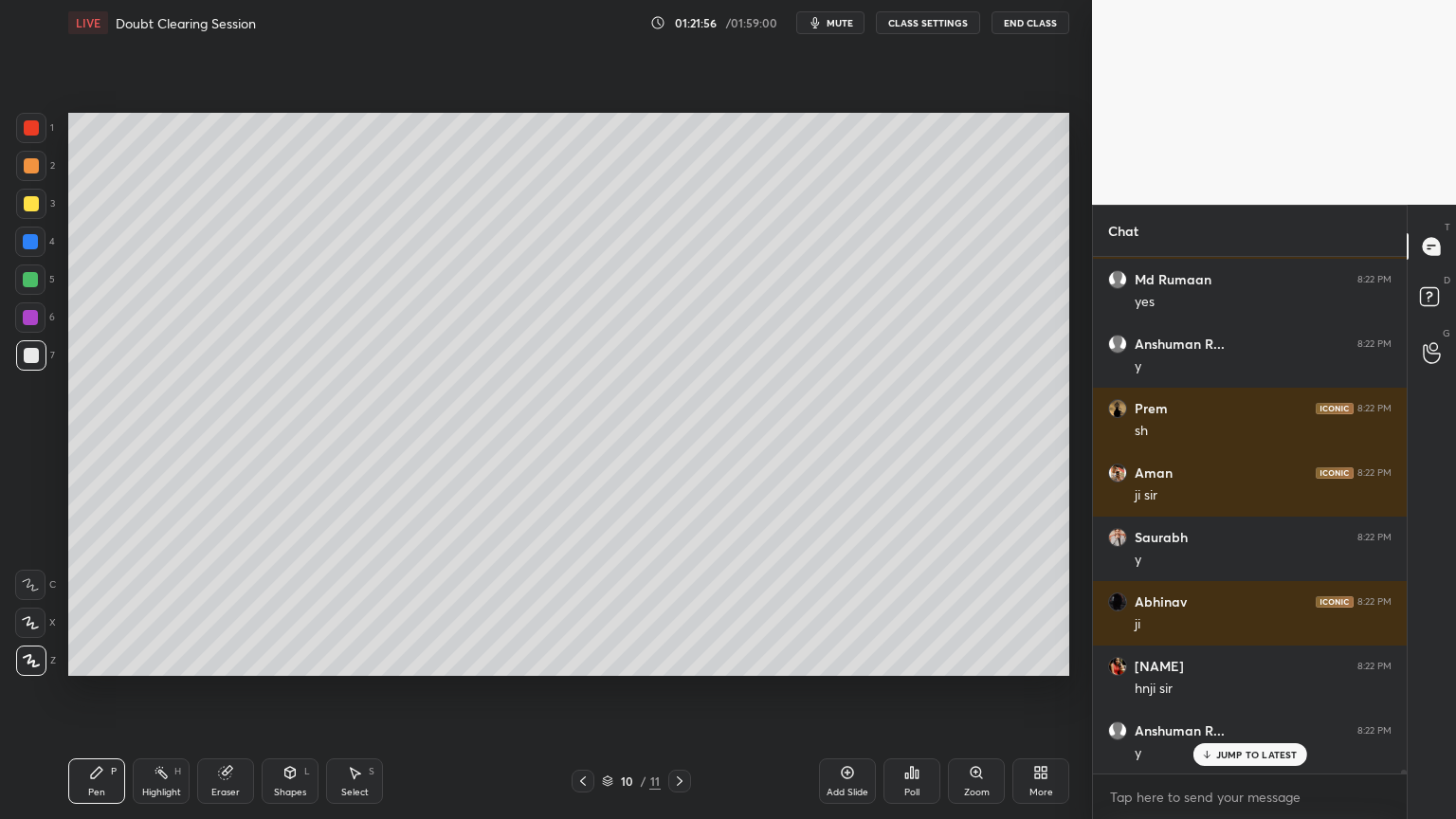 click on "Shapes L" at bounding box center [290, 781] 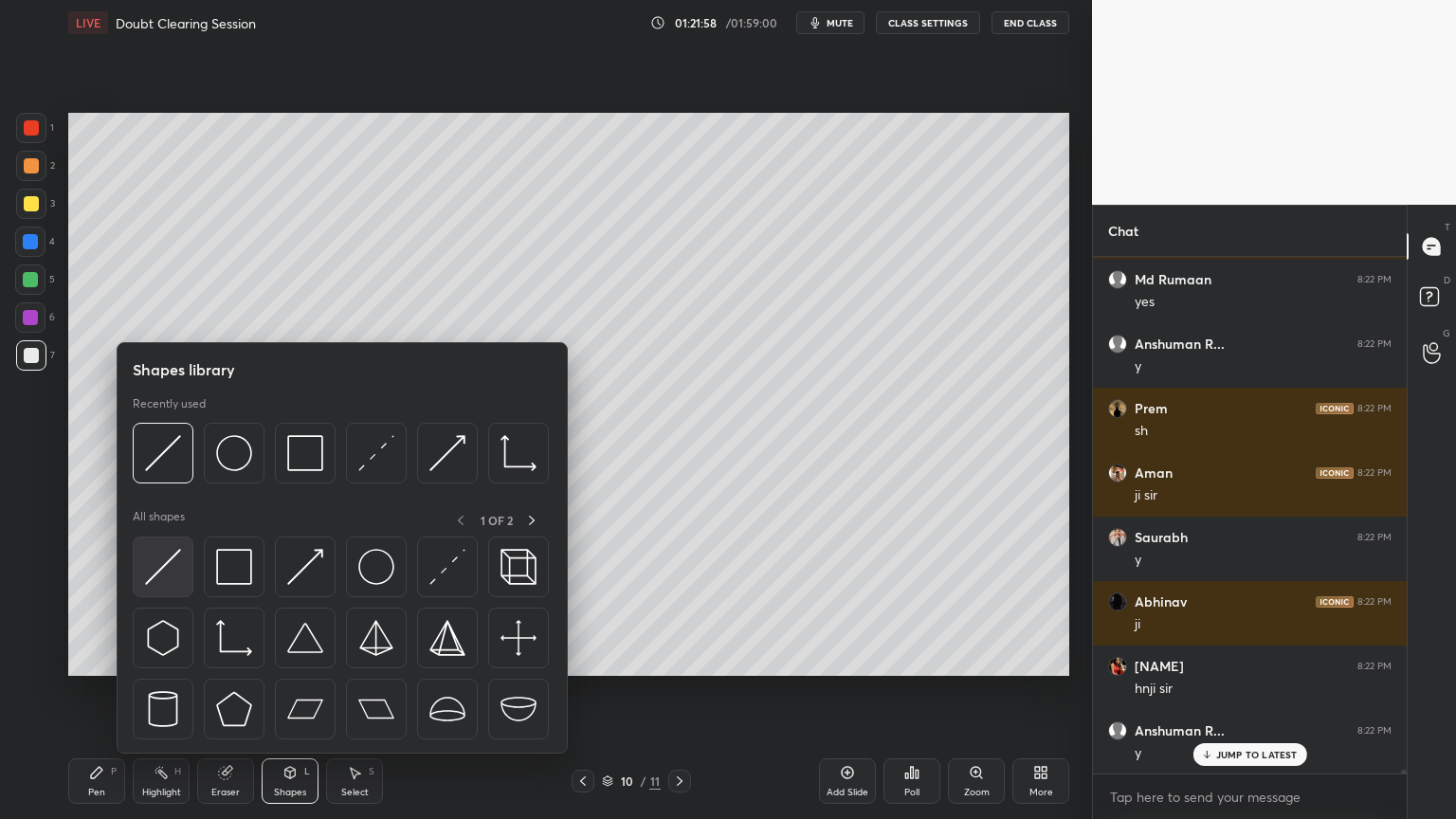 click at bounding box center [163, 567] 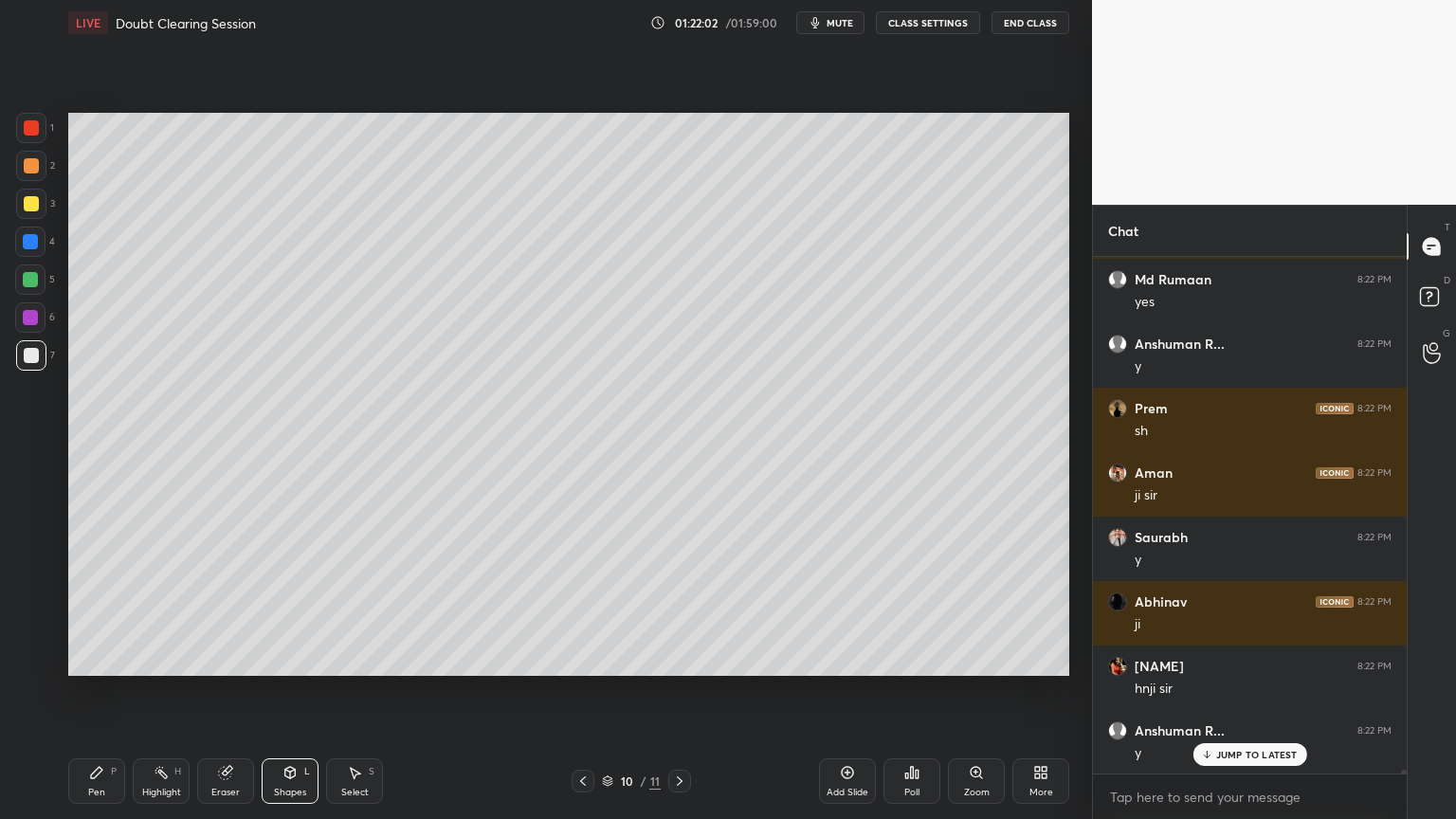 click on "Pen P" at bounding box center [97, 781] 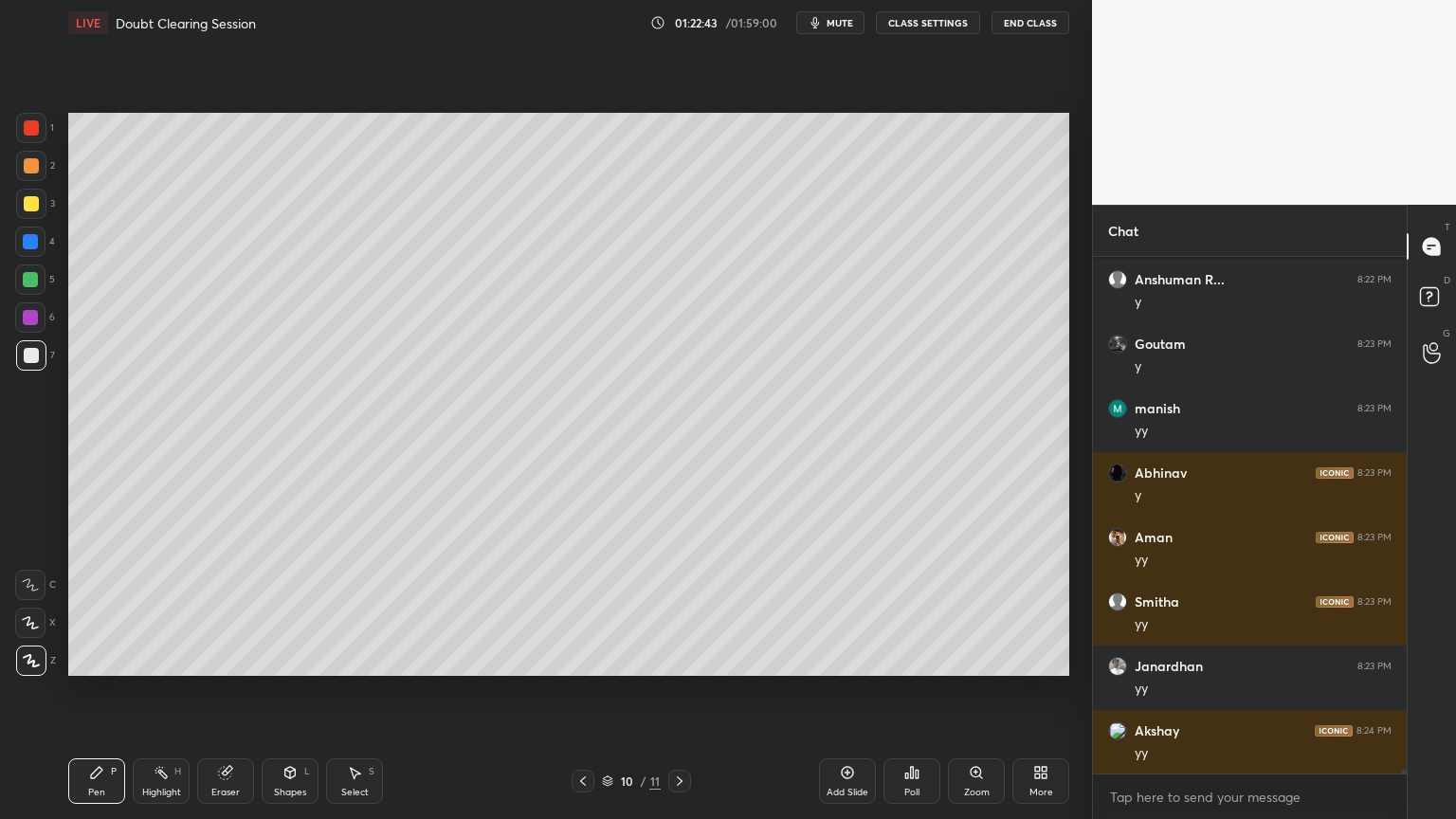 scroll, scrollTop: 67541, scrollLeft: 0, axis: vertical 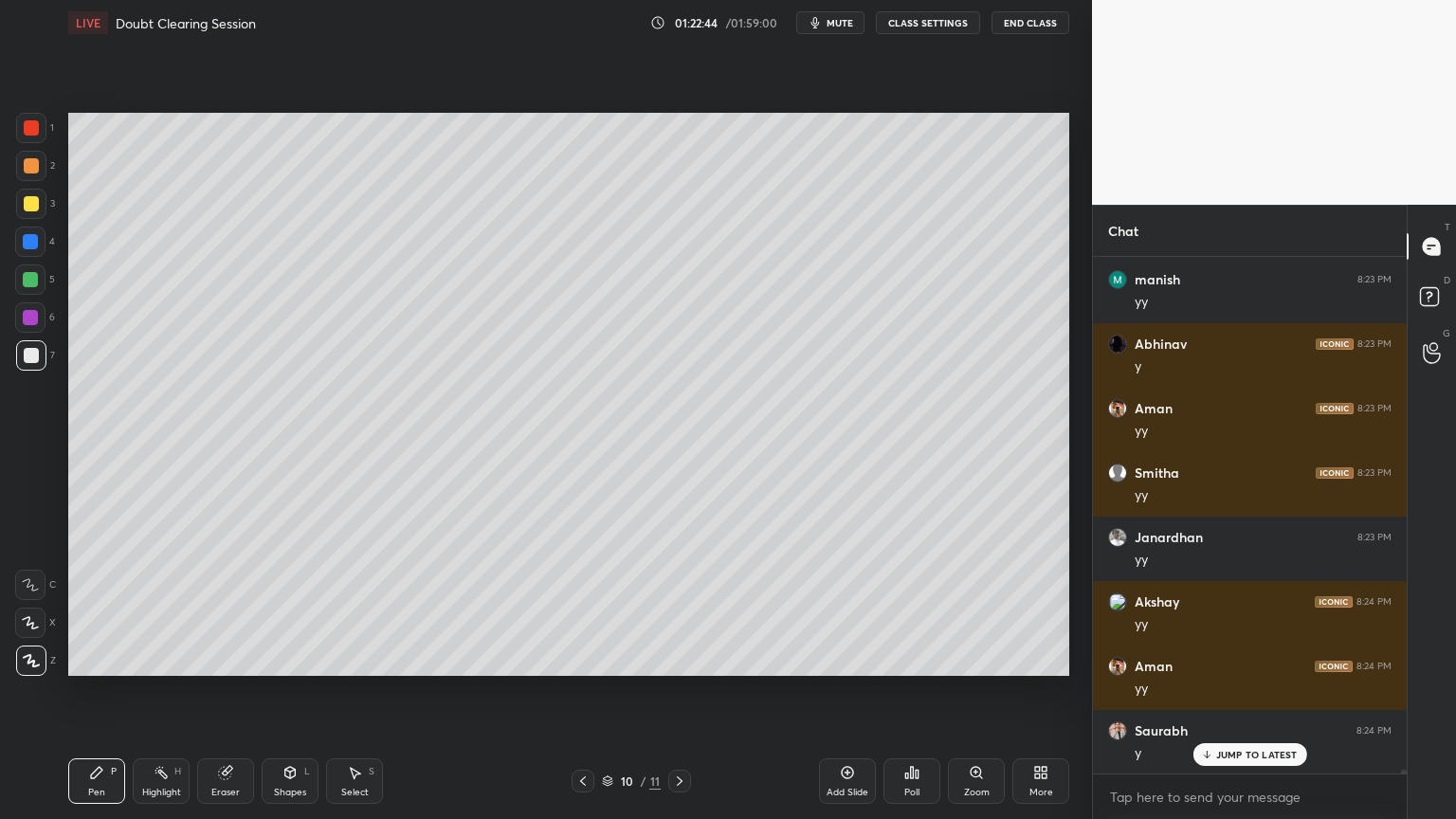 drag, startPoint x: 243, startPoint y: 776, endPoint x: 335, endPoint y: 739, distance: 99.16148 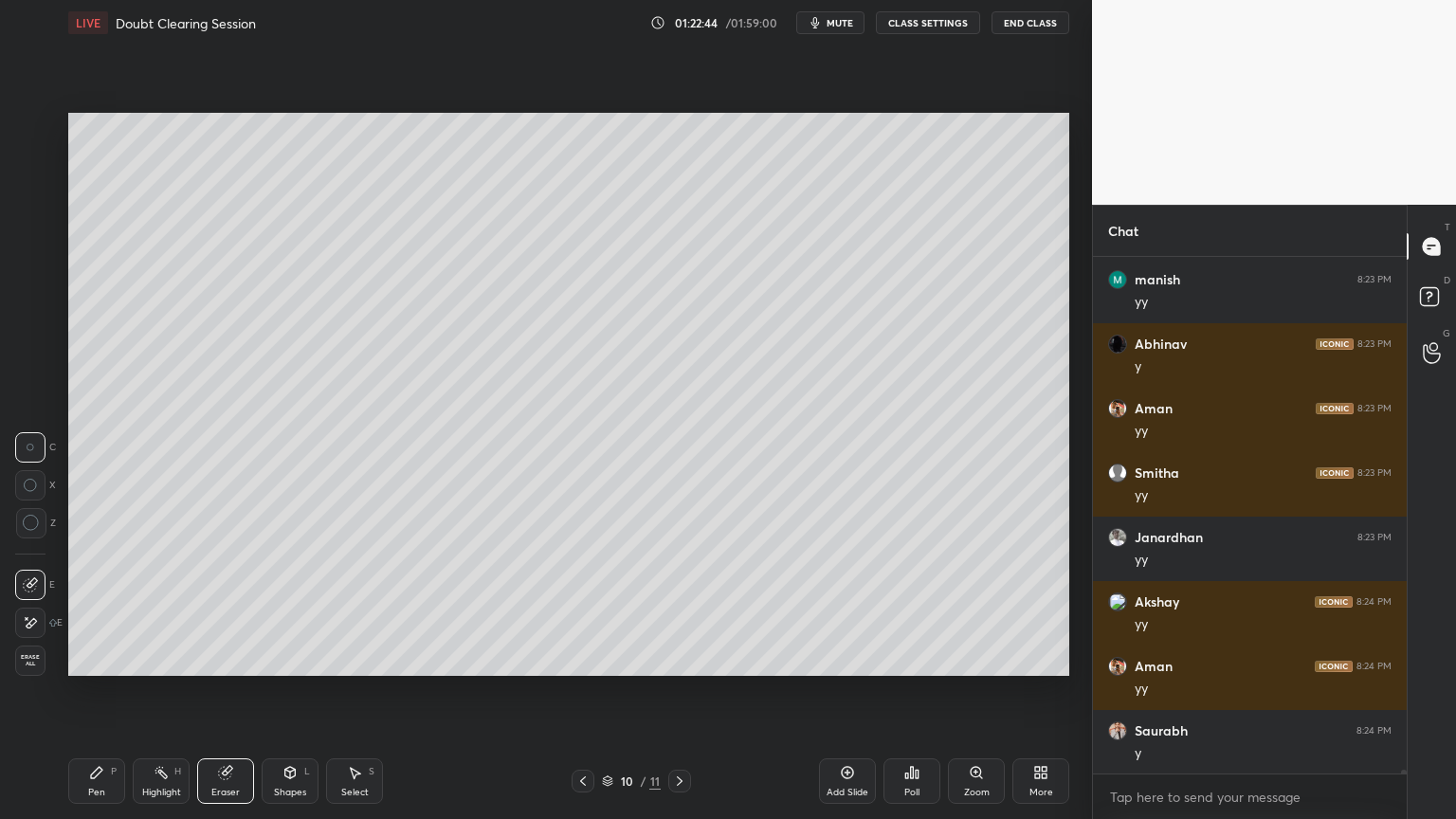 scroll, scrollTop: 67605, scrollLeft: 0, axis: vertical 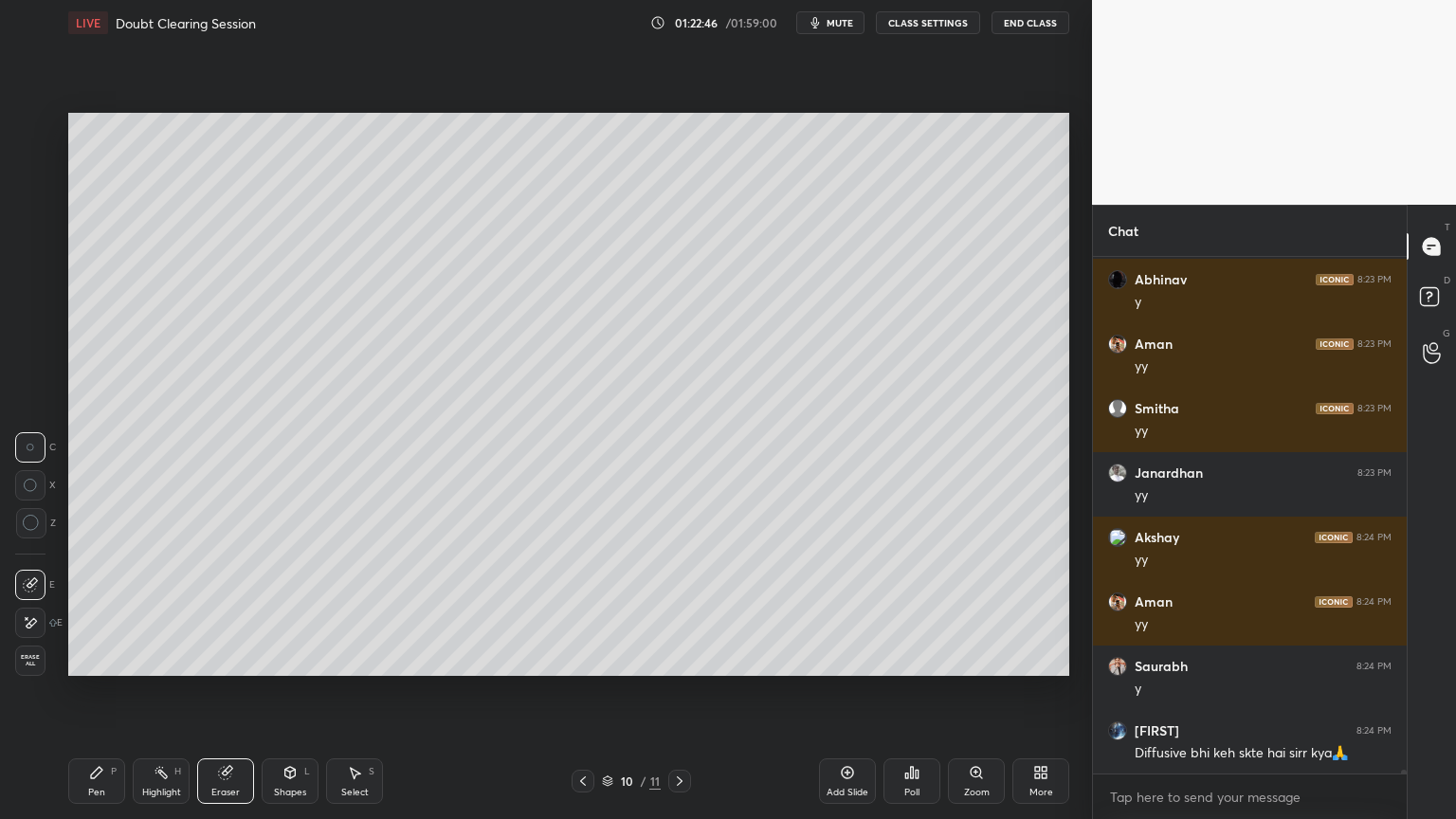 click on "Pen P" at bounding box center [97, 781] 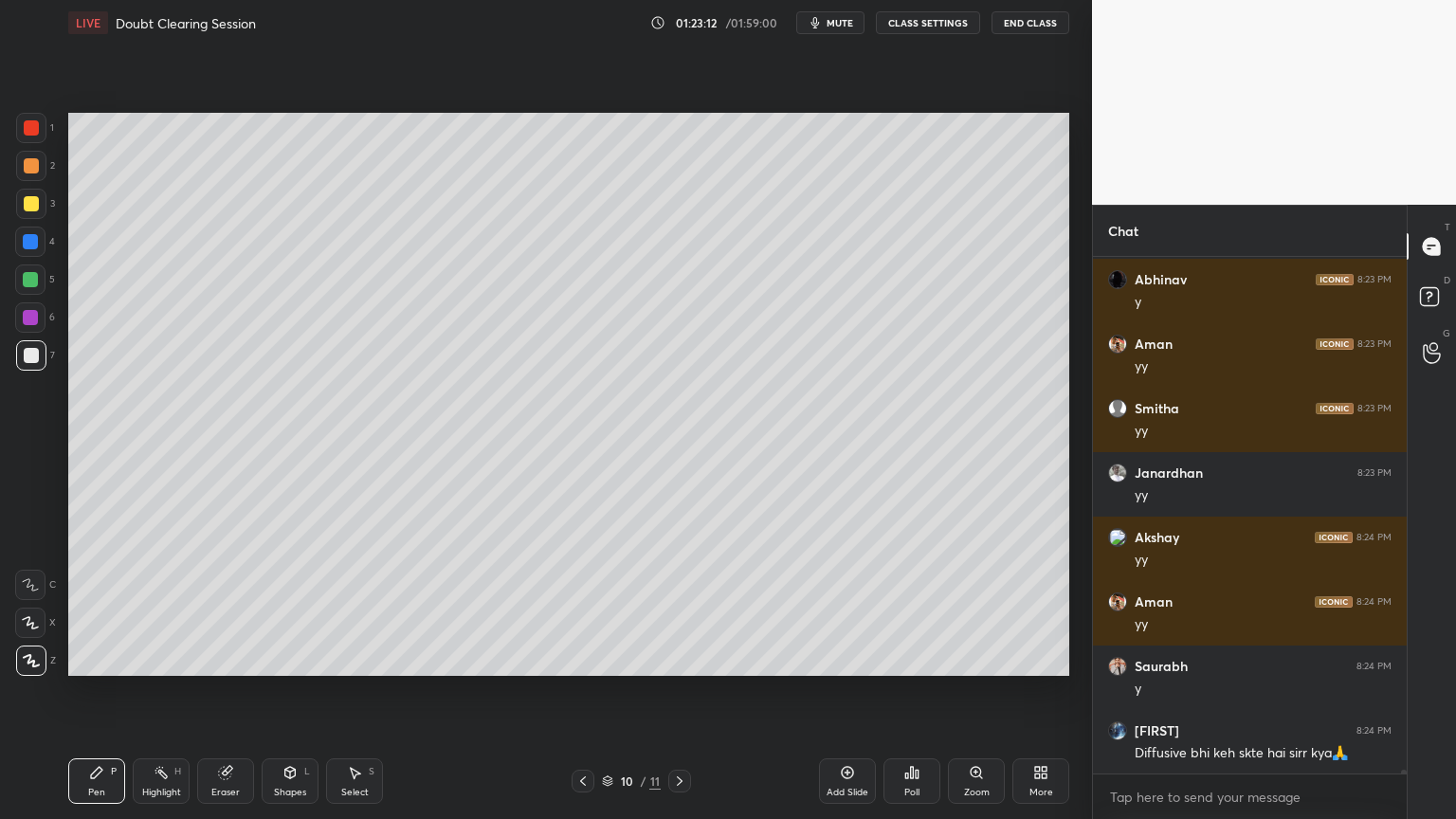 click on "Shapes L" at bounding box center (290, 781) 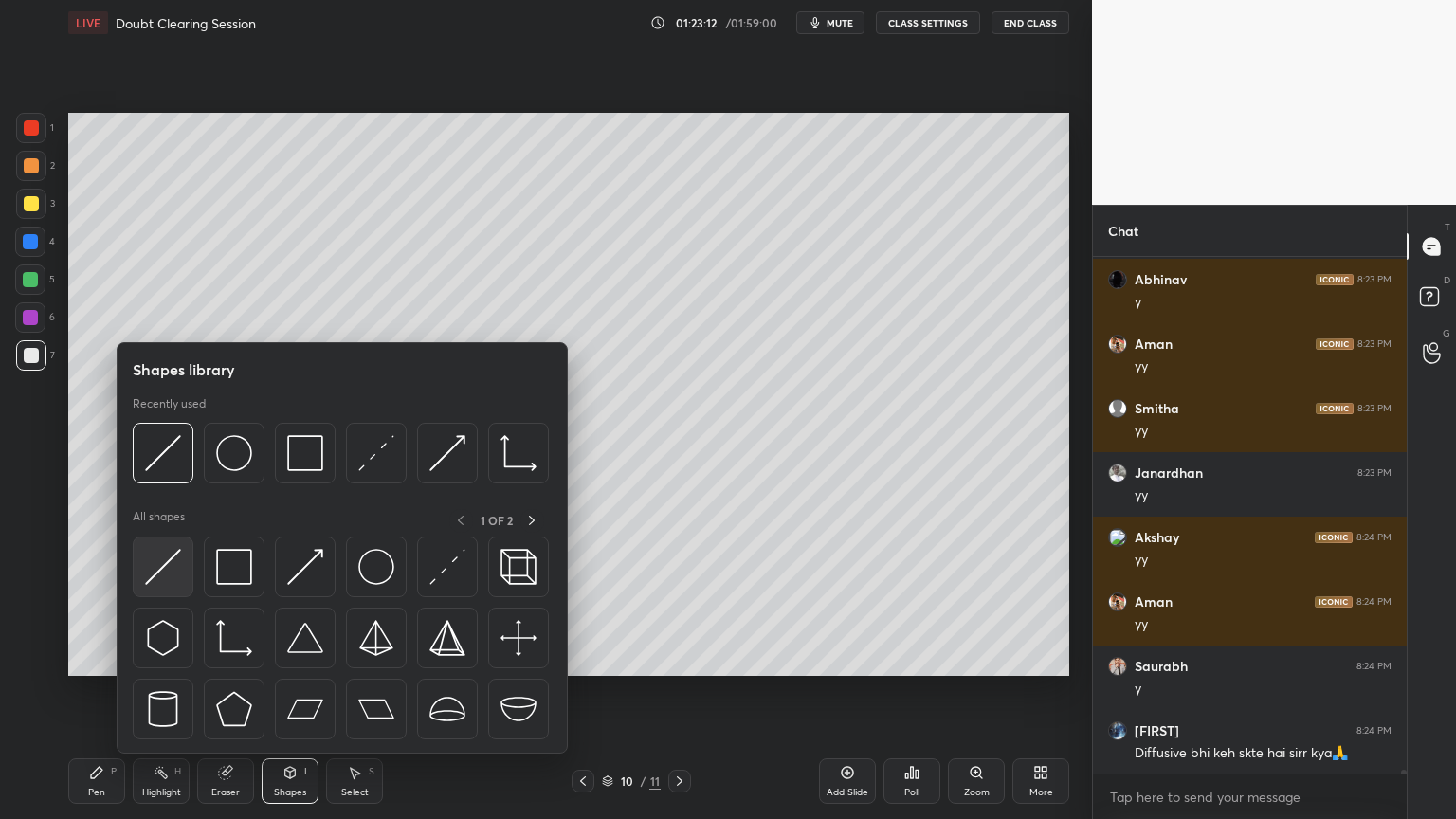 click at bounding box center (163, 567) 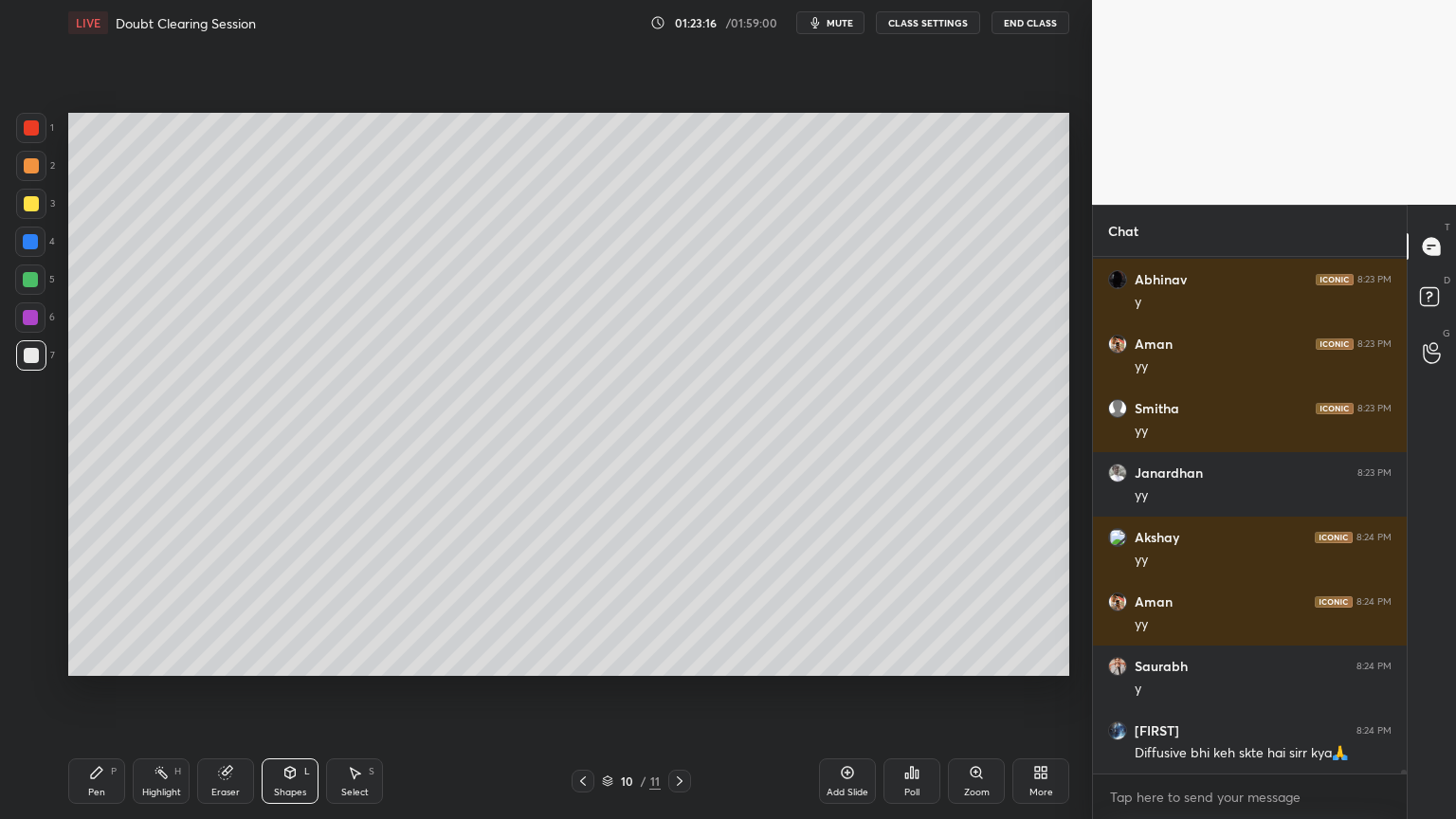 click on "Select S" at bounding box center (355, 781) 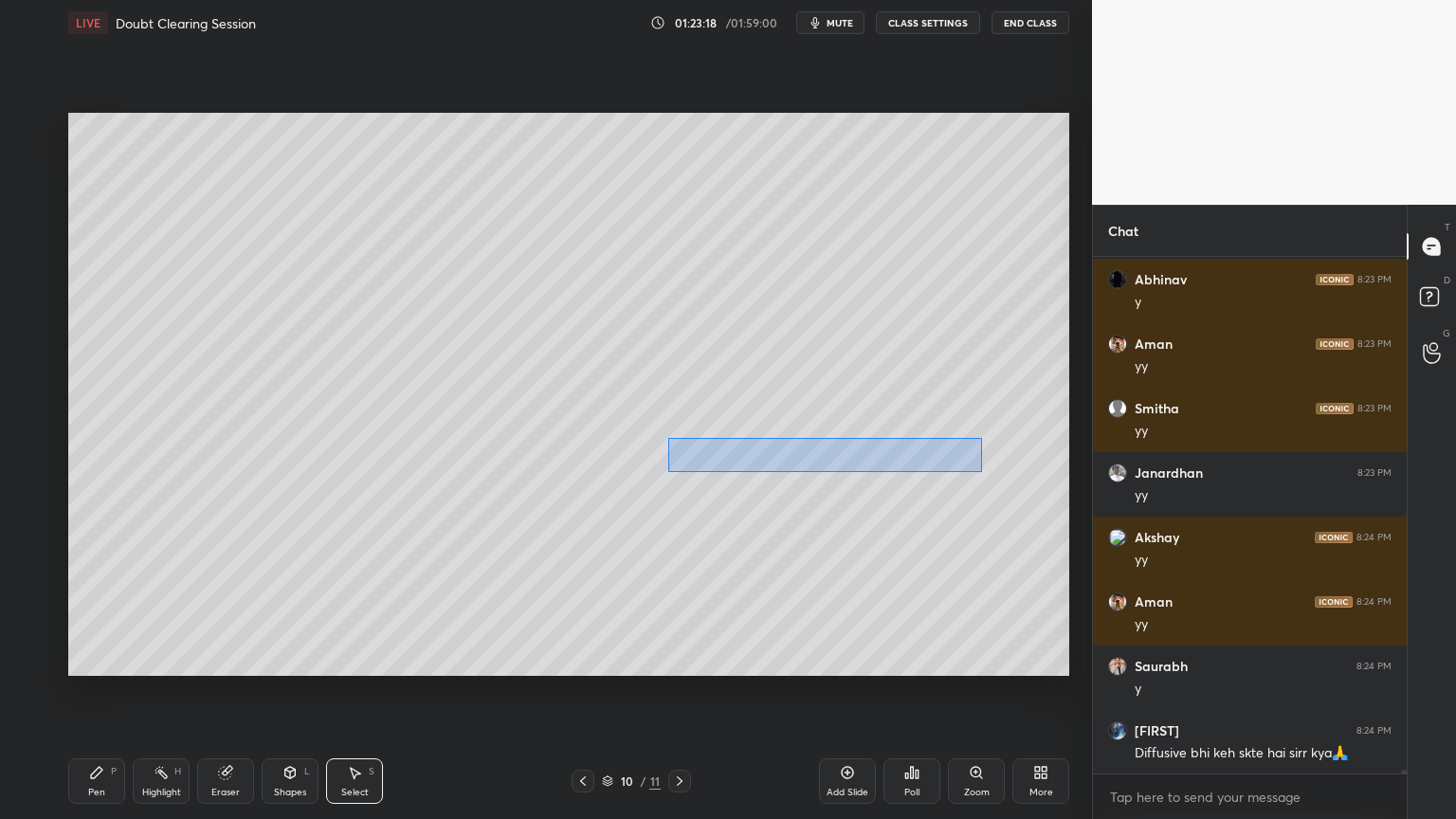 drag, startPoint x: 685, startPoint y: 447, endPoint x: 994, endPoint y: 473, distance: 310.09192 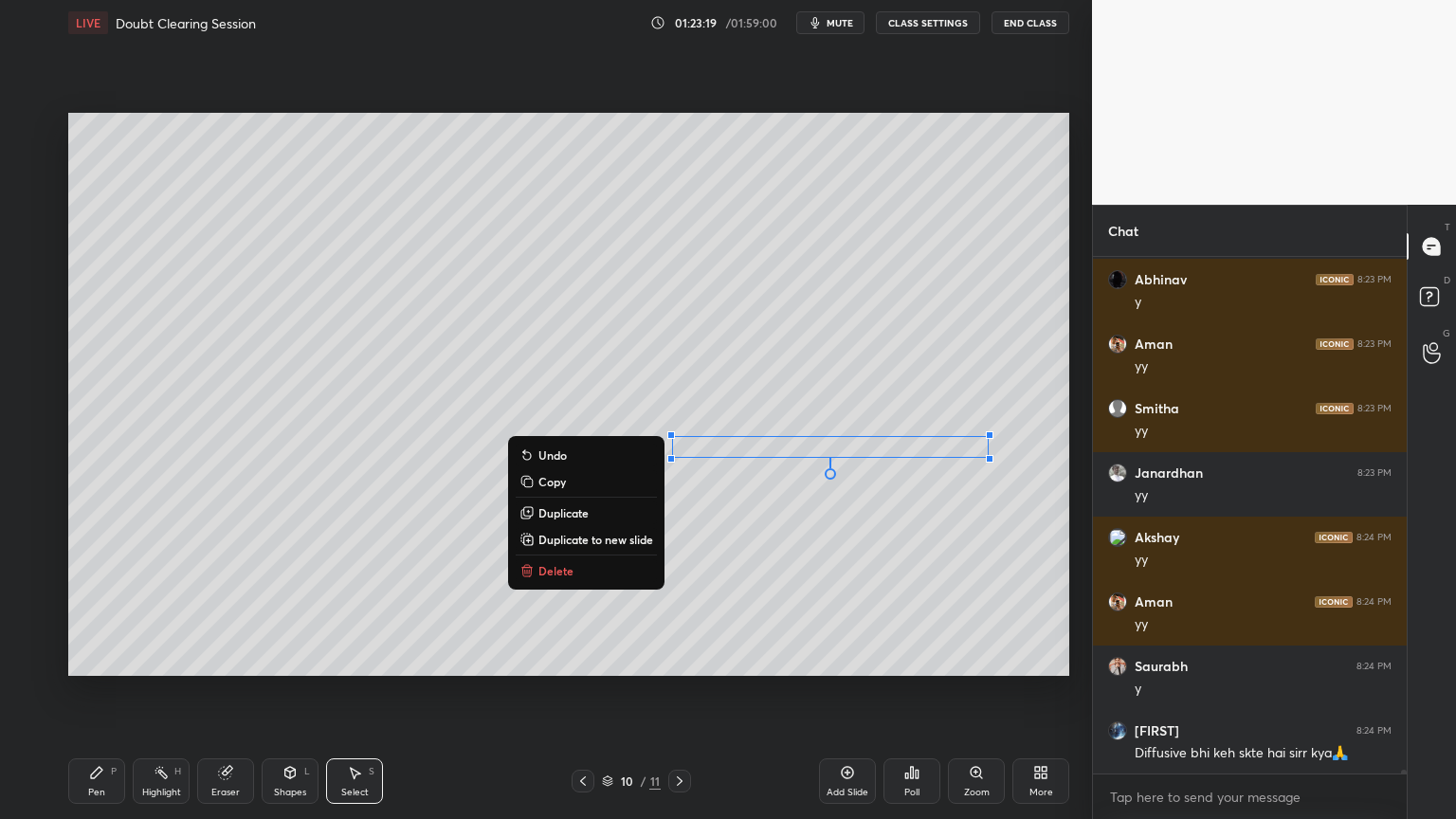 click on "Duplicate" at bounding box center (586, 513) 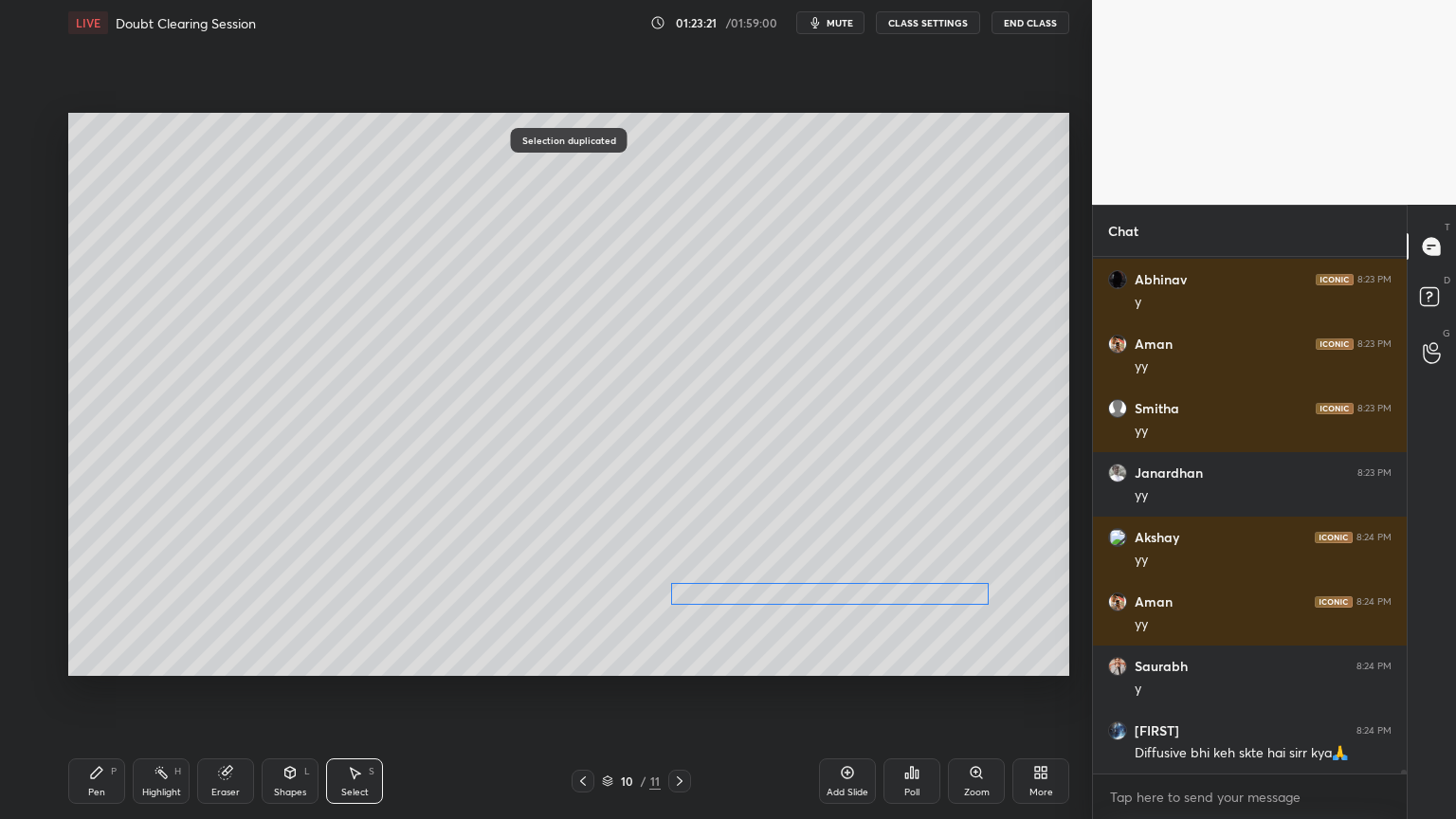 drag, startPoint x: 798, startPoint y: 469, endPoint x: 775, endPoint y: 593, distance: 126.11503 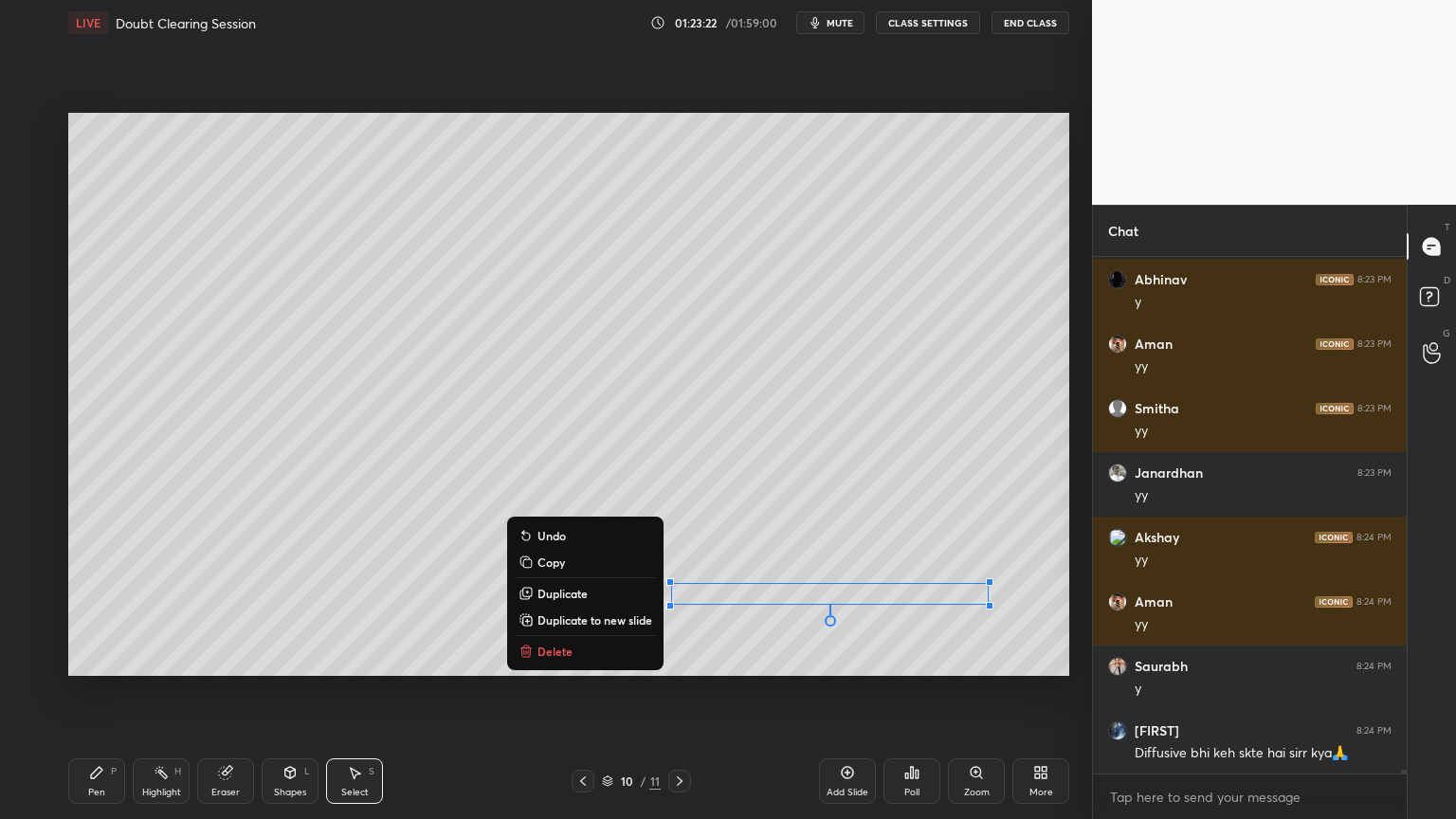 click on "0 ° Undo Copy Duplicate Duplicate to new slide Delete Setting up your live class Poll for   secs No correct answer Start poll" at bounding box center [569, 394] 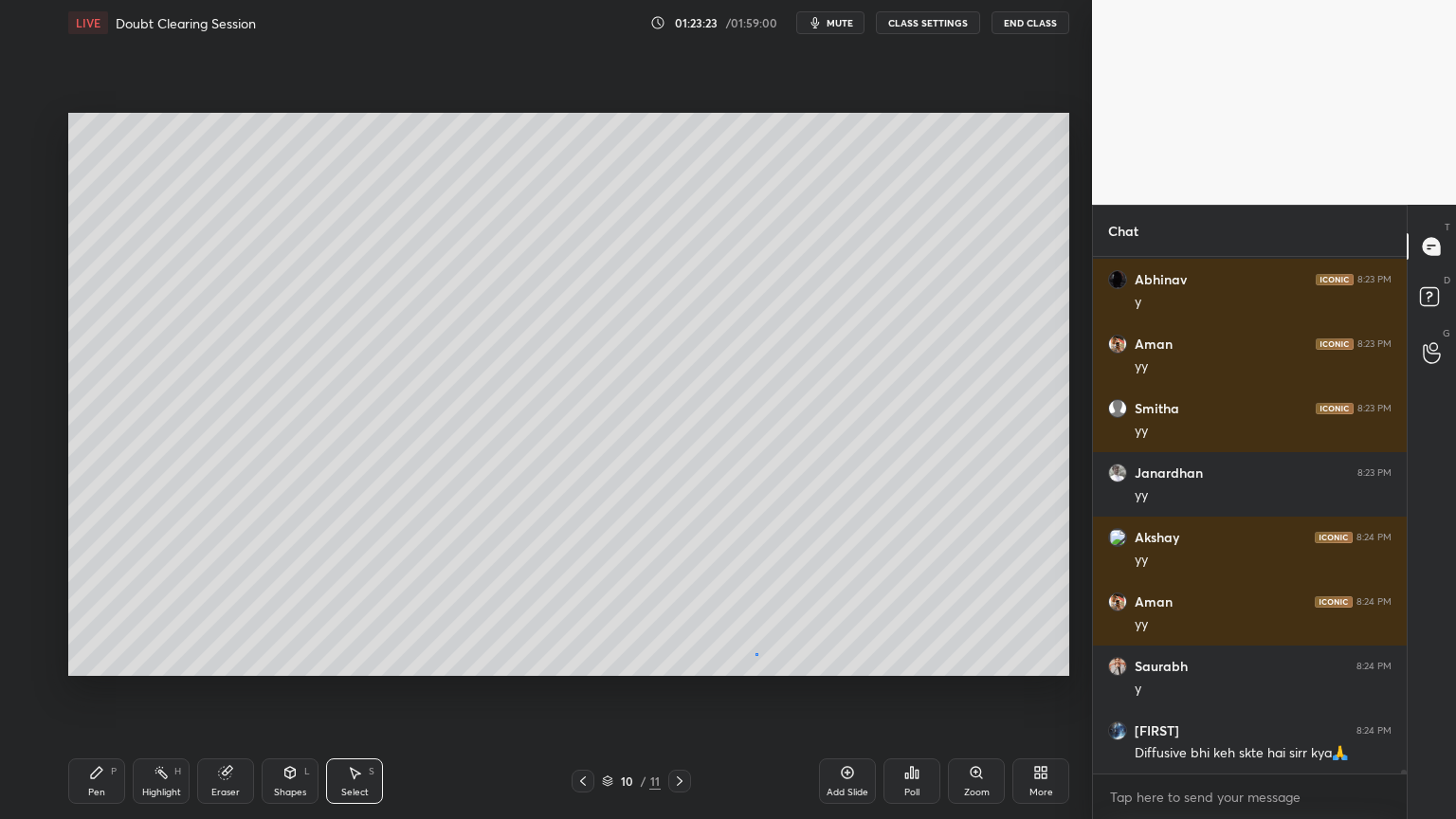 drag, startPoint x: 756, startPoint y: 653, endPoint x: 774, endPoint y: 633, distance: 26.907248 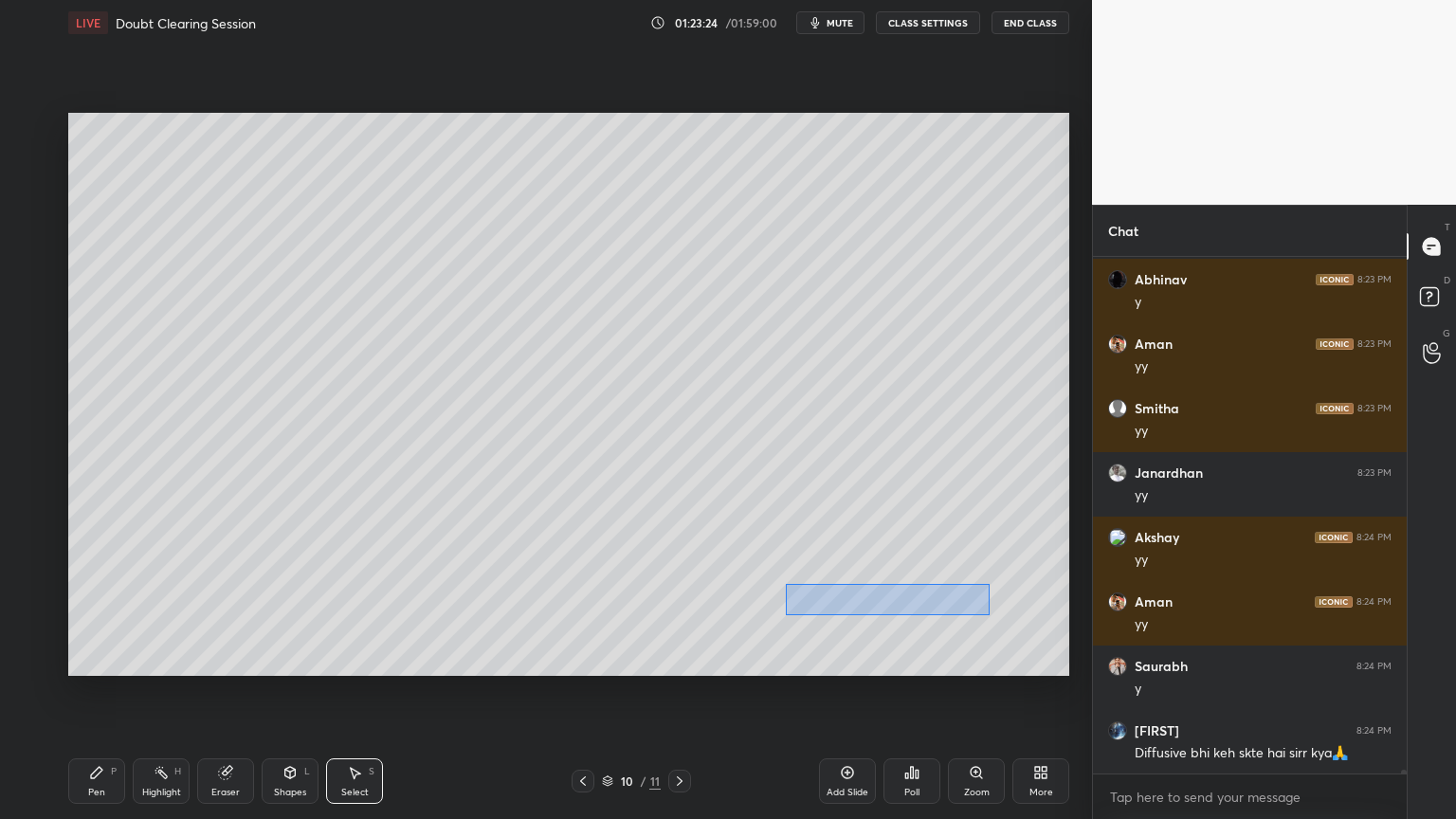 drag, startPoint x: 785, startPoint y: 584, endPoint x: 990, endPoint y: 614, distance: 207.1835 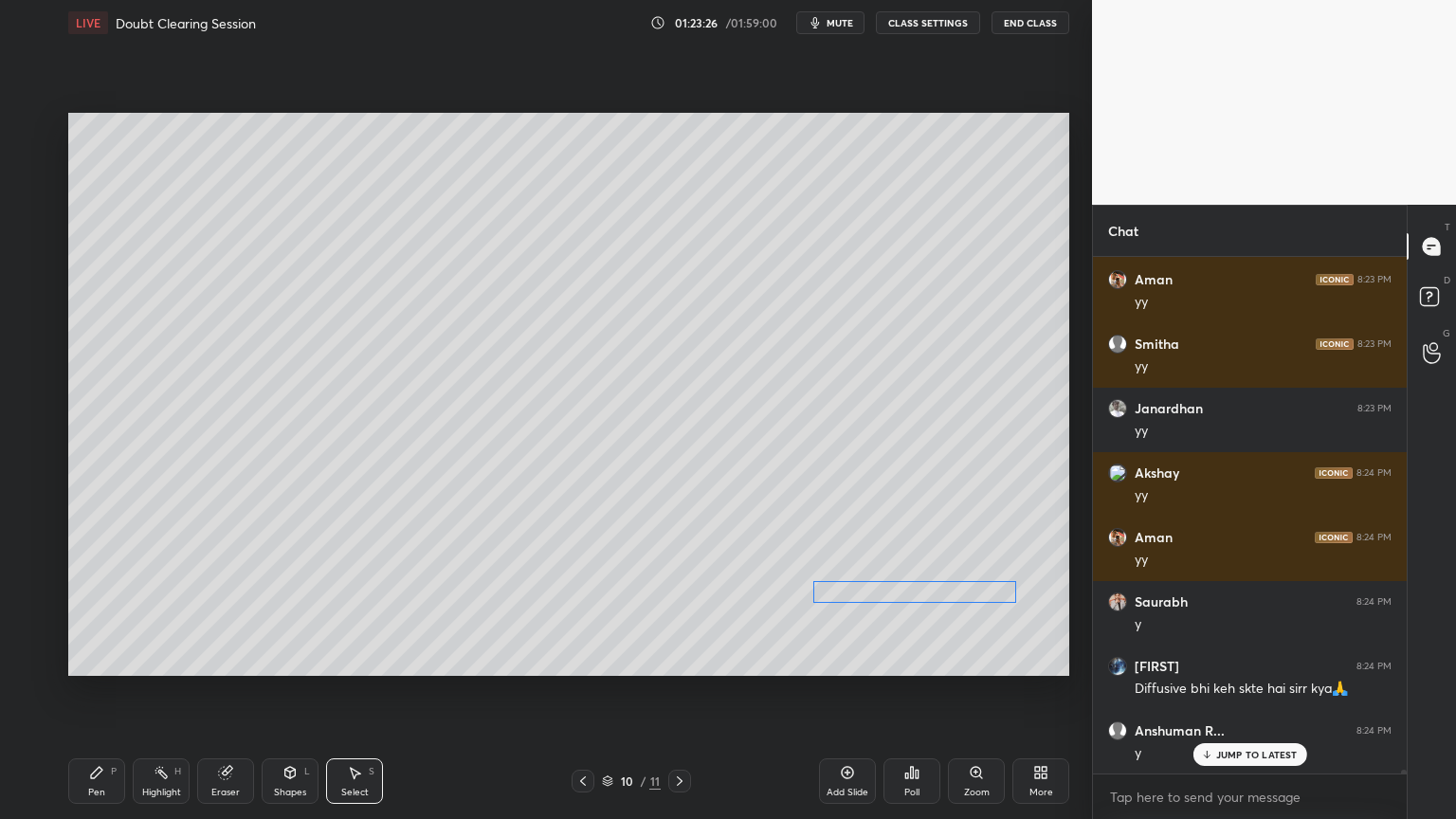 drag, startPoint x: 923, startPoint y: 595, endPoint x: 950, endPoint y: 592, distance: 27.166155 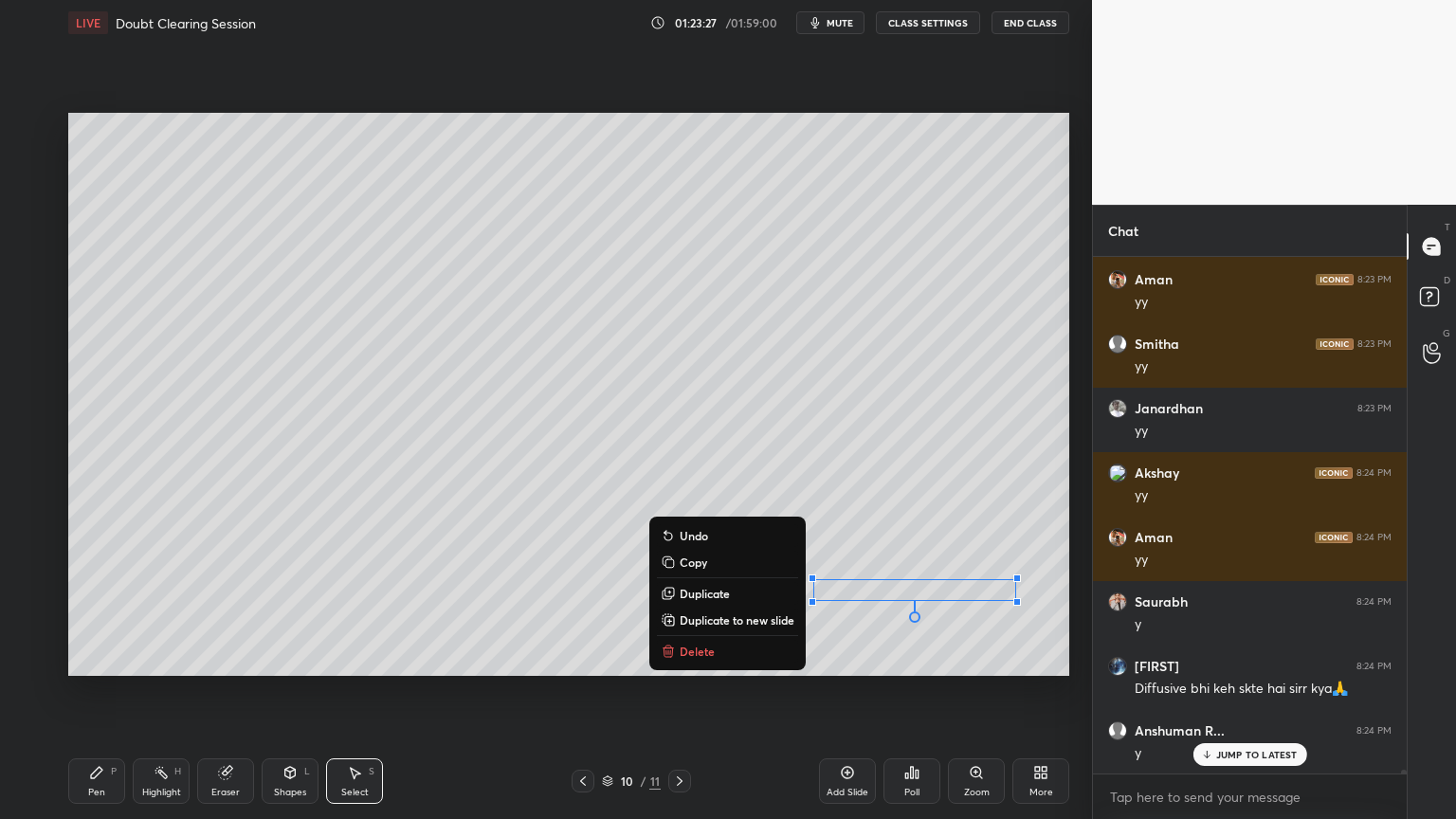 scroll, scrollTop: 67734, scrollLeft: 0, axis: vertical 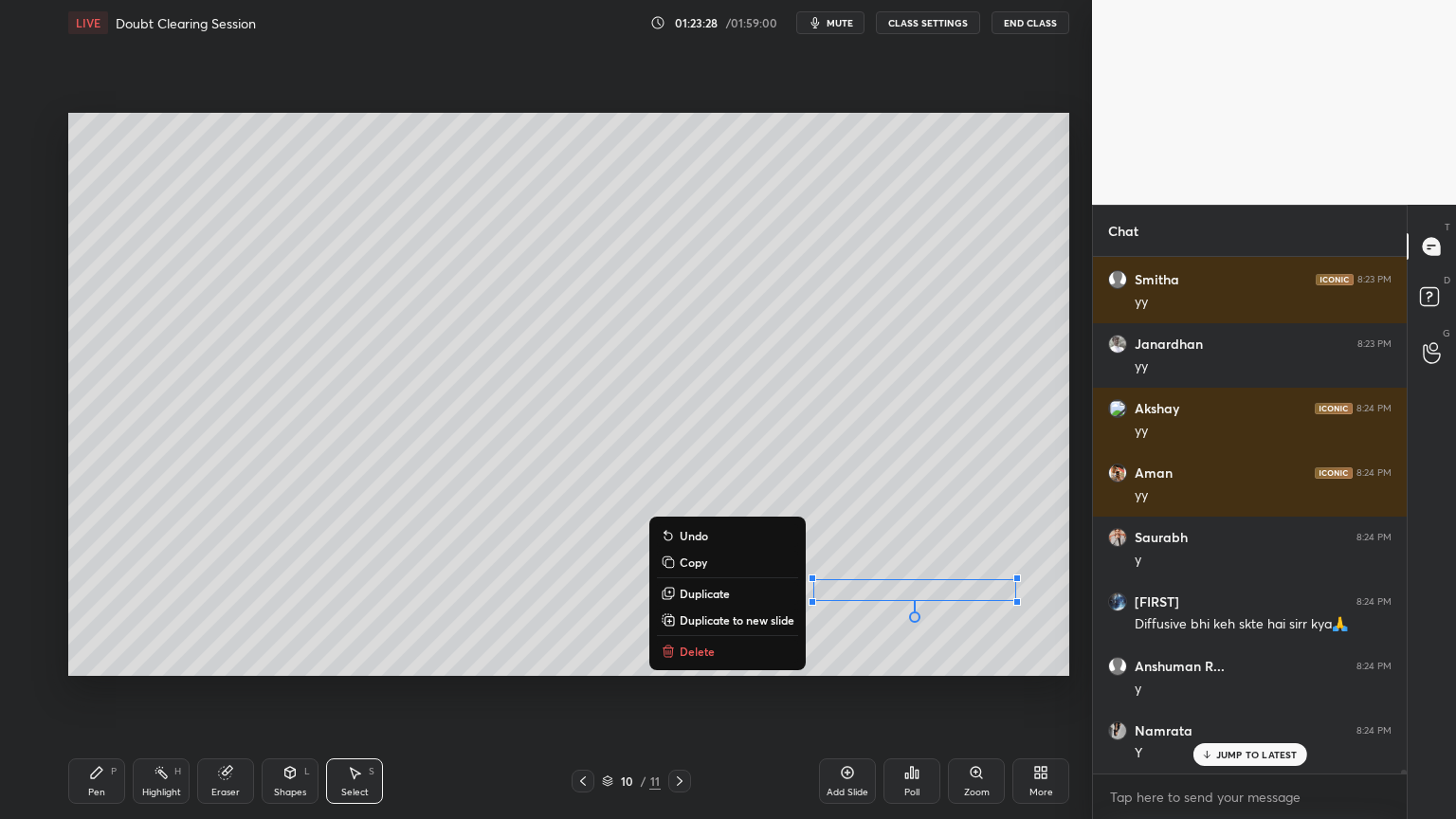 click on "Pen P" at bounding box center [97, 781] 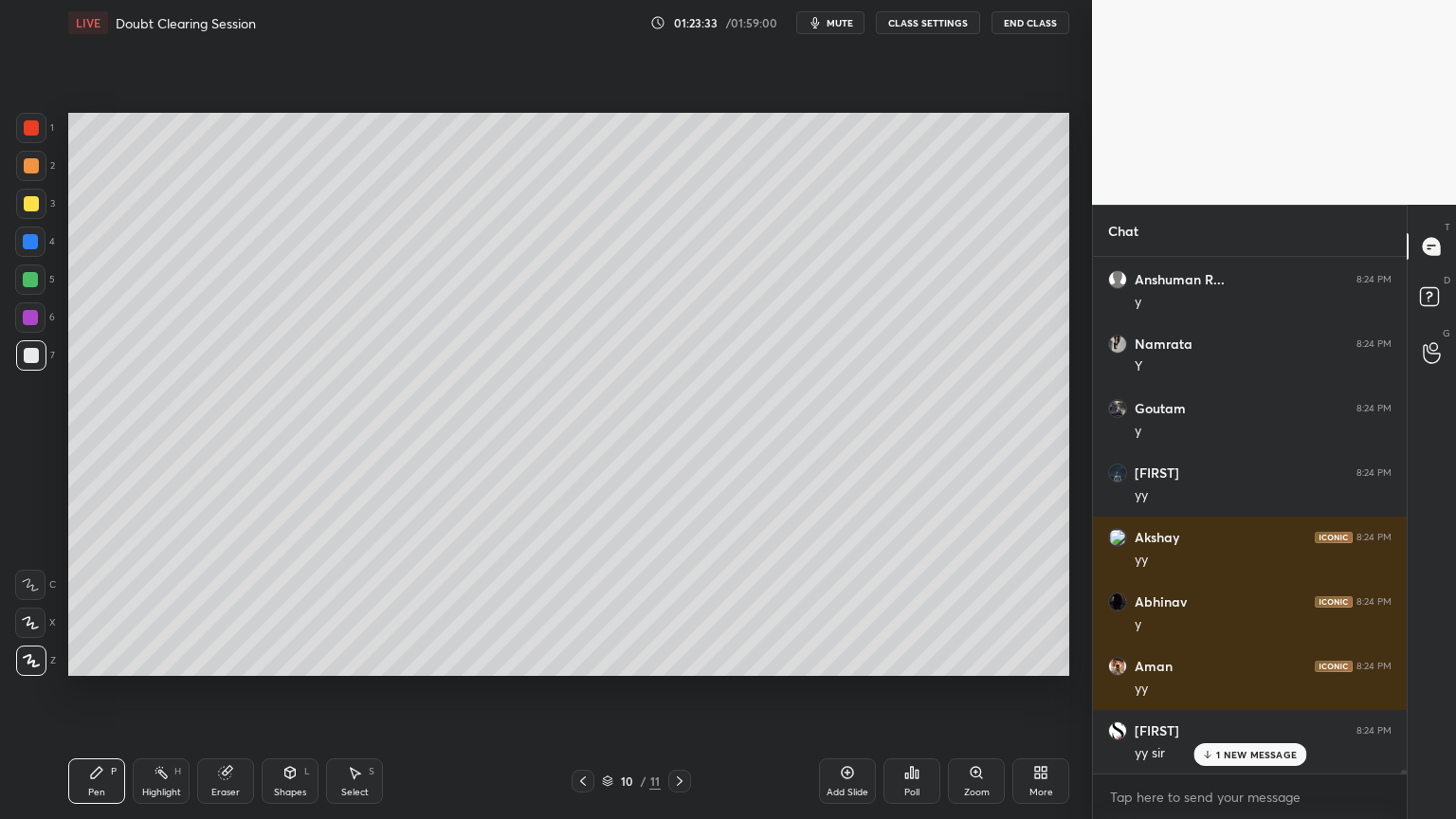 scroll, scrollTop: 68186, scrollLeft: 0, axis: vertical 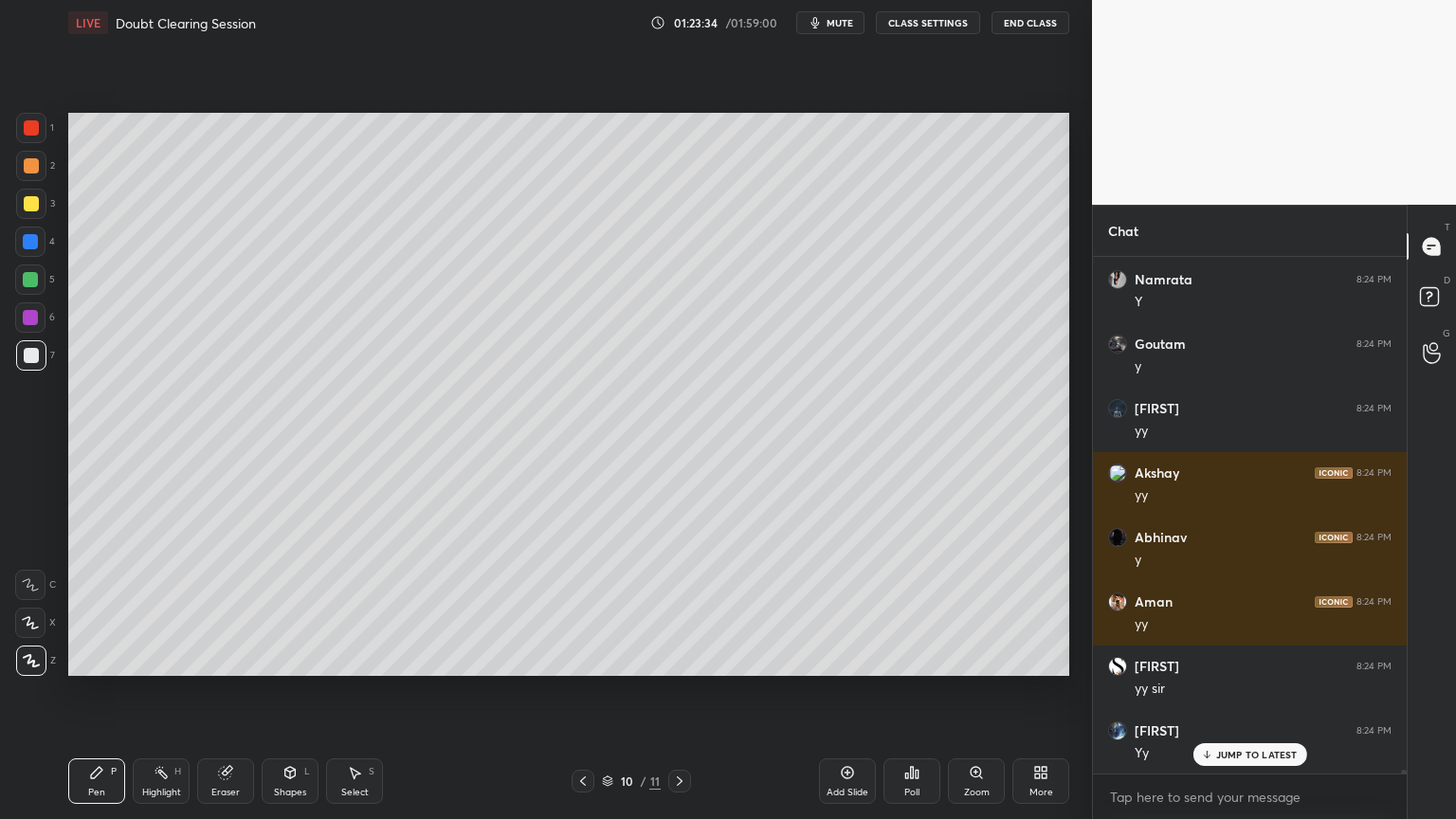 click on "Select" at bounding box center [355, 792] 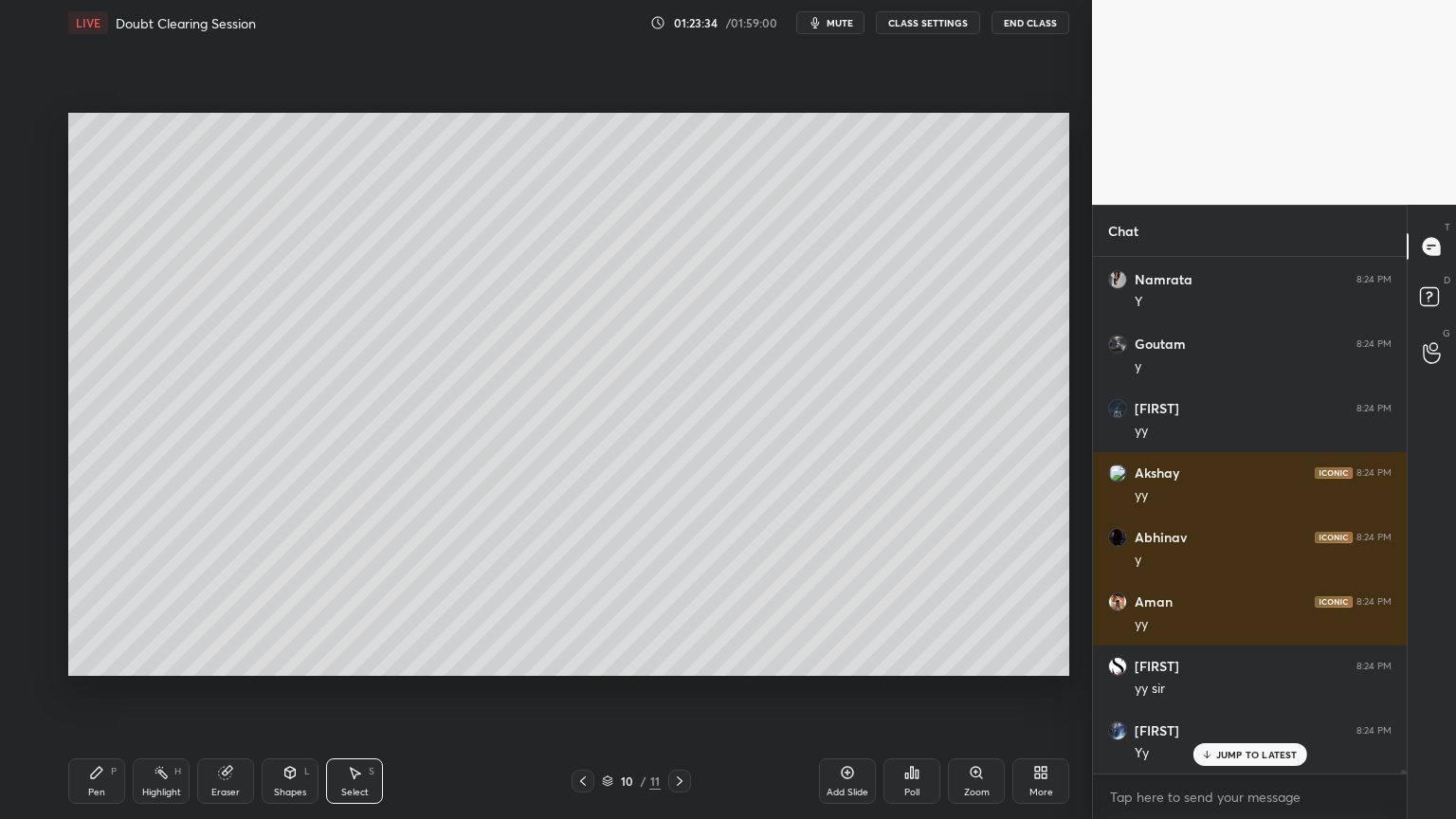 scroll, scrollTop: 68250, scrollLeft: 0, axis: vertical 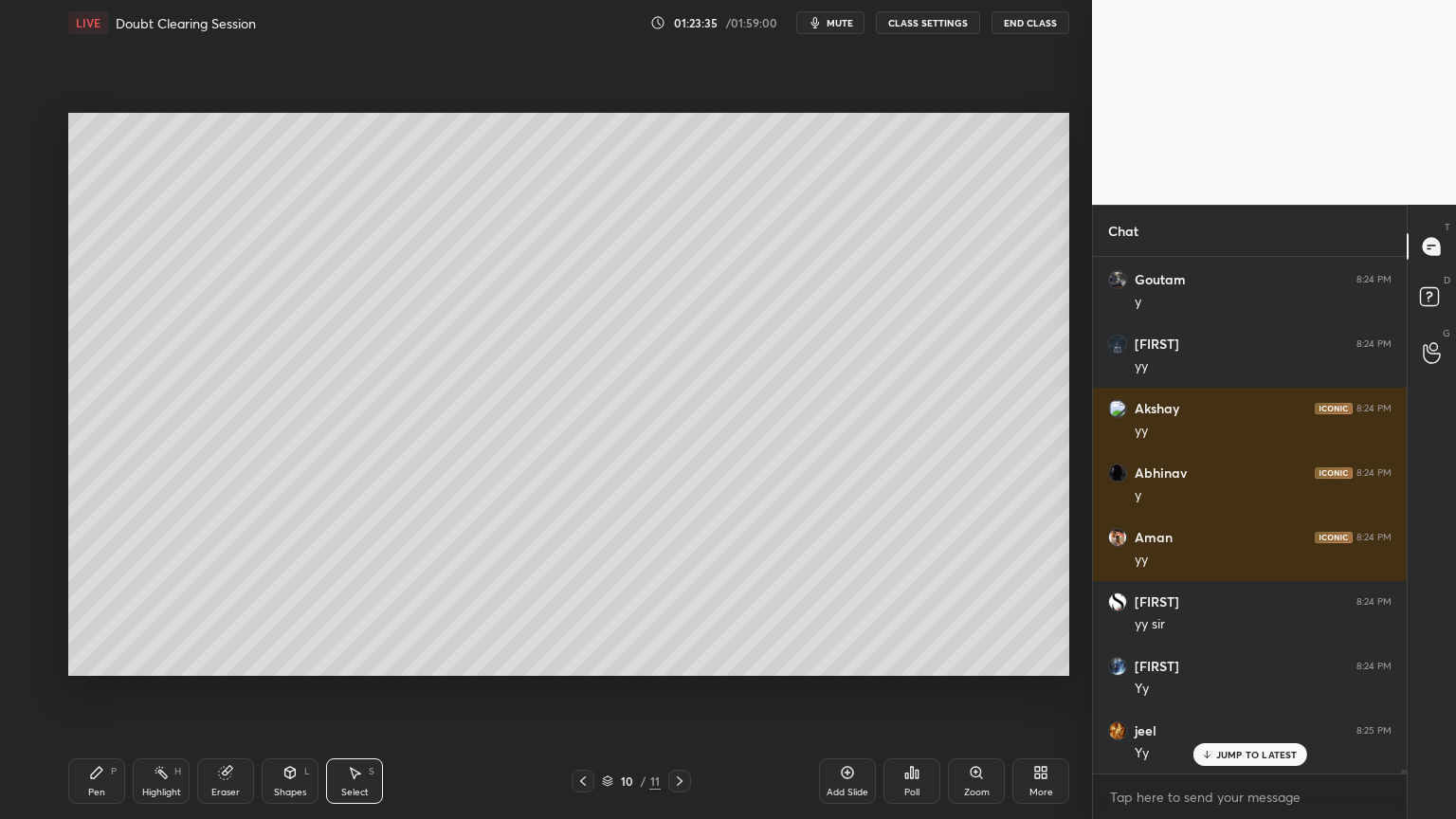 click on "Shapes" at bounding box center (290, 792) 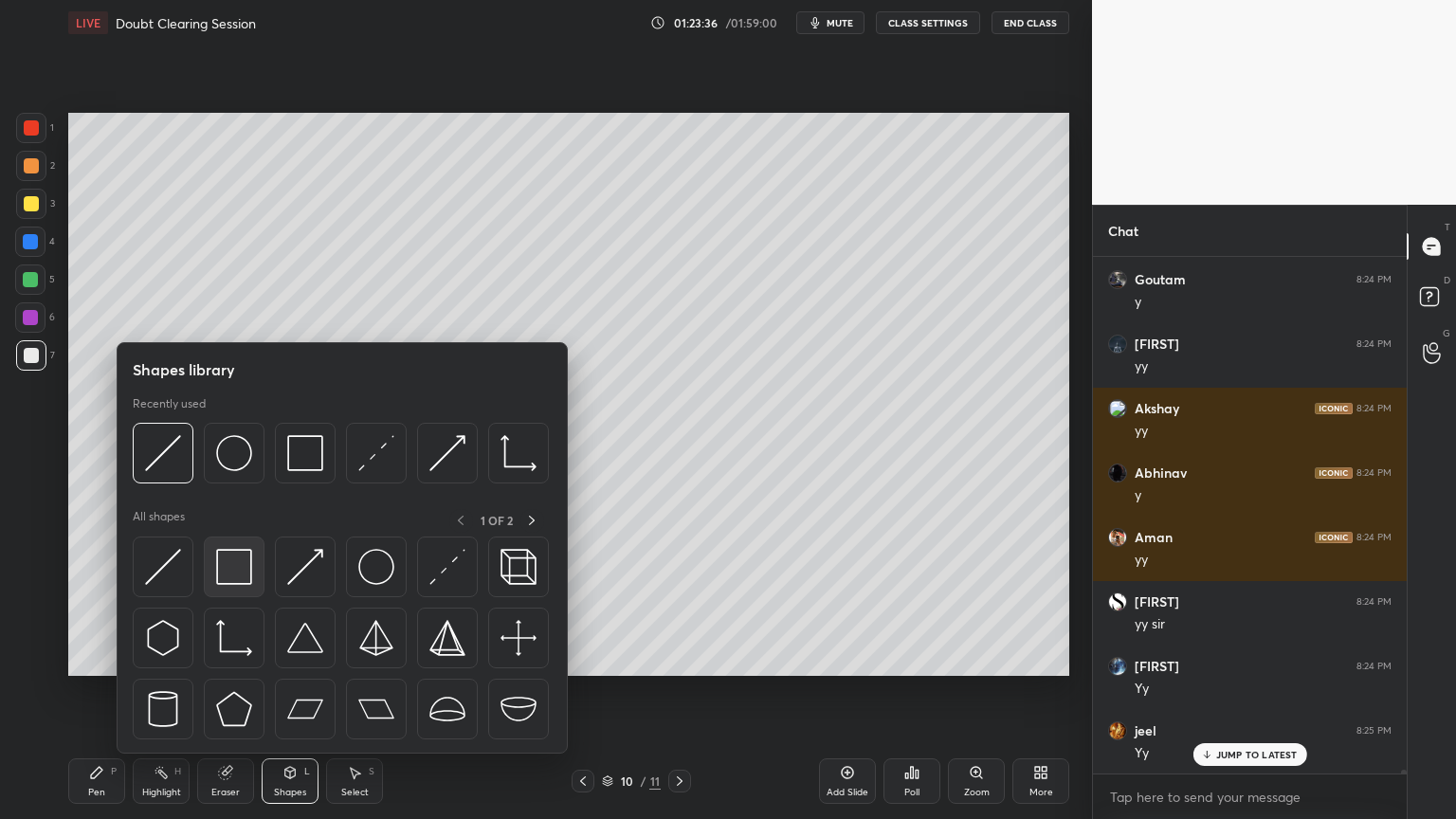 click at bounding box center [234, 567] 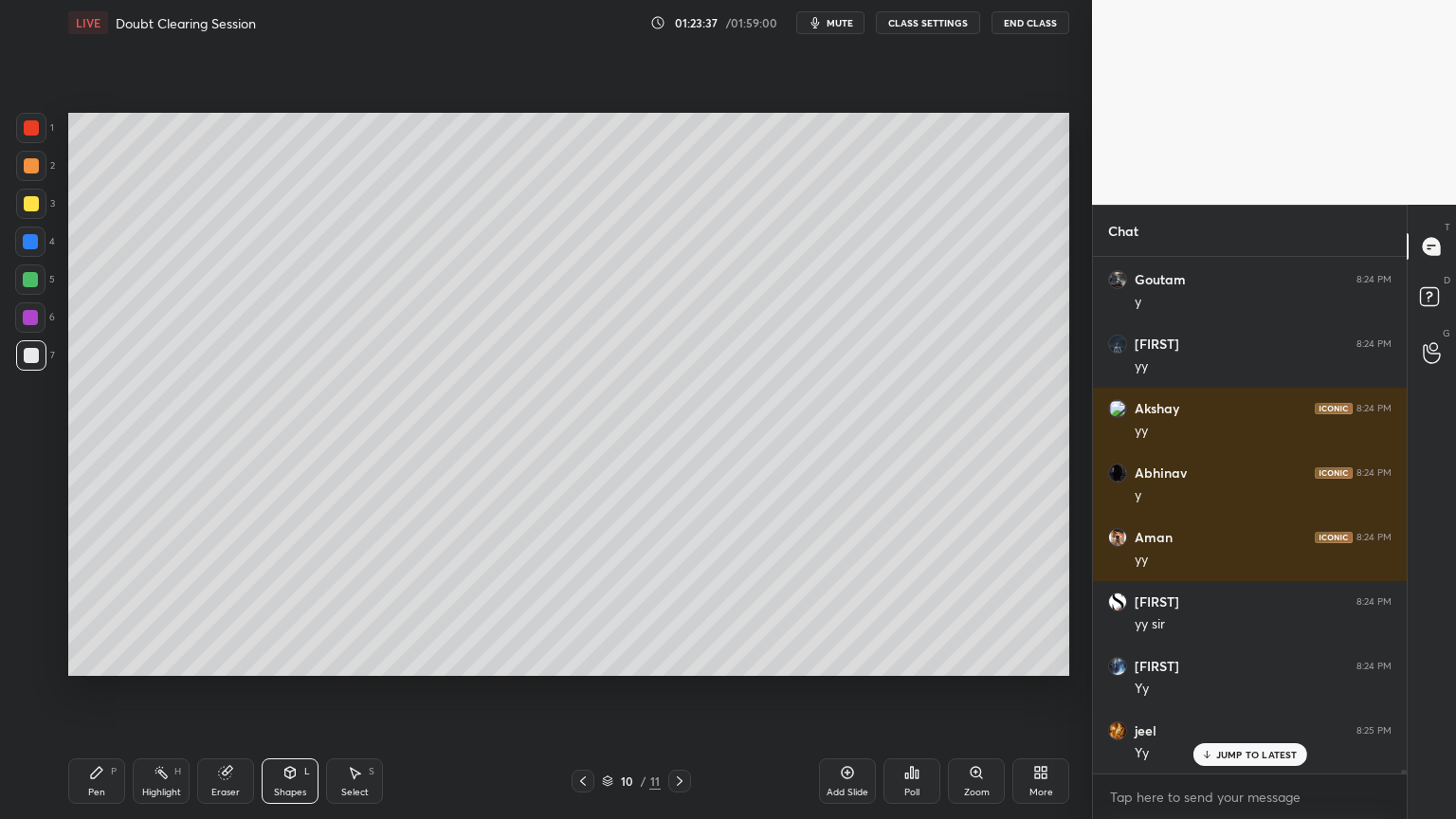 click at bounding box center (30, 318) 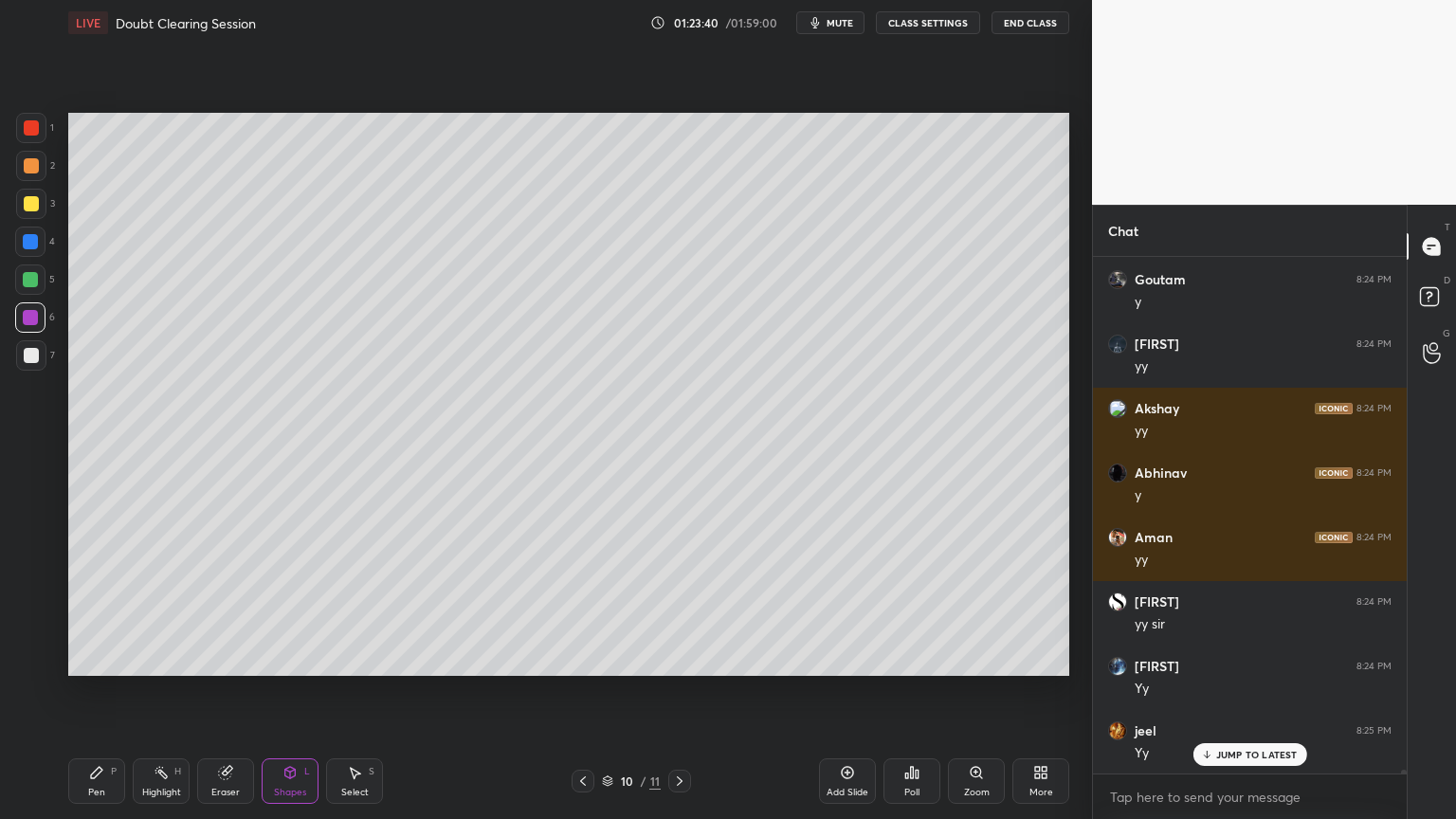 scroll, scrollTop: 68314, scrollLeft: 0, axis: vertical 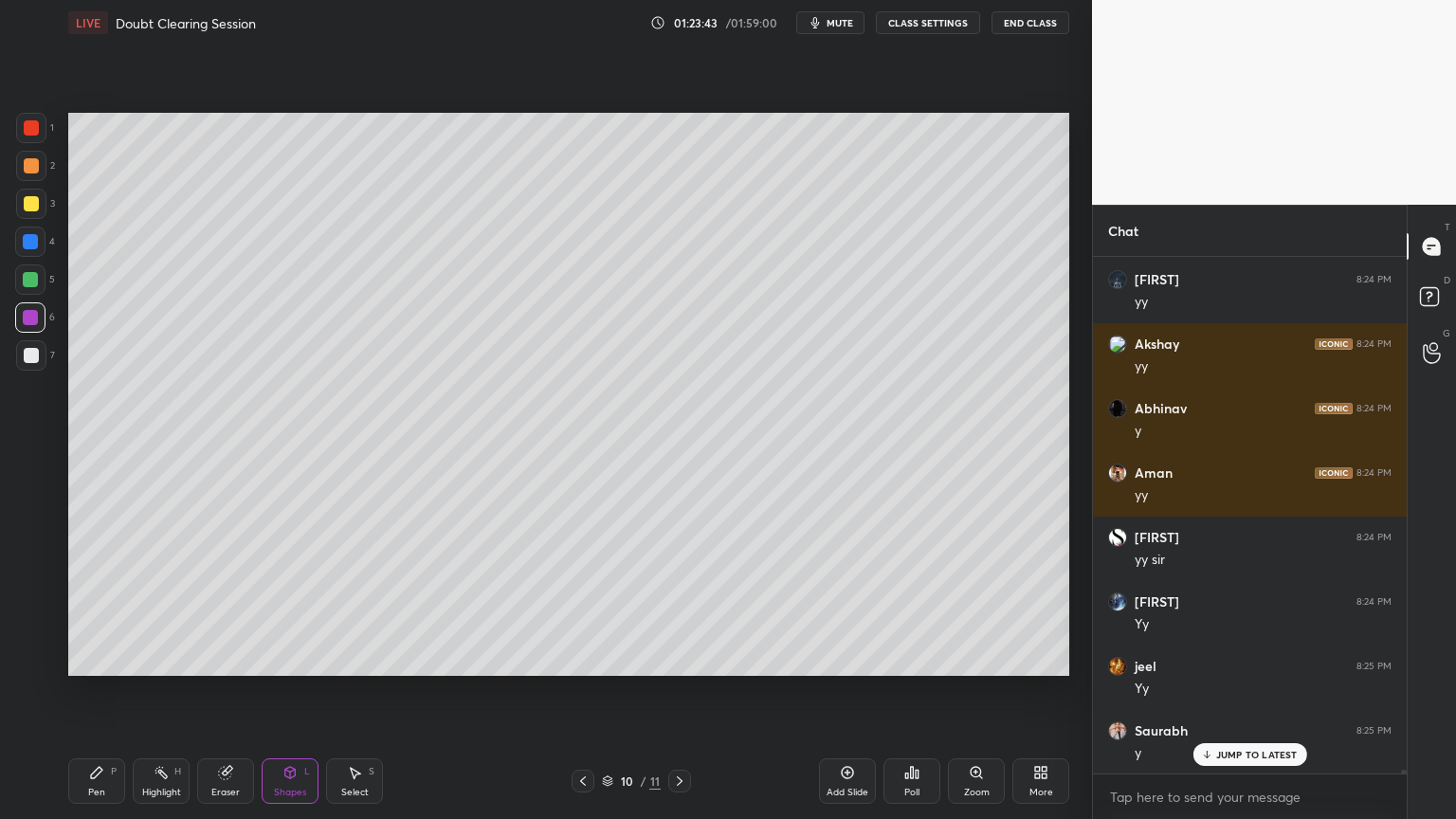 click on "Shapes L" at bounding box center (290, 781) 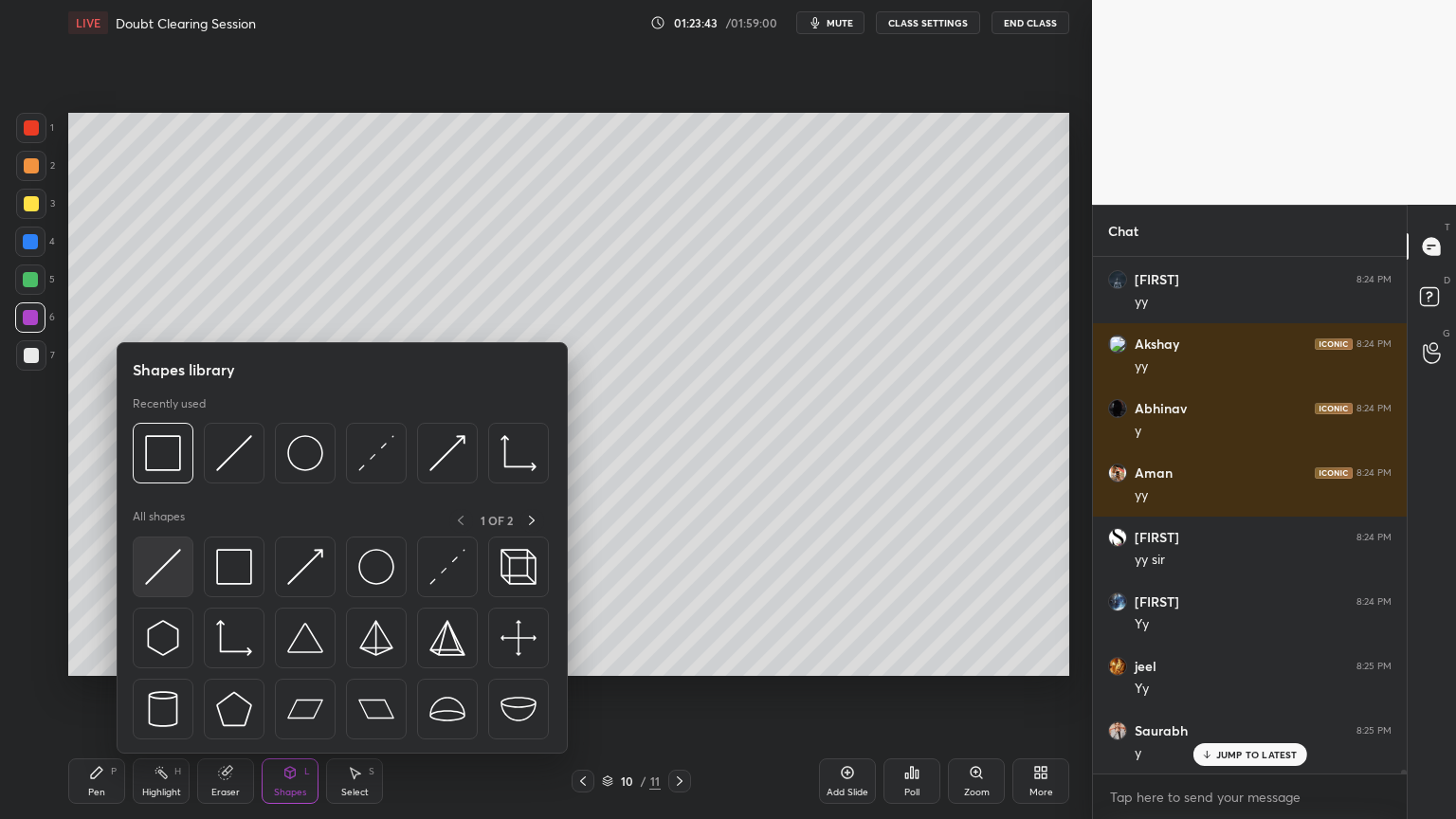 click at bounding box center (163, 567) 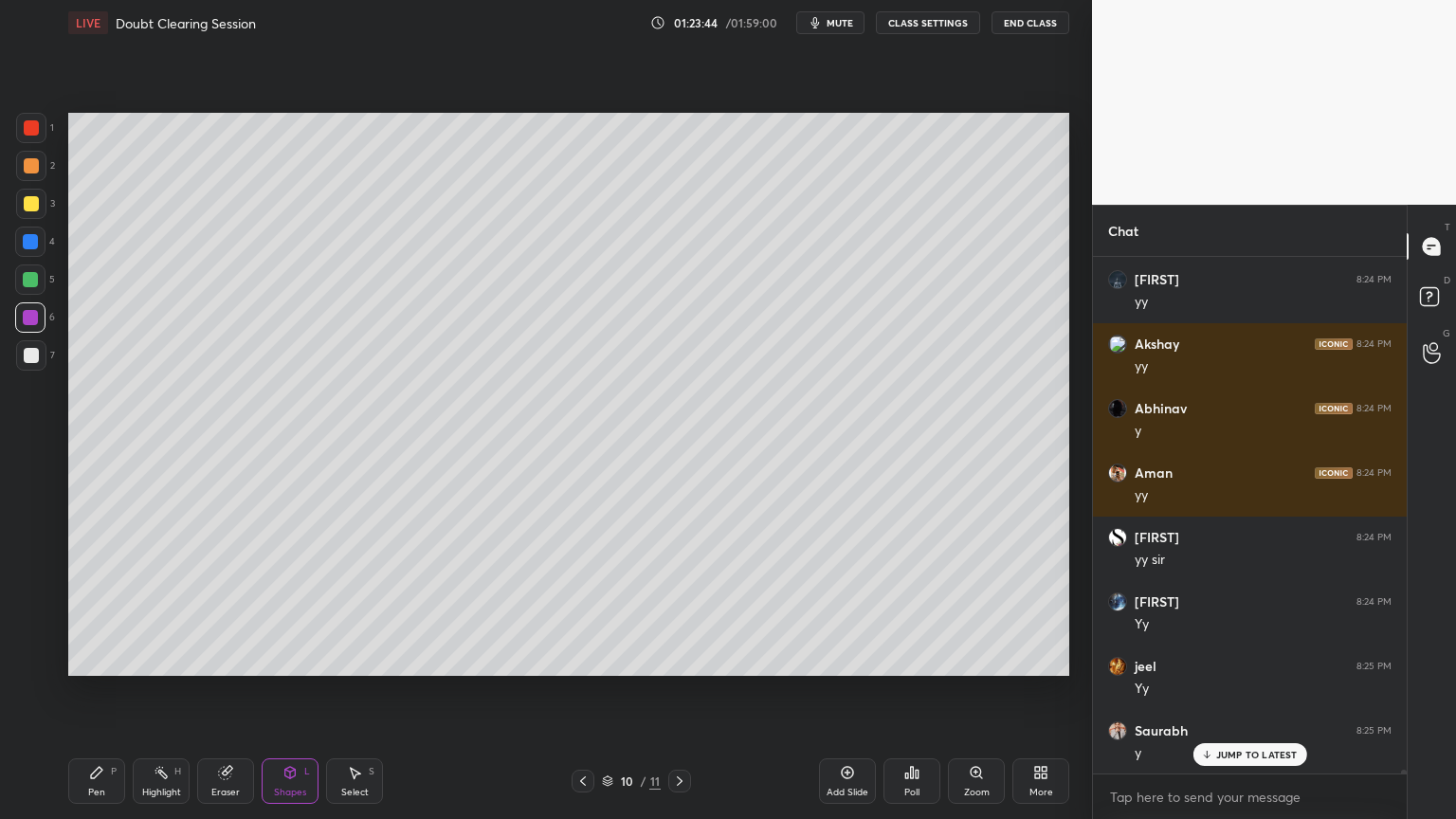 scroll, scrollTop: 68379, scrollLeft: 0, axis: vertical 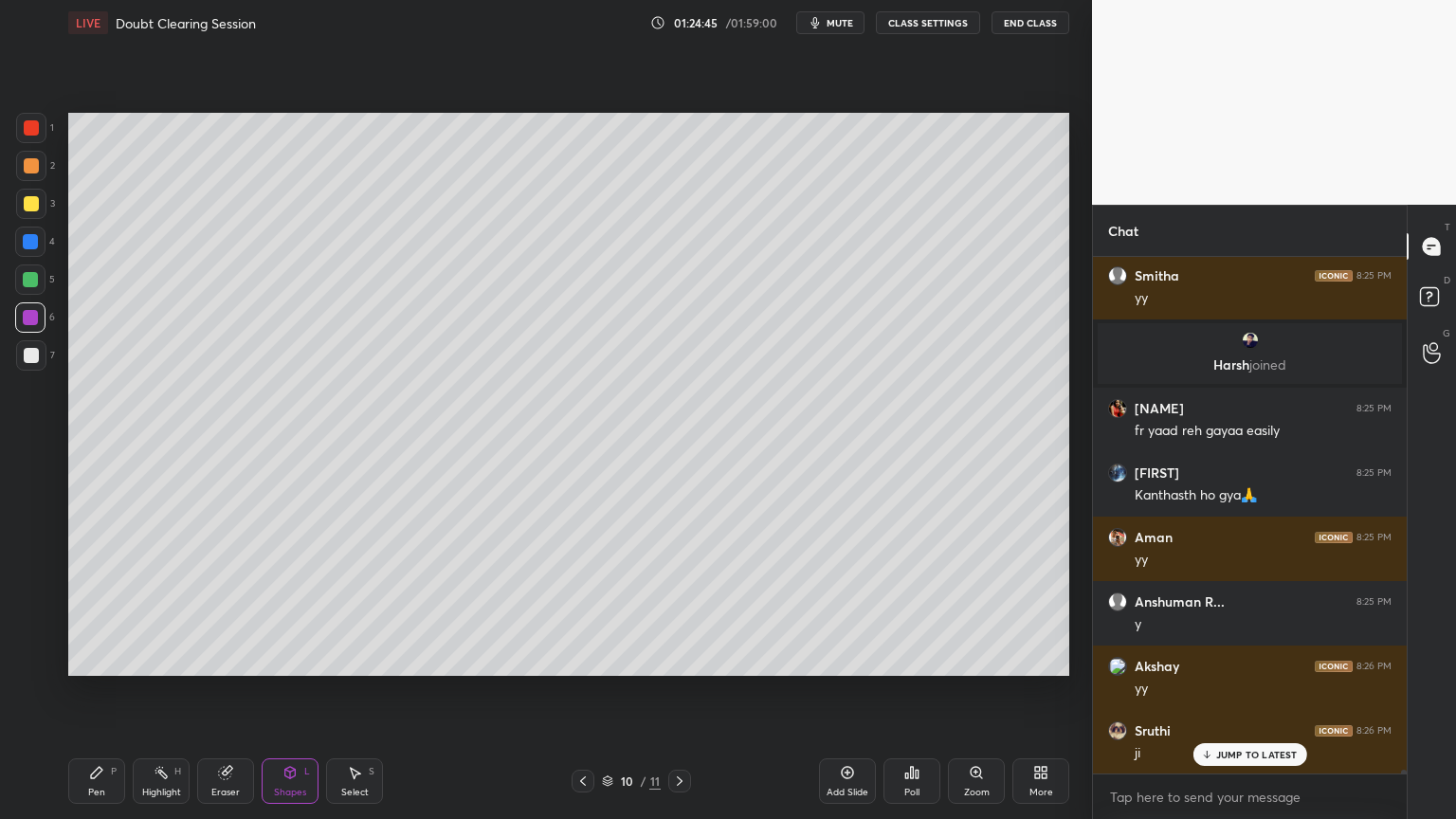 click 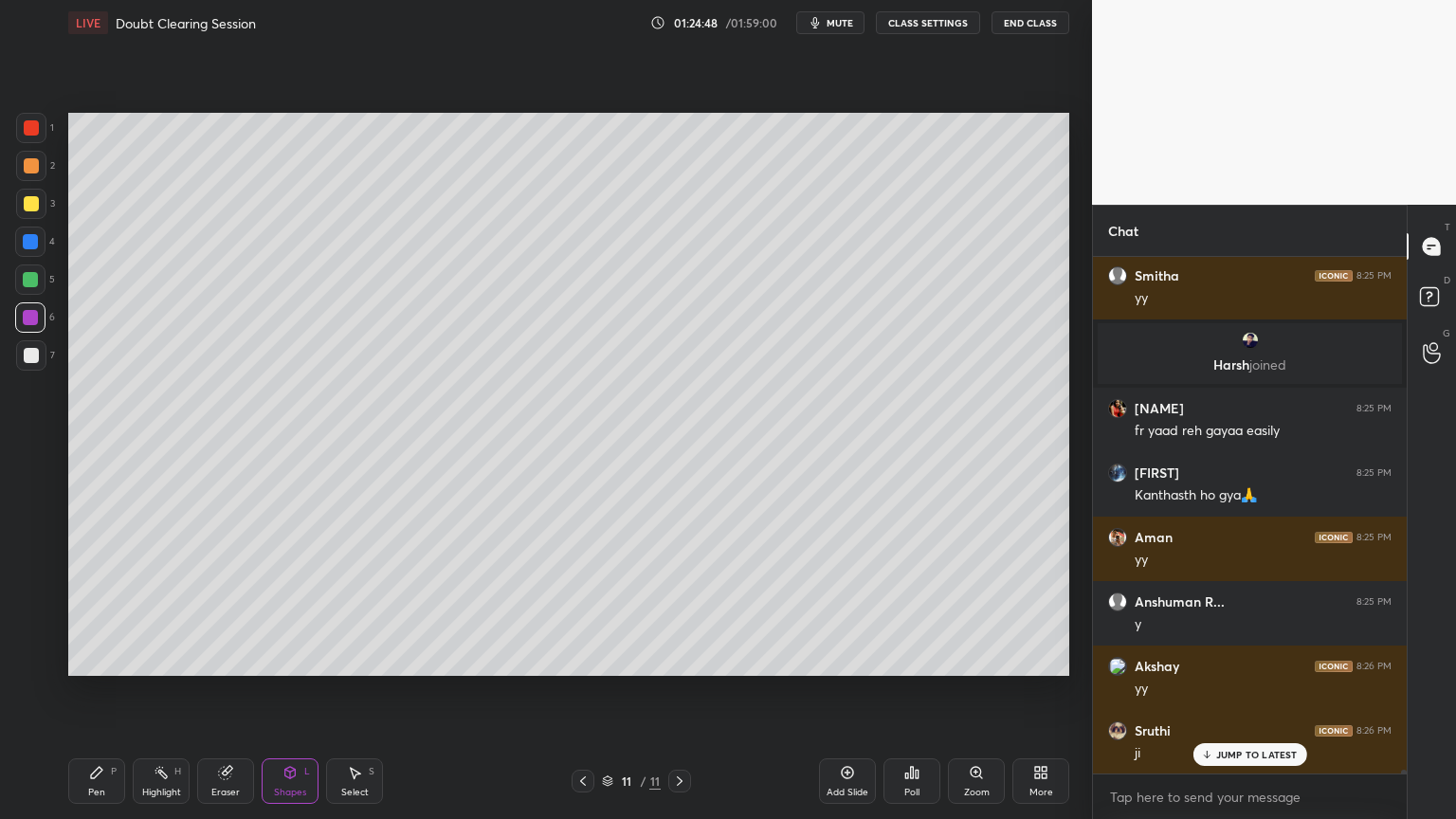click 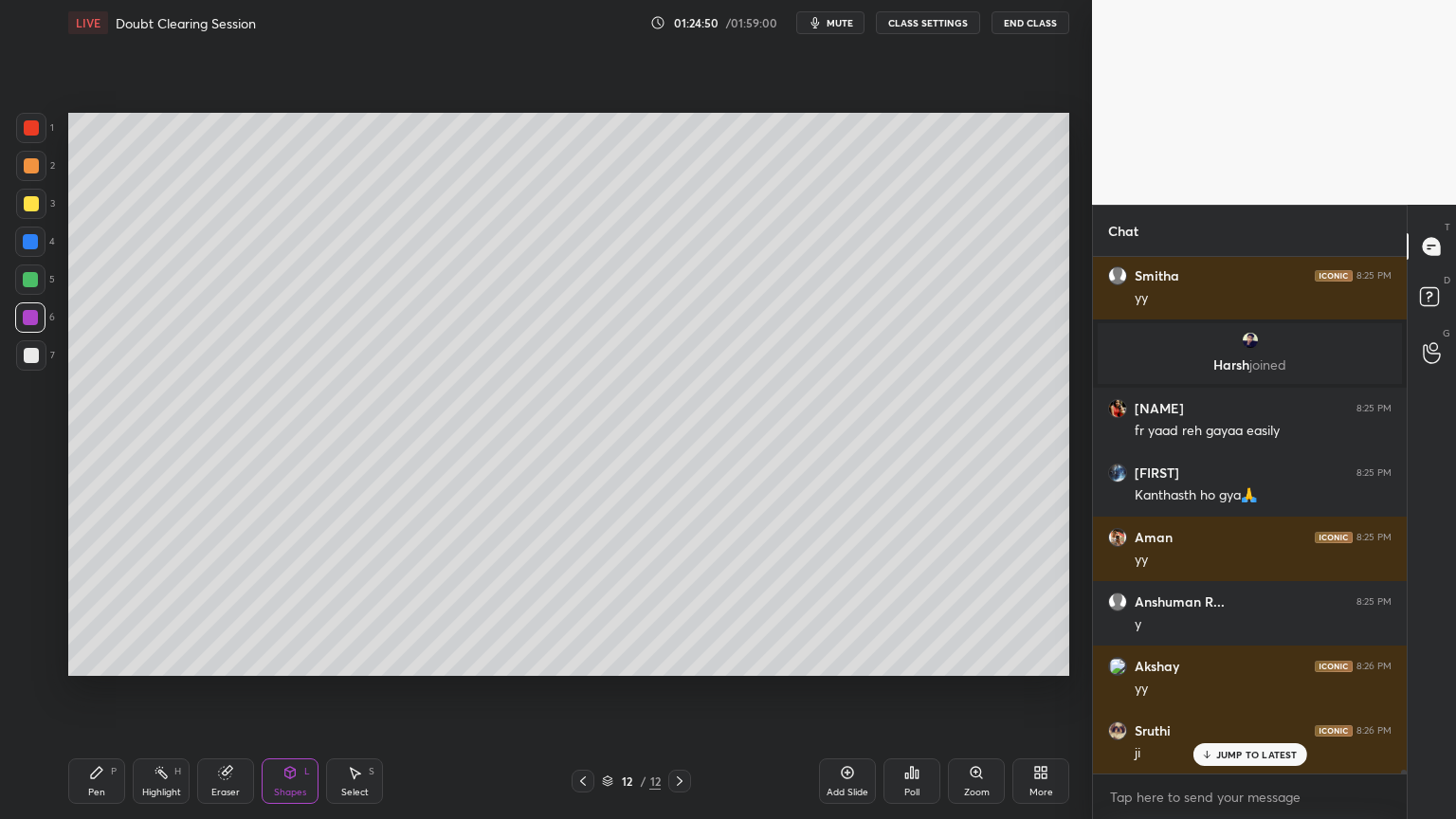 click 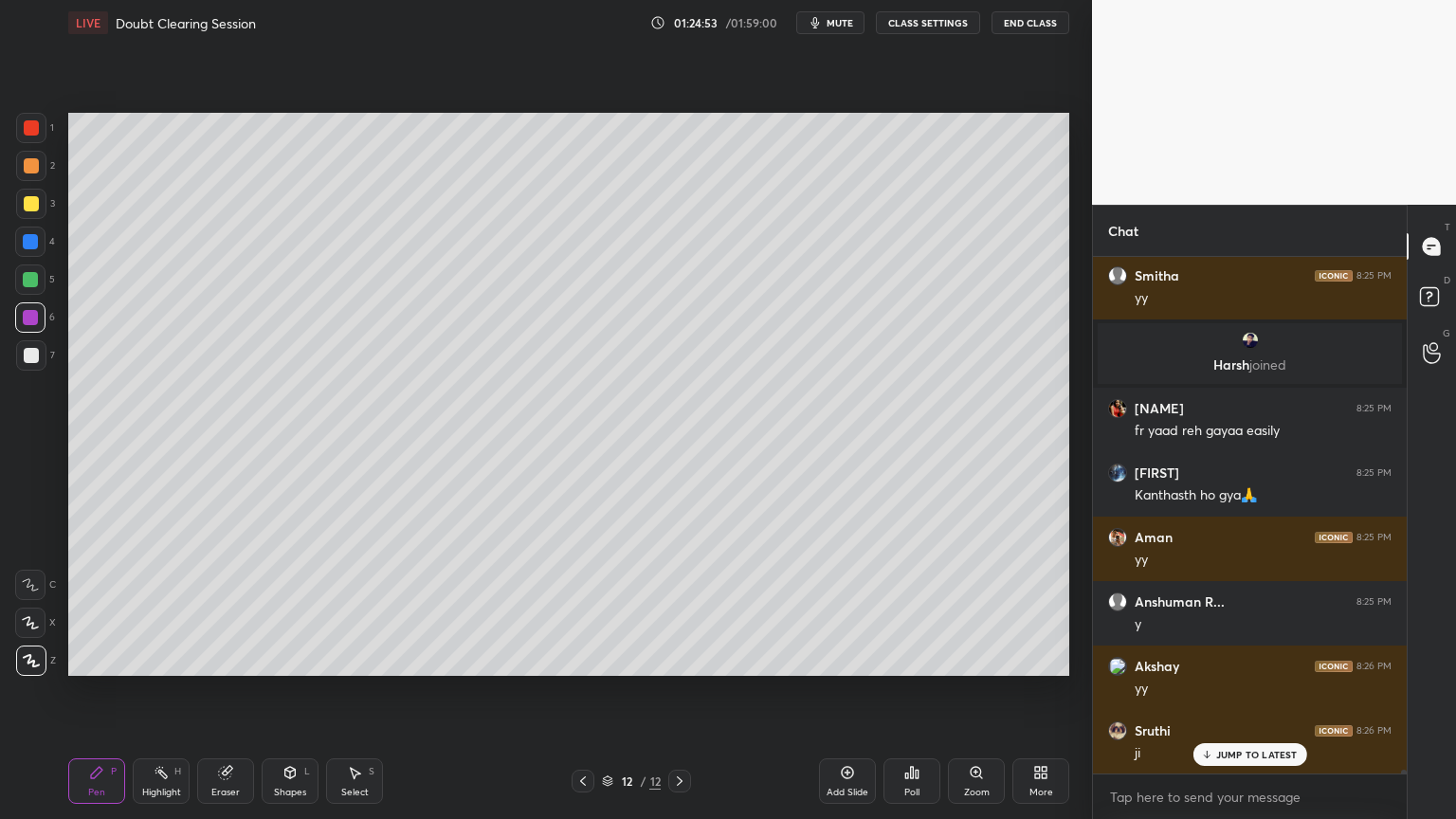 click at bounding box center (31, 204) 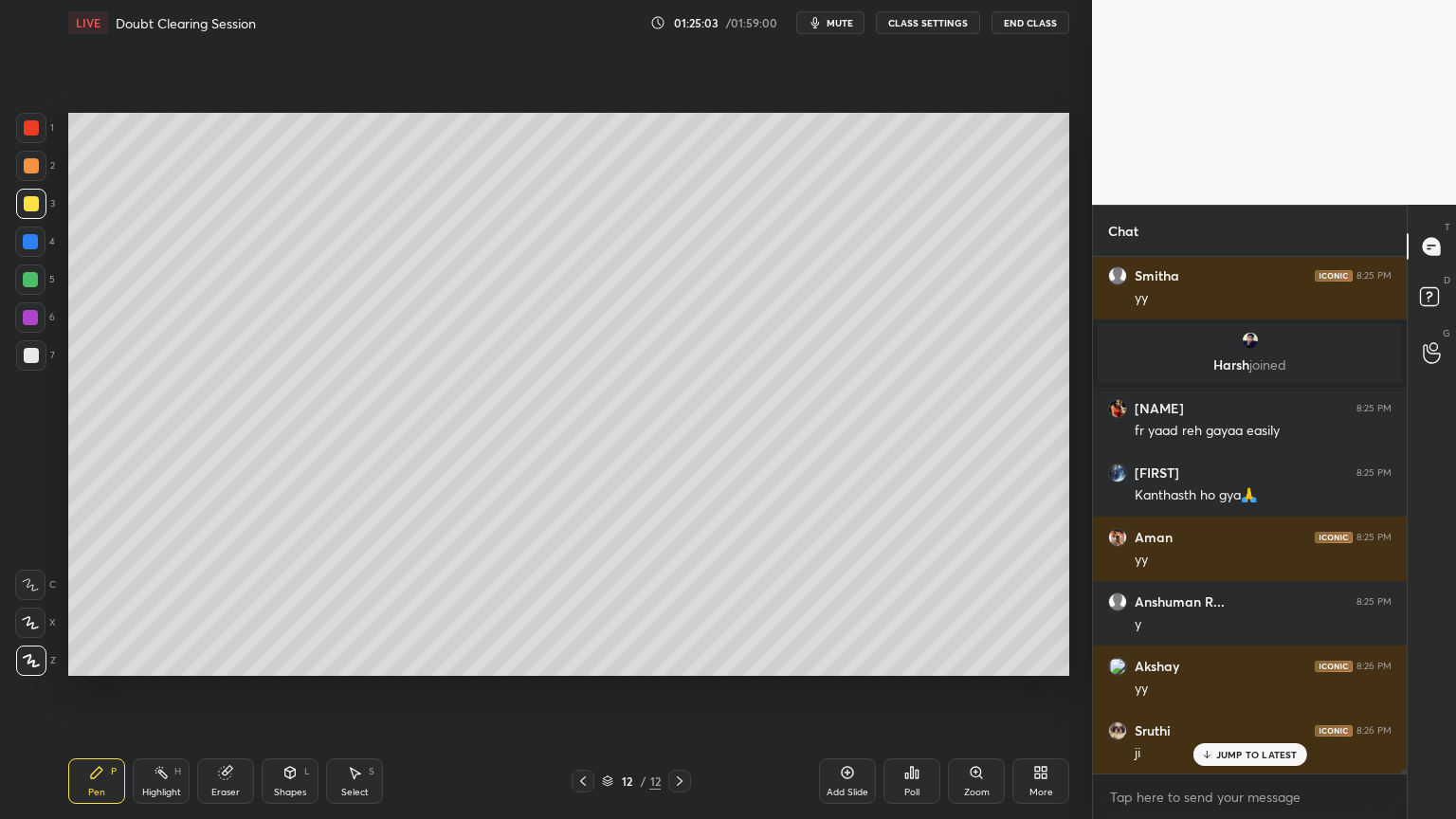scroll, scrollTop: 69820, scrollLeft: 0, axis: vertical 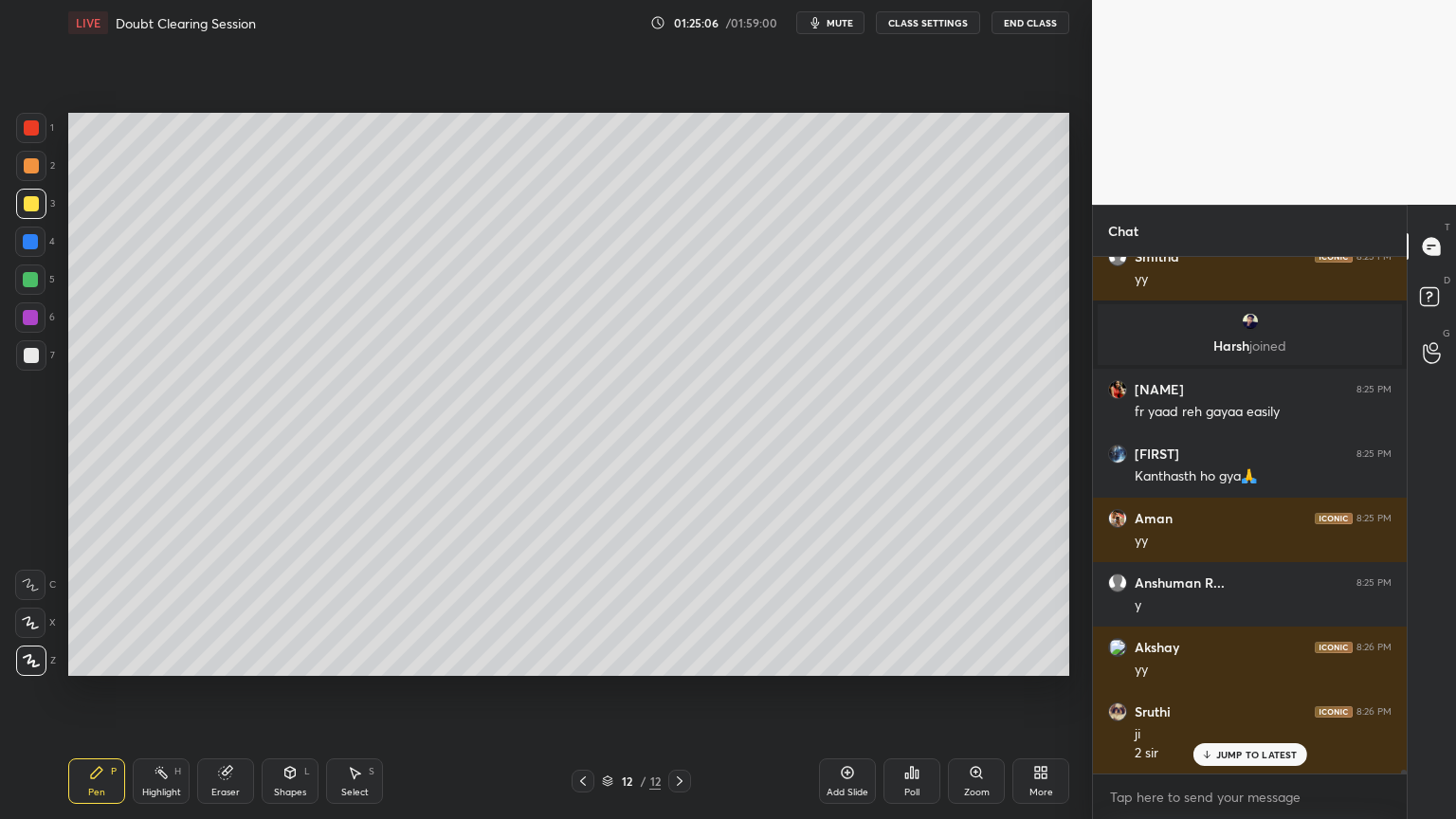 click 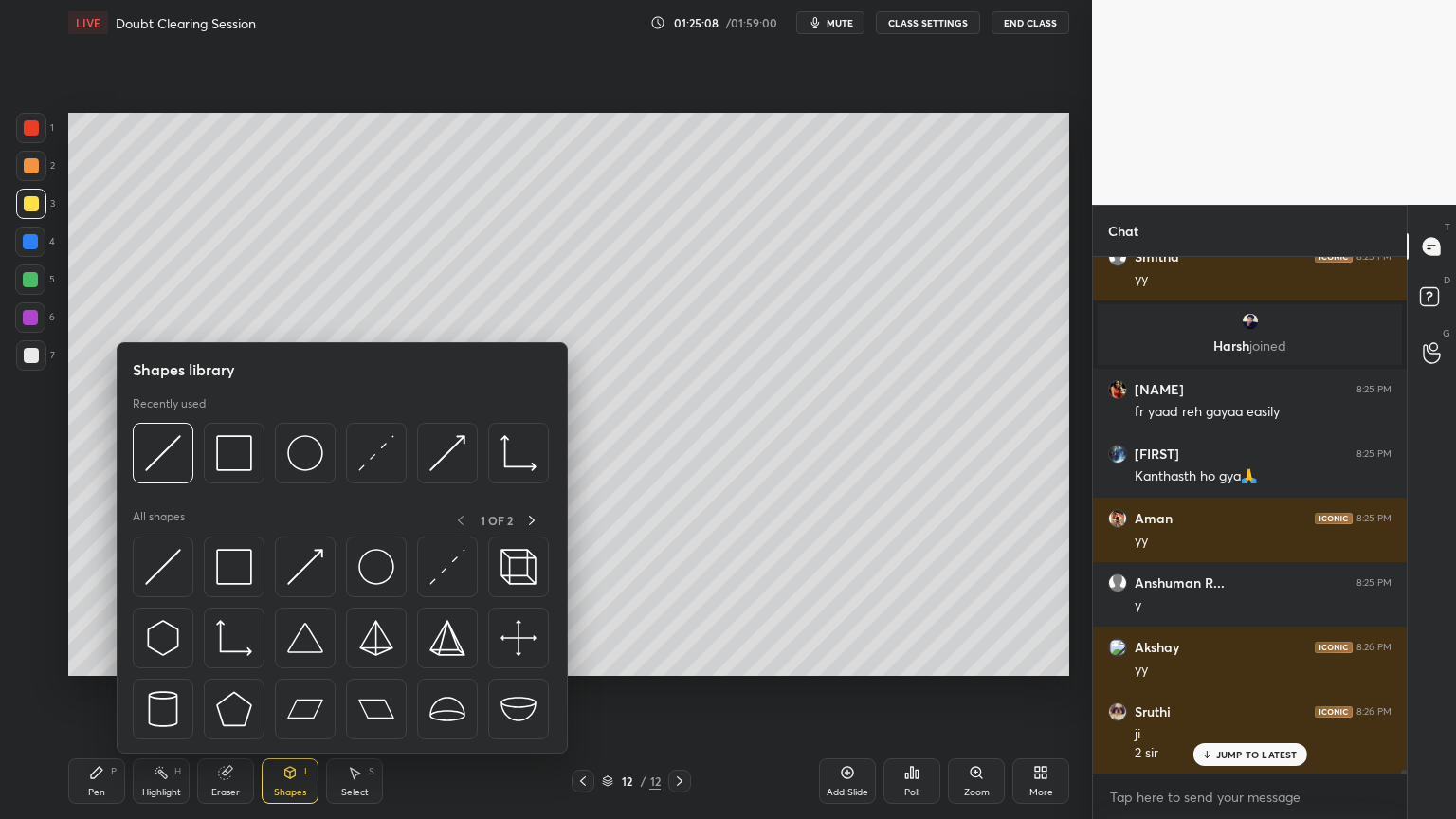 click 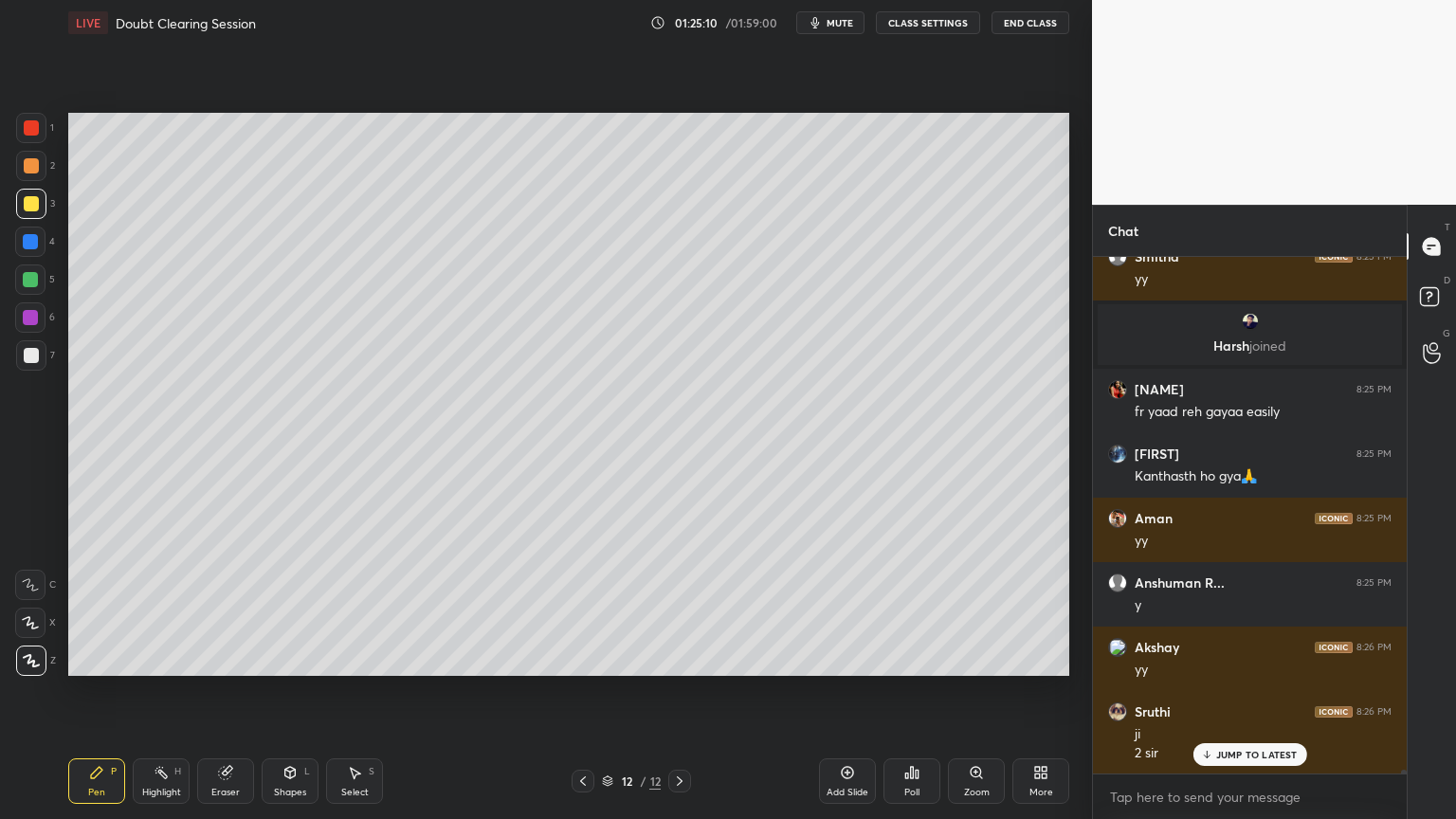scroll, scrollTop: 69884, scrollLeft: 0, axis: vertical 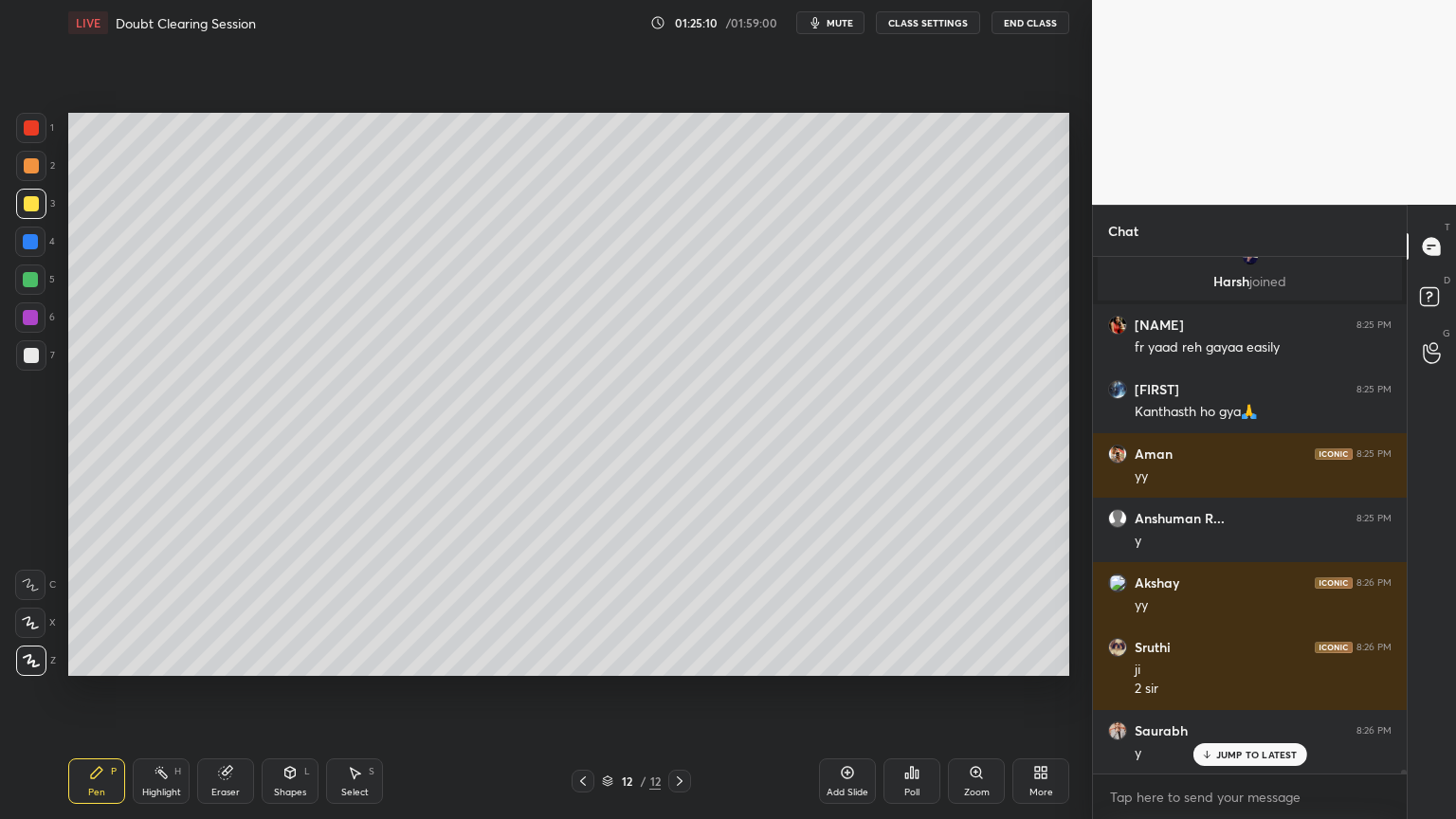 click at bounding box center (31, 355) 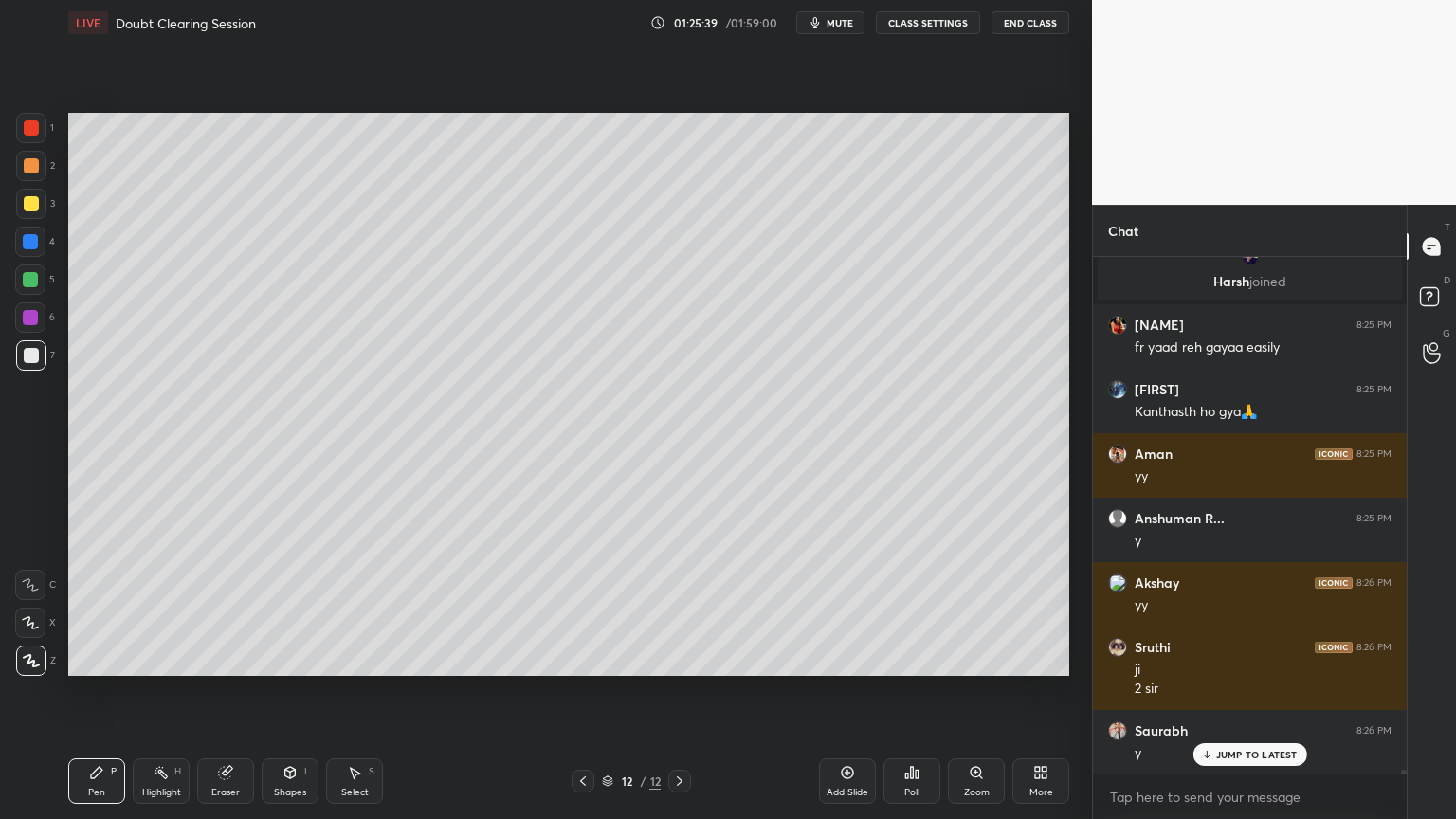 scroll, scrollTop: 69952, scrollLeft: 0, axis: vertical 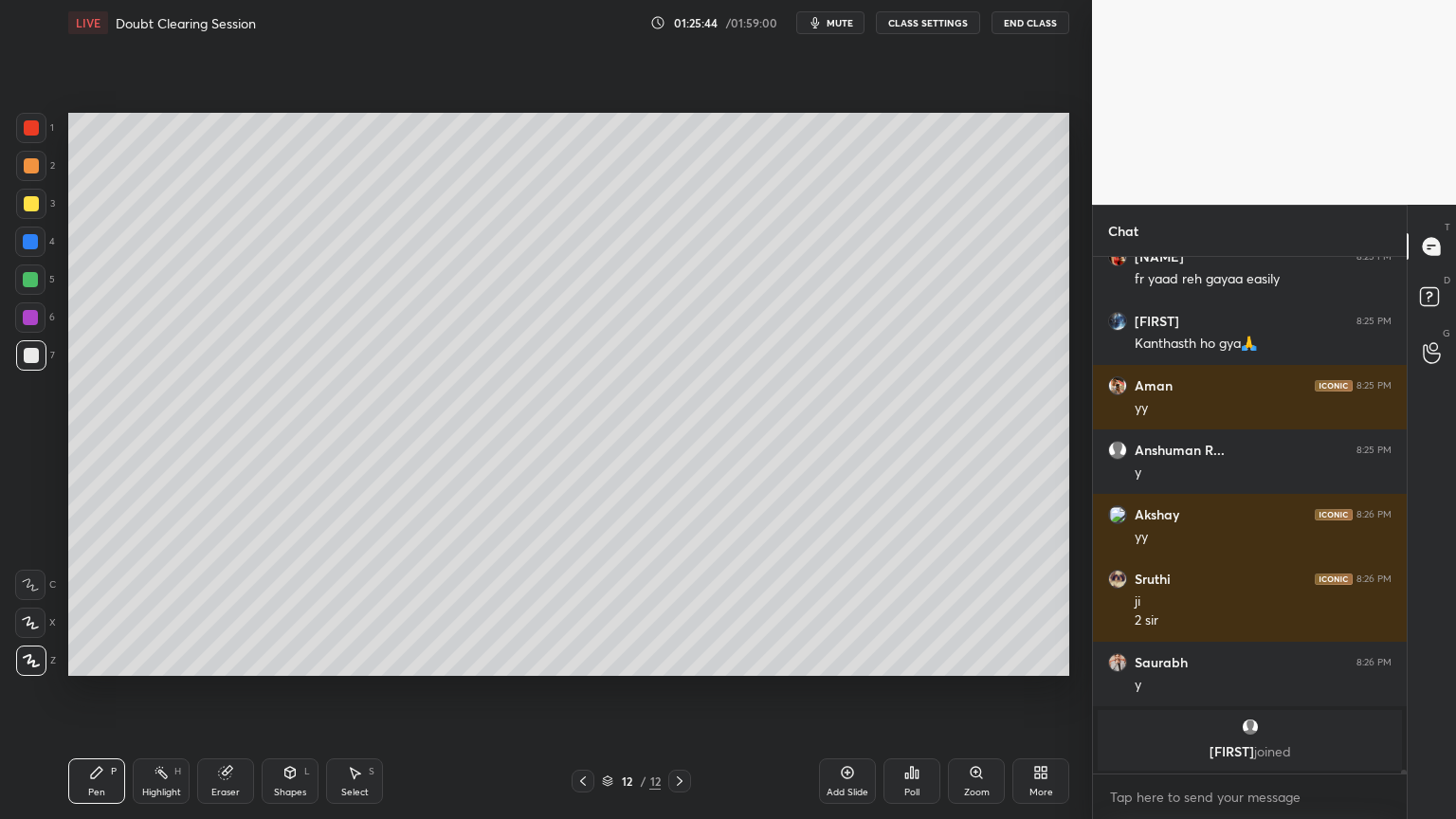 click at bounding box center [31, 204] 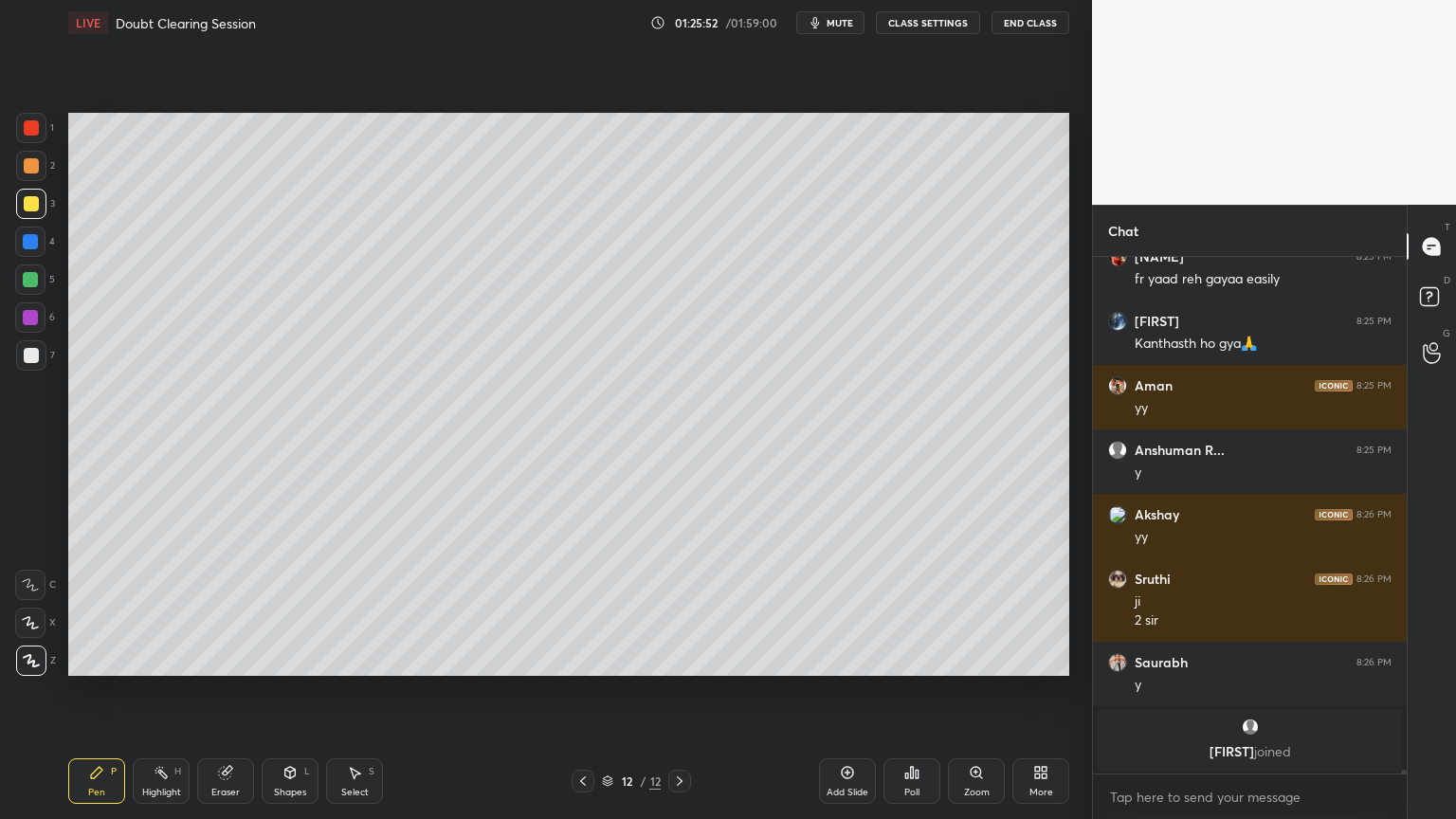 click 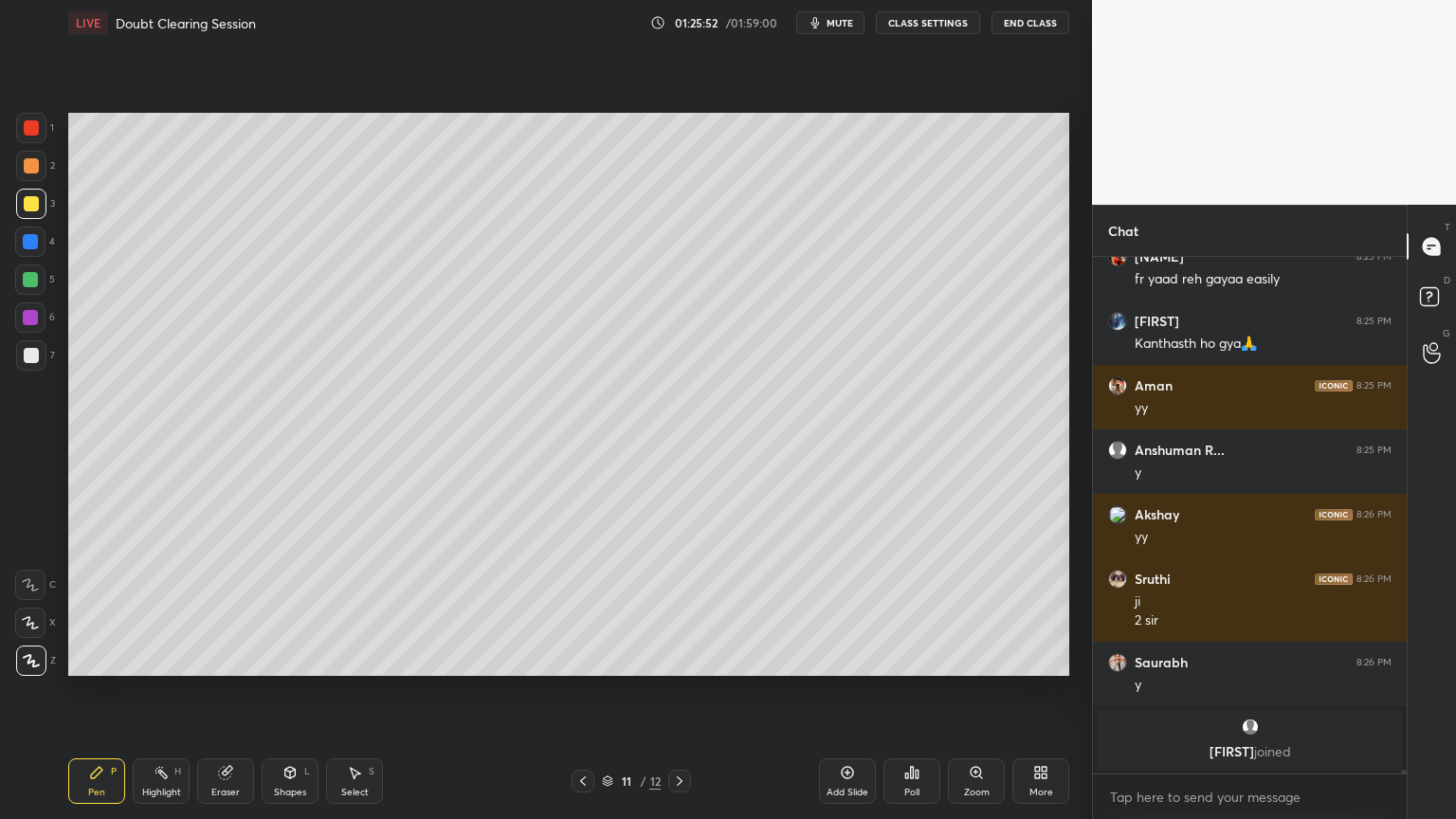 click 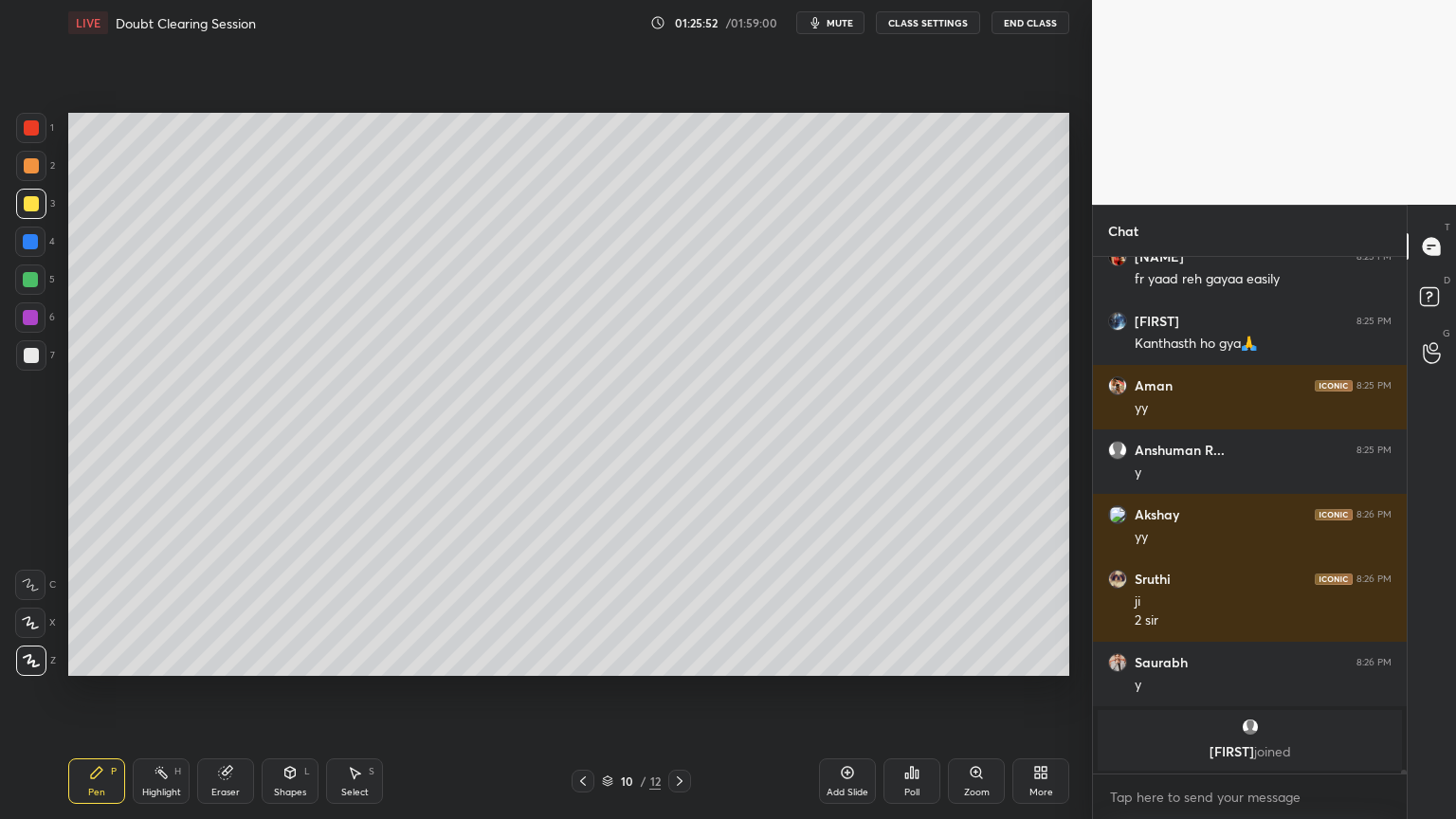 click 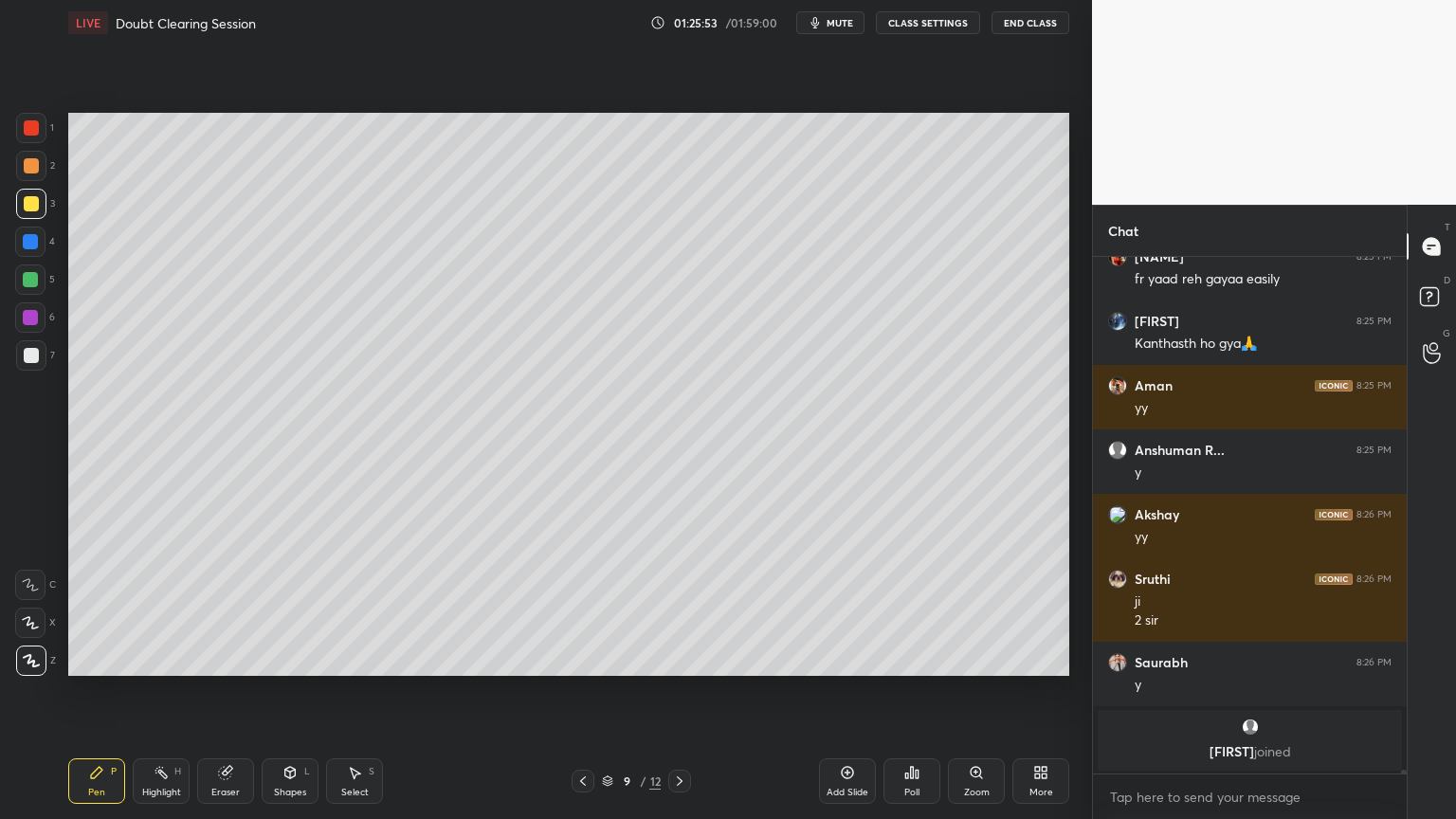 click 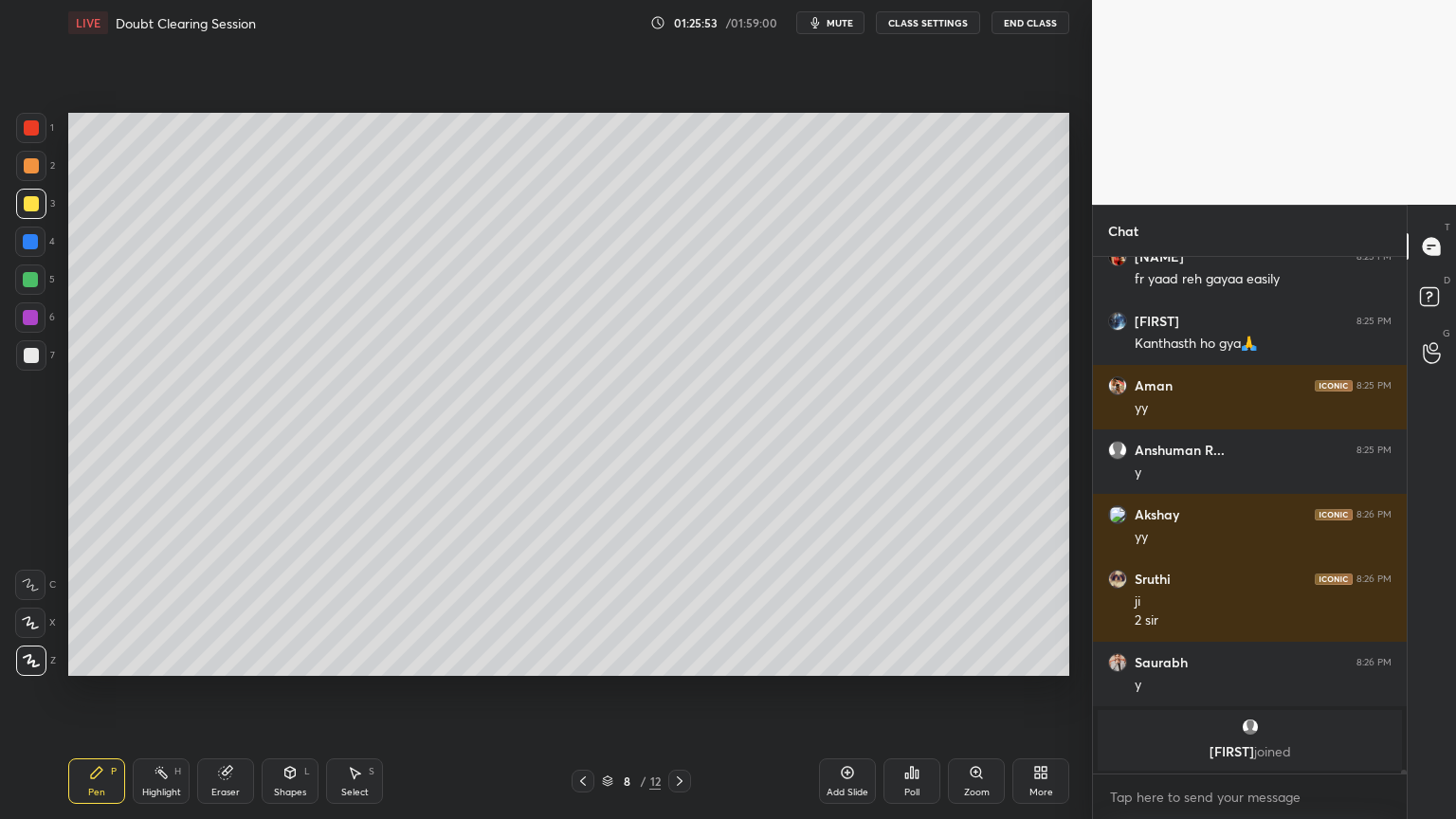 click 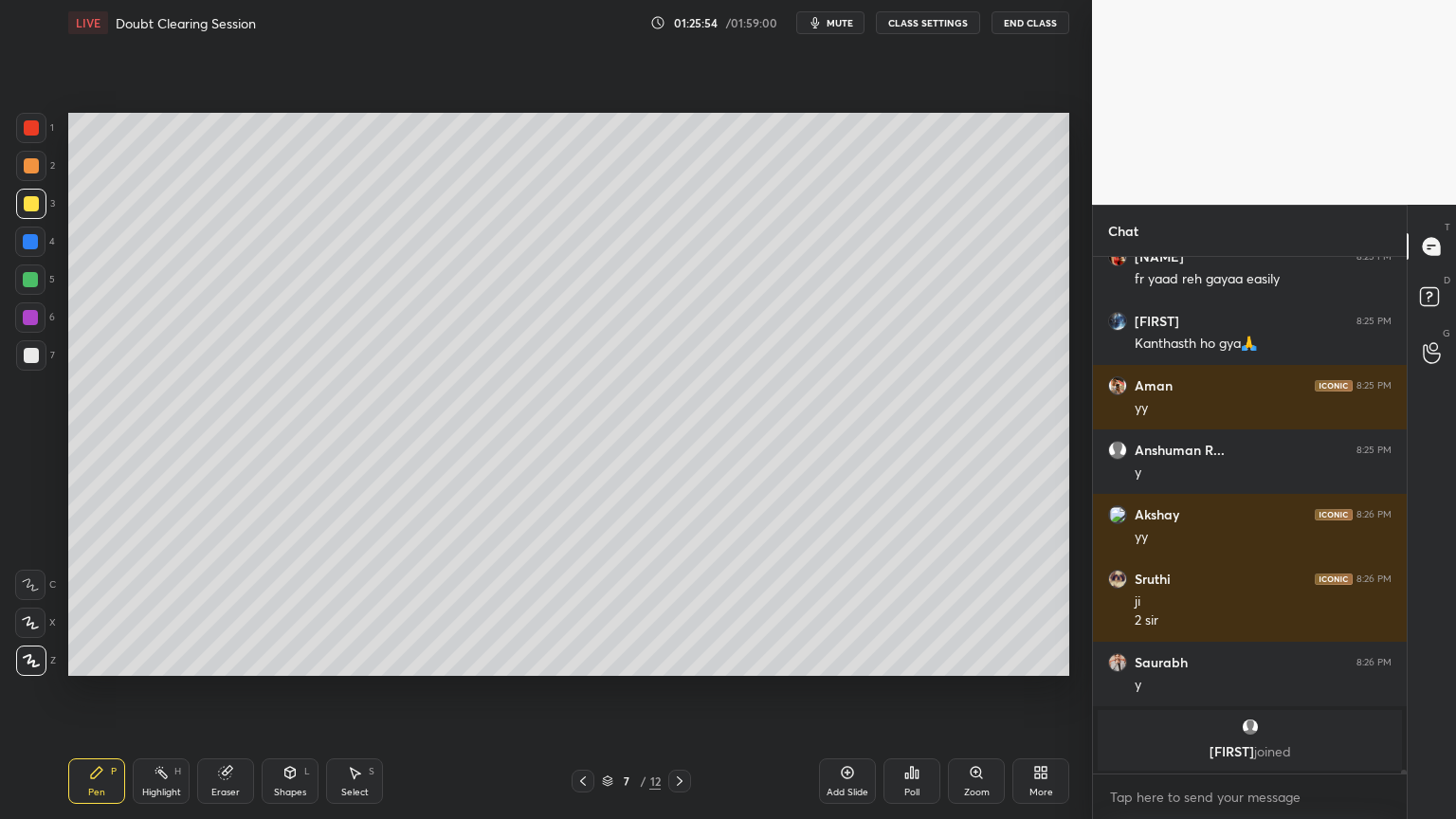 click at bounding box center (583, 781) 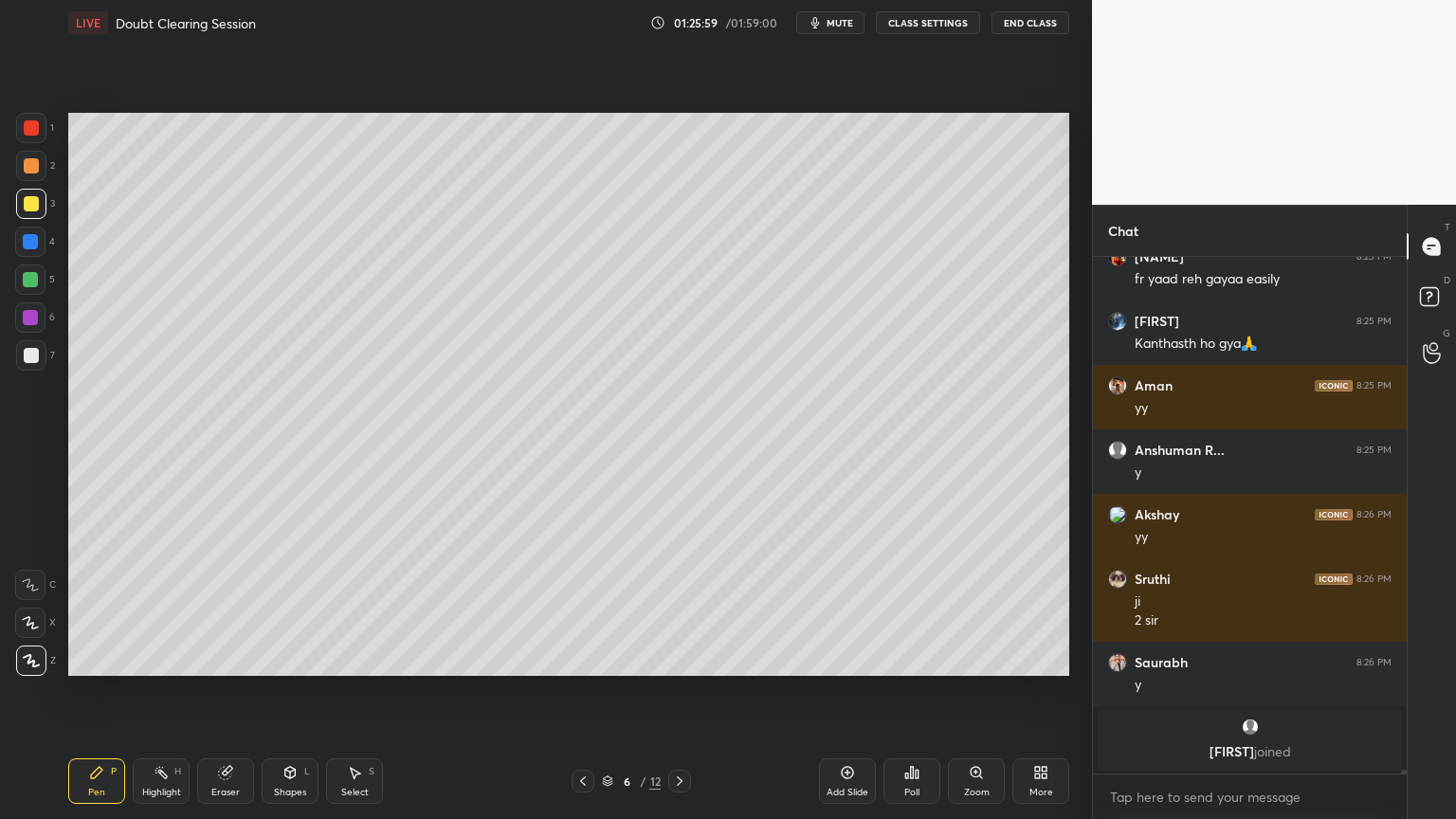 click 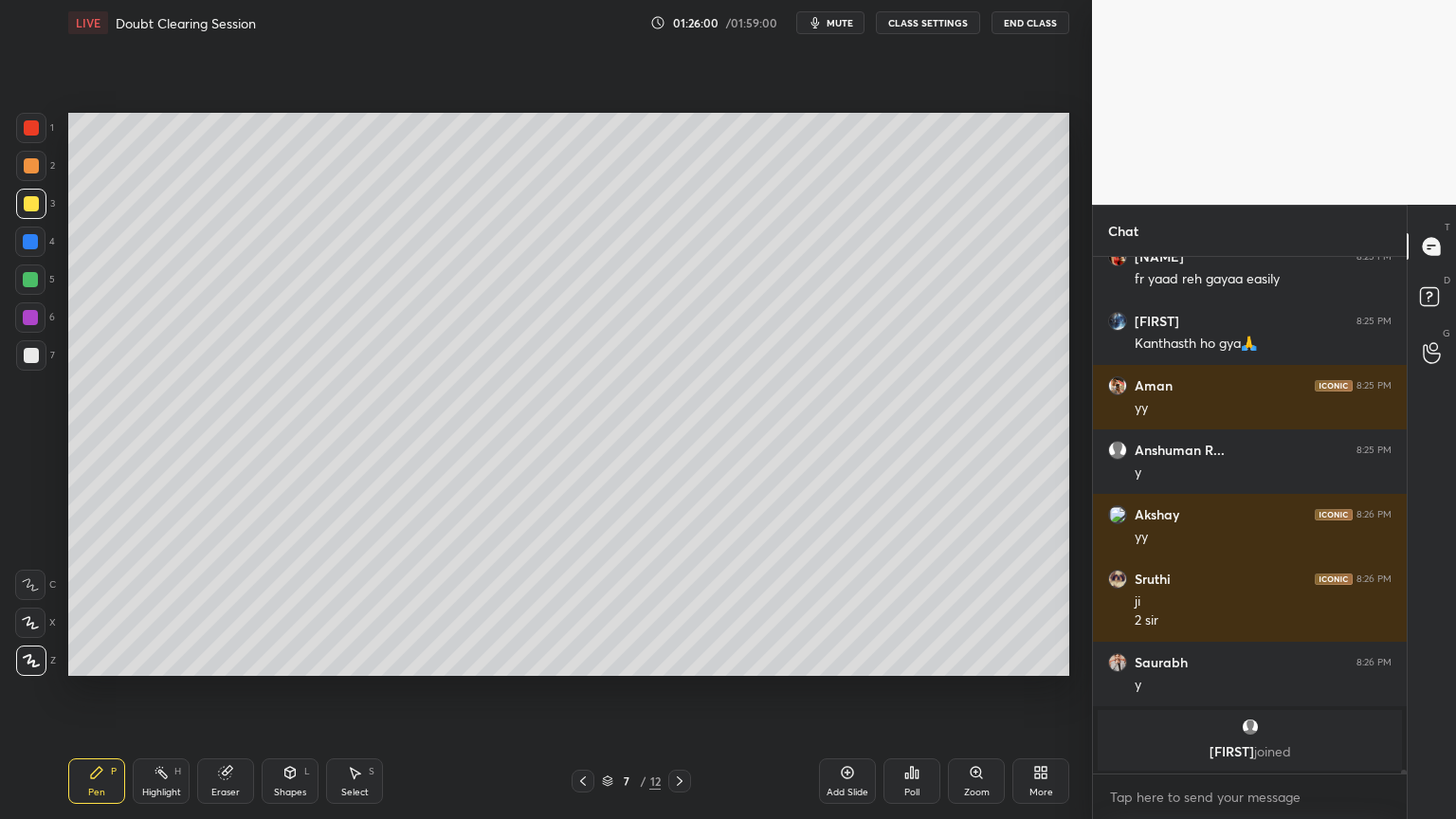 click 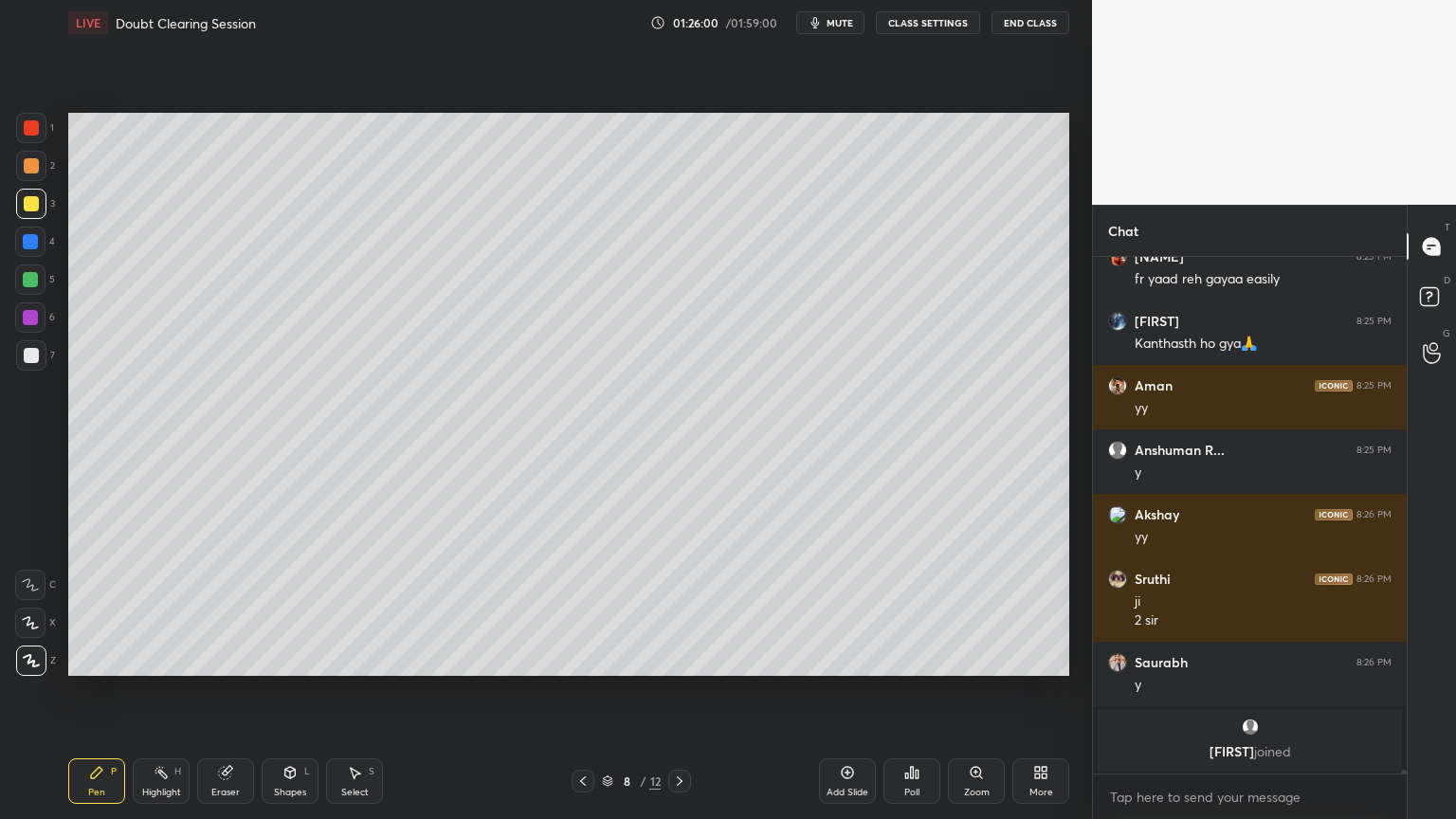click 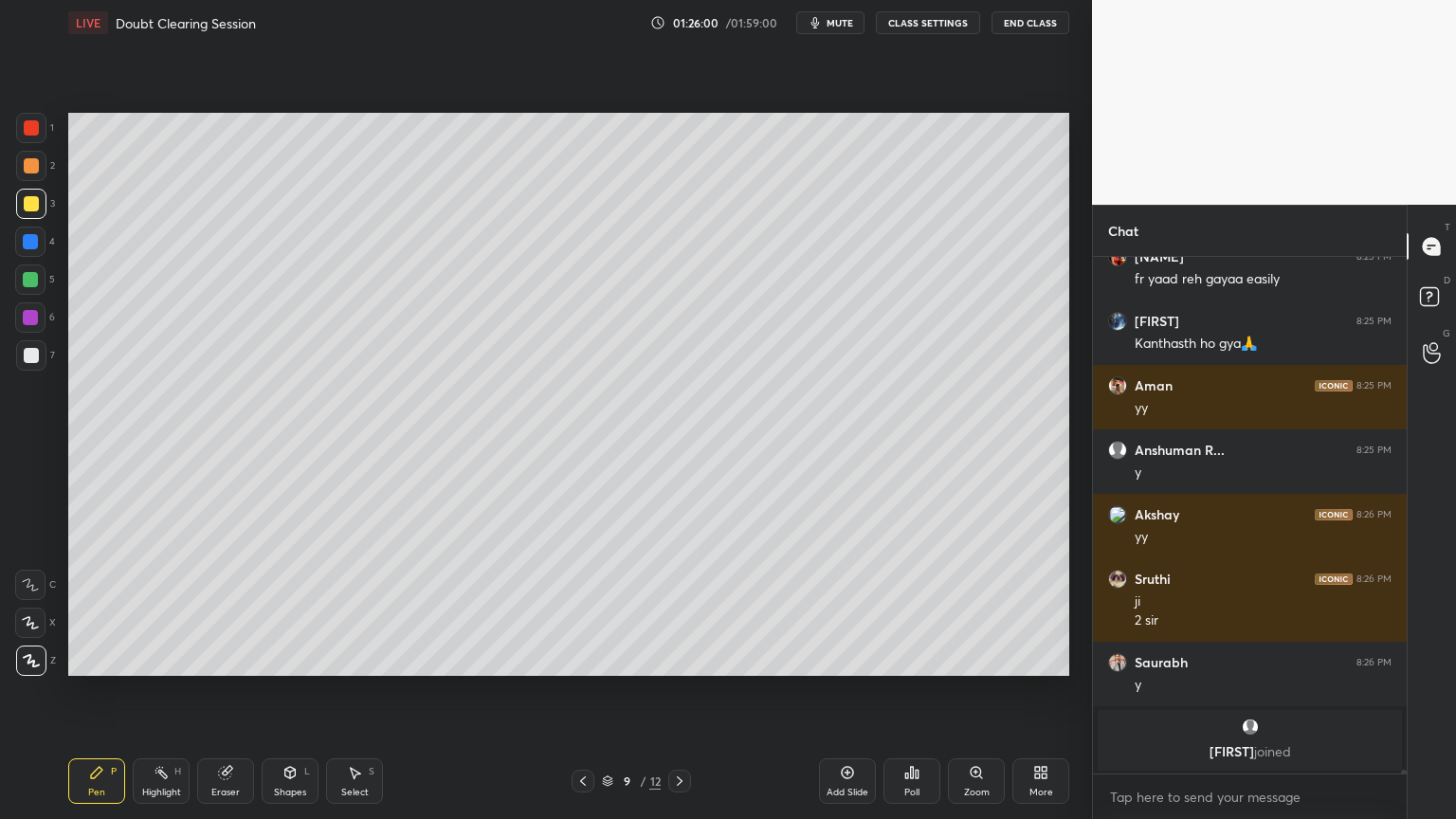 click 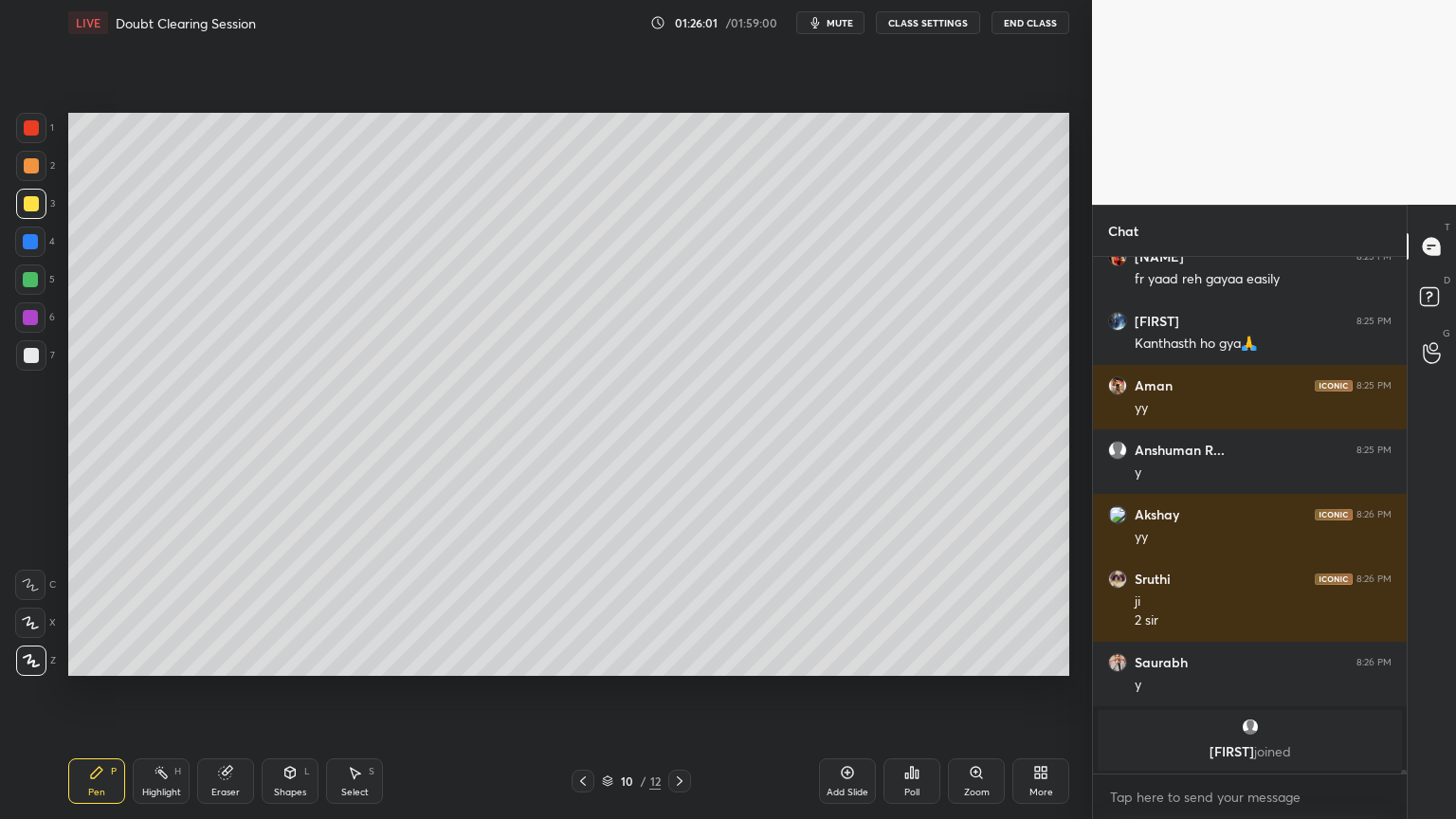 click 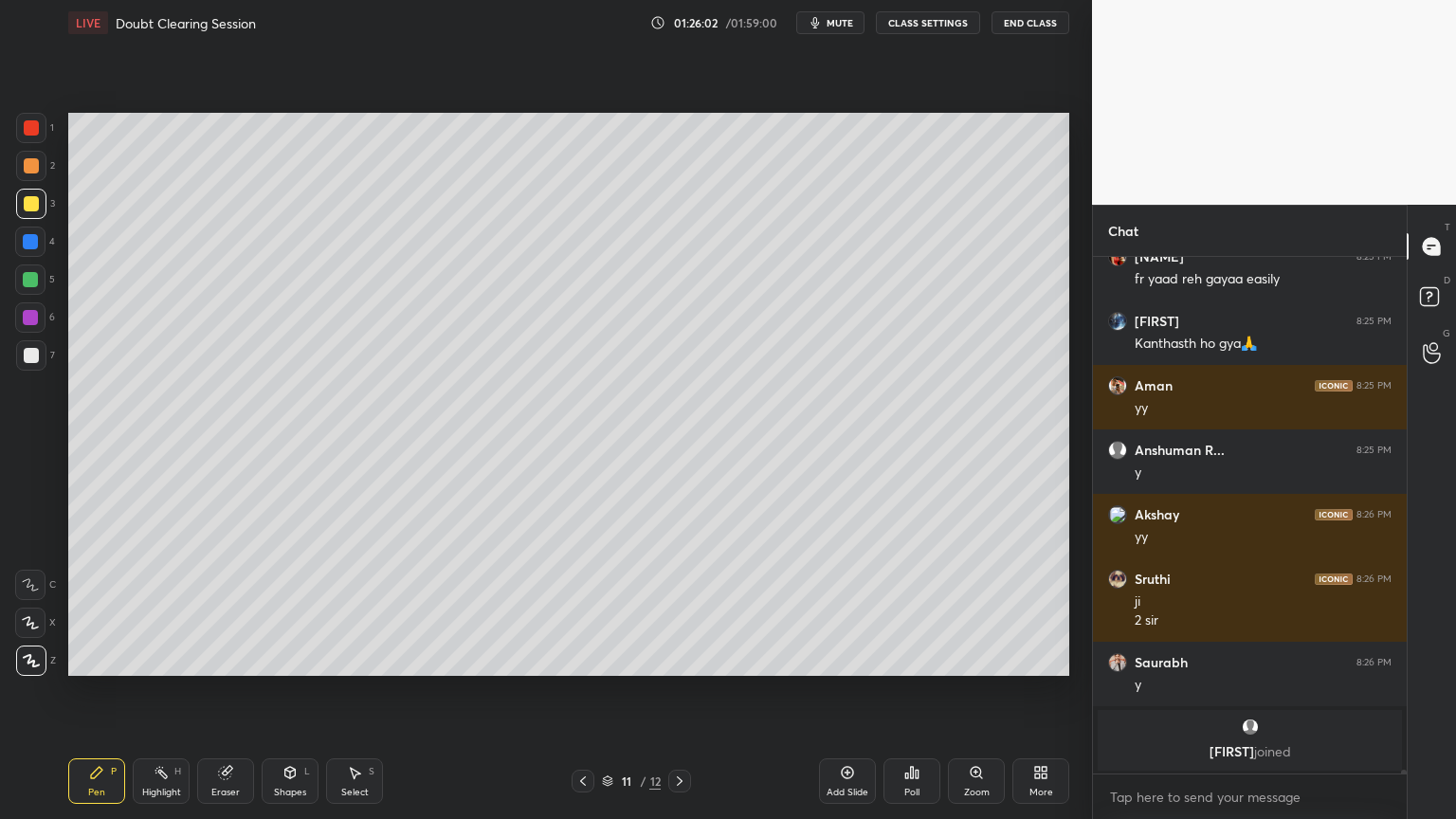 click 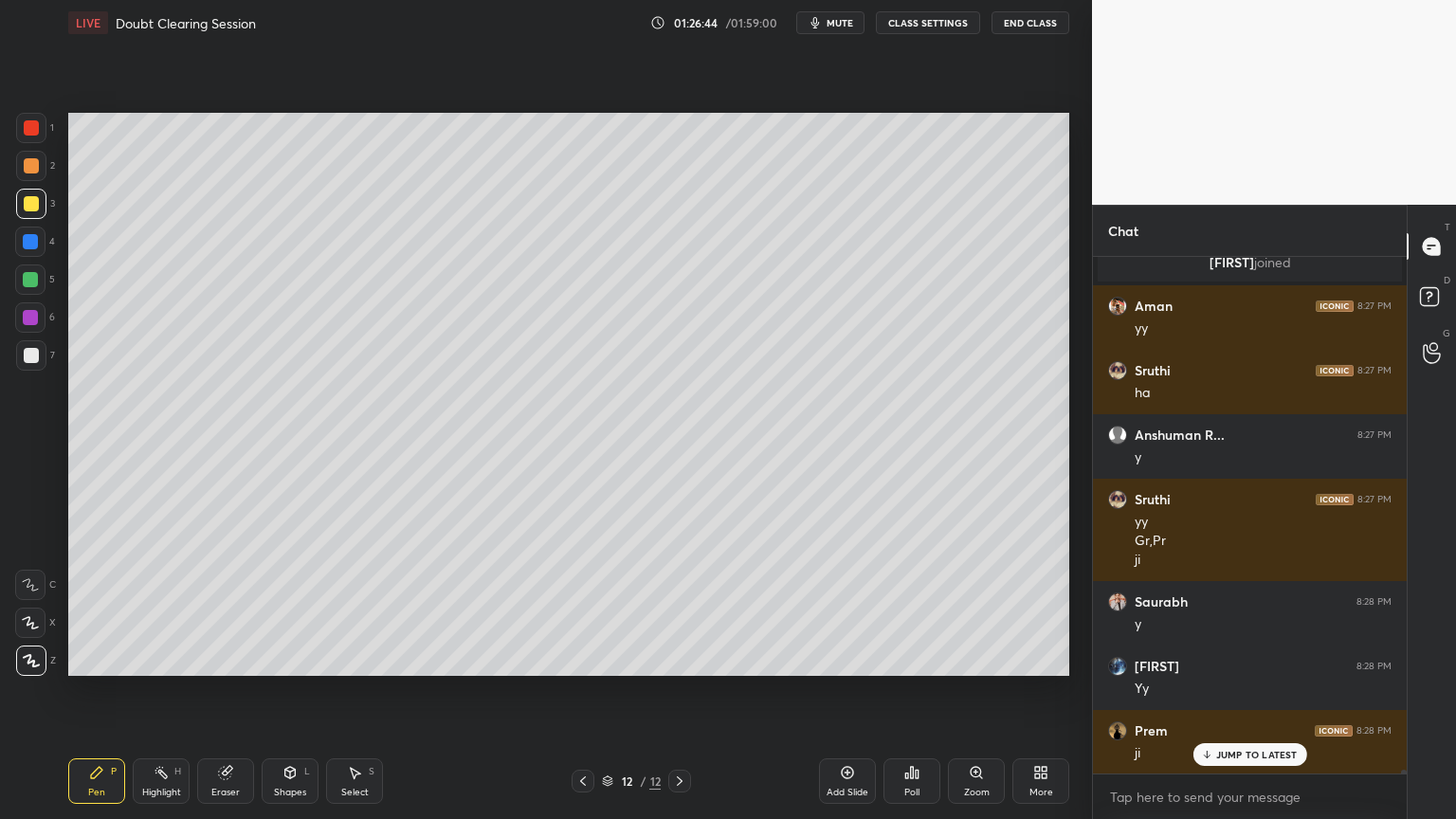 scroll, scrollTop: 70506, scrollLeft: 0, axis: vertical 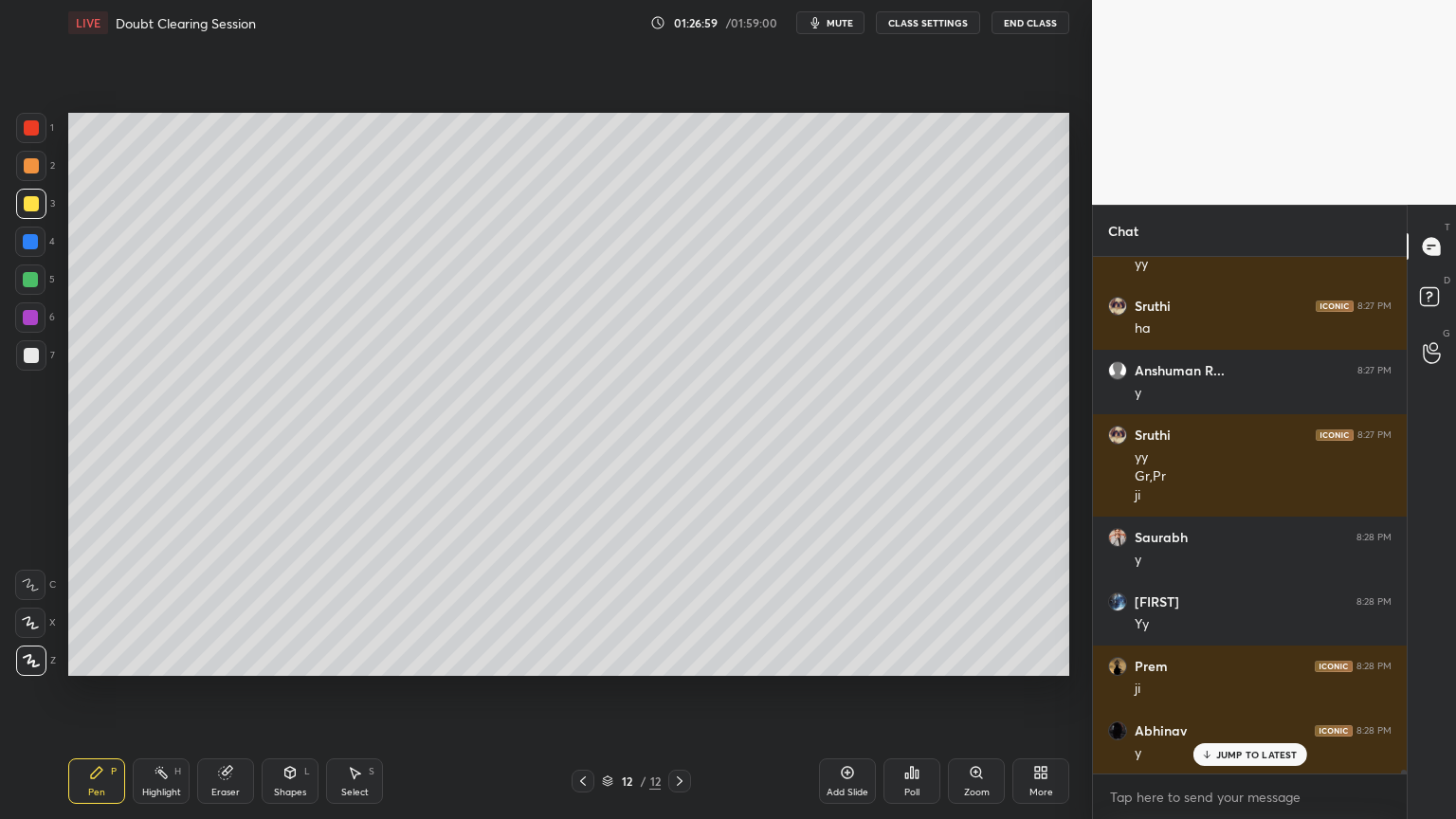 click at bounding box center (583, 781) 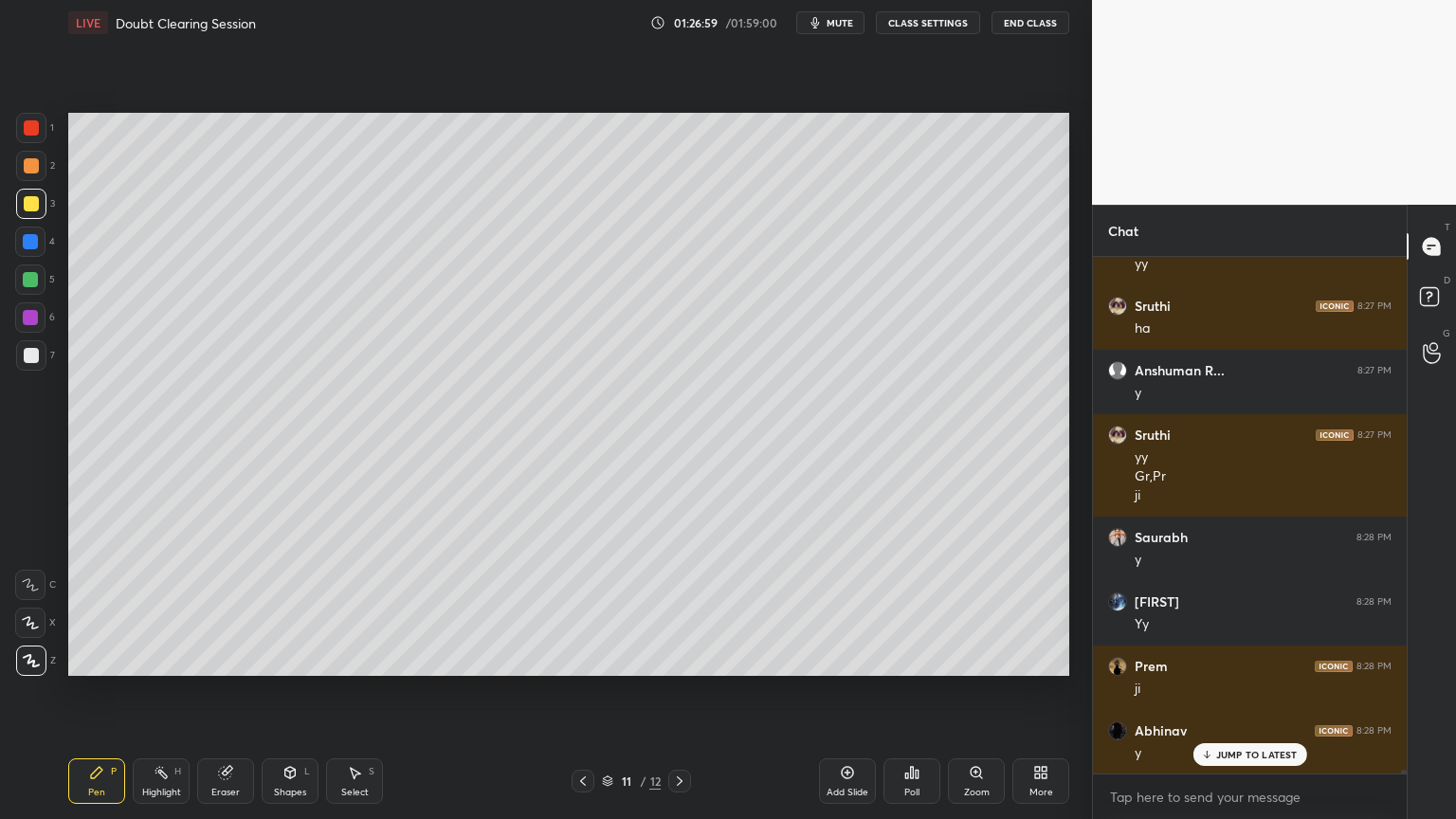 click 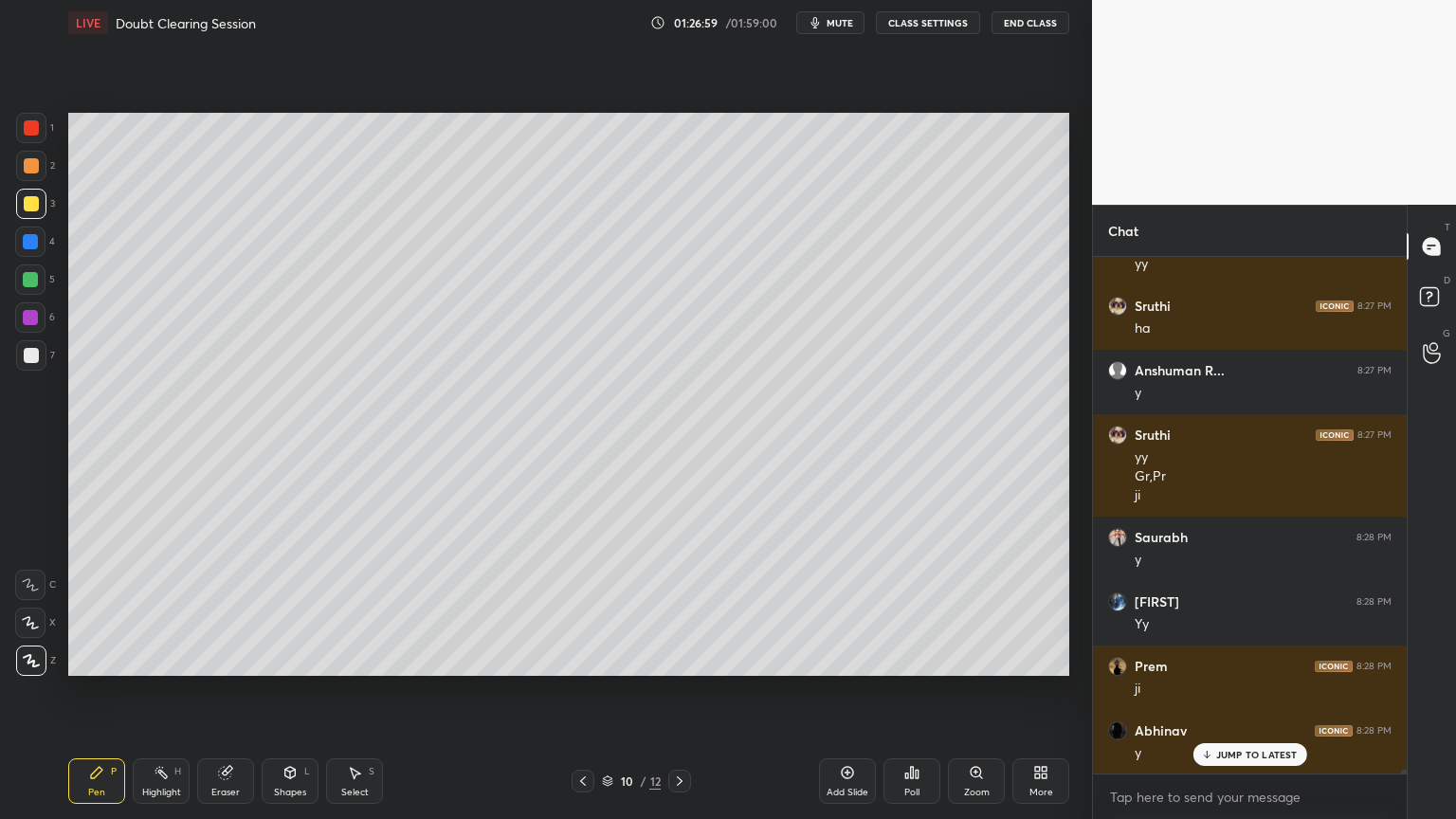 click 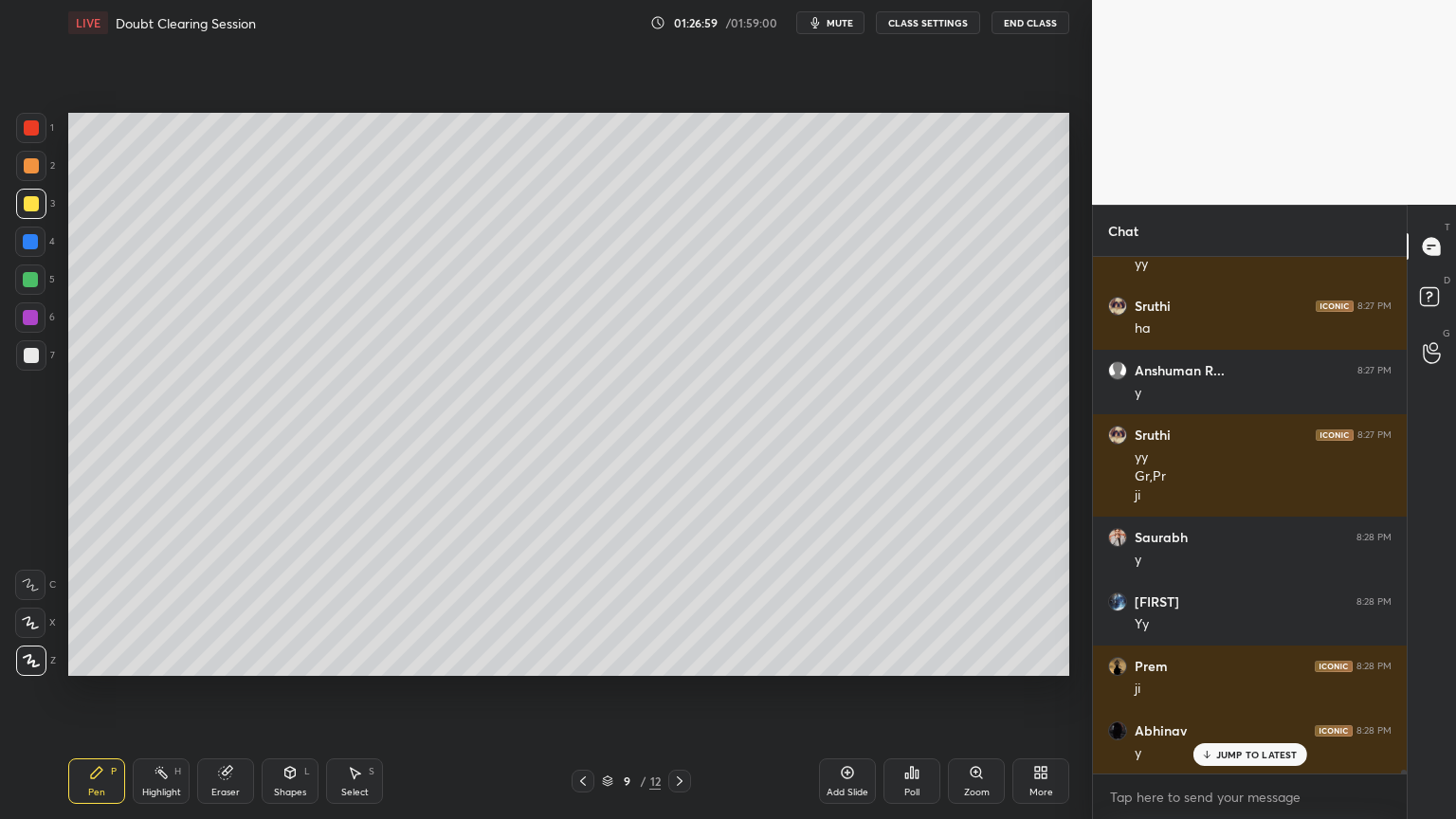 scroll, scrollTop: 70570, scrollLeft: 0, axis: vertical 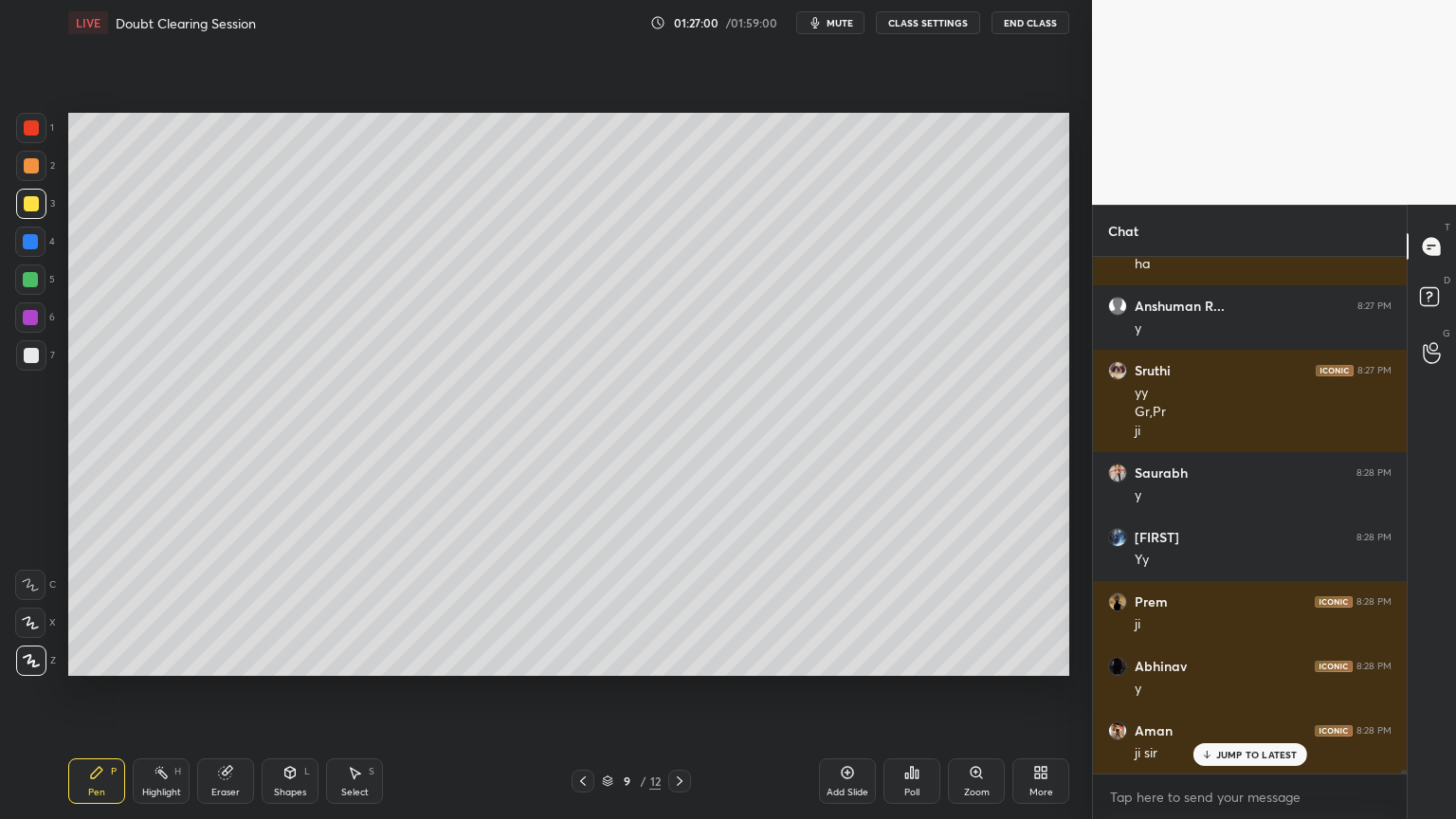 click 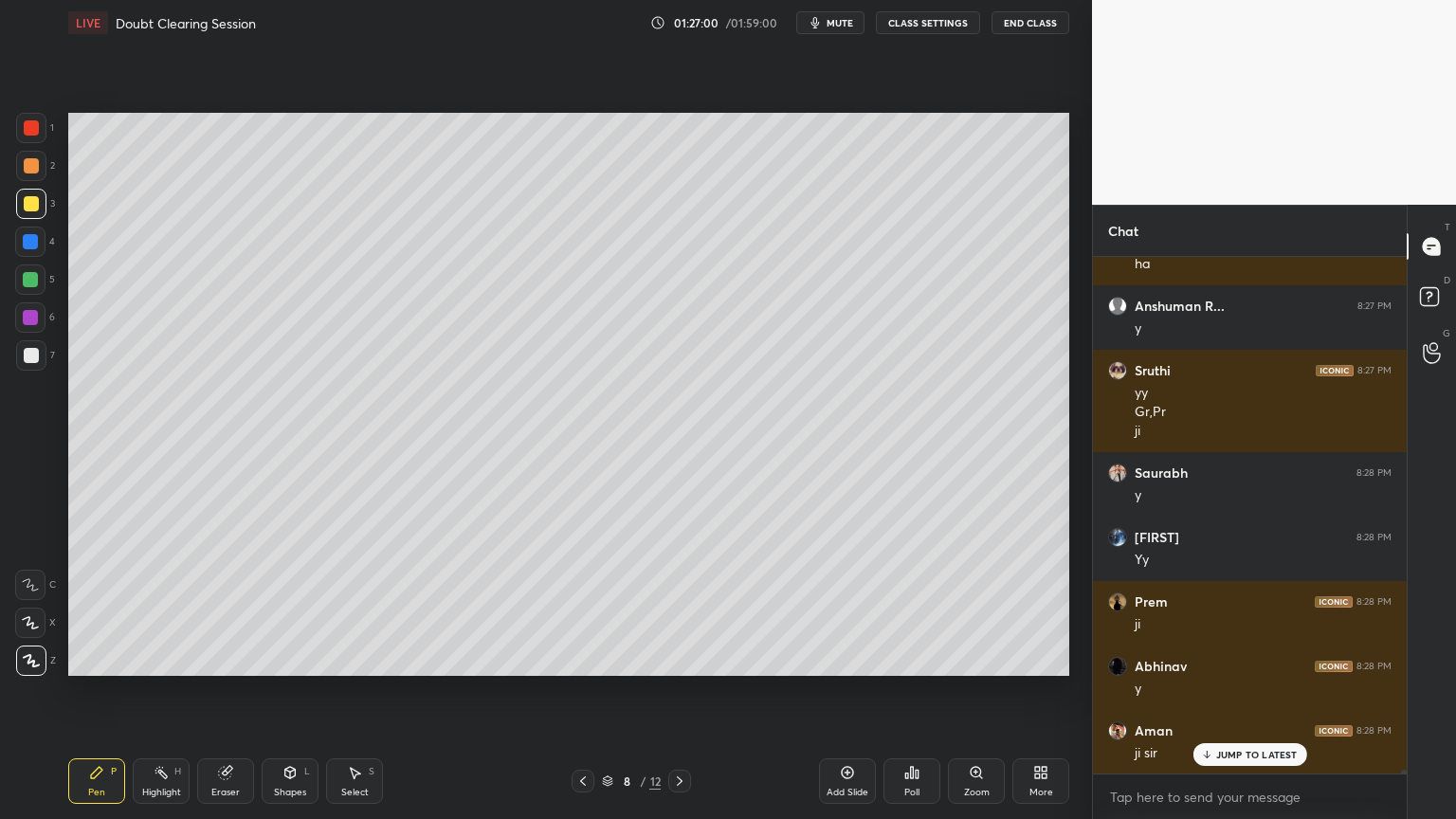 click 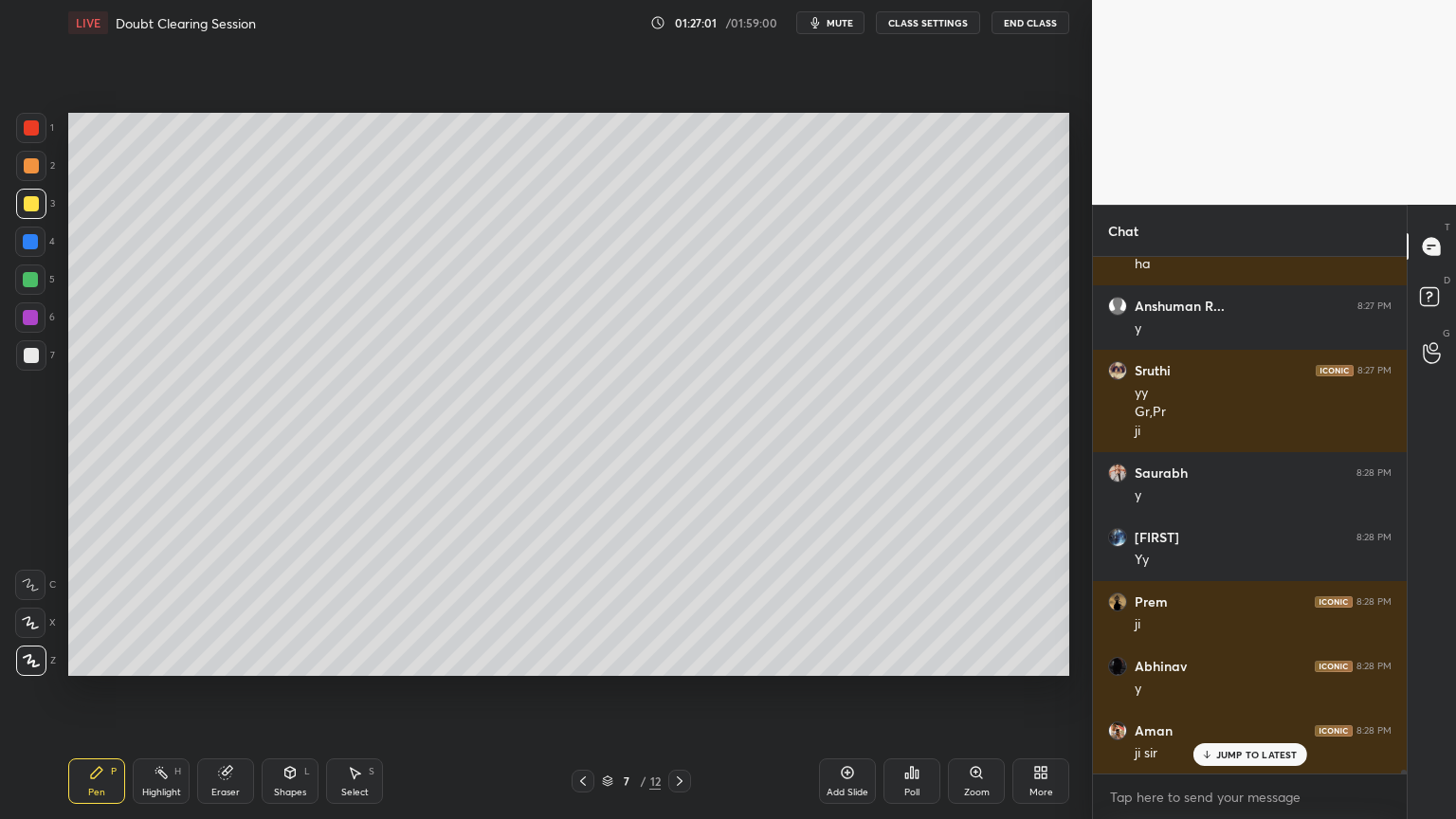 click 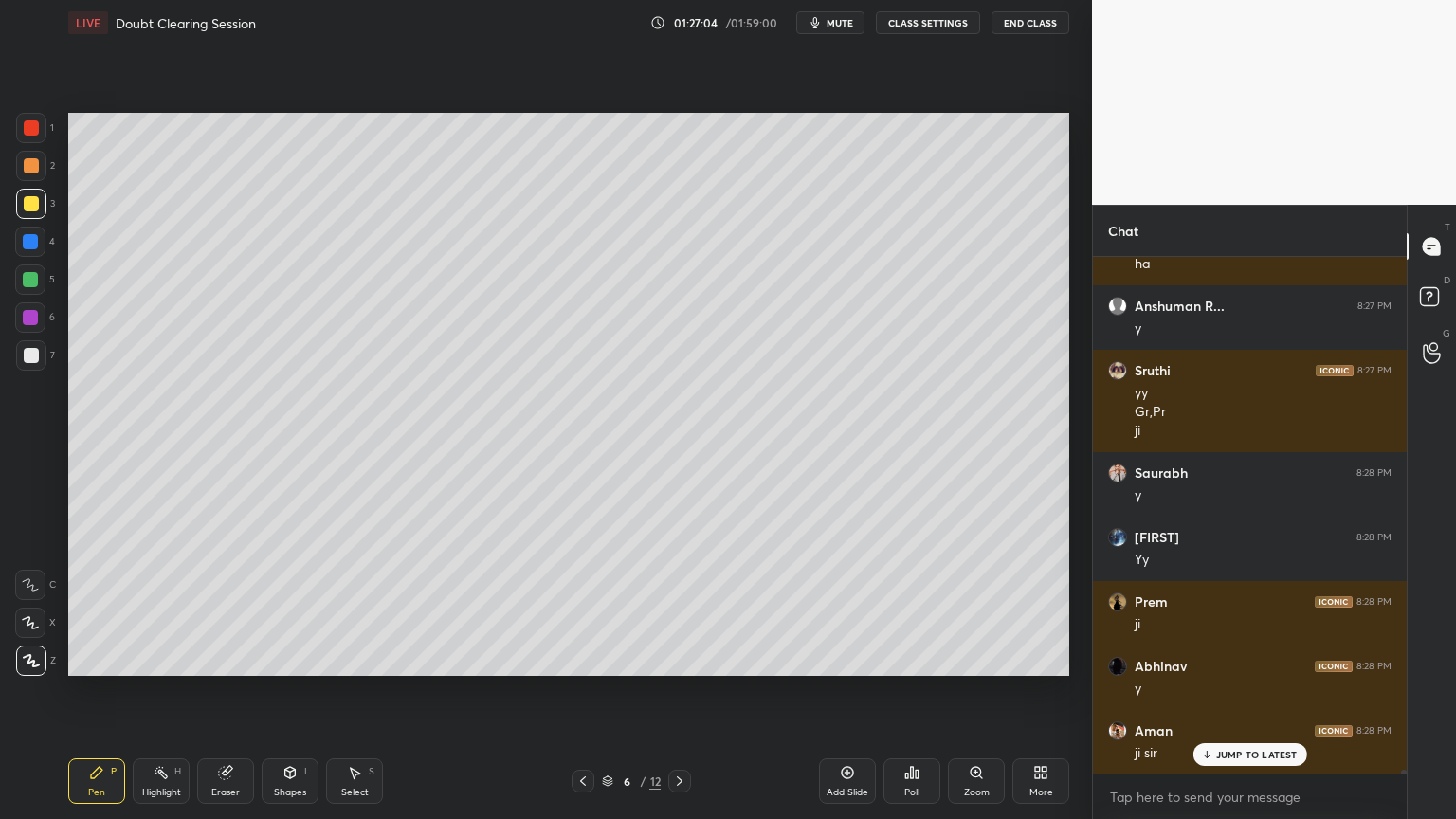 click 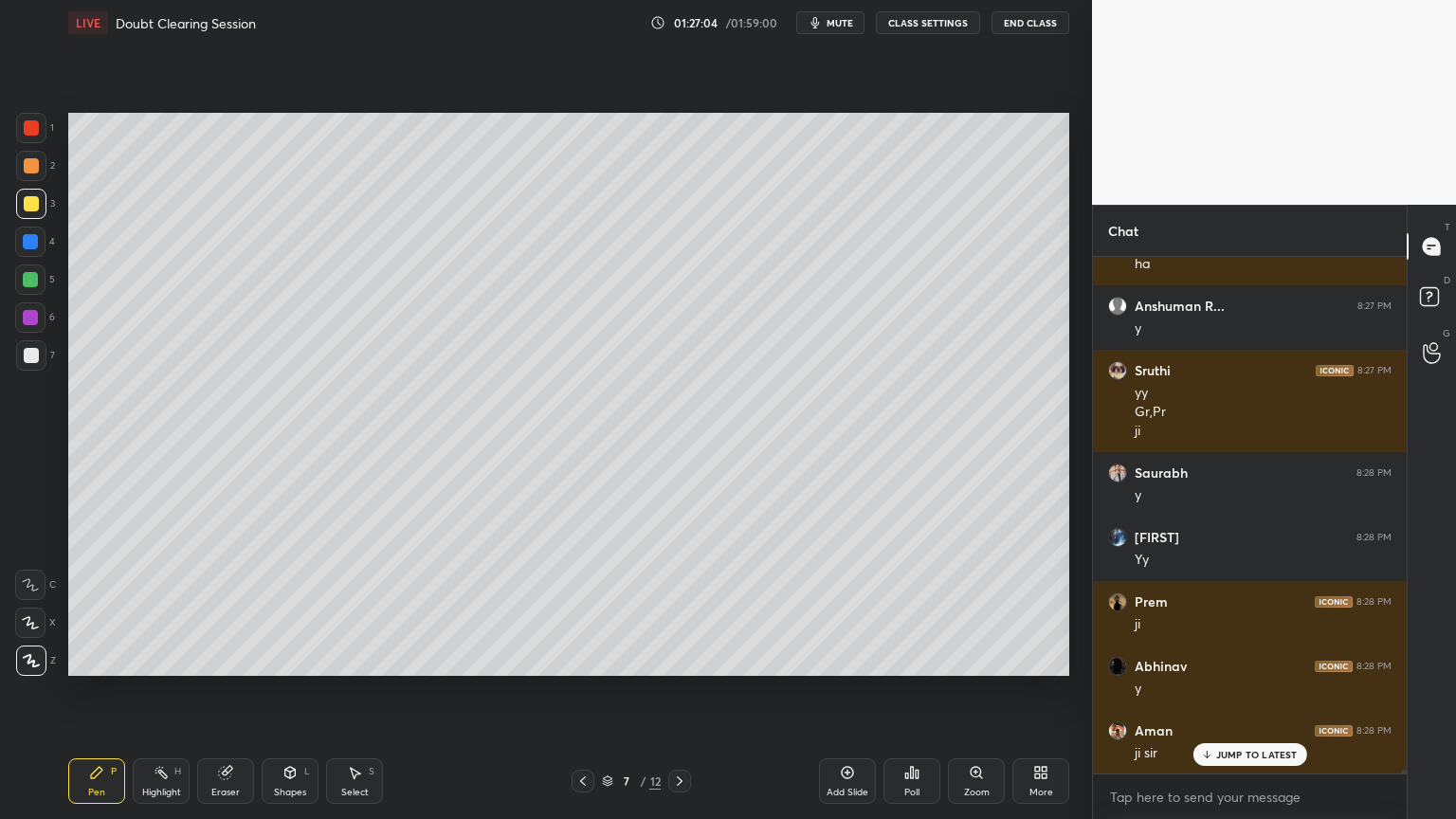 click 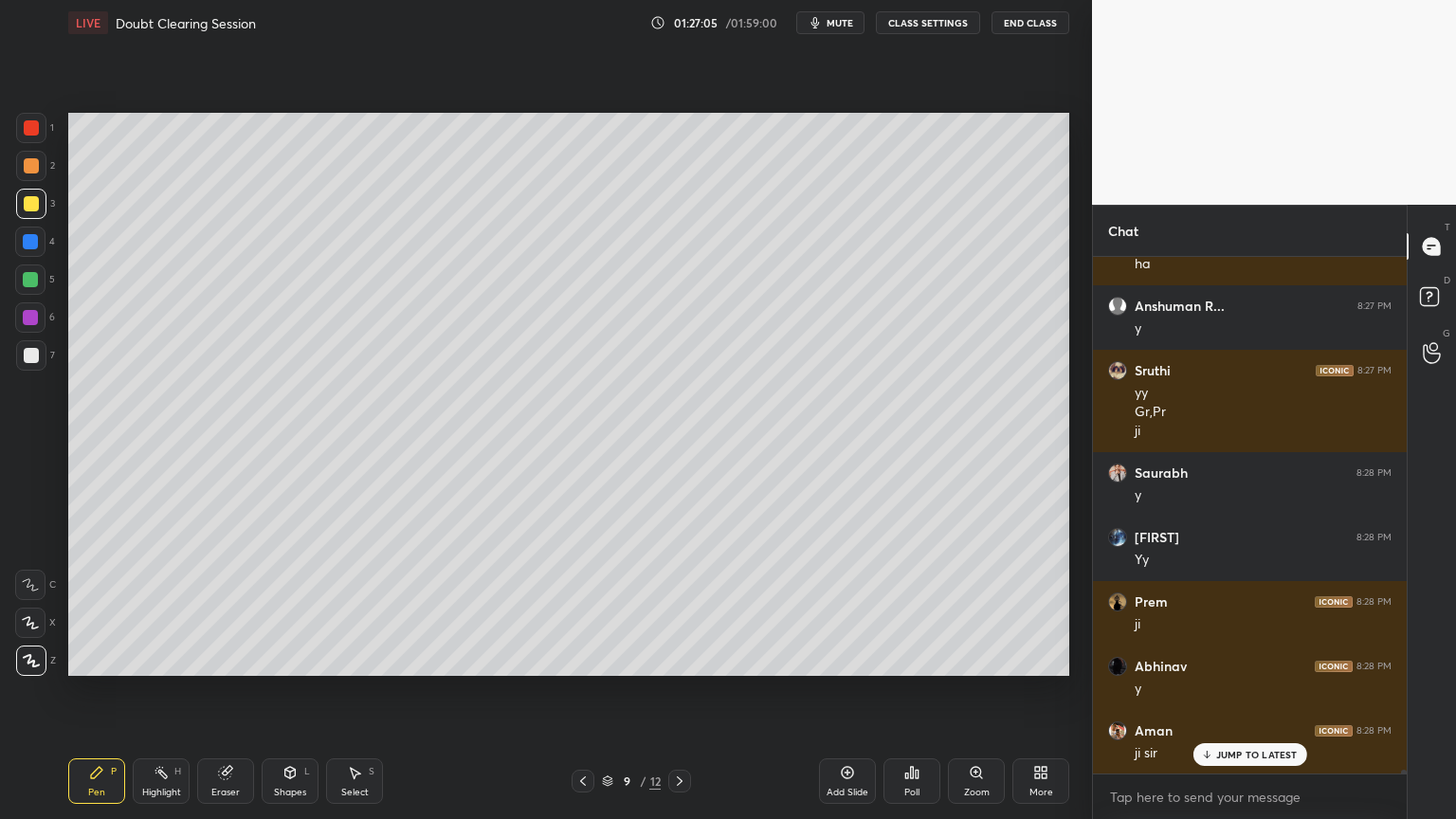 click 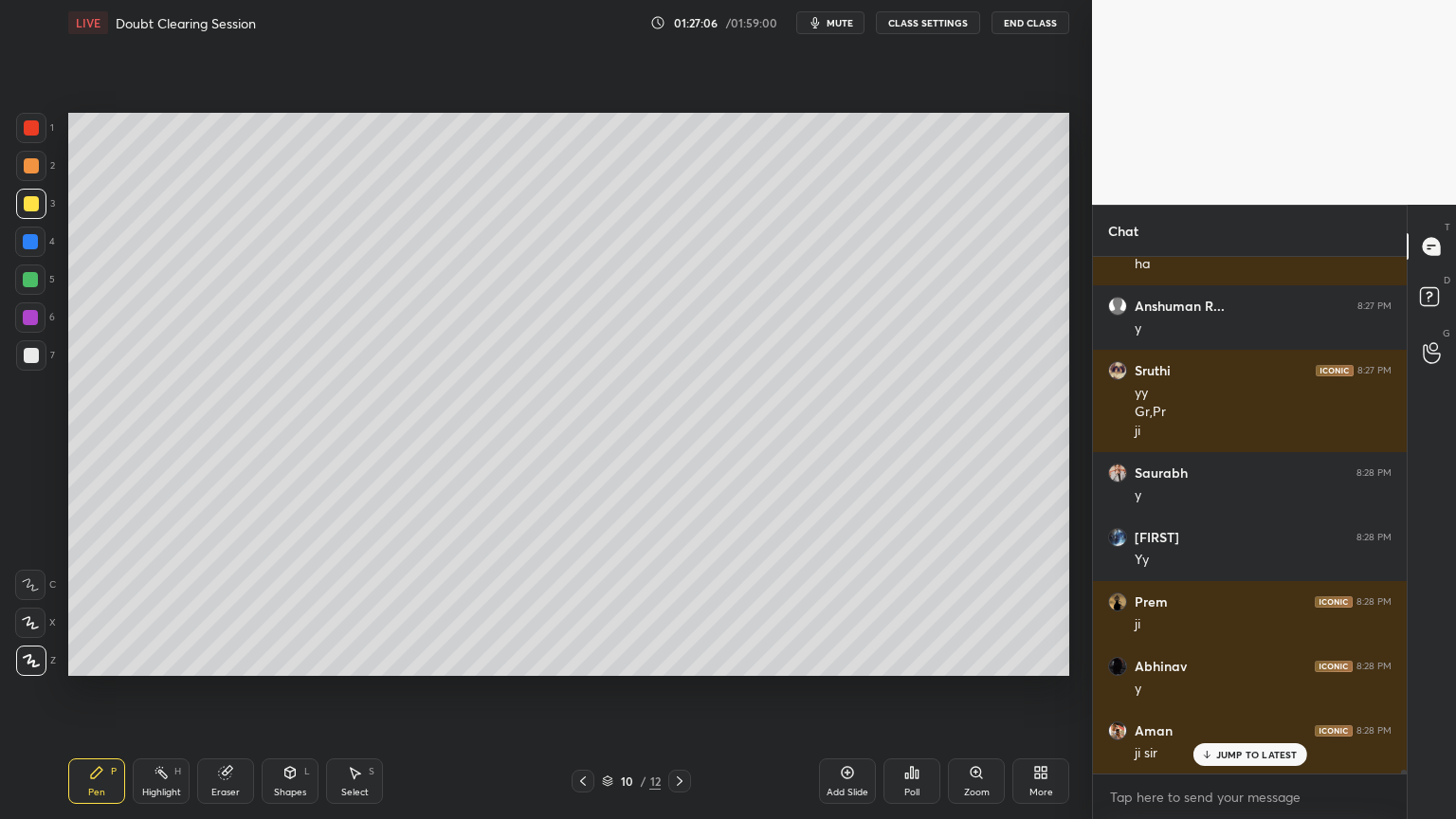 click at bounding box center (680, 781) 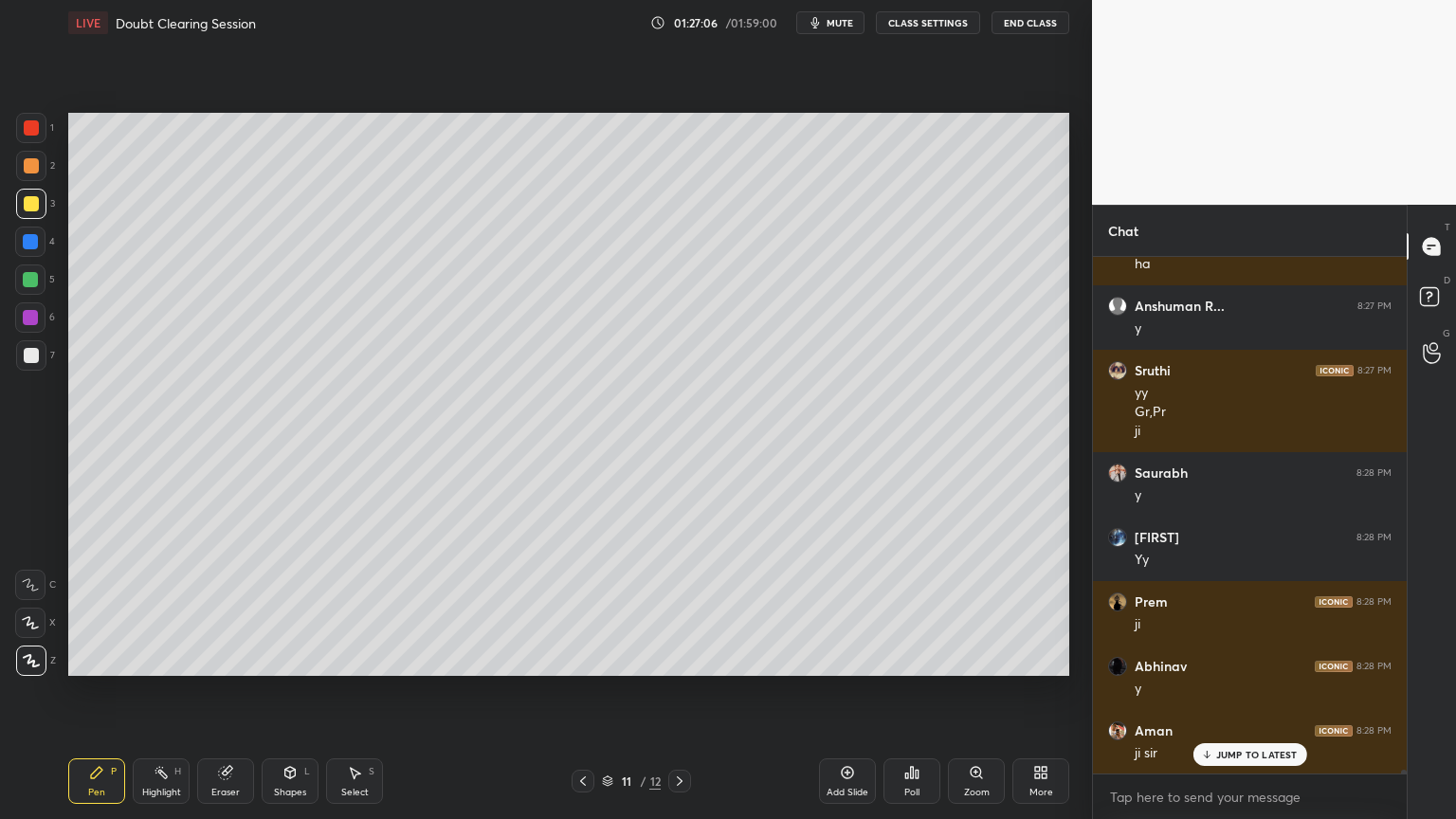 click 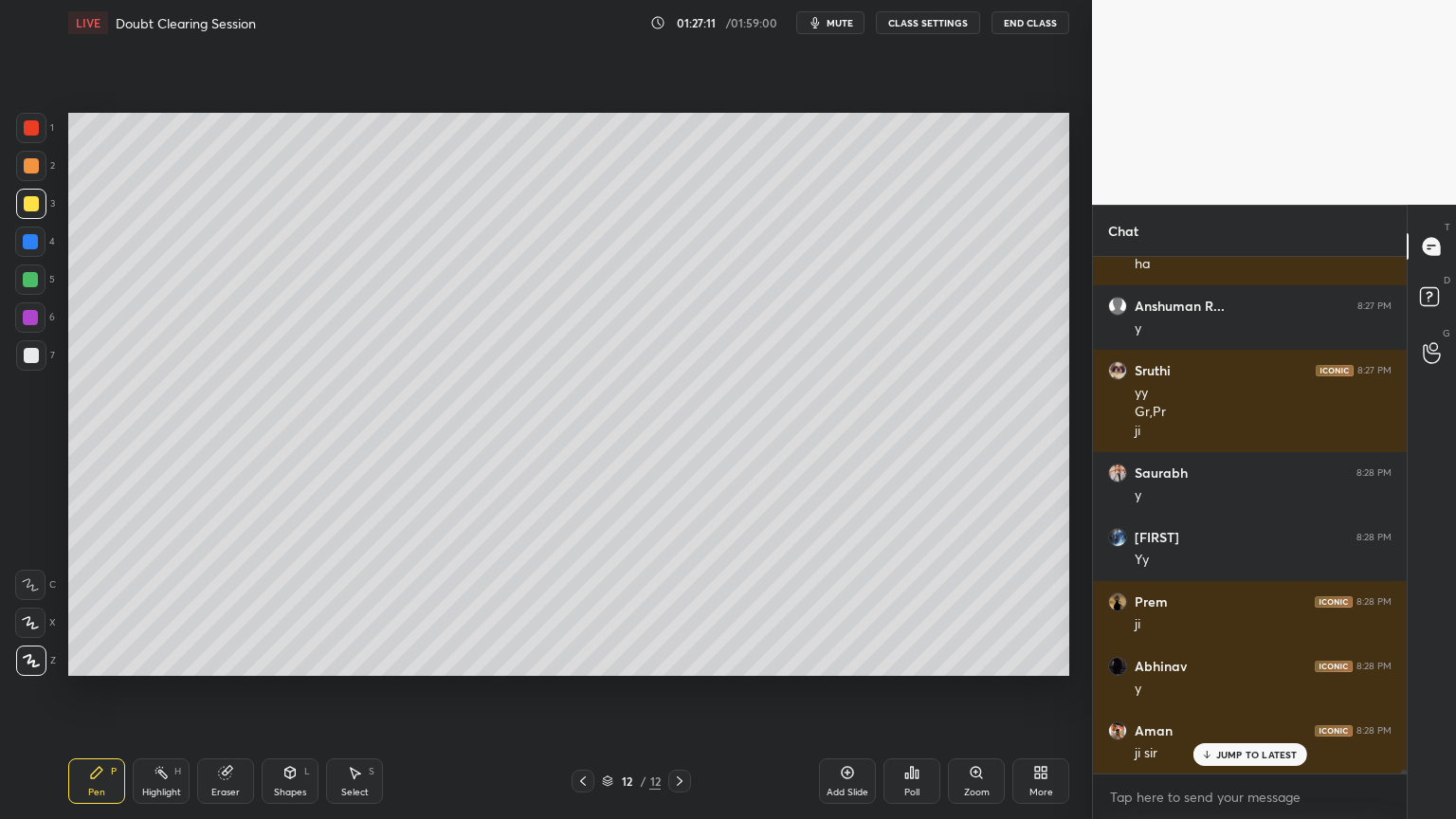 click at bounding box center [31, 355] 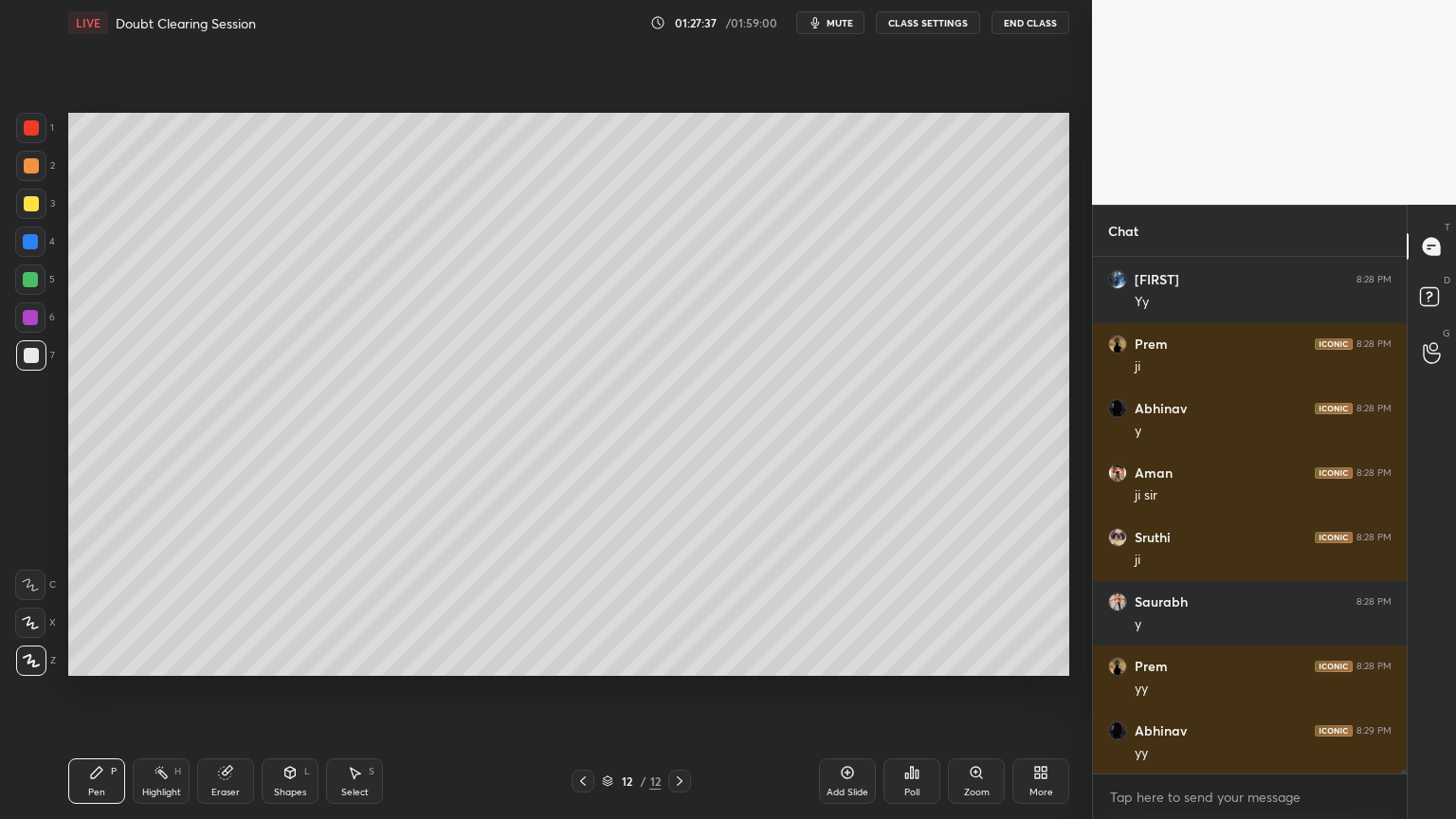 scroll, scrollTop: 70893, scrollLeft: 0, axis: vertical 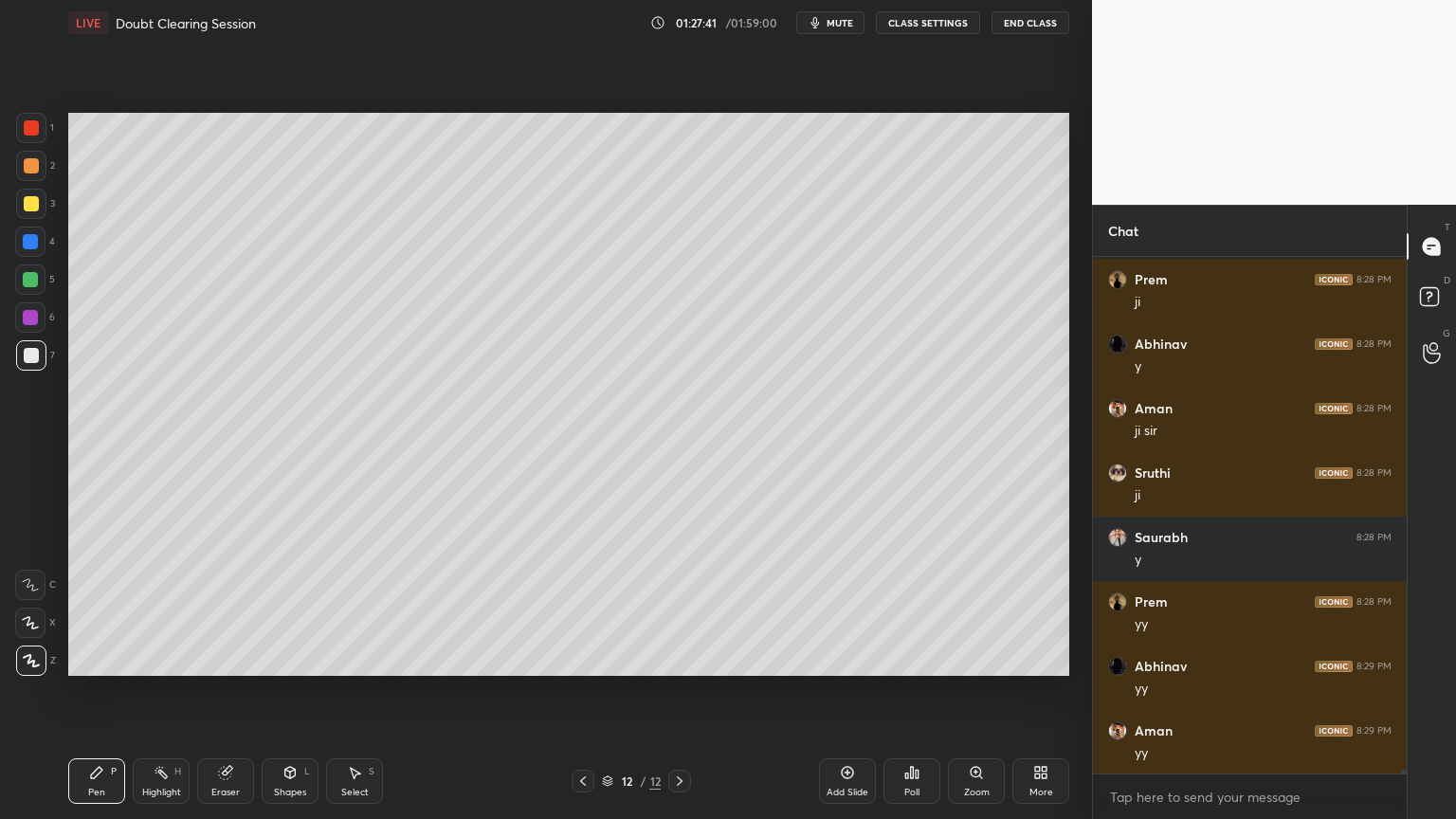click on "Select" at bounding box center (355, 792) 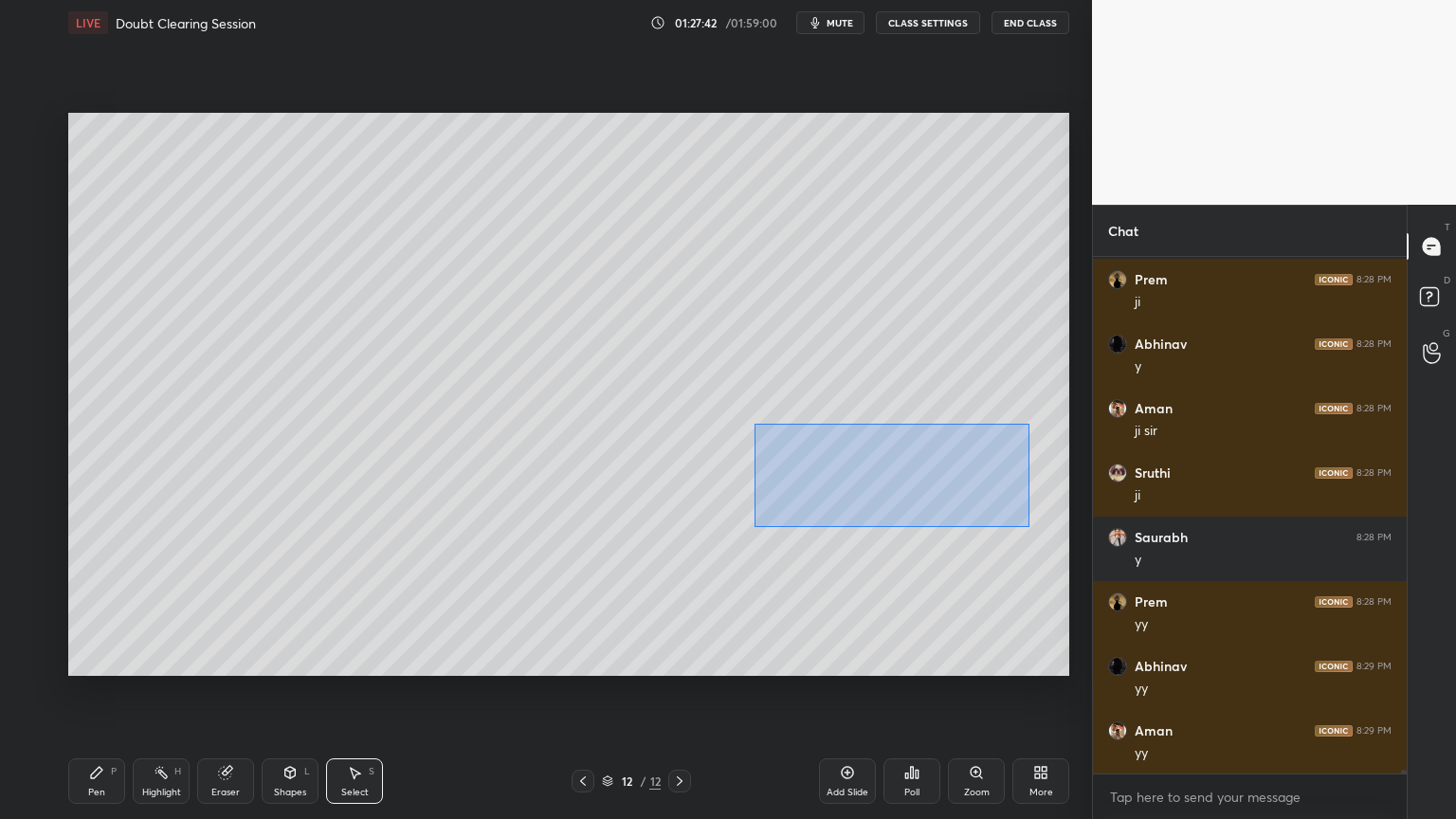 drag, startPoint x: 762, startPoint y: 430, endPoint x: 1029, endPoint y: 527, distance: 284.07393 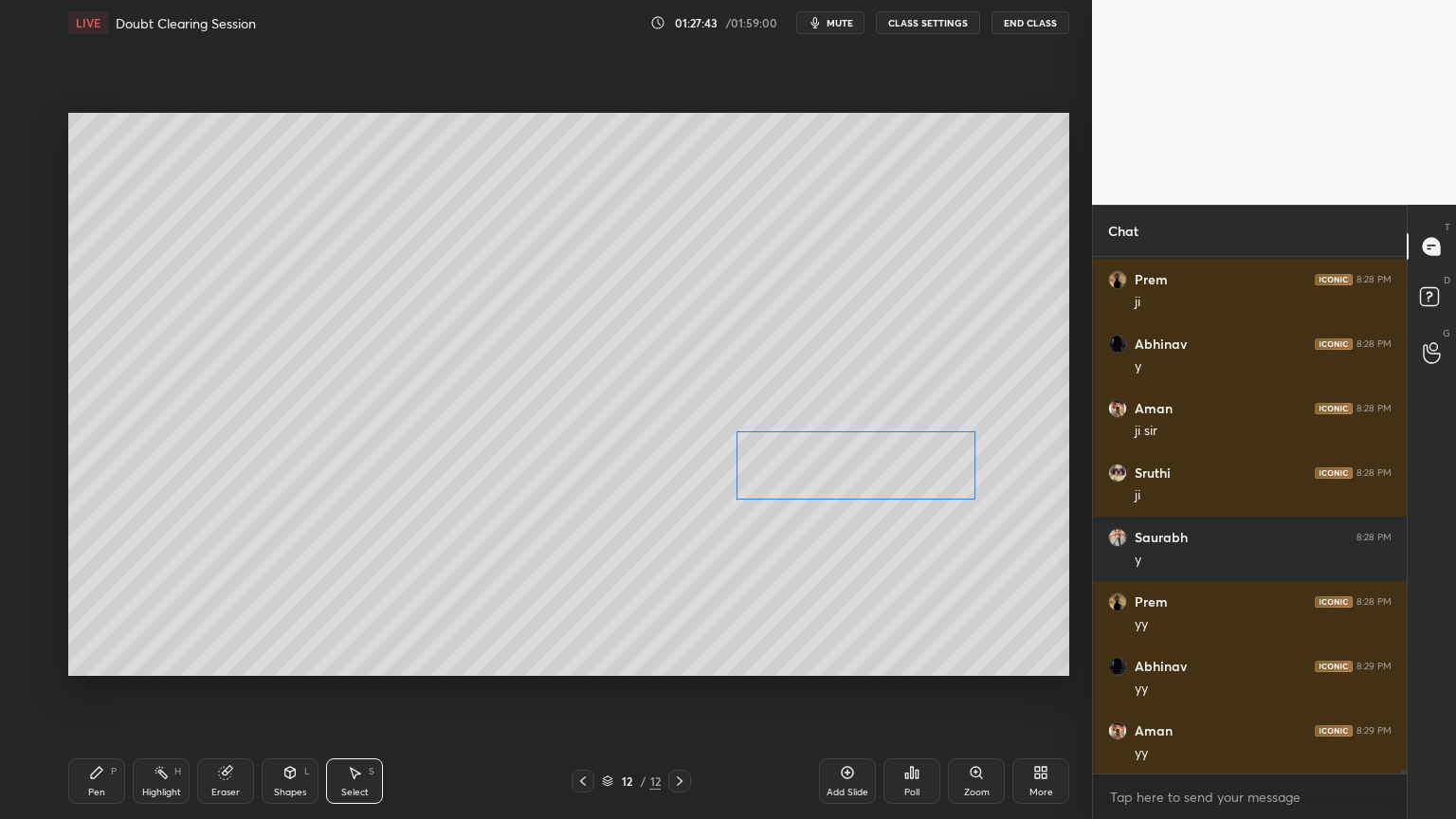 drag, startPoint x: 950, startPoint y: 489, endPoint x: 918, endPoint y: 485, distance: 32.249031 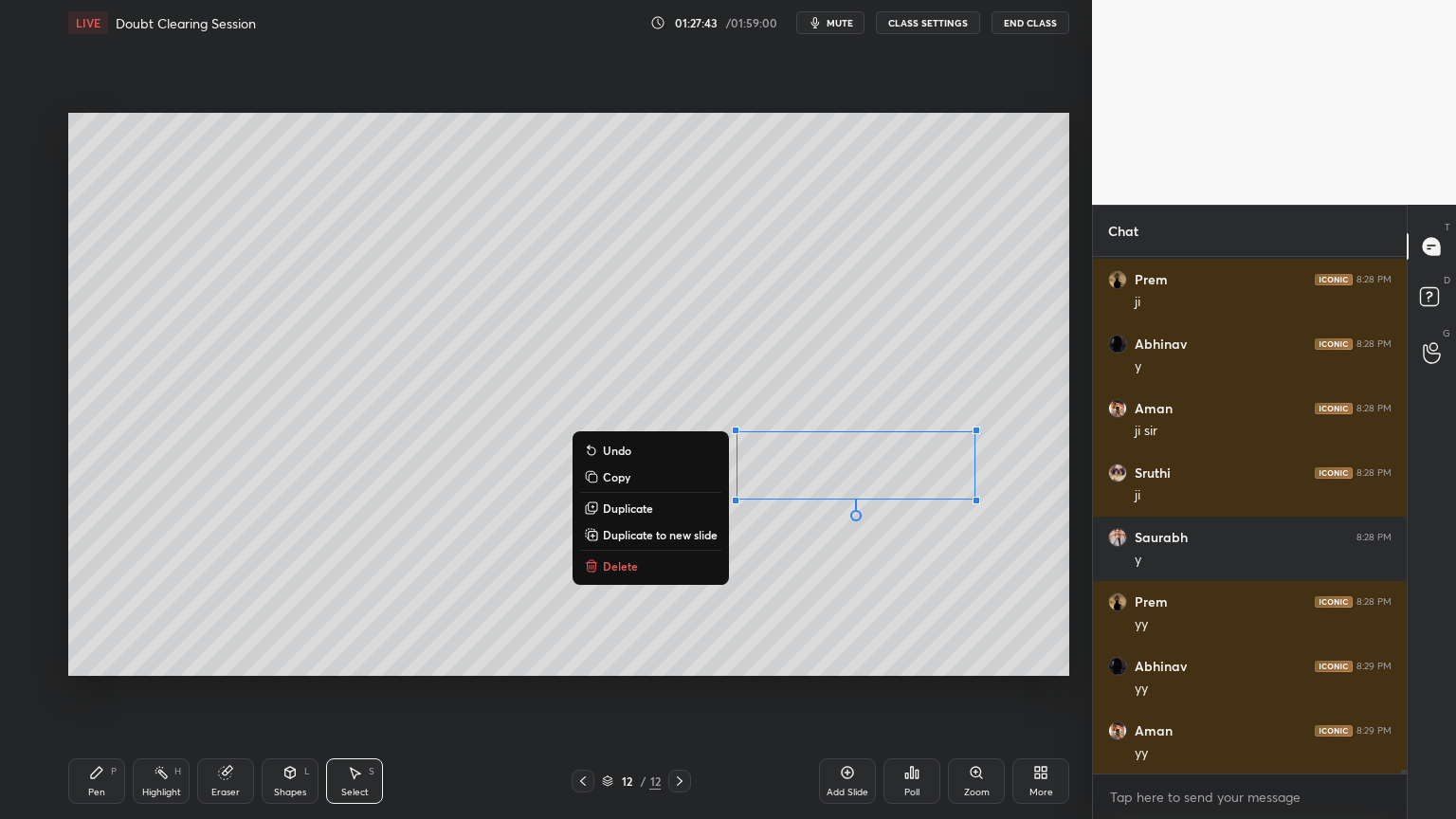 click on "0 ° Undo Copy Duplicate Duplicate to new slide Delete" at bounding box center (569, 394) 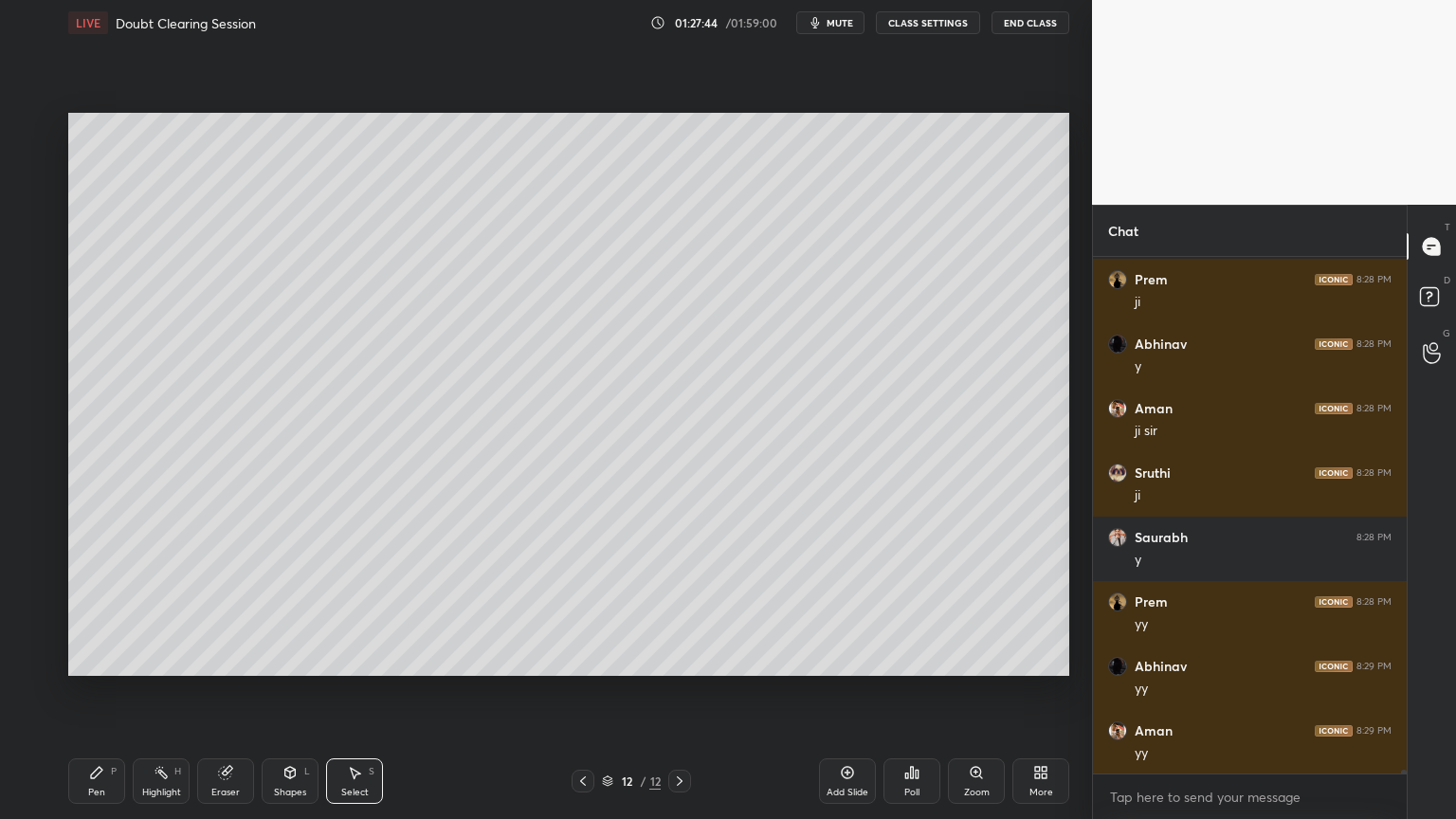 scroll, scrollTop: 70957, scrollLeft: 0, axis: vertical 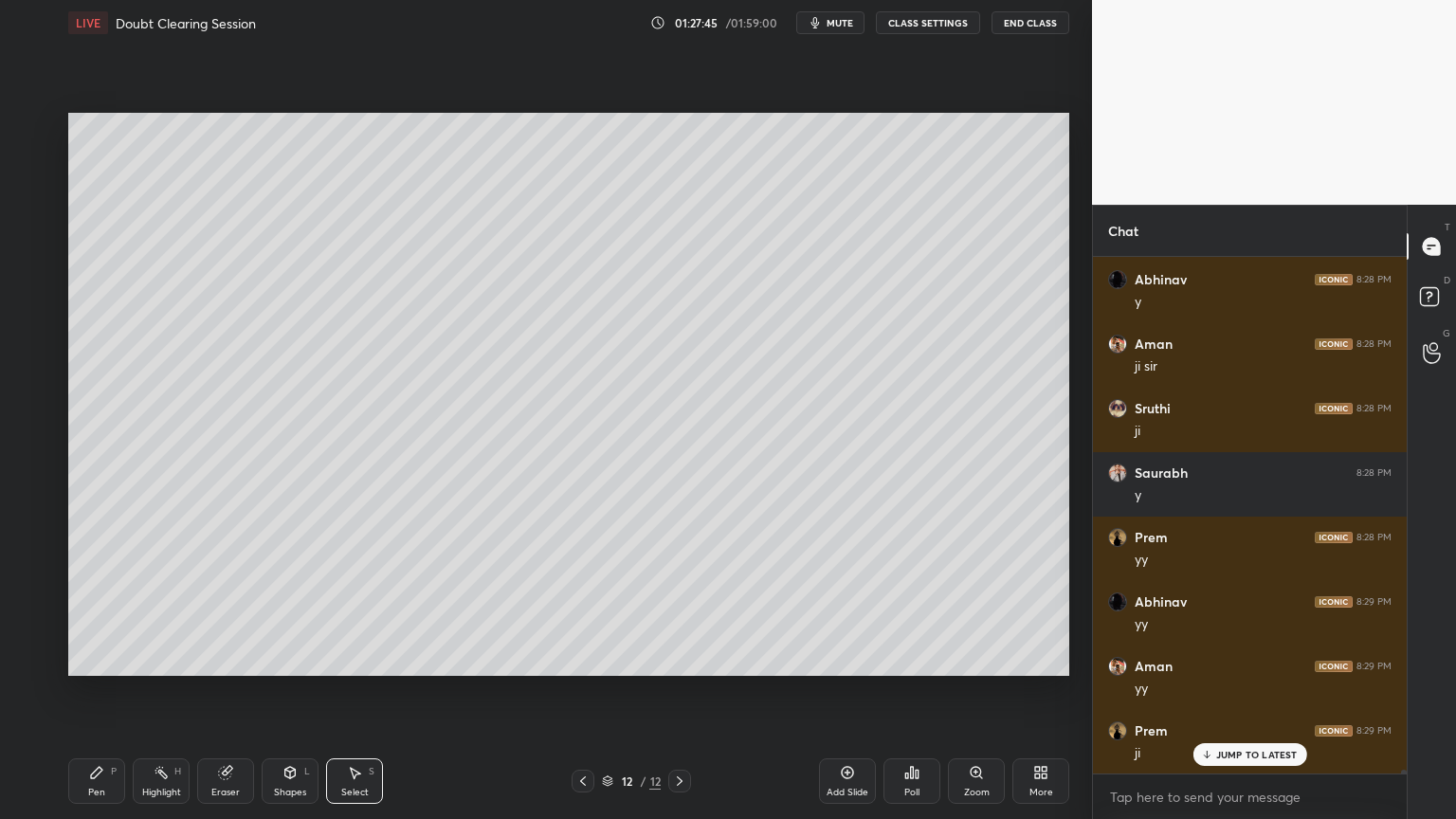 click on "Pen P" at bounding box center [97, 781] 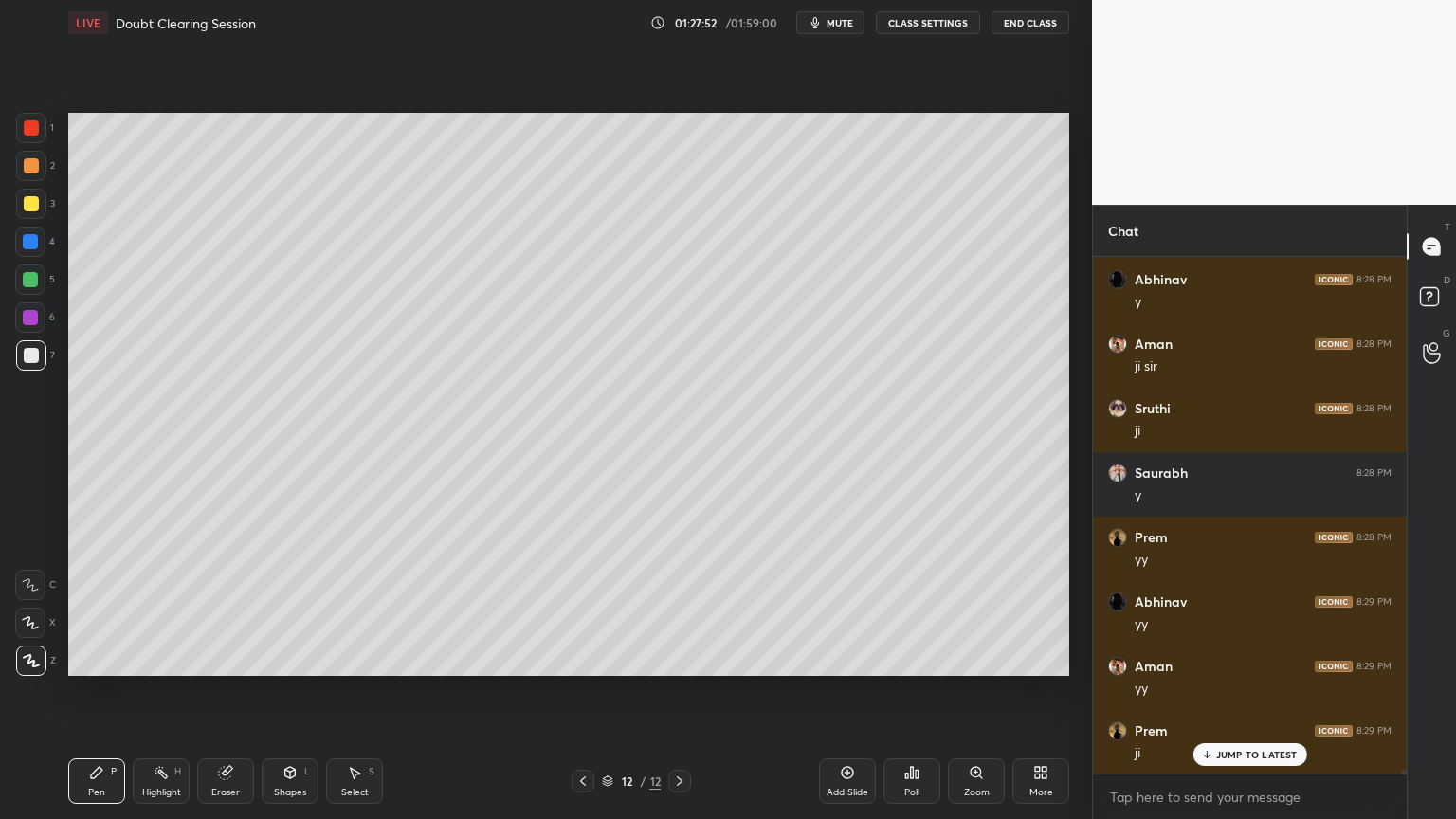 click on "Select S" at bounding box center (355, 781) 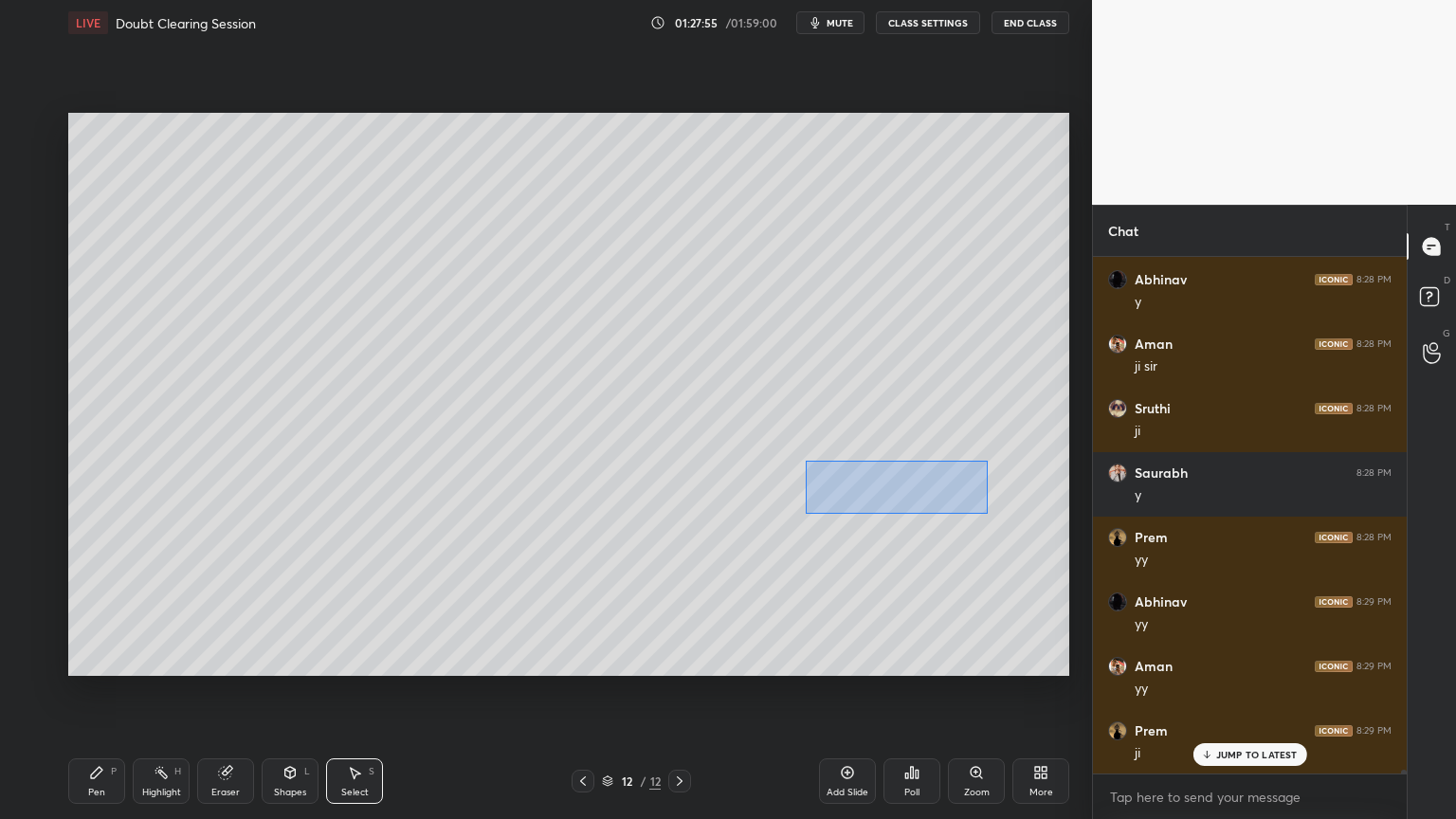 drag, startPoint x: 813, startPoint y: 466, endPoint x: 989, endPoint y: 515, distance: 182.69373 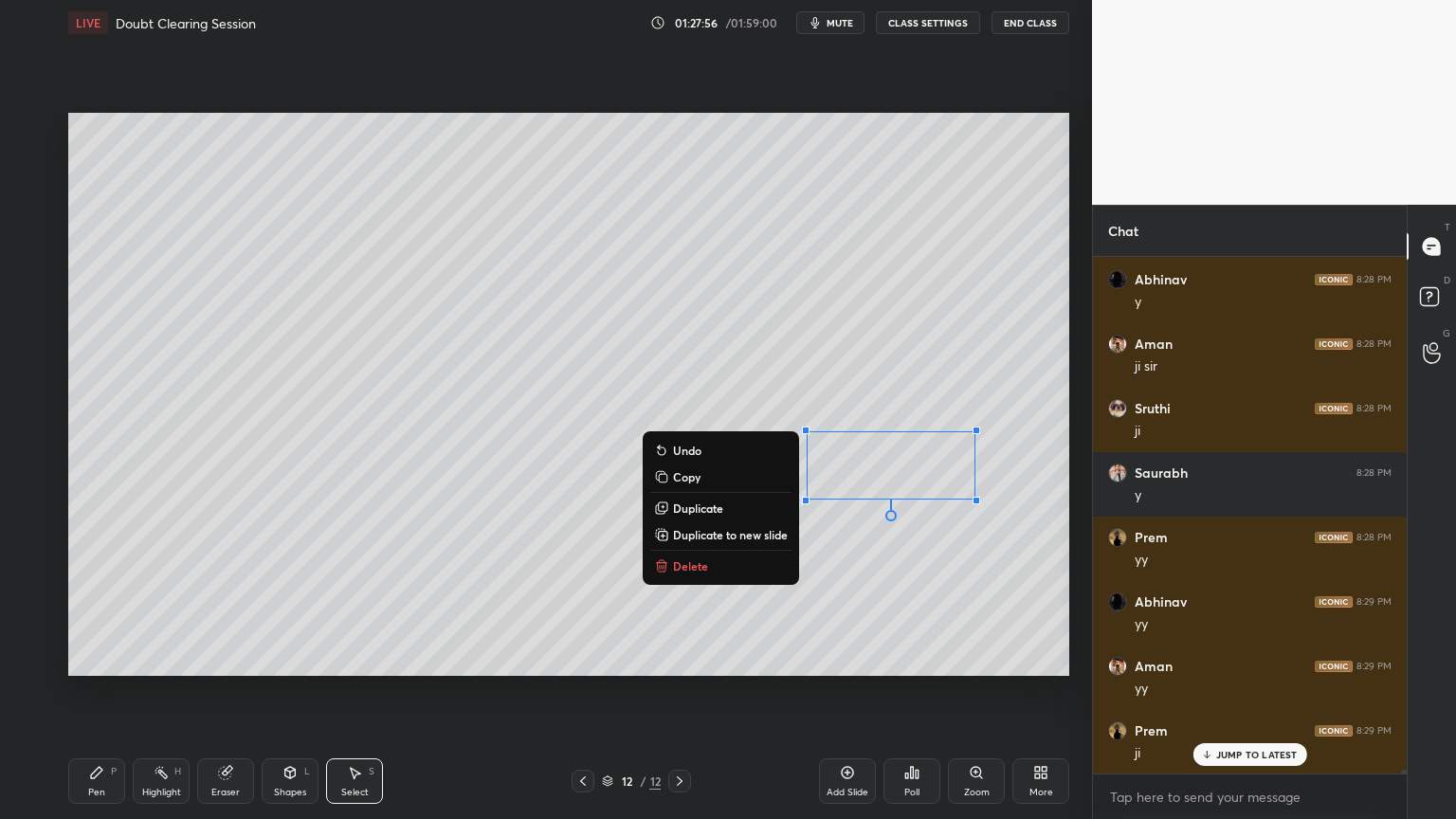 click on "Duplicate" at bounding box center (698, 508) 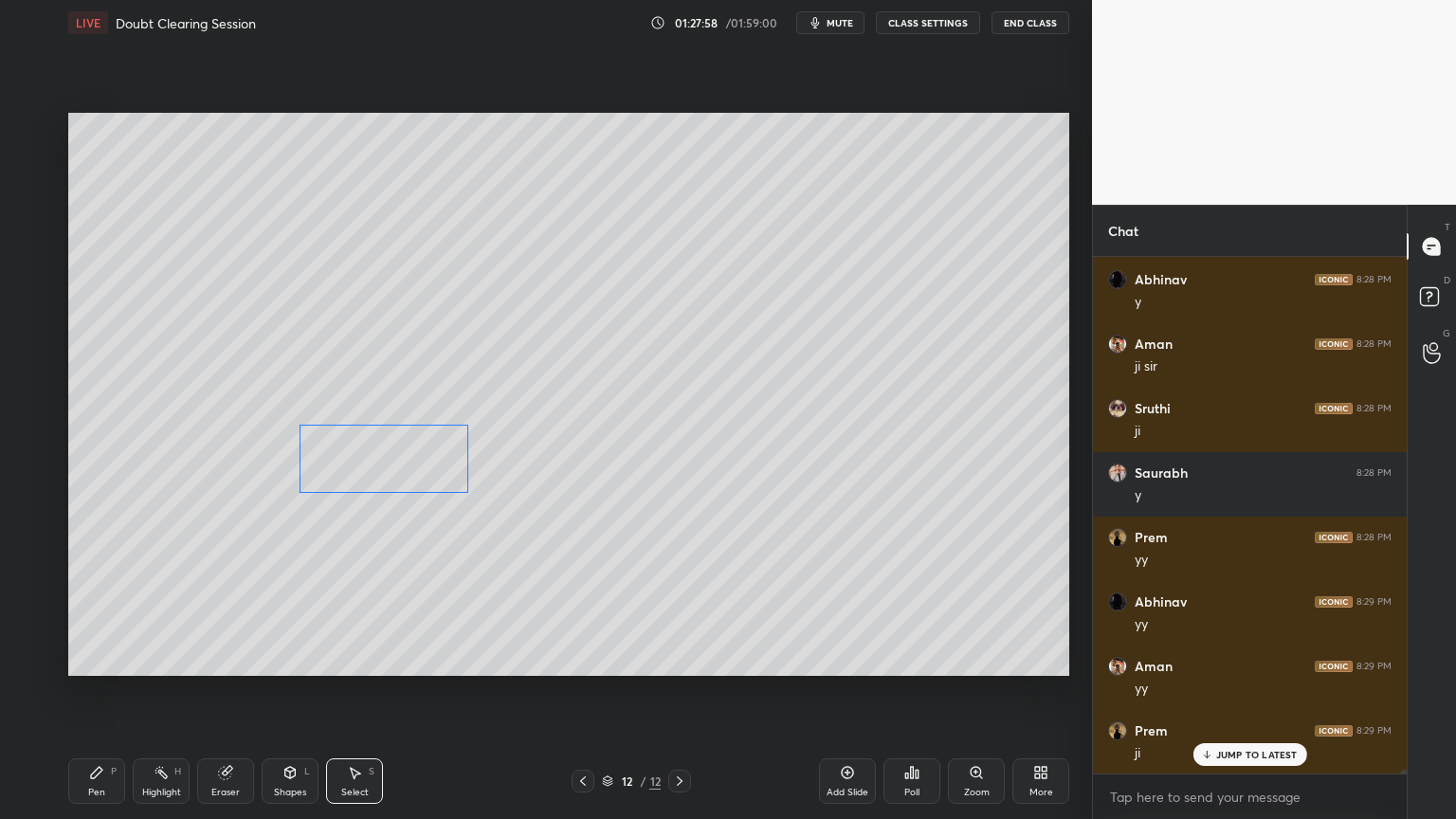 drag, startPoint x: 881, startPoint y: 504, endPoint x: 358, endPoint y: 473, distance: 523.9179 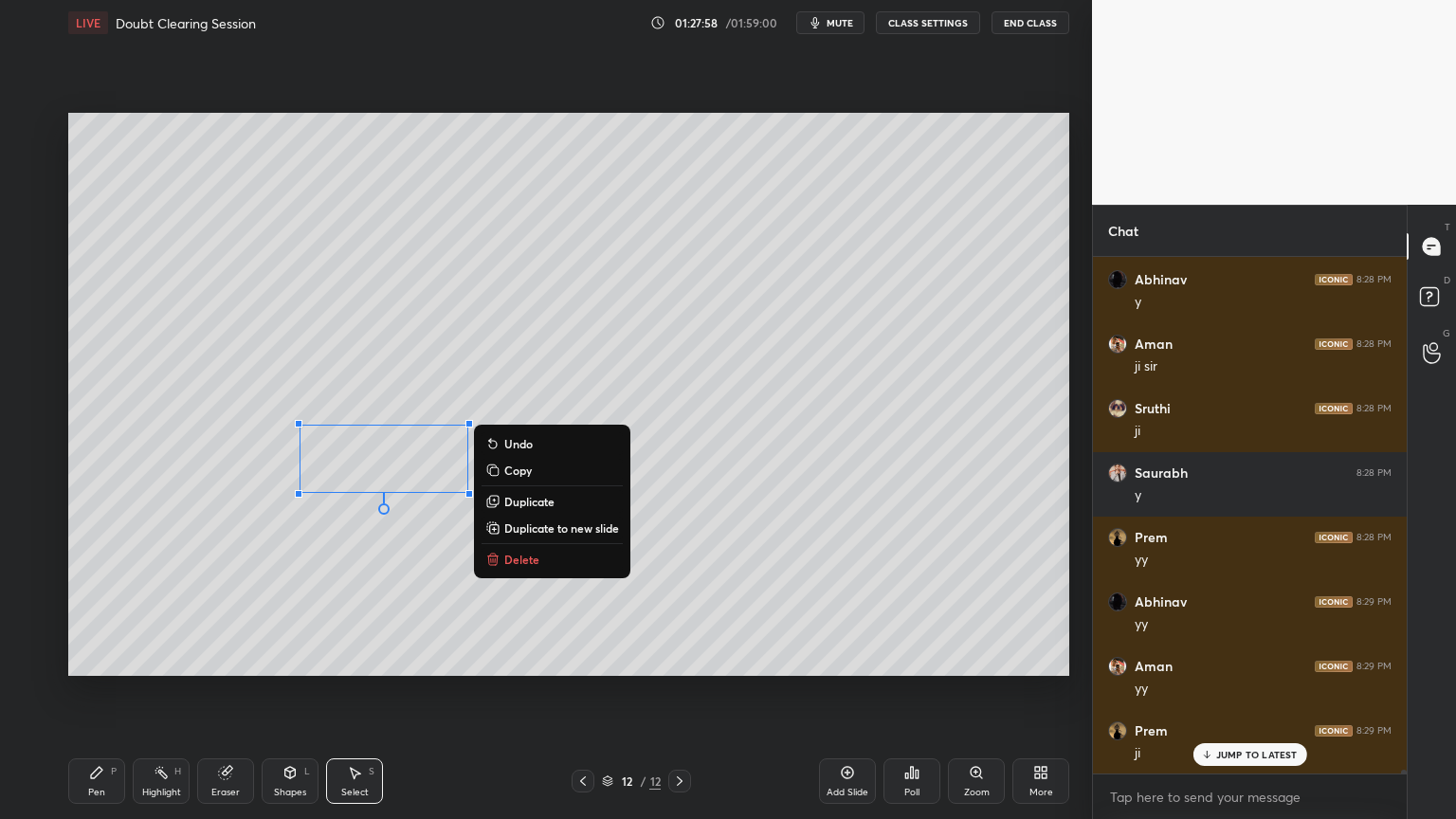 drag, startPoint x: 356, startPoint y: 595, endPoint x: 361, endPoint y: 580, distance: 15.811388 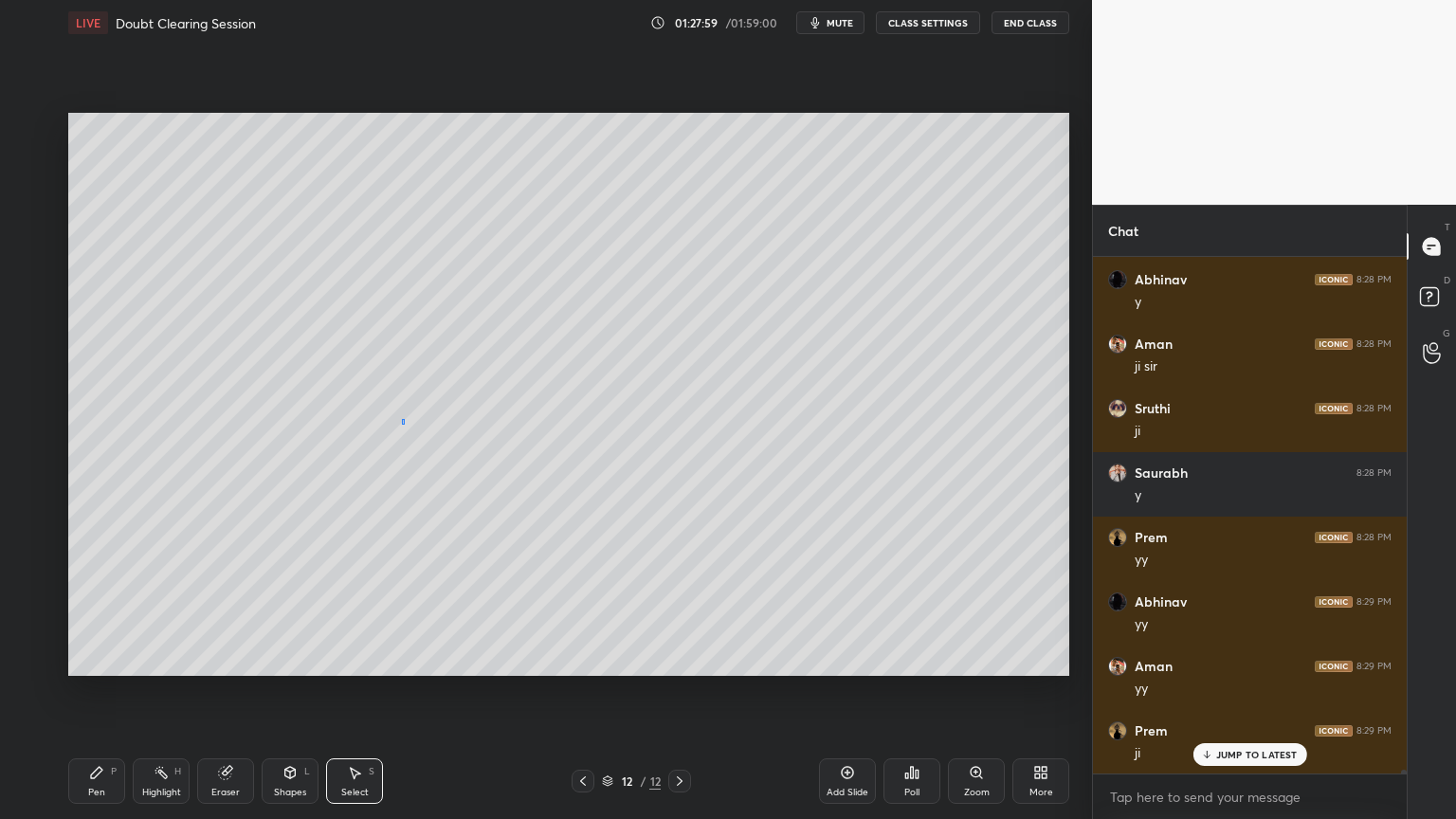 drag, startPoint x: 402, startPoint y: 425, endPoint x: 420, endPoint y: 440, distance: 23.430749 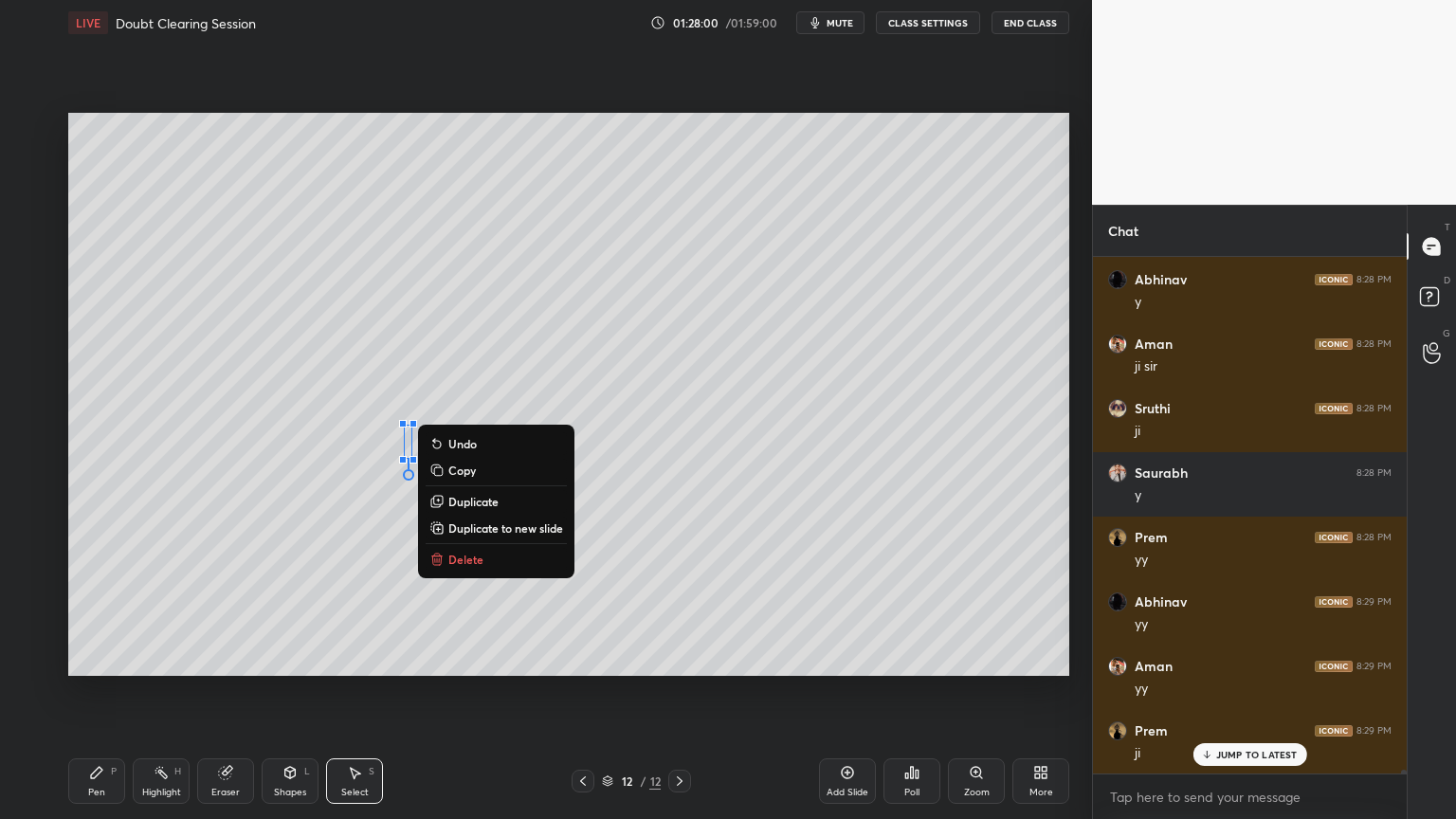 click on "Delete" at bounding box center [465, 559] 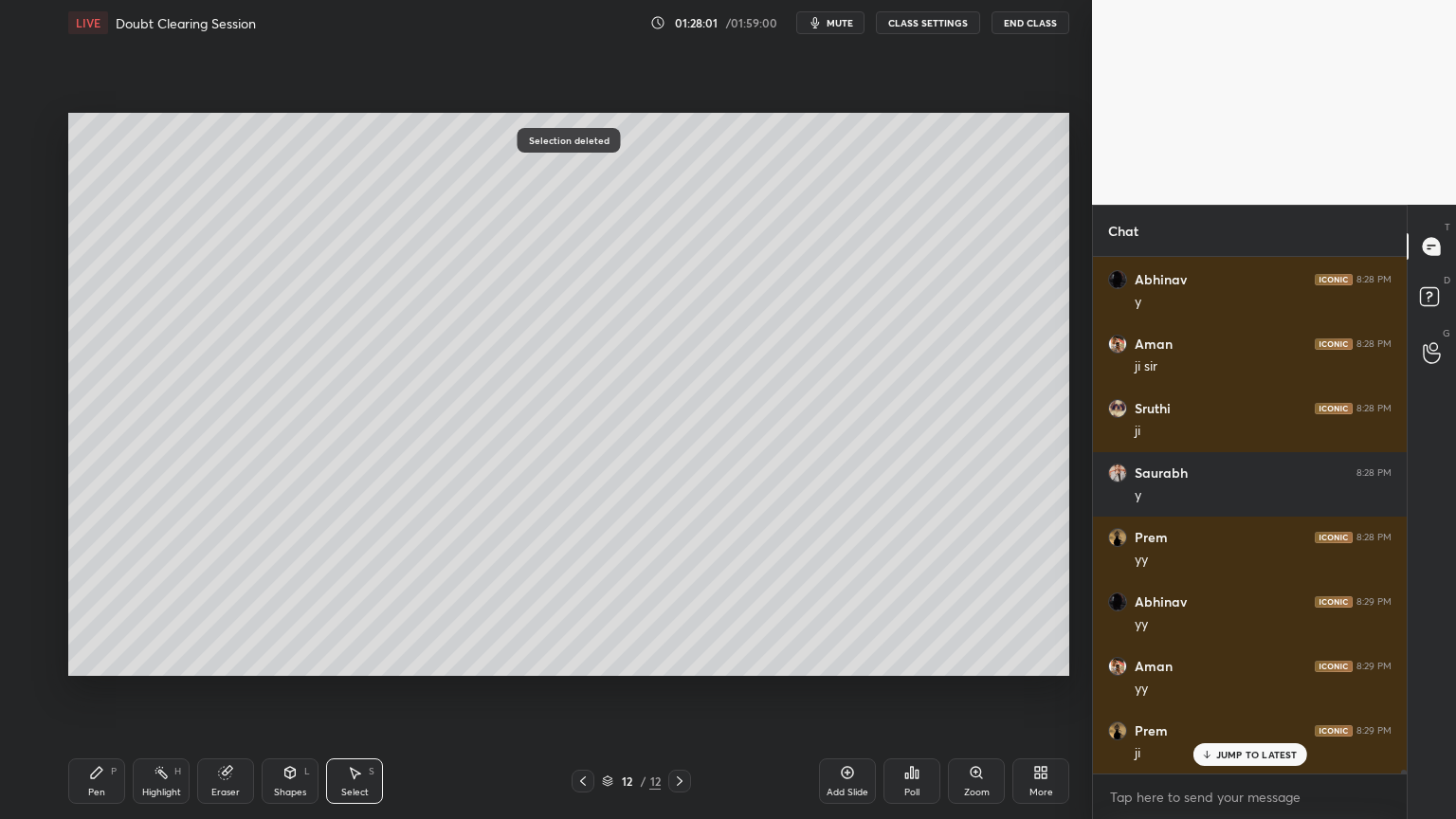 click on "Pen P" at bounding box center (97, 781) 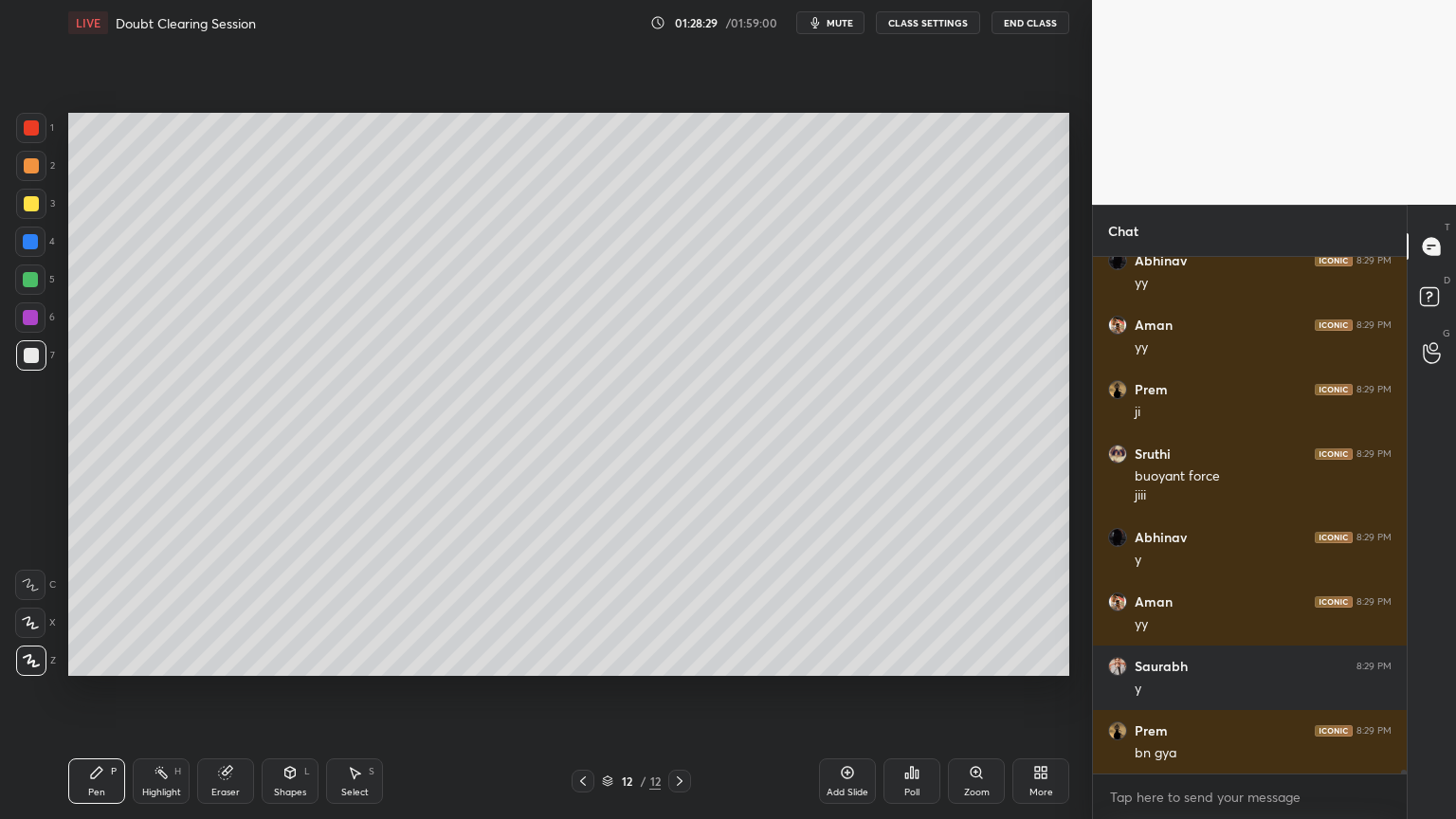 scroll, scrollTop: 71363, scrollLeft: 0, axis: vertical 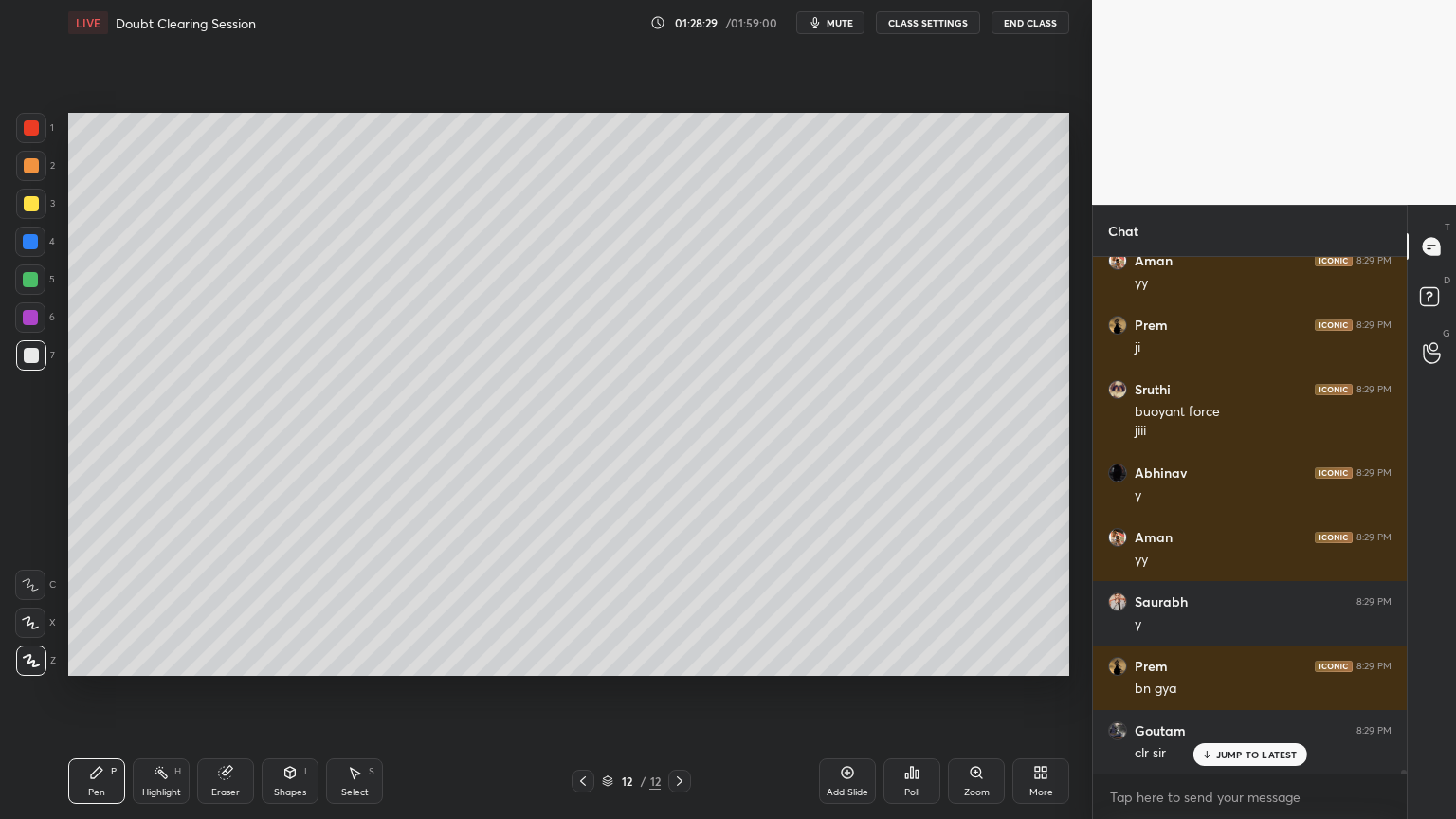 click on "Select S" at bounding box center (355, 781) 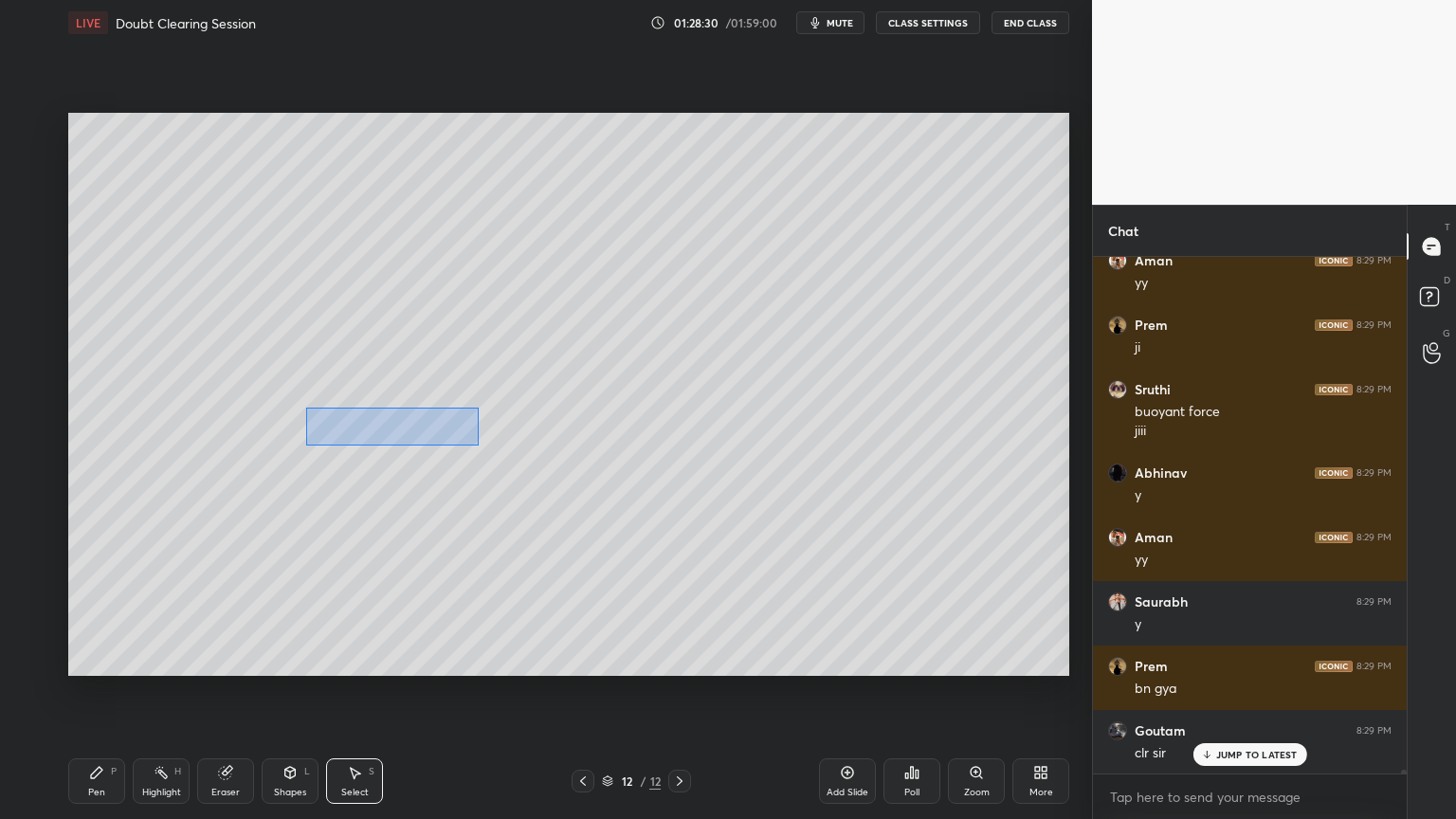 drag, startPoint x: 306, startPoint y: 407, endPoint x: 482, endPoint y: 445, distance: 180.05555 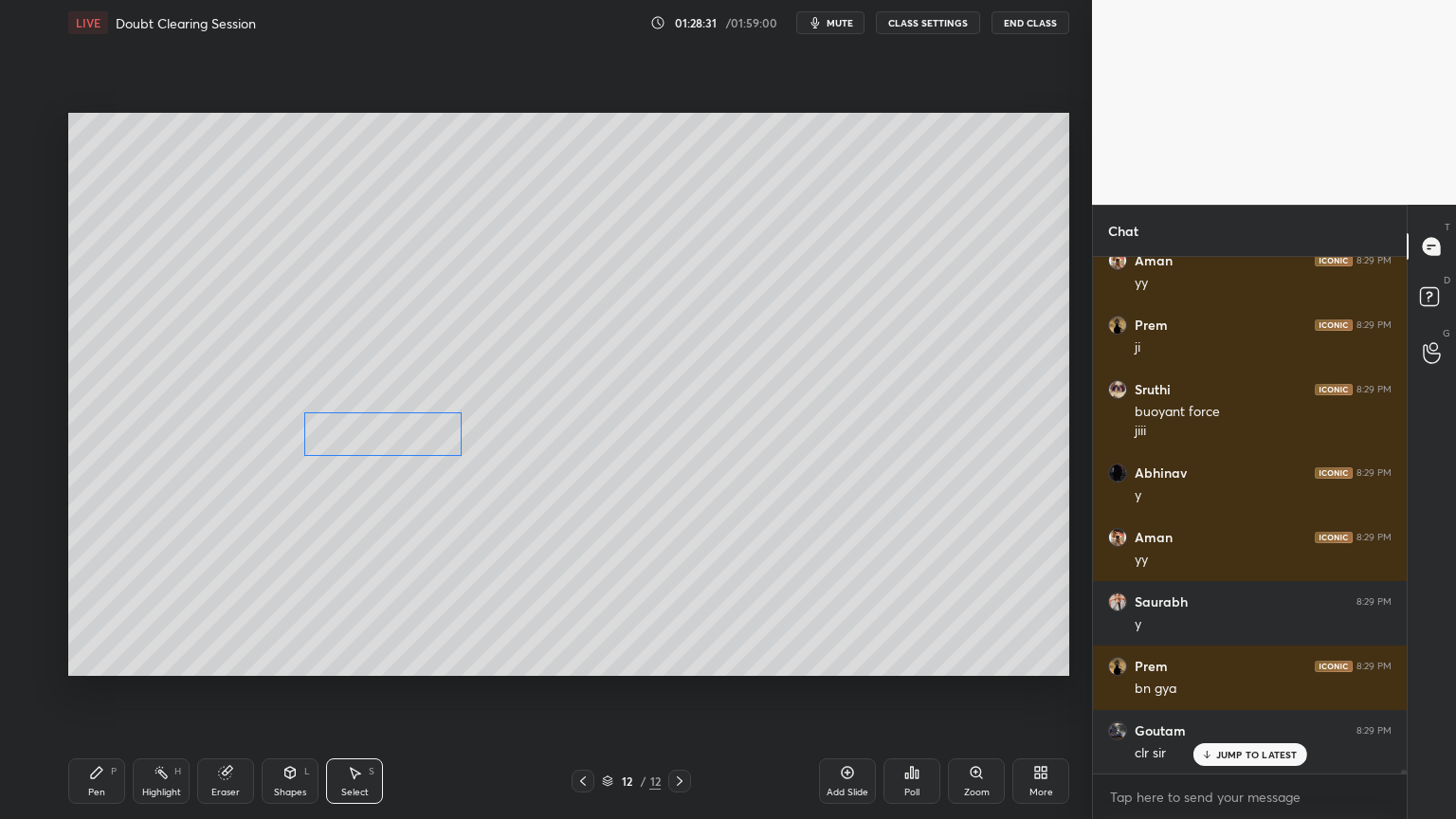 drag, startPoint x: 436, startPoint y: 442, endPoint x: 425, endPoint y: 458, distance: 19.416488 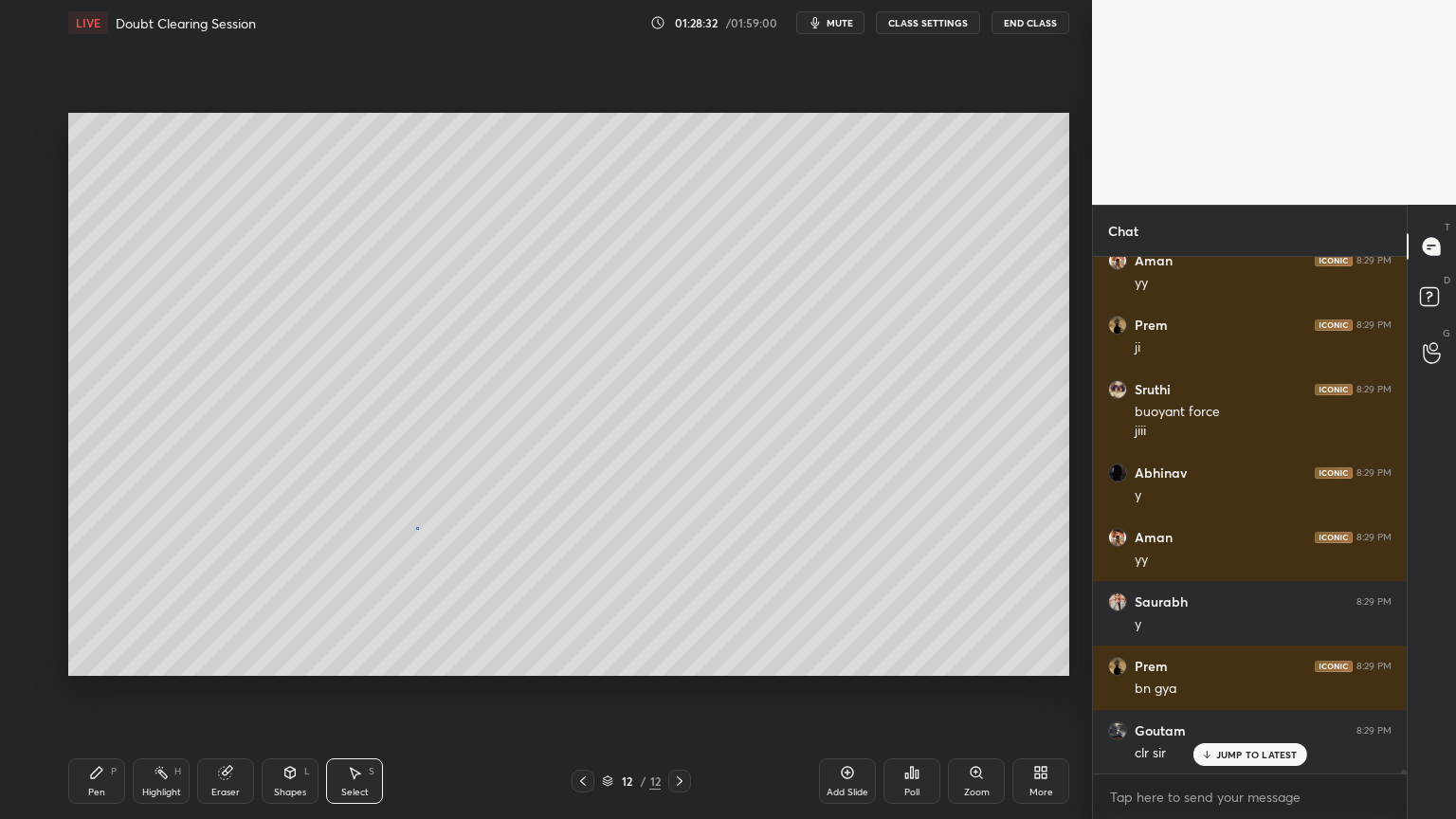 click on "0 ° Undo Copy Duplicate Duplicate to new slide Delete" at bounding box center [569, 394] 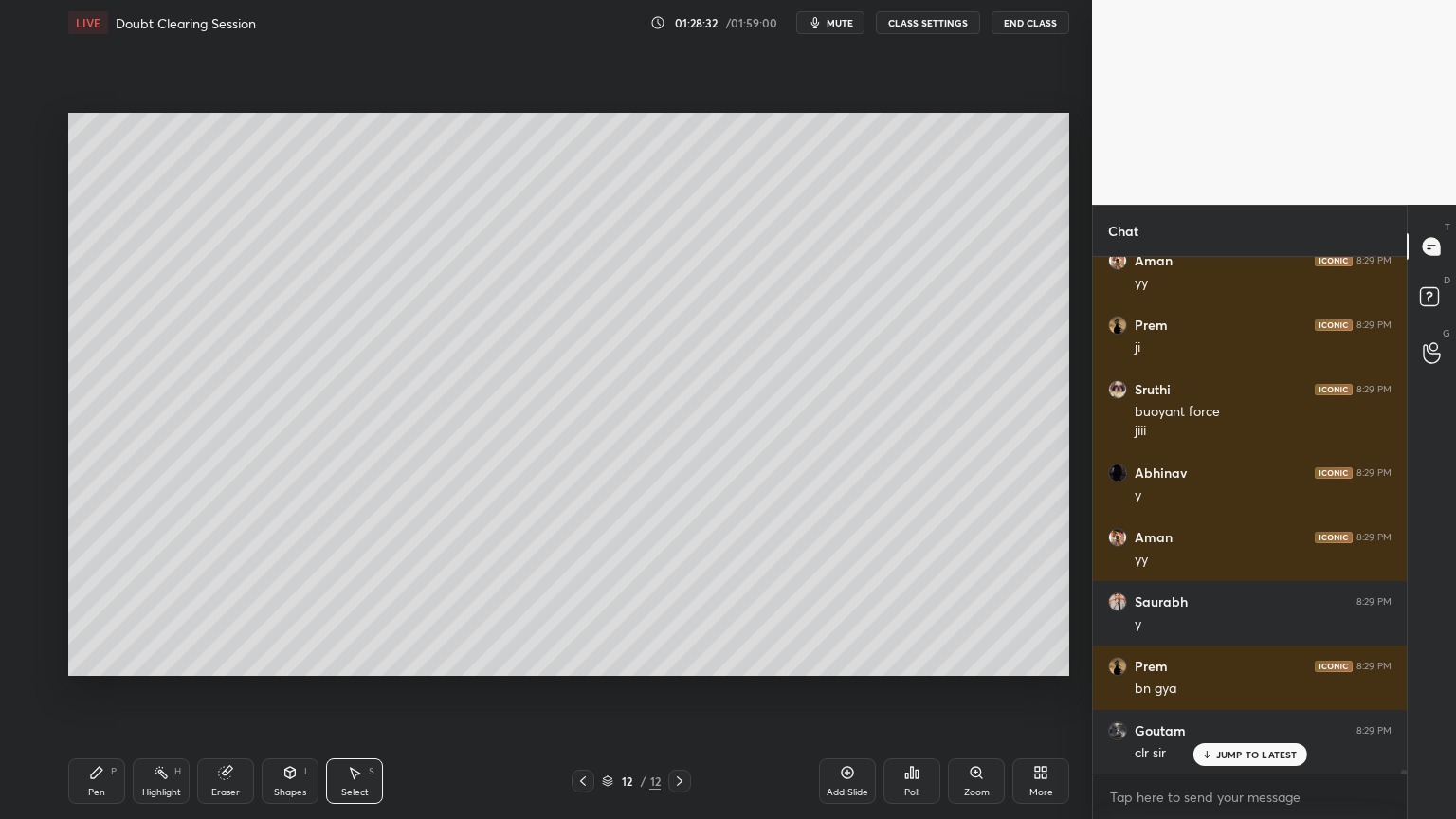 click on "Shapes L" at bounding box center [290, 781] 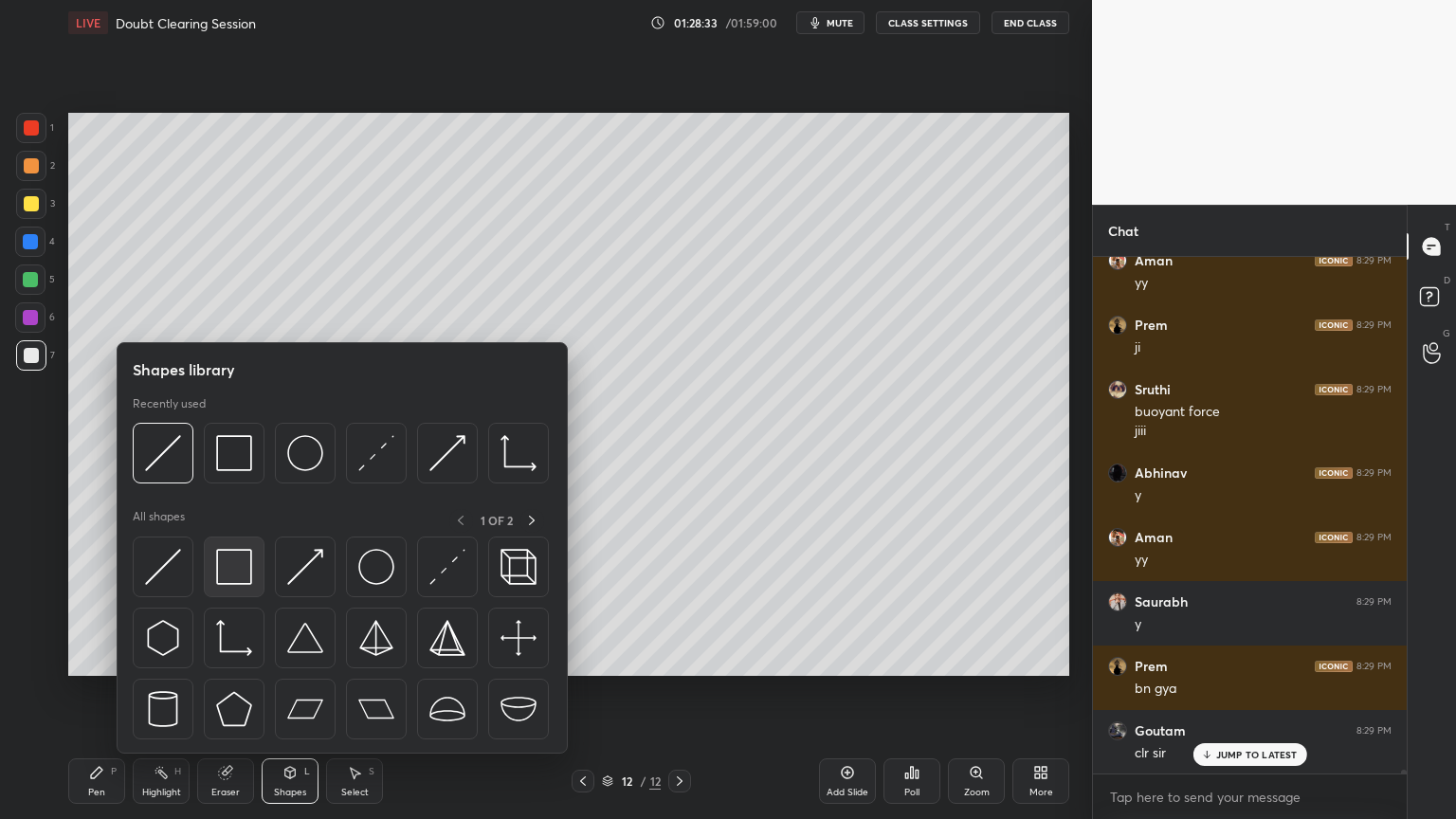 click at bounding box center [234, 567] 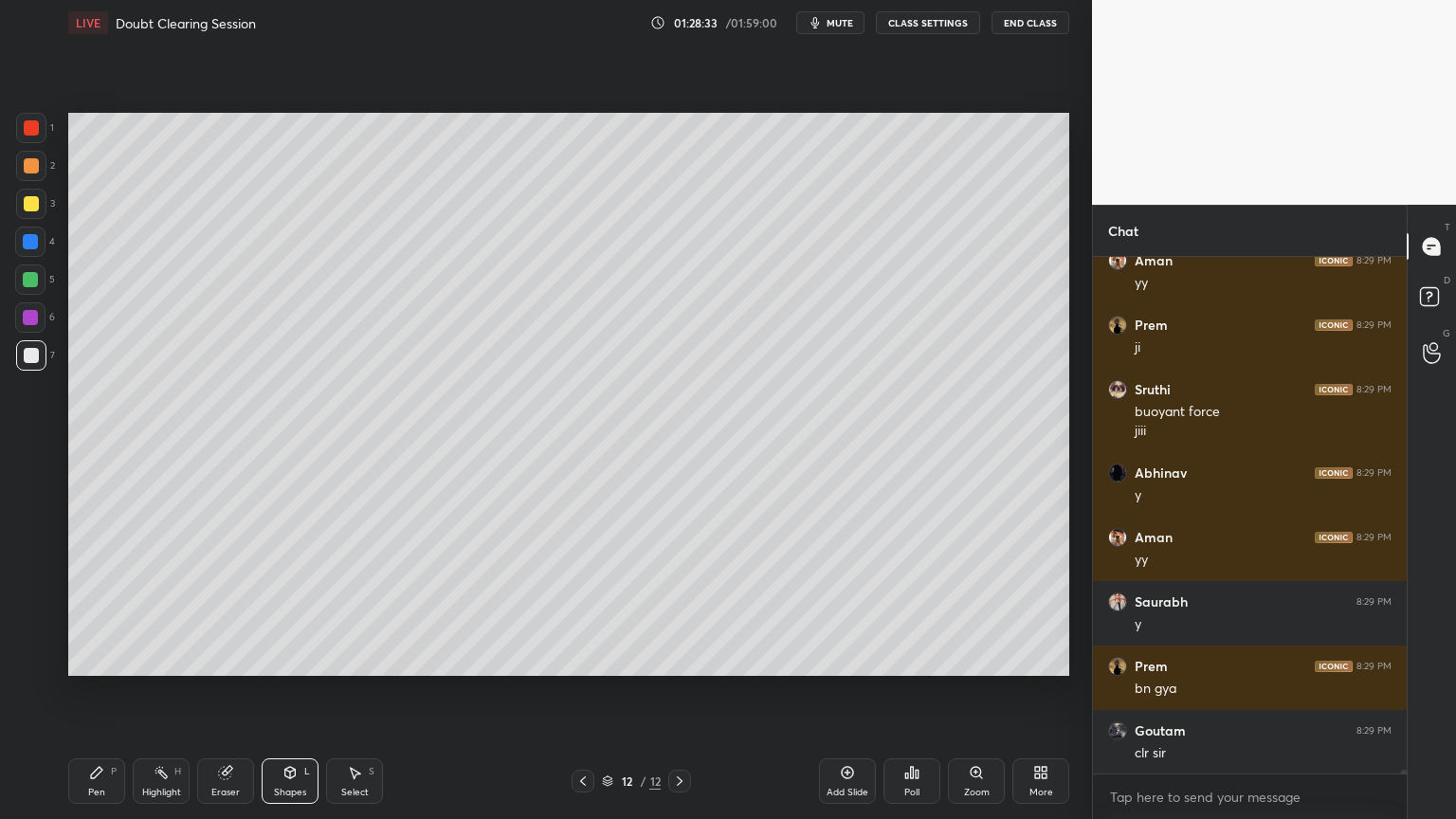 scroll, scrollTop: 71427, scrollLeft: 0, axis: vertical 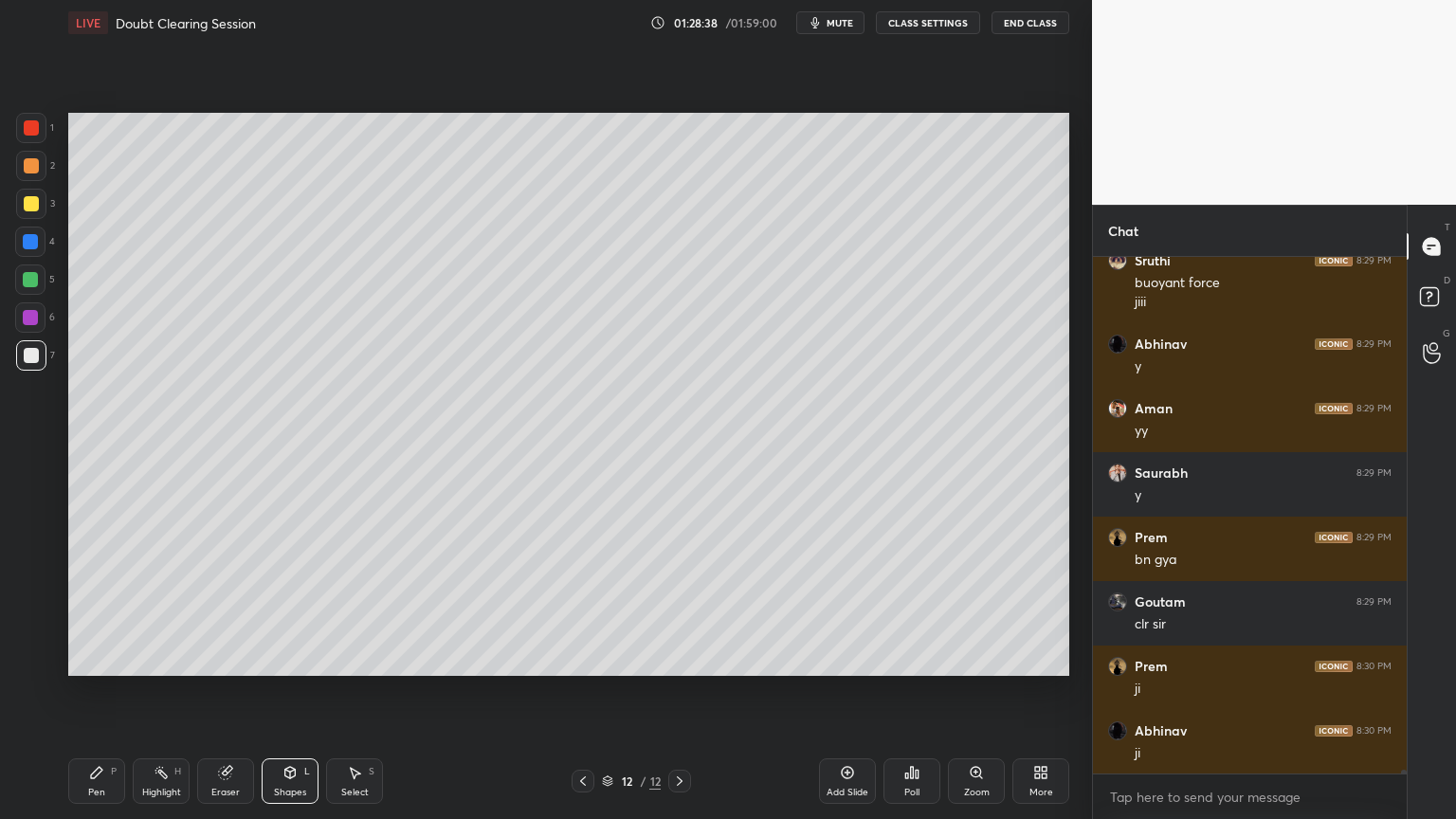 click 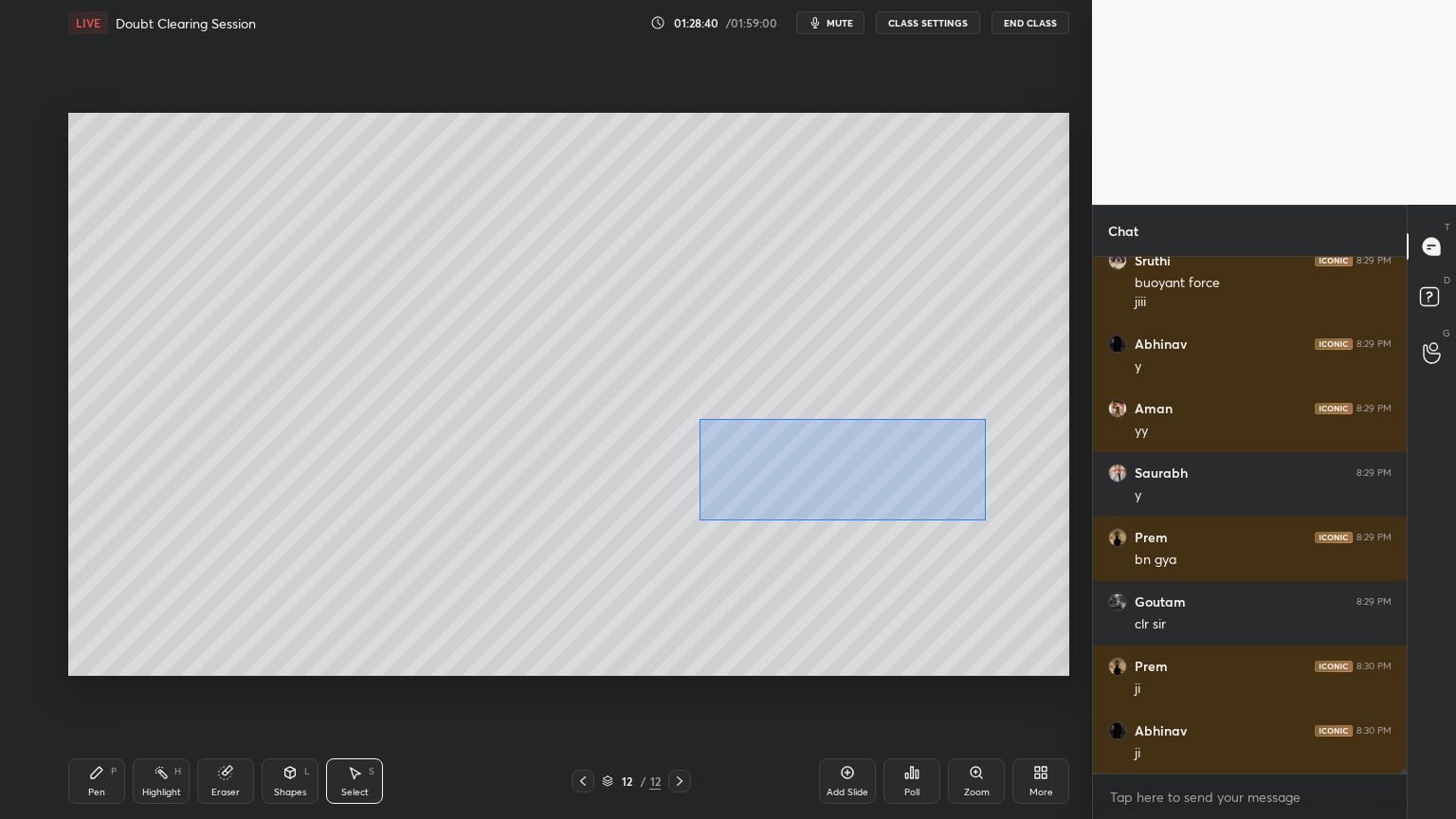 drag, startPoint x: 700, startPoint y: 418, endPoint x: 993, endPoint y: 520, distance: 310.24668 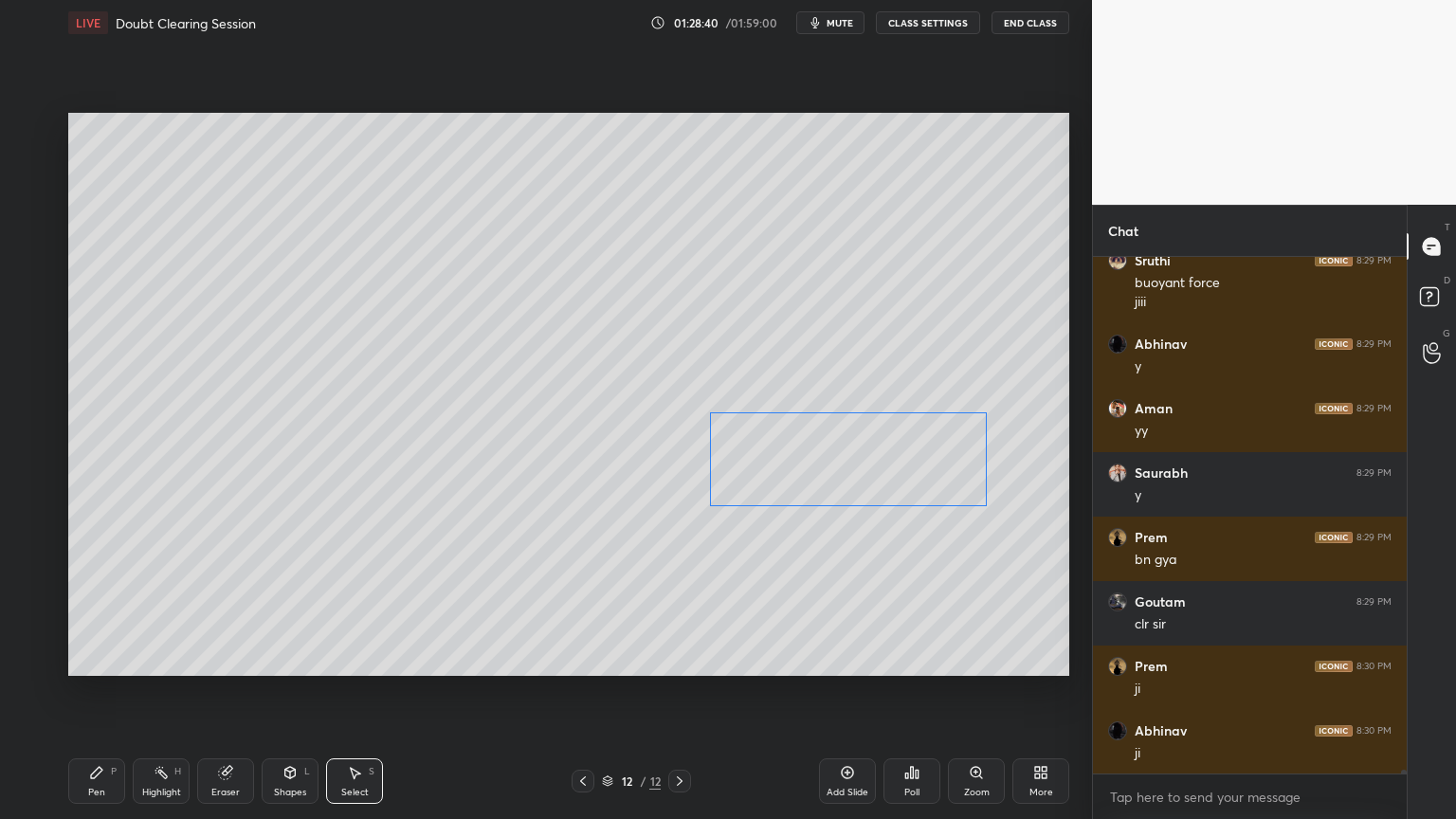 click on "0 ° Undo Copy Duplicate Duplicate to new slide Delete" at bounding box center [569, 394] 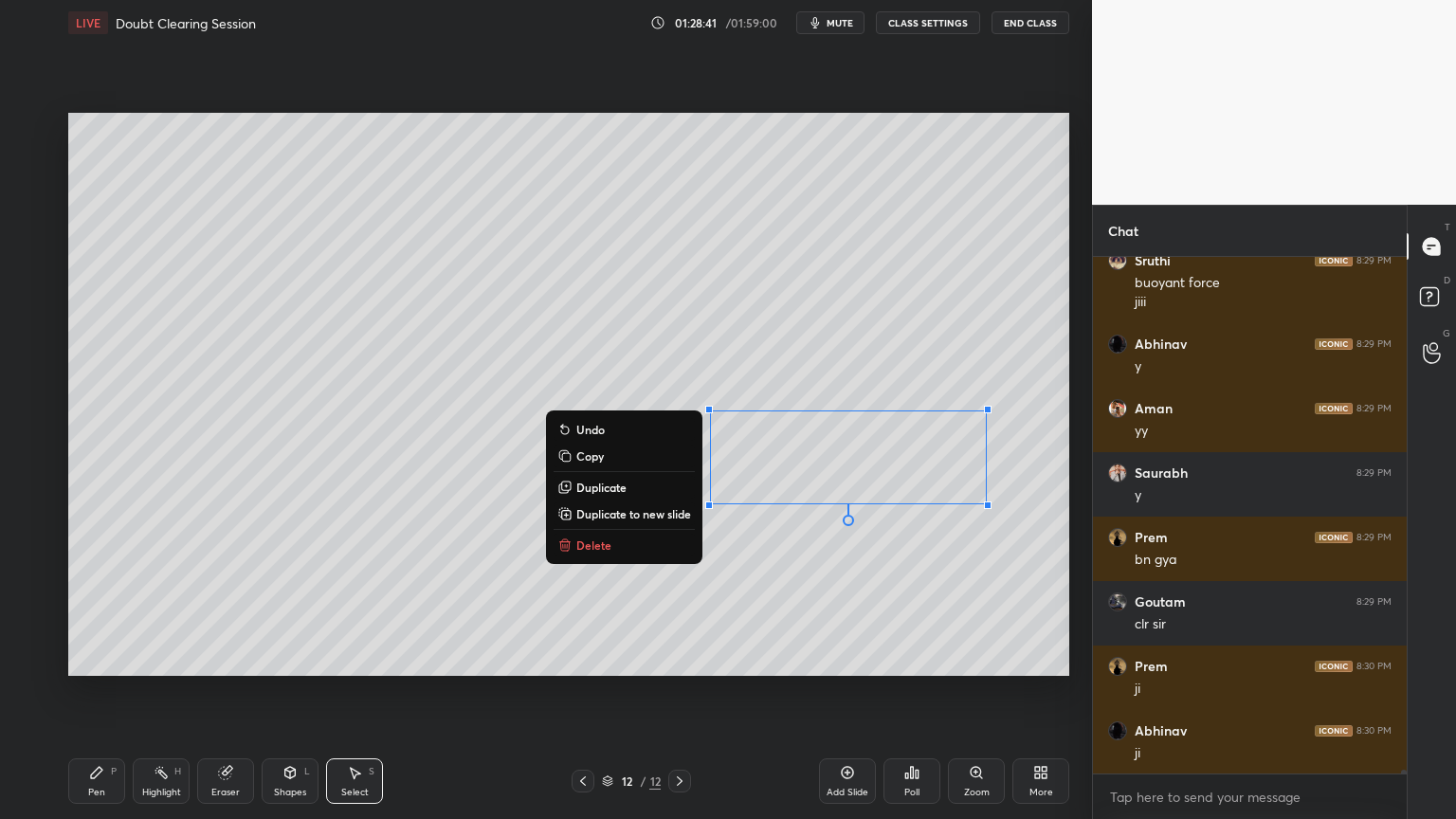 click on "0 ° Undo Copy Duplicate Duplicate to new slide Delete" at bounding box center (569, 394) 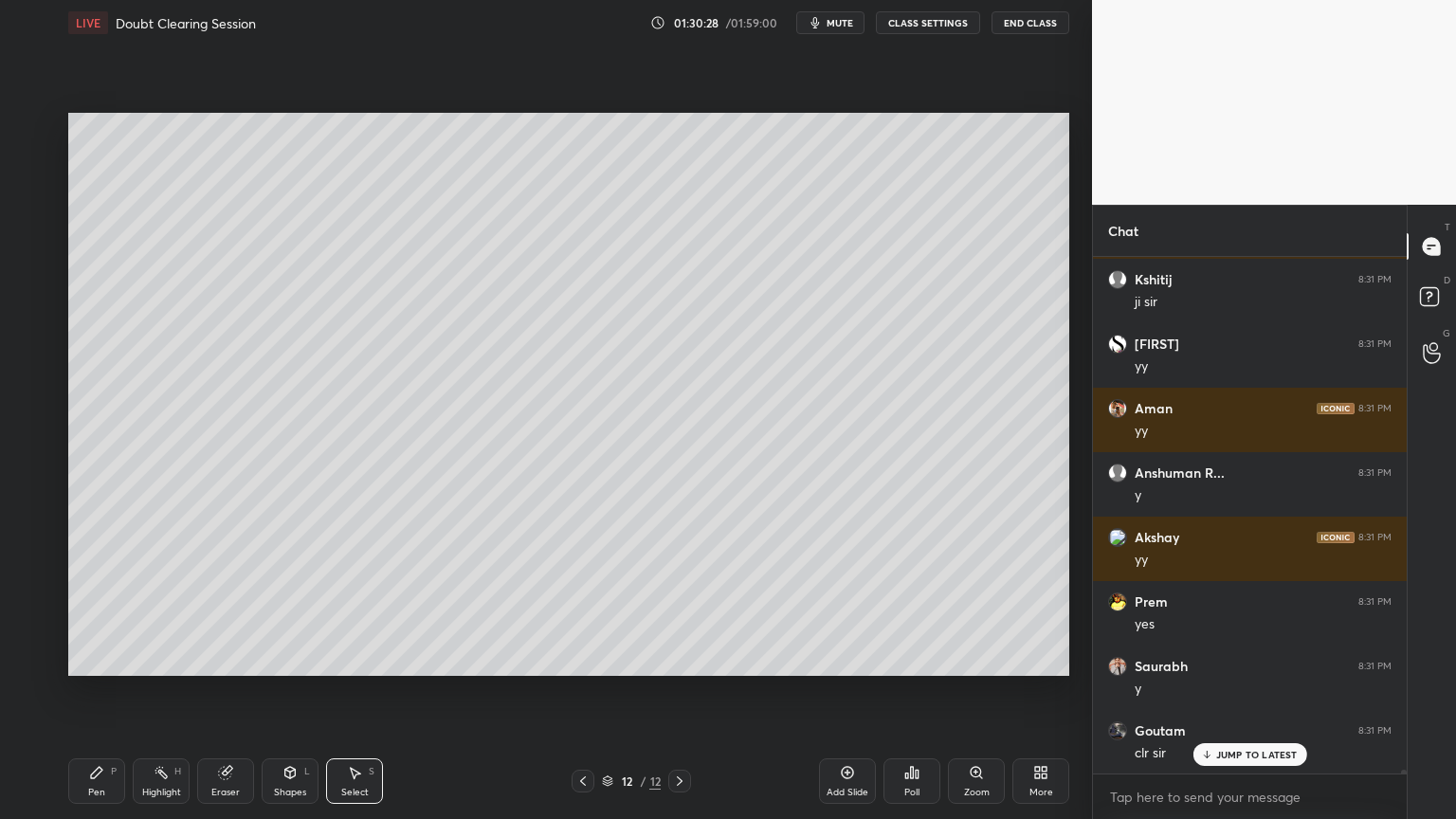 scroll, scrollTop: 73232, scrollLeft: 0, axis: vertical 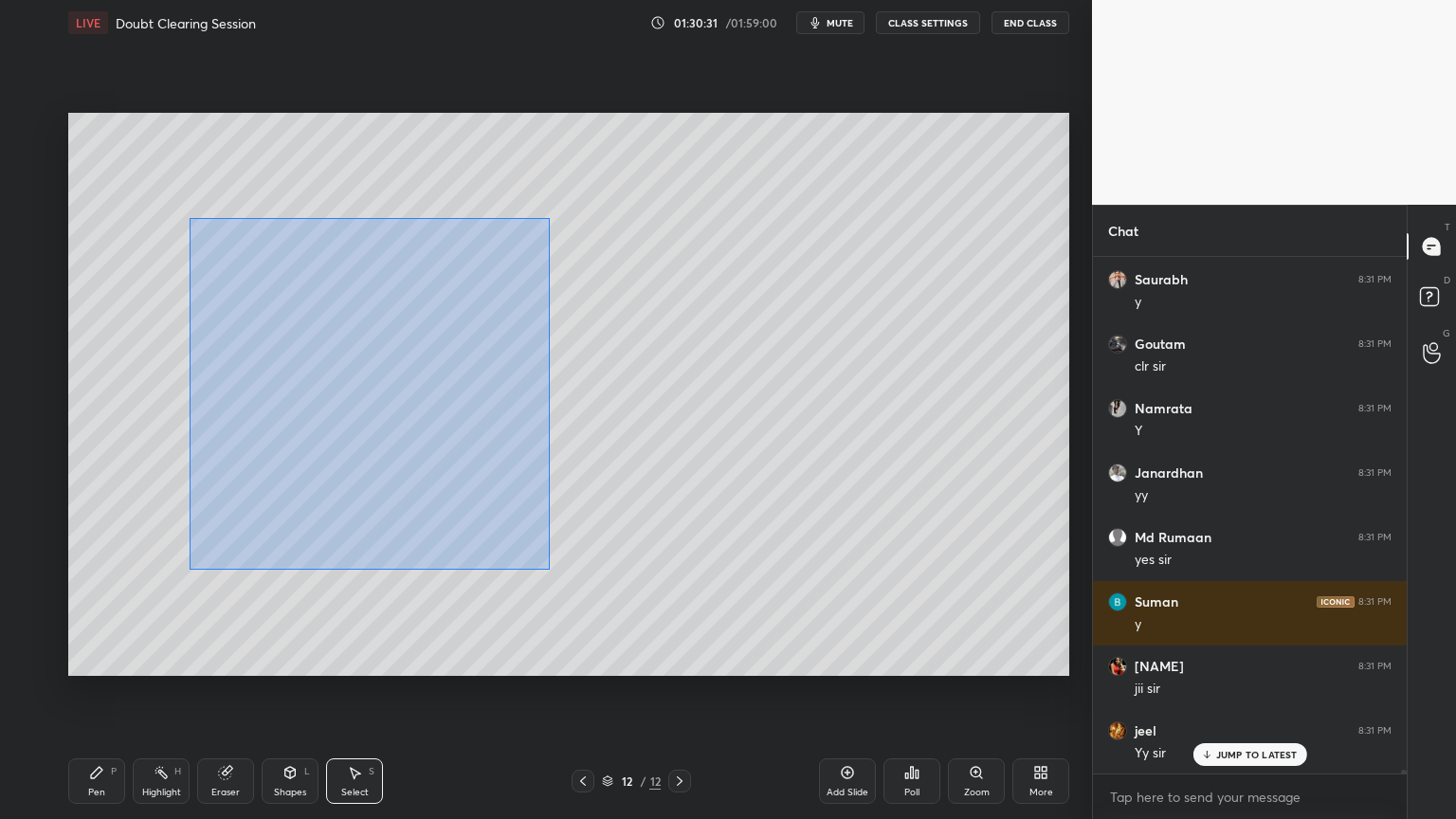 drag, startPoint x: 190, startPoint y: 217, endPoint x: 523, endPoint y: 550, distance: 470.93312 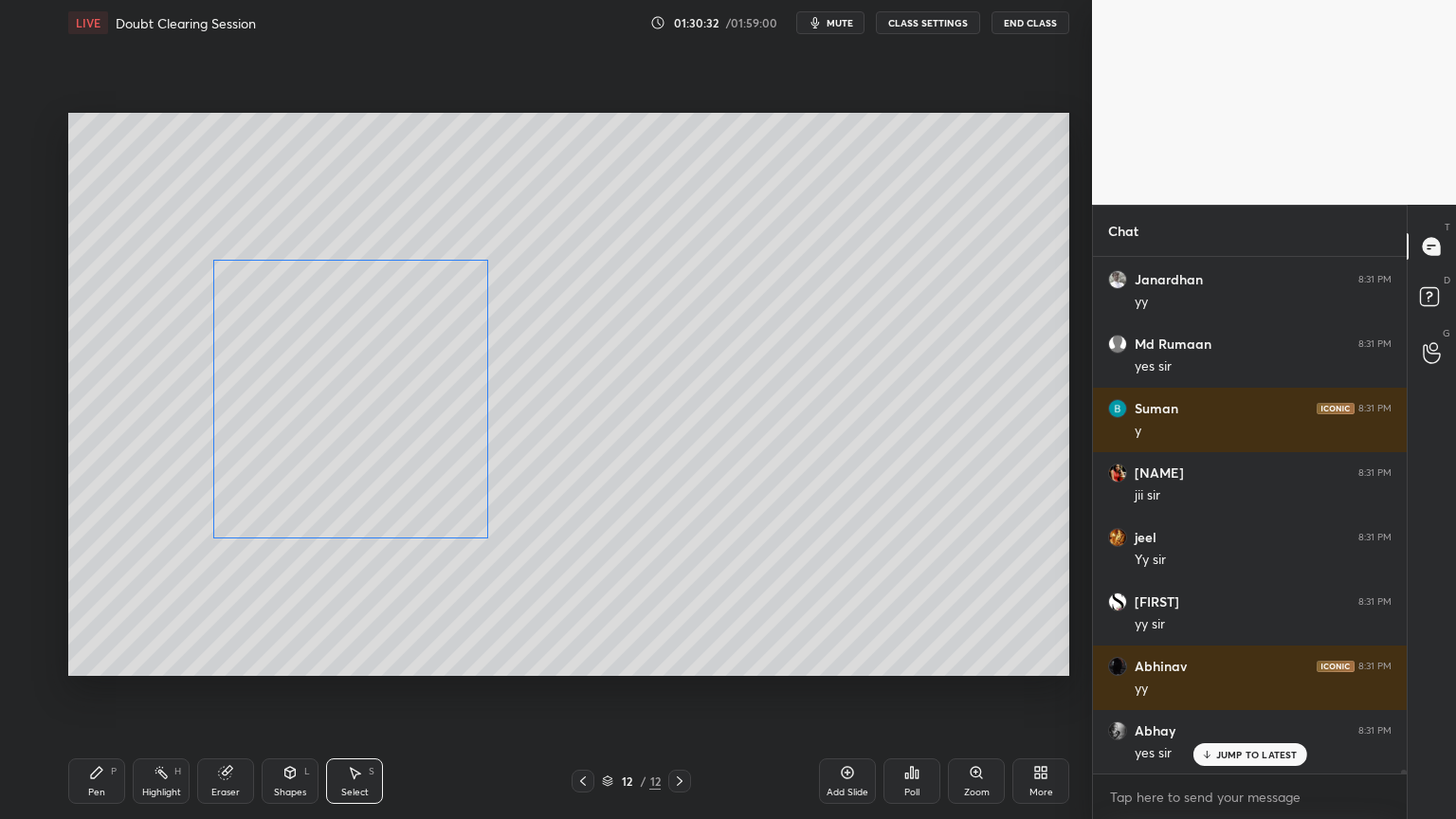 drag, startPoint x: 434, startPoint y: 497, endPoint x: 440, endPoint y: 536, distance: 39.4588 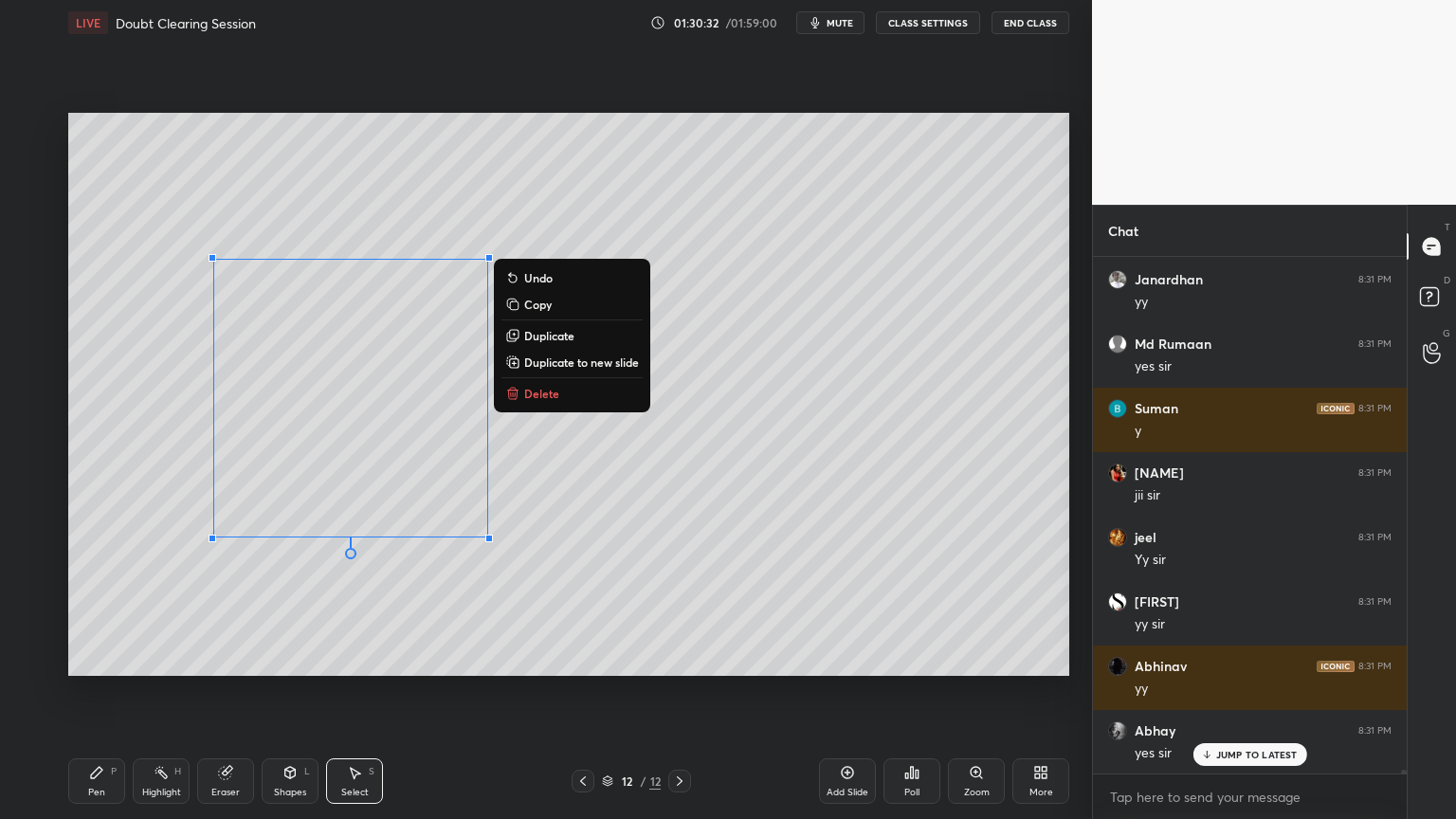 click on "0 ° Undo Copy Duplicate Duplicate to new slide Delete" at bounding box center [569, 394] 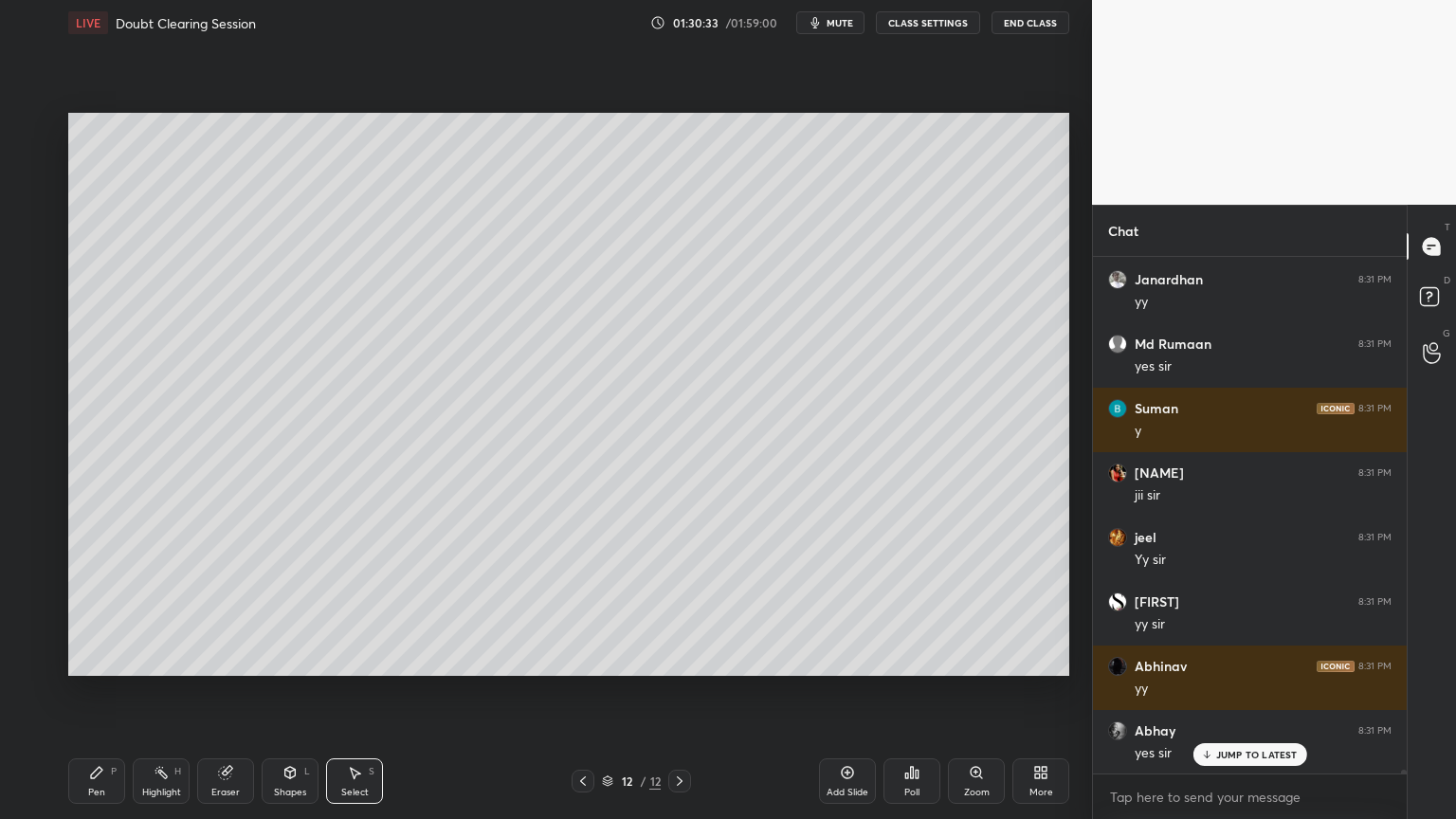 scroll, scrollTop: 73555, scrollLeft: 0, axis: vertical 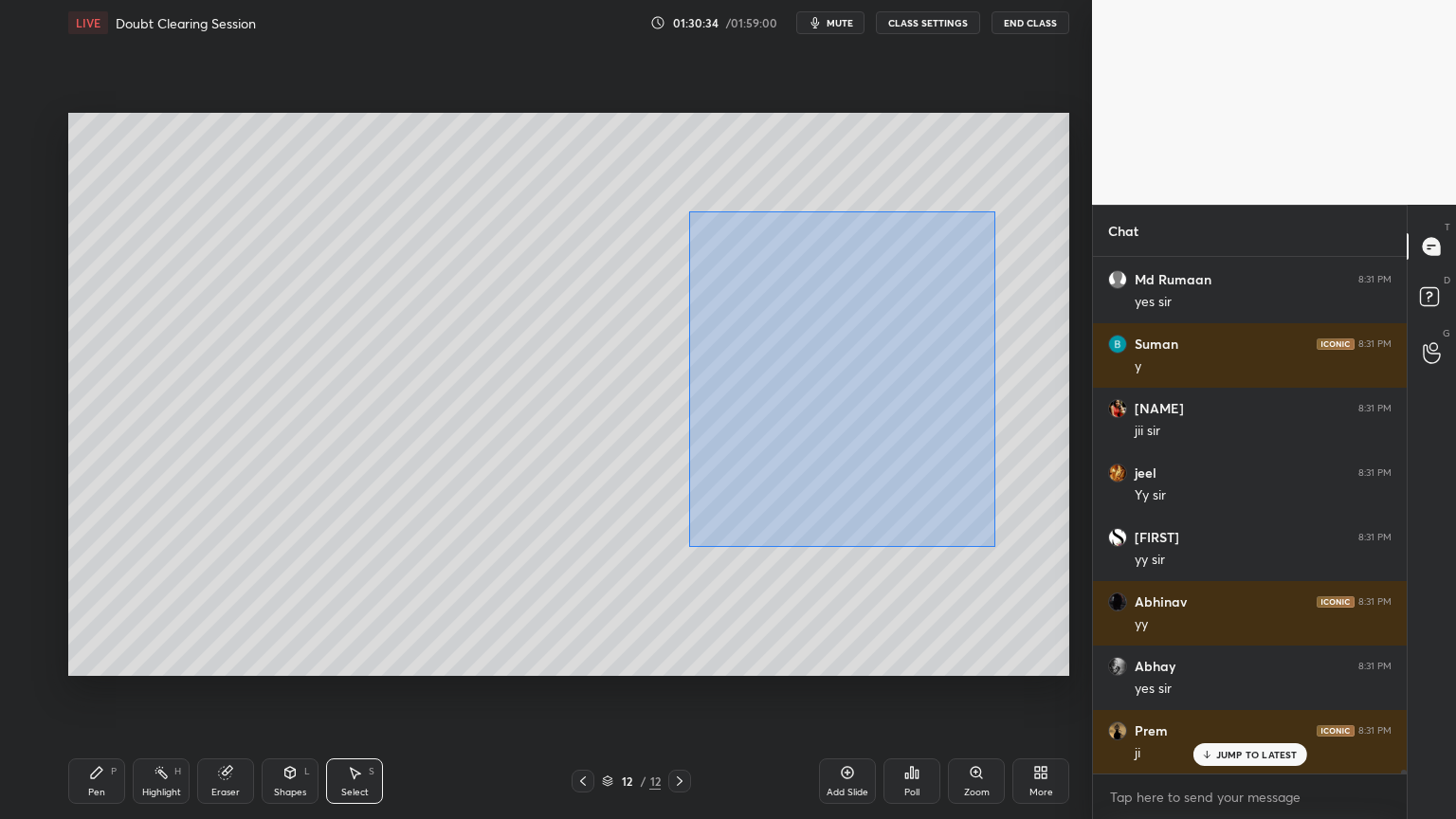 drag, startPoint x: 705, startPoint y: 233, endPoint x: 997, endPoint y: 550, distance: 430.9907 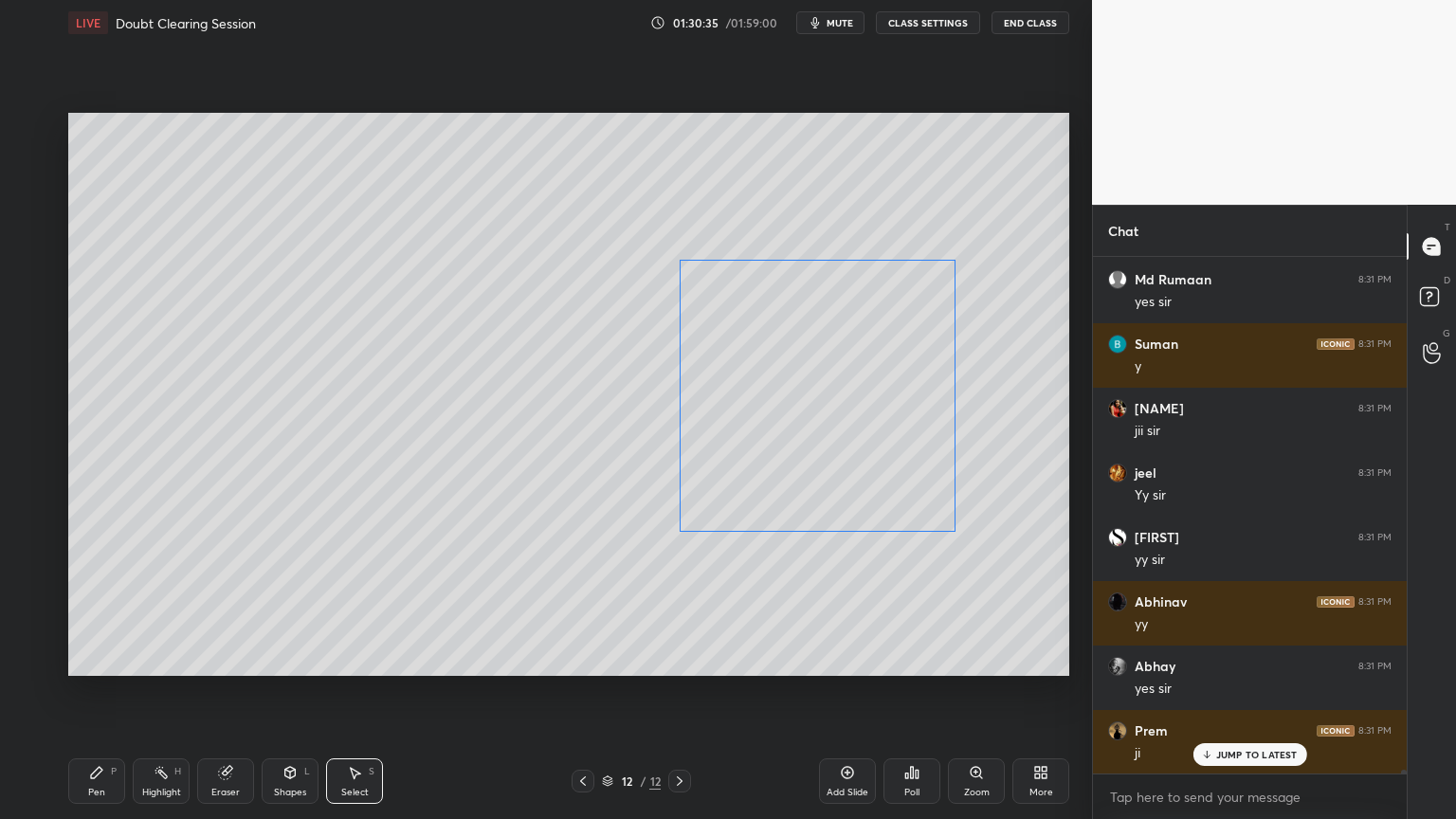 drag, startPoint x: 909, startPoint y: 489, endPoint x: 883, endPoint y: 504, distance: 30.01666 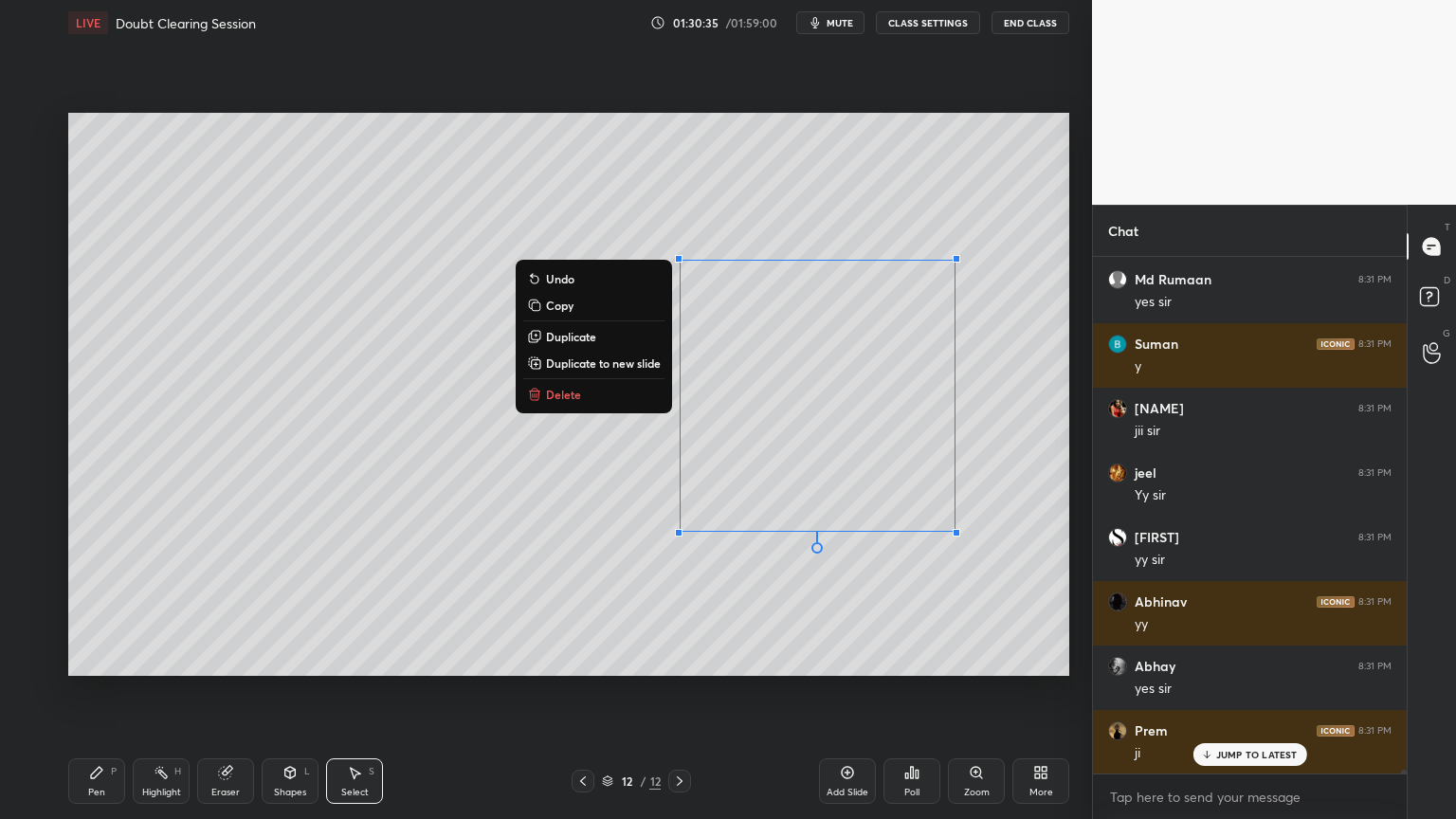 click on "0 ° Undo Copy Duplicate Duplicate to new slide Delete" at bounding box center [569, 394] 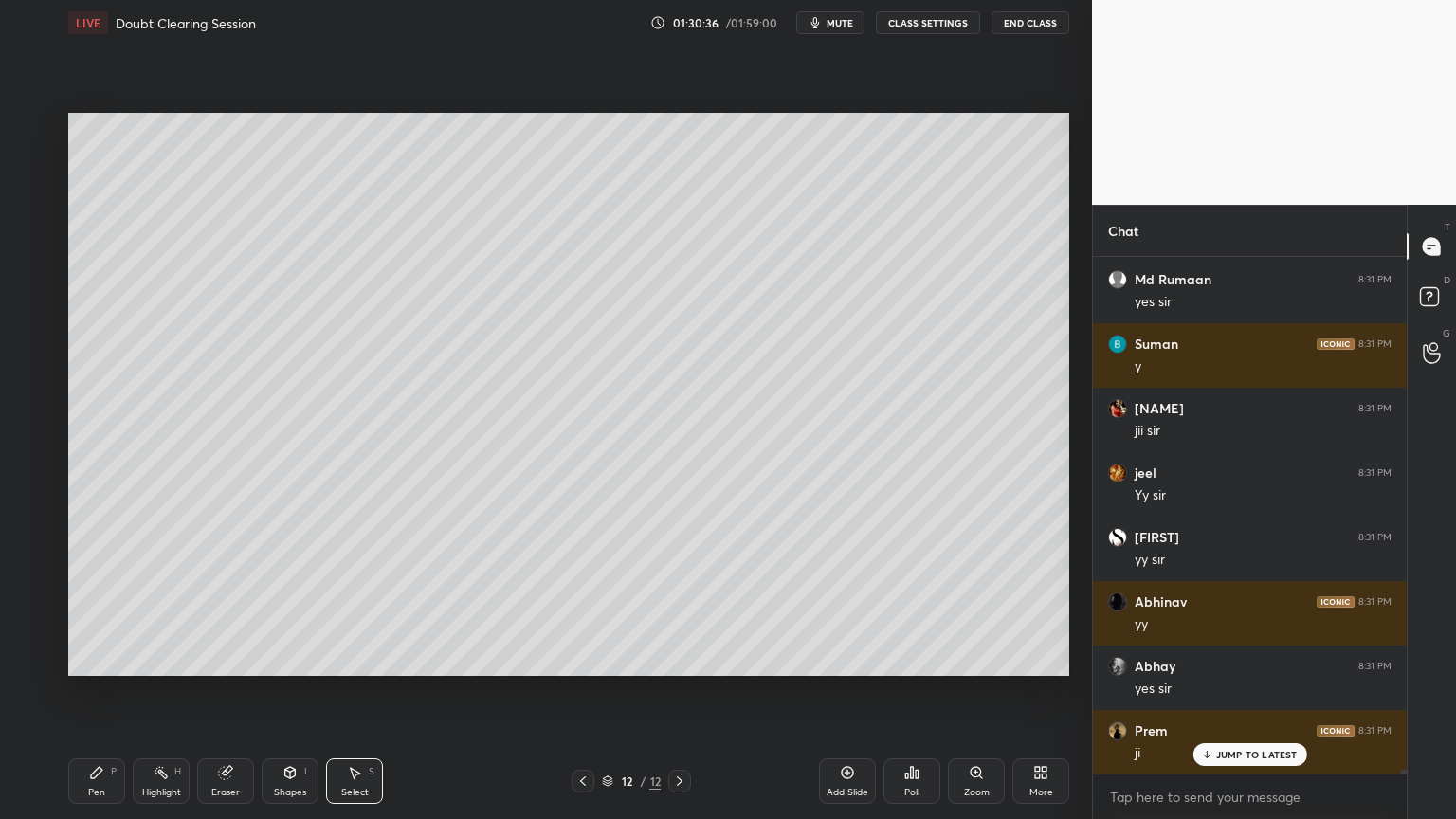 scroll, scrollTop: 73619, scrollLeft: 0, axis: vertical 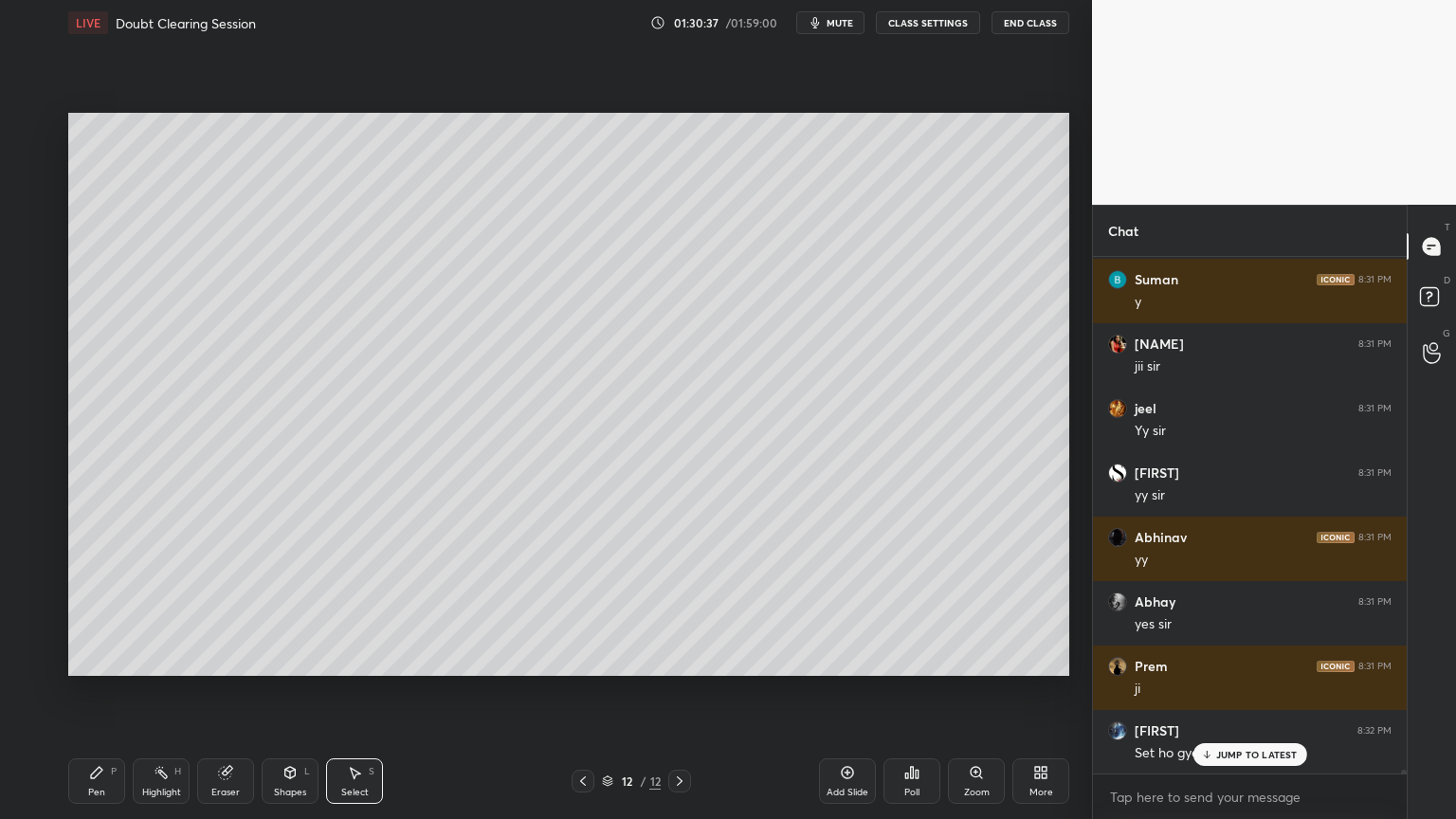 click on "Shapes L" at bounding box center [290, 781] 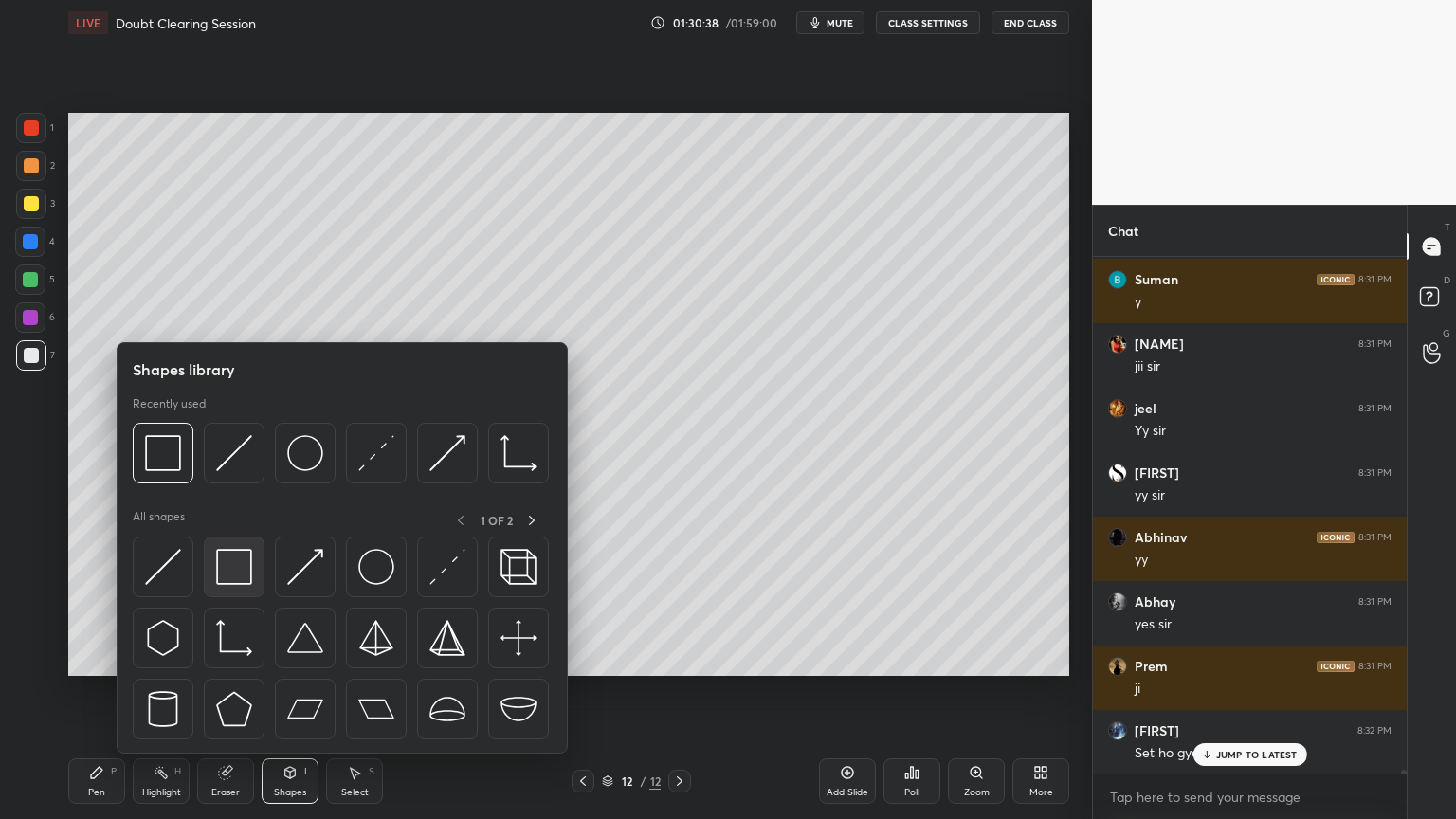 click at bounding box center (234, 567) 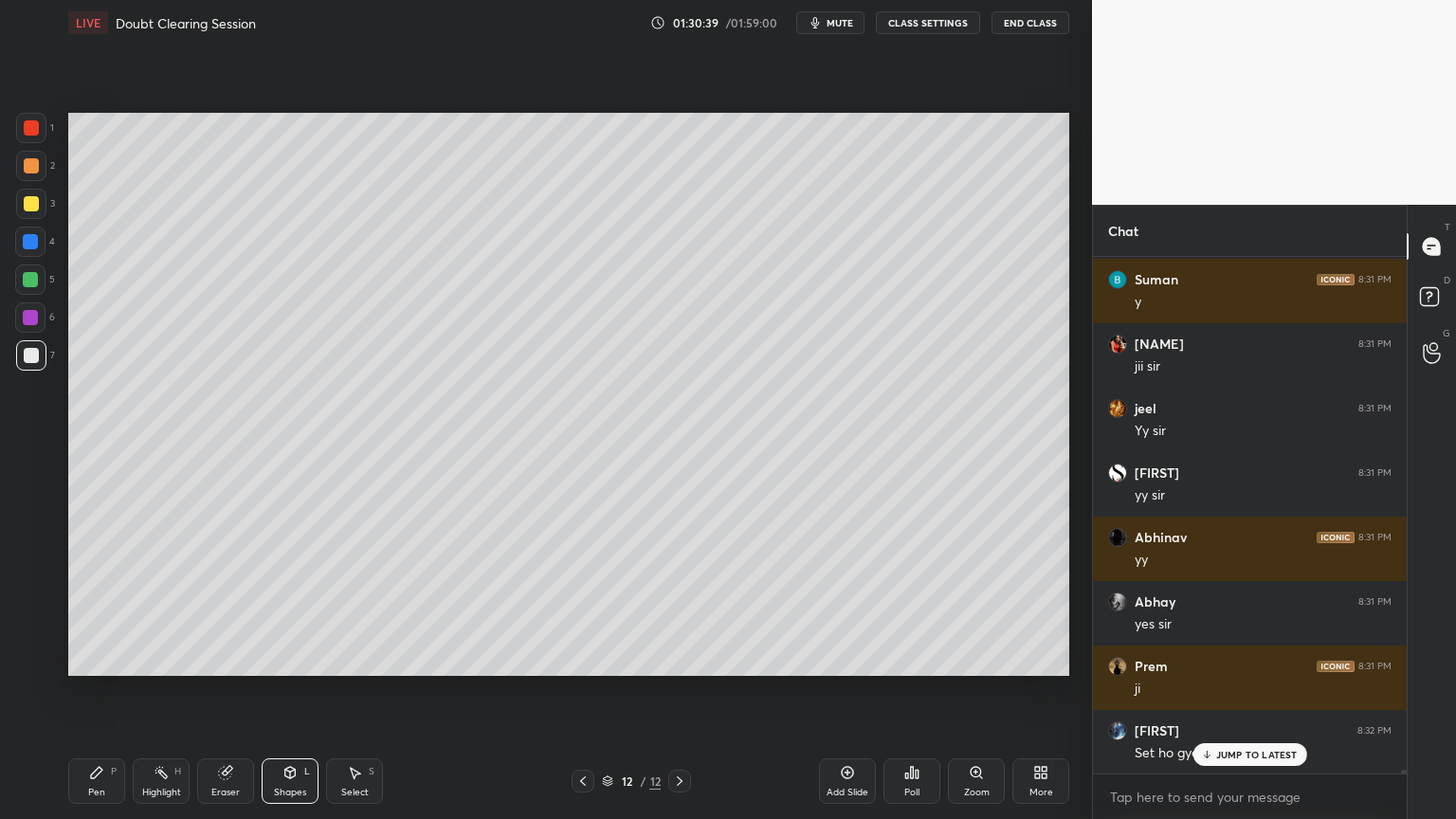 click at bounding box center [30, 318] 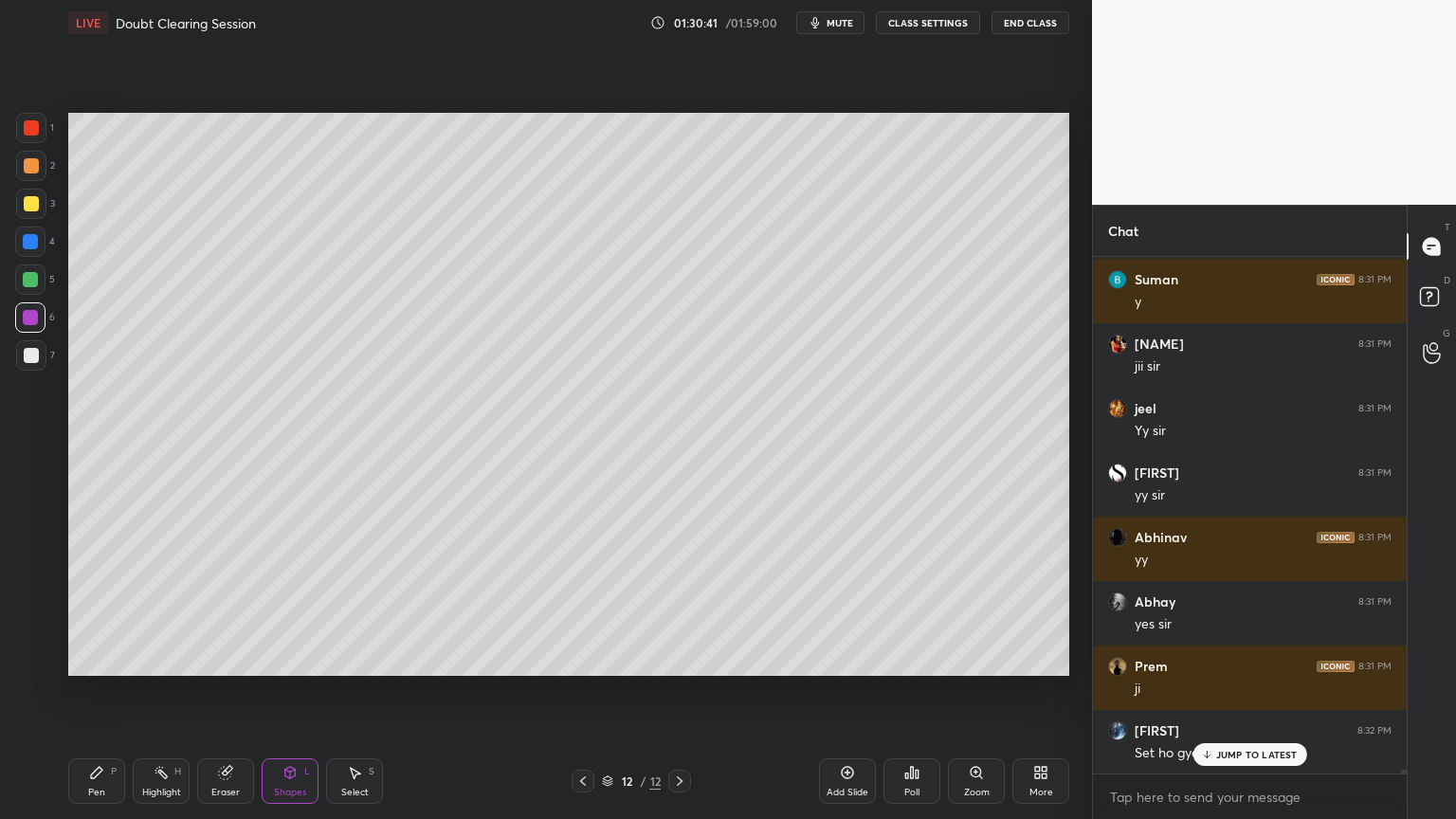 scroll, scrollTop: 73683, scrollLeft: 0, axis: vertical 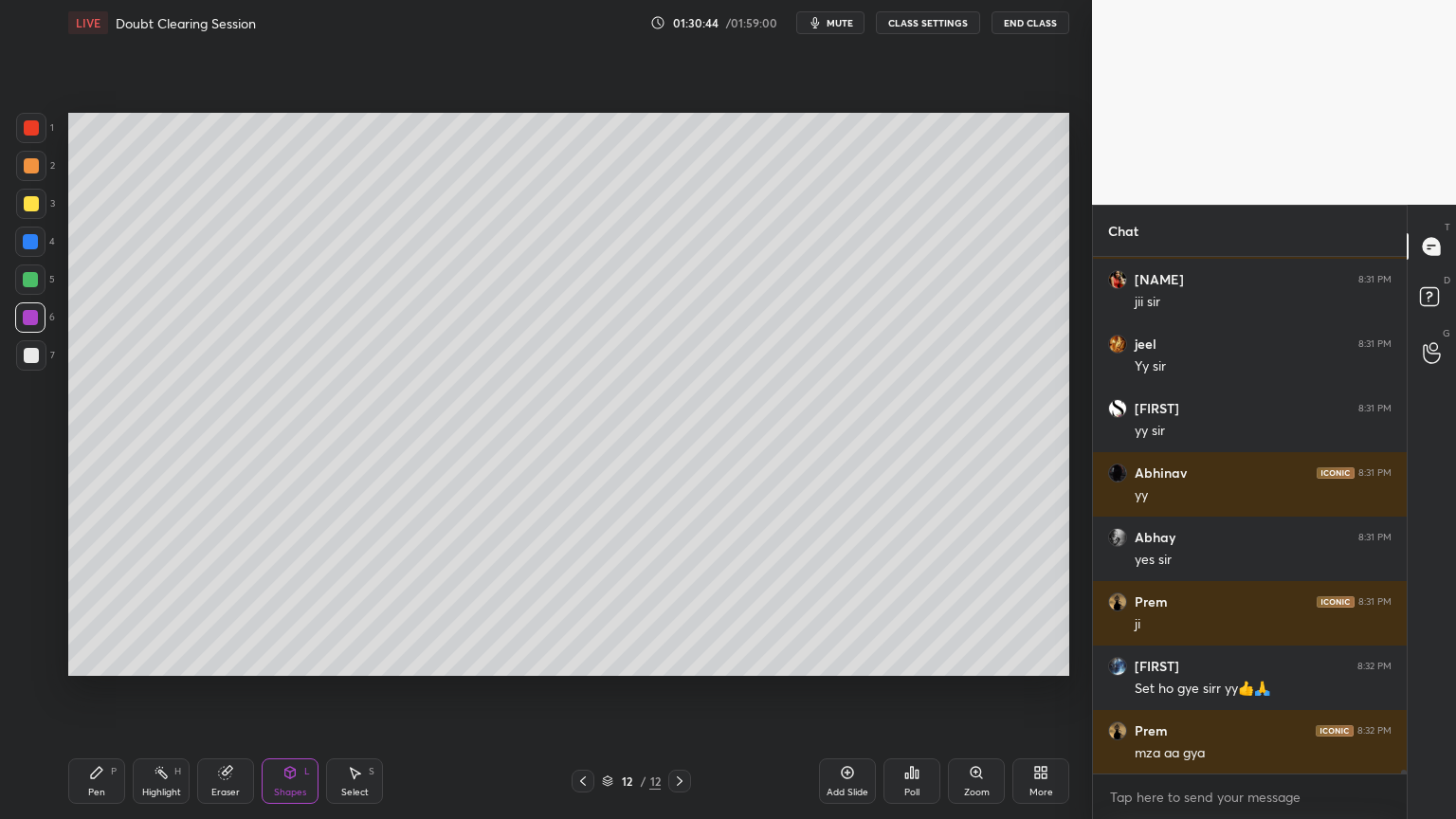 click 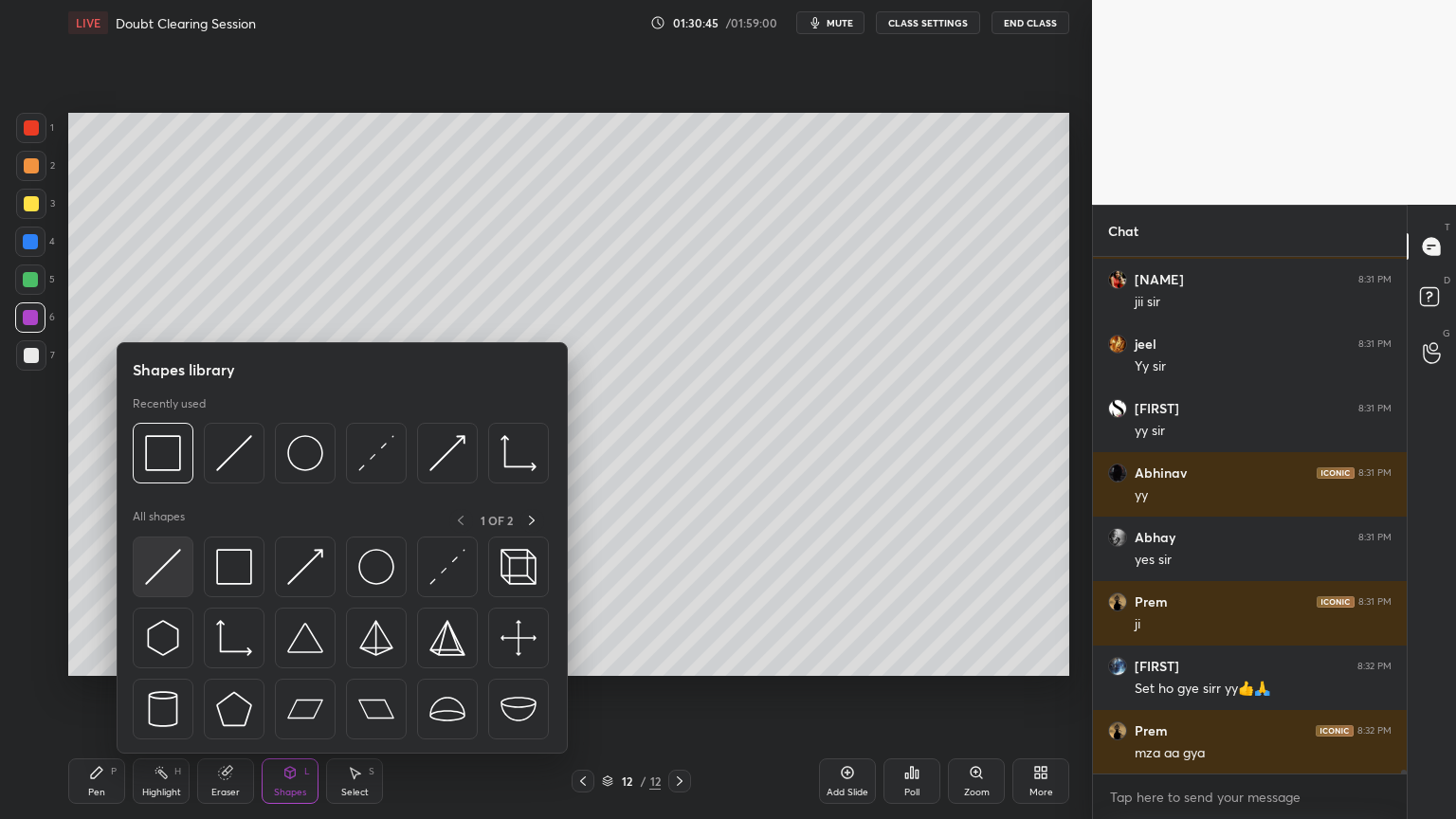 click at bounding box center (163, 567) 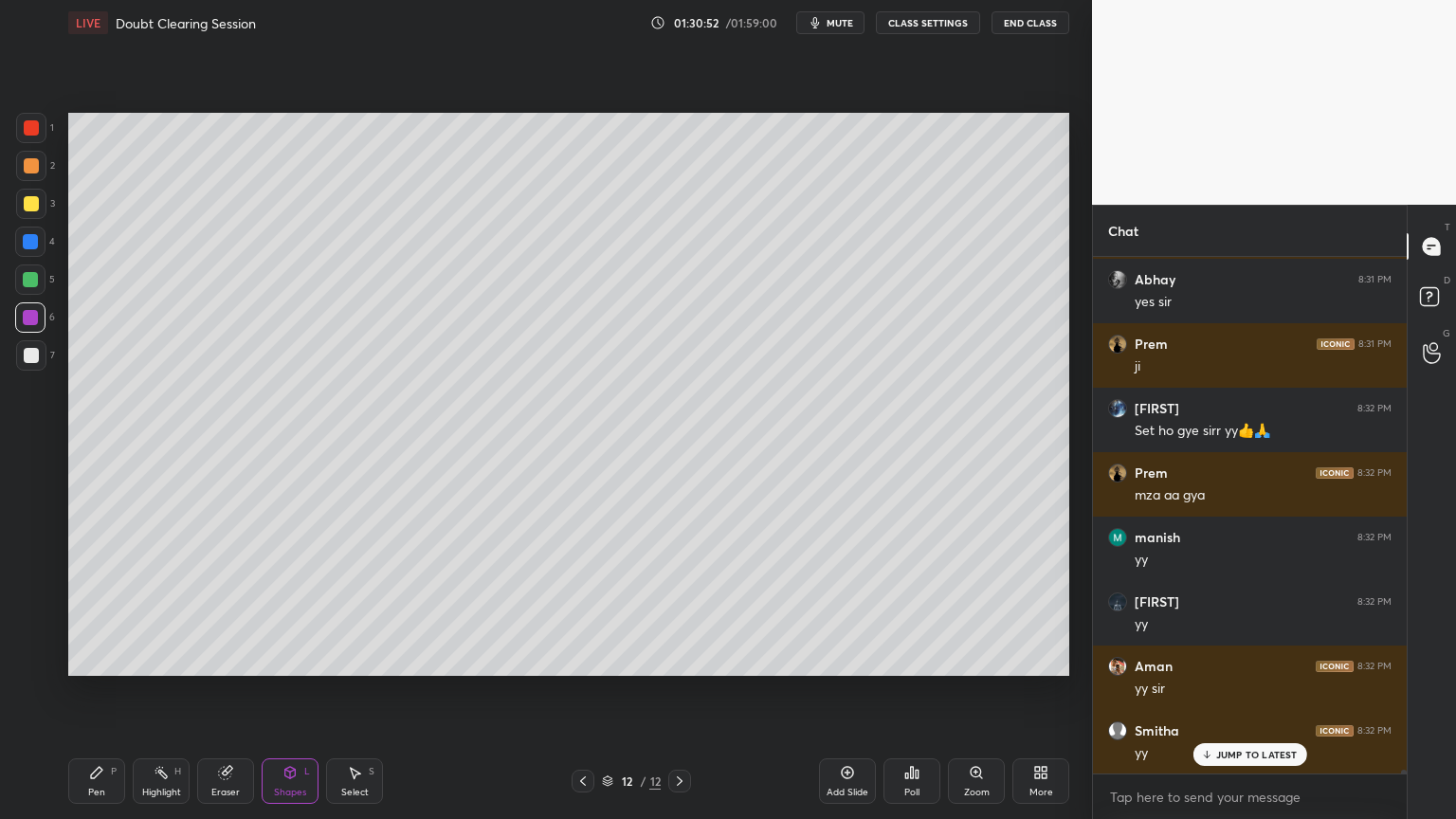 scroll, scrollTop: 74006, scrollLeft: 0, axis: vertical 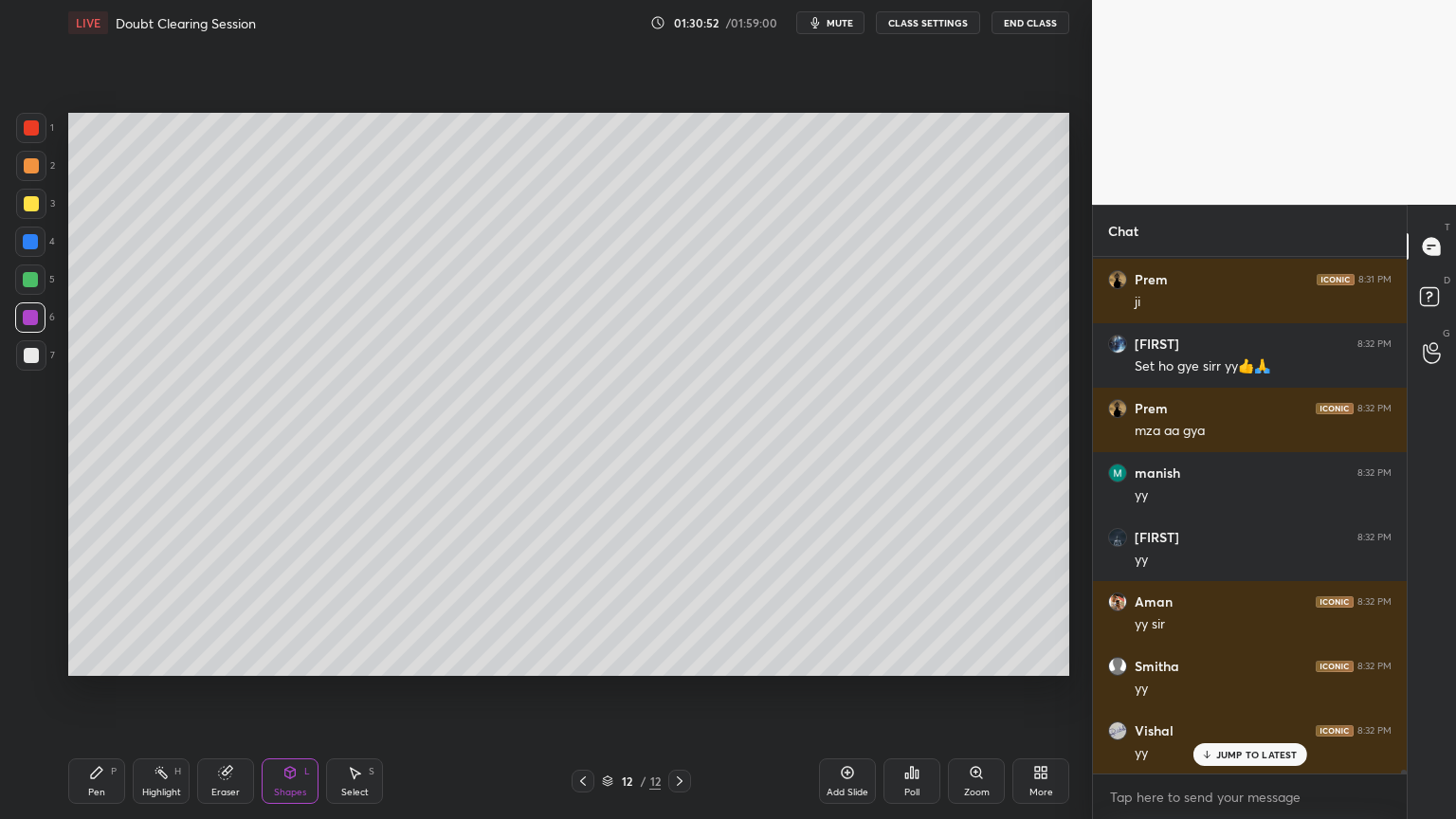 click on "Pen P" at bounding box center (97, 781) 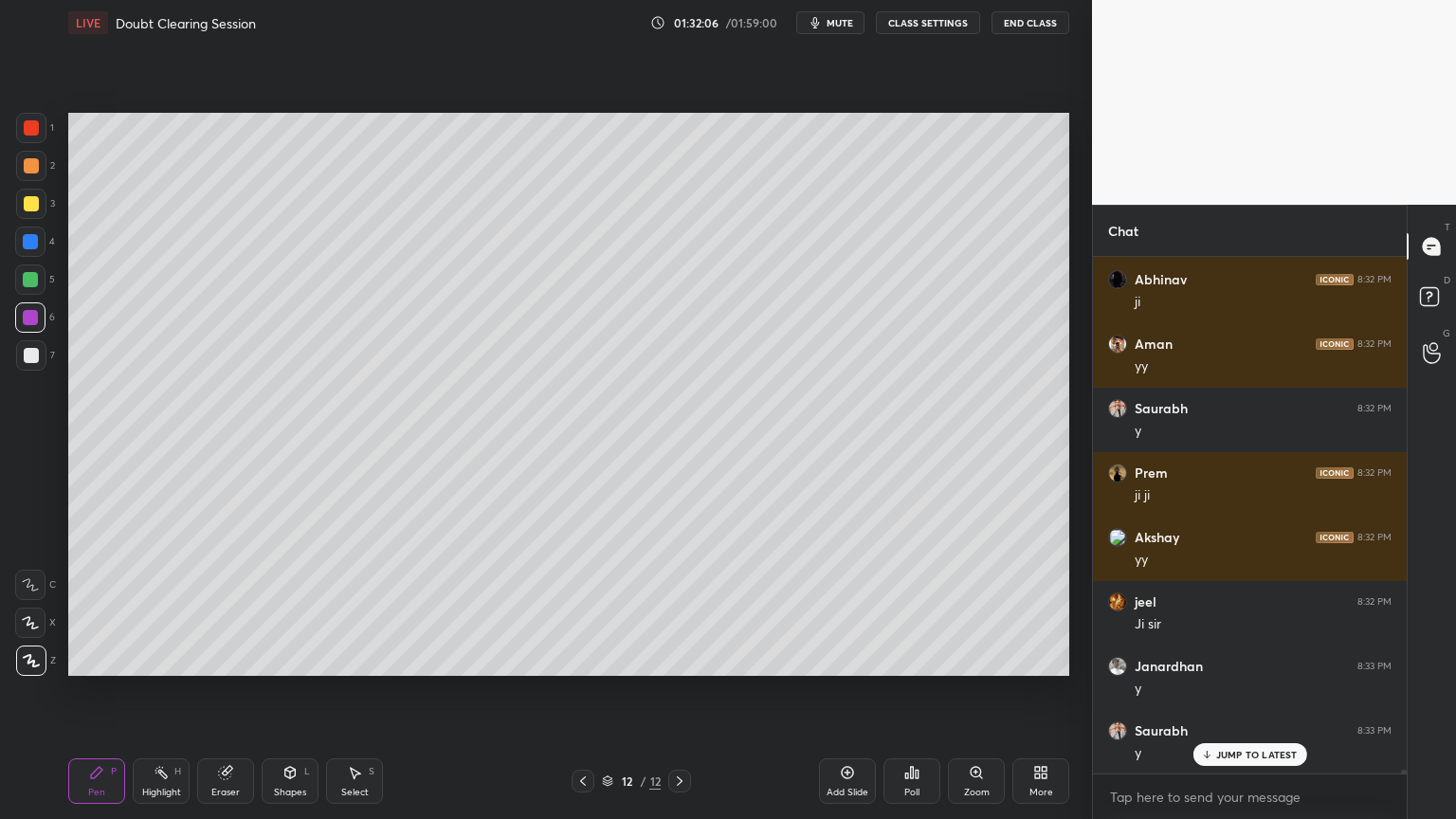scroll, scrollTop: 74973, scrollLeft: 0, axis: vertical 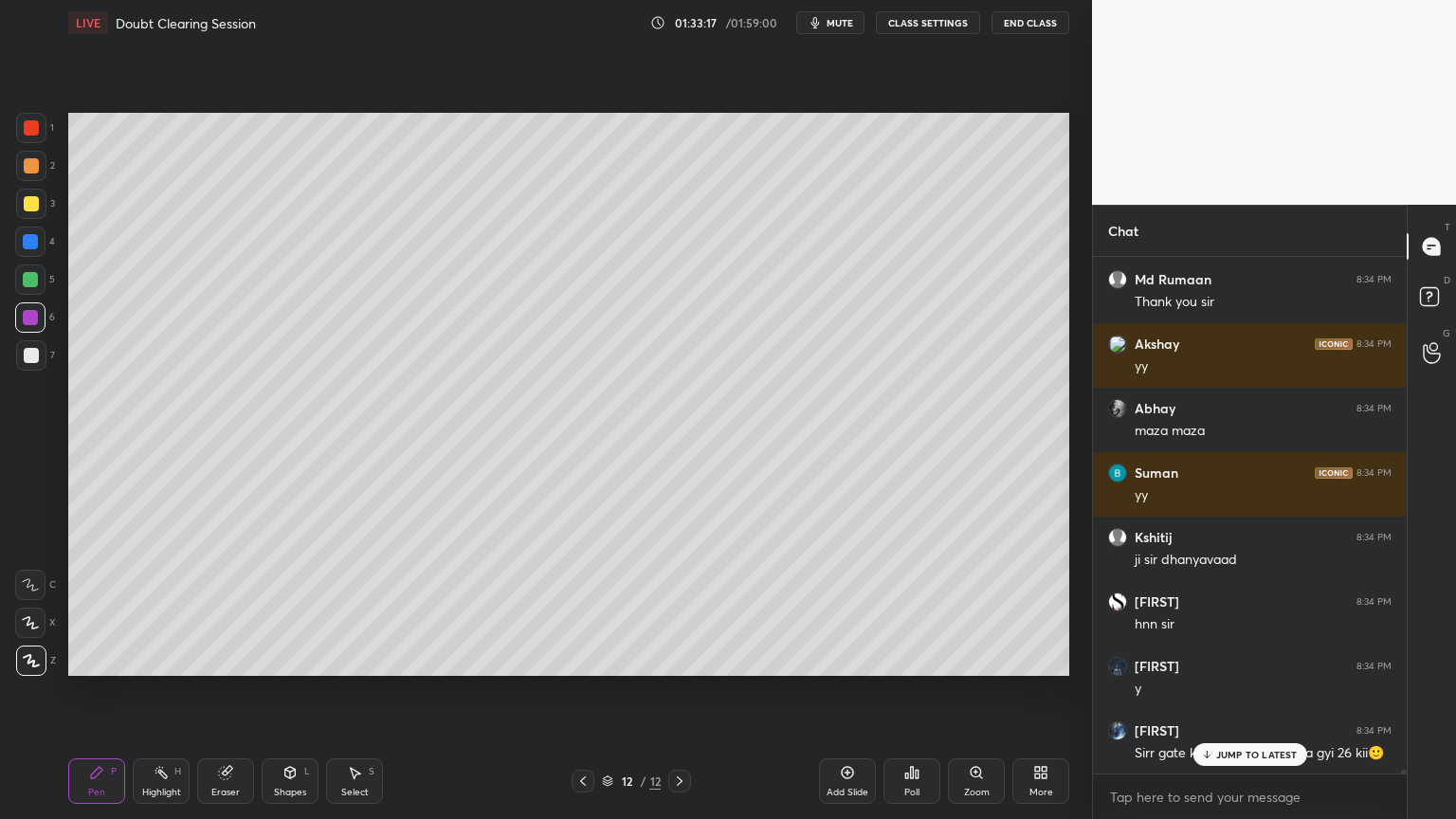 click on "JUMP TO LATEST" at bounding box center [1257, 755] 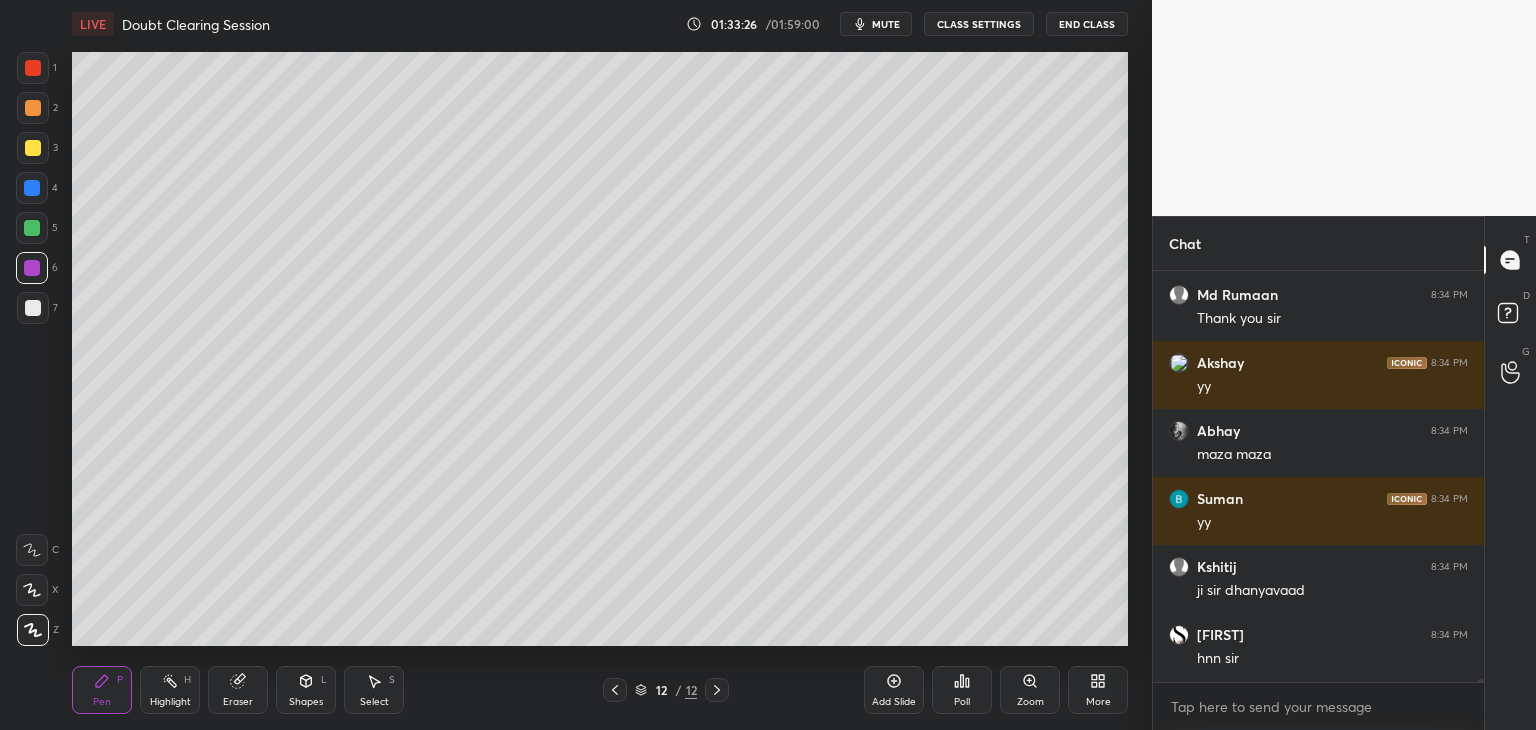 scroll, scrollTop: 602, scrollLeft: 1072, axis: both 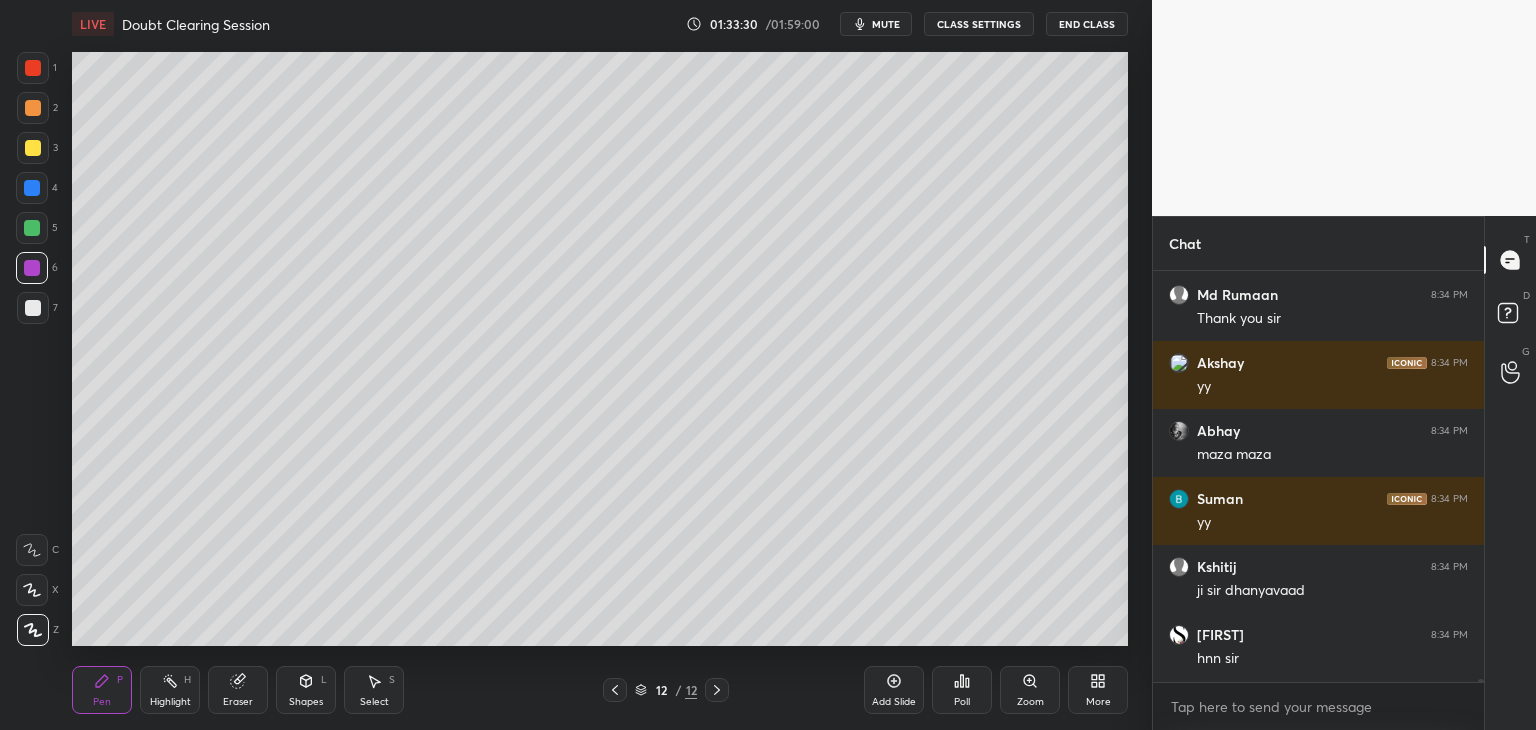click on "End Class" at bounding box center (1087, 24) 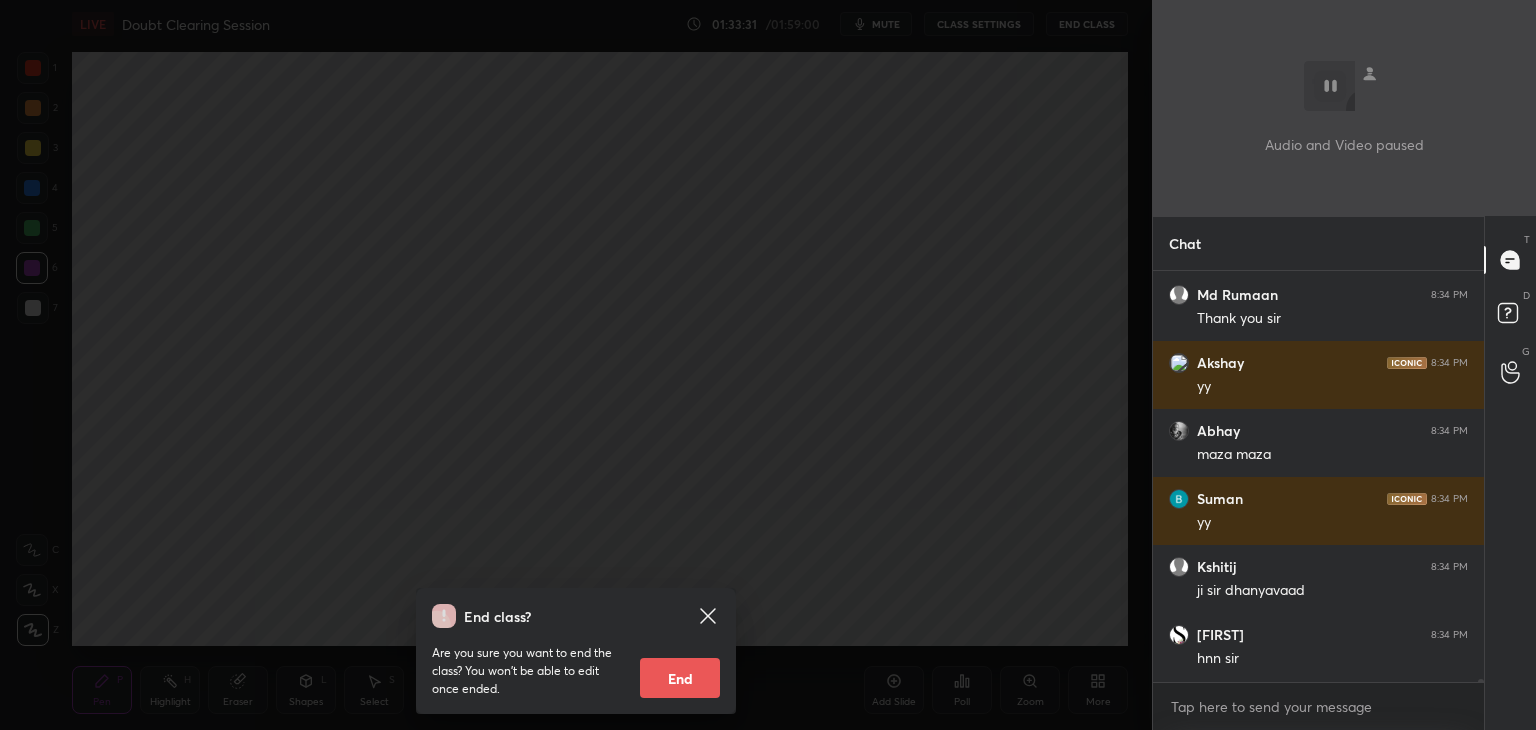 scroll, scrollTop: 81538, scrollLeft: 0, axis: vertical 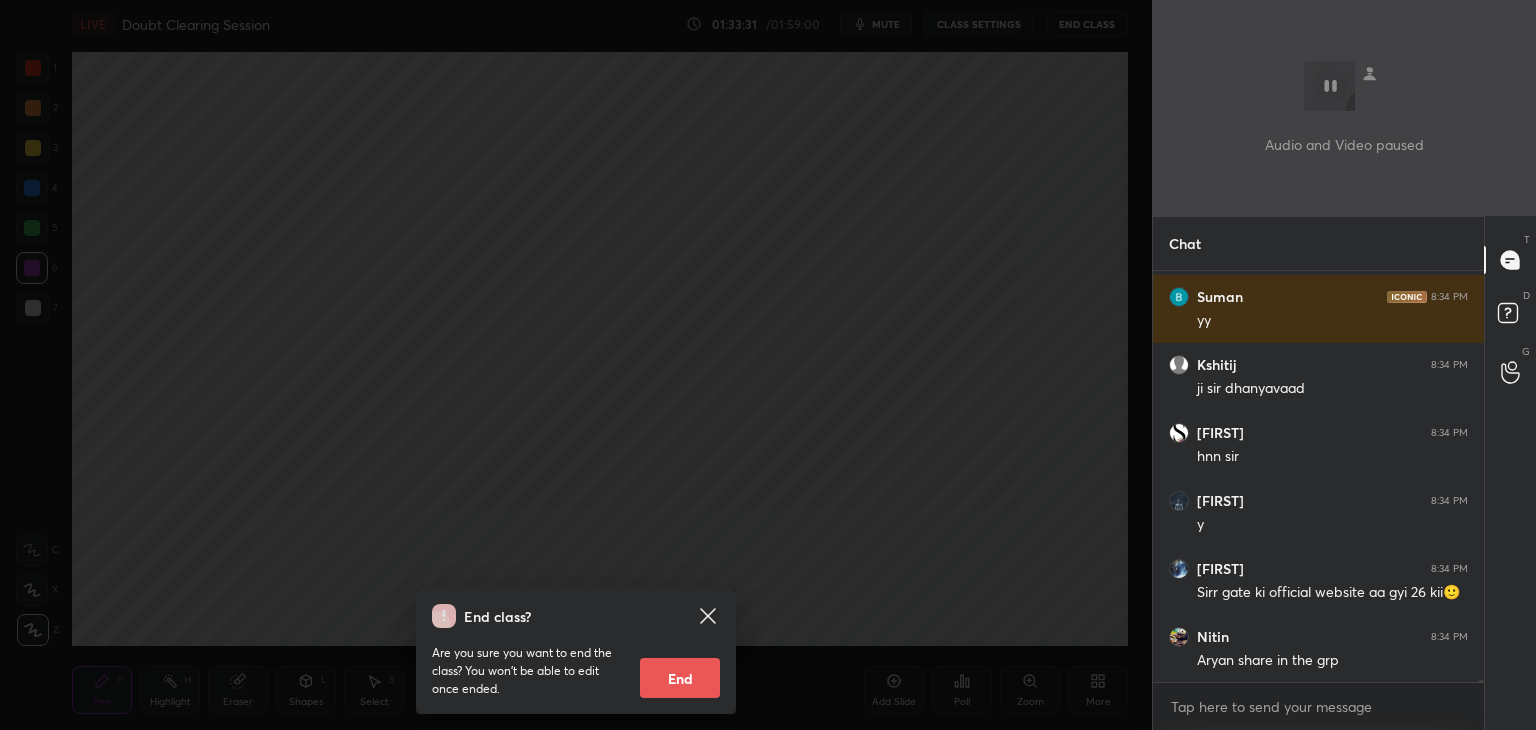 click on "End" at bounding box center (680, 678) 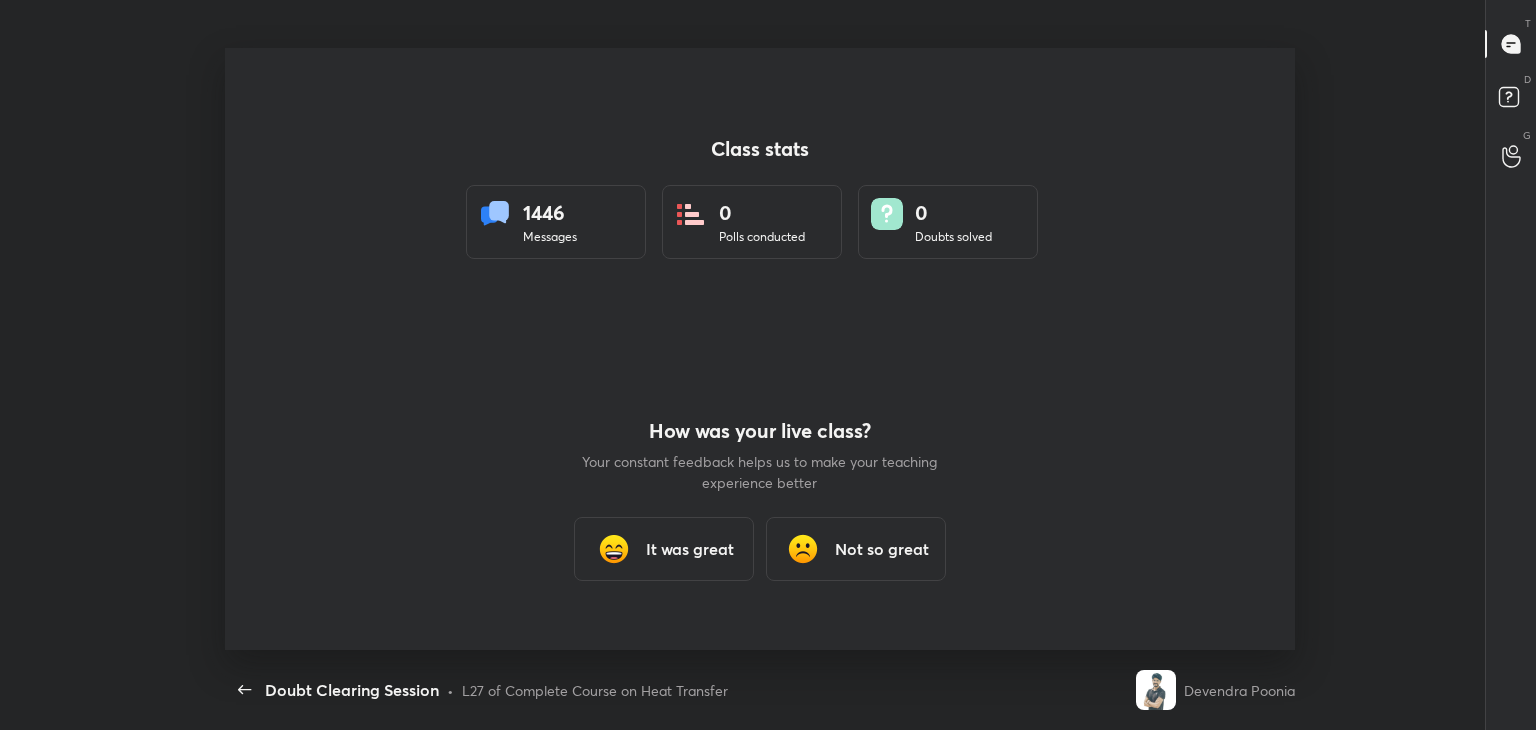 scroll, scrollTop: 99397, scrollLeft: 98820, axis: both 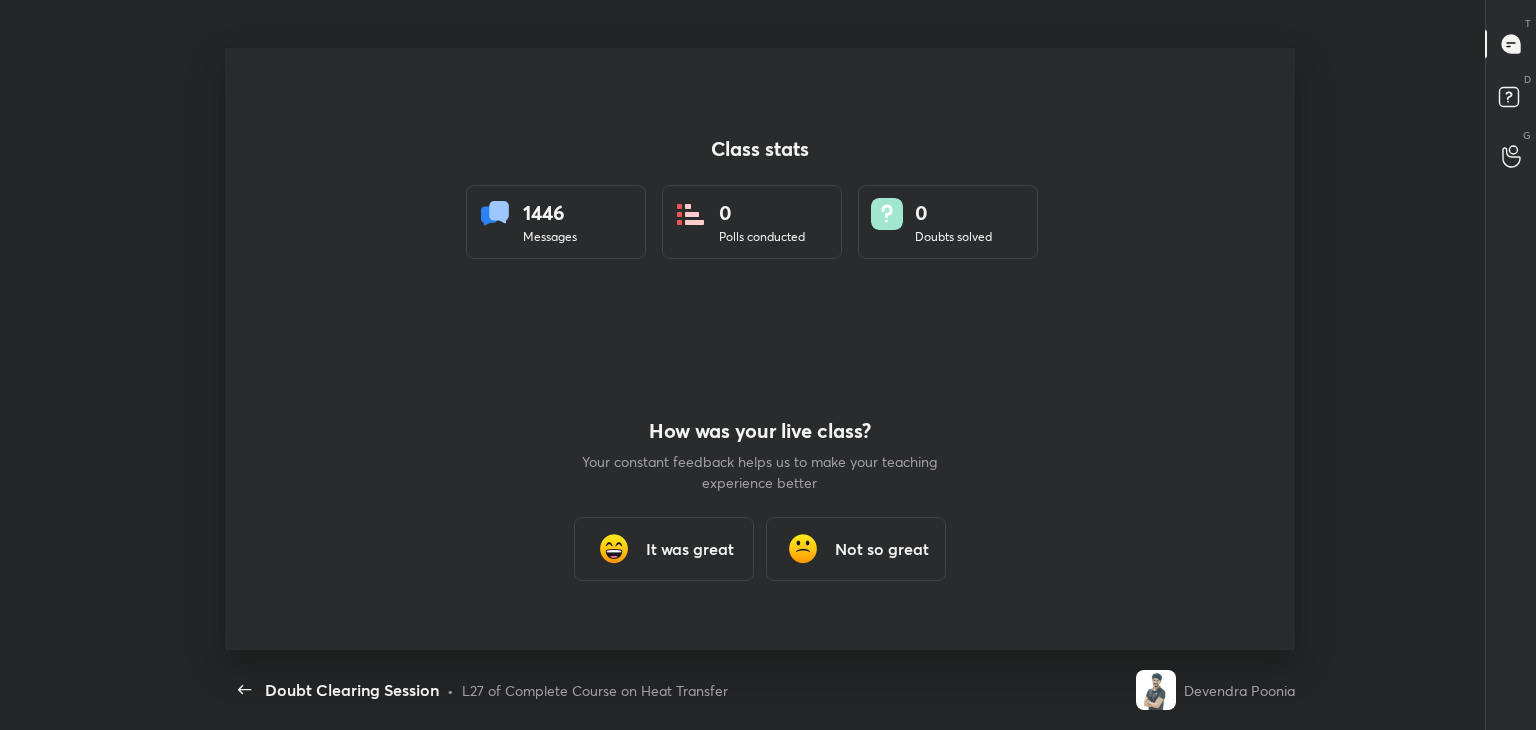 click on "It was great" at bounding box center [690, 549] 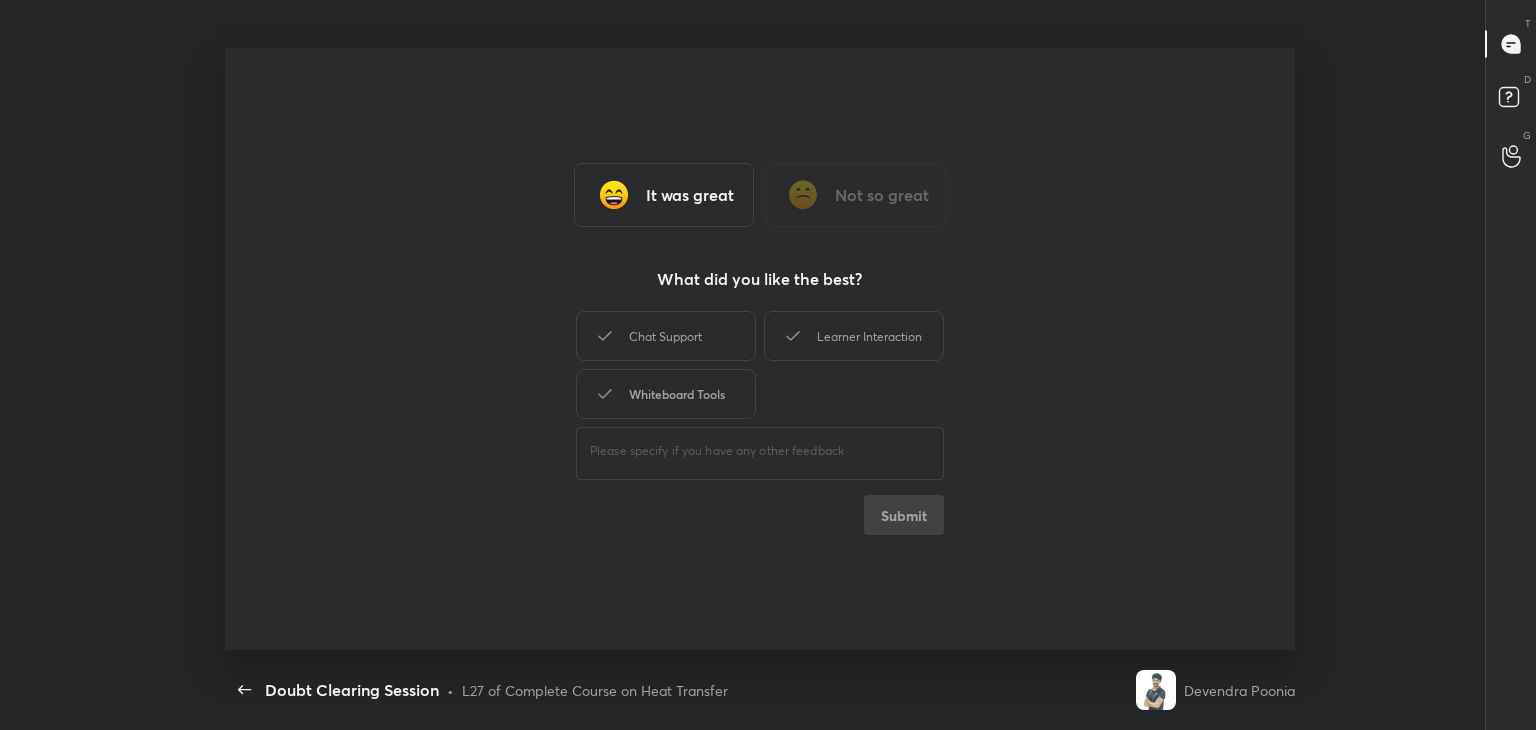 drag, startPoint x: 668, startPoint y: 352, endPoint x: 668, endPoint y: 378, distance: 26 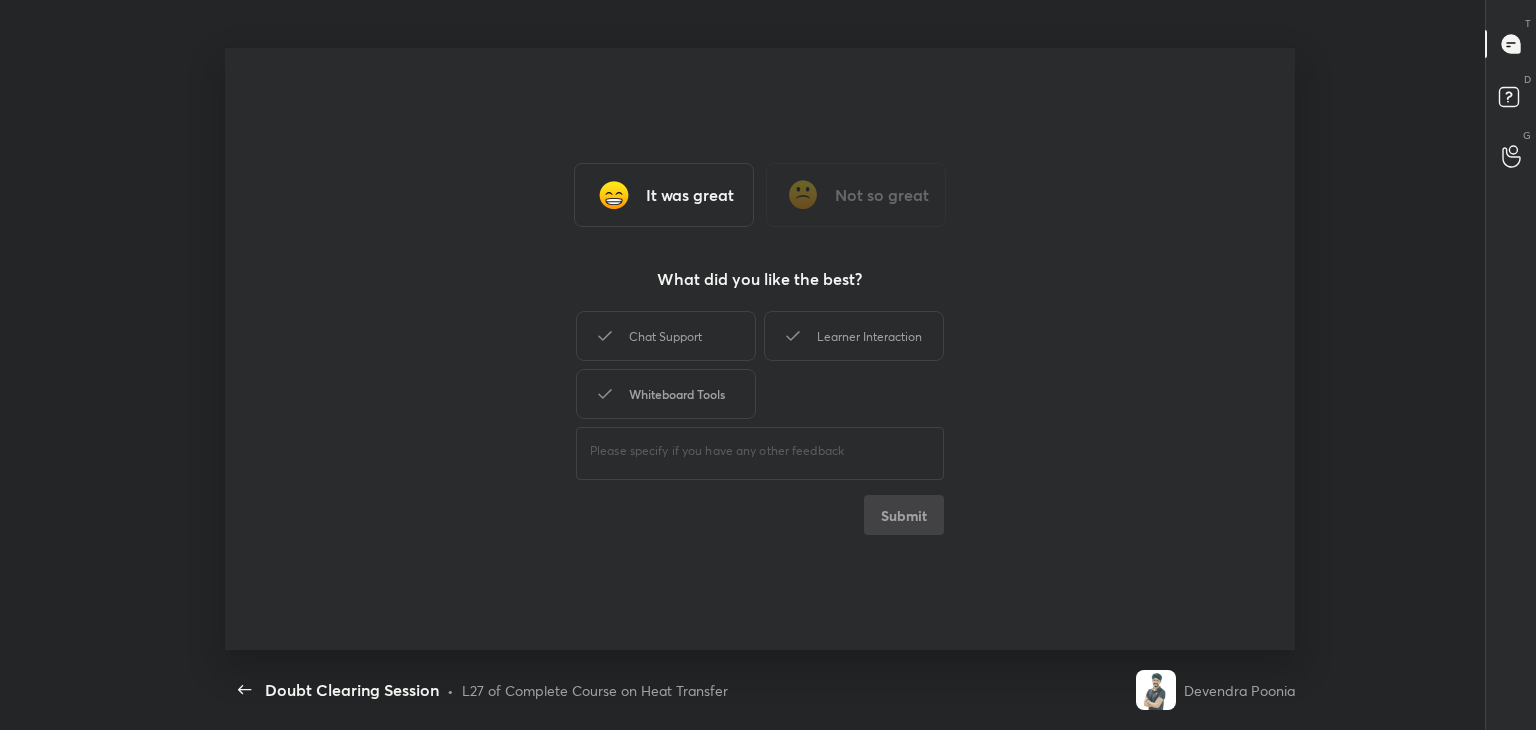 click on "Chat Support" at bounding box center [666, 336] 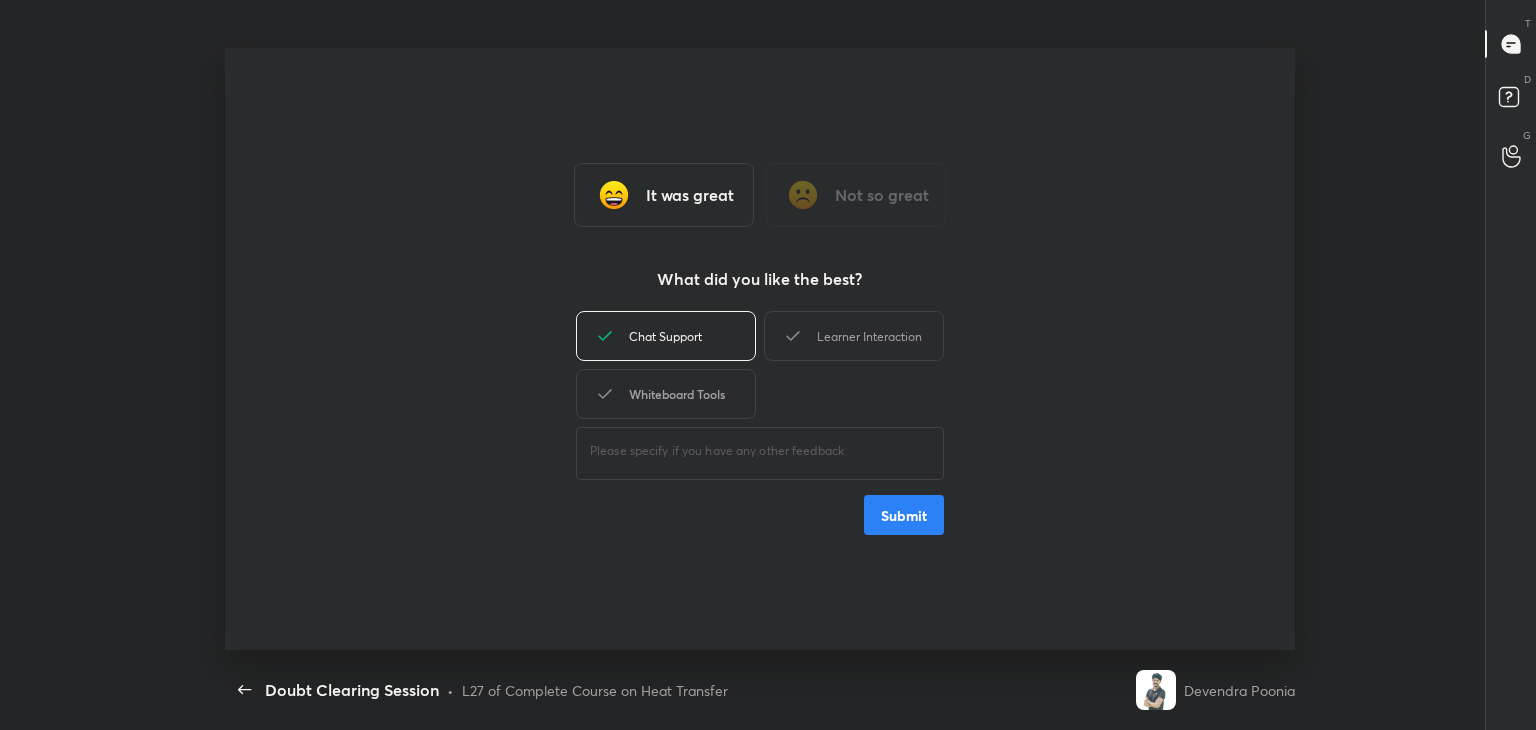 click on "Whiteboard Tools" at bounding box center (666, 394) 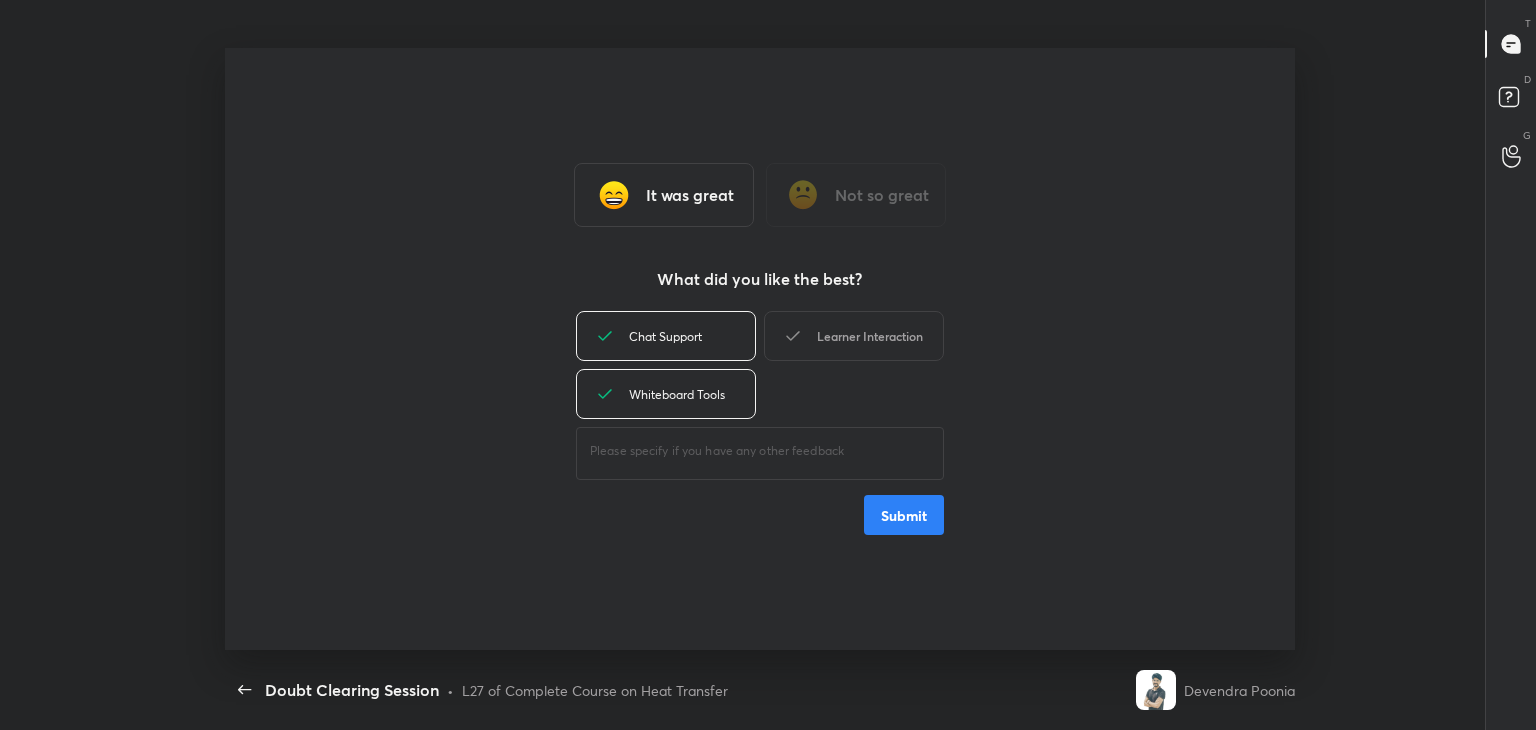 click on "Learner Interaction" at bounding box center [854, 336] 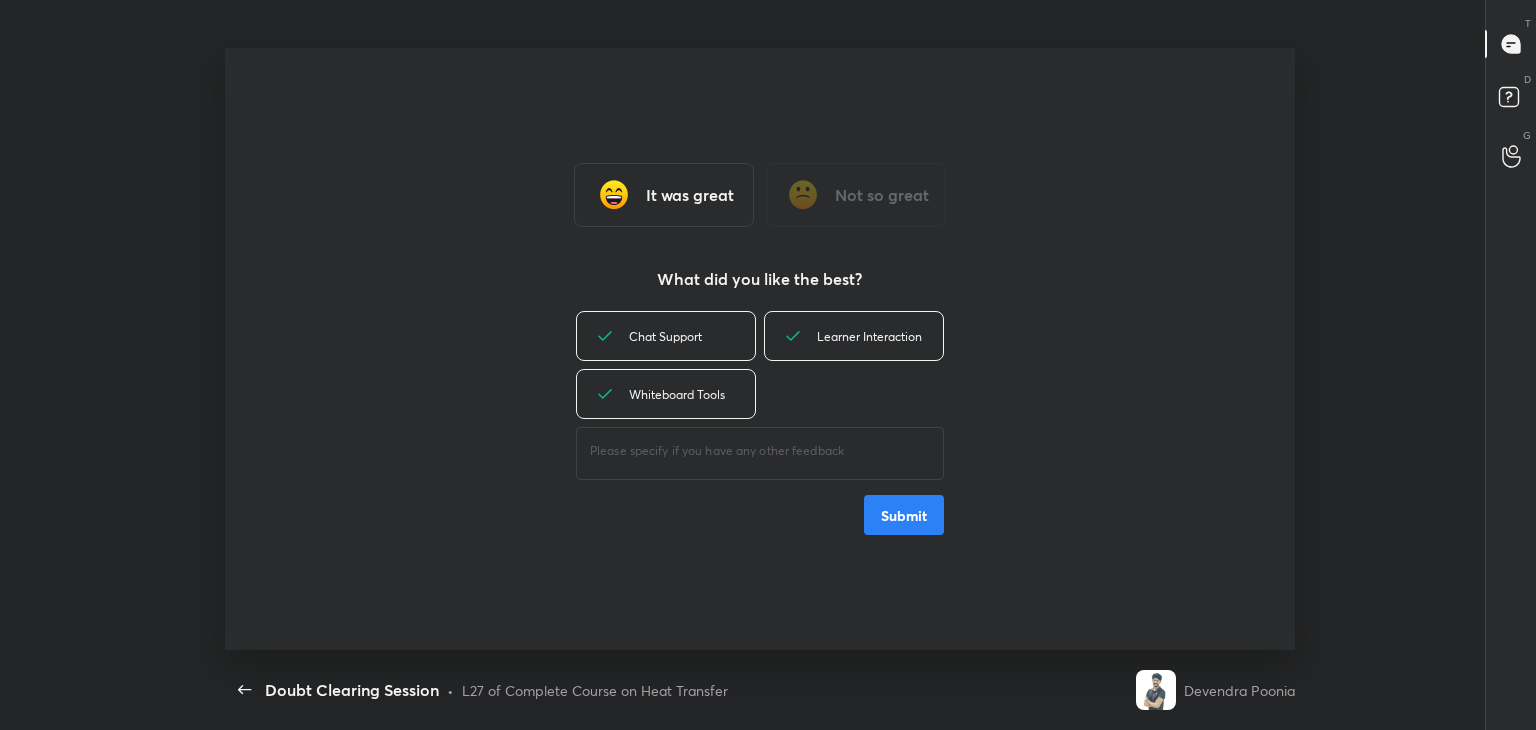 click on "Submit" at bounding box center [904, 515] 